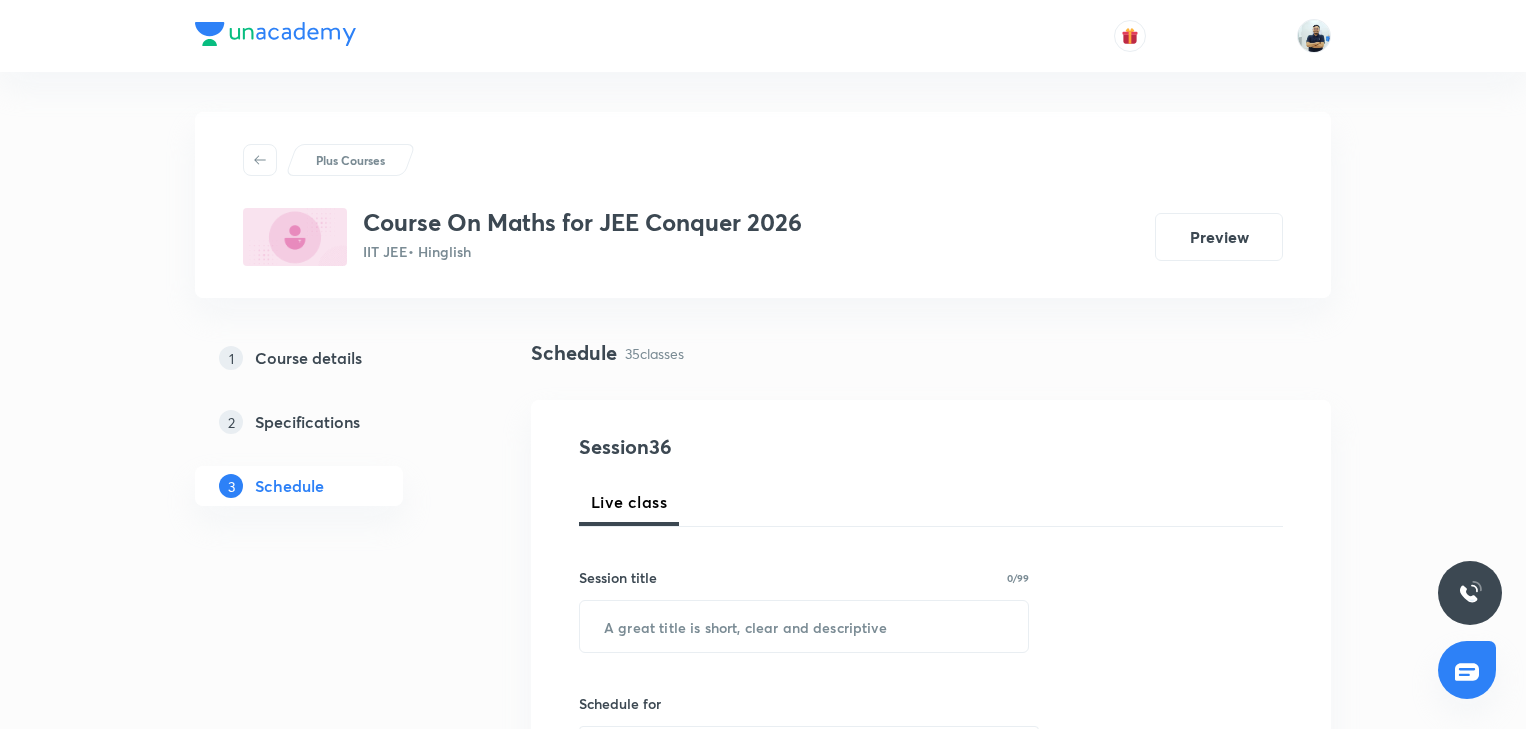 scroll, scrollTop: 6285, scrollLeft: 0, axis: vertical 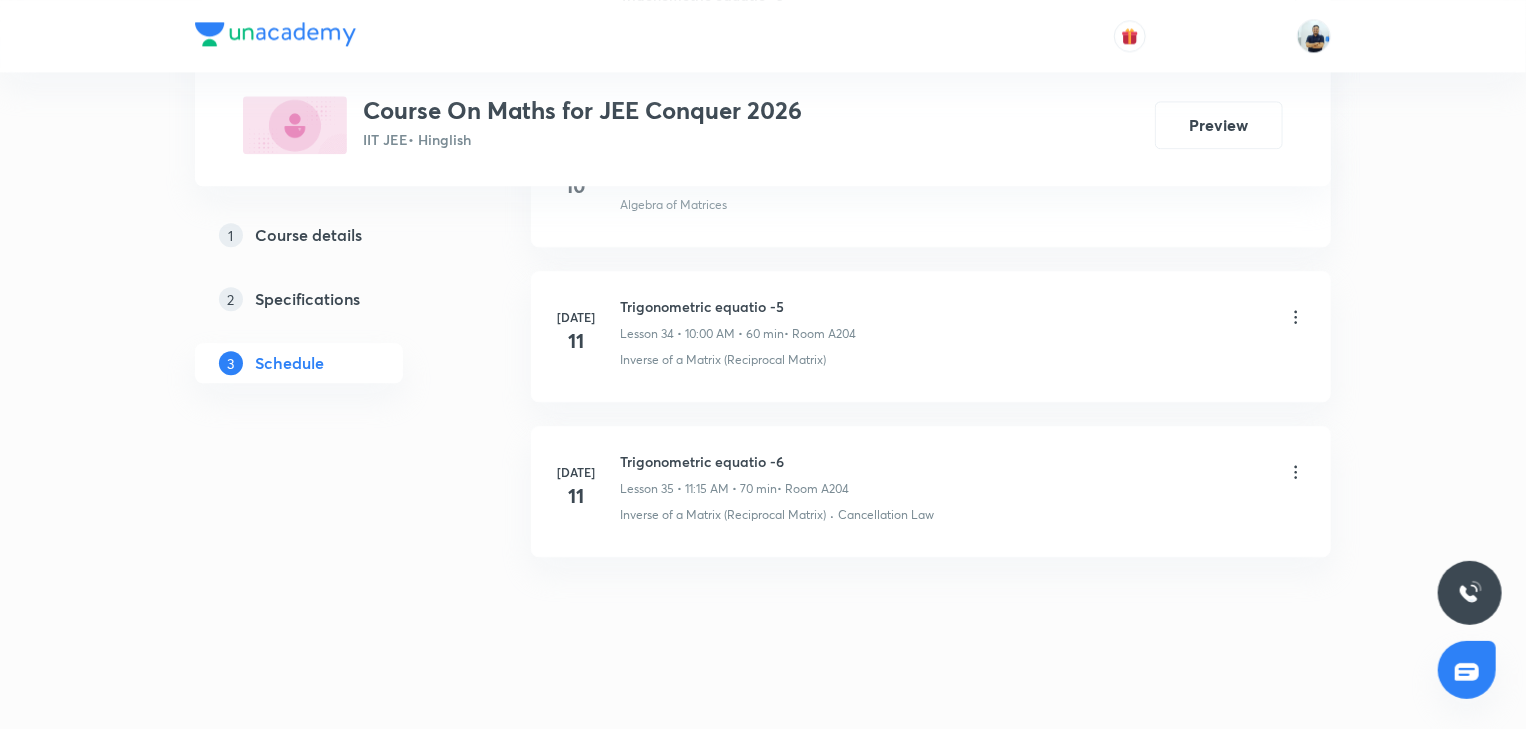 click on "Trigonometric equatio -6" at bounding box center [734, 461] 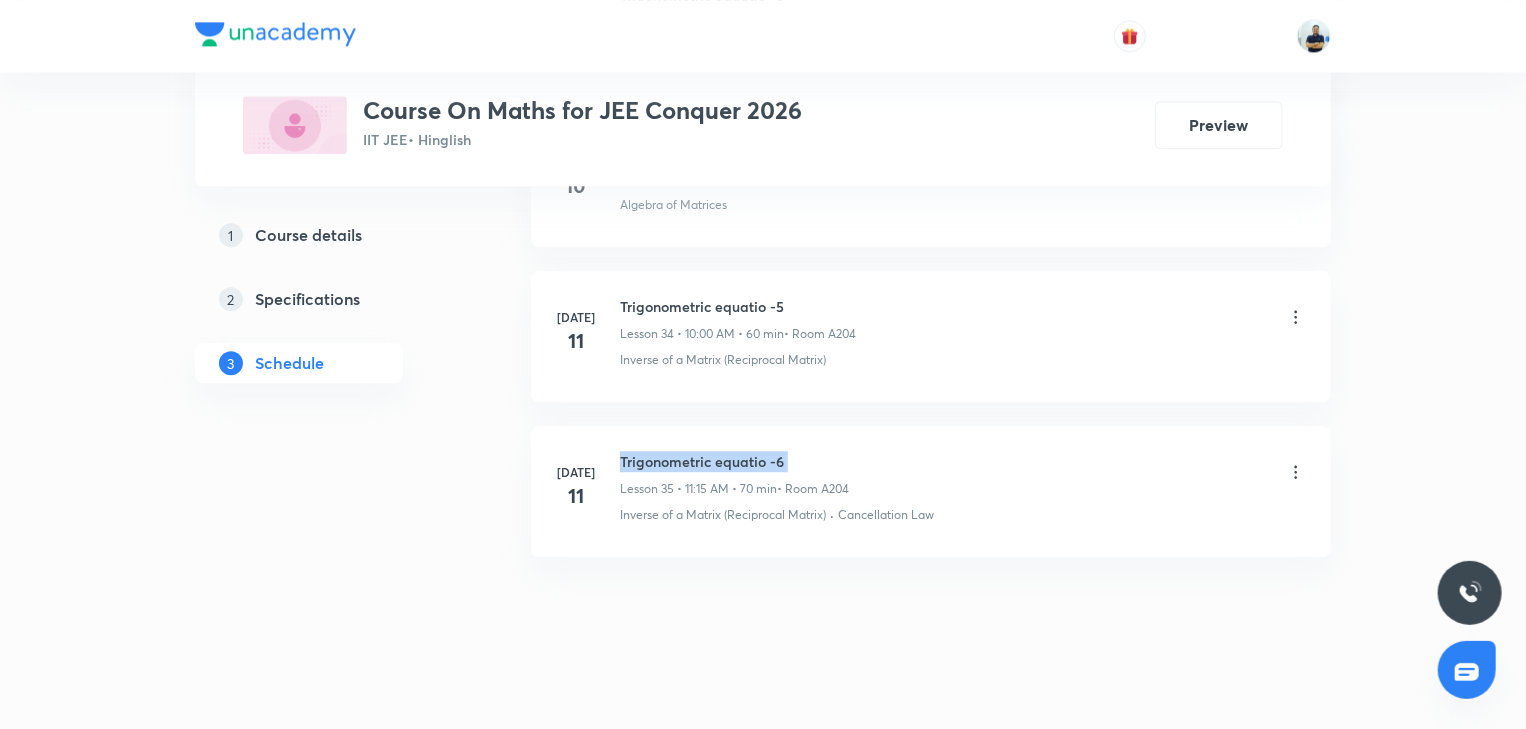 click on "Trigonometric equatio -6" at bounding box center (734, 461) 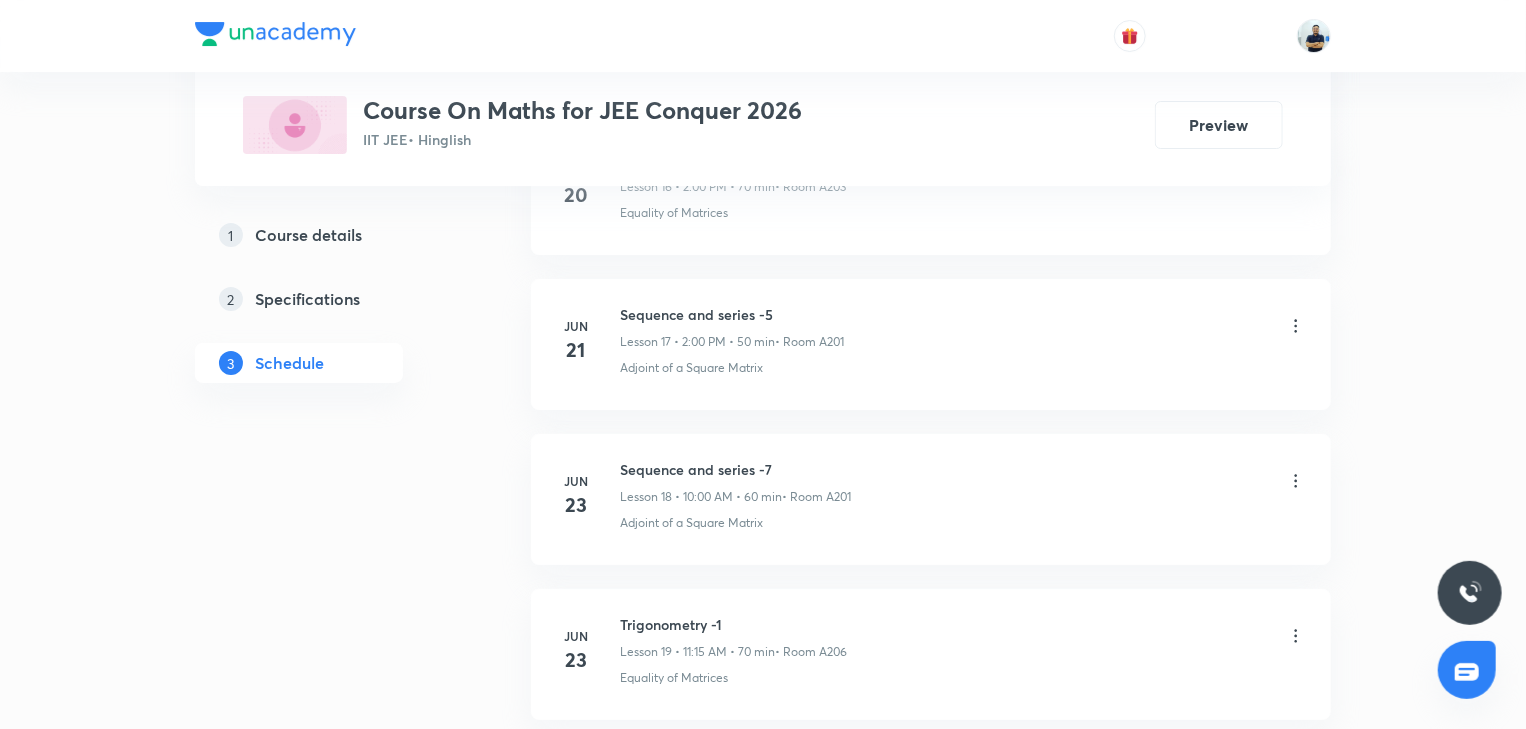 scroll, scrollTop: 0, scrollLeft: 0, axis: both 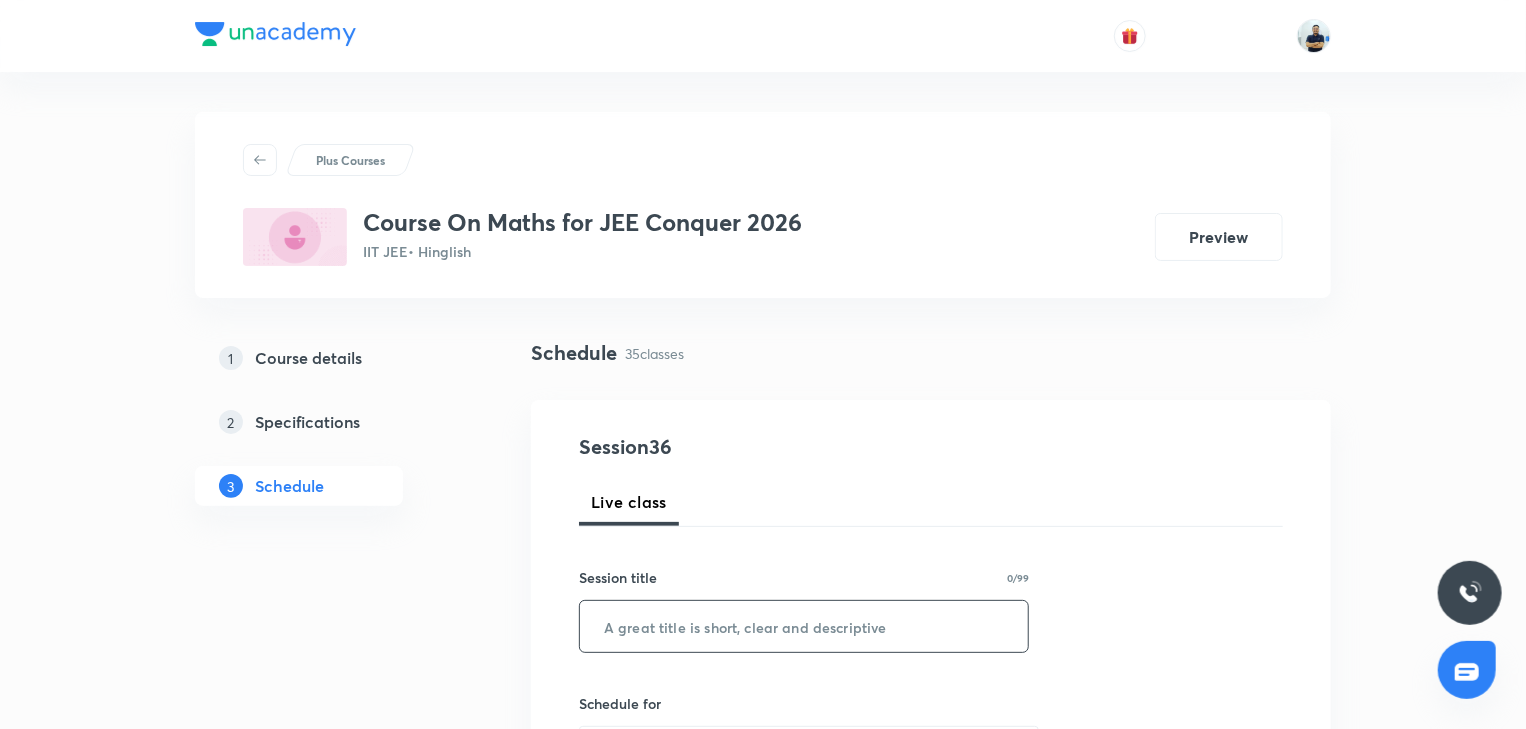click at bounding box center (804, 626) 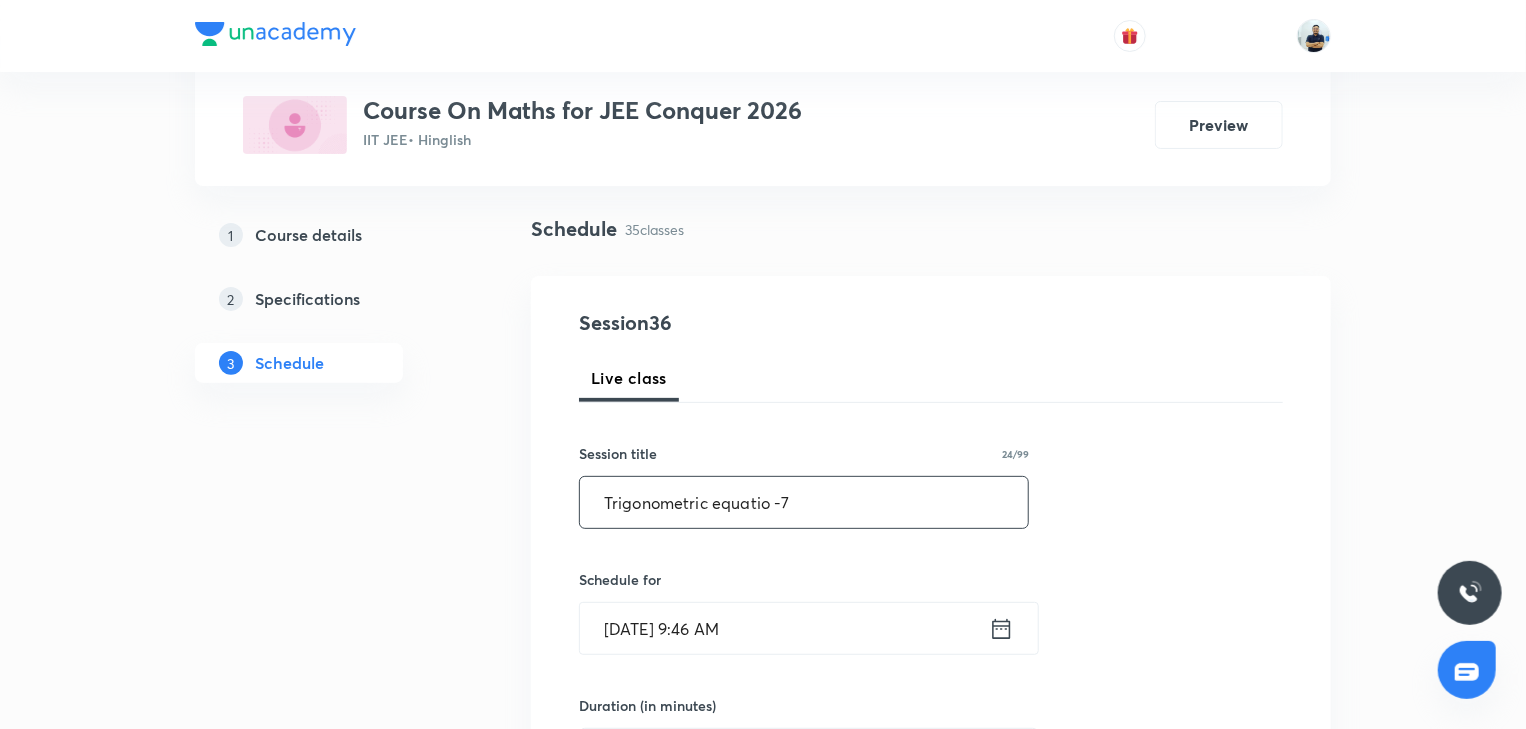 scroll, scrollTop: 149, scrollLeft: 0, axis: vertical 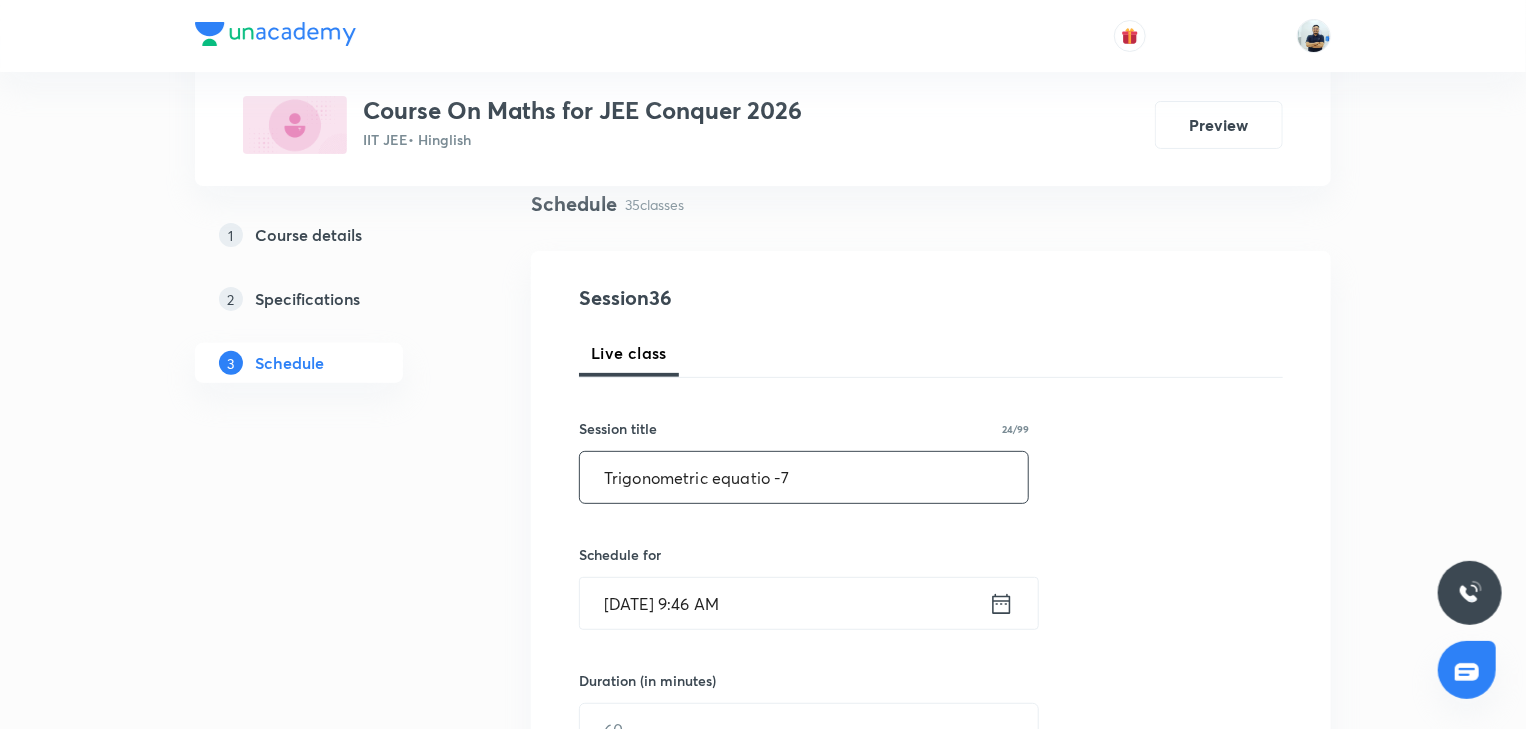 type on "Trigonometric equatio -7" 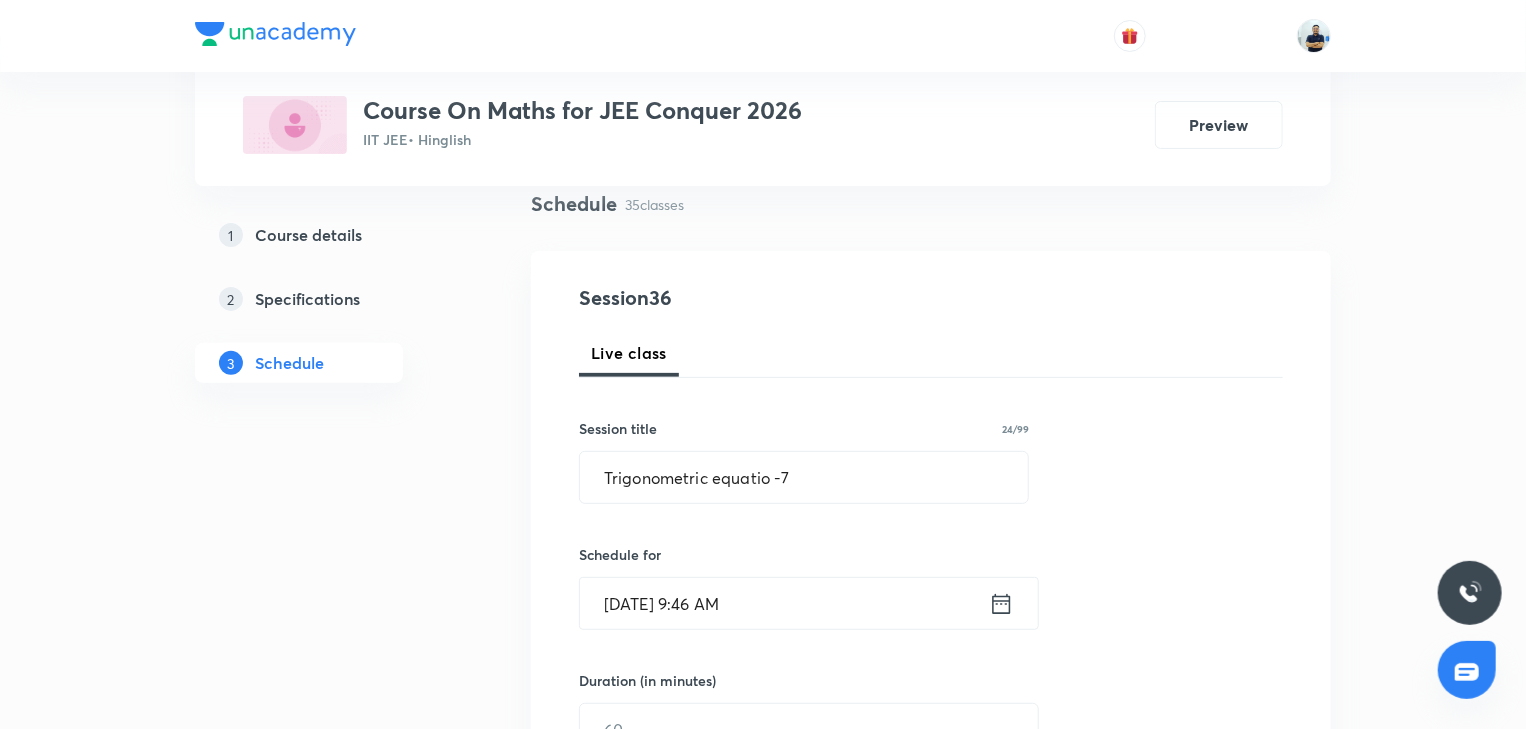 click on "Jul 12, 2025, 9:46 AM" at bounding box center (784, 603) 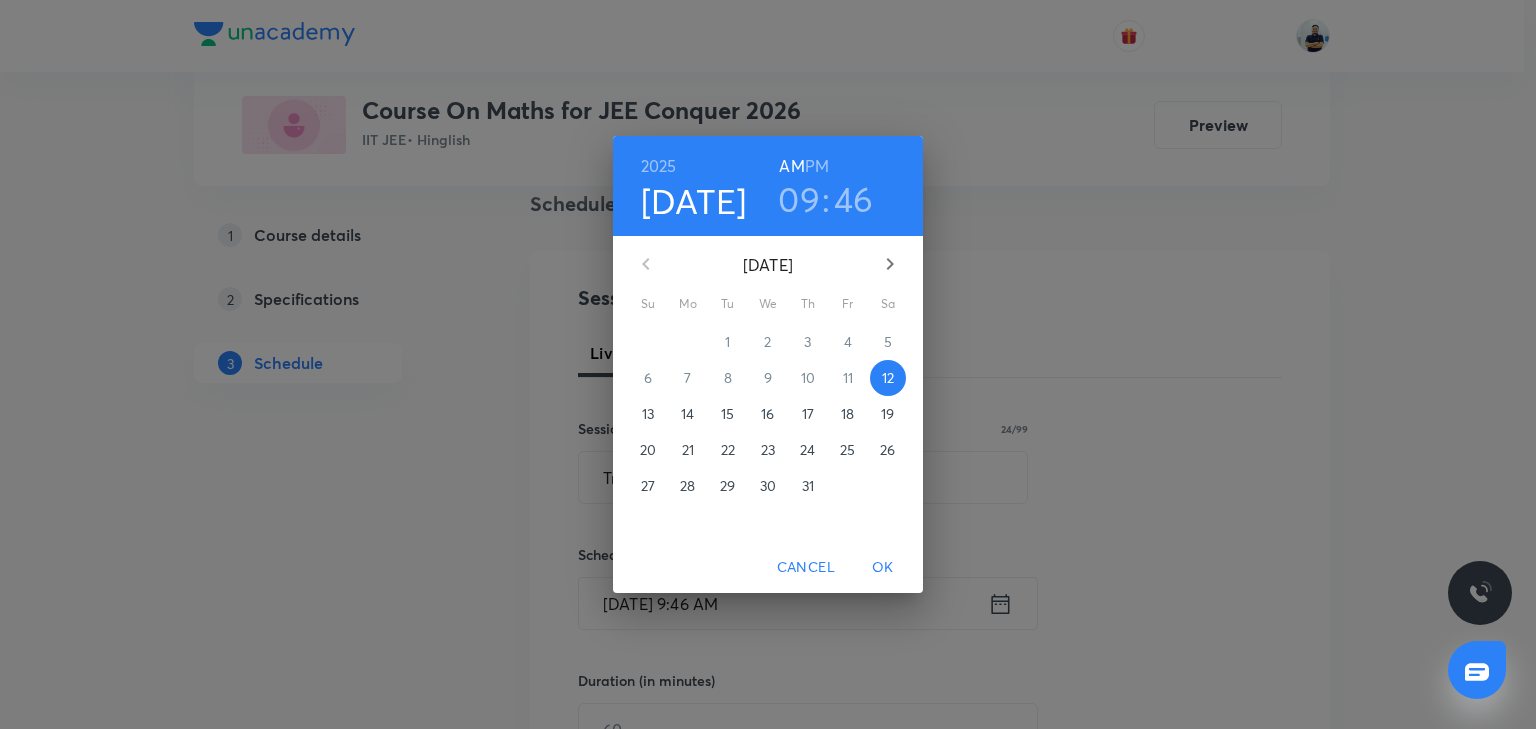 click on "09" at bounding box center [799, 199] 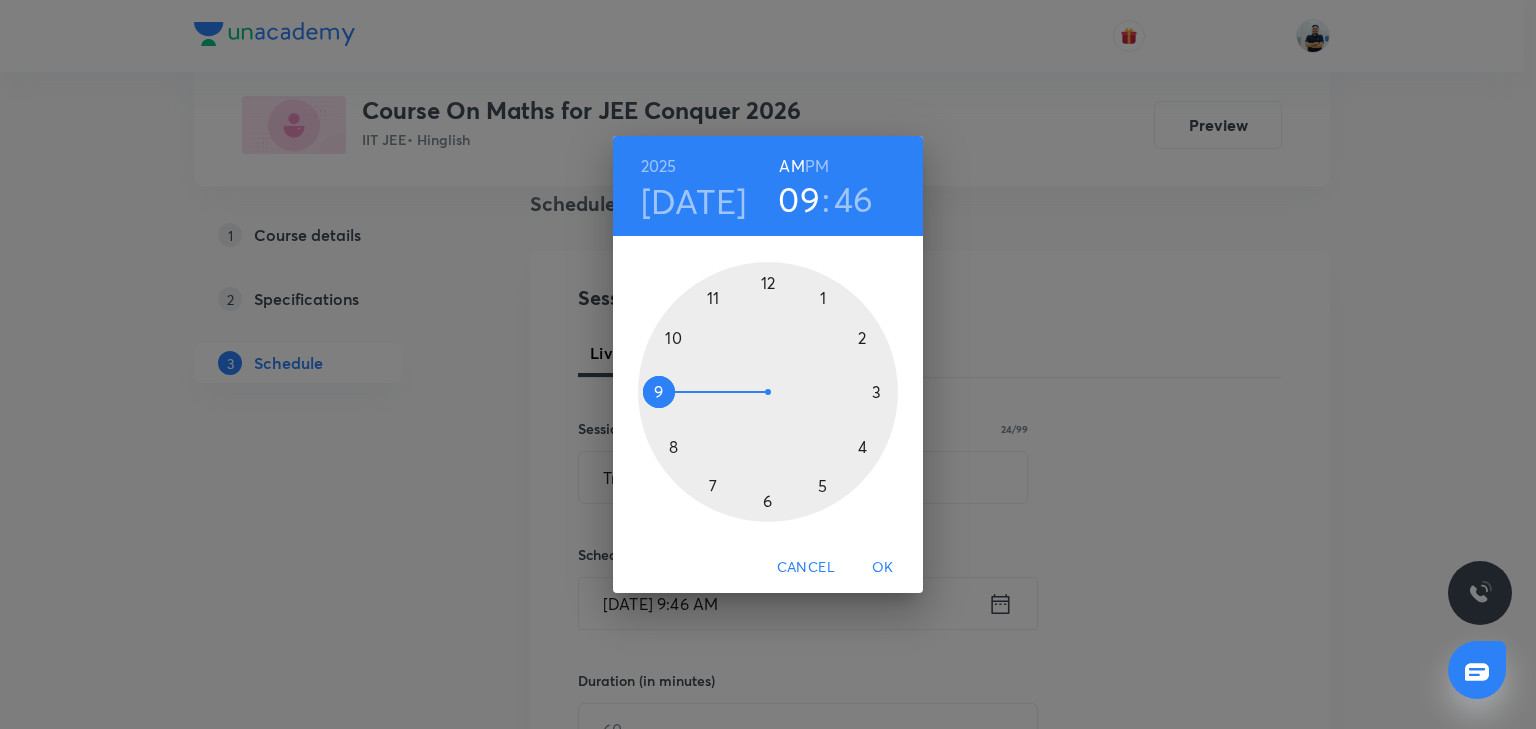 click at bounding box center (768, 392) 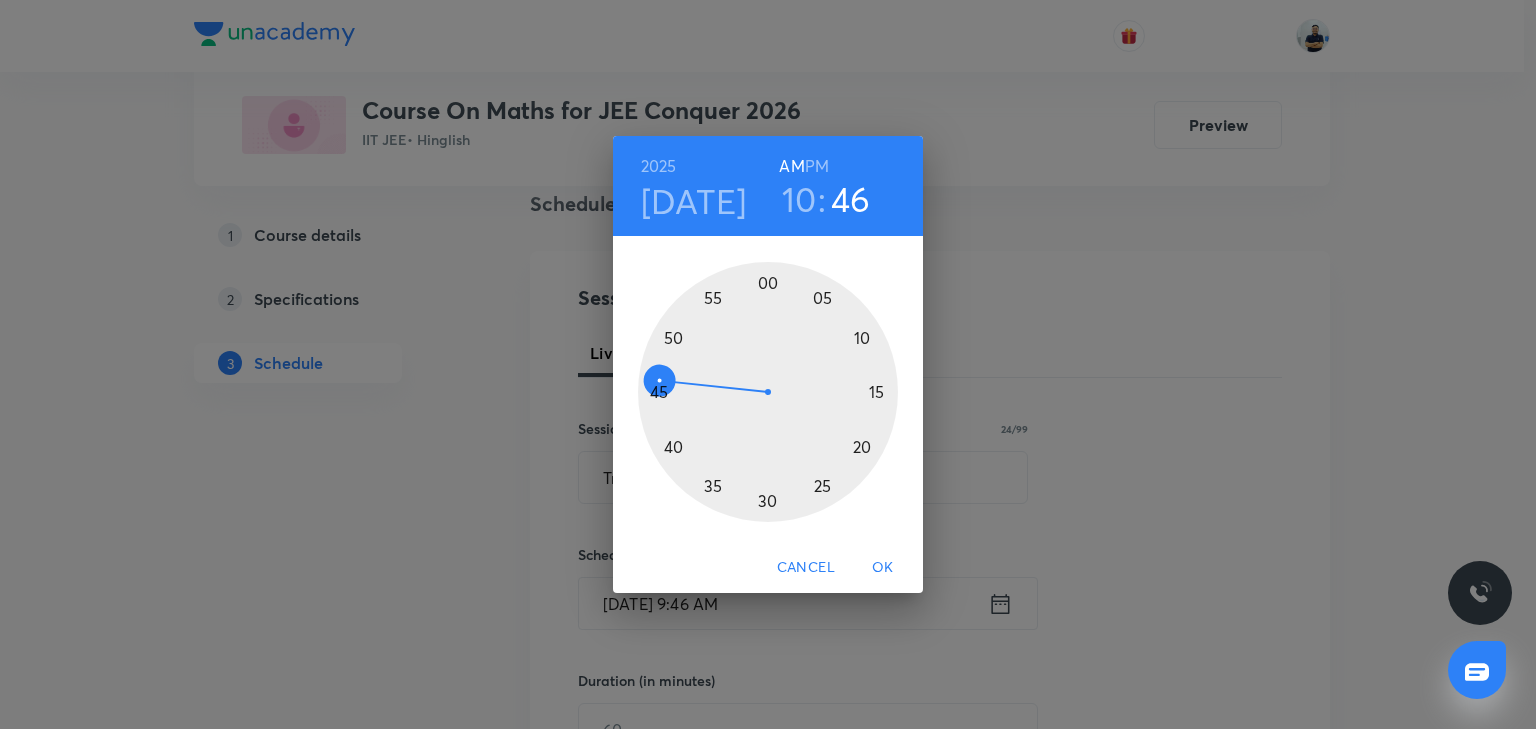 click at bounding box center [768, 392] 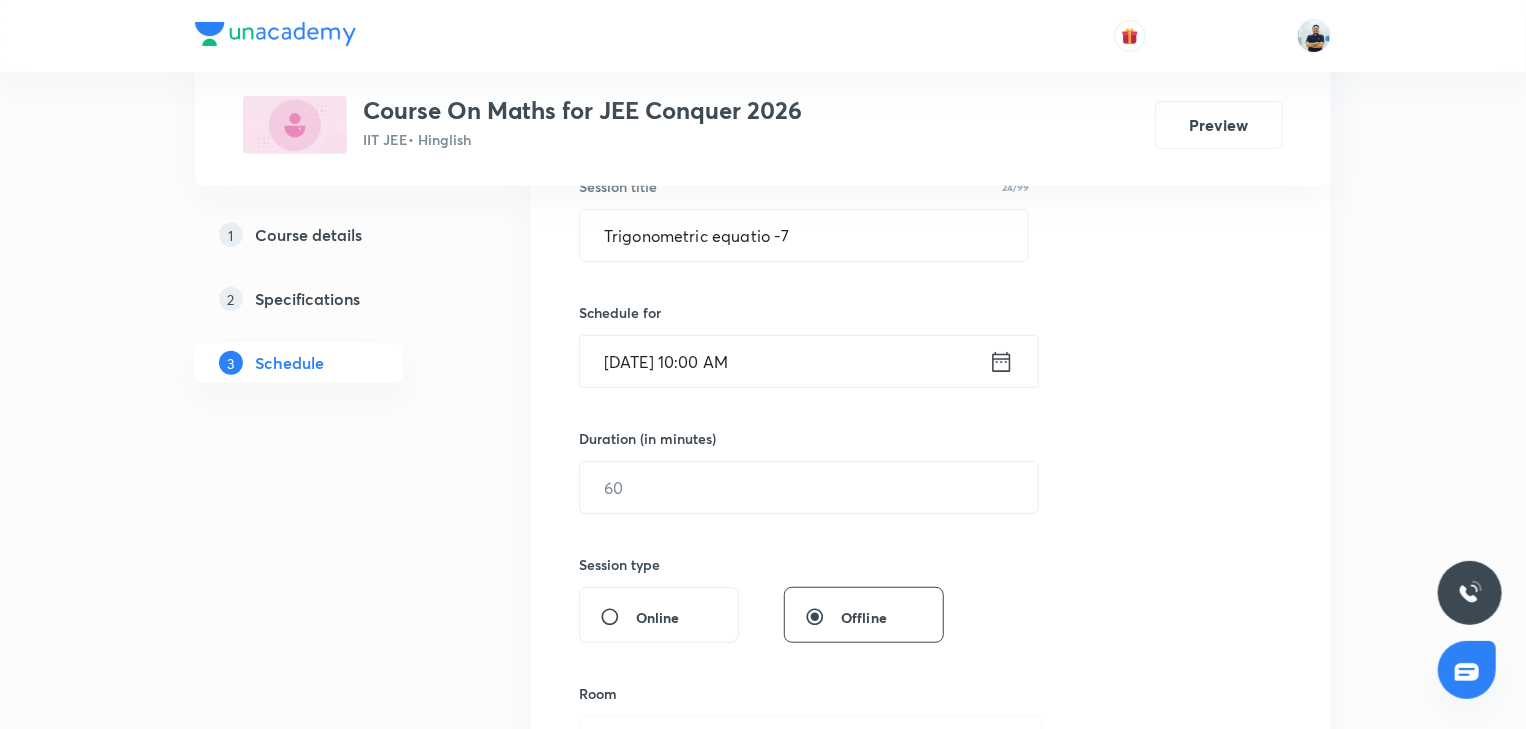 scroll, scrollTop: 392, scrollLeft: 0, axis: vertical 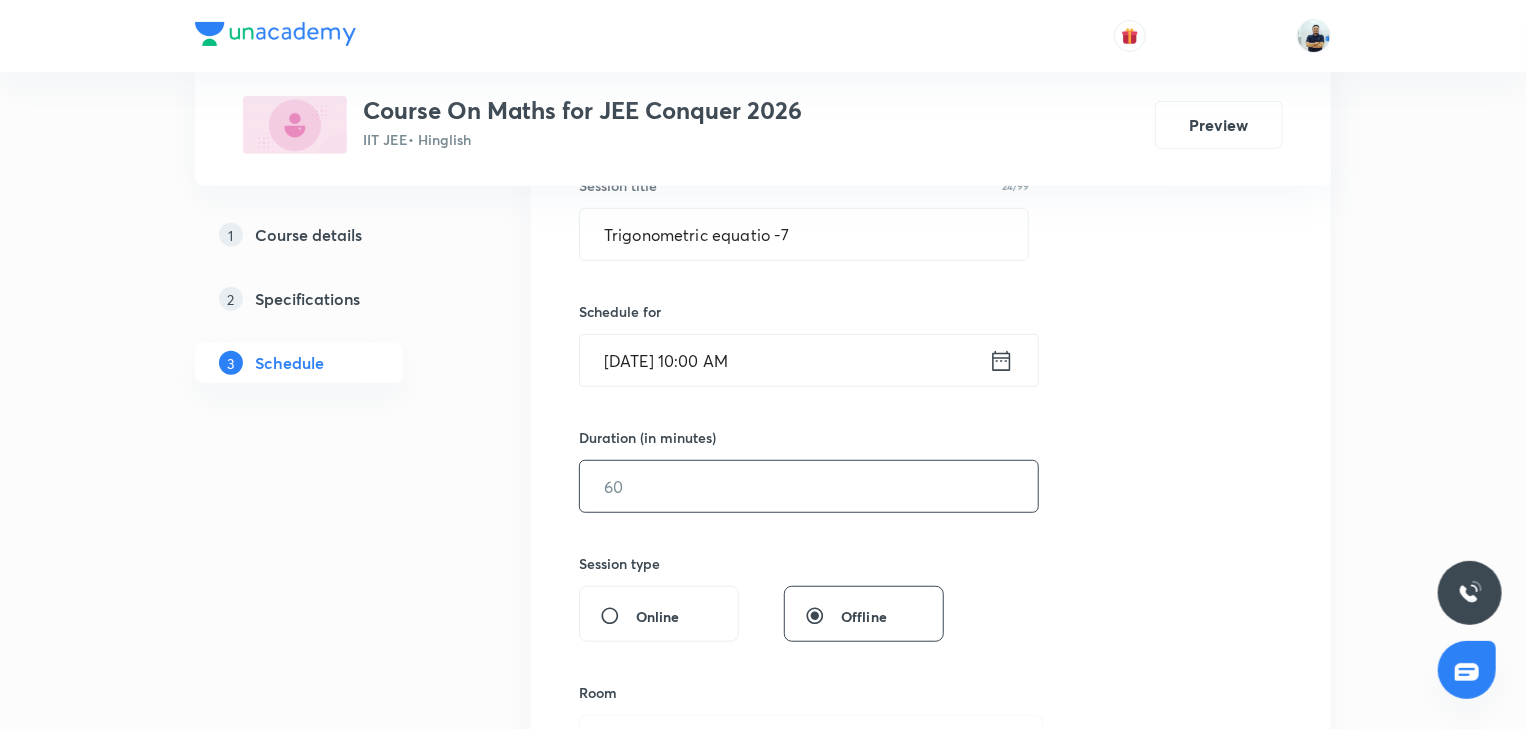 click at bounding box center (809, 486) 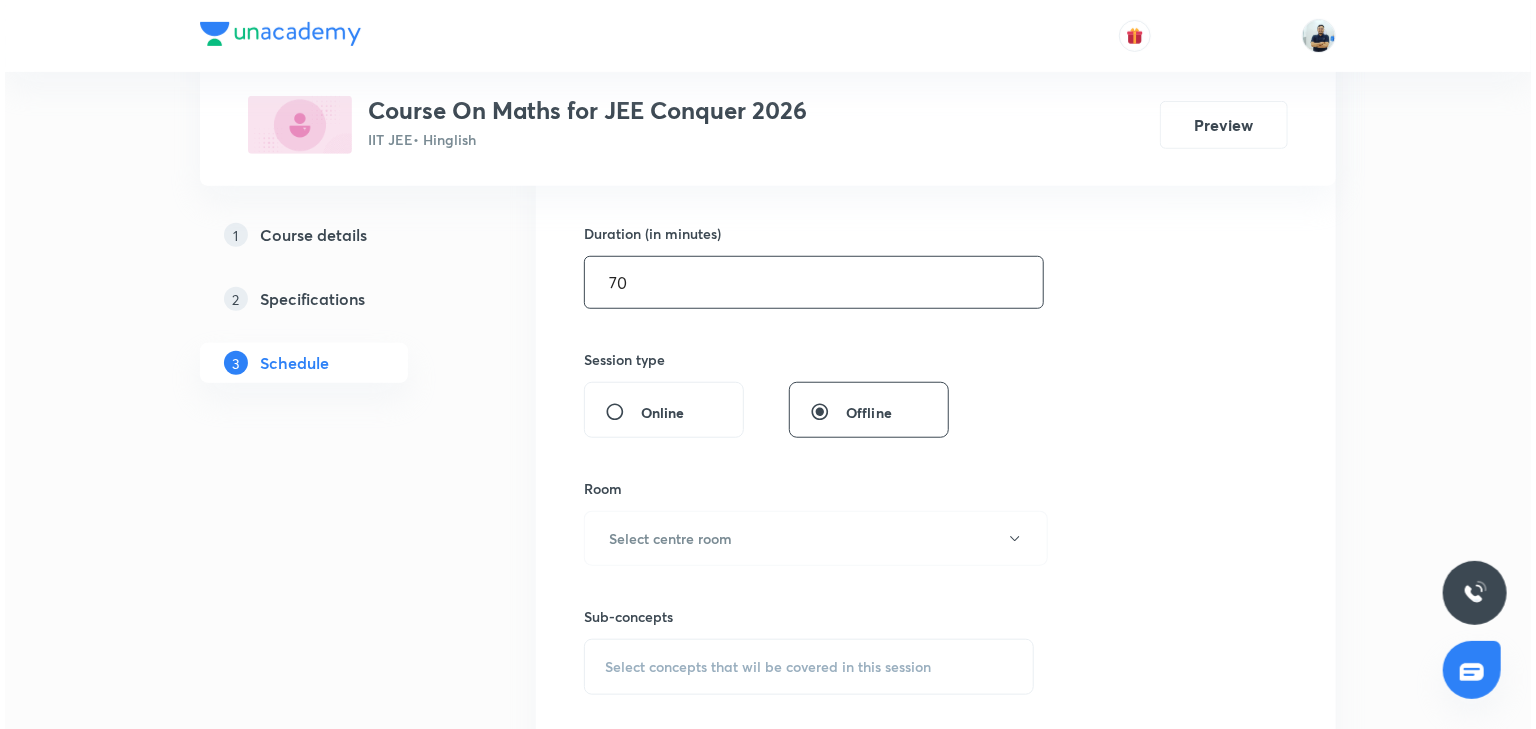 scroll, scrollTop: 616, scrollLeft: 0, axis: vertical 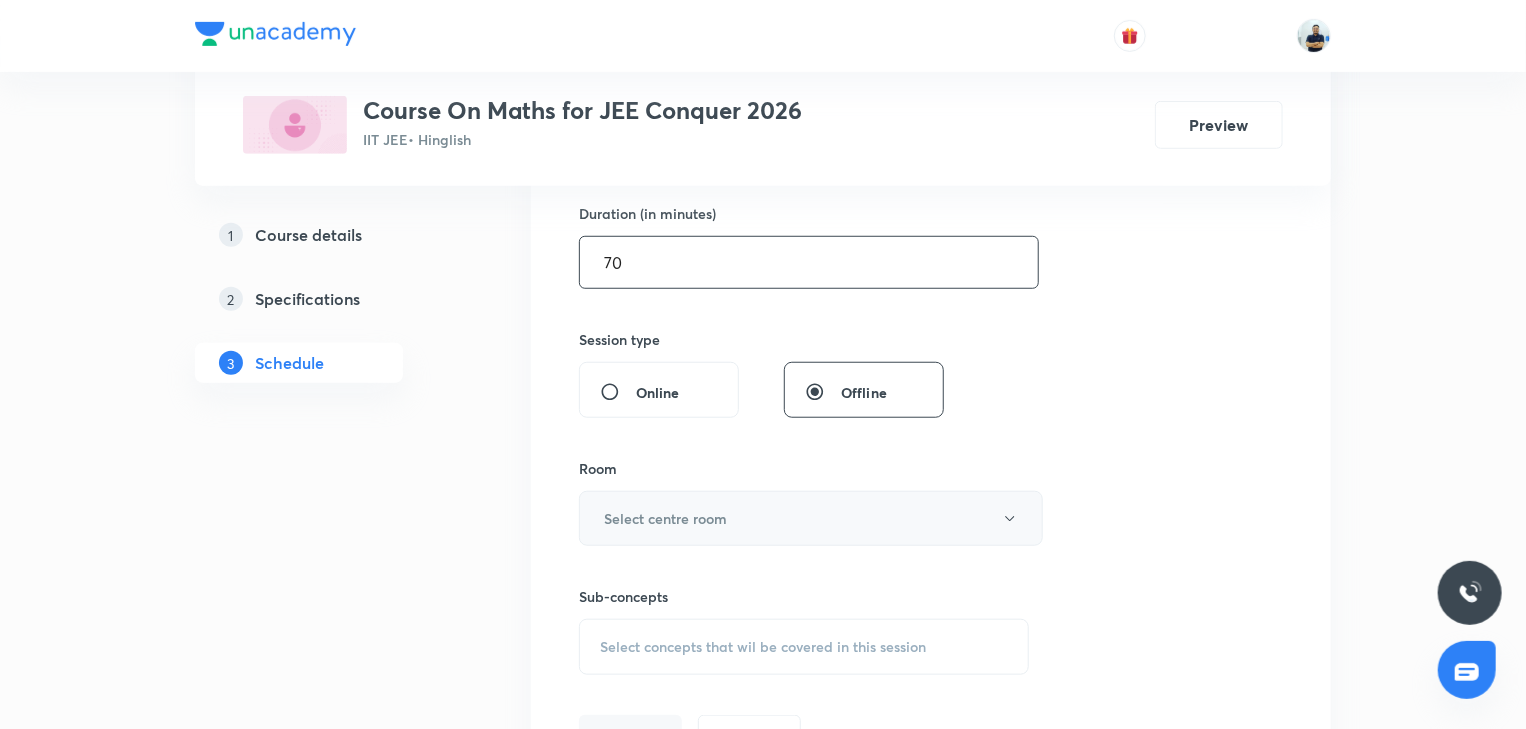 type on "70" 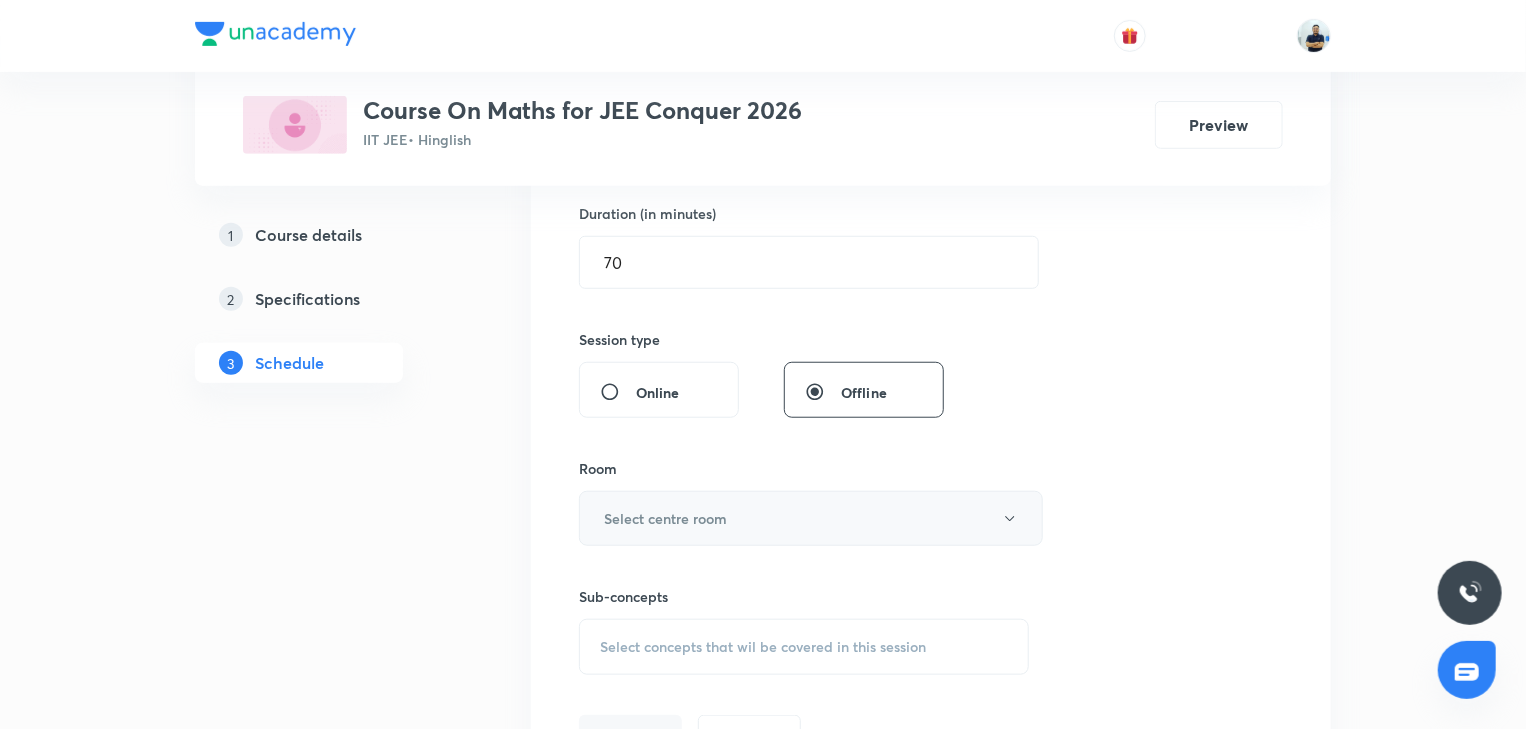 click on "Select centre room" at bounding box center (665, 518) 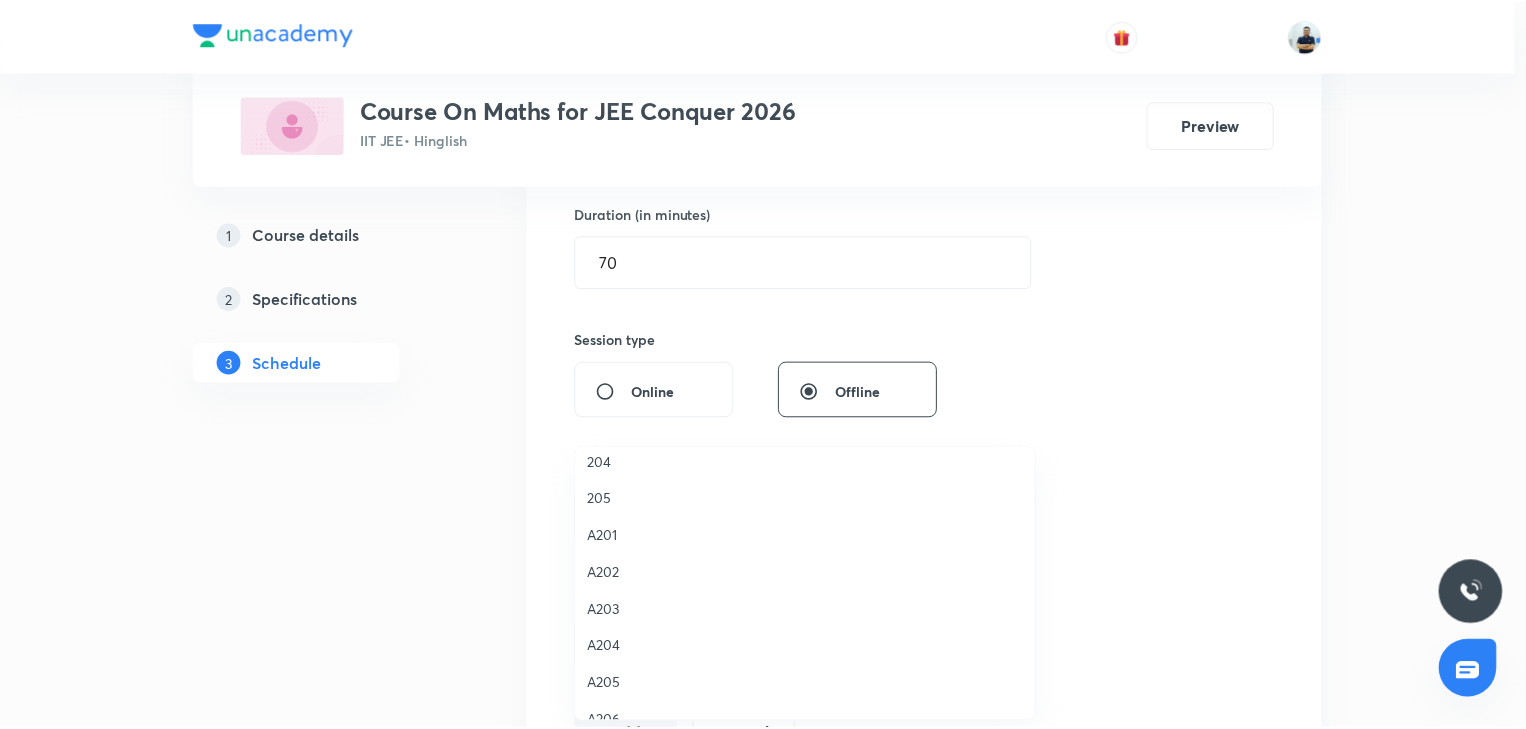 scroll, scrollTop: 370, scrollLeft: 0, axis: vertical 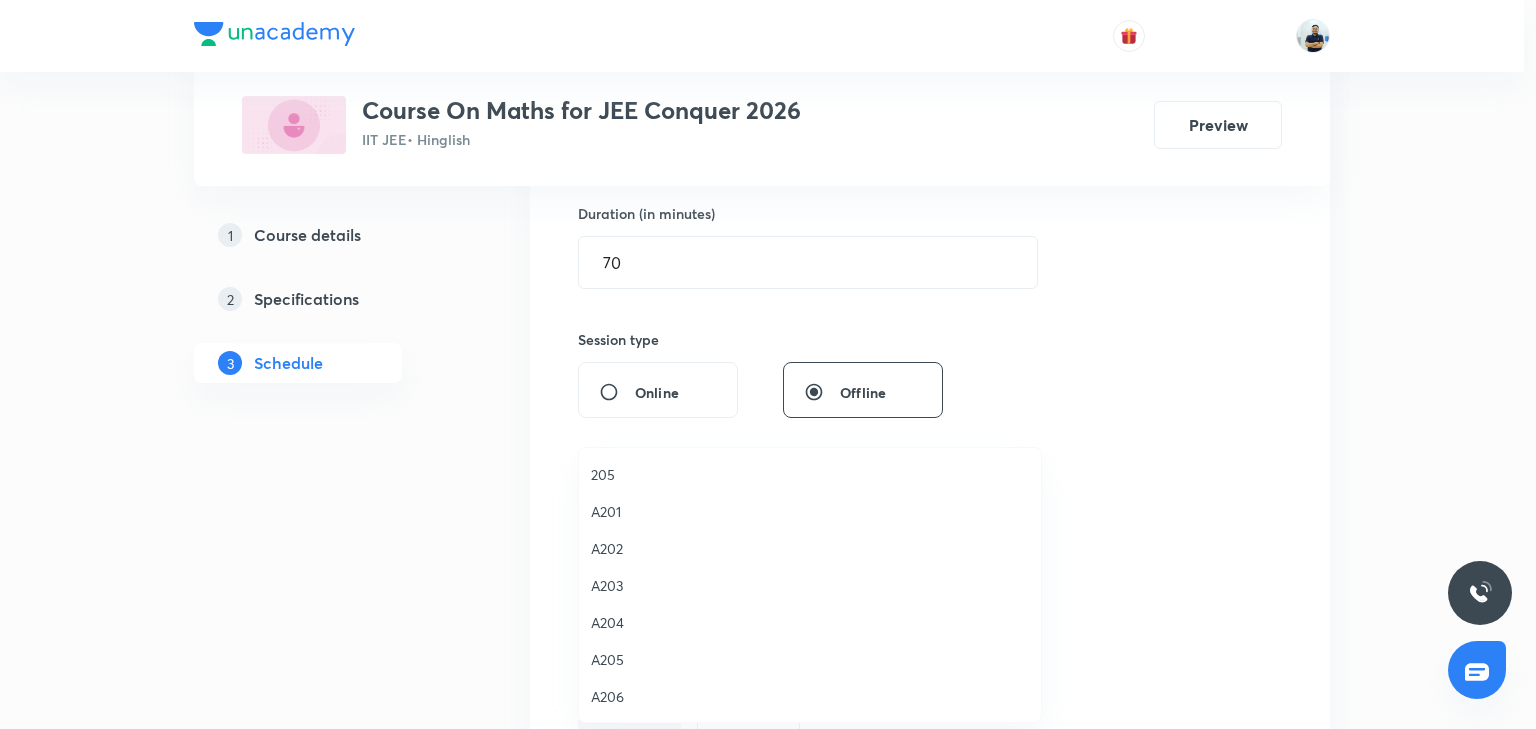 click on "A205" at bounding box center (810, 659) 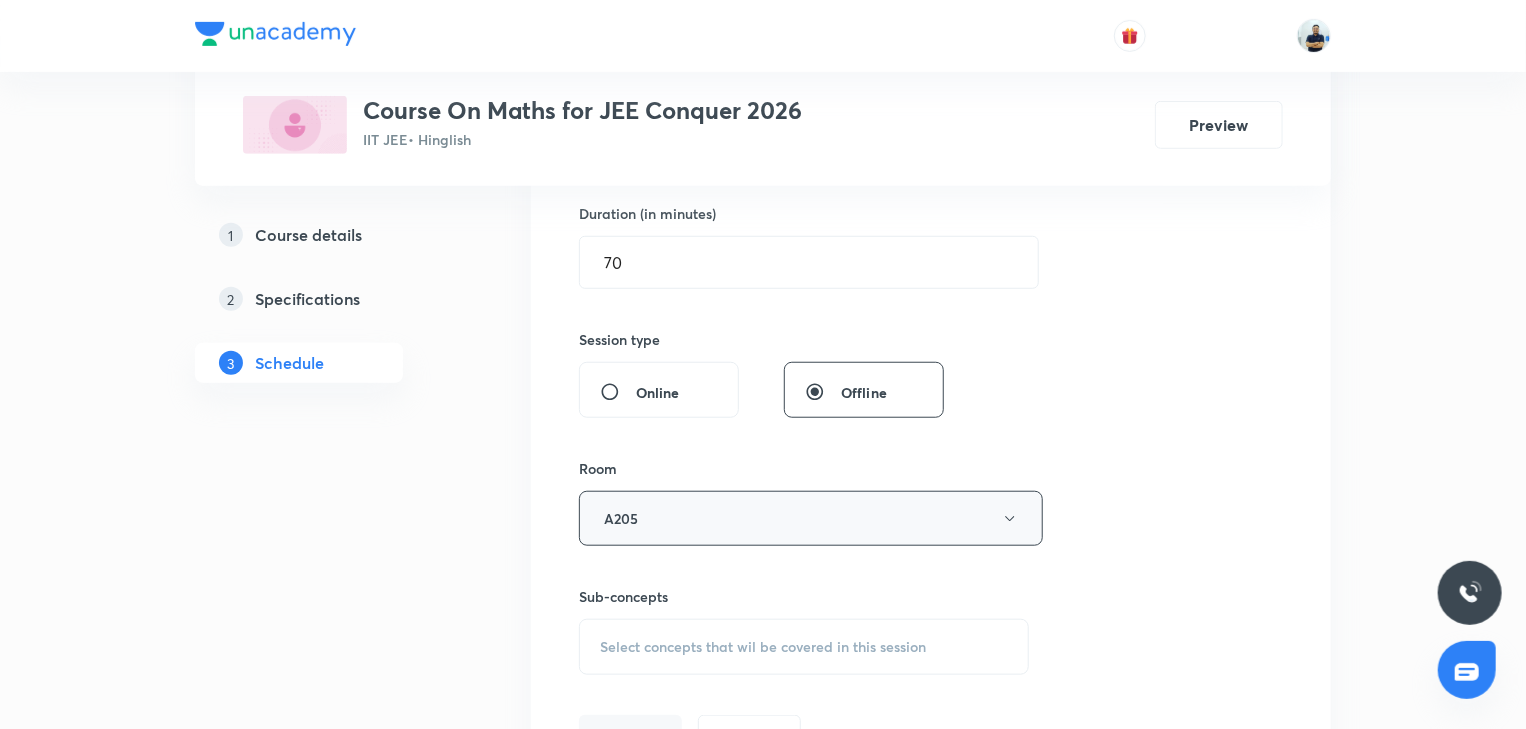 scroll, scrollTop: 858, scrollLeft: 0, axis: vertical 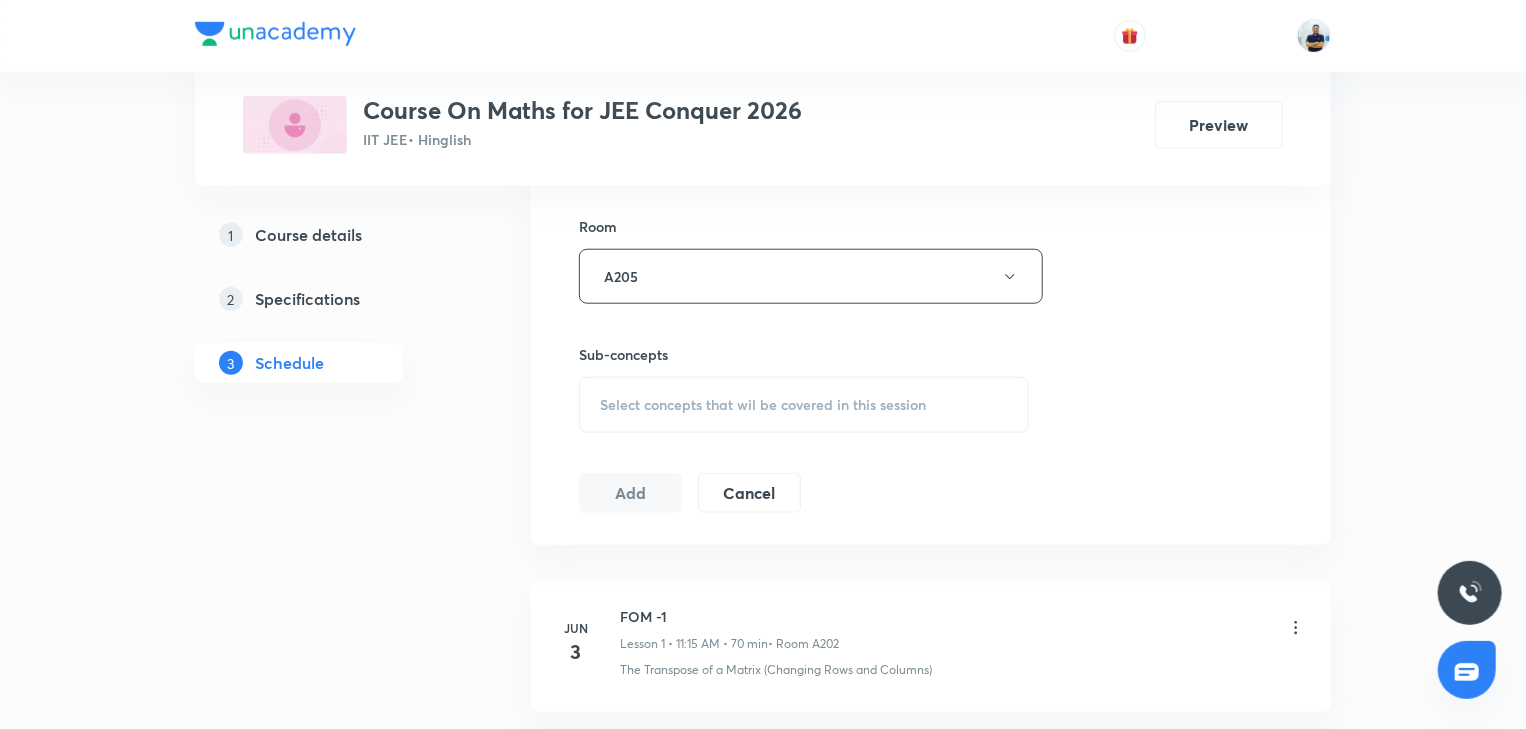 click on "Select concepts that wil be covered in this session" at bounding box center [804, 405] 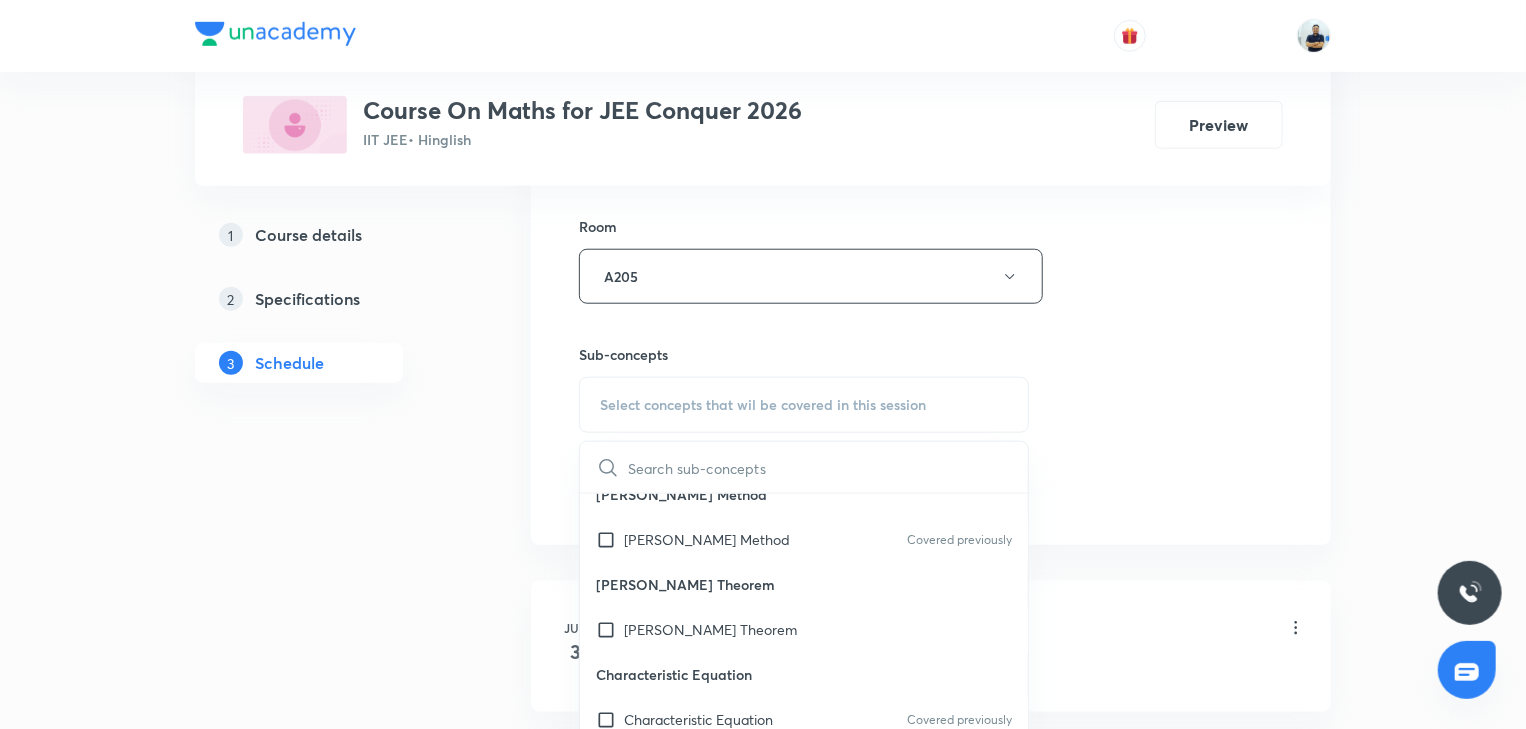 scroll, scrollTop: 224, scrollLeft: 0, axis: vertical 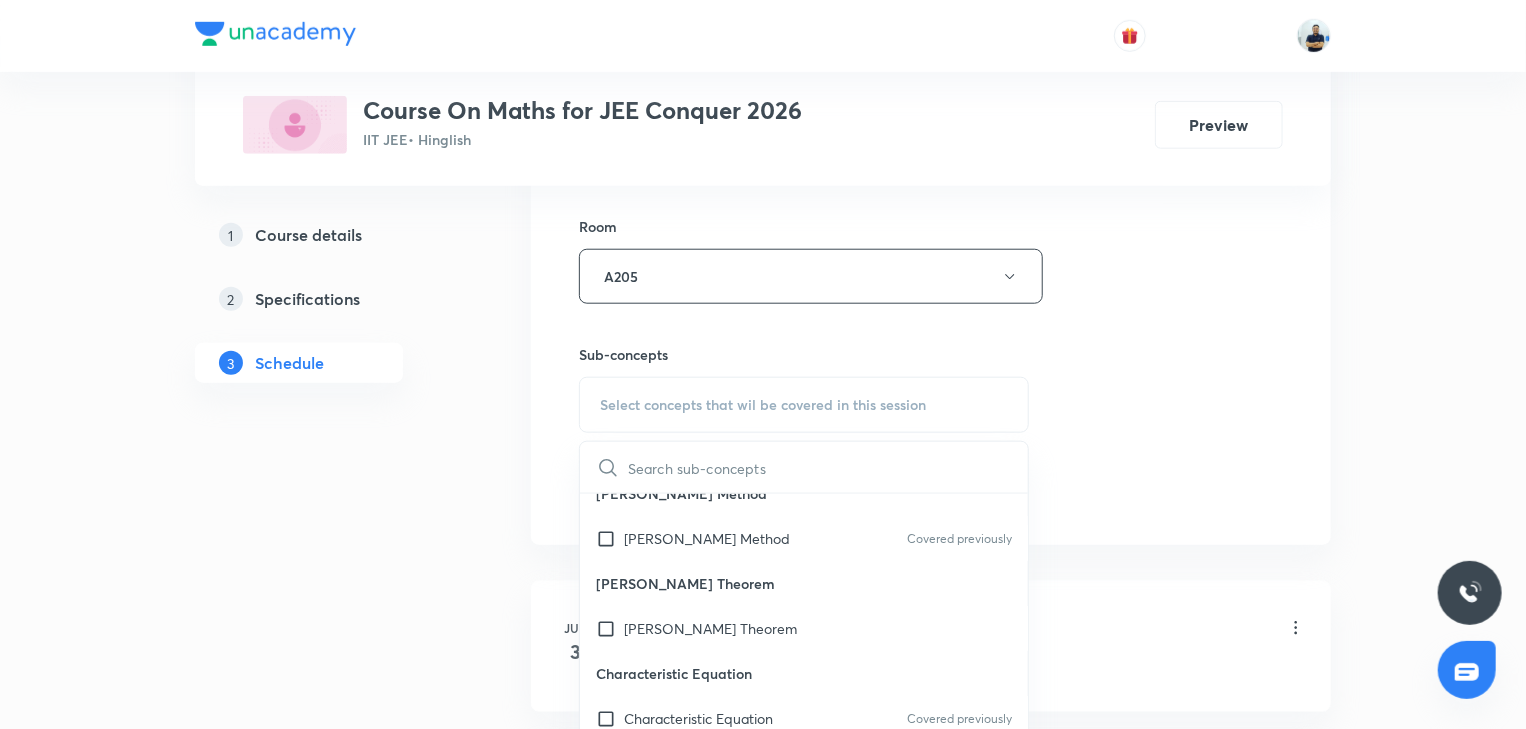 click on "Cayley-Hamilton Theorem" at bounding box center (804, 628) 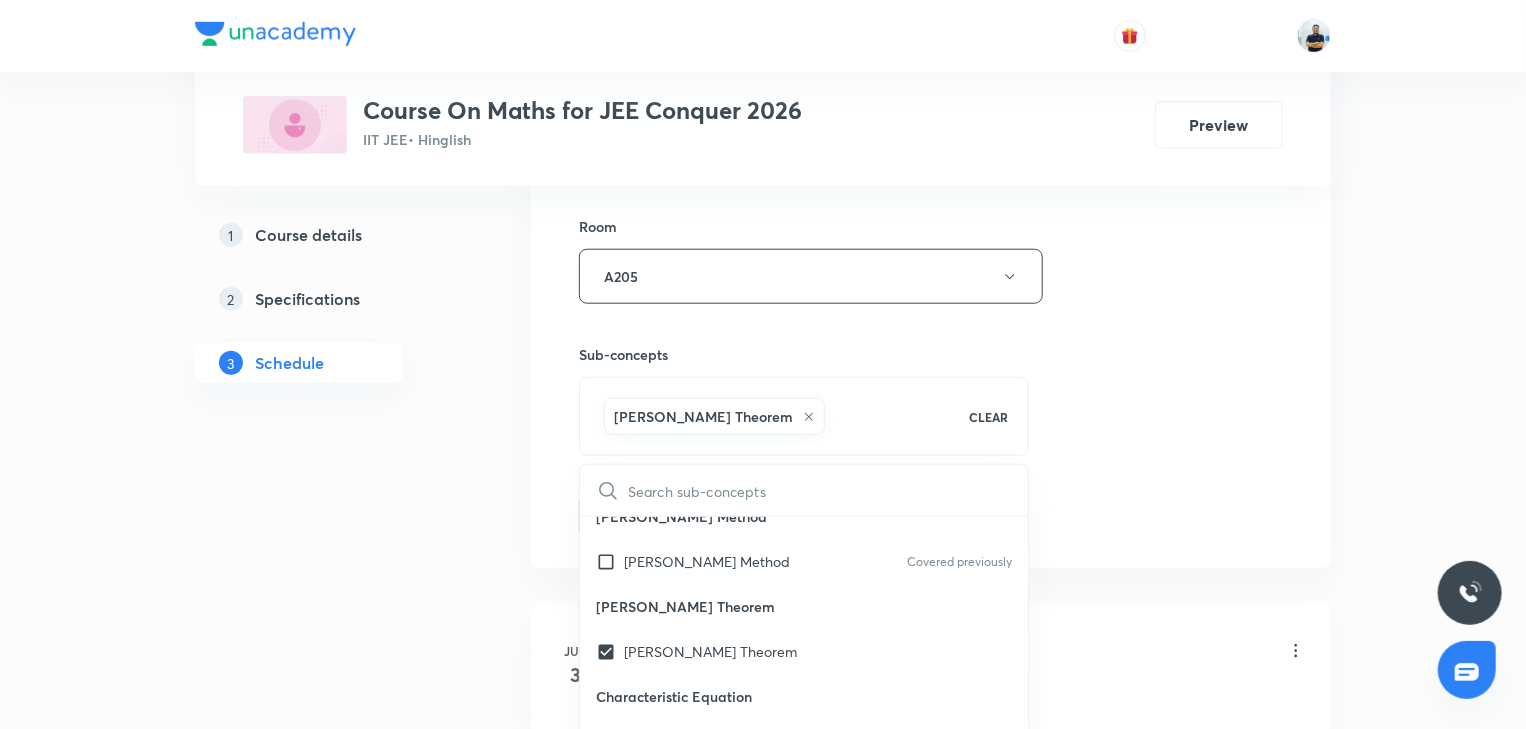 click on "Session  36 Live class Session title 24/99 Trigonometric equatio -7 ​ Schedule for Jul 12, 2025, 10:00 AM ​ Duration (in minutes) 70 ​   Session type Online Offline Room A205 Sub-concepts Cayley-Hamilton Theorem CLEAR ​ Matrices Symmetric and Skew Symmetric Matrix The Transpose of a Matrix (Changing Rows and Columns) The Transpose of a Matrix (Changing Rows and Columns) Covered previously Gauss-Jordan Method Gauss-Jordan Method Covered previously Cayley-Hamilton Theorem Cayley-Hamilton Theorem Characteristic Equation Characteristic Equation Covered previously Matrix Polynomial Matrix Polynomial Covered previously Cancellation Law Cancellation Law Covered previously Inverse of a Matrix (Reciprocal Matrix) Inverse of a Matrix (Reciprocal Matrix) Covered previously Adjoint of a Square Matrix Adjoint of a Square Matrix Covered previously Symmetric and Skew Symmetric Matrix Symmetric and Skew Symmetric Matrix Covered previously Orthogonal Matrix Orthogonal Matrix Covered previously Covered previously Add" at bounding box center [931, 55] 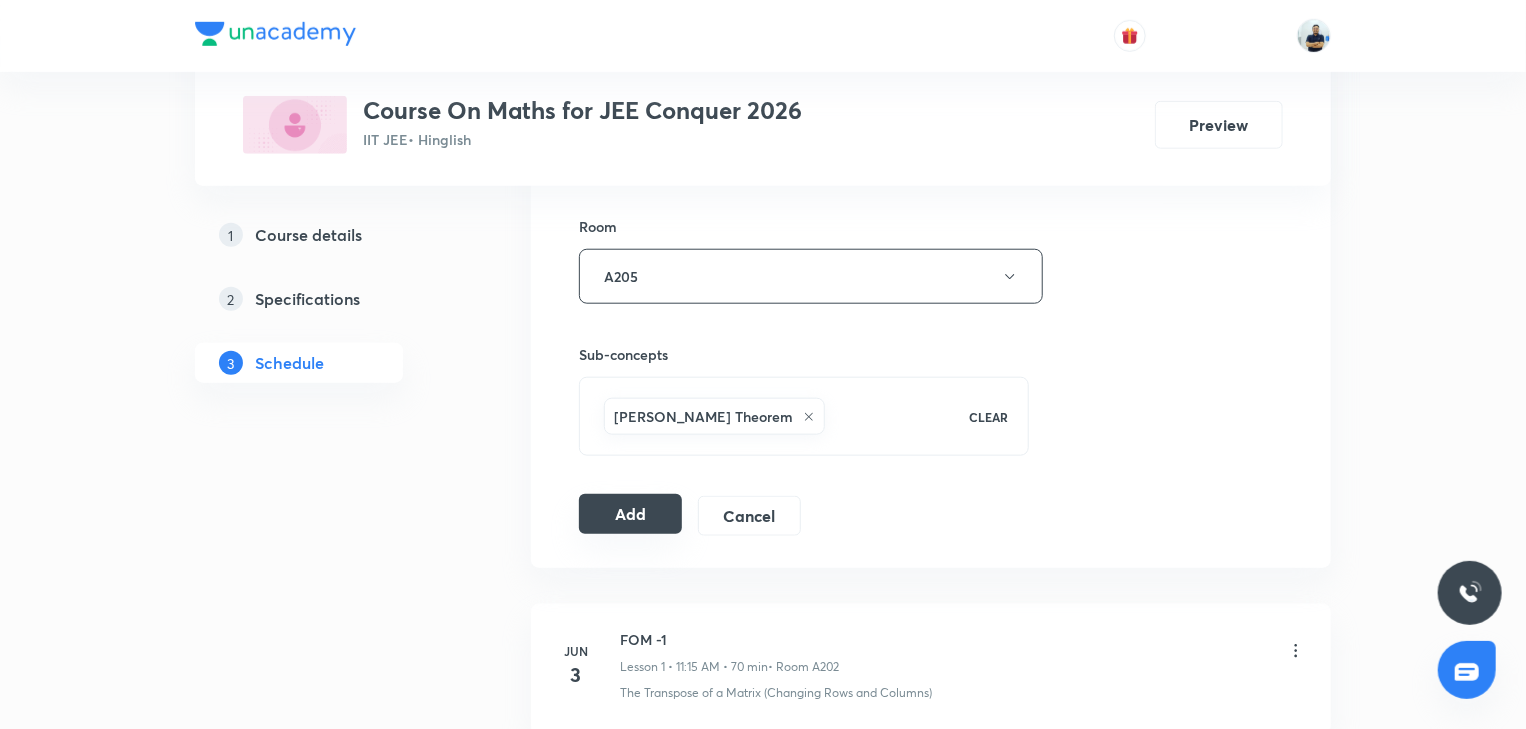 click on "Add" at bounding box center (630, 514) 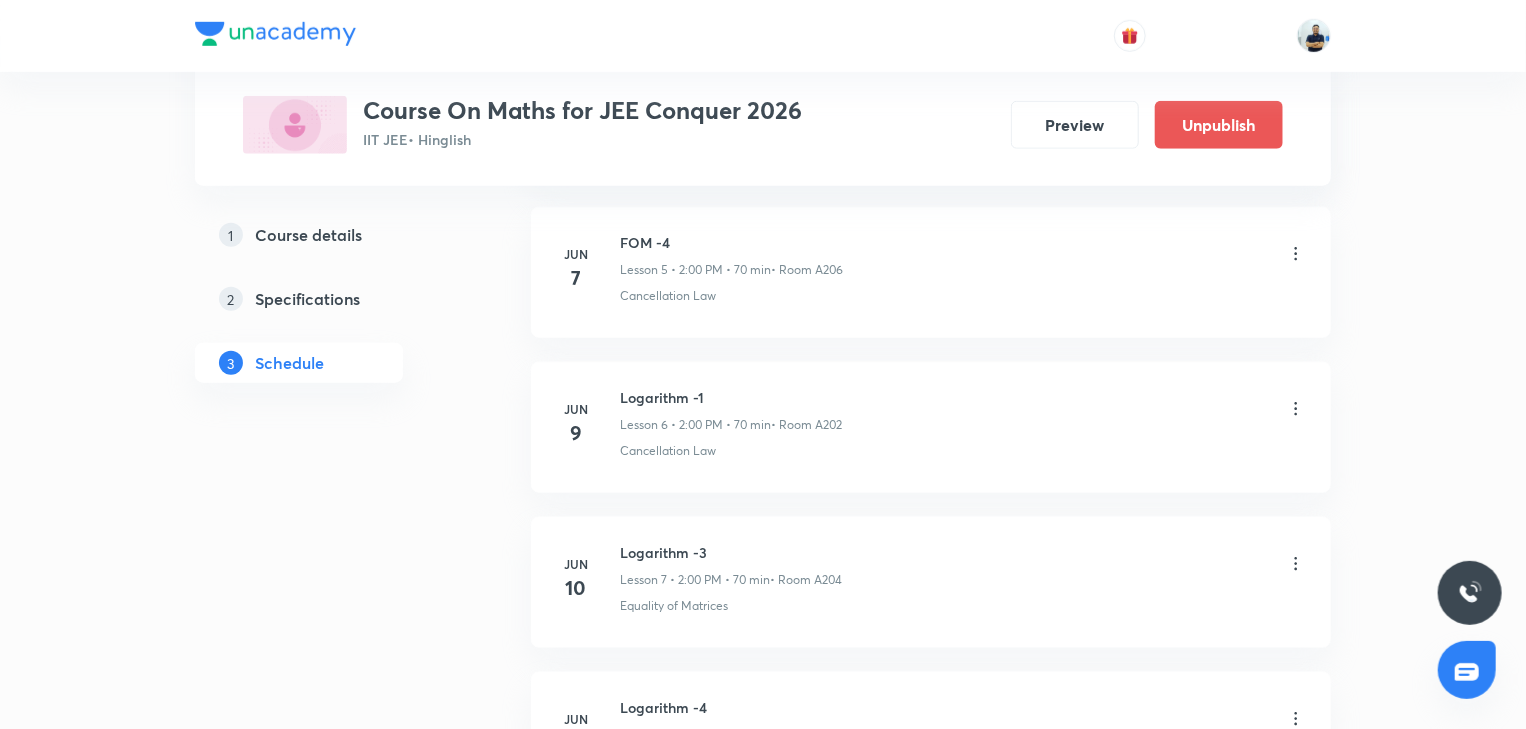 scroll, scrollTop: 0, scrollLeft: 0, axis: both 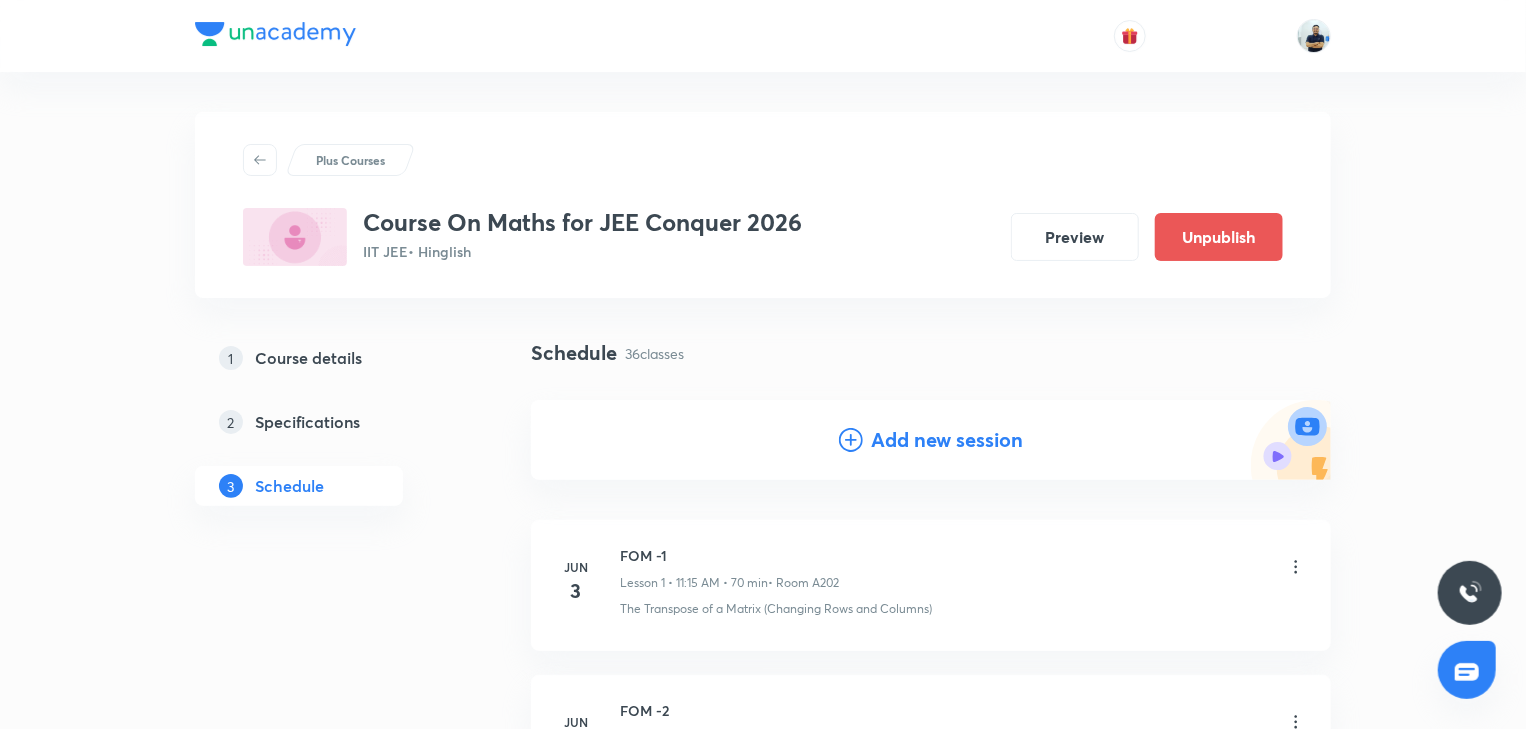 click on "Add new session" at bounding box center (947, 440) 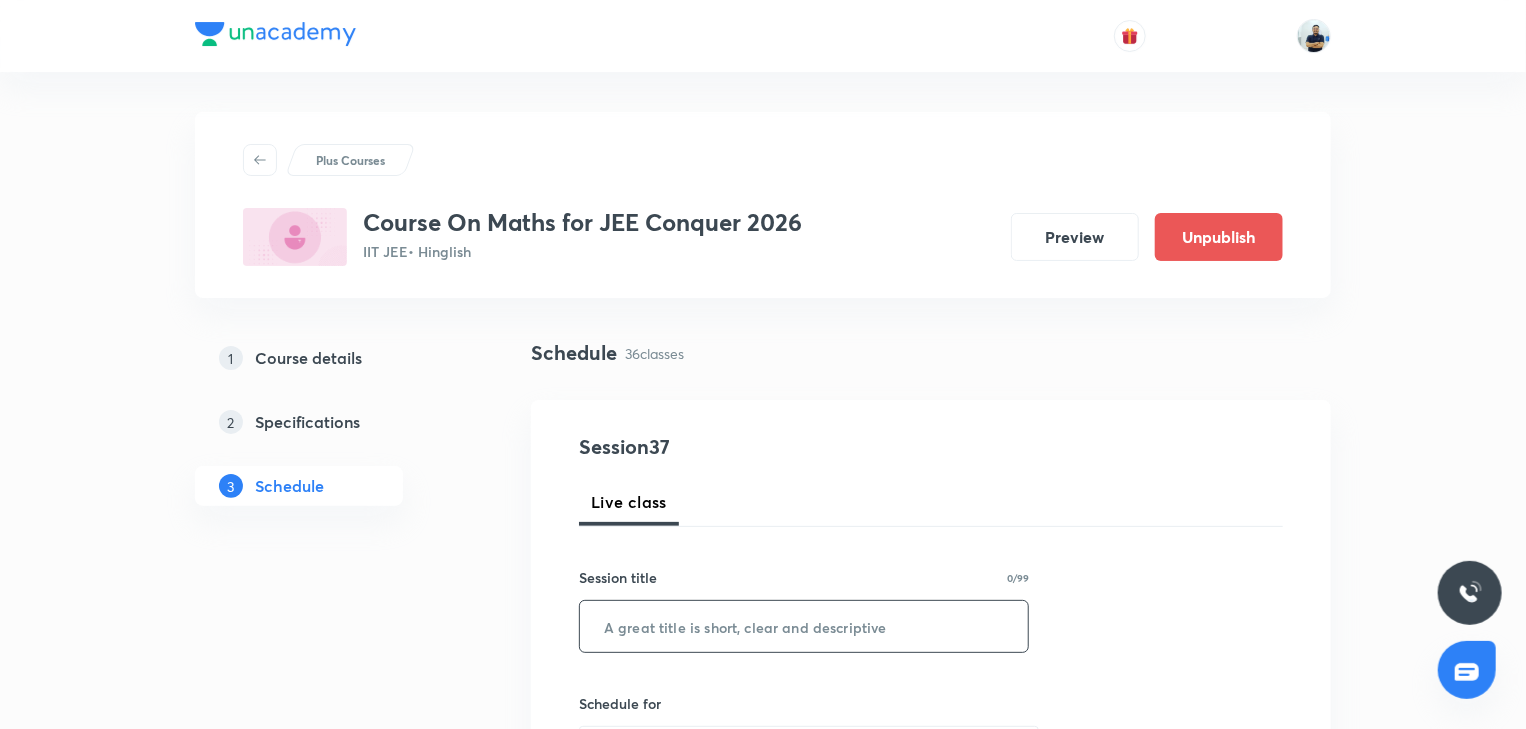 click at bounding box center (804, 626) 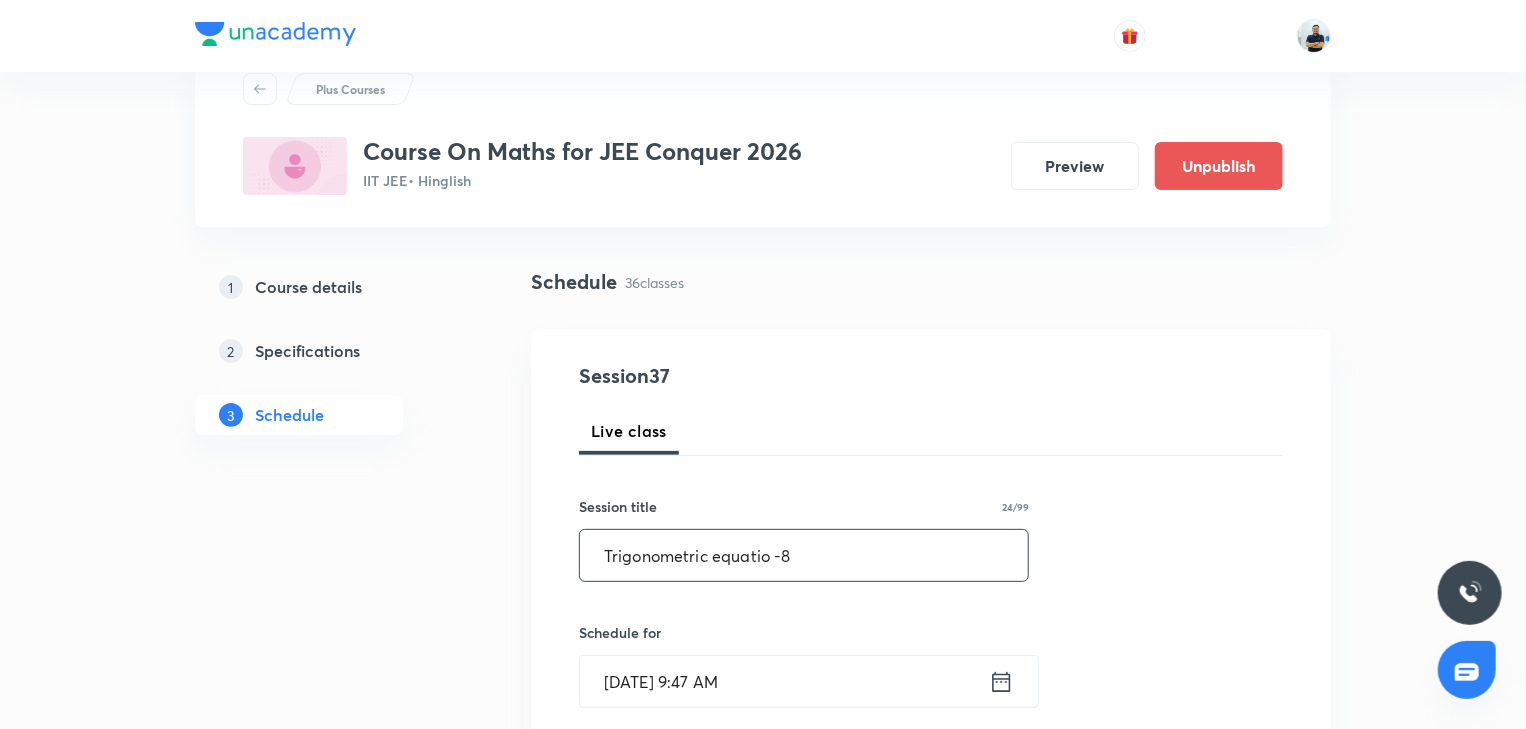 scroll, scrollTop: 74, scrollLeft: 0, axis: vertical 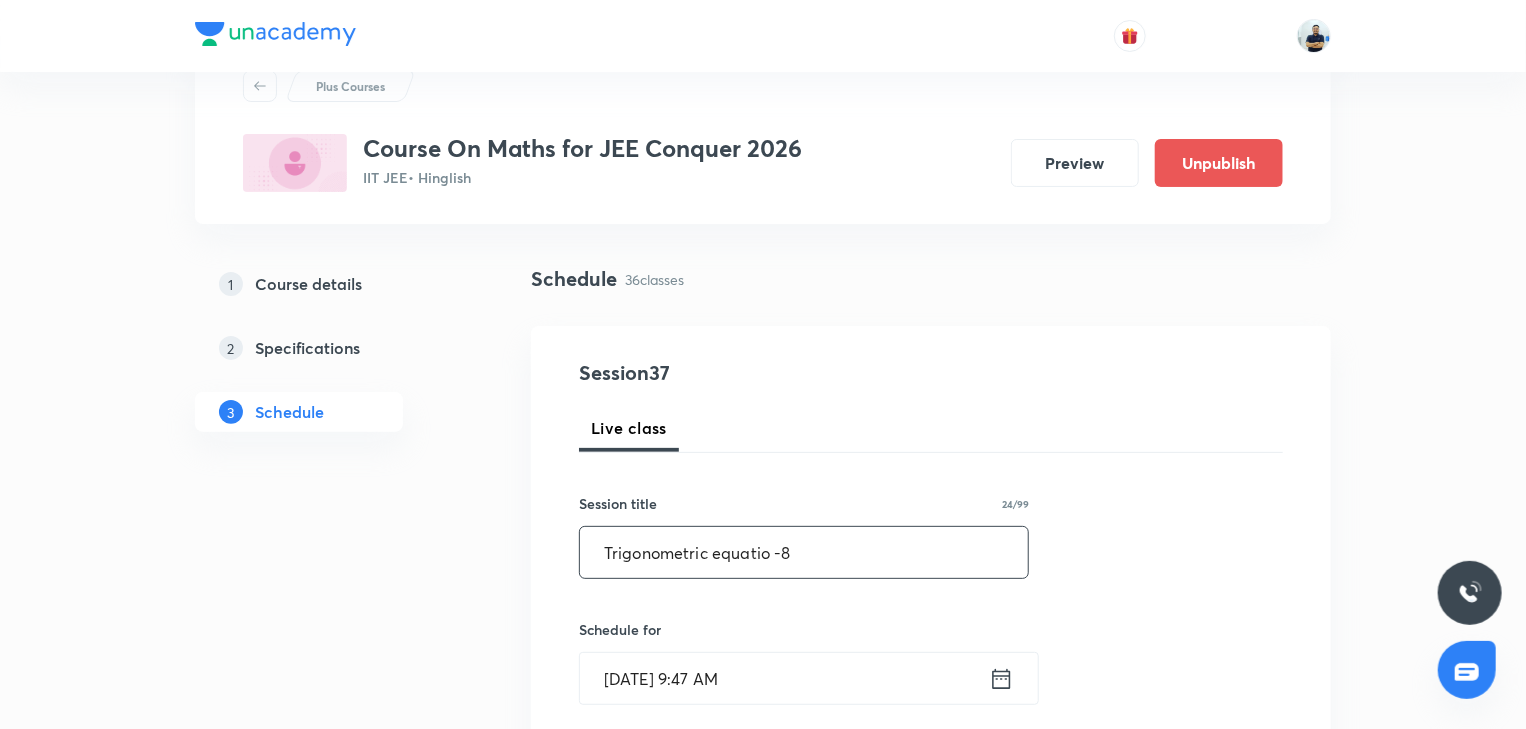 type on "Trigonometric equatio -8" 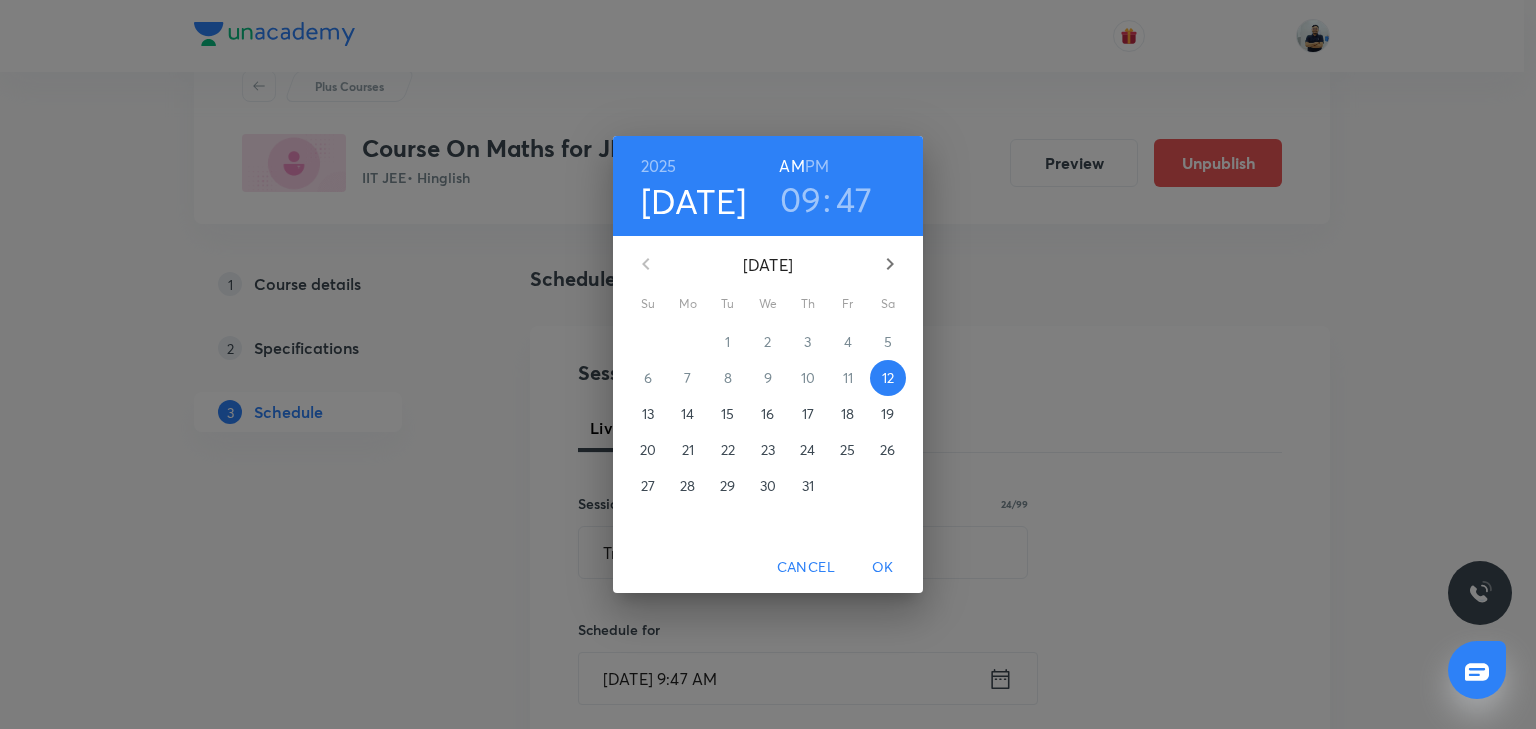 click on "PM" at bounding box center (817, 166) 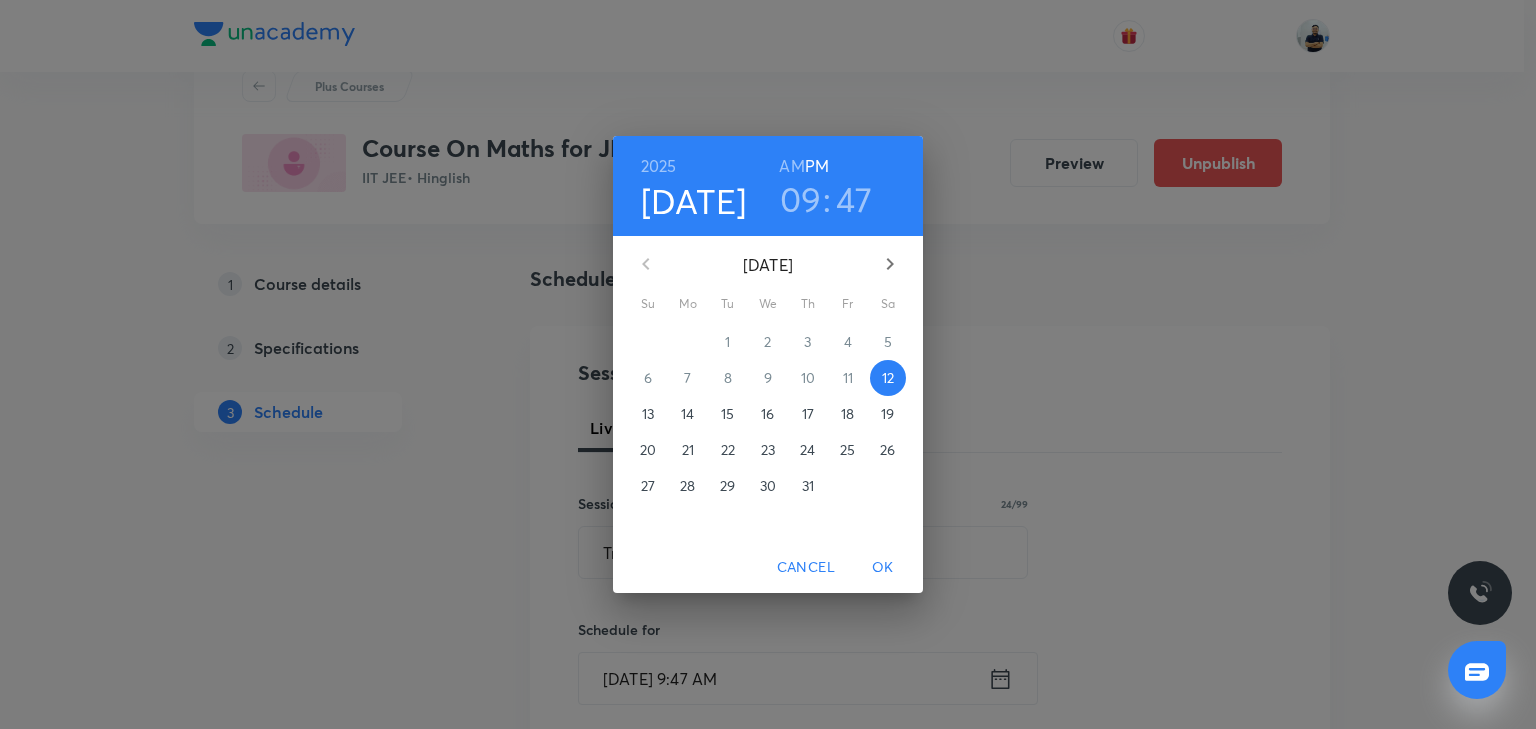 click on "09" at bounding box center [801, 199] 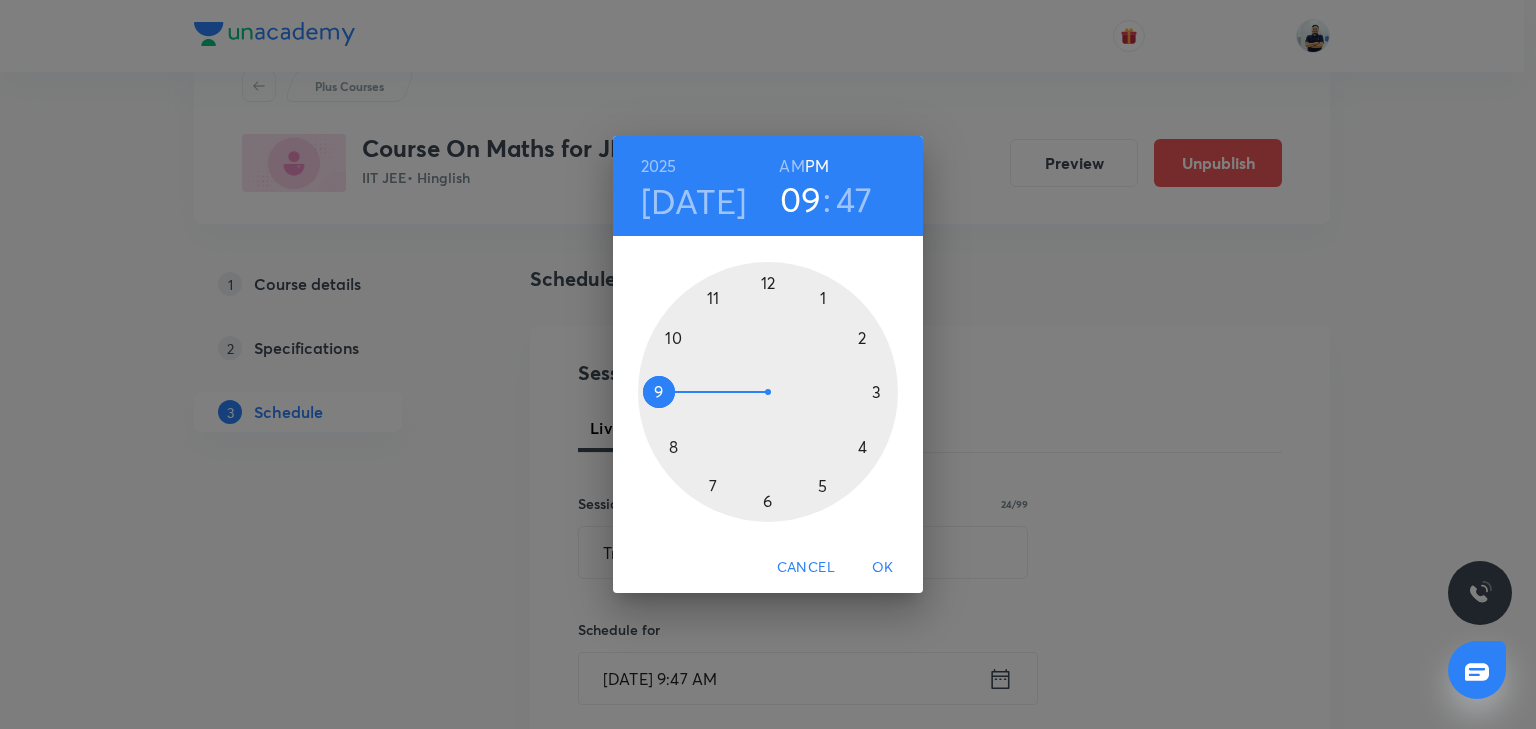 click on "AM" at bounding box center (791, 166) 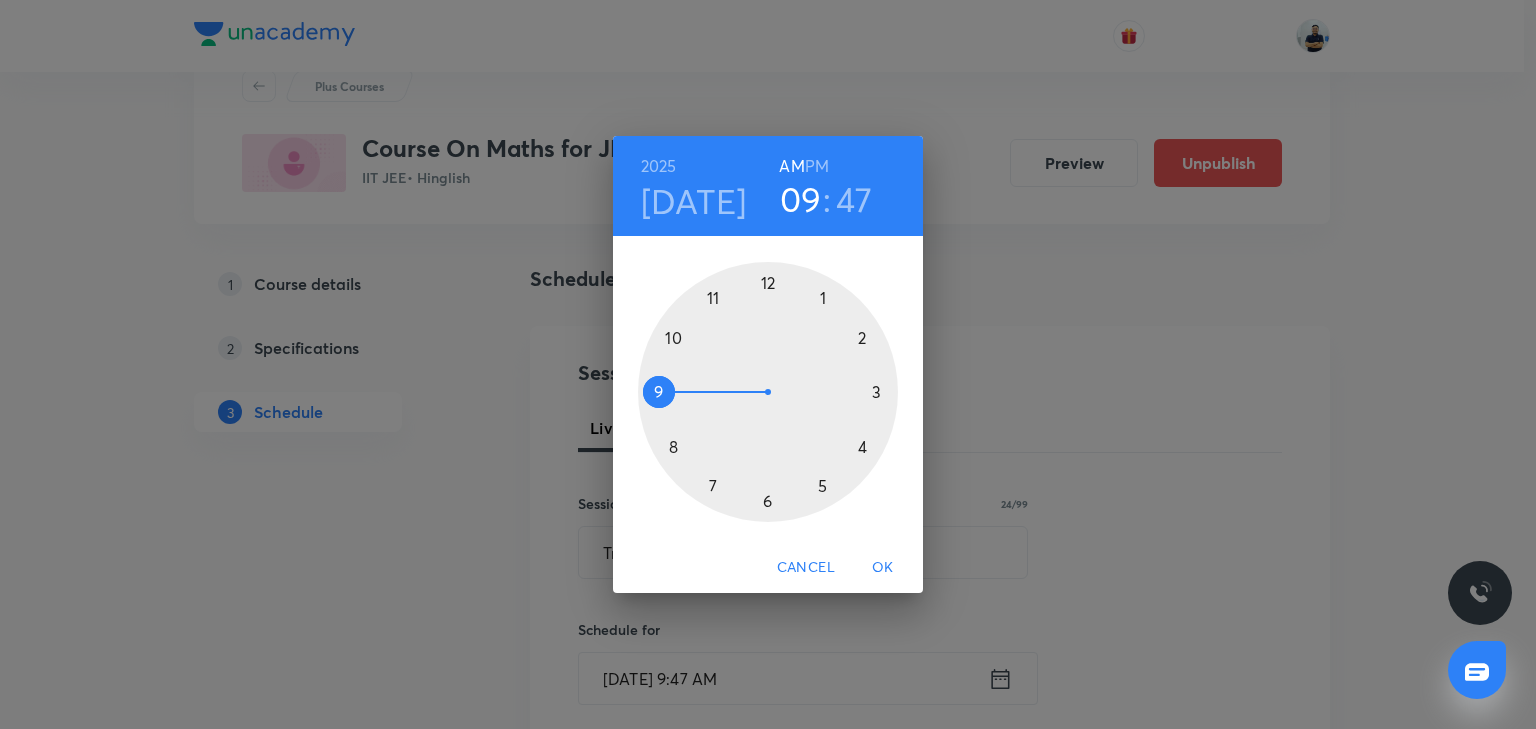 click at bounding box center [768, 392] 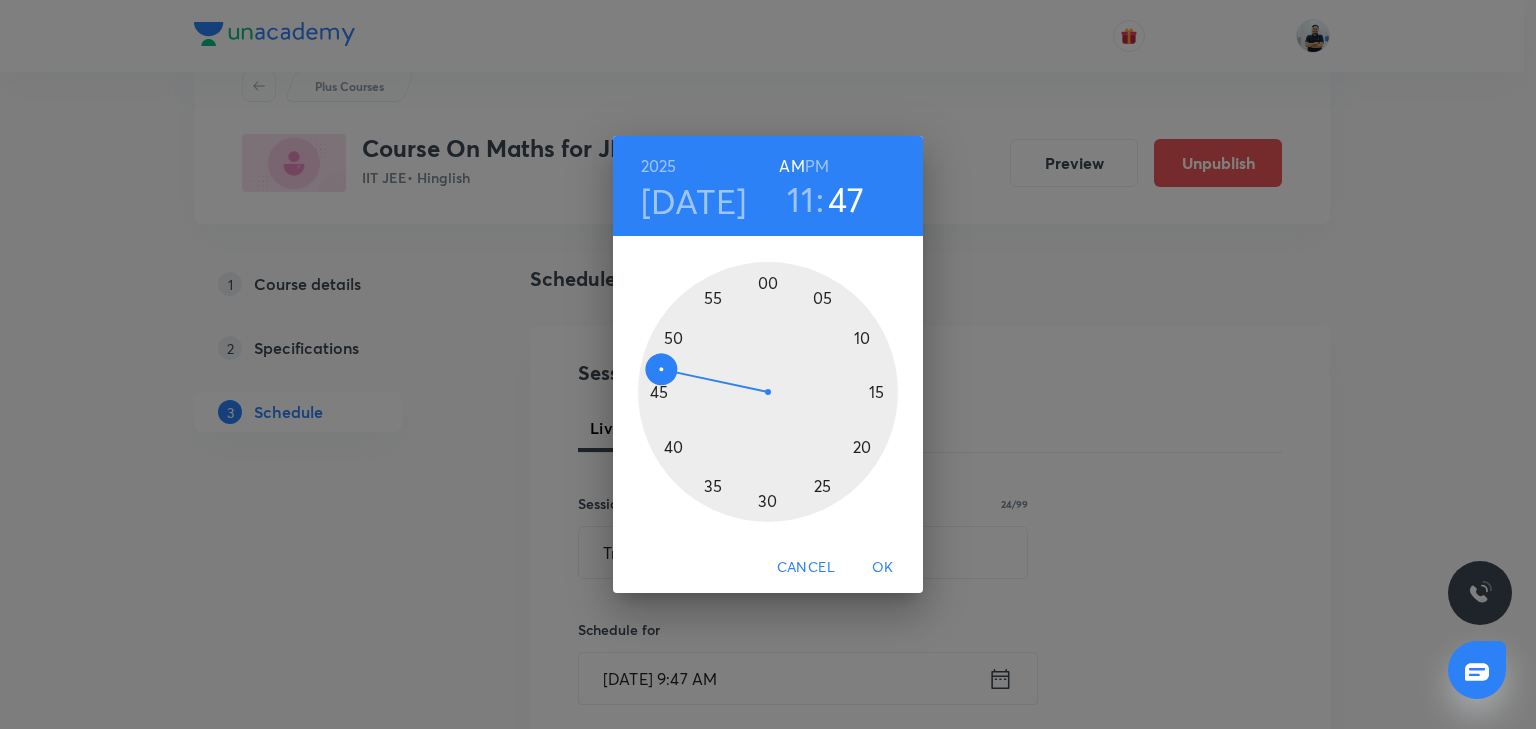 click at bounding box center [768, 392] 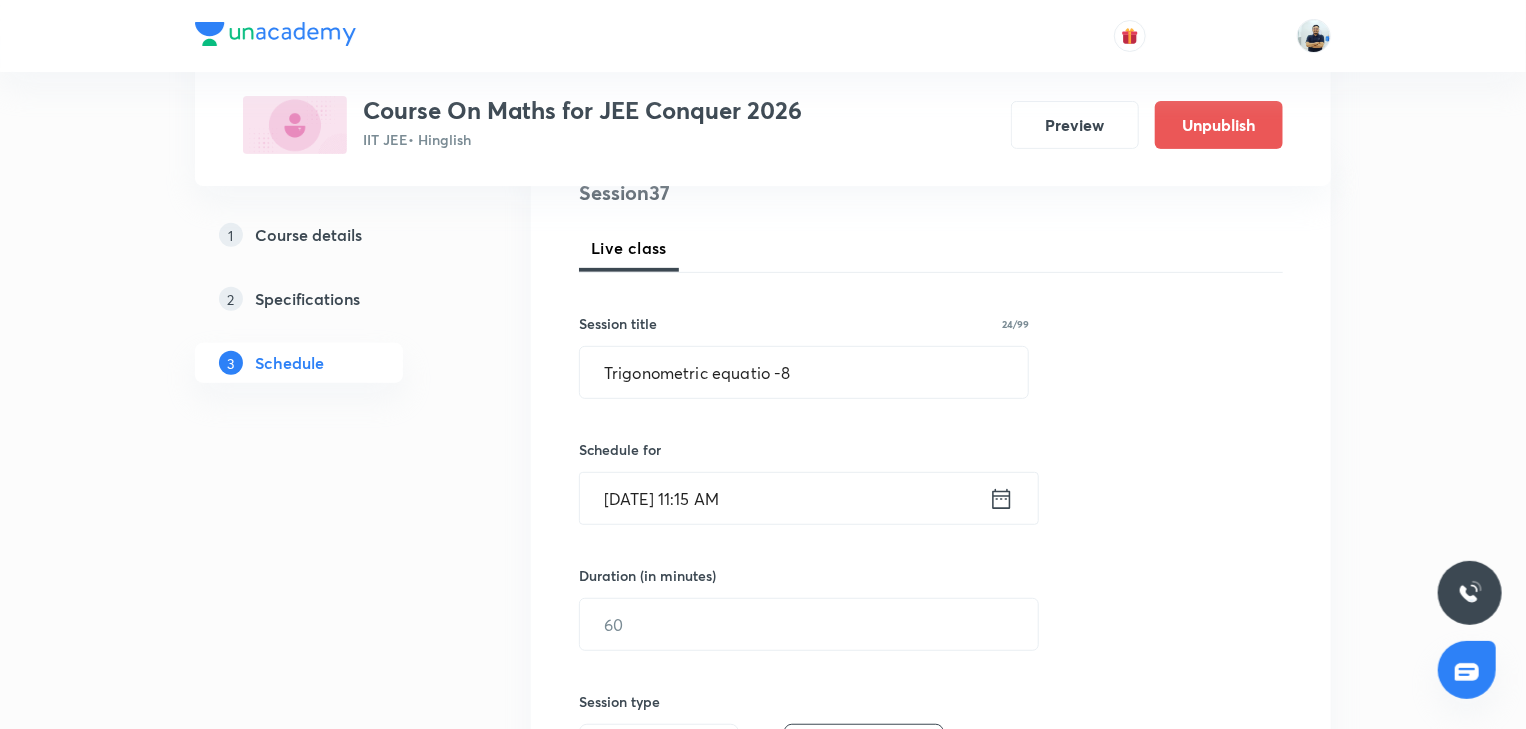 scroll, scrollTop: 373, scrollLeft: 0, axis: vertical 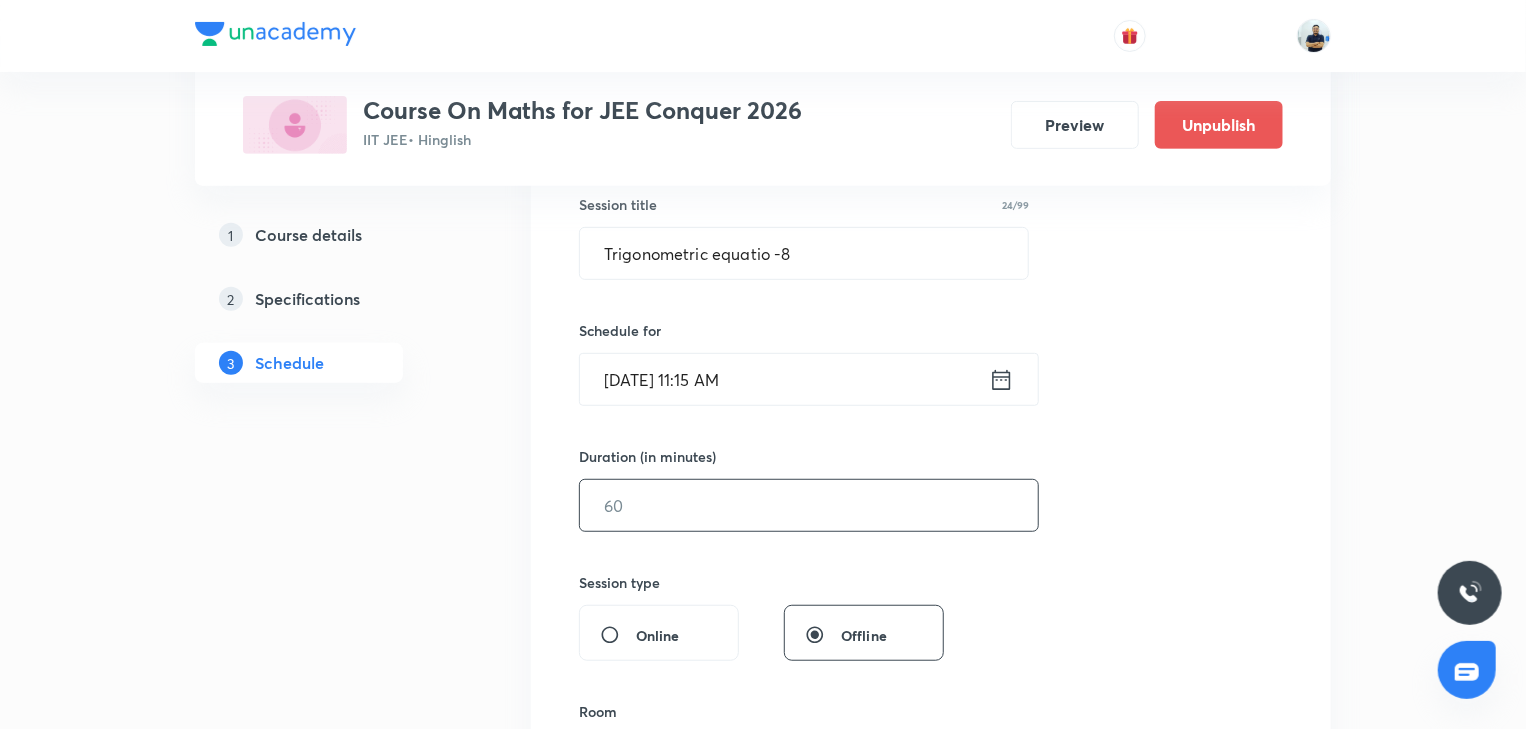 click at bounding box center (809, 505) 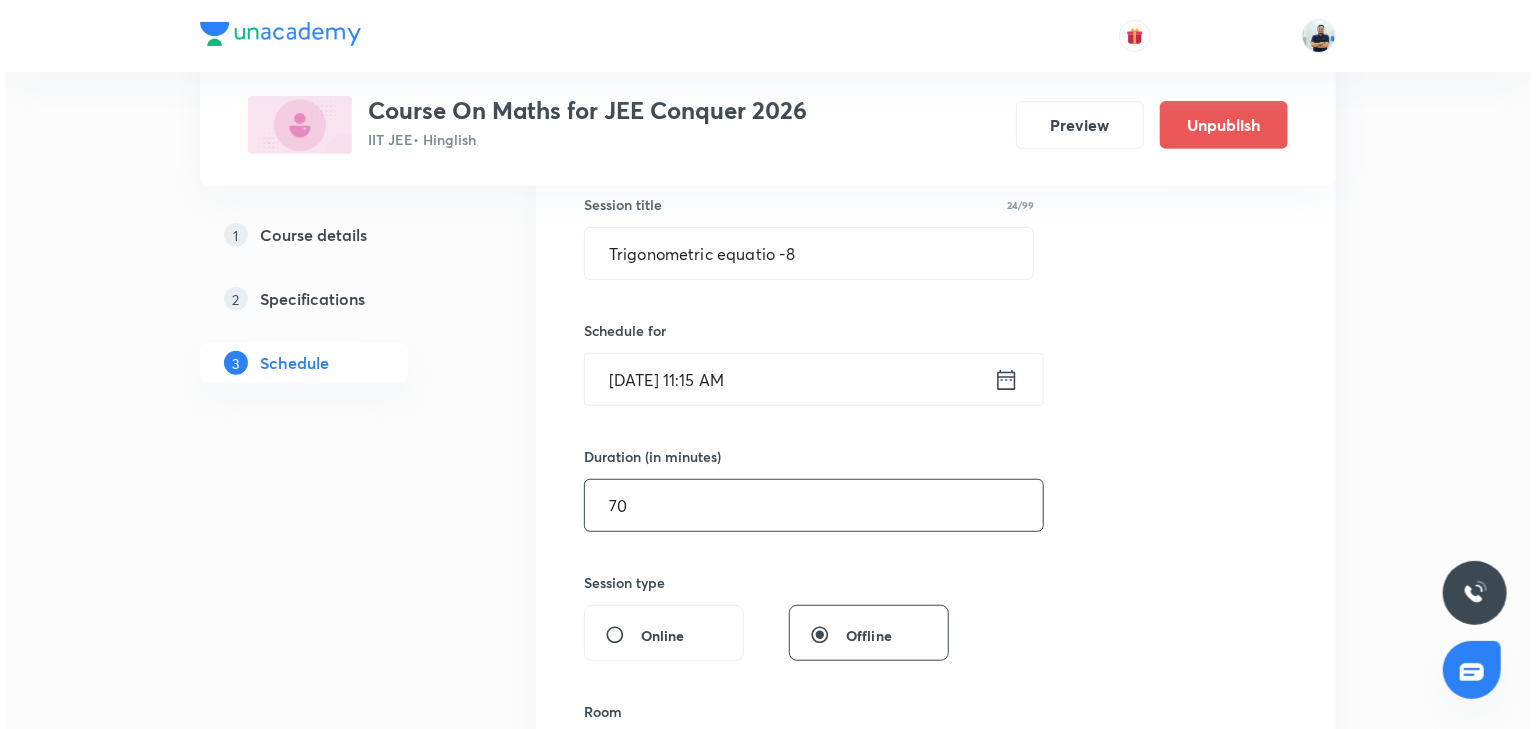 scroll, scrollTop: 672, scrollLeft: 0, axis: vertical 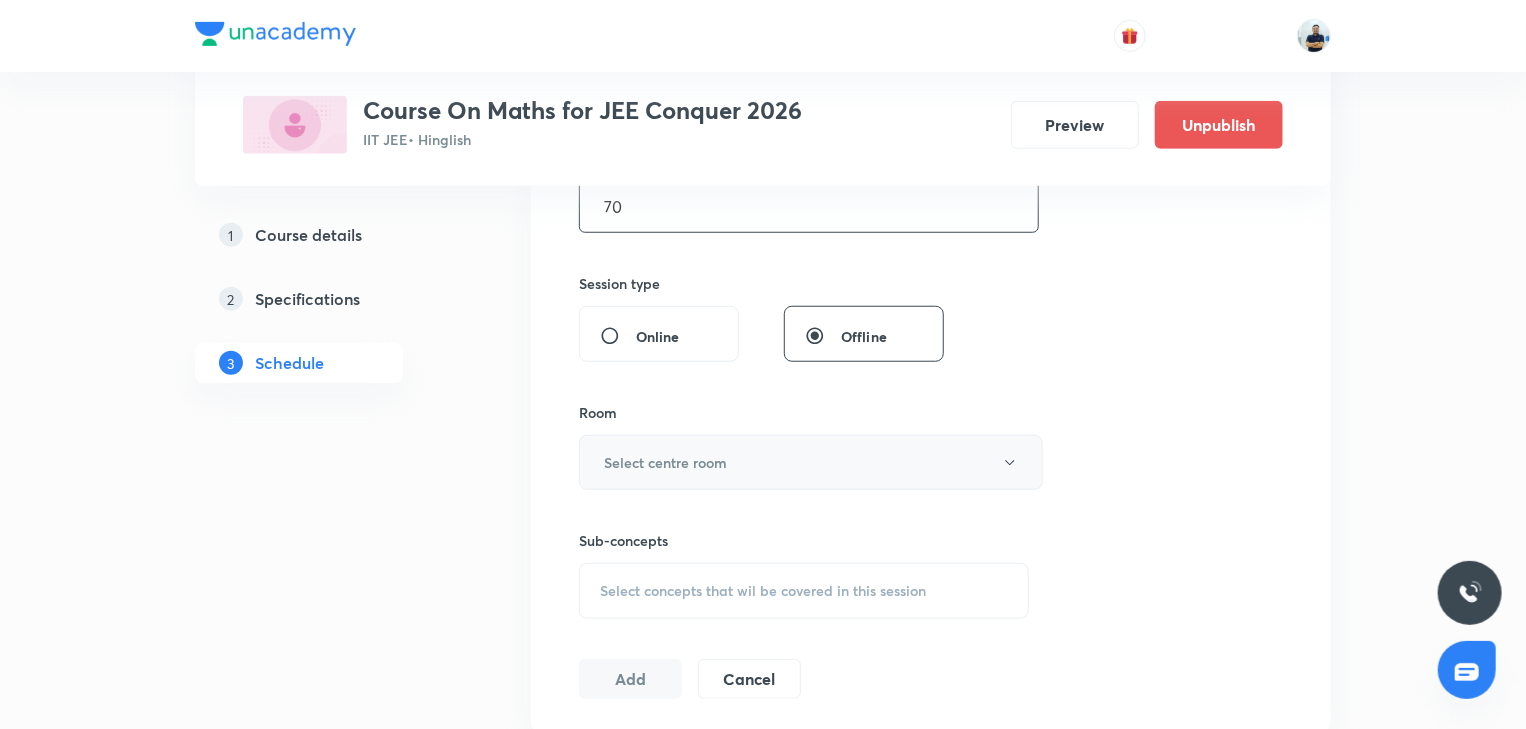 type on "70" 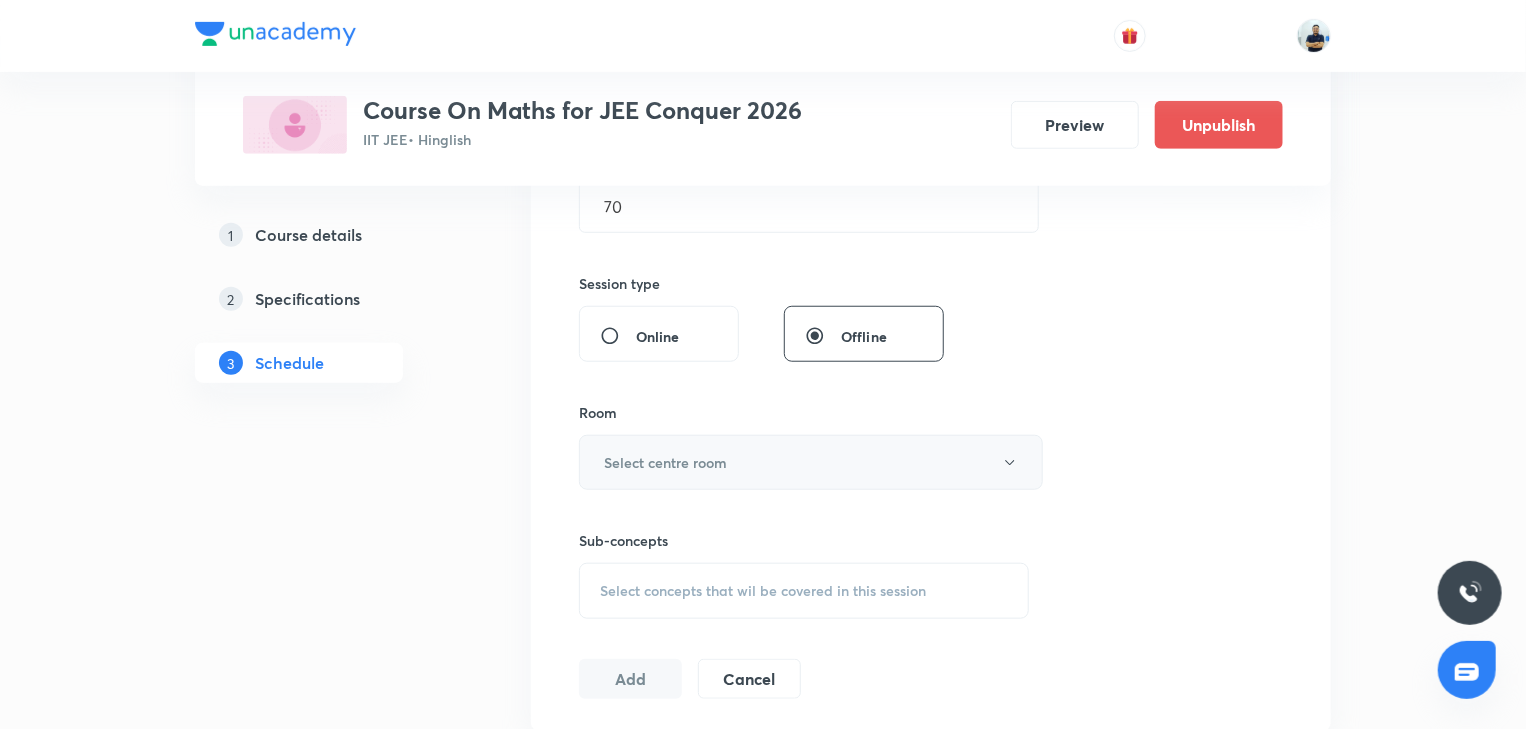 click on "Select centre room" at bounding box center [811, 462] 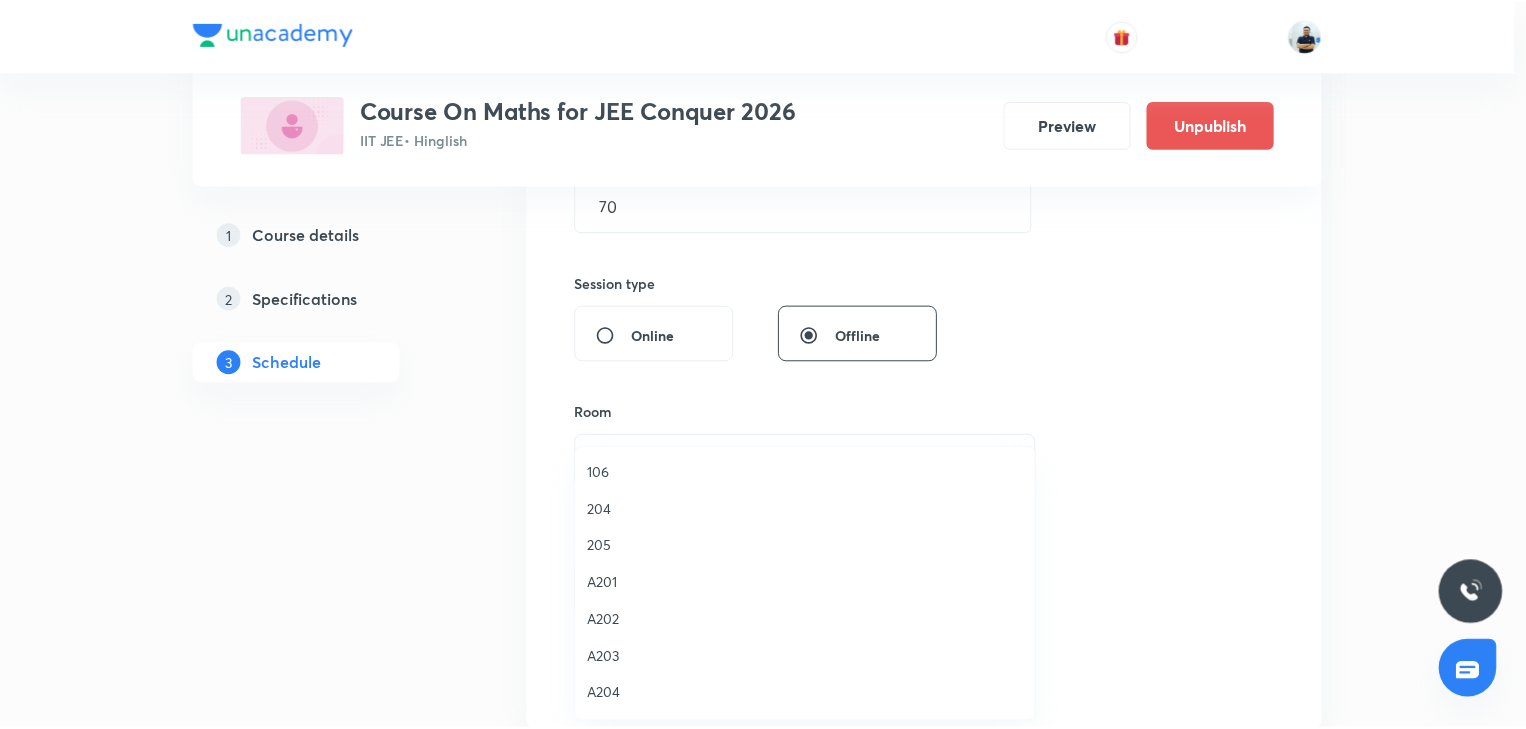 scroll, scrollTop: 317, scrollLeft: 0, axis: vertical 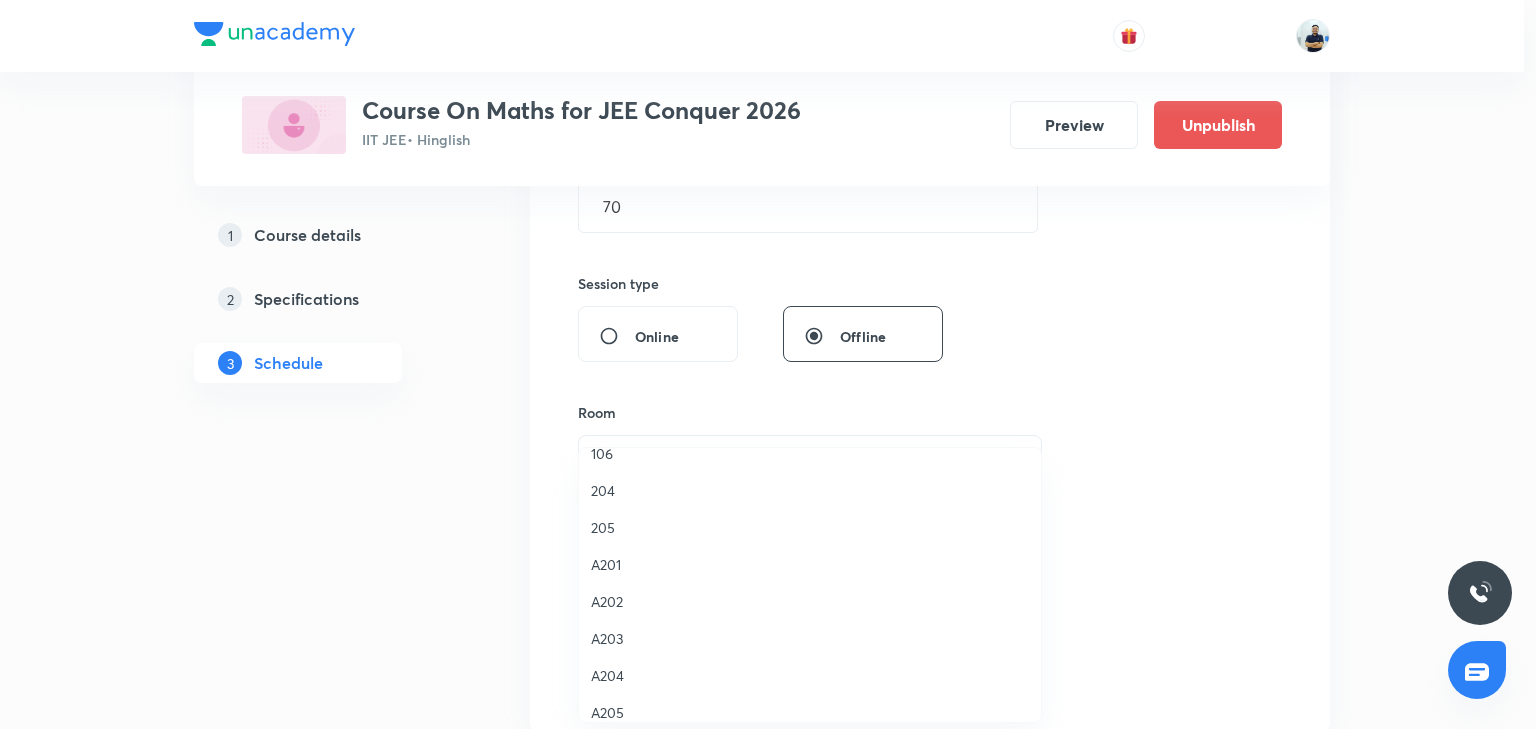 click on "A205" at bounding box center (810, 712) 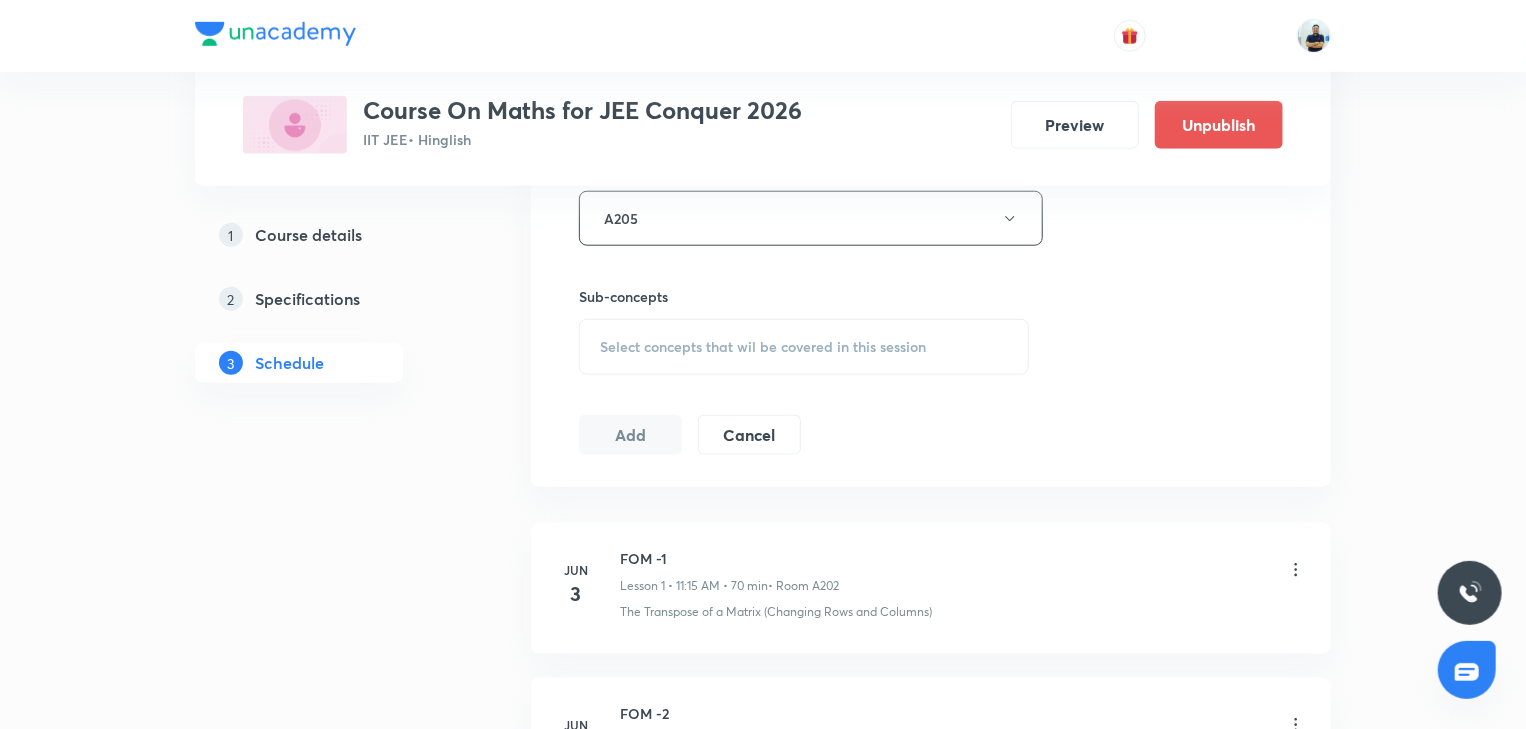 scroll, scrollTop: 914, scrollLeft: 0, axis: vertical 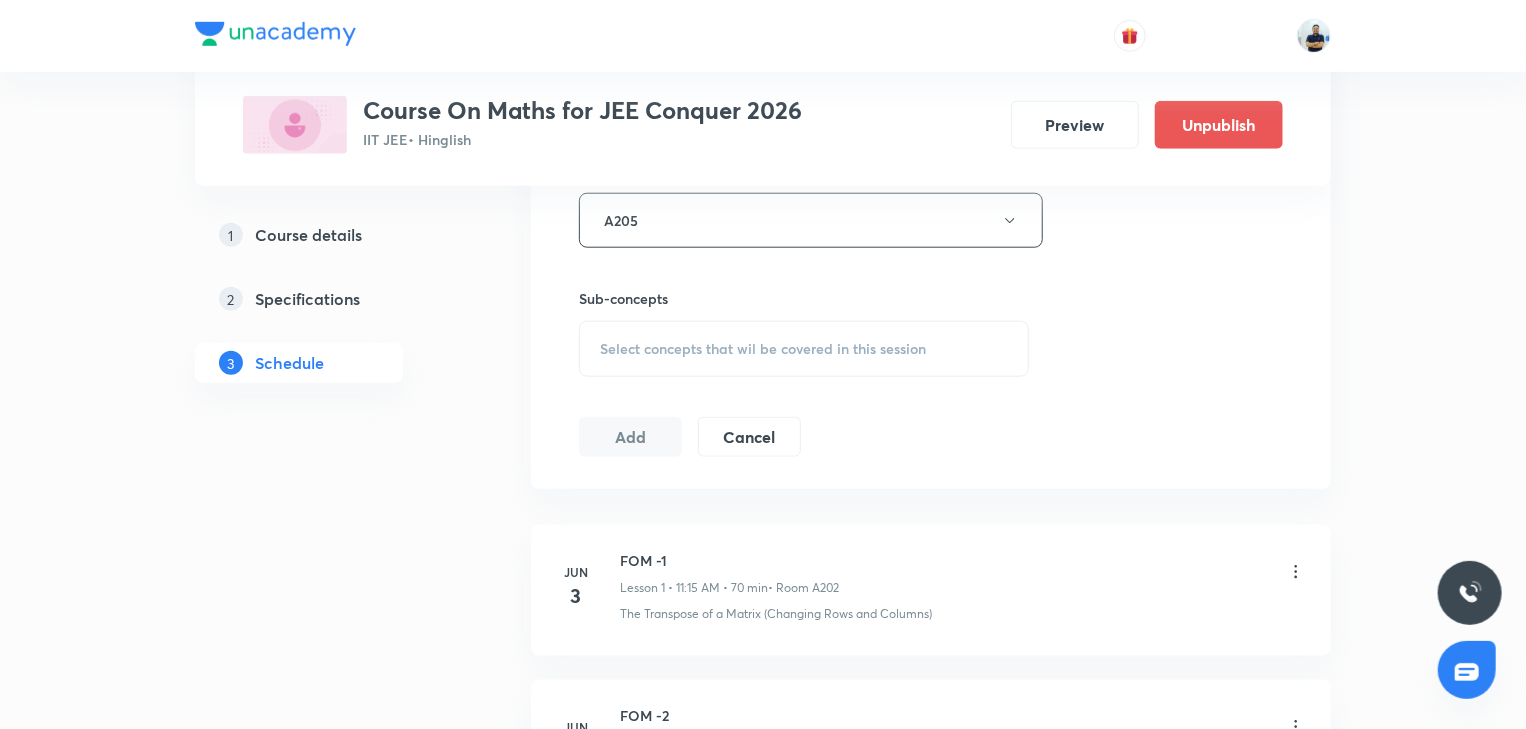 click on "Select concepts that wil be covered in this session" at bounding box center [763, 349] 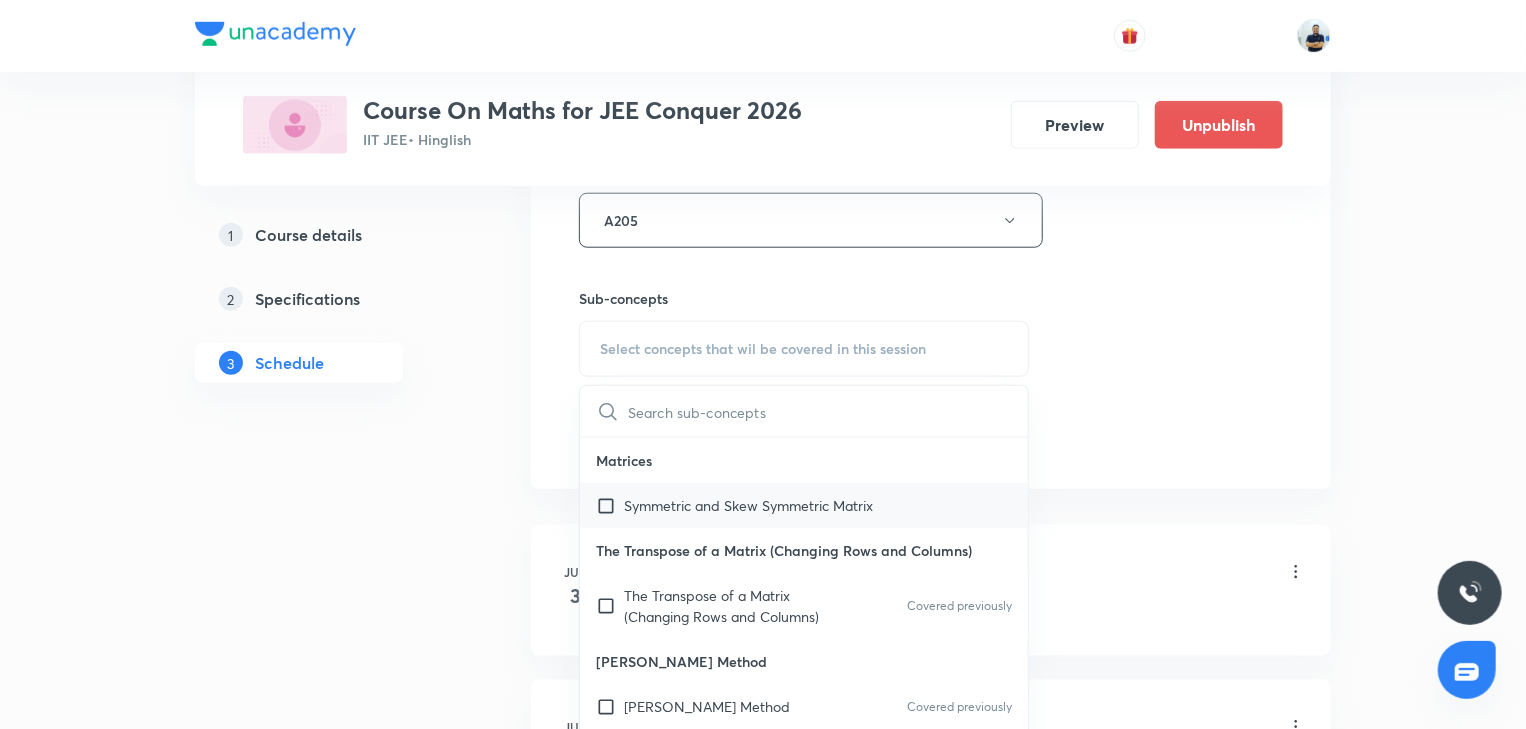 scroll, scrollTop: 466, scrollLeft: 0, axis: vertical 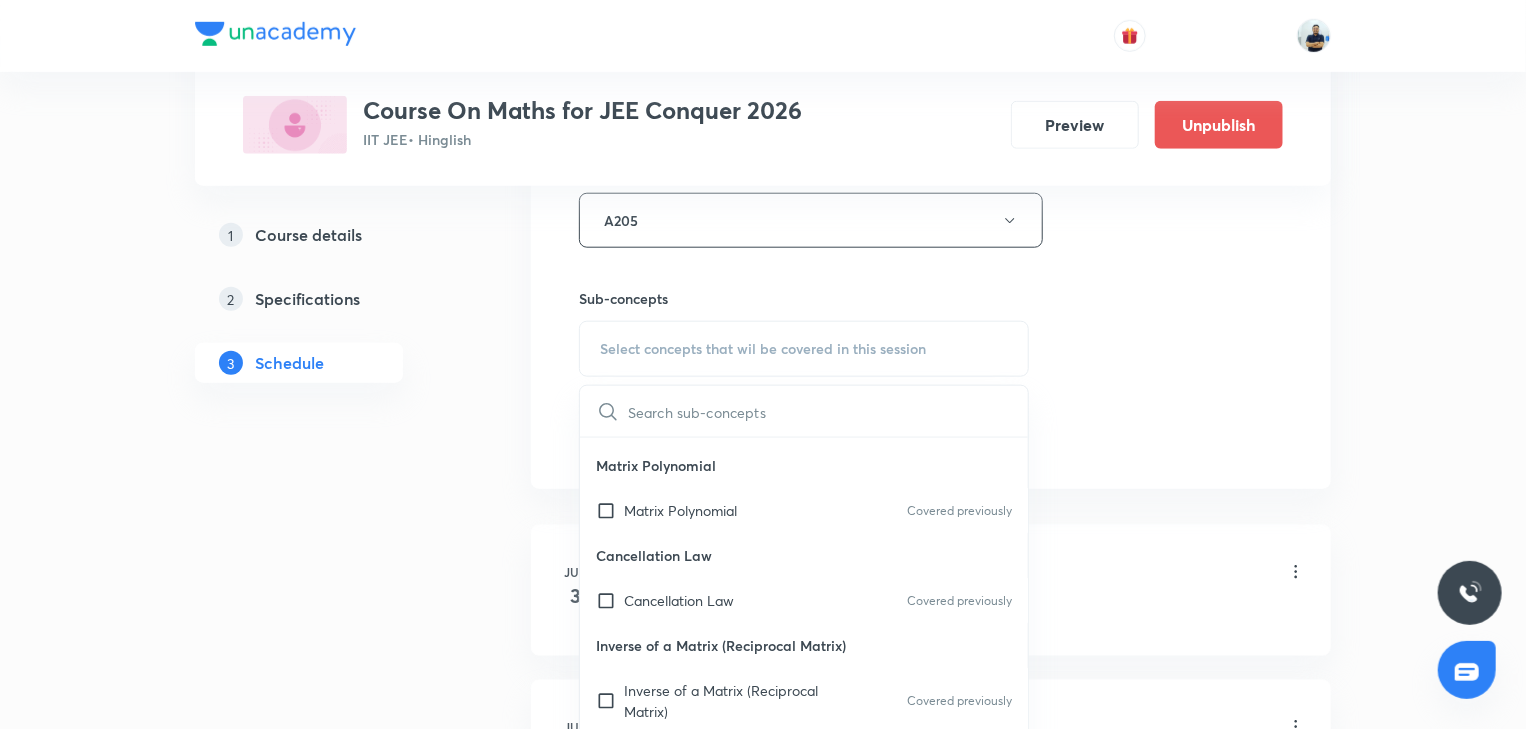 click on "Matrix Polynomial Covered previously" at bounding box center [804, 510] 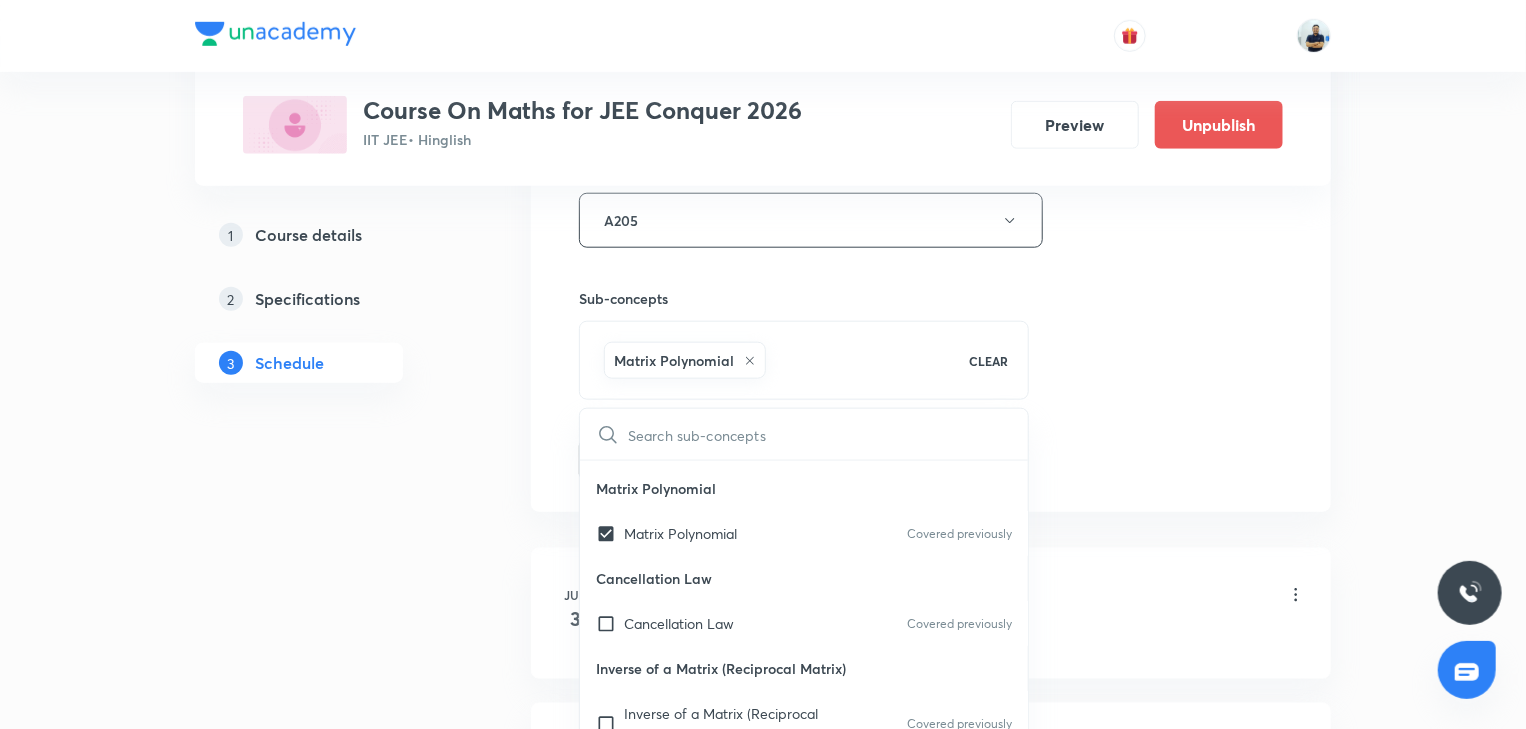 click on "Session  37 Live class Session title 24/99 Trigonometric equatio -8 ​ Schedule for Jul 12, 2025, 11:15 AM ​ Duration (in minutes) 70 ​   Session type Online Offline Room A205 Sub-concepts Matrix Polynomial CLEAR ​ Matrices Symmetric and Skew Symmetric Matrix The Transpose of a Matrix (Changing Rows and Columns) The Transpose of a Matrix (Changing Rows and Columns) Covered previously Gauss-Jordan Method Gauss-Jordan Method Covered previously Cayley-Hamilton Theorem Cayley-Hamilton Theorem Covered previously Characteristic Equation Characteristic Equation Covered previously Matrix Polynomial Matrix Polynomial Covered previously Cancellation Law Cancellation Law Covered previously Inverse of a Matrix (Reciprocal Matrix) Inverse of a Matrix (Reciprocal Matrix) Covered previously Adjoint of a Square Matrix Adjoint of a Square Matrix Covered previously Symmetric and Skew Symmetric Matrix Symmetric and Skew Symmetric Matrix Covered previously Orthogonal Matrix Orthogonal Matrix Covered previously Basic Math" at bounding box center (931, -1) 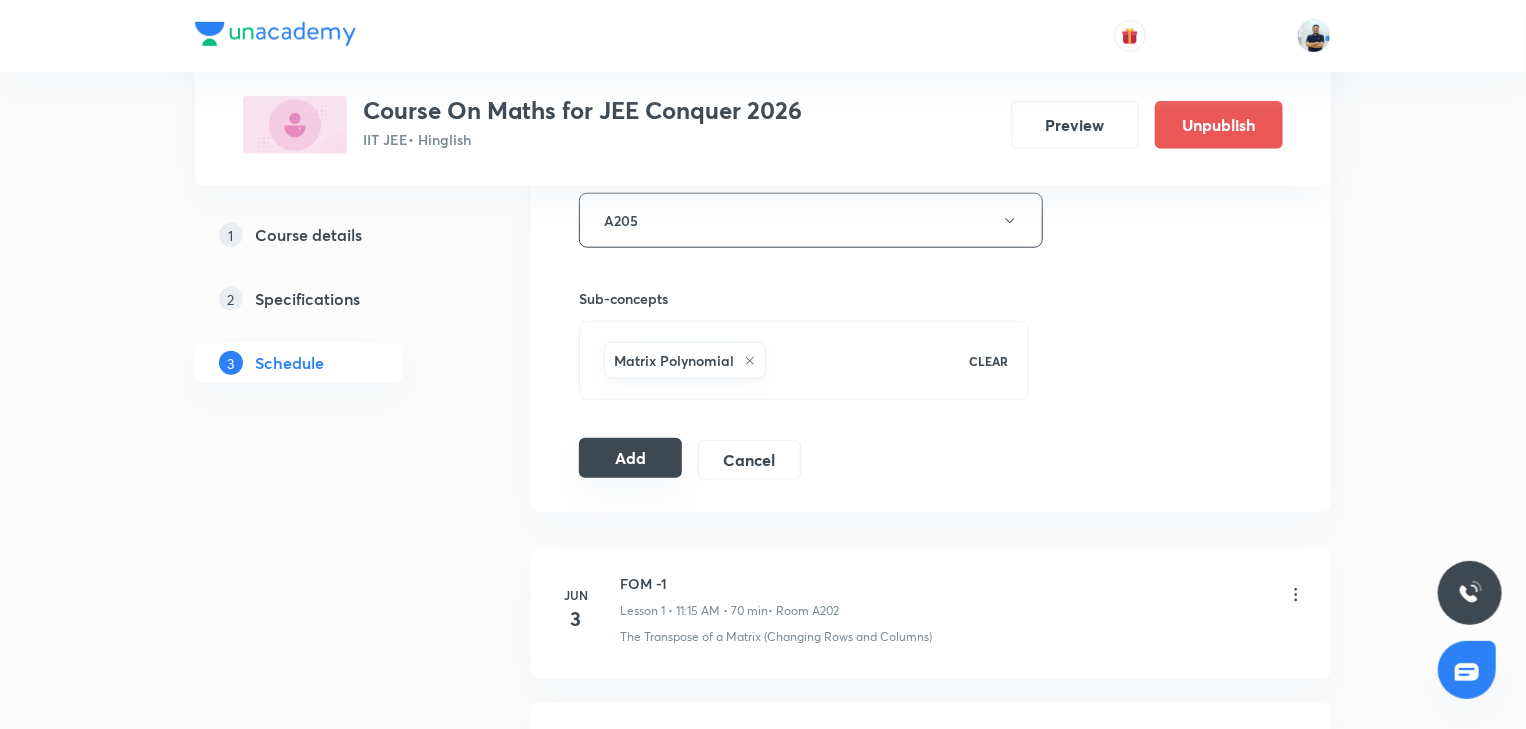 click on "Add" at bounding box center [630, 458] 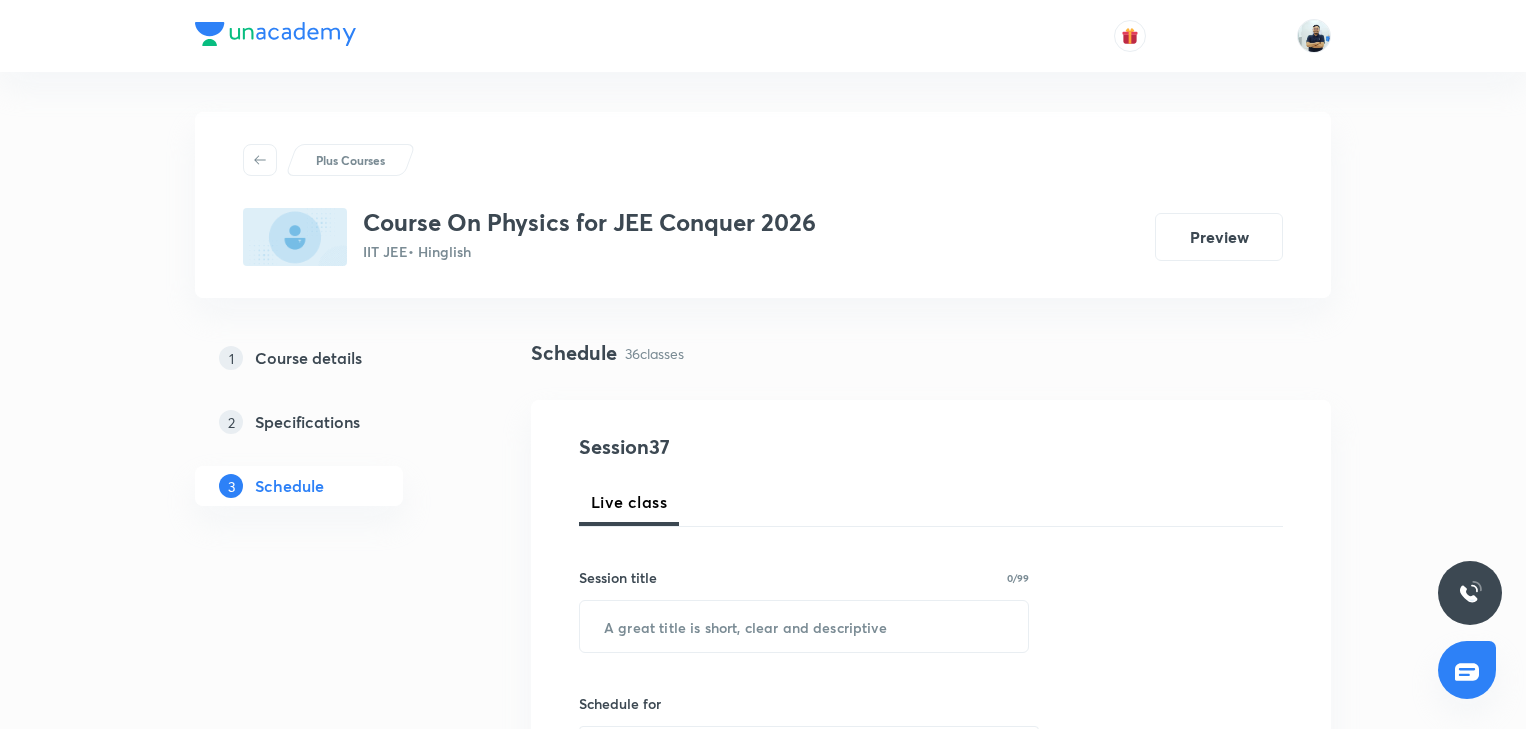 click on "NLM -7" at bounding box center [734, 6904] 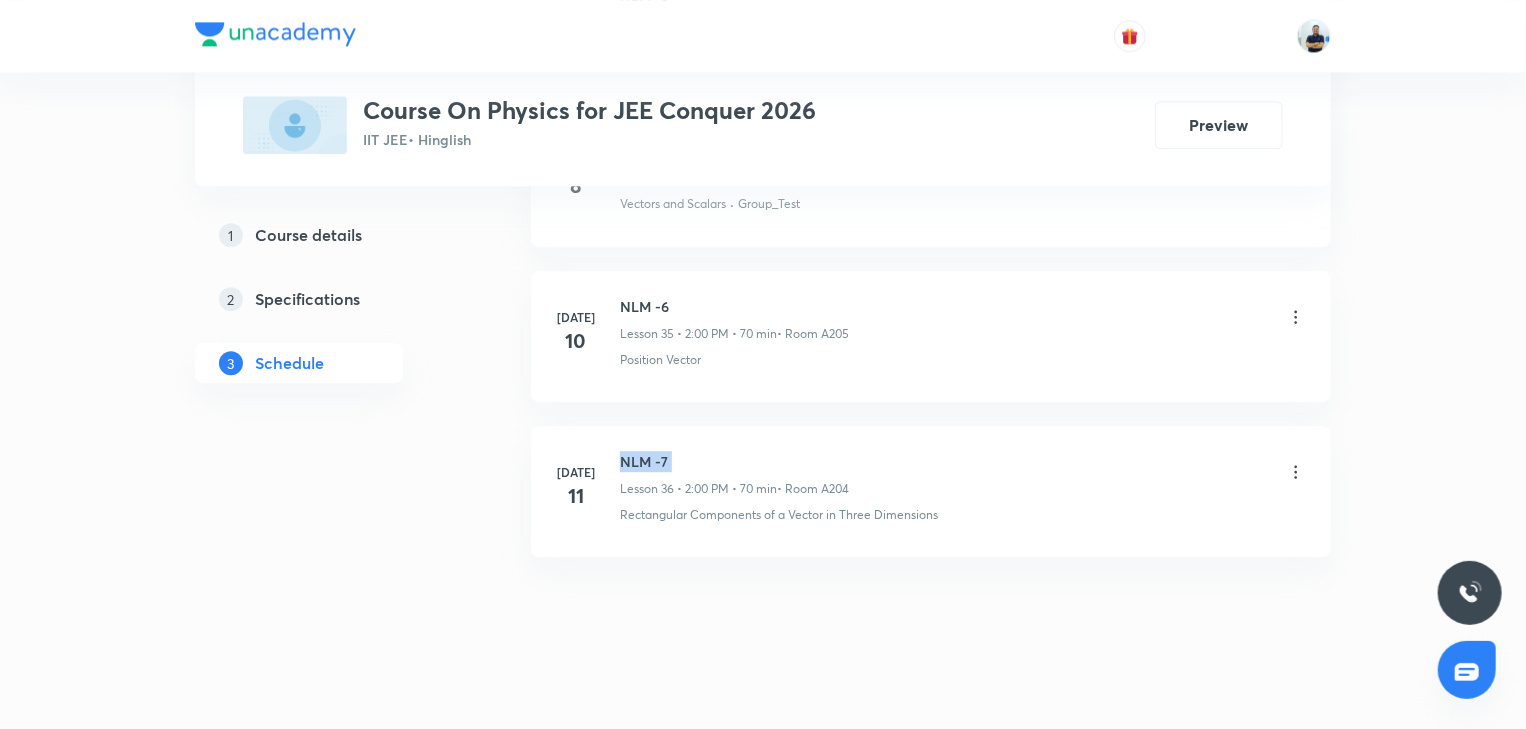 scroll, scrollTop: 0, scrollLeft: 0, axis: both 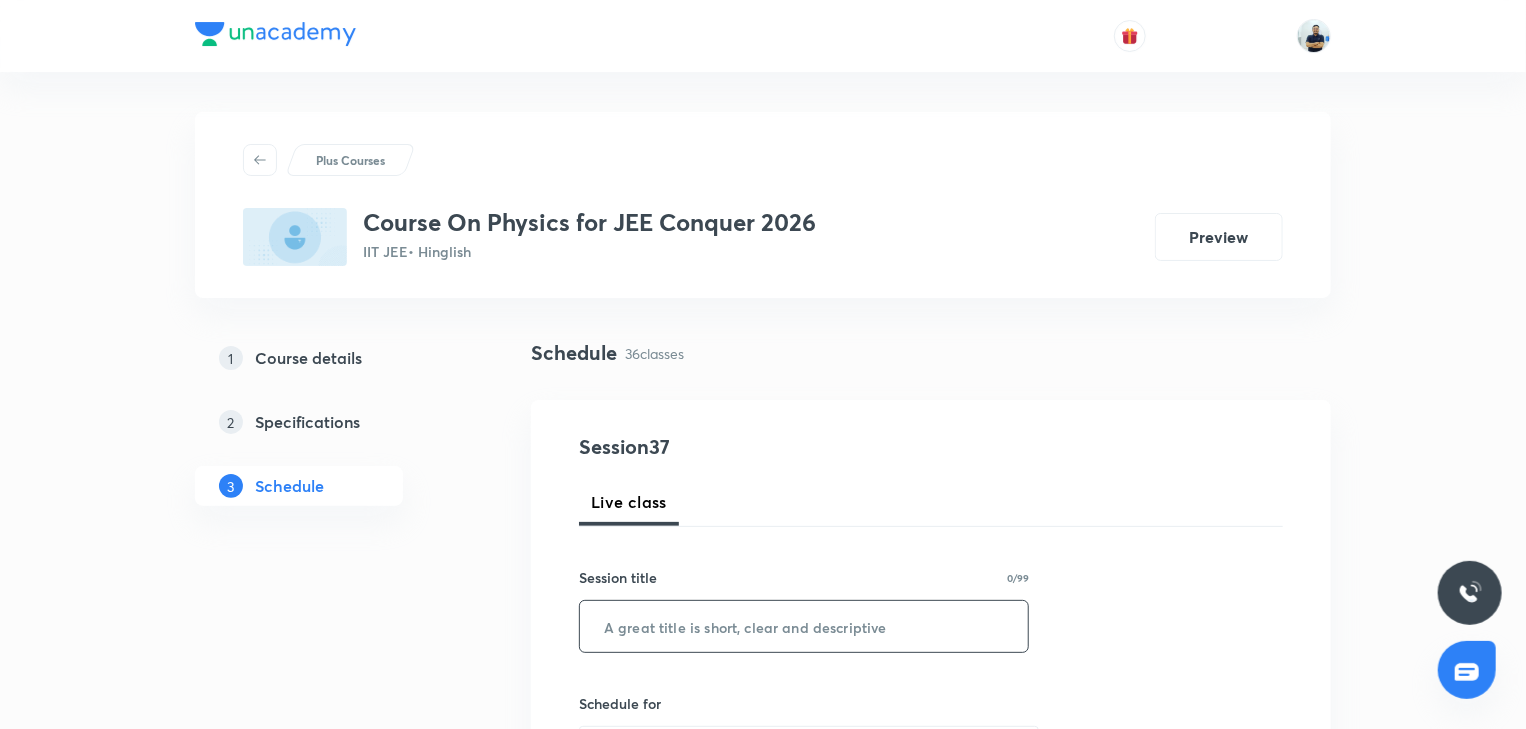 click at bounding box center [804, 626] 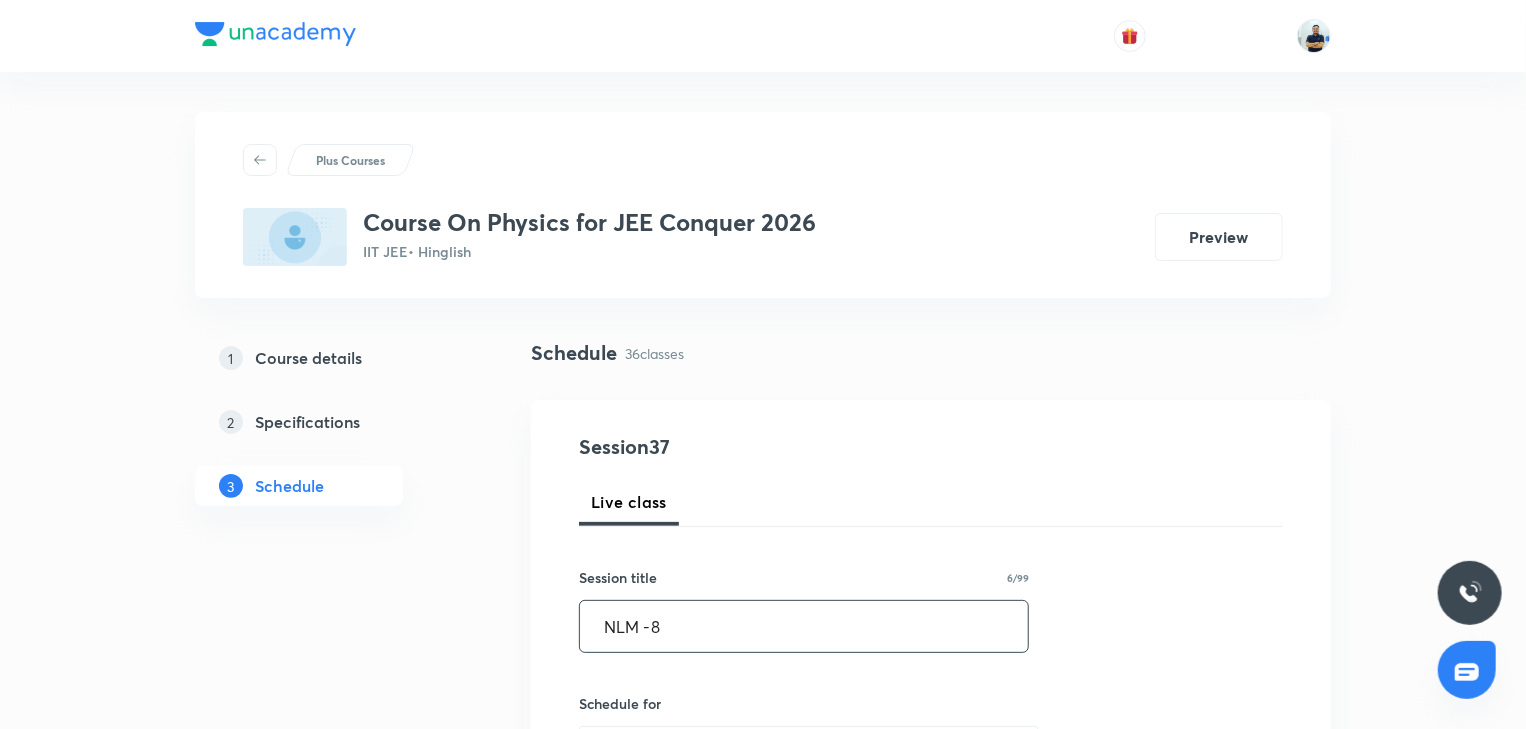 scroll, scrollTop: 130, scrollLeft: 0, axis: vertical 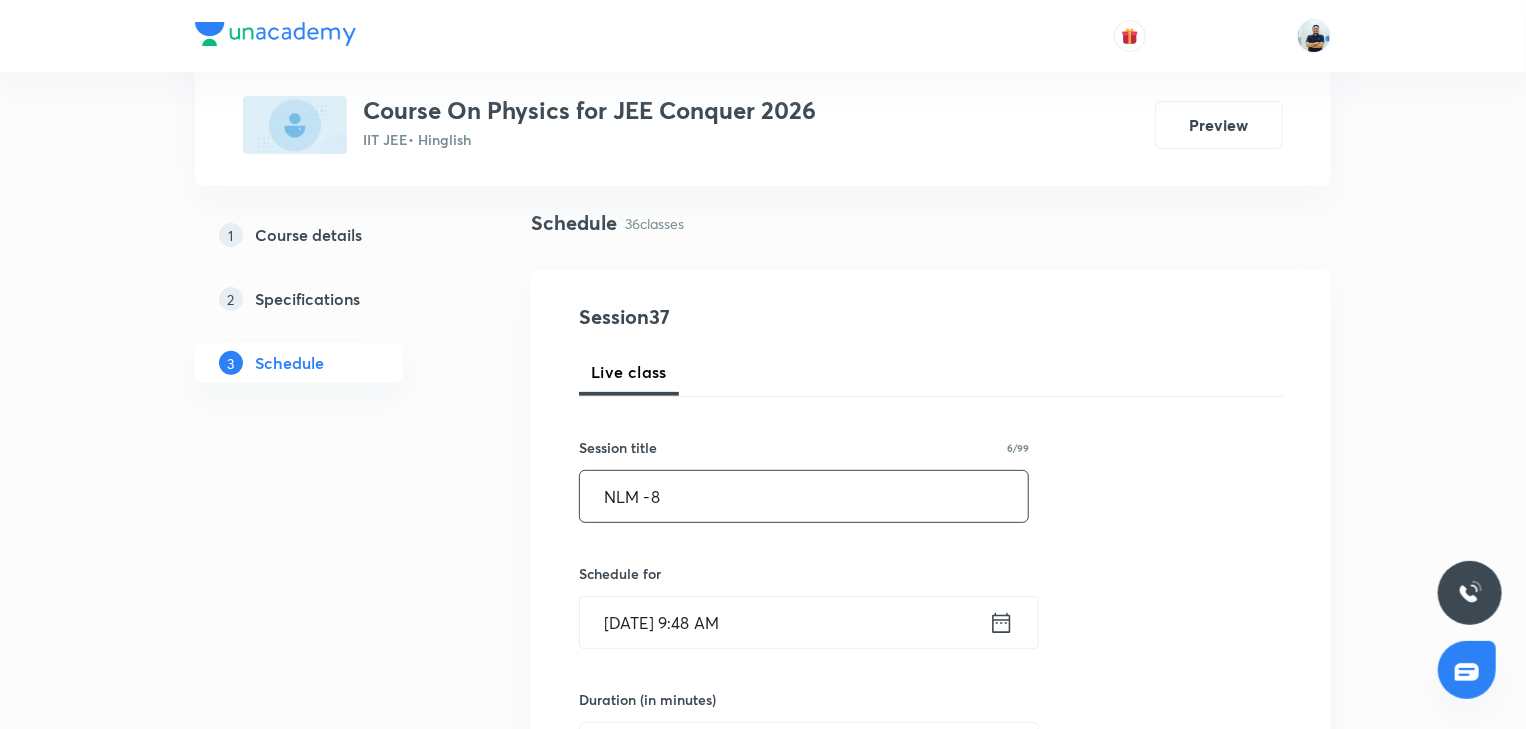 type on "NLM -8" 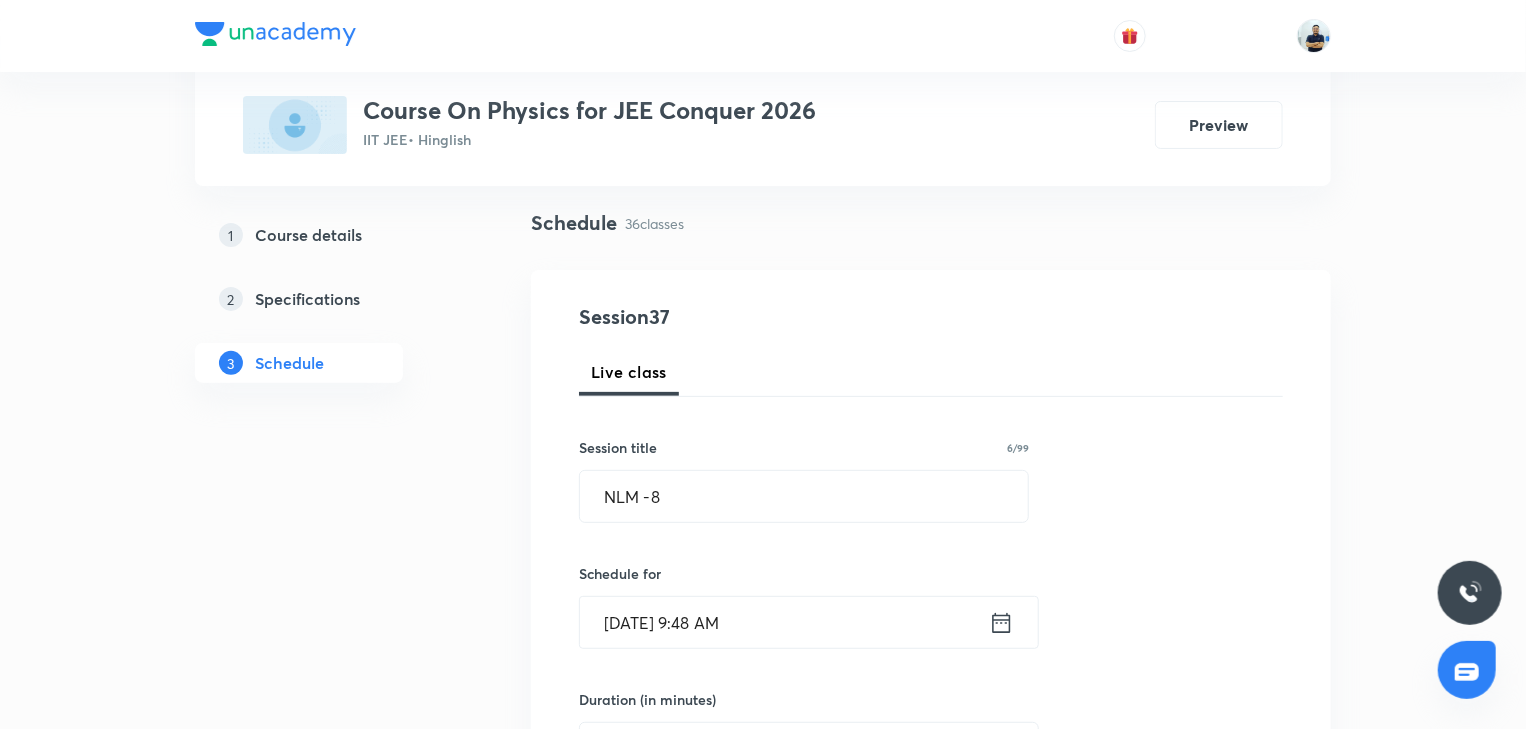 click on "Jul 12, 2025, 9:48 AM" at bounding box center [784, 622] 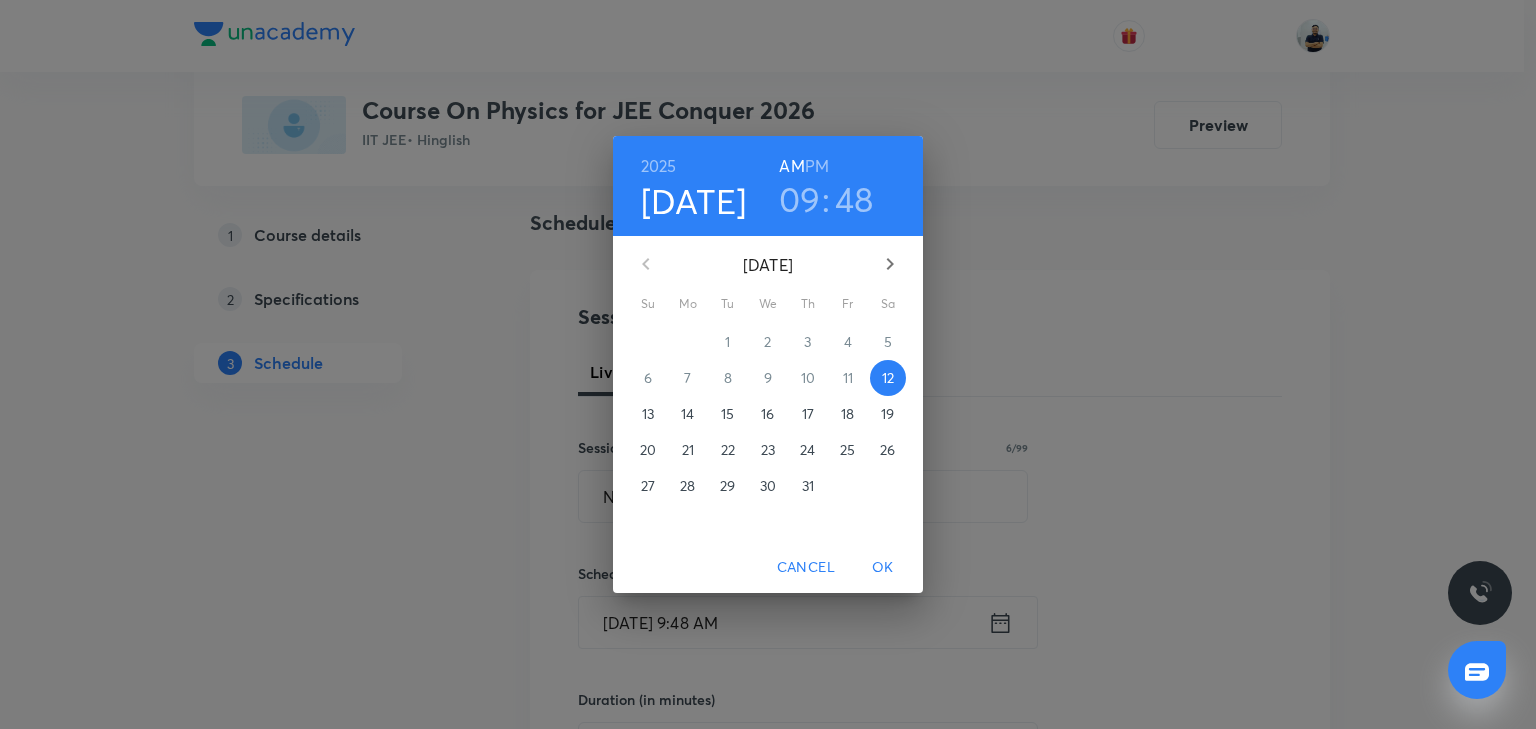 click on "PM" at bounding box center (817, 166) 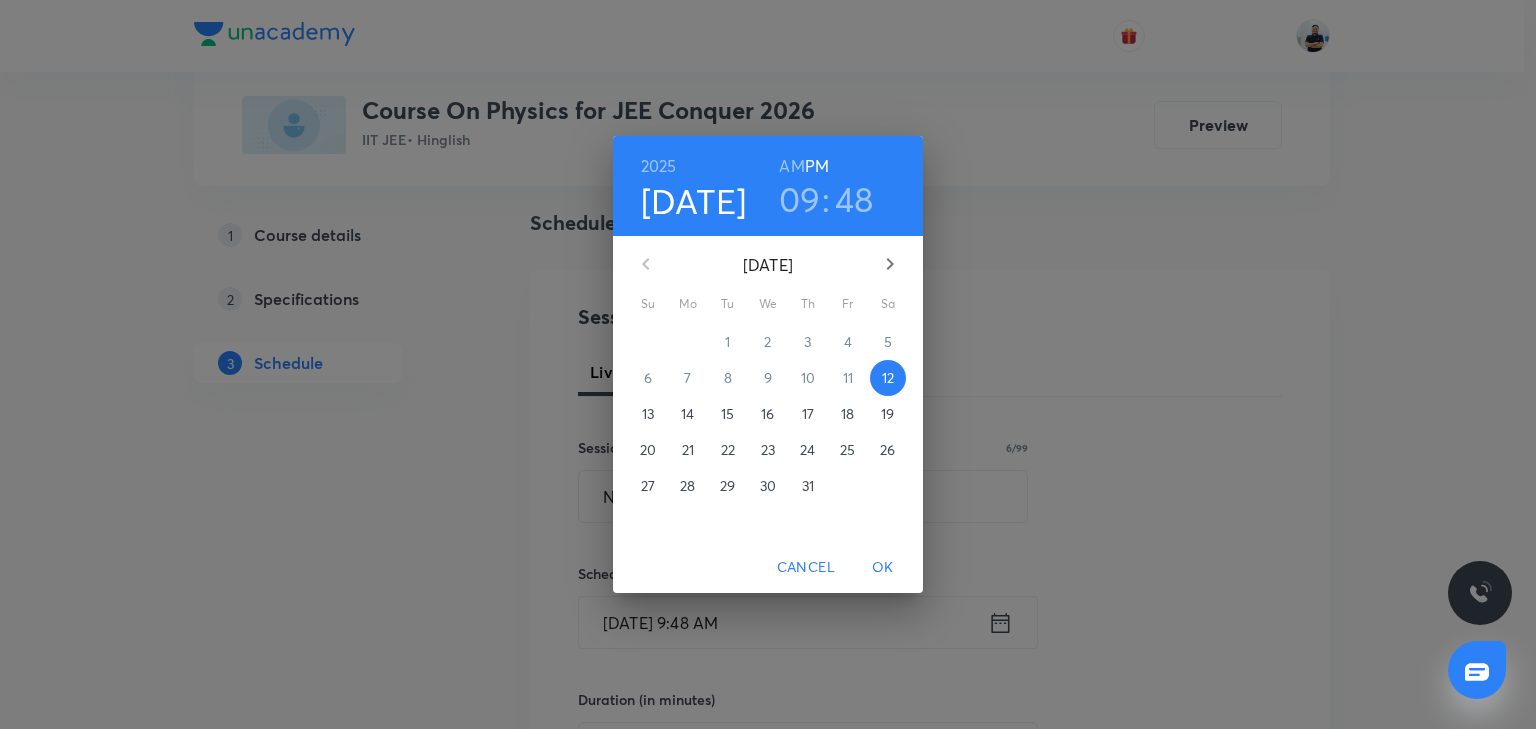 click on "09" at bounding box center (800, 199) 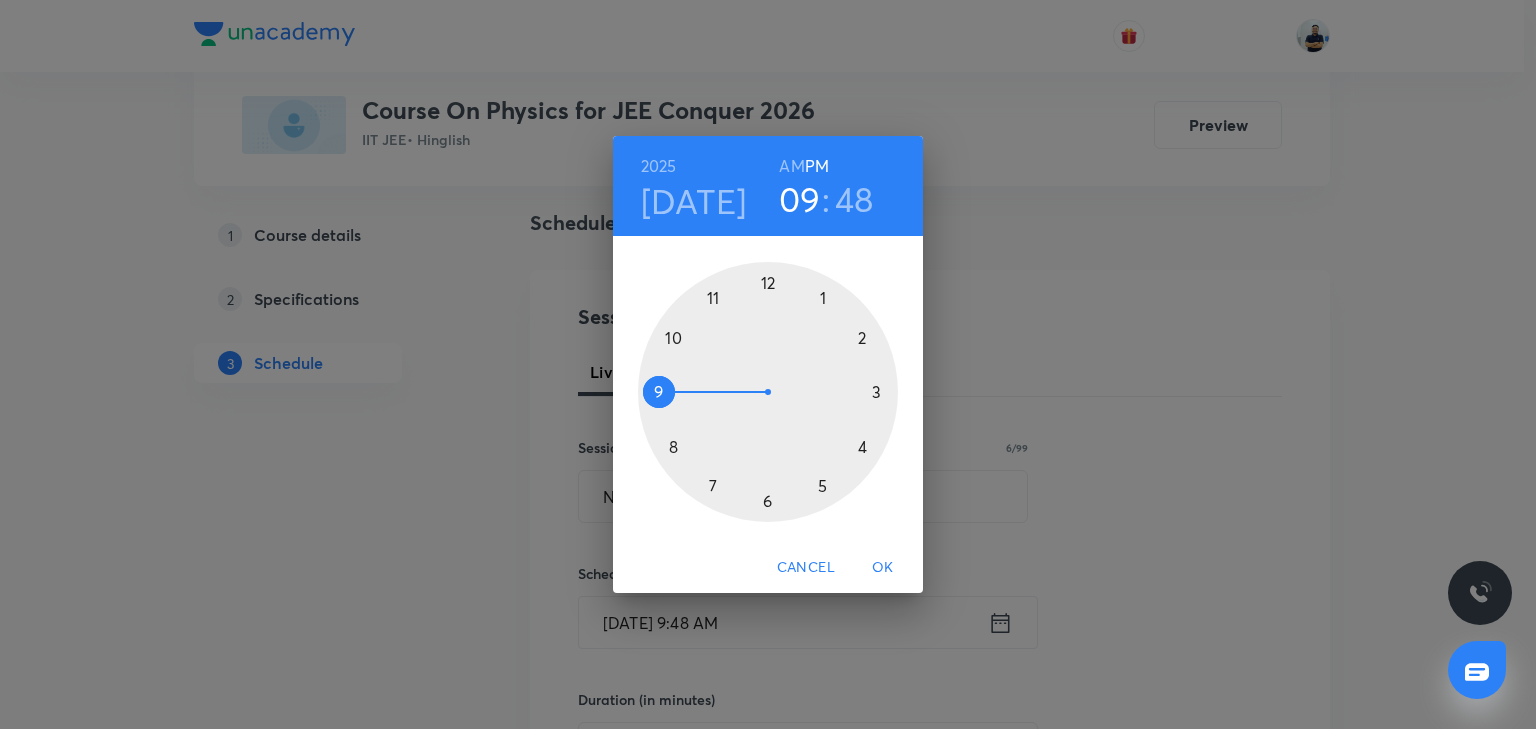 click at bounding box center [768, 392] 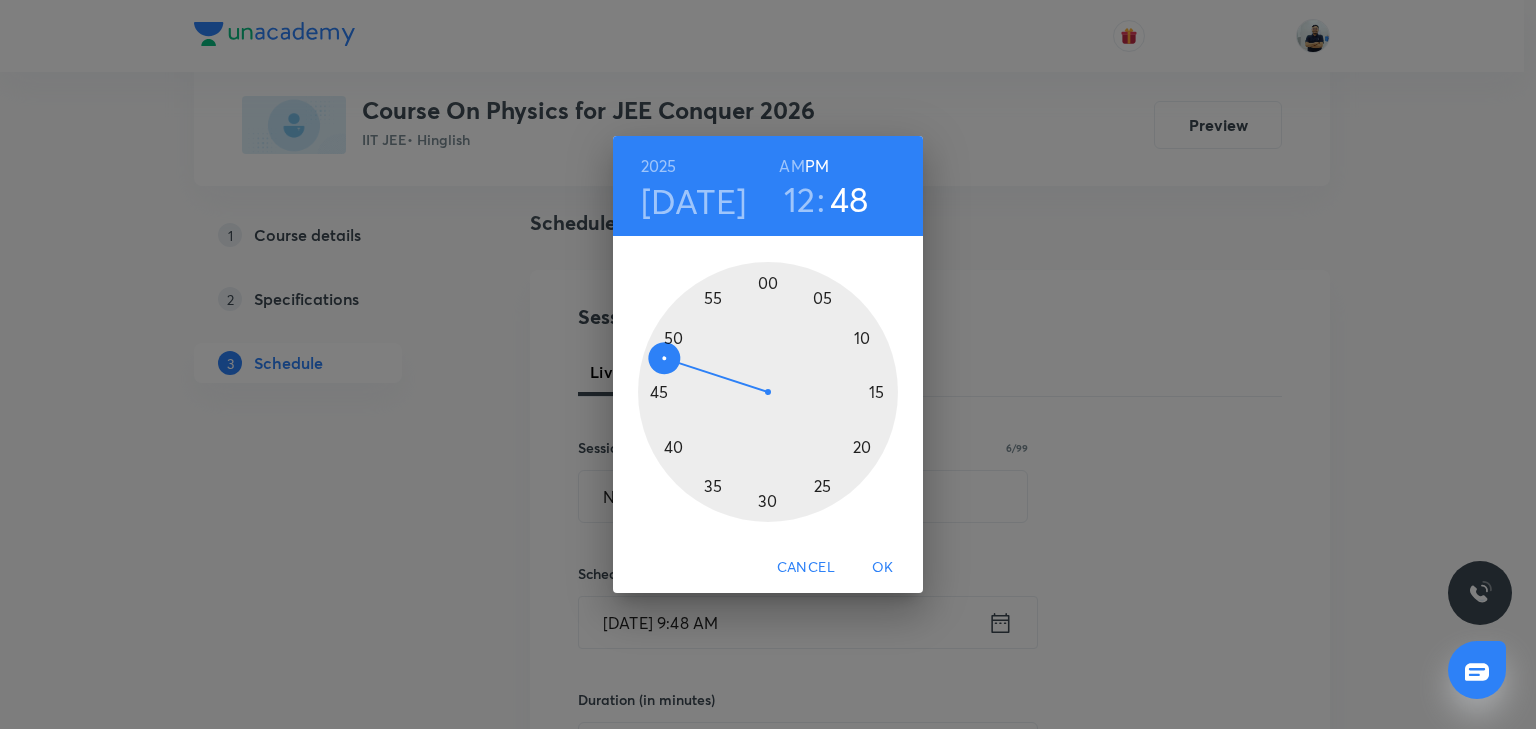 click at bounding box center (768, 392) 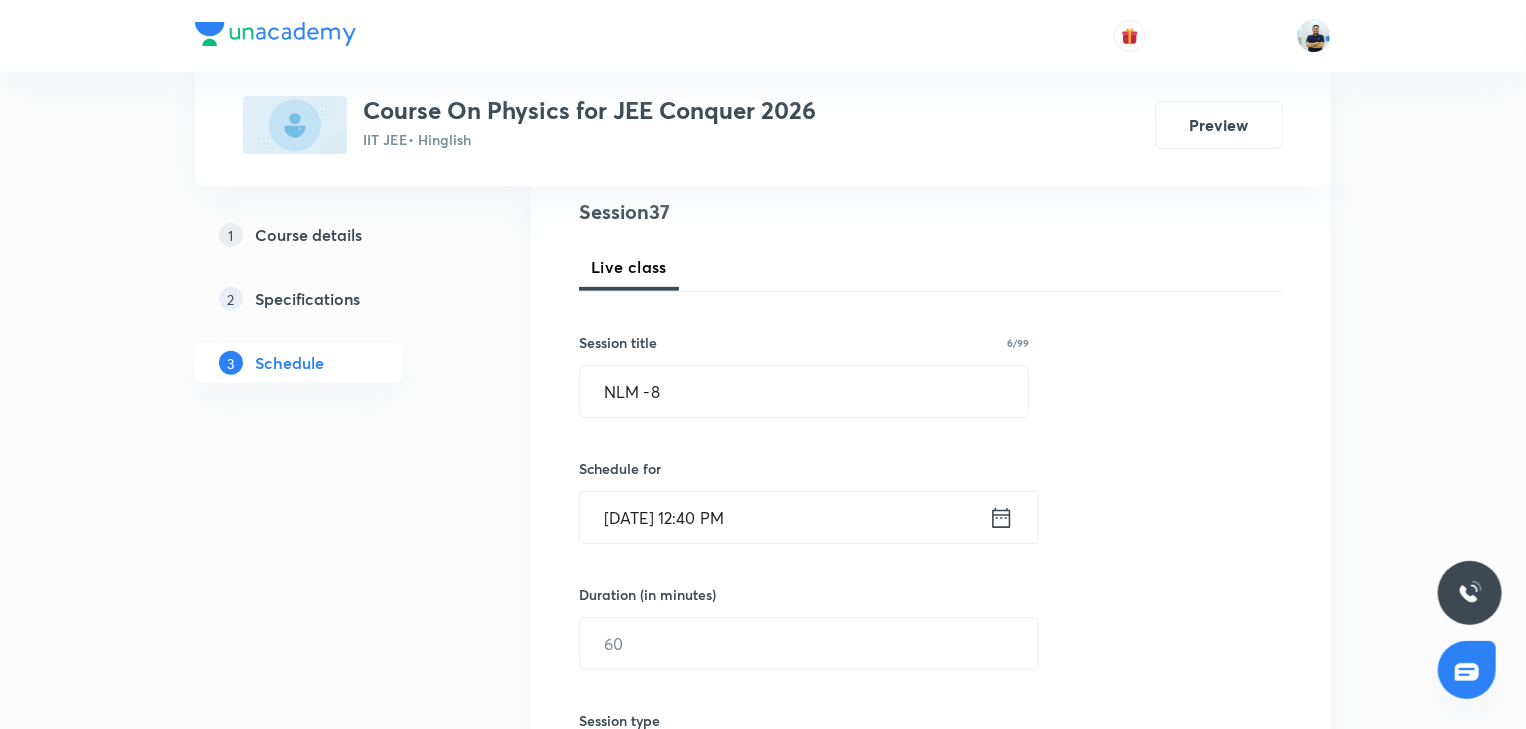 scroll, scrollTop: 504, scrollLeft: 0, axis: vertical 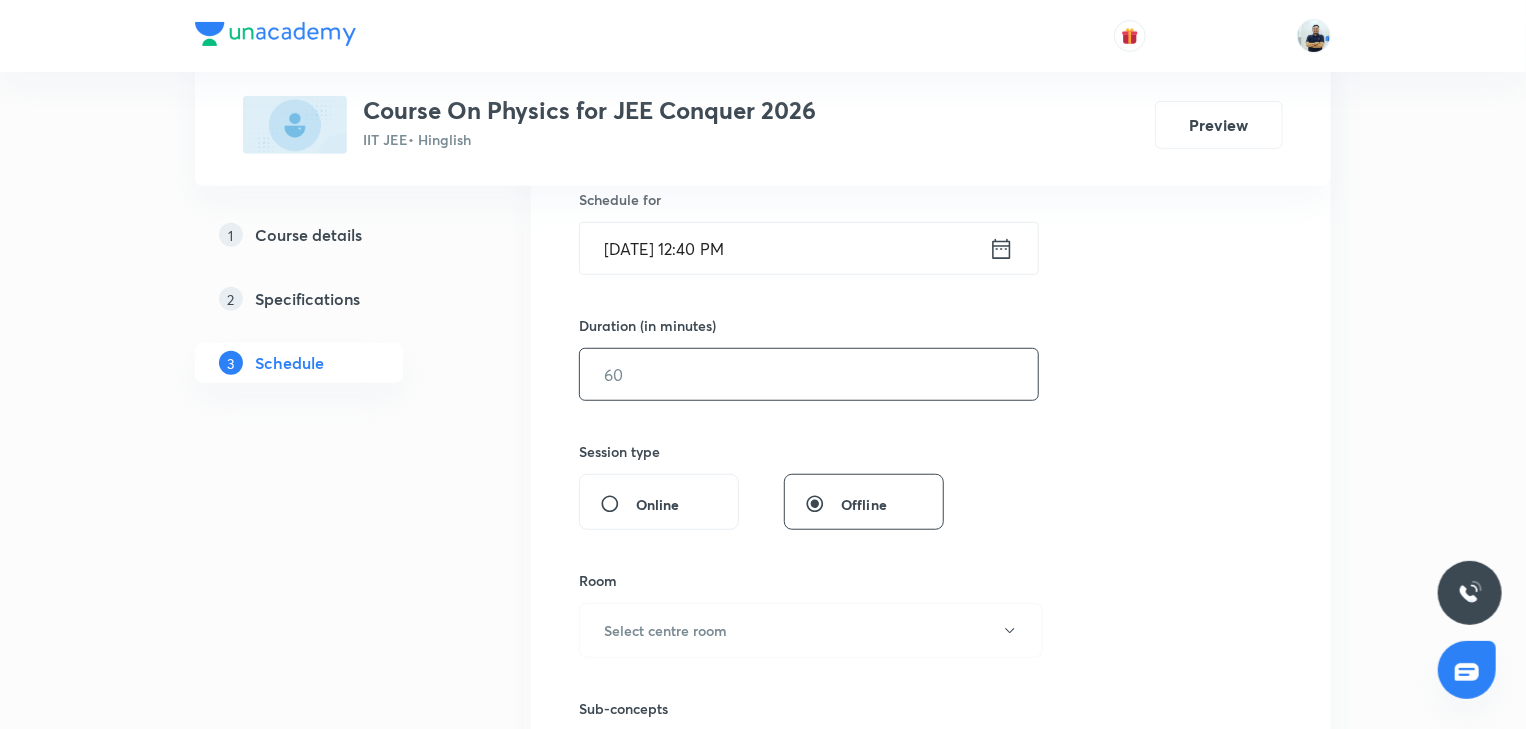 click at bounding box center (809, 374) 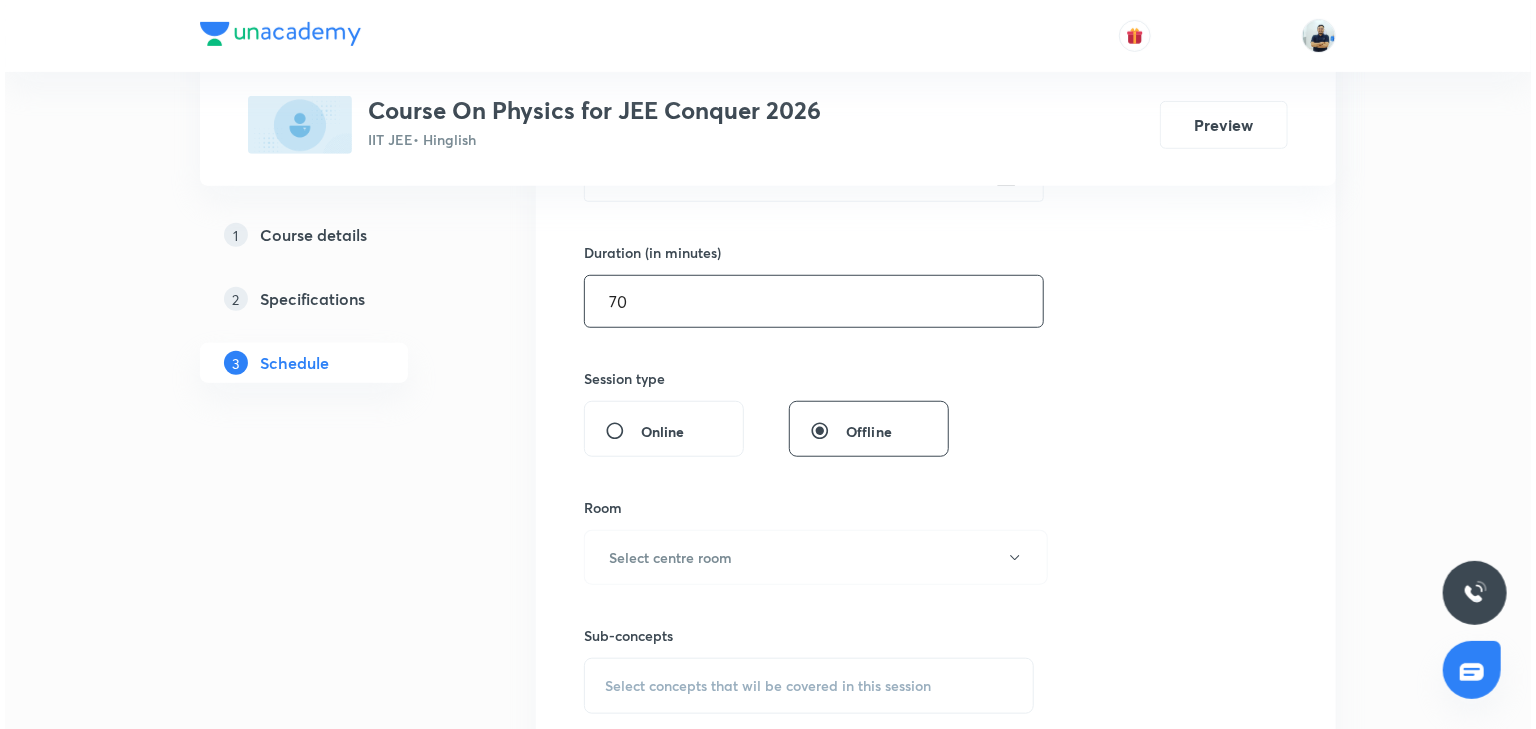 scroll, scrollTop: 578, scrollLeft: 0, axis: vertical 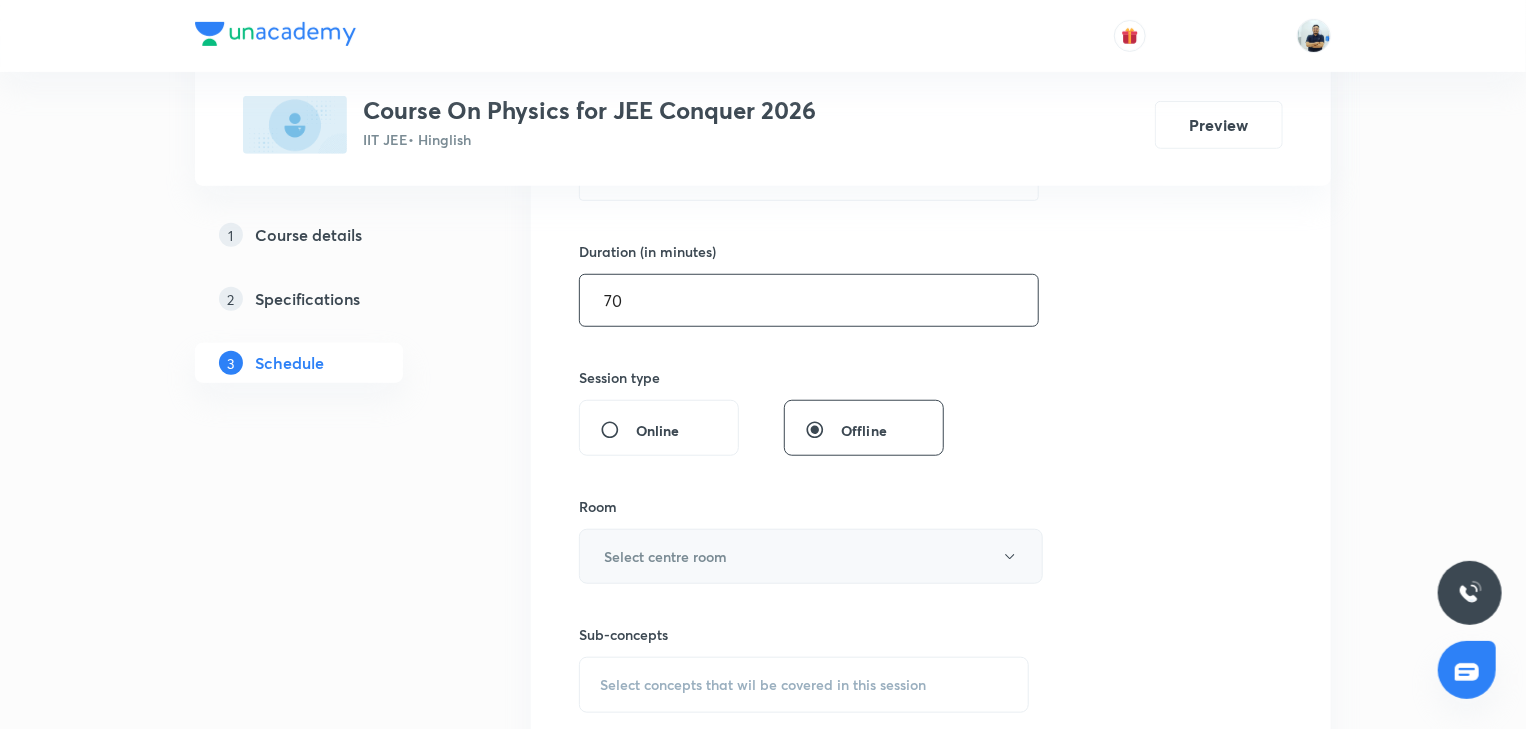 type on "70" 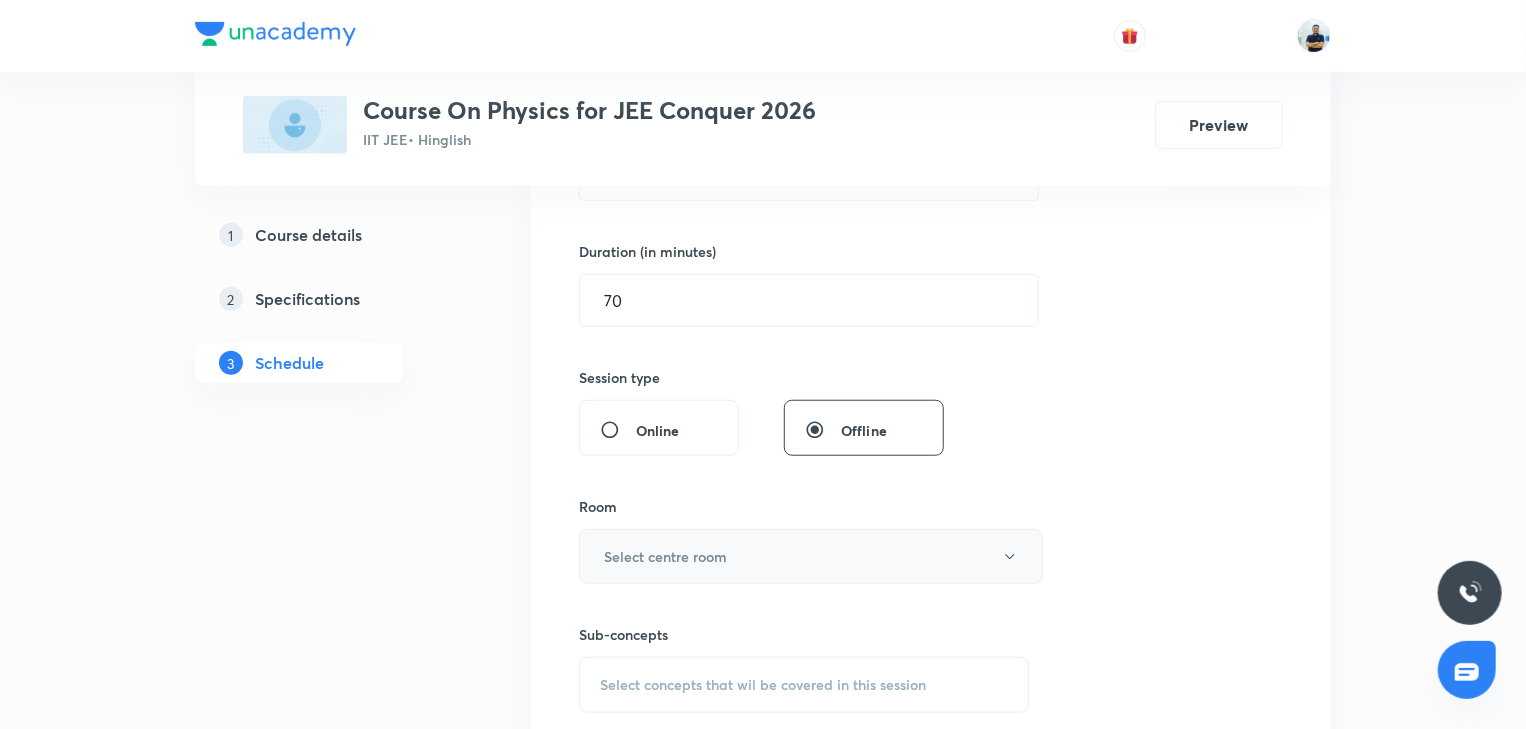 click on "Select centre room" at bounding box center [665, 556] 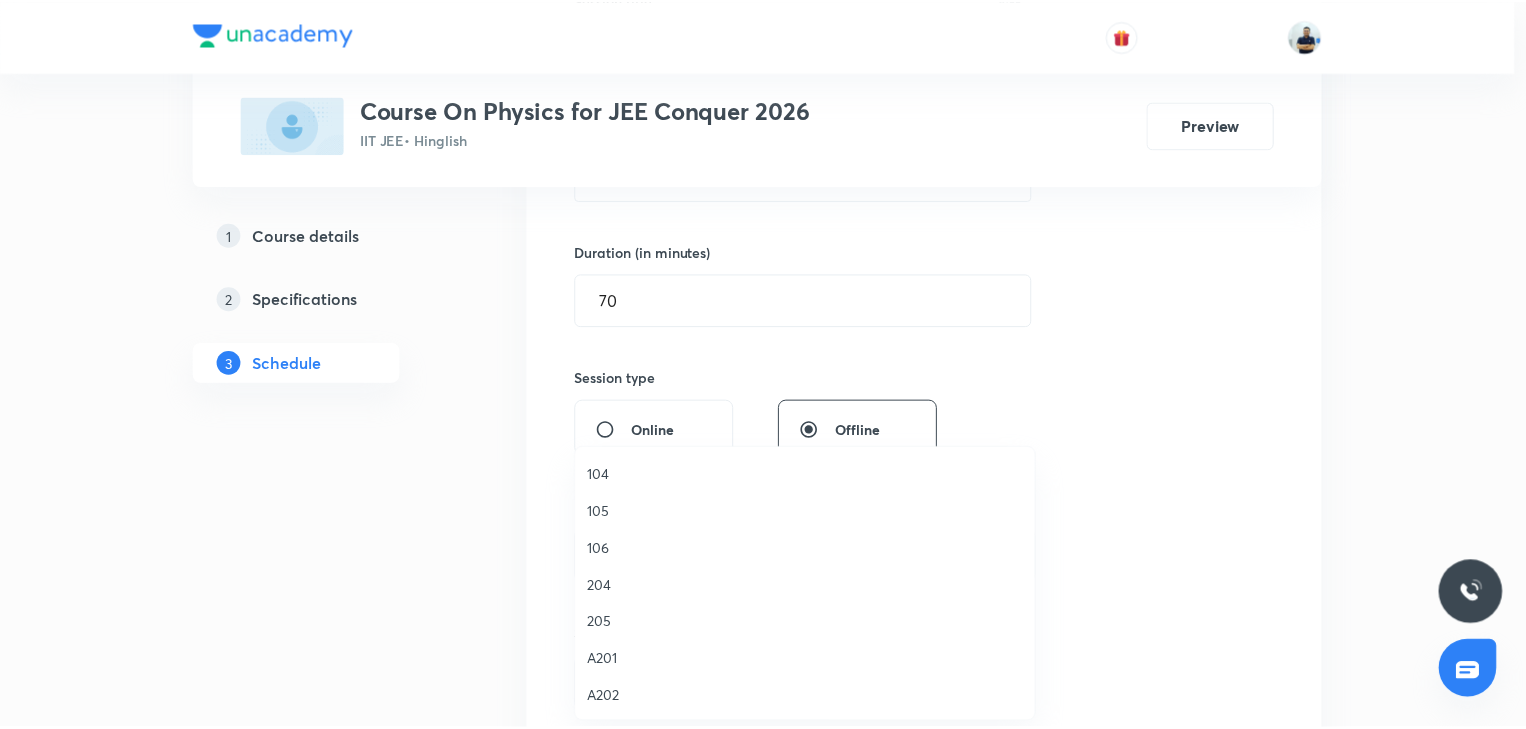 scroll, scrollTop: 370, scrollLeft: 0, axis: vertical 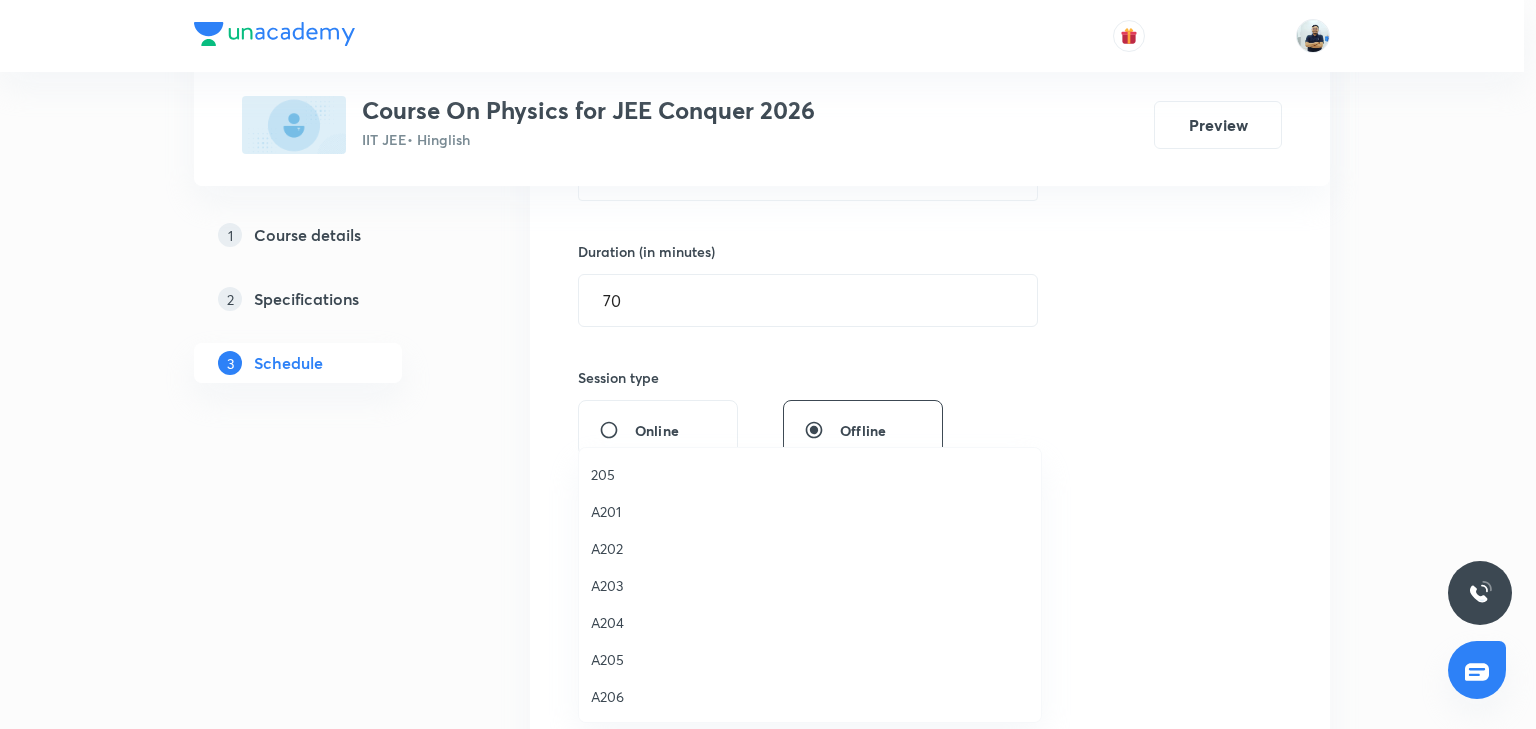 click on "A205" at bounding box center [810, 659] 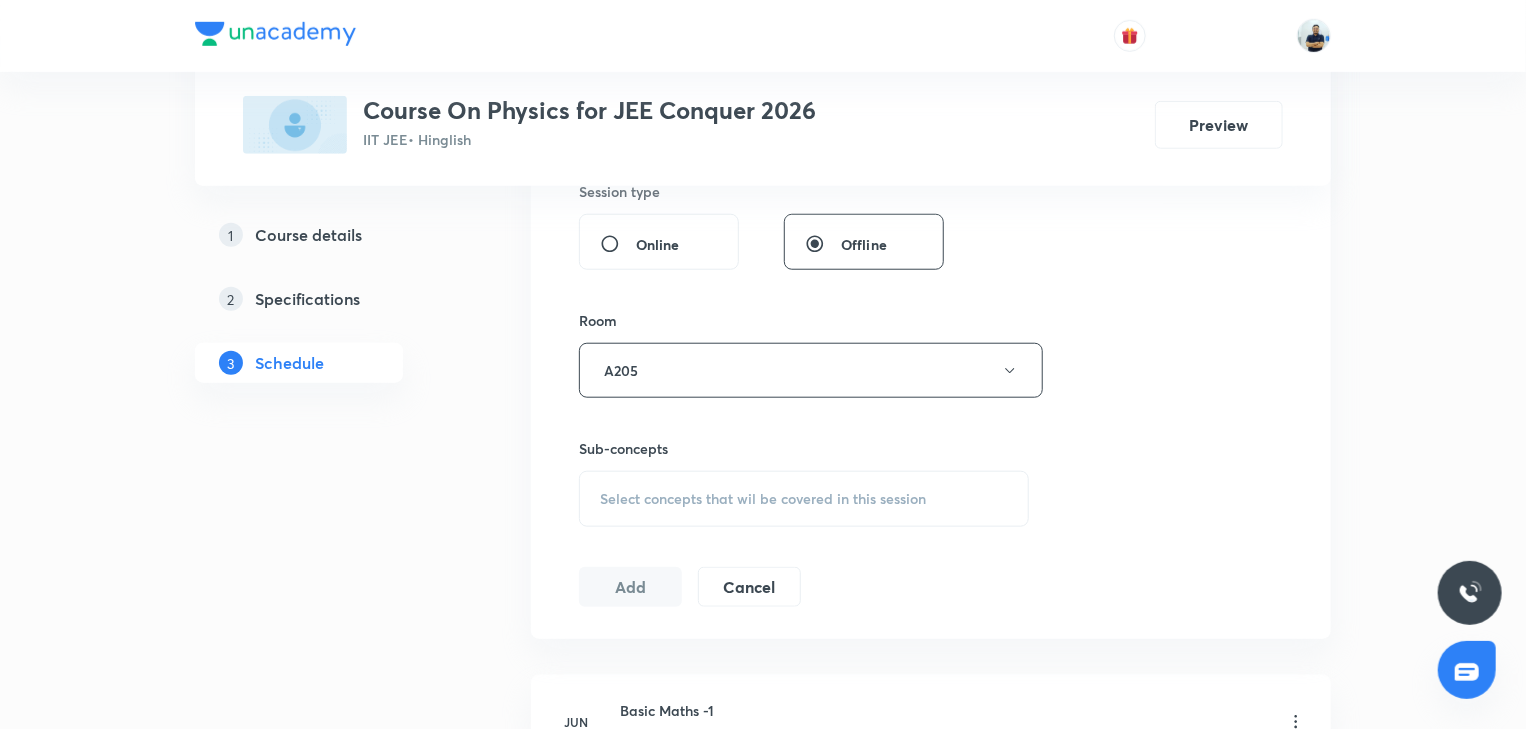 scroll, scrollTop: 784, scrollLeft: 0, axis: vertical 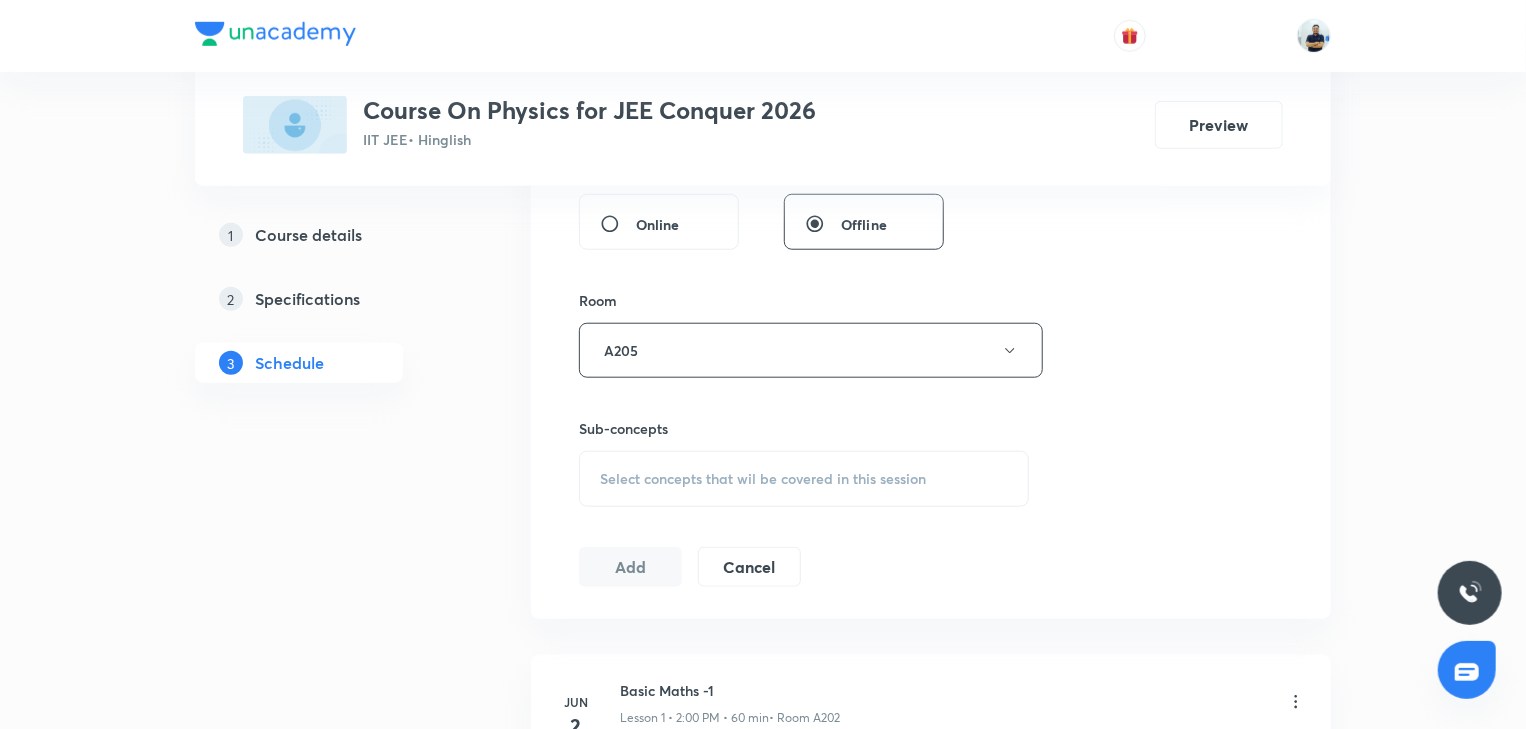 click on "Select concepts that wil be covered in this session" at bounding box center (763, 479) 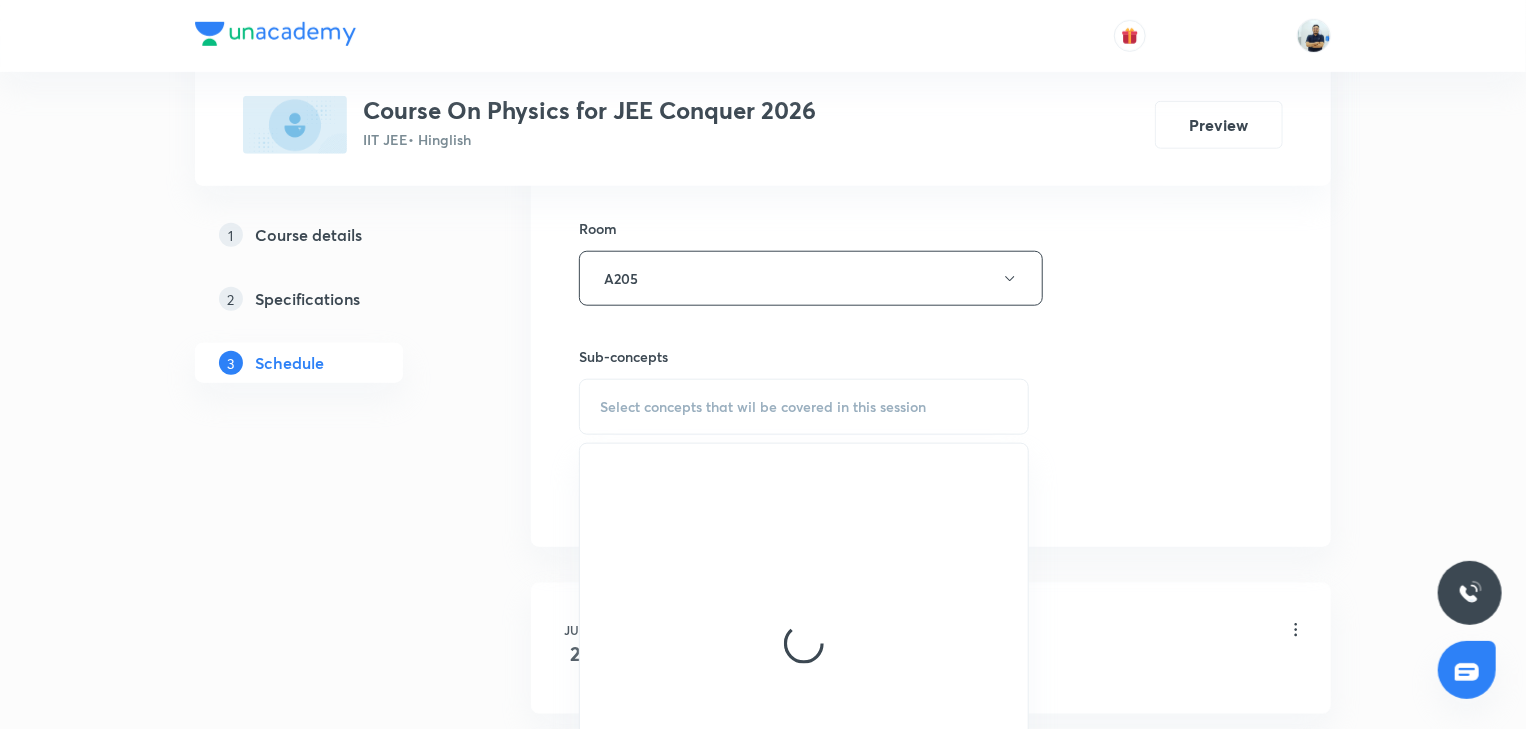 scroll, scrollTop: 970, scrollLeft: 0, axis: vertical 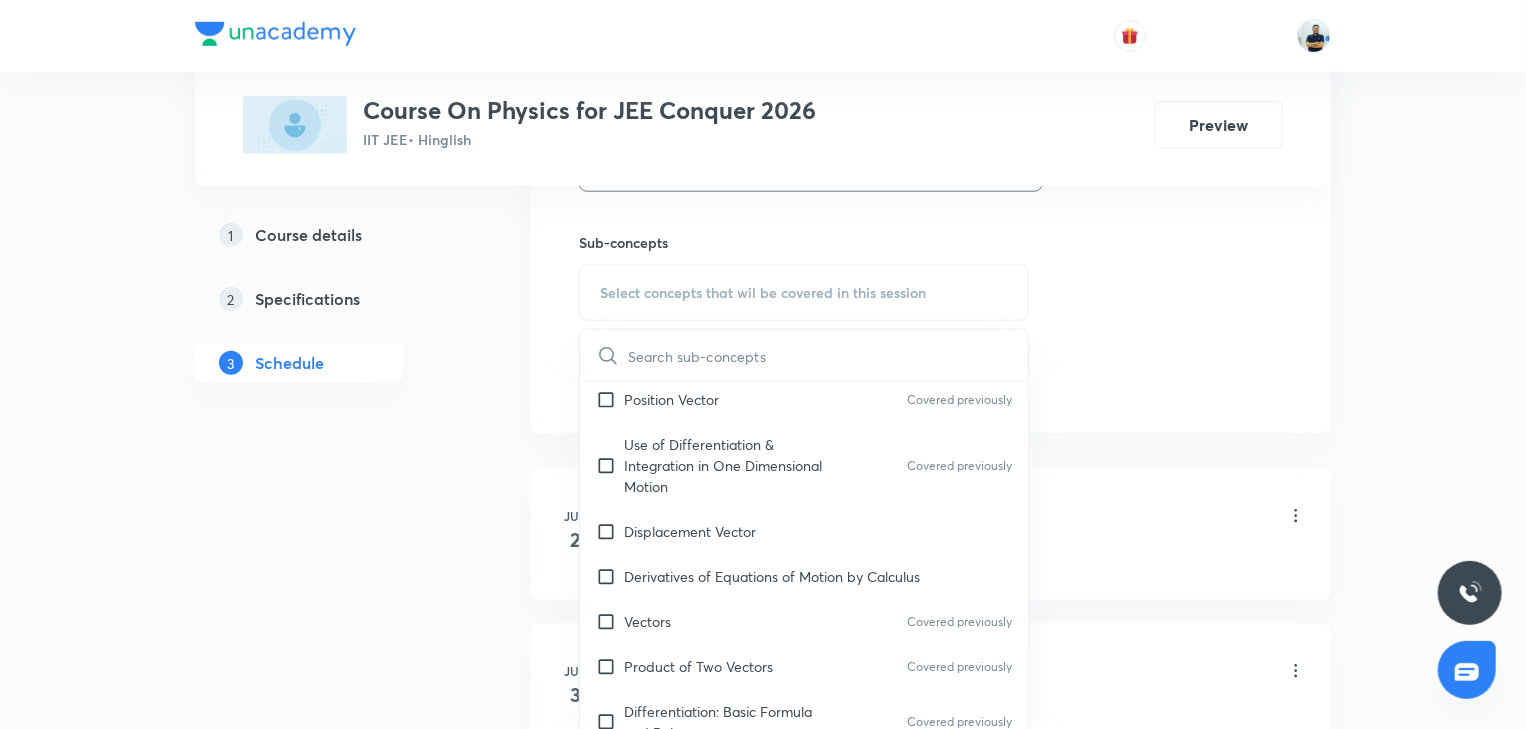 click on "Use of Differentiation & Integration in One Dimensional Motion Covered previously" at bounding box center [804, 465] 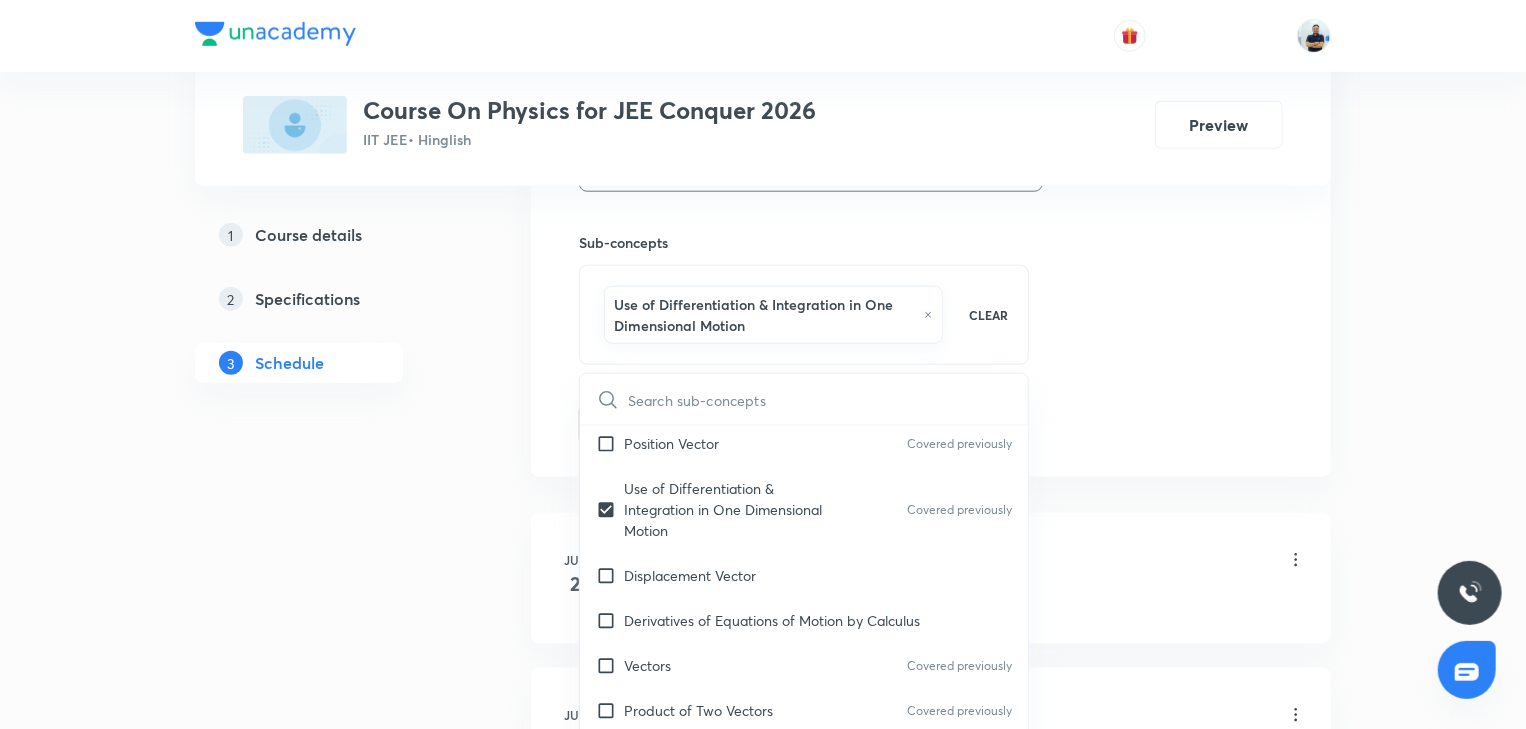 click on "Session  37 Live class Session title 6/99 NLM -8 ​ Schedule for Jul 12, 2025, 12:40 PM ​ Duration (in minutes) 70 ​   Session type Online Offline Room A205 Sub-concepts Use of Differentiation & Integration in One Dimensional Motion CLEAR ​ Physics Mock Questions Physics Mock Questions Group_Test Covered previously Mathematical Tools Vectors and Scalars  Covered previously Elementary Algebra Covered previously Basic Trigonometry Covered previously Addition of Vectors 2D and 3D Geometry Representation of Vector  Components of a Vector Functions Covered previously Unit Vectors Differentiation Covered previously Integration Covered previously Rectangular Components of a Vector in Three Dimensions Covered previously Position Vector Covered previously Use of Differentiation & Integration in One Dimensional Motion Covered previously Displacement Vector Derivatives of Equations of Motion by Calculus Vectors Covered previously Product of Two Vectors Covered previously Differentiation: Basic Formula and Rule" at bounding box center [931, -47] 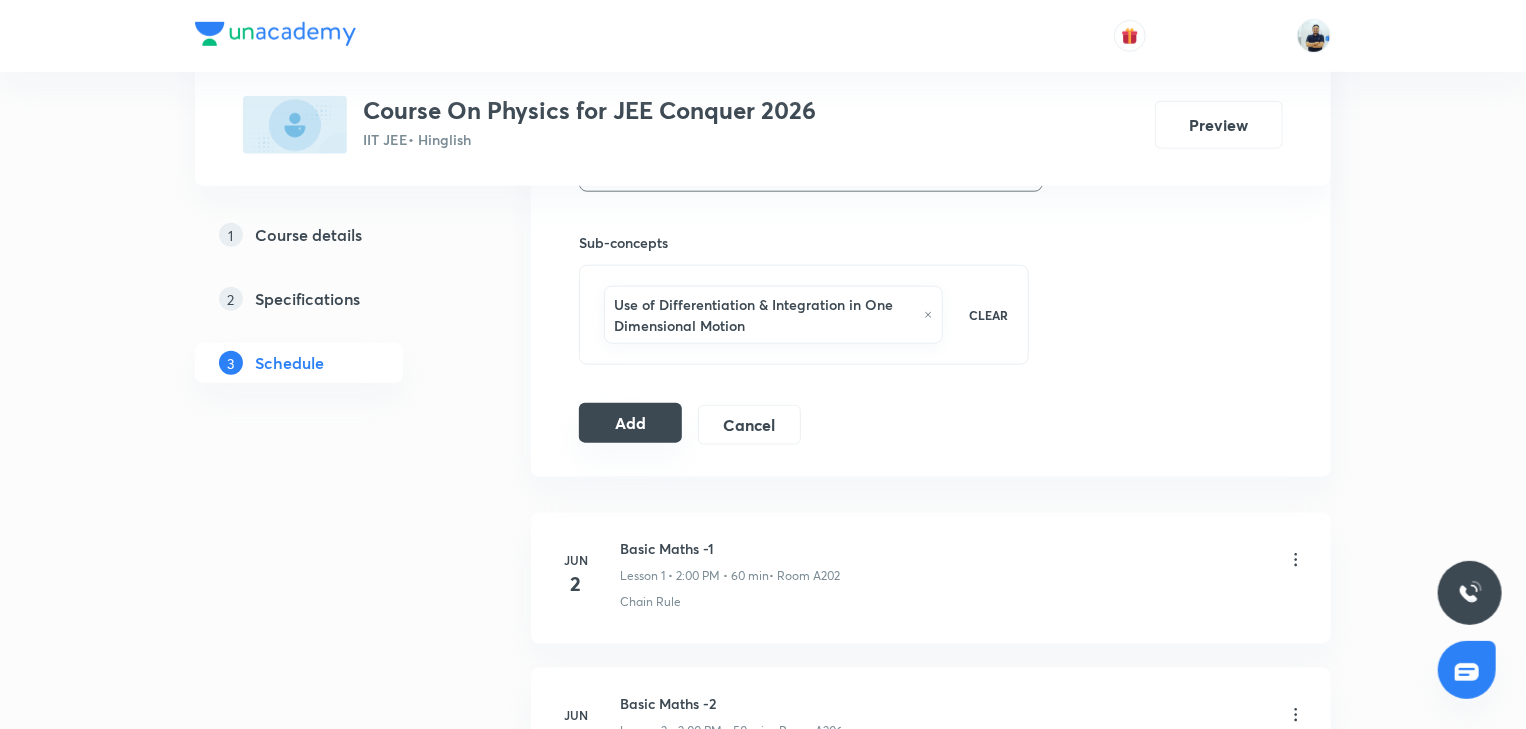 click on "Add" at bounding box center [630, 423] 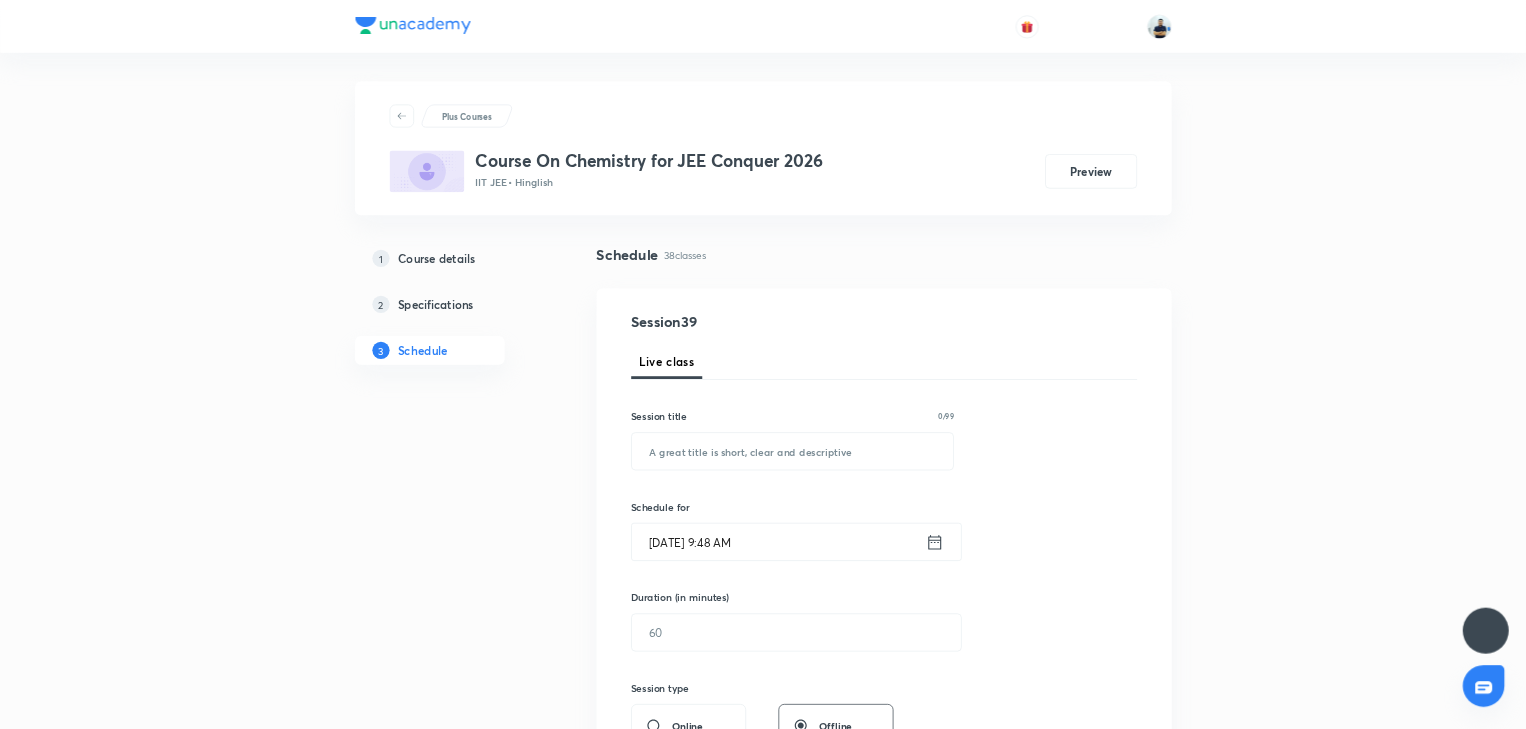scroll, scrollTop: 0, scrollLeft: 0, axis: both 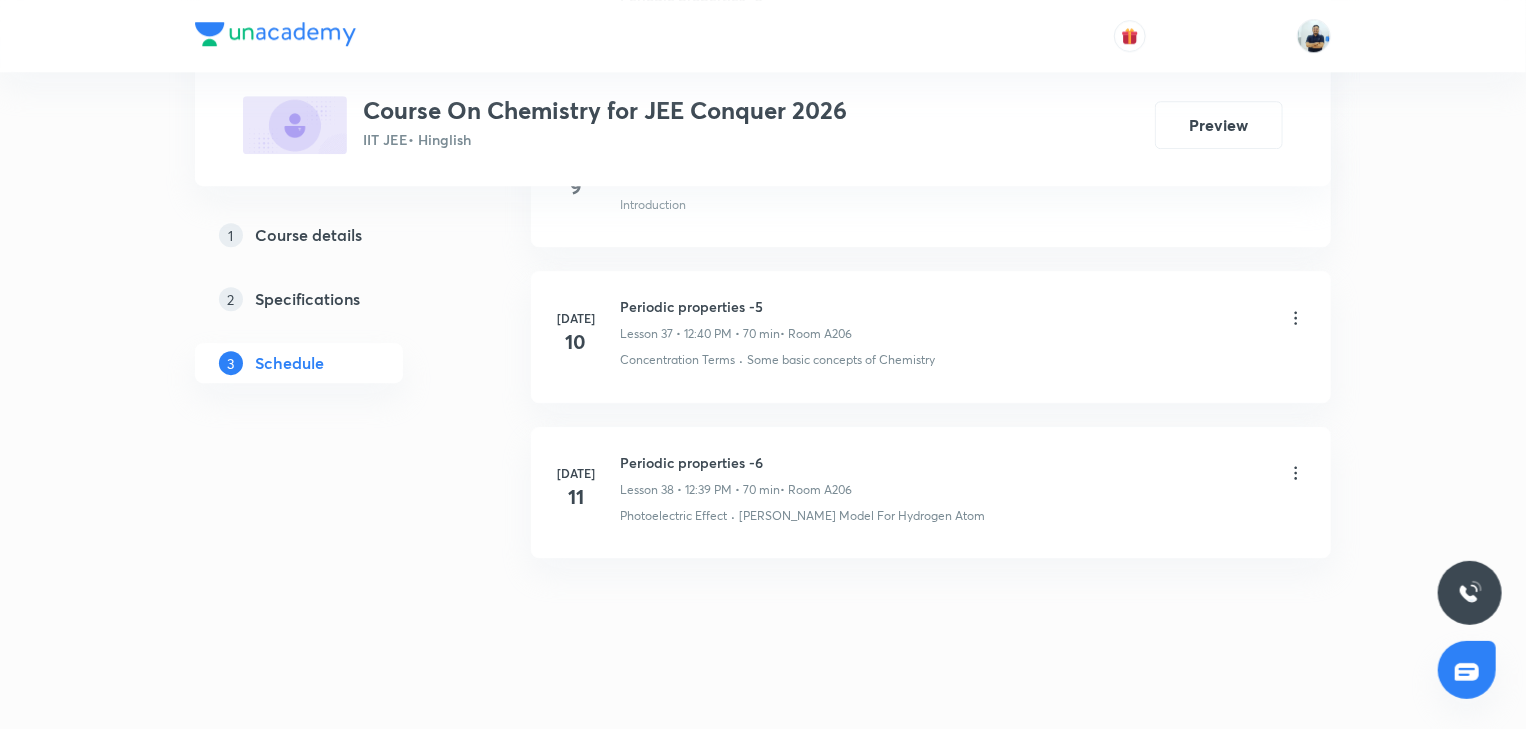 click on "Periodic properties -6" at bounding box center (736, 462) 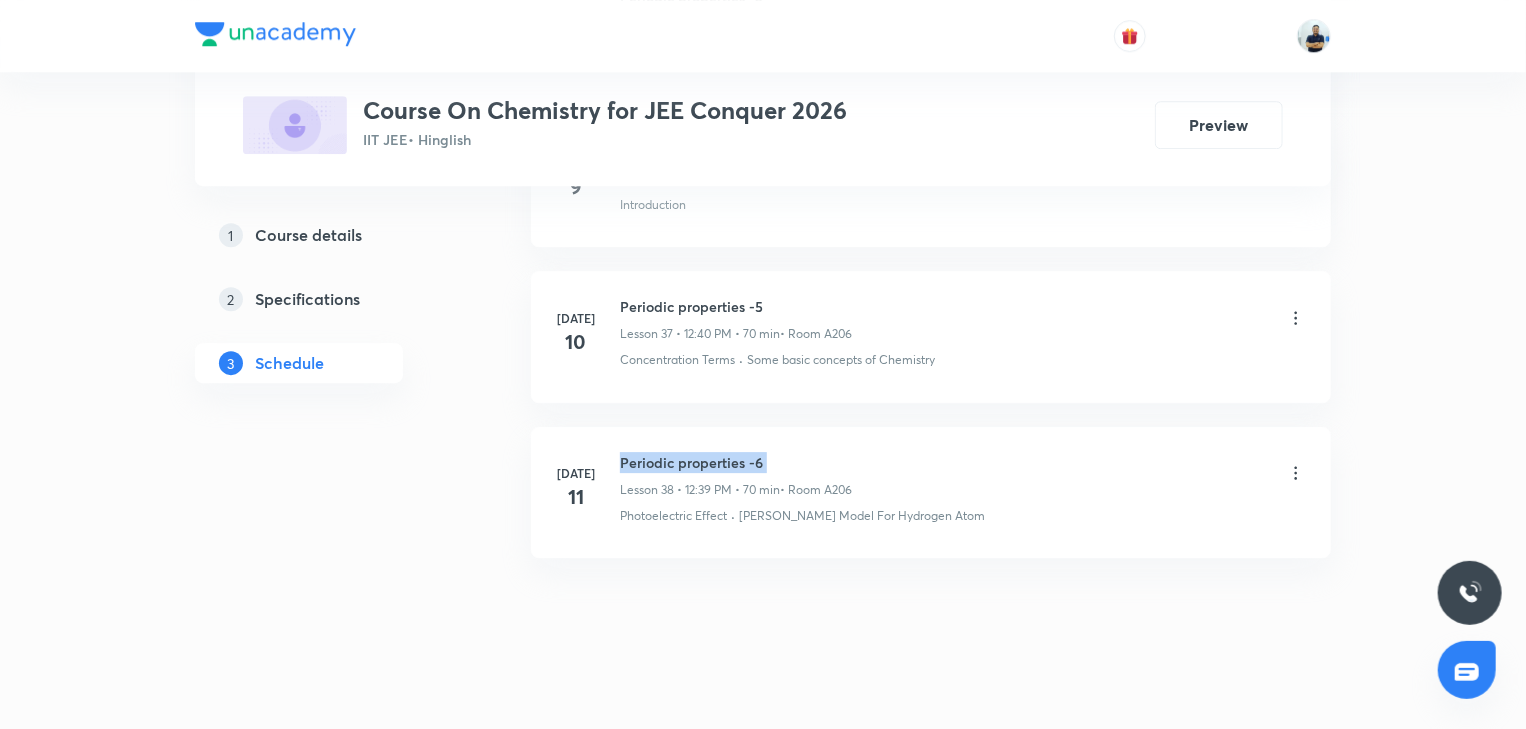 click on "Periodic properties -6" at bounding box center [736, 462] 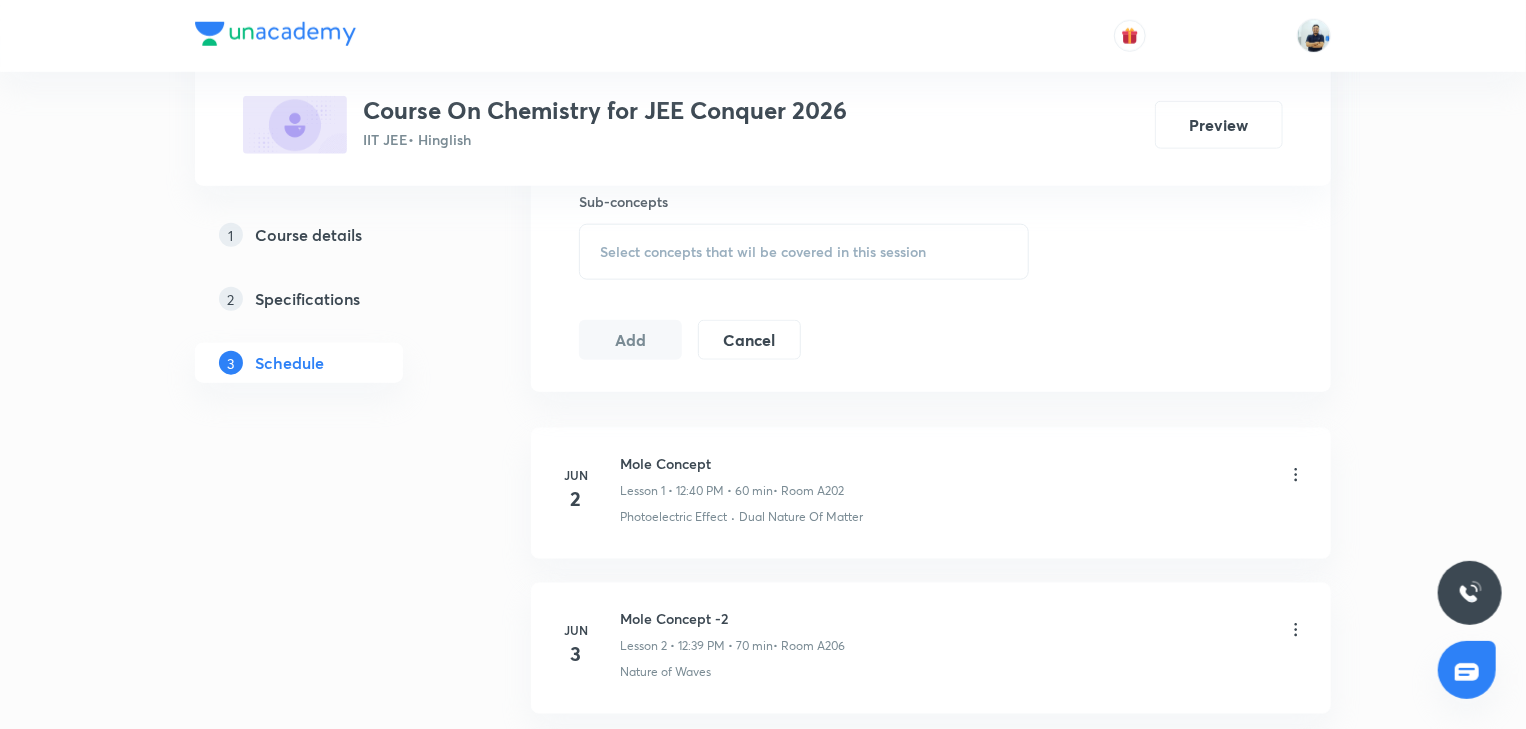 scroll, scrollTop: 0, scrollLeft: 0, axis: both 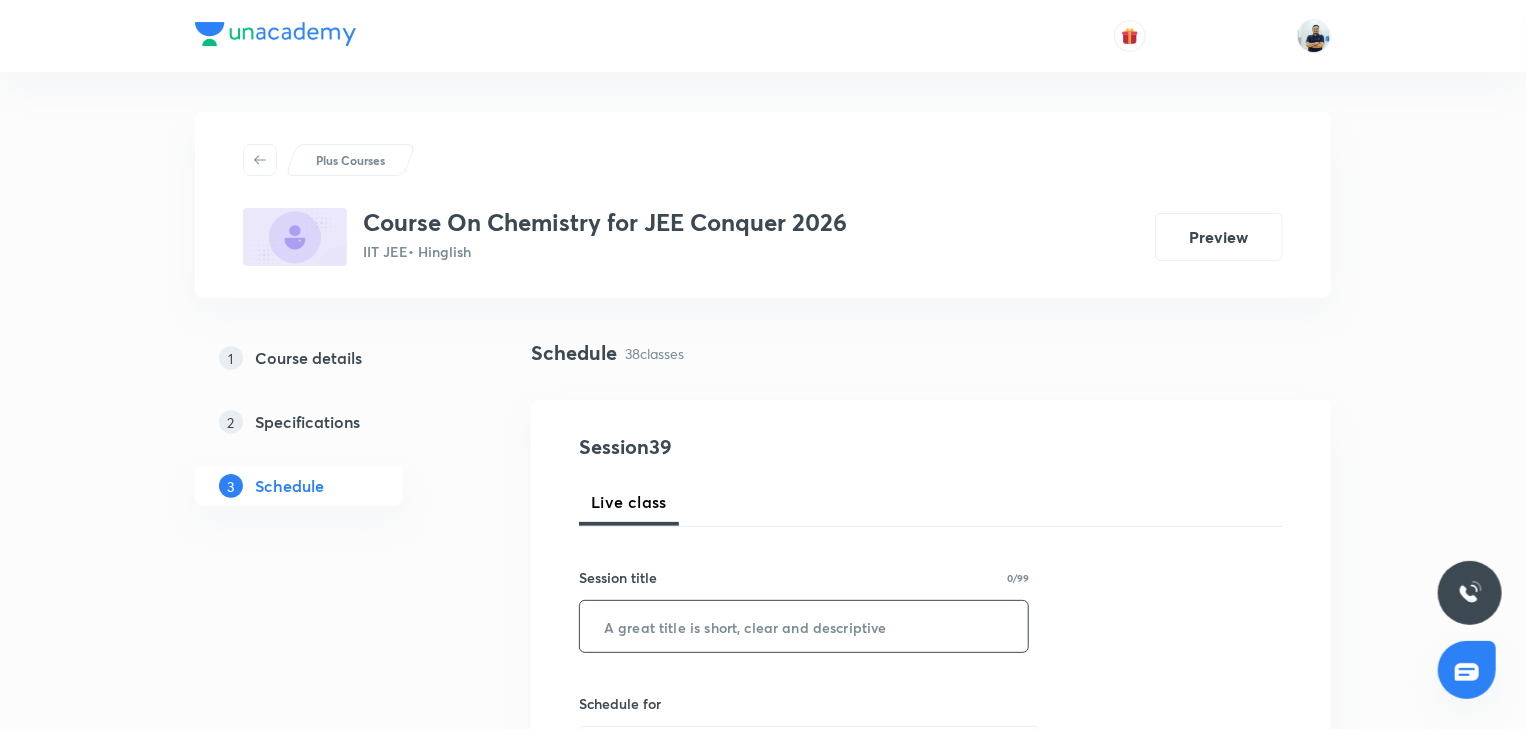 click at bounding box center [804, 626] 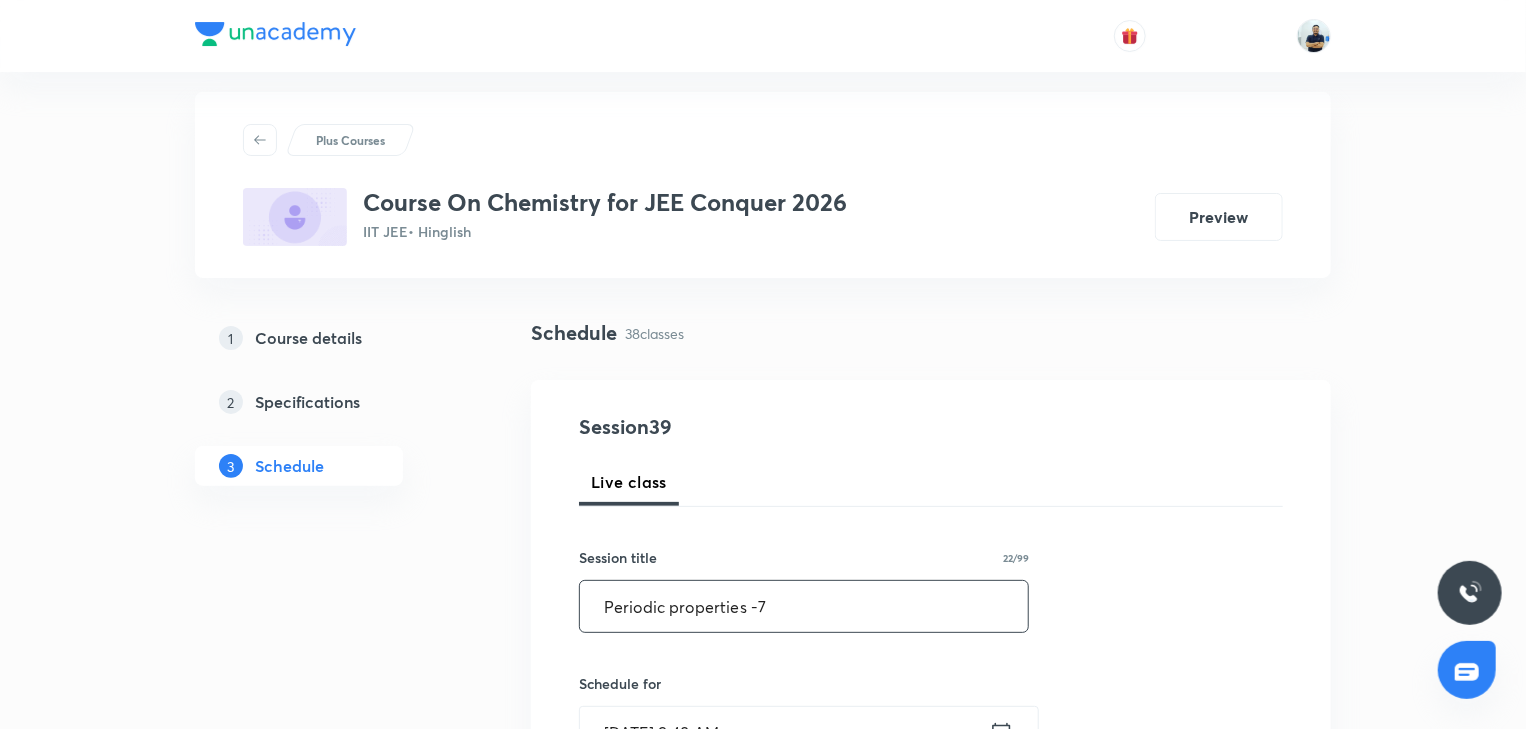 scroll, scrollTop: 37, scrollLeft: 0, axis: vertical 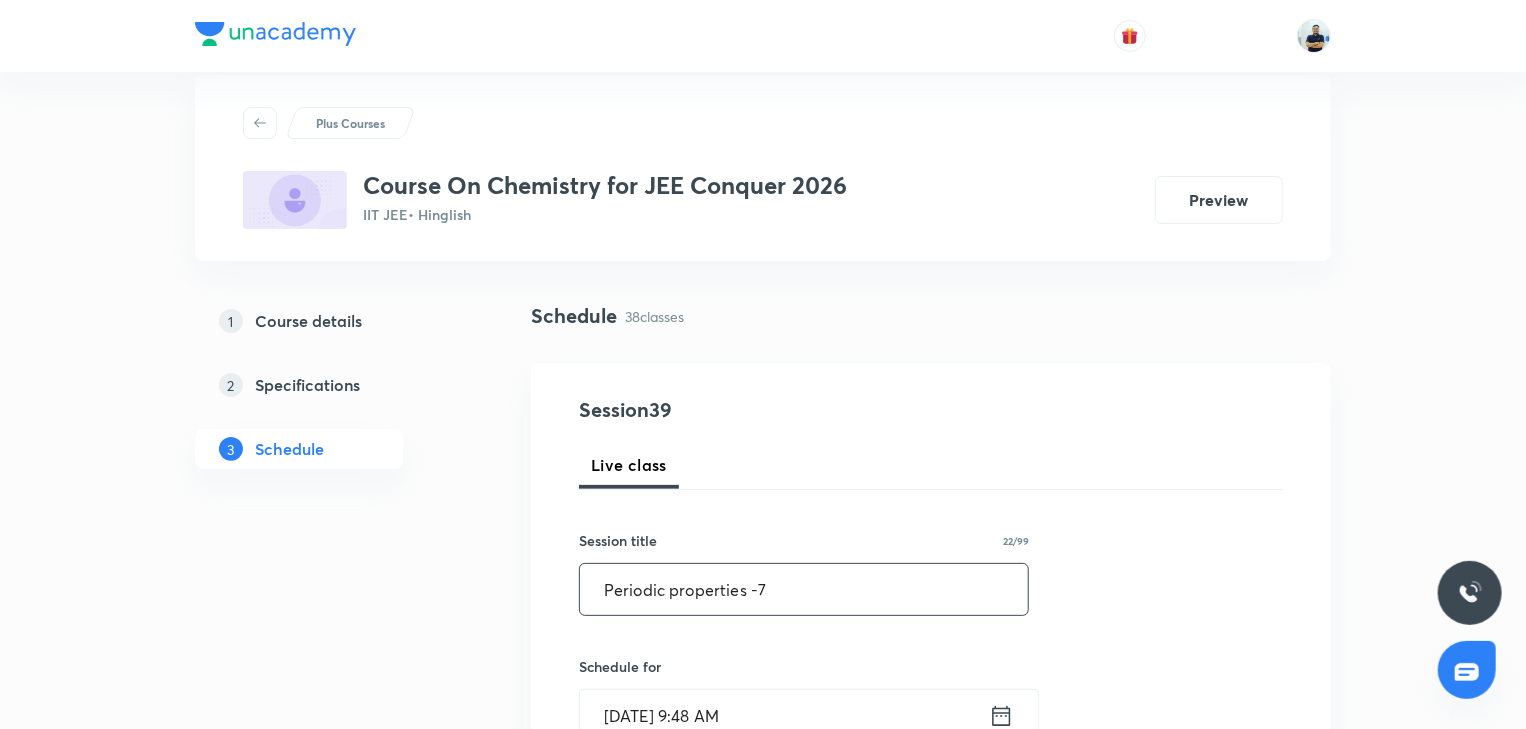type on "Periodic properties -7" 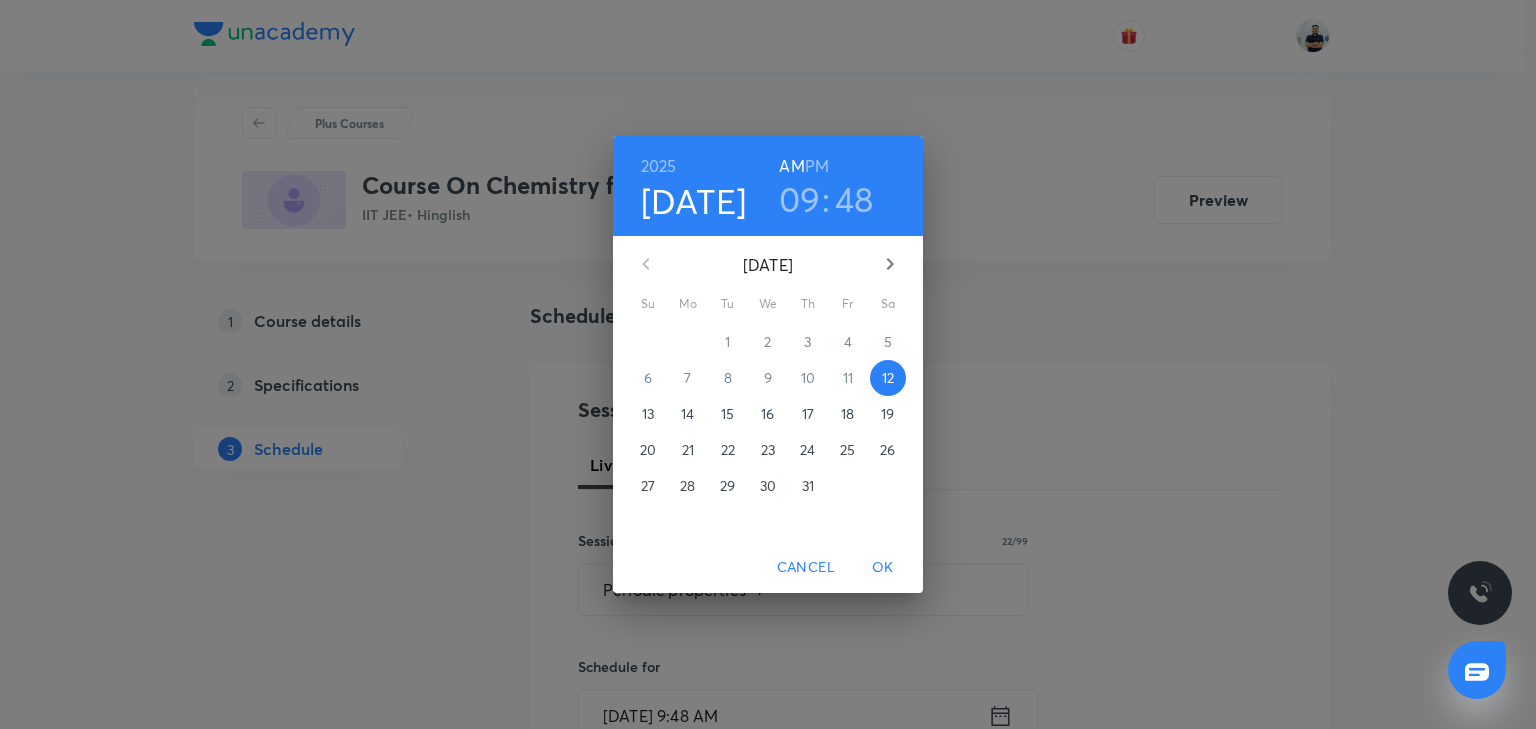 click on "PM" at bounding box center (817, 166) 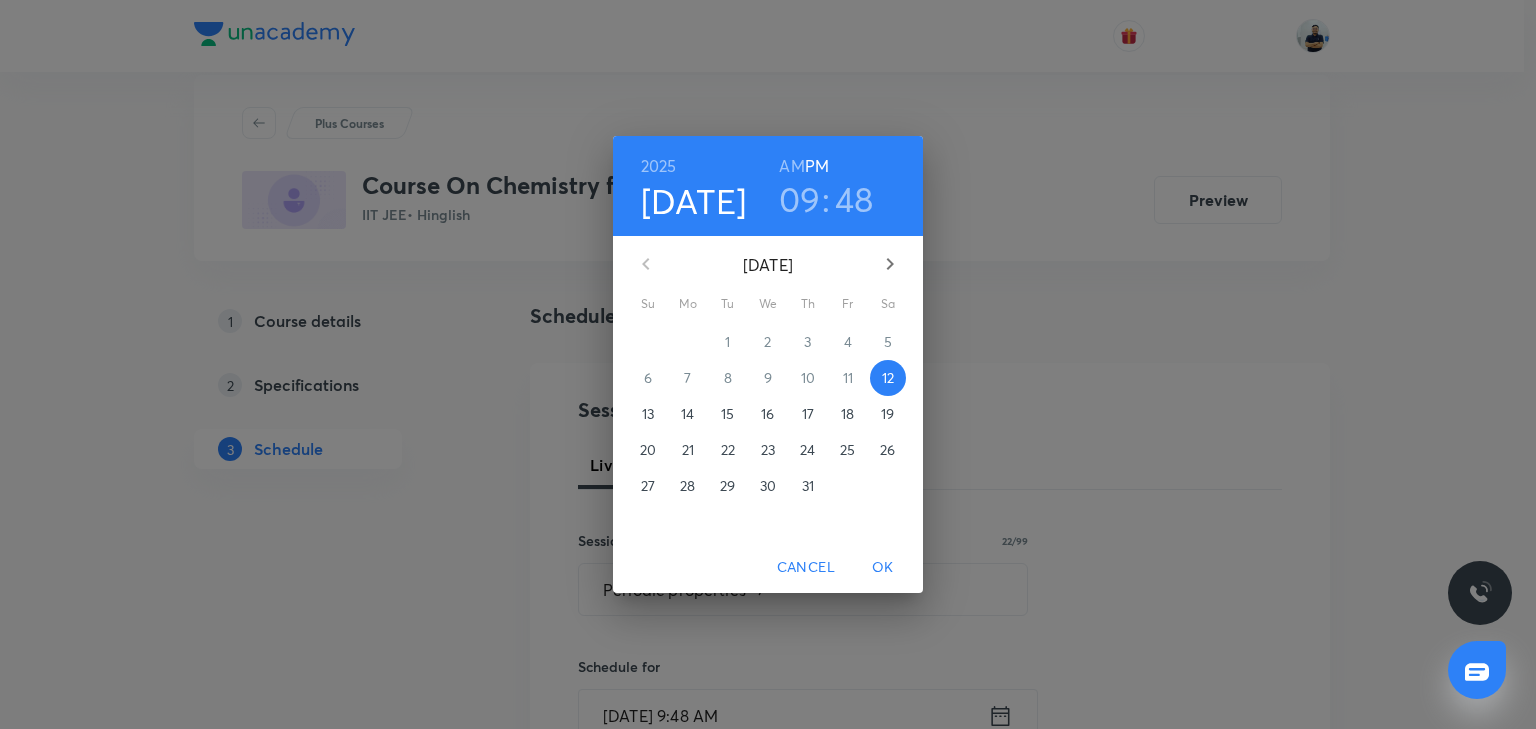 click on "09" at bounding box center [800, 199] 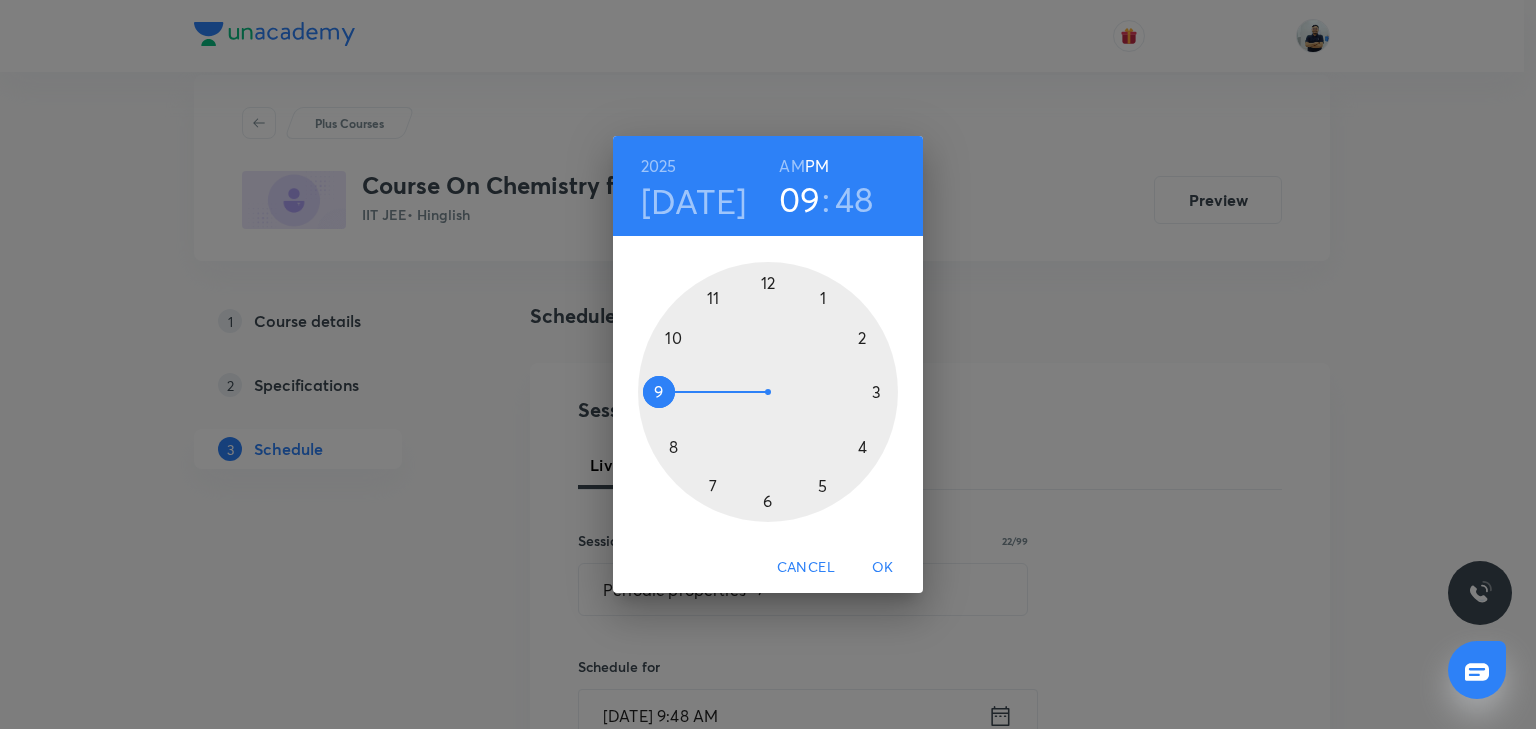 click at bounding box center [768, 392] 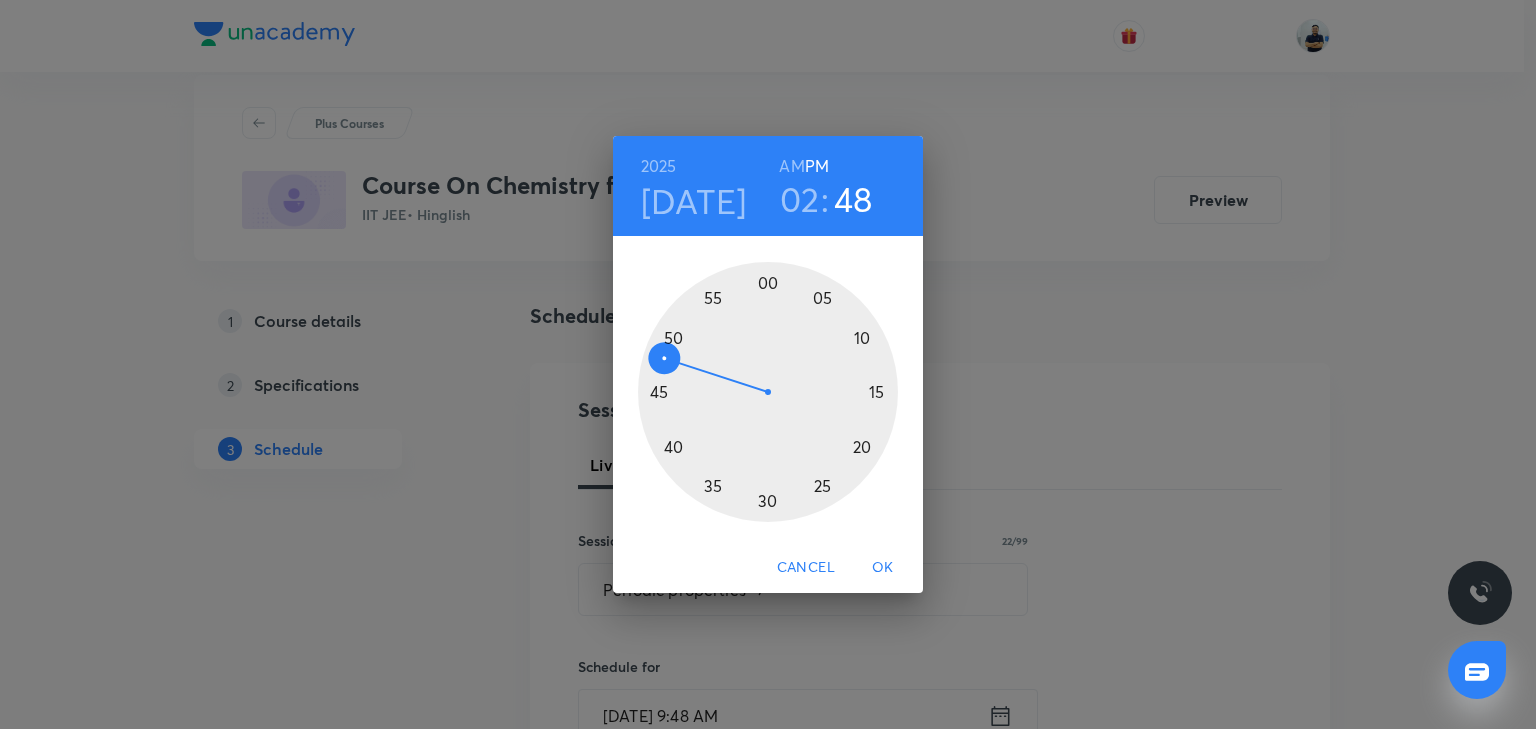 click at bounding box center (768, 392) 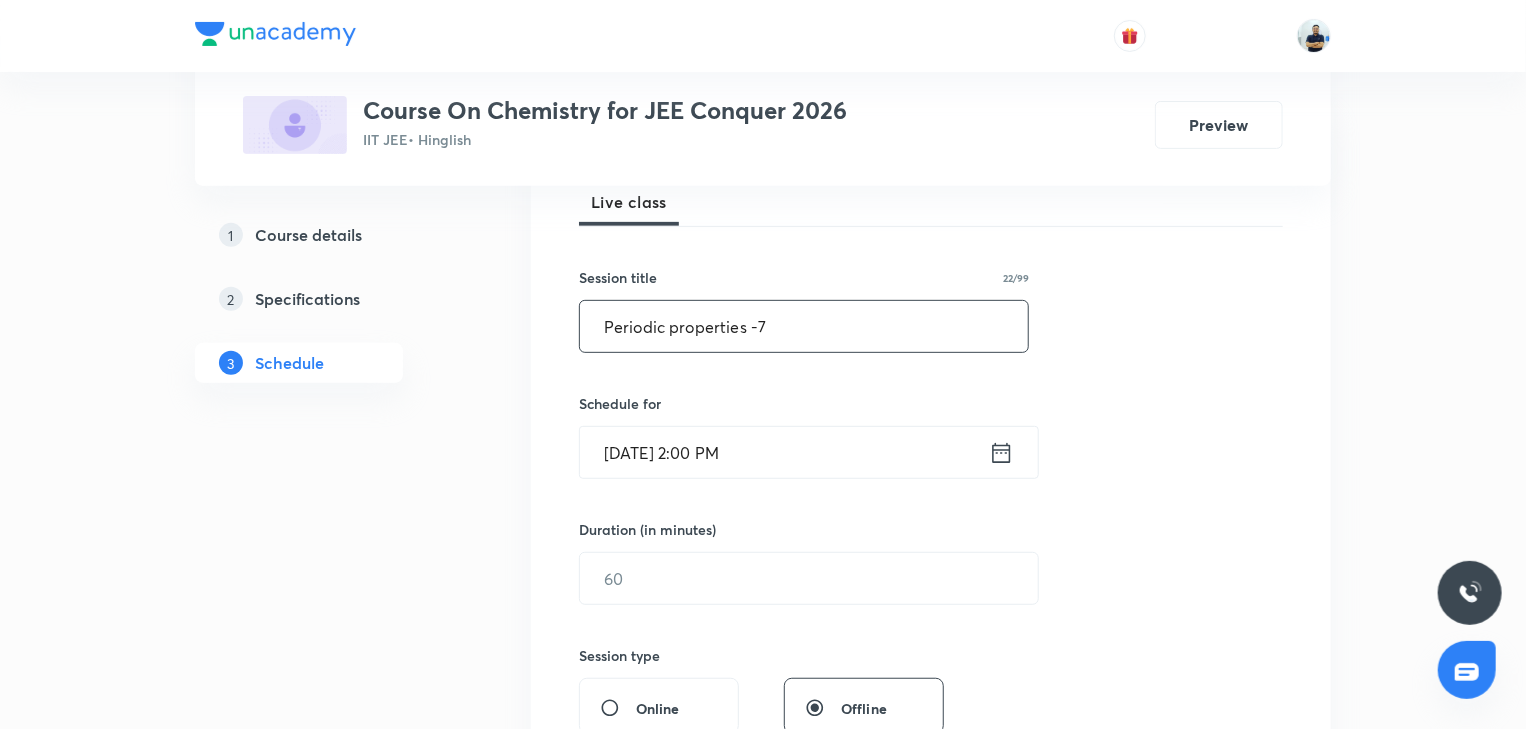 scroll, scrollTop: 336, scrollLeft: 0, axis: vertical 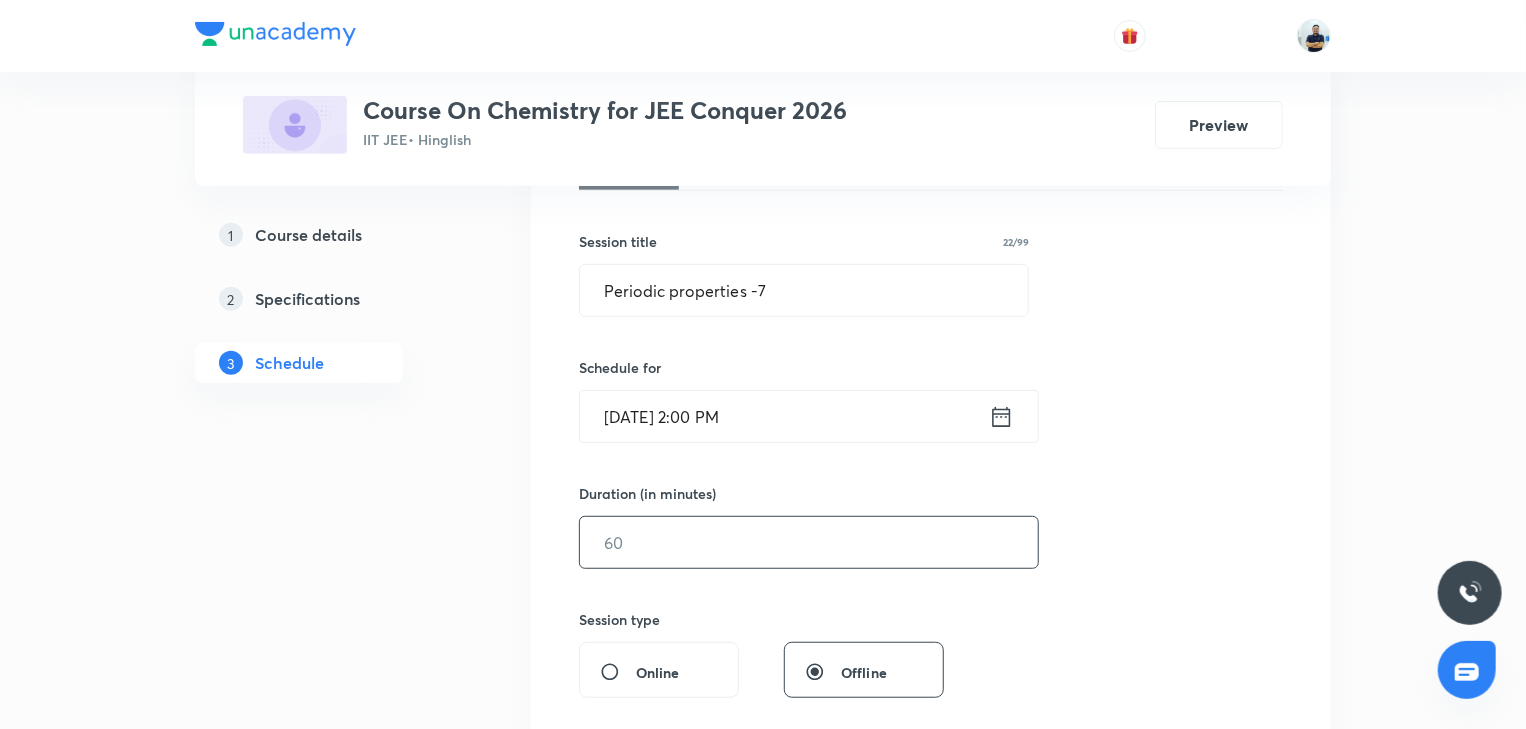 click at bounding box center (809, 542) 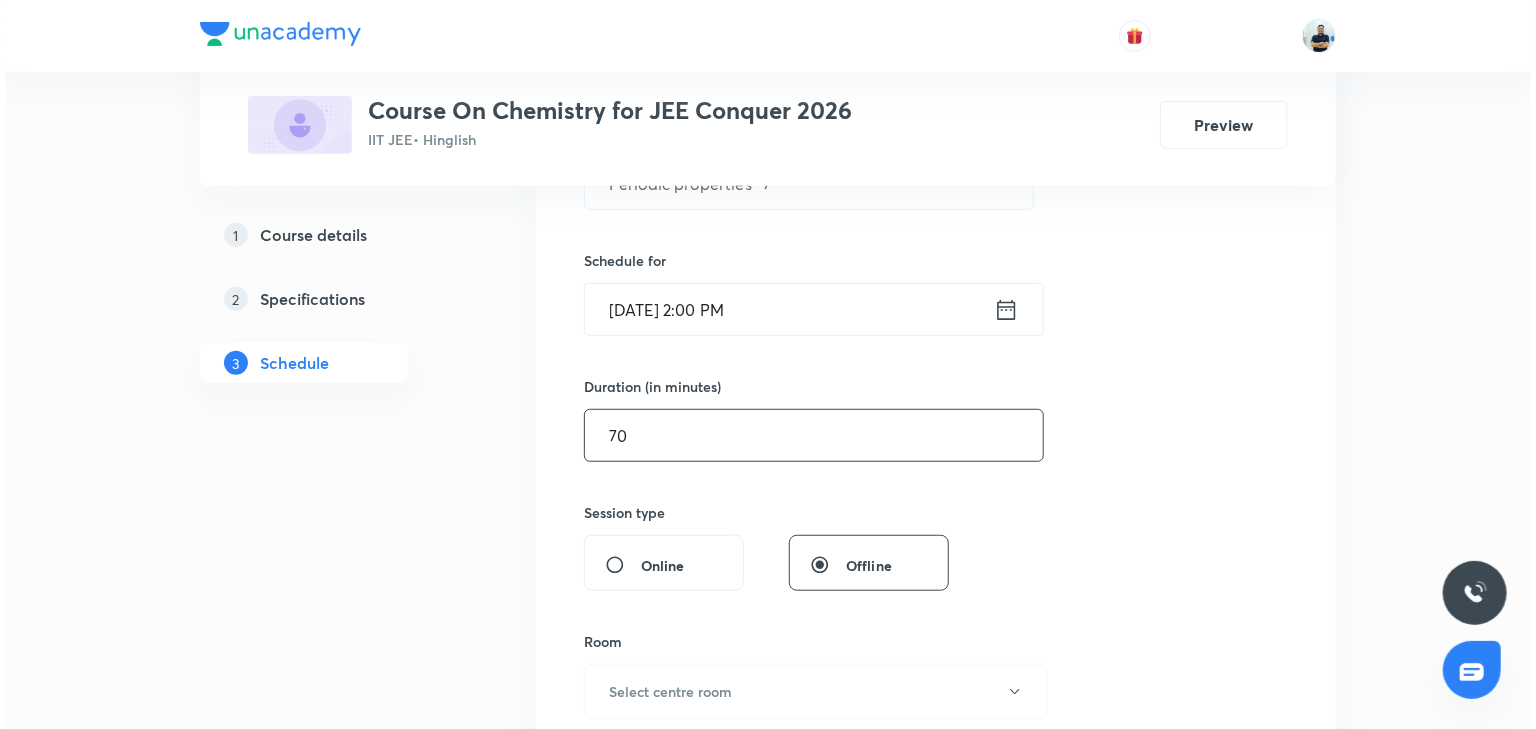 scroll, scrollTop: 448, scrollLeft: 0, axis: vertical 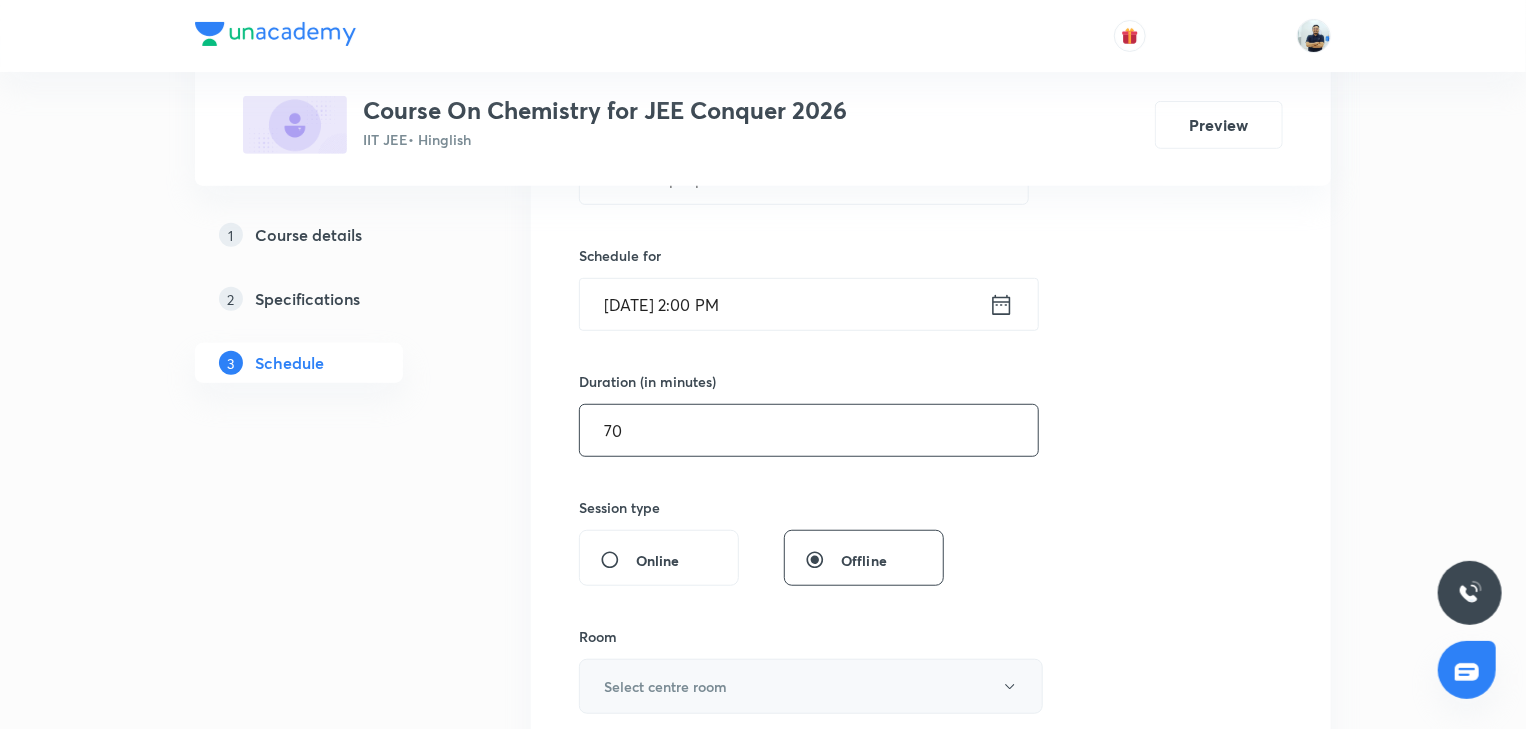 type on "70" 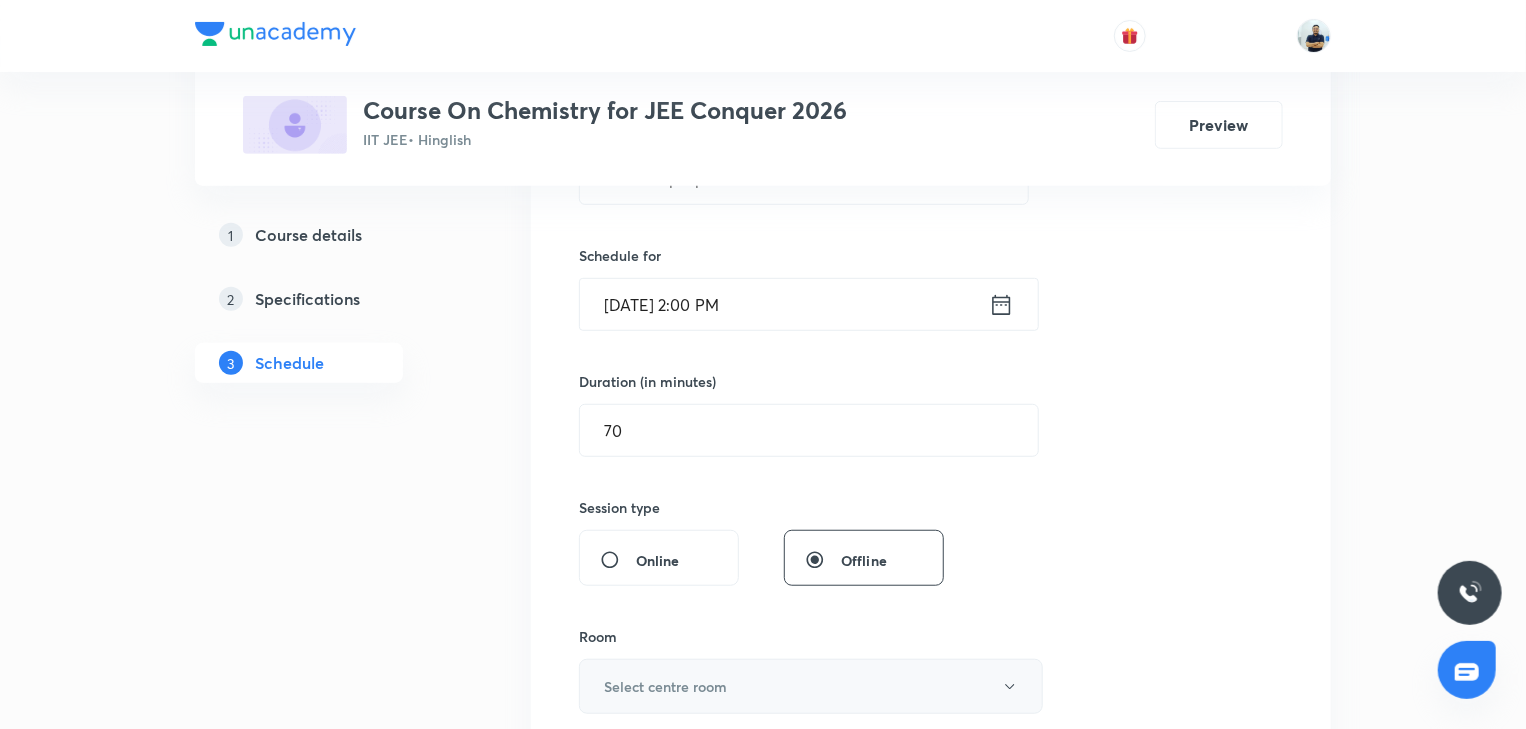 click on "Select centre room" at bounding box center [811, 686] 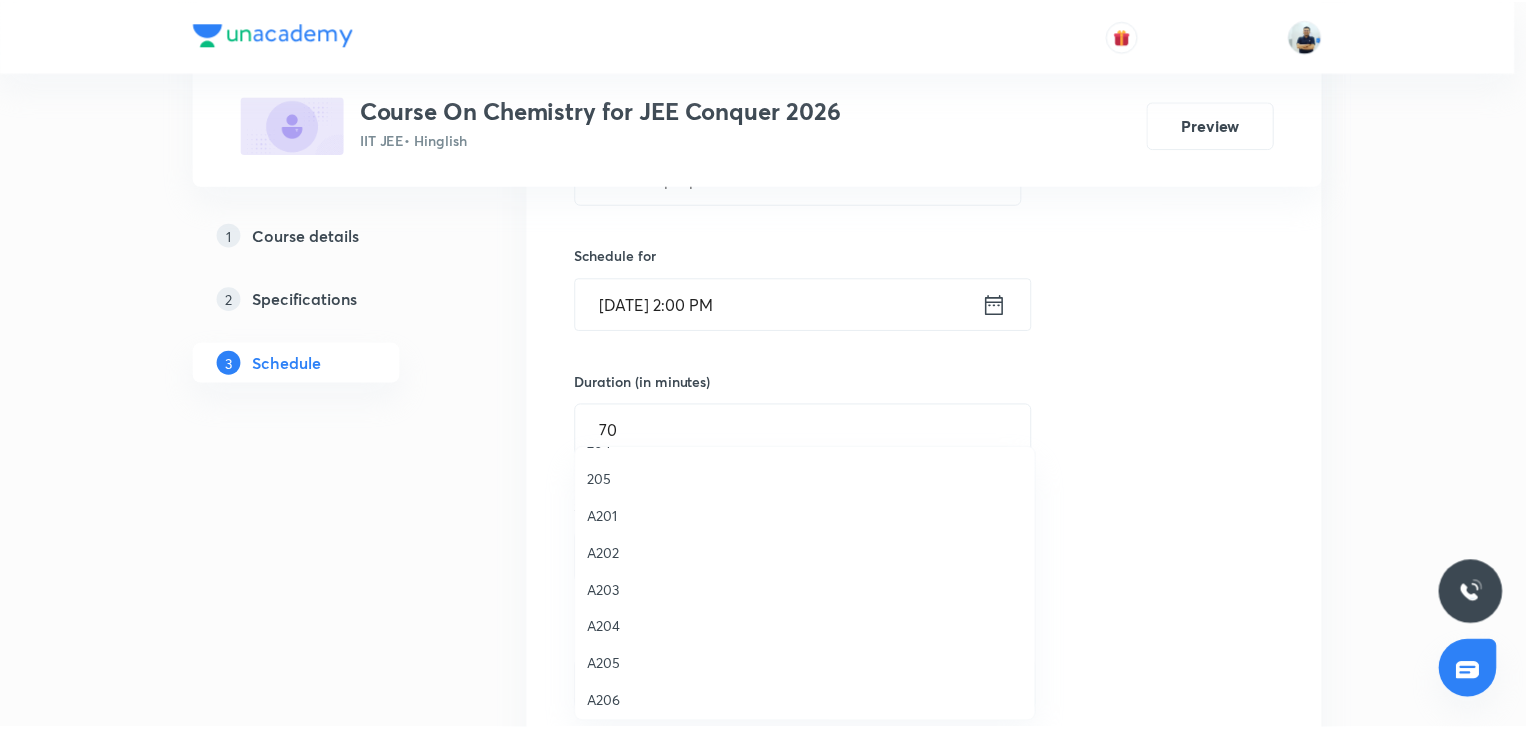 scroll, scrollTop: 370, scrollLeft: 0, axis: vertical 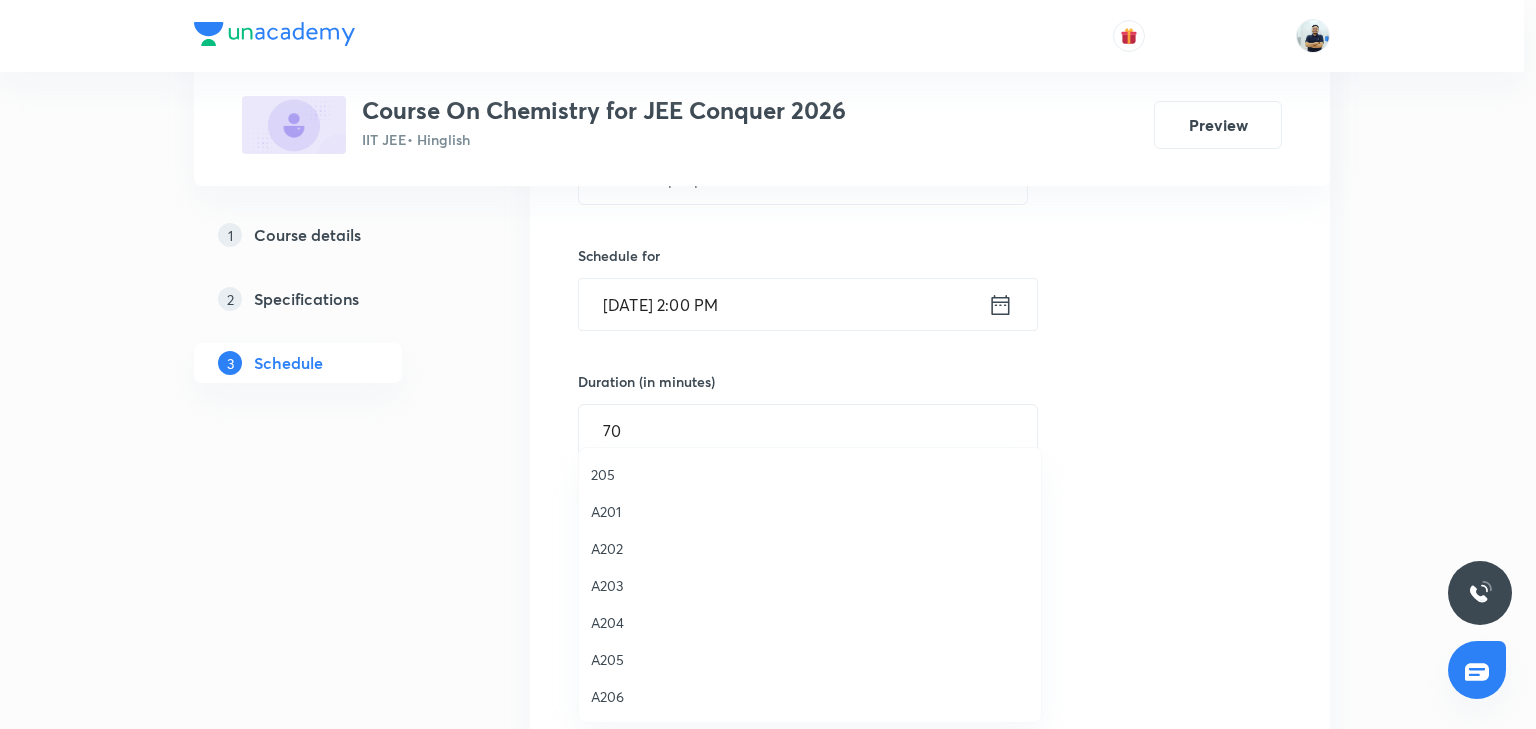click on "A206" at bounding box center [810, 696] 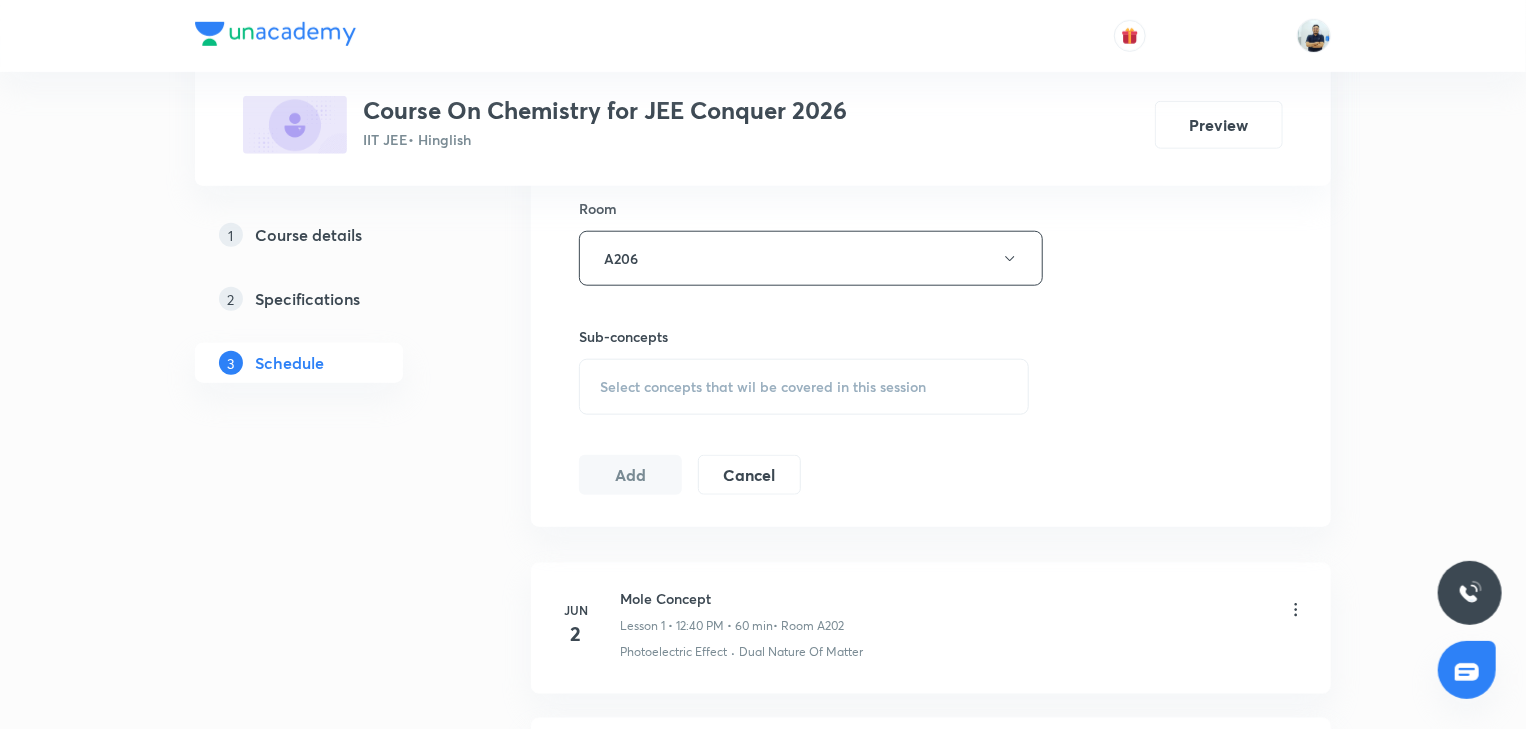 scroll, scrollTop: 1064, scrollLeft: 0, axis: vertical 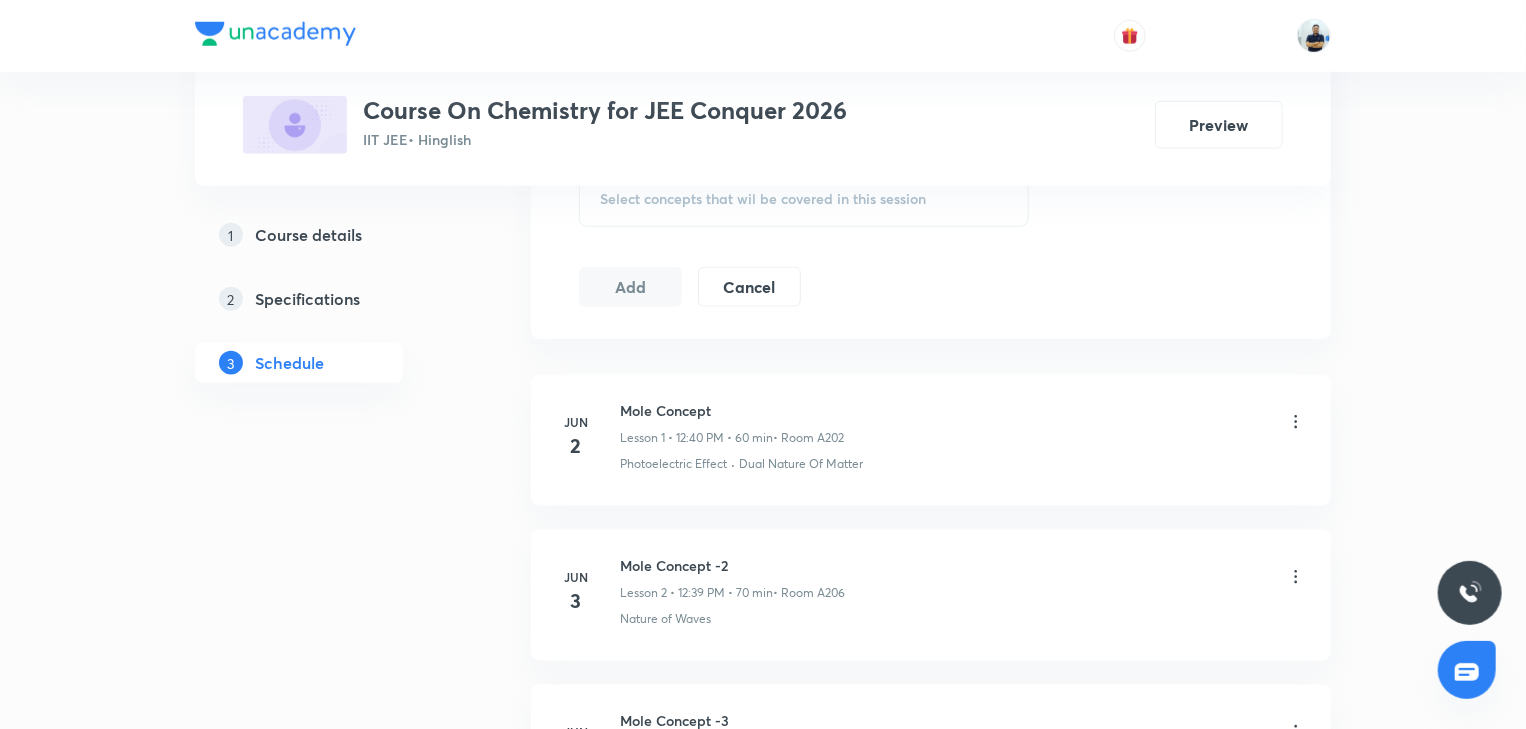 click on "Plus Courses Course On Chemistry for JEE Conquer 2026 IIT JEE  • Hinglish Preview" at bounding box center [763, 93] 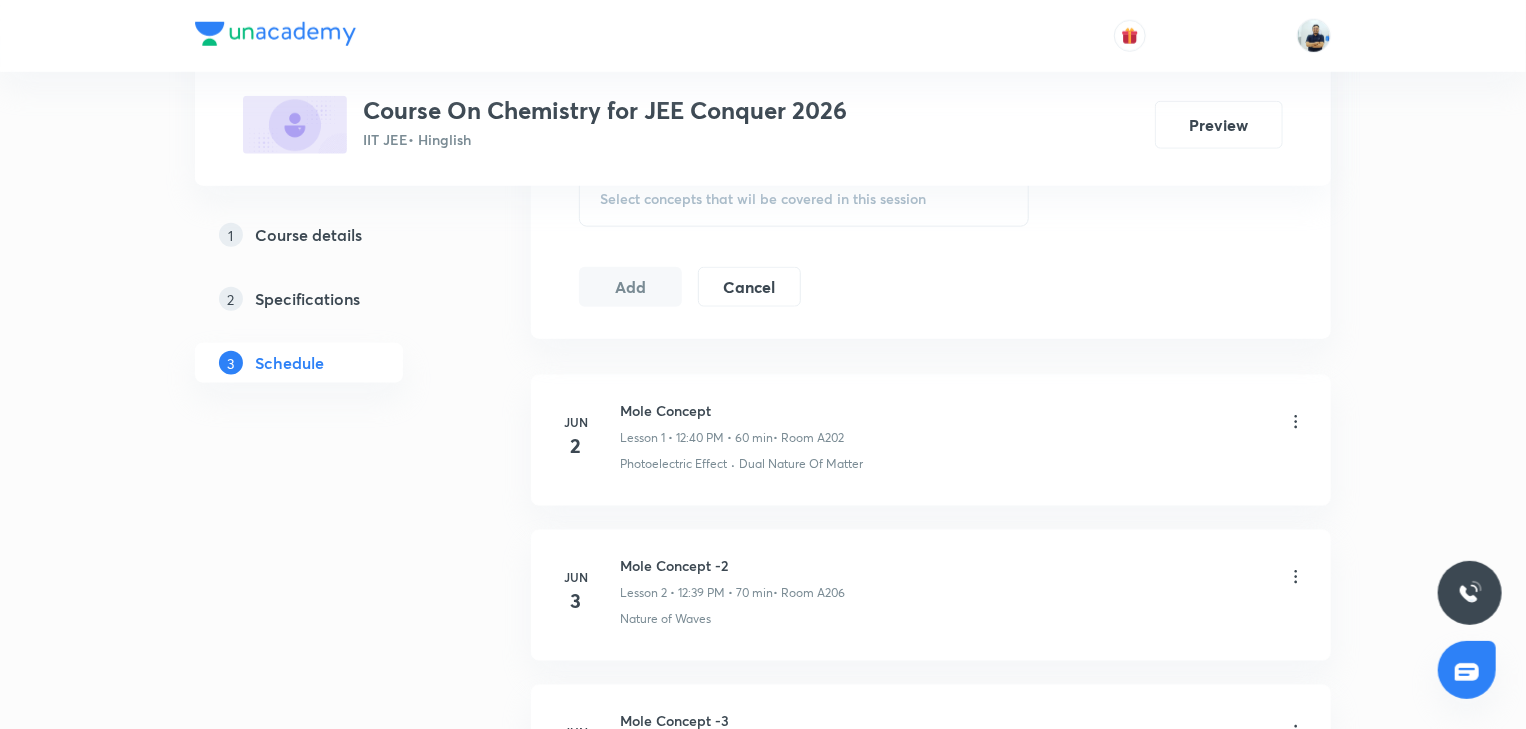 click on "Select concepts that wil be covered in this session" at bounding box center [763, 199] 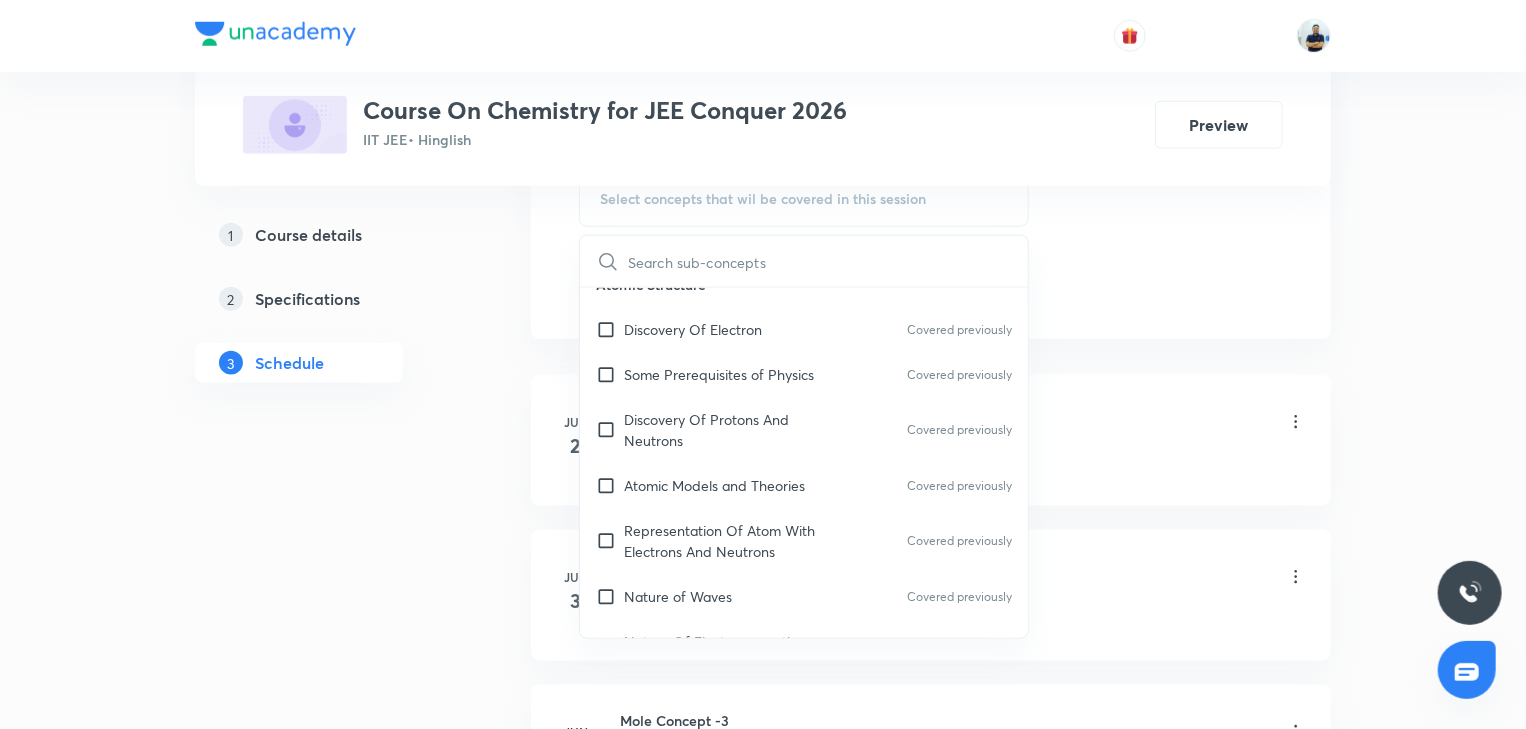 scroll, scrollTop: 802, scrollLeft: 0, axis: vertical 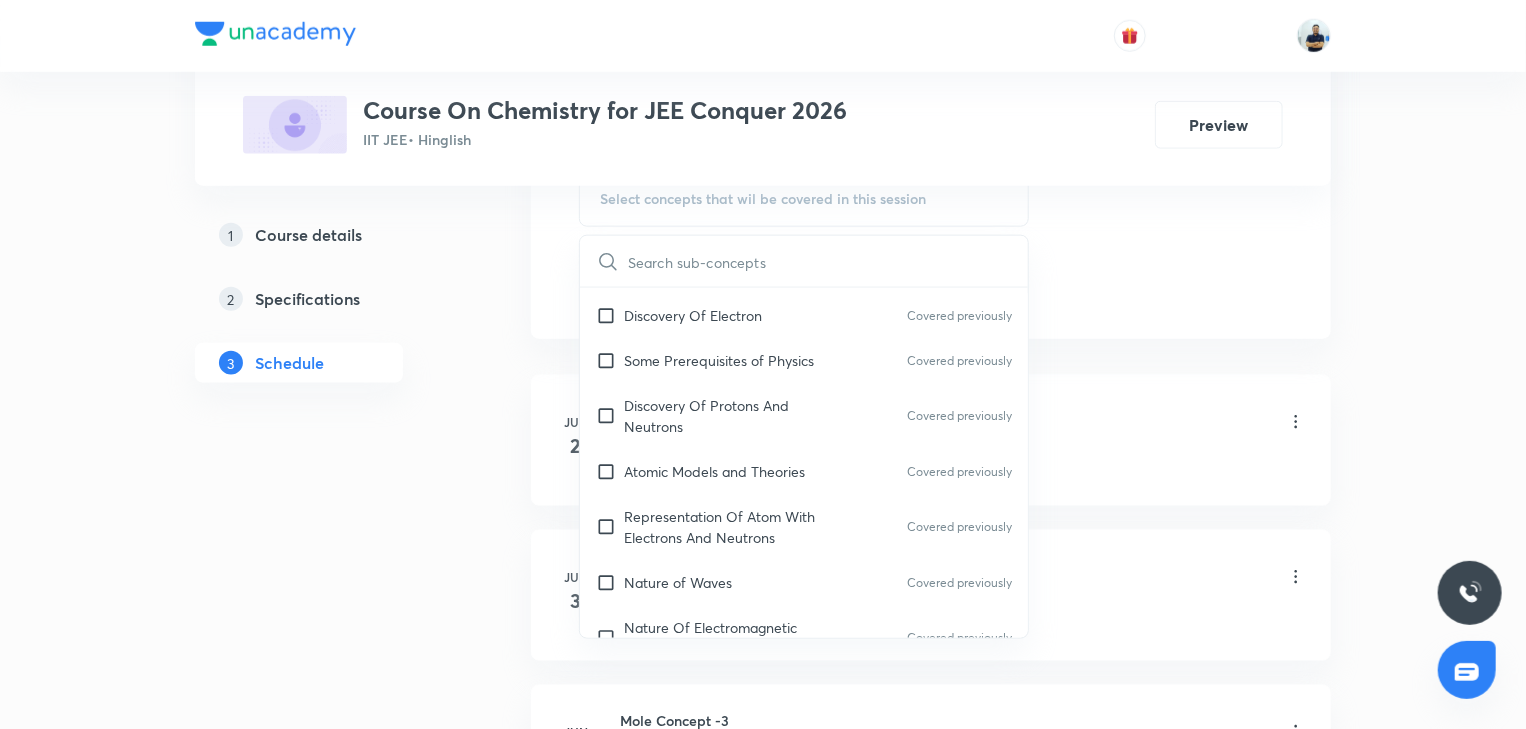 click on "Discovery Of Protons And Neutrons" at bounding box center (725, 416) 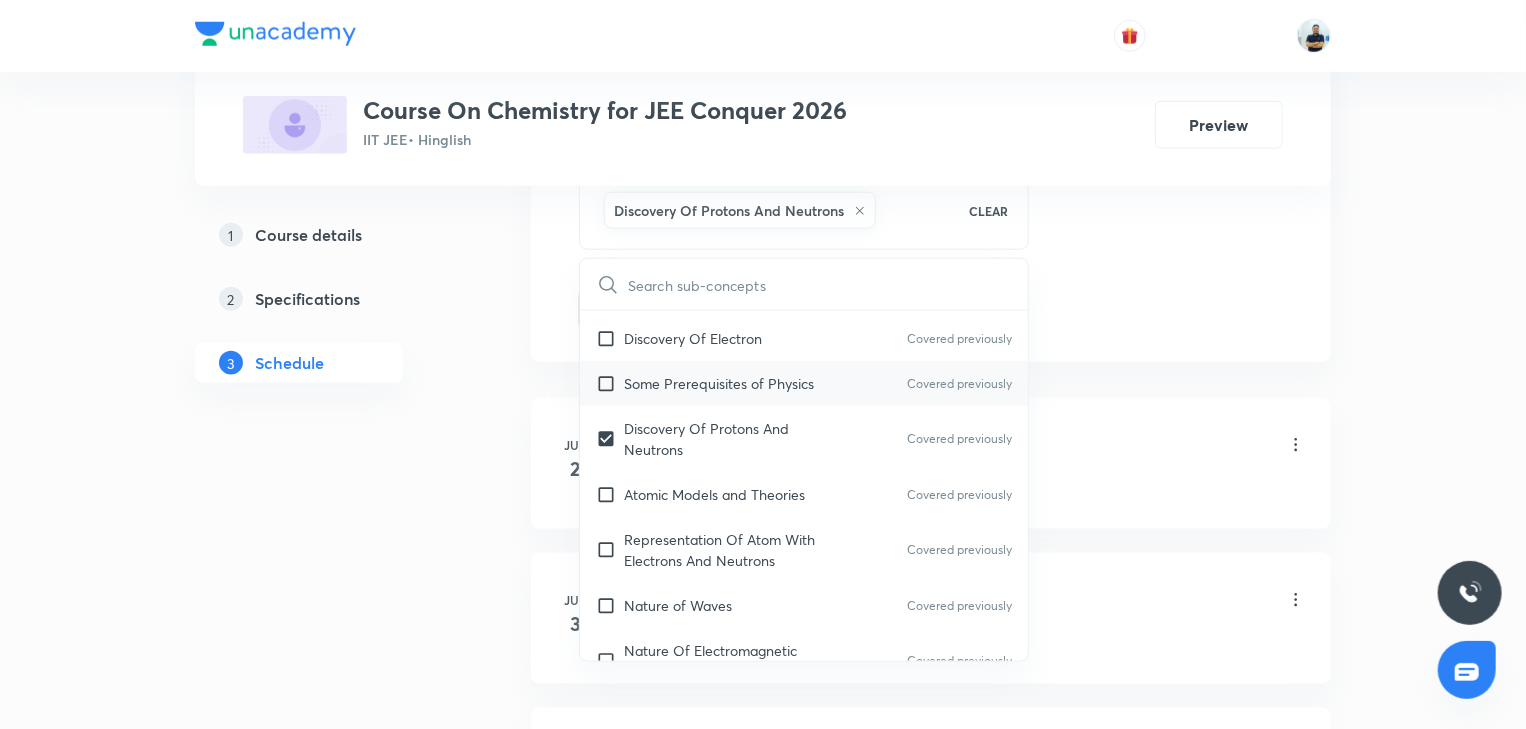 click on "Some Prerequisites of Physics" at bounding box center [719, 383] 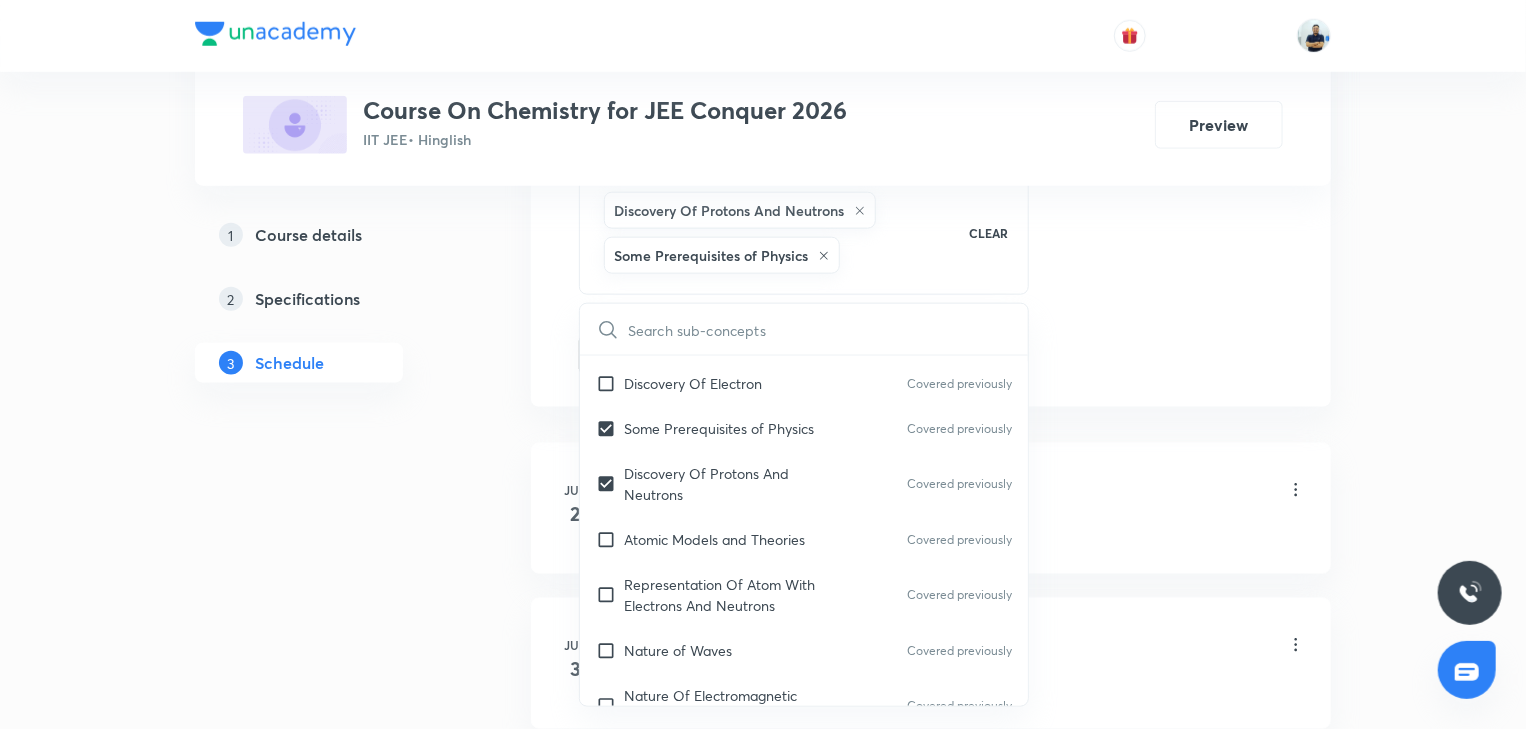 click on "Session  39 Live class Session title 22/99 Periodic properties -7 ​ Schedule for Jul 12, 2025, 2:00 PM ​ Duration (in minutes) 70 ​   Session type Online Offline Room A206 Sub-concepts Discovery Of Protons And Neutrons Some Prerequisites of Physics CLEAR ​ Chemistry Mock Questions Chemistry Mock Questions Covered previously Chemistry Previous Year Chemistry Previous Year Covered previously General Topics & Mole Concept Basic Concepts Covered previously Basic Introduction Covered previously Percentage Composition Covered previously Stoichiometry Covered previously Principle of Atom Conservation (POAC) Covered previously Relation between Stoichiometric Quantities Application of Mole Concept: Gravimetric Analysis Different Laws Formula and Composition Covered previously Concentration Terms Covered previously Some basic concepts of Chemistry Covered previously Atomic Structure Discovery Of Electron Covered previously Some Prerequisites of Physics Covered previously Discovery Of Protons And Neutrons Voids" at bounding box center [931, -129] 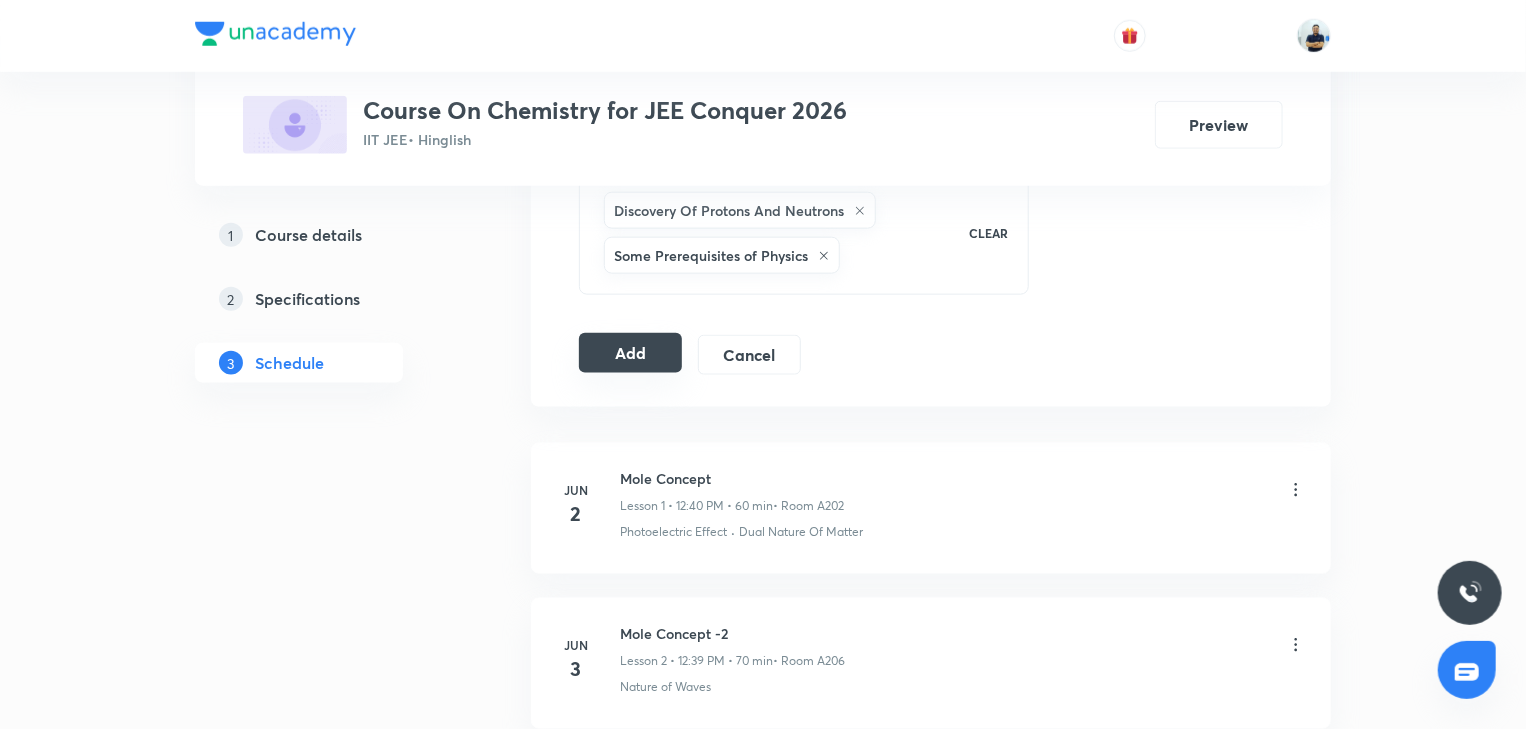 click on "Add" at bounding box center (630, 353) 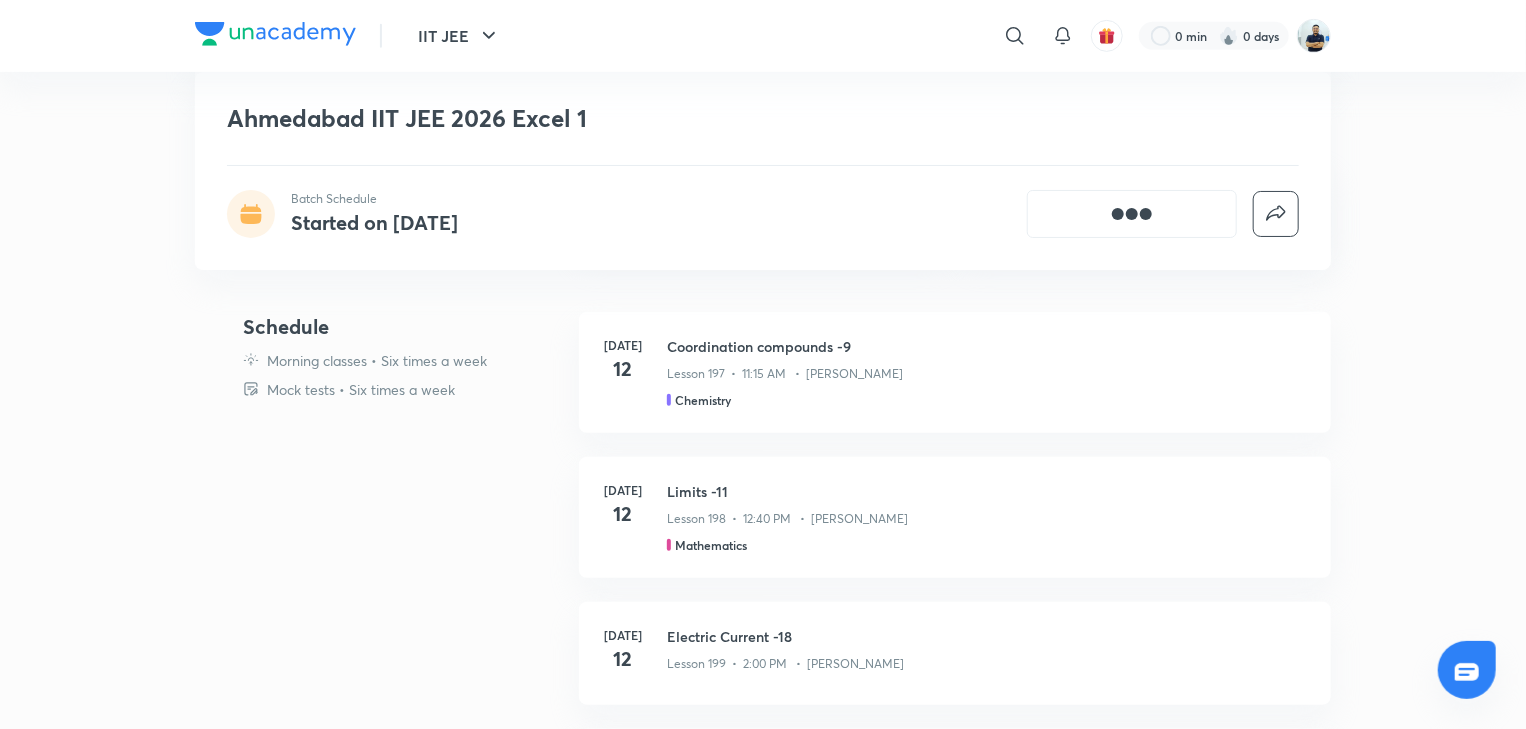 scroll, scrollTop: 466, scrollLeft: 0, axis: vertical 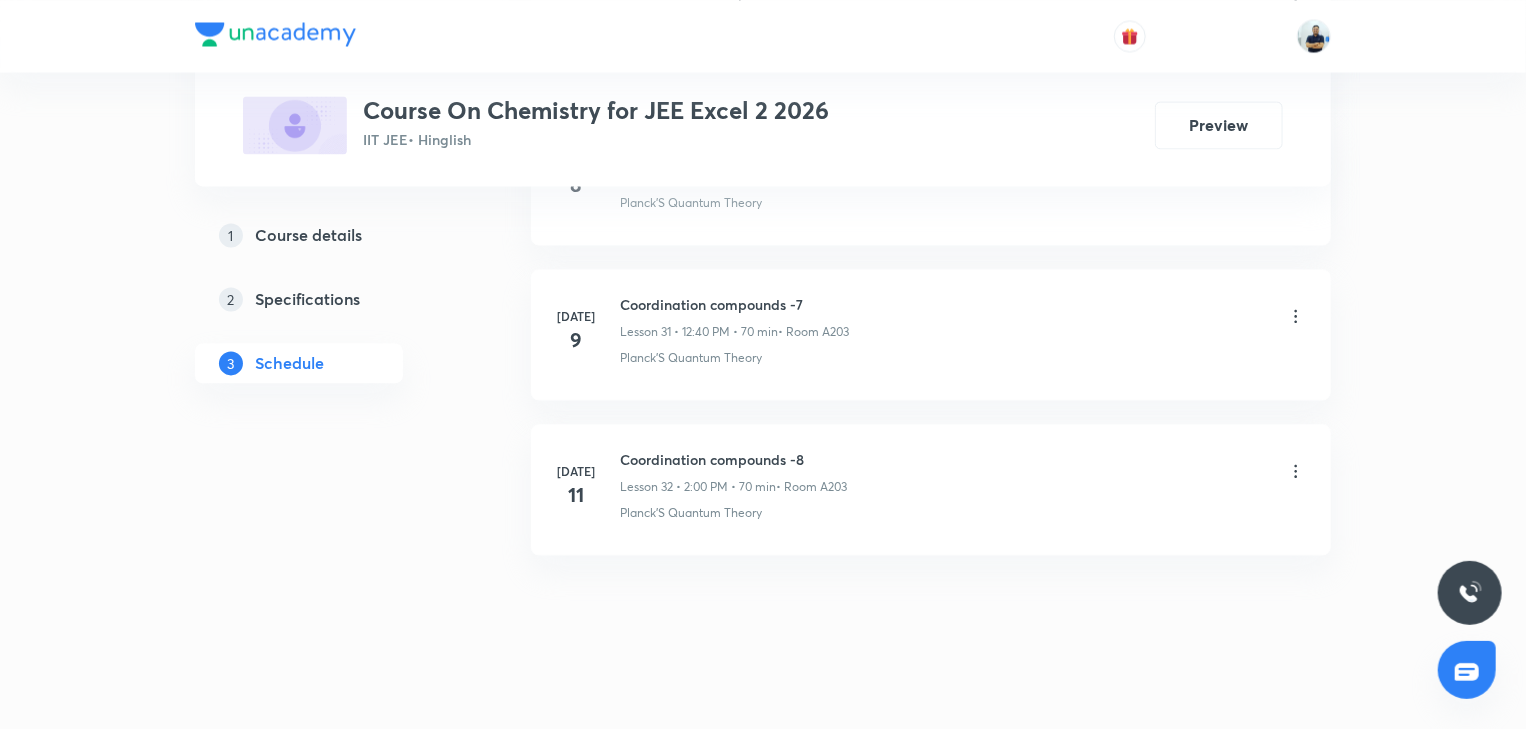 click on "Coordination compounds -8" at bounding box center [733, 459] 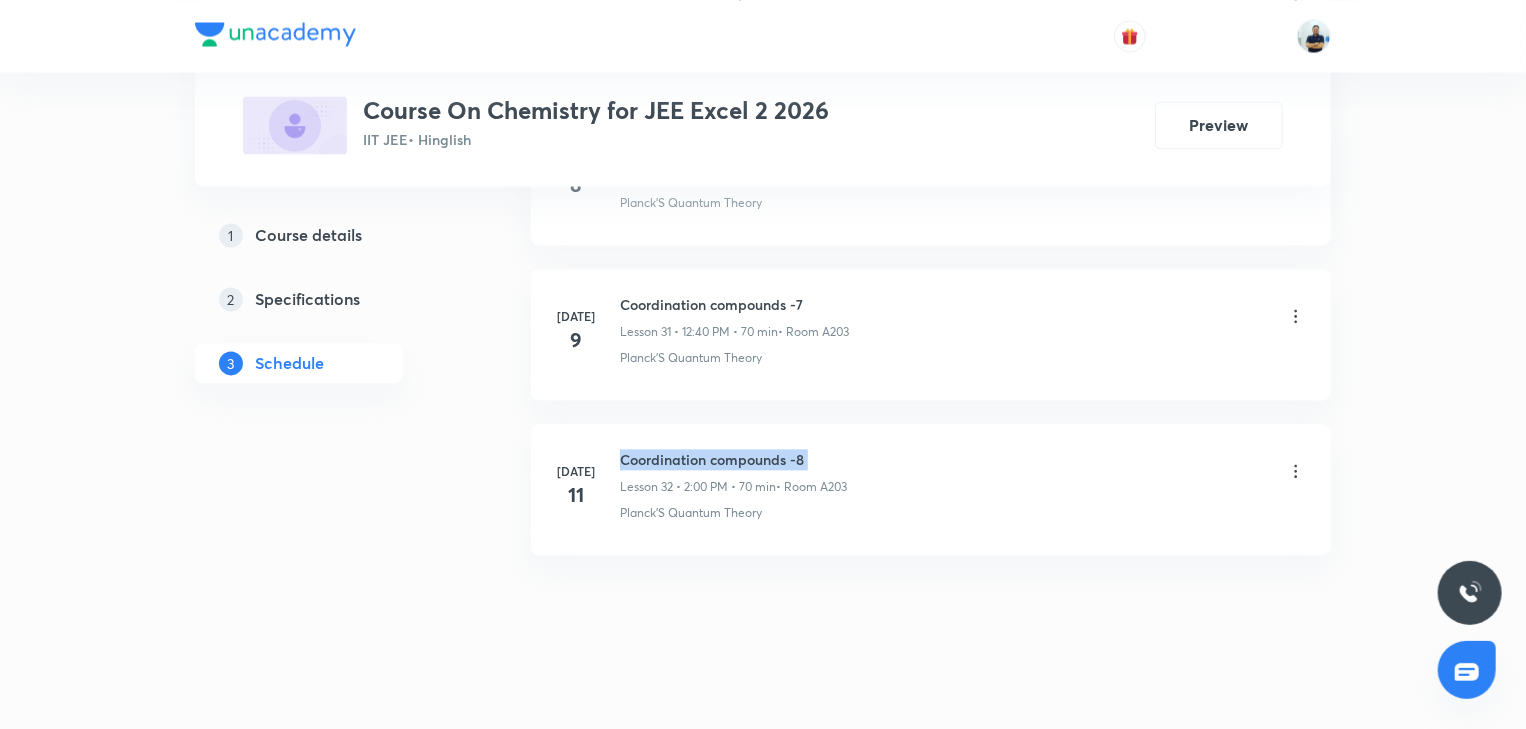 click on "Coordination compounds -8" at bounding box center [733, 459] 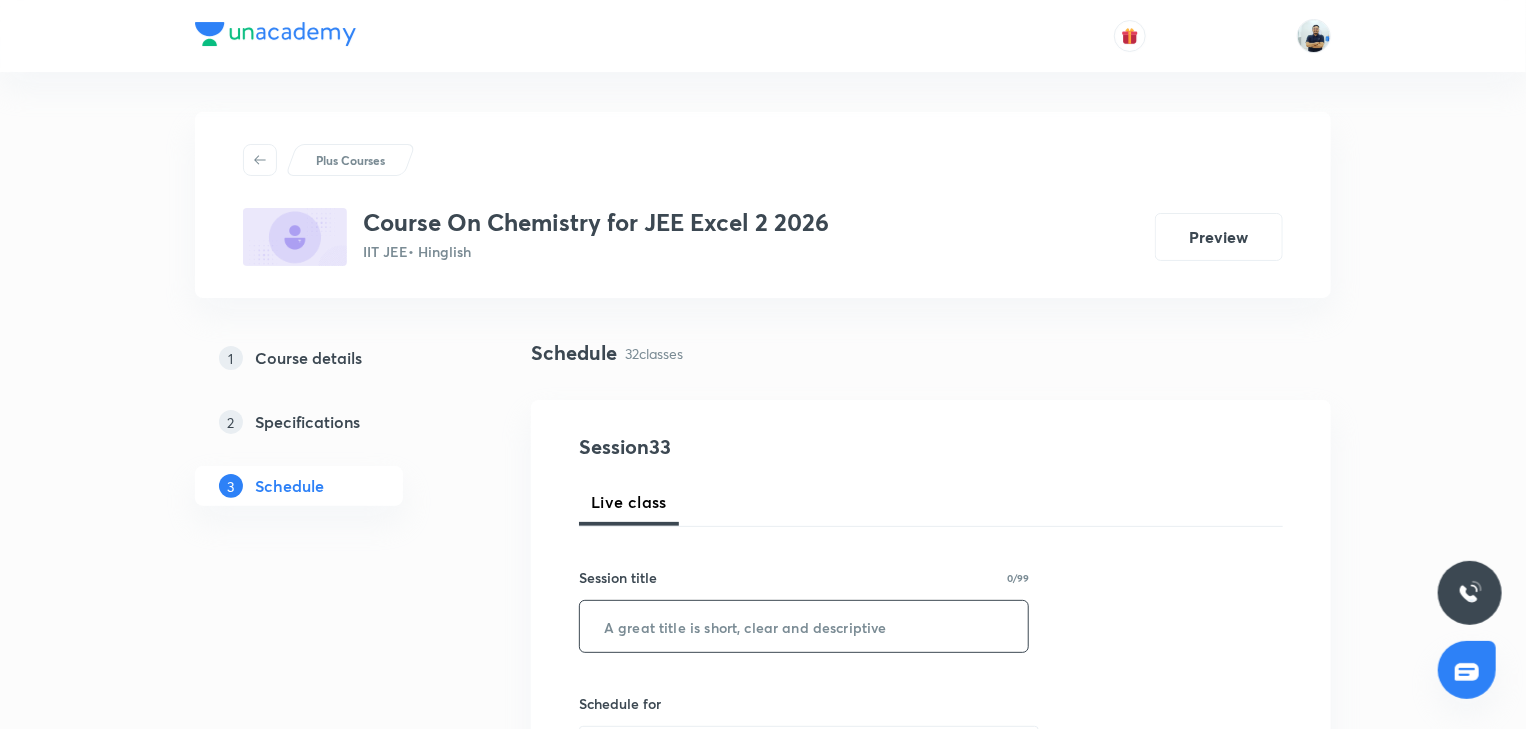 click at bounding box center (804, 626) 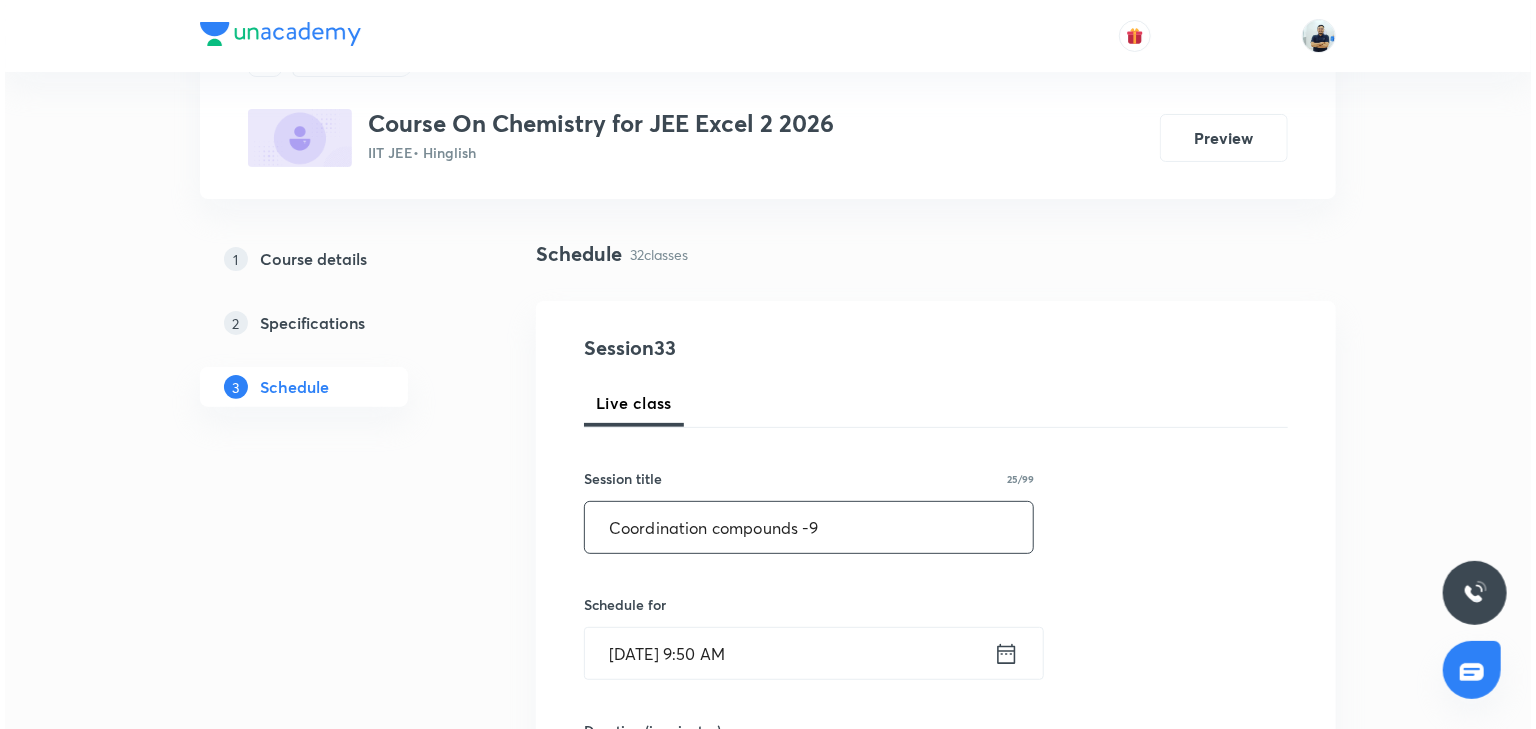 scroll, scrollTop: 112, scrollLeft: 0, axis: vertical 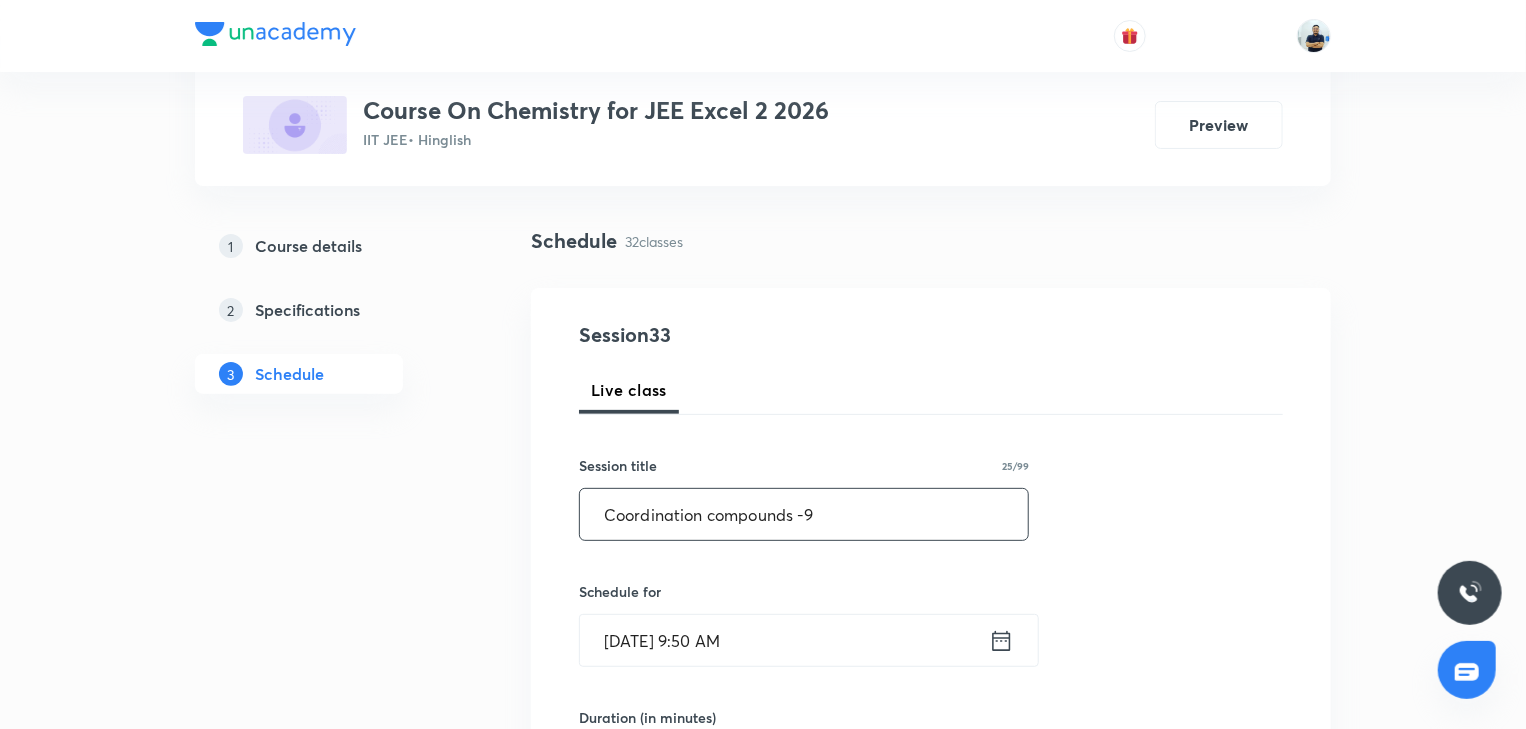 type on "Coordination compounds -9" 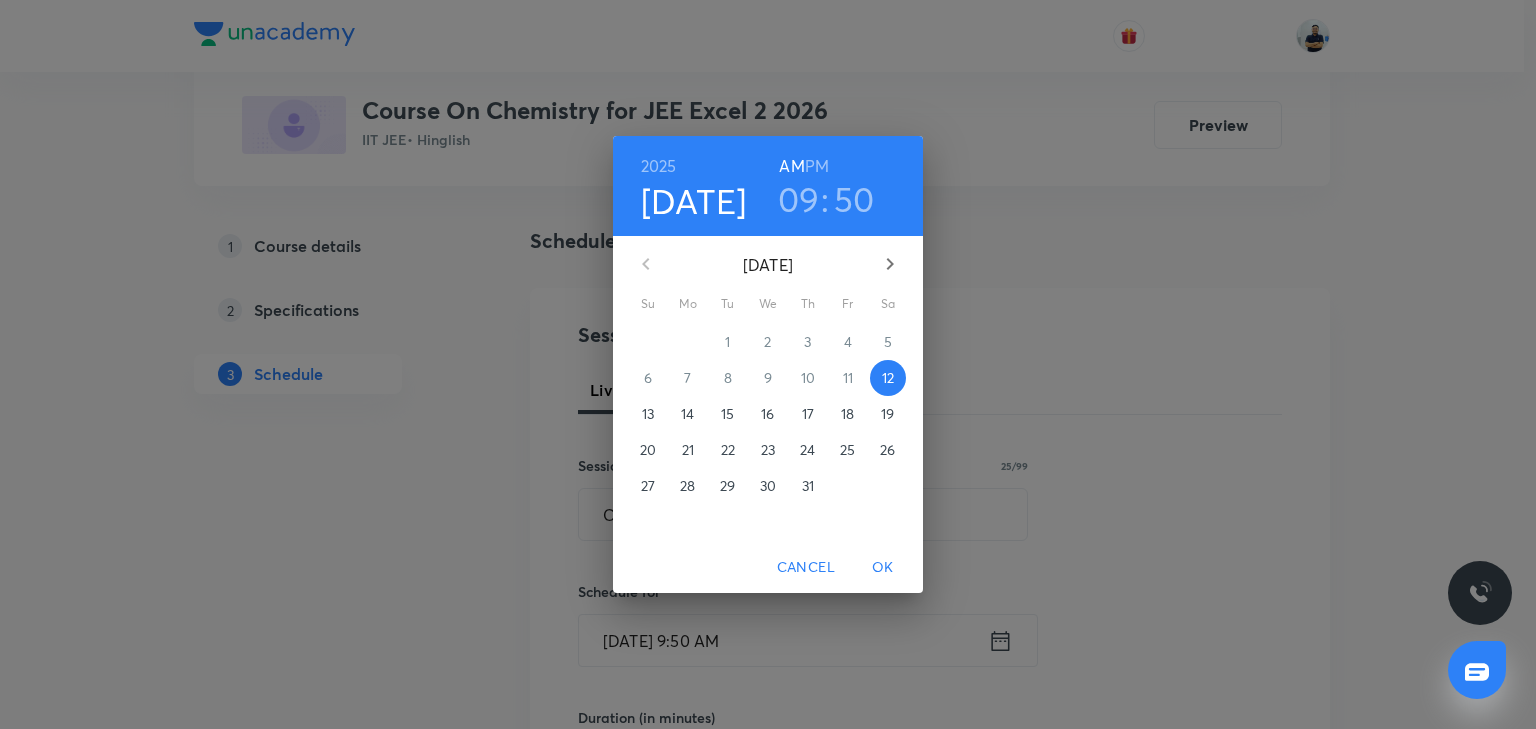 click on "PM" at bounding box center [817, 166] 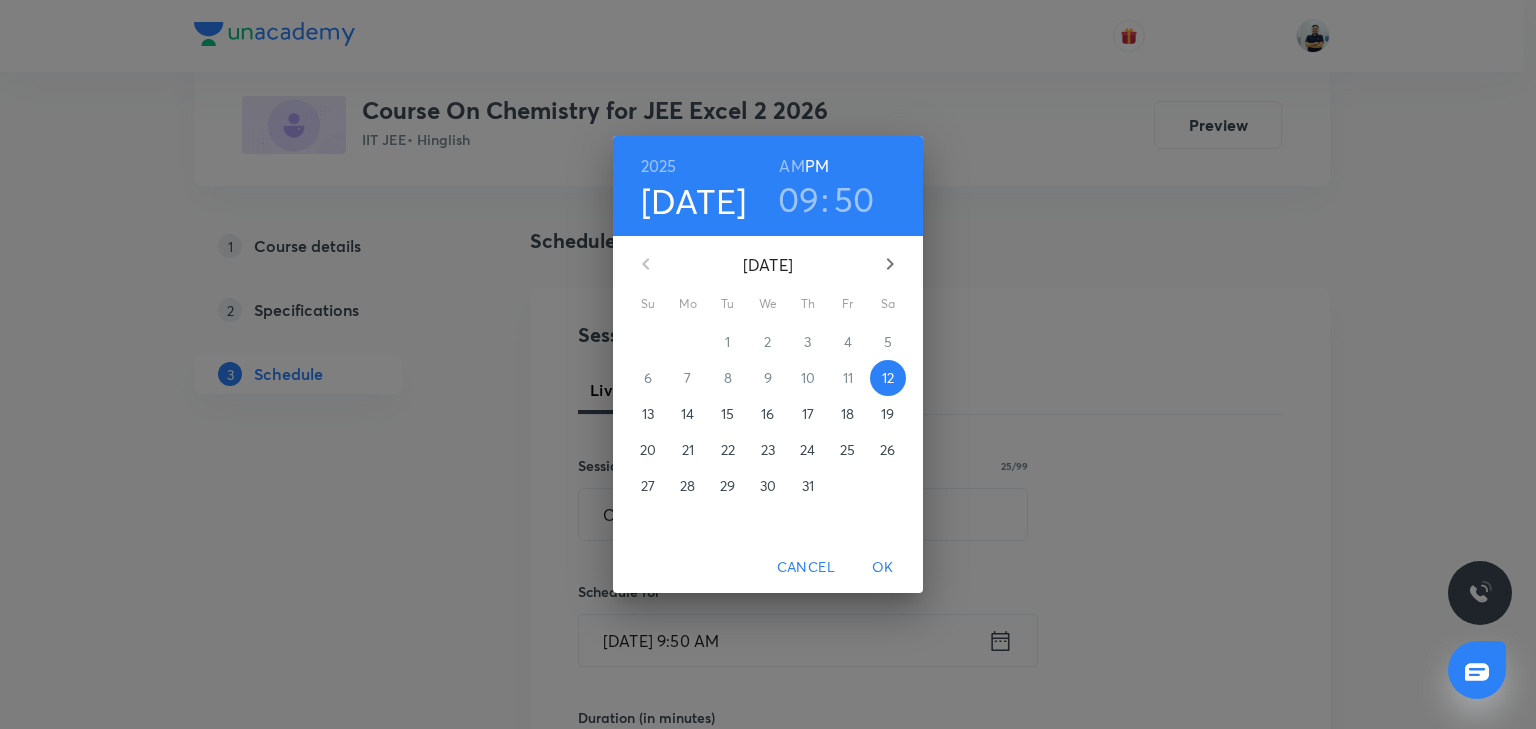 click on "09" at bounding box center (799, 199) 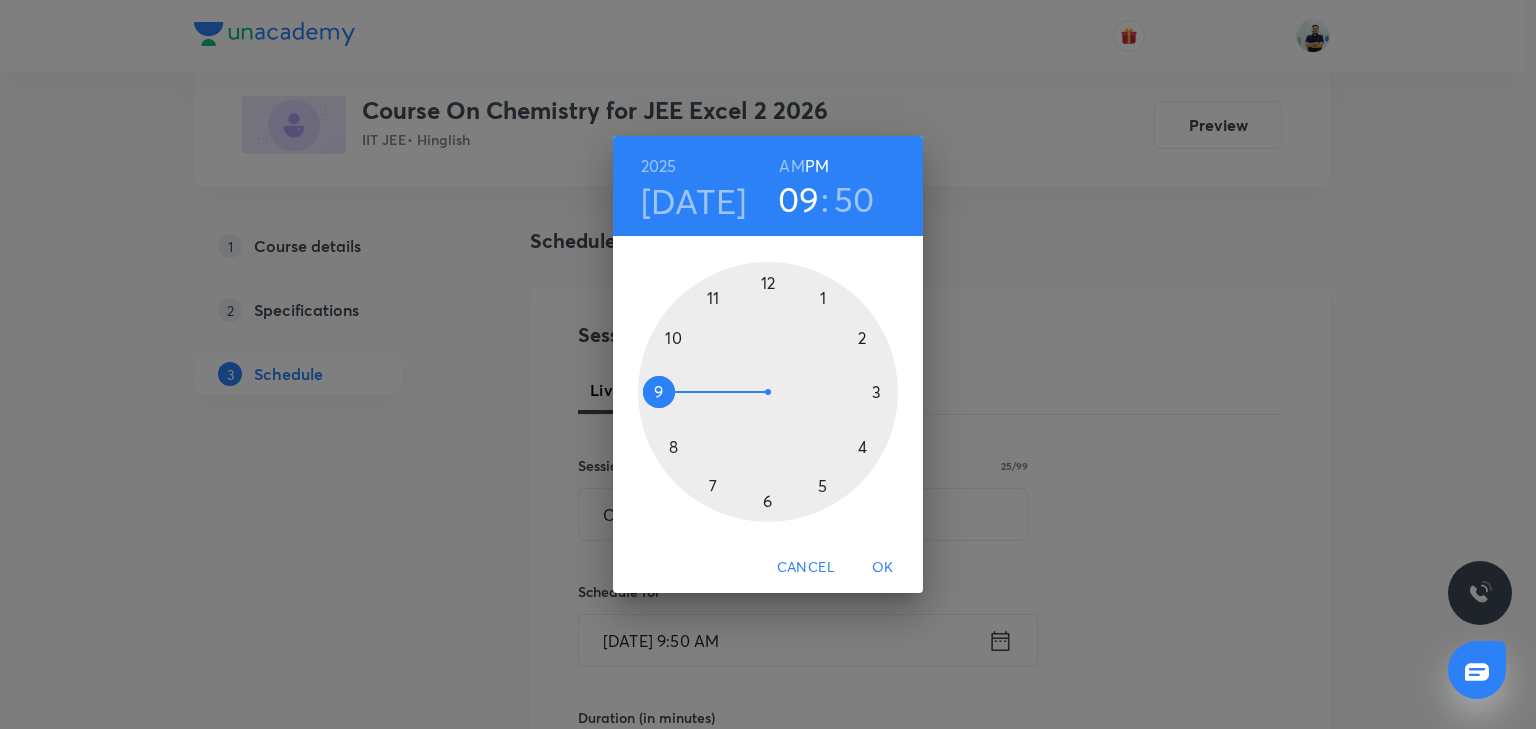 click at bounding box center (768, 392) 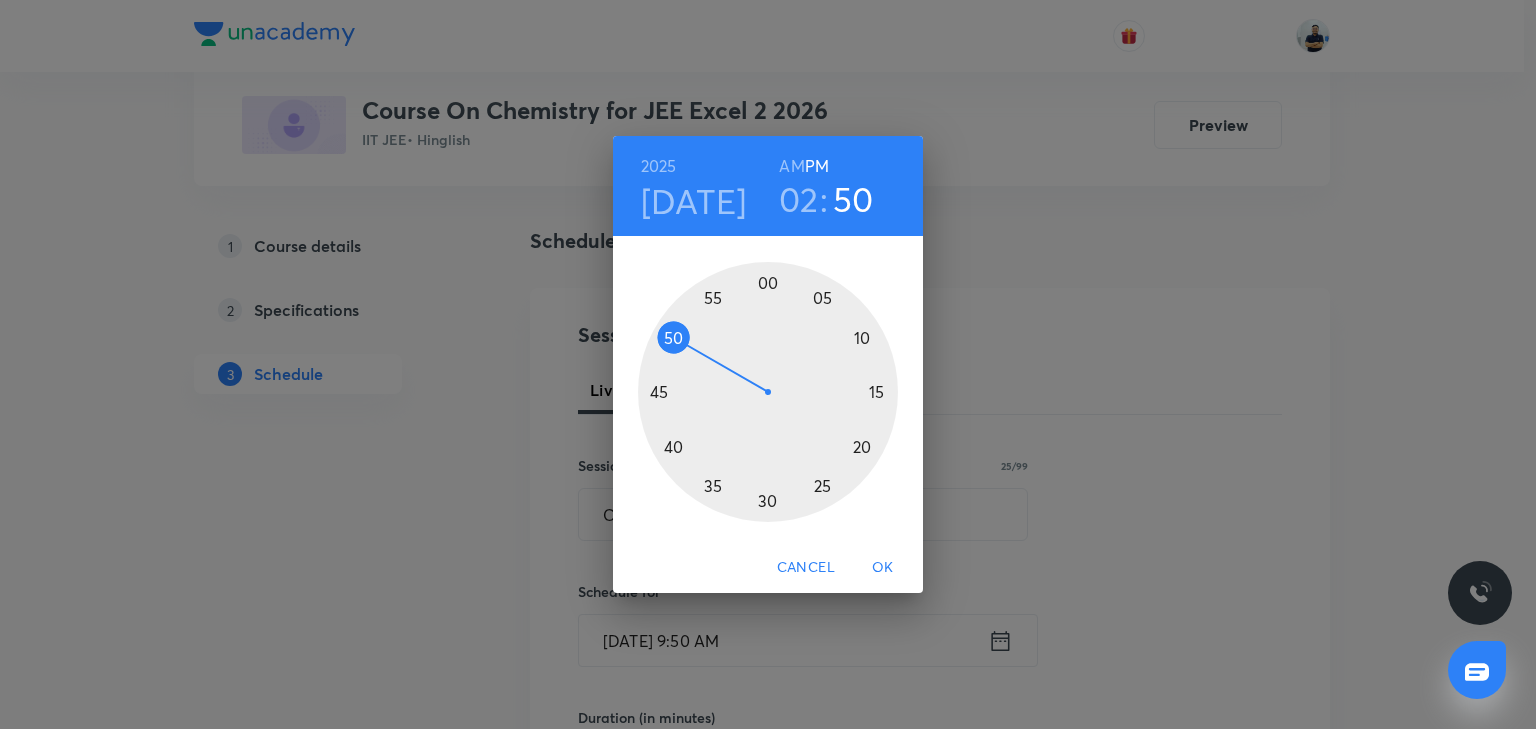 click on "02" at bounding box center [799, 199] 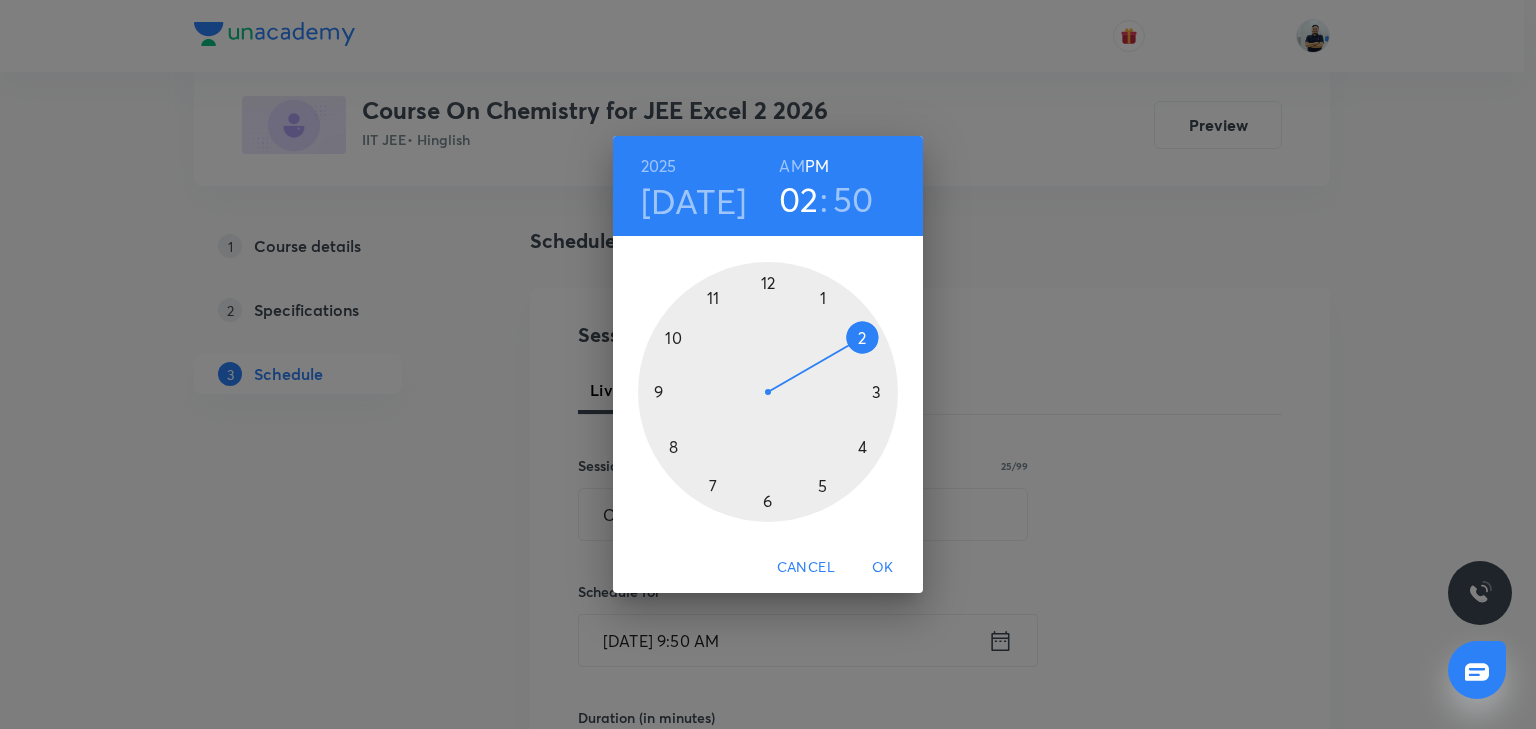 click at bounding box center [768, 392] 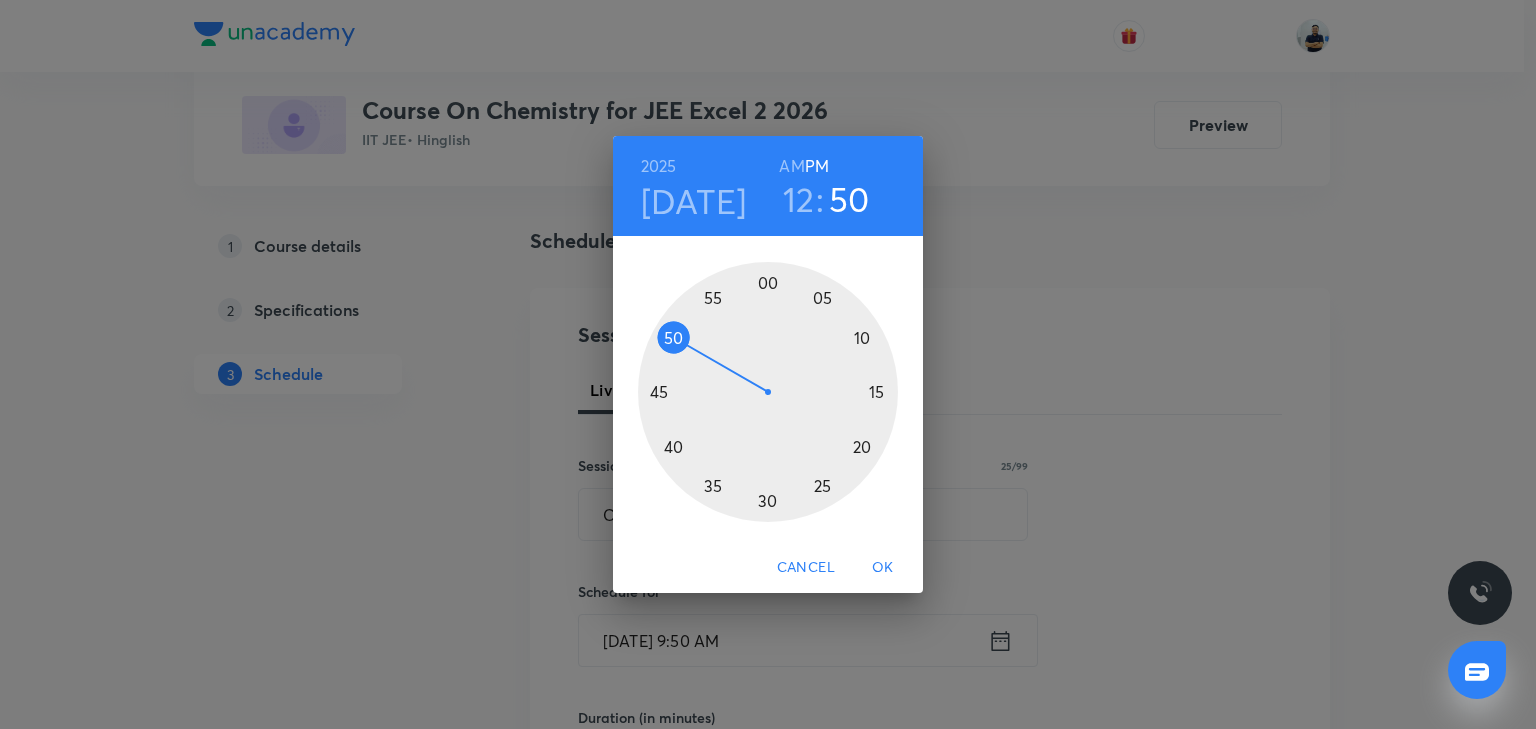 click at bounding box center [768, 392] 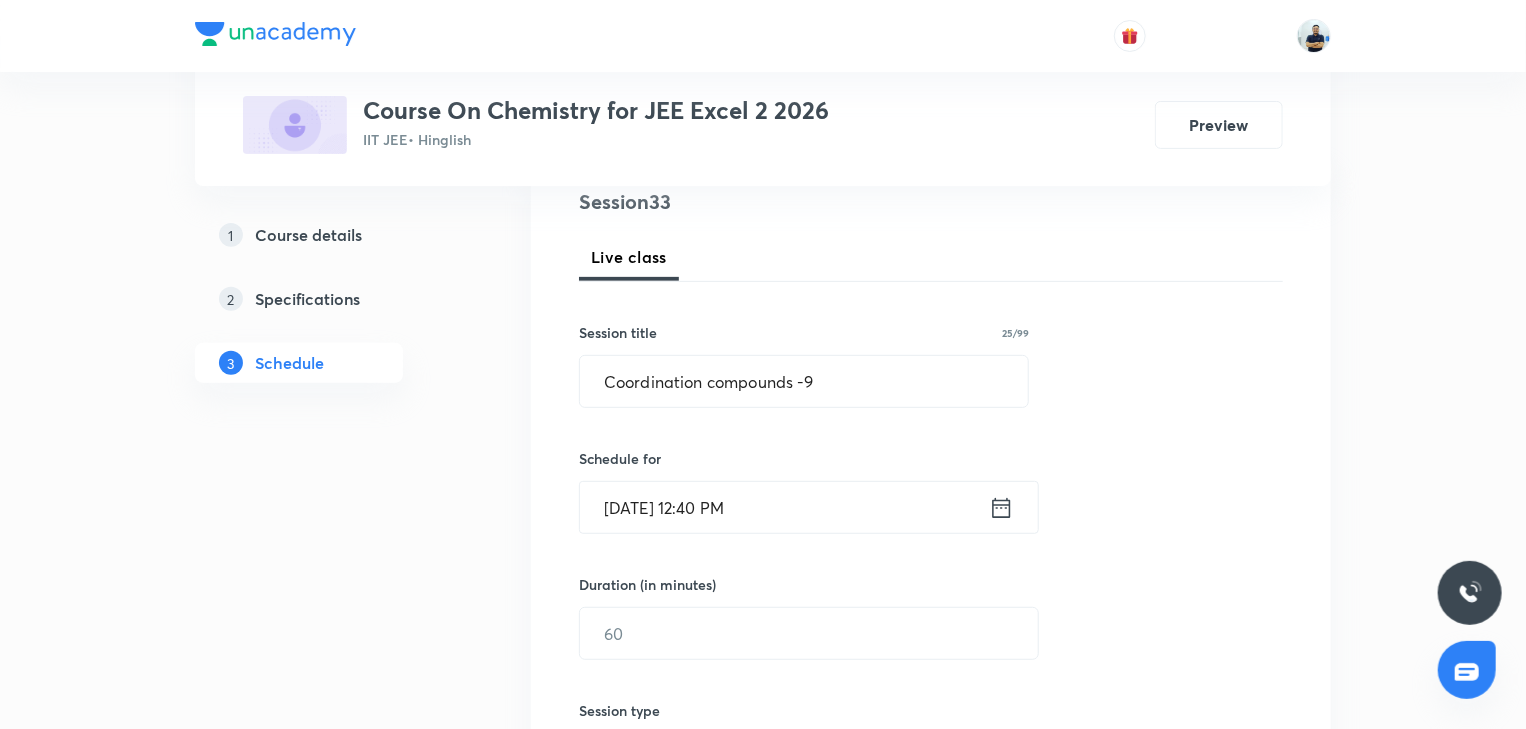 scroll, scrollTop: 261, scrollLeft: 0, axis: vertical 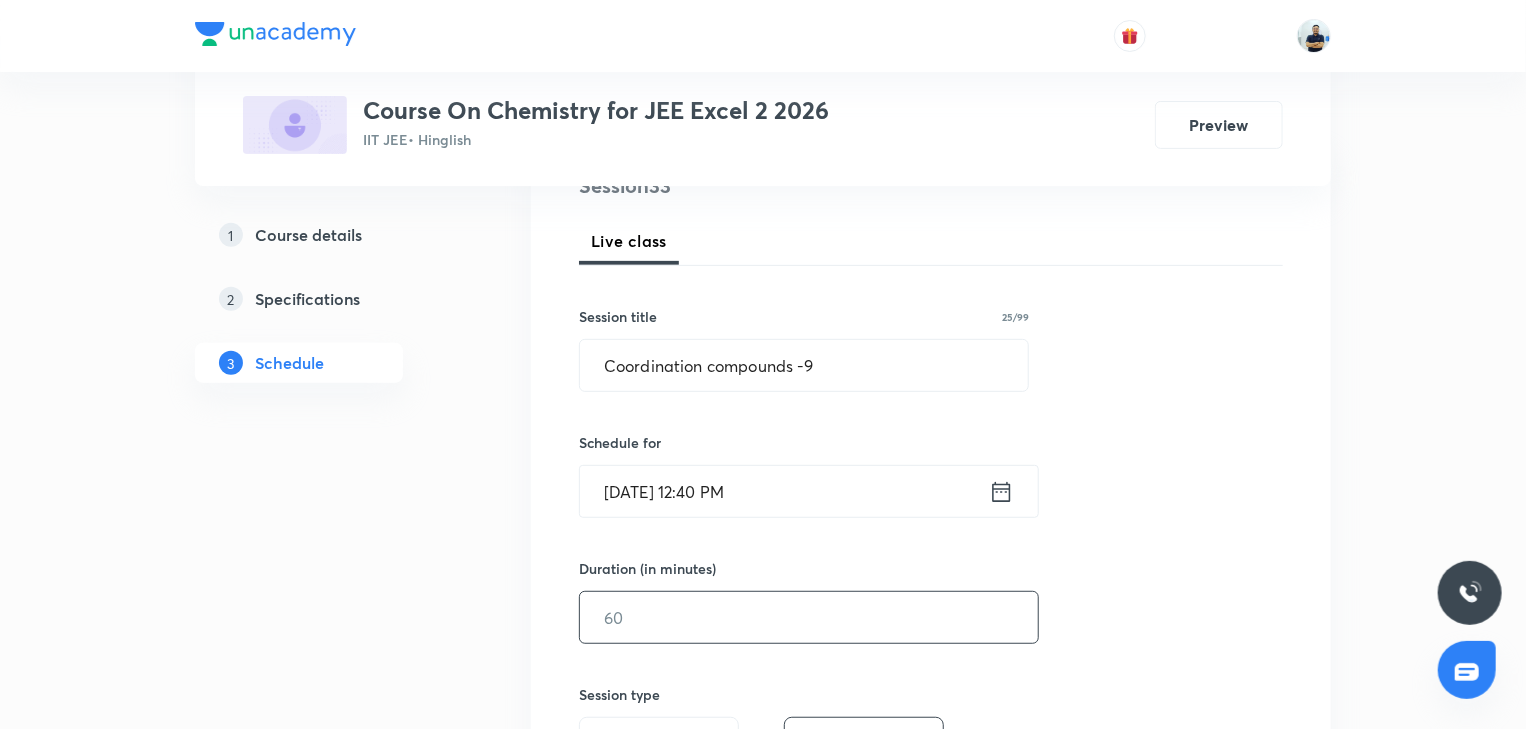 click at bounding box center (809, 617) 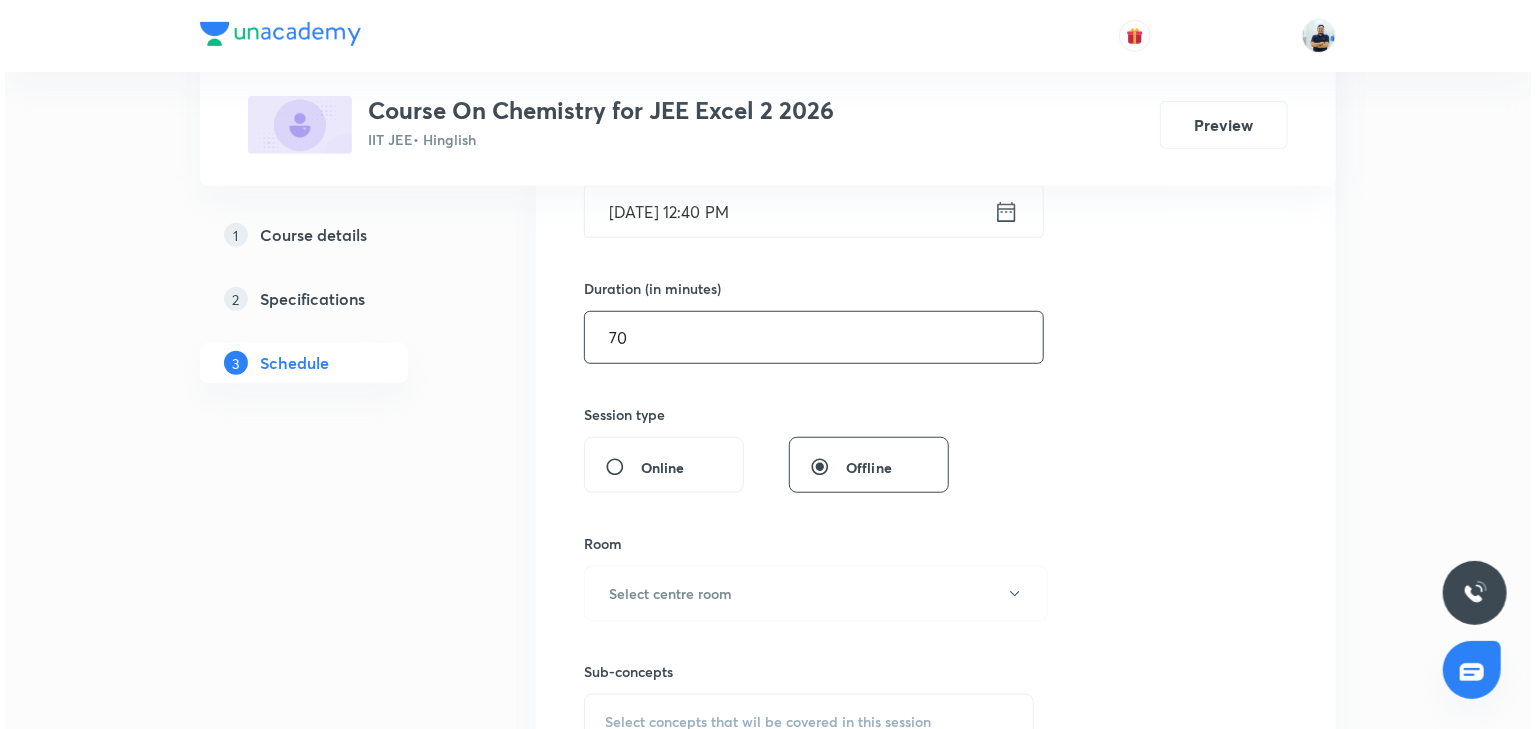 scroll, scrollTop: 560, scrollLeft: 0, axis: vertical 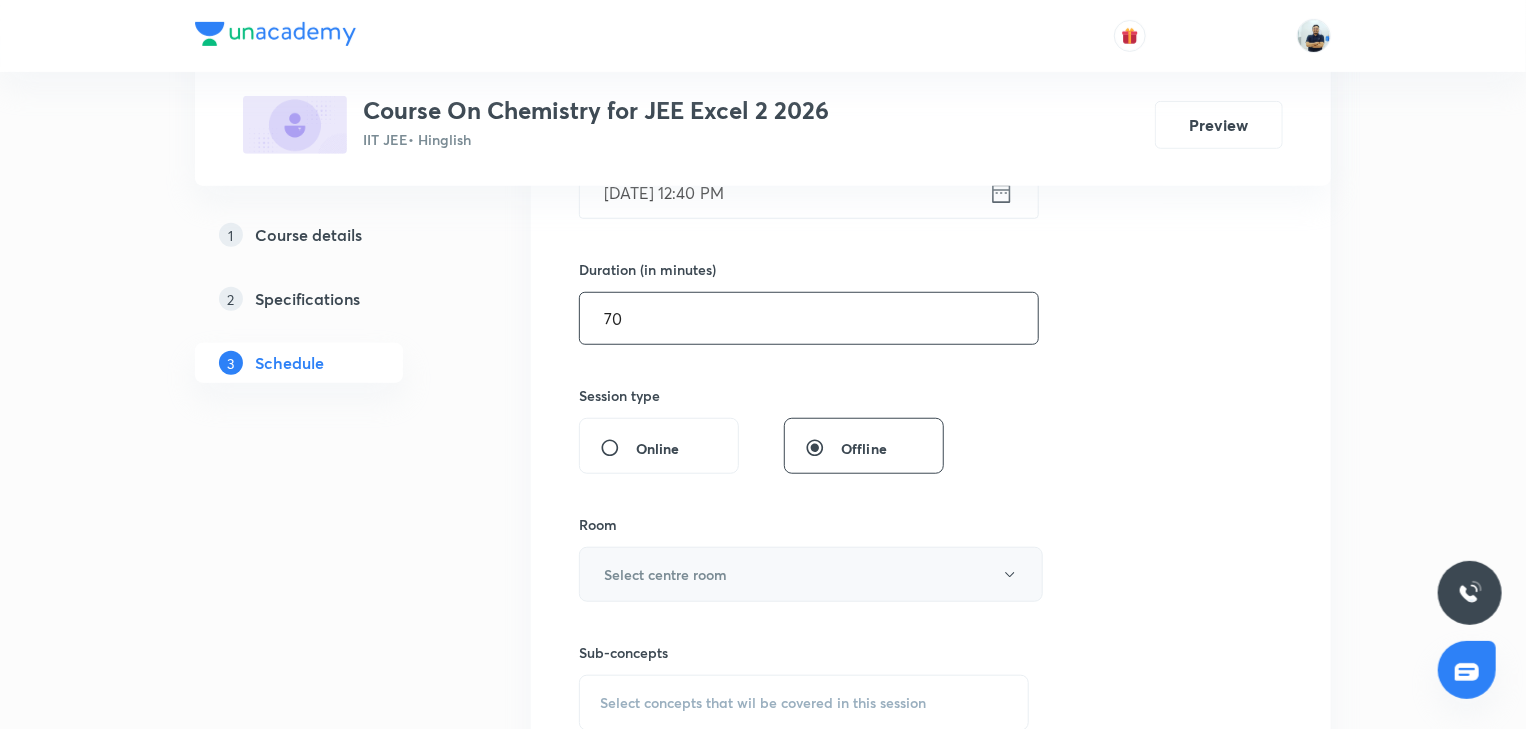 type on "70" 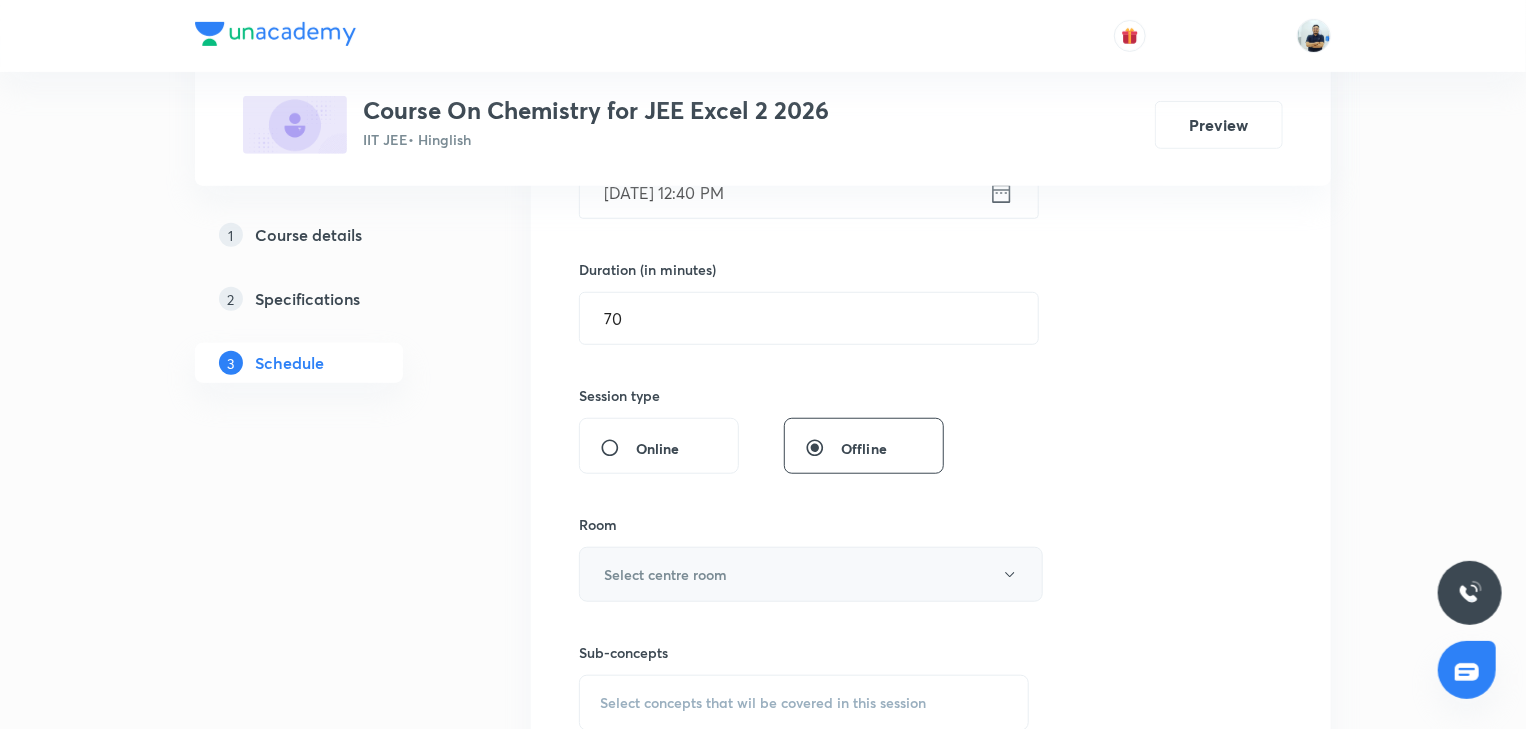 click on "Select centre room" at bounding box center (811, 574) 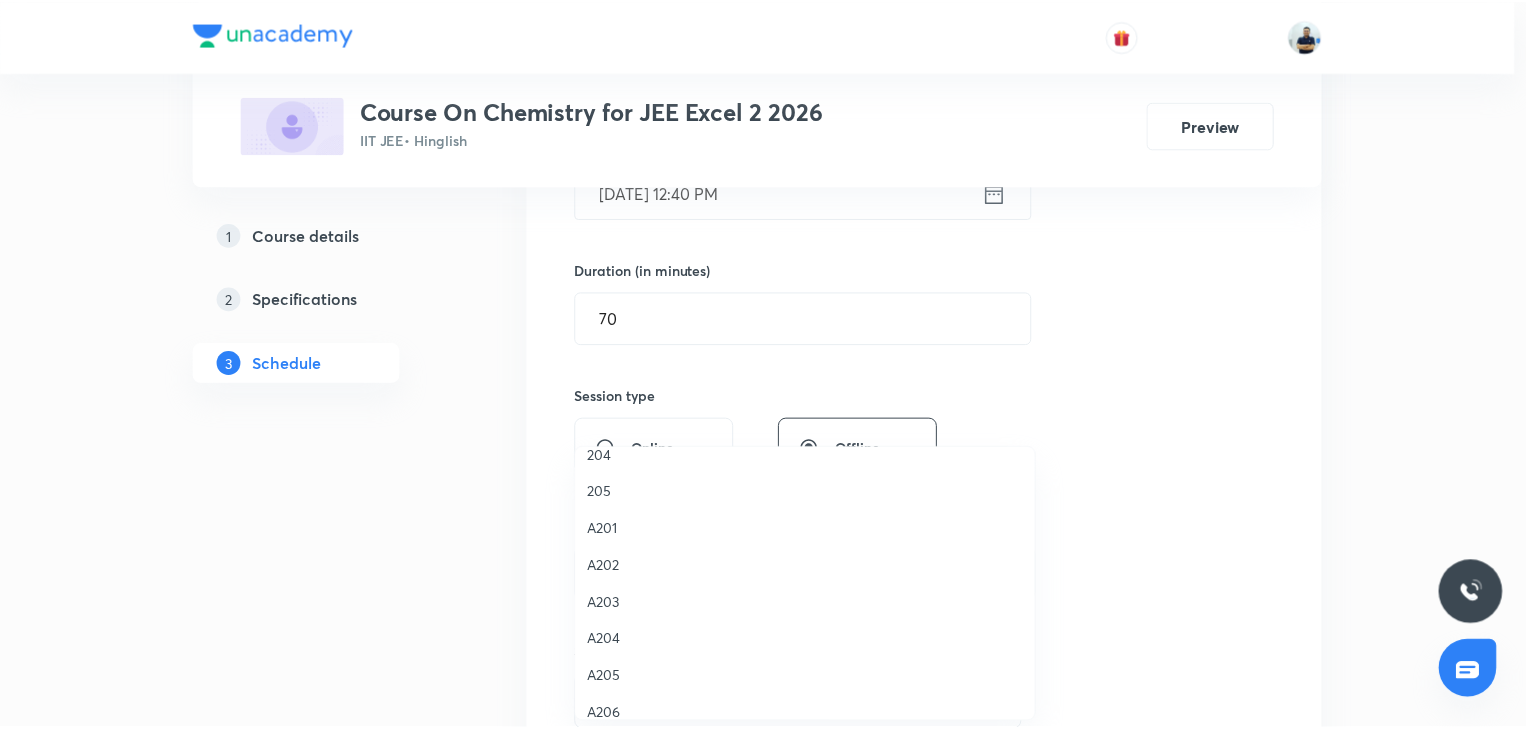 scroll, scrollTop: 354, scrollLeft: 0, axis: vertical 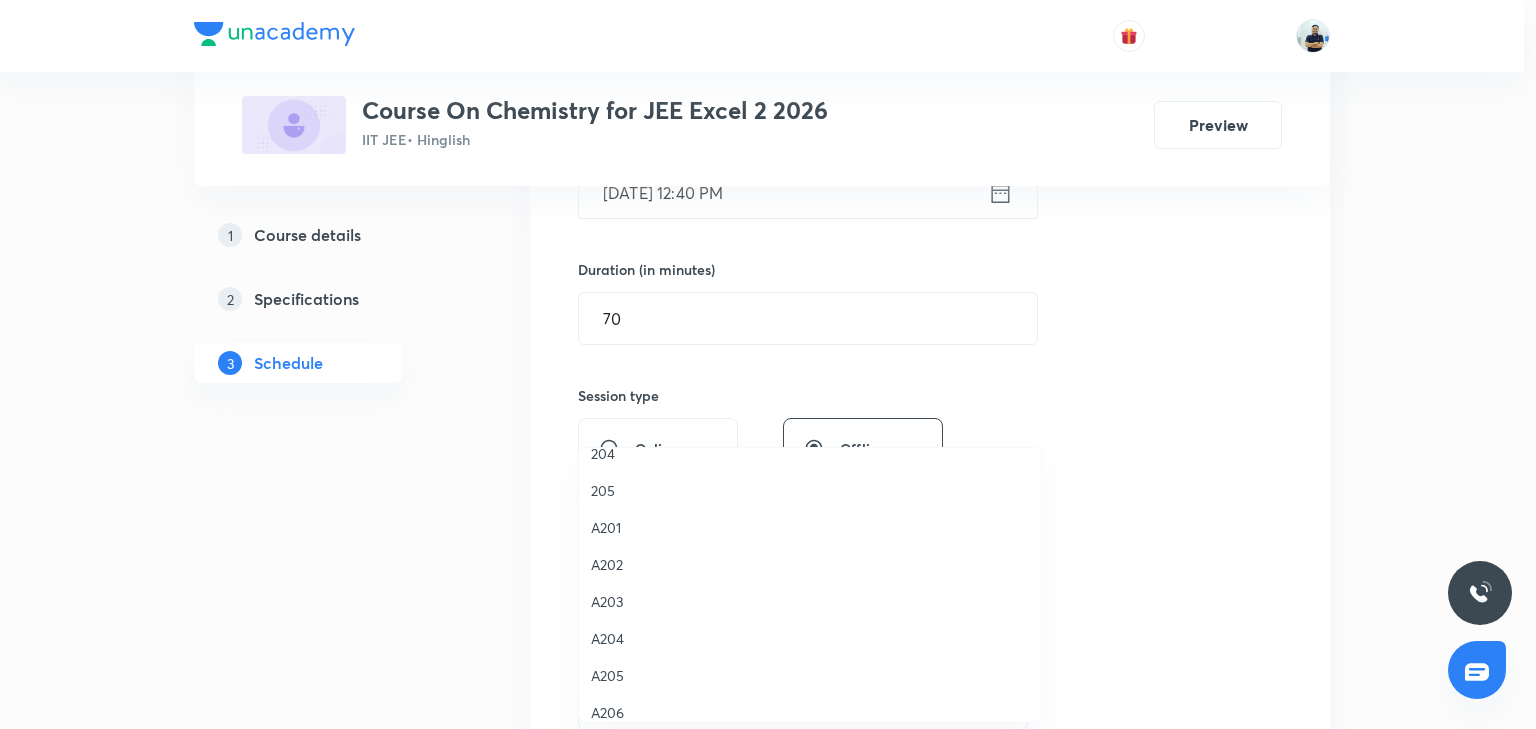 click on "A203" at bounding box center [810, 601] 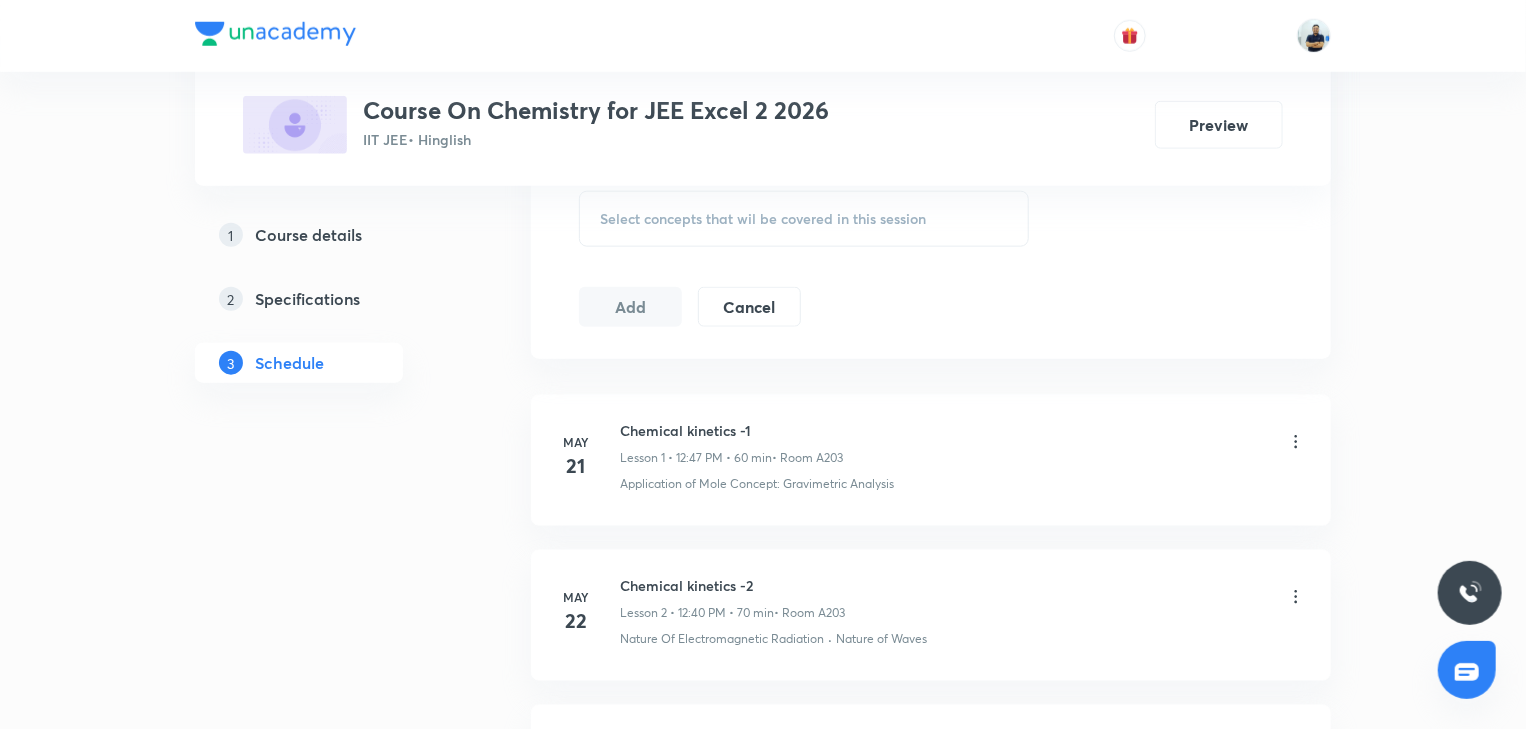 scroll, scrollTop: 1045, scrollLeft: 0, axis: vertical 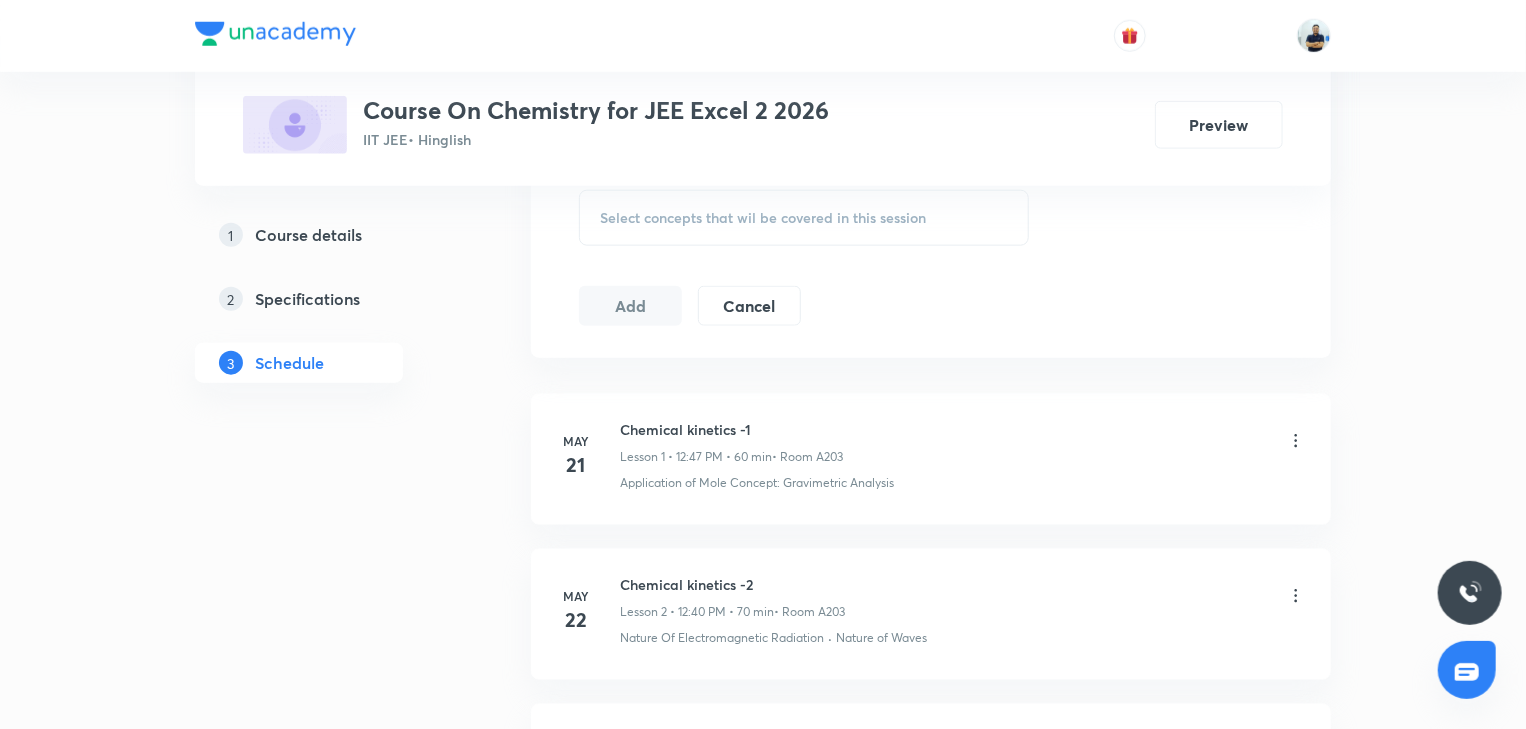 click on "Select concepts that wil be covered in this session" at bounding box center (763, 218) 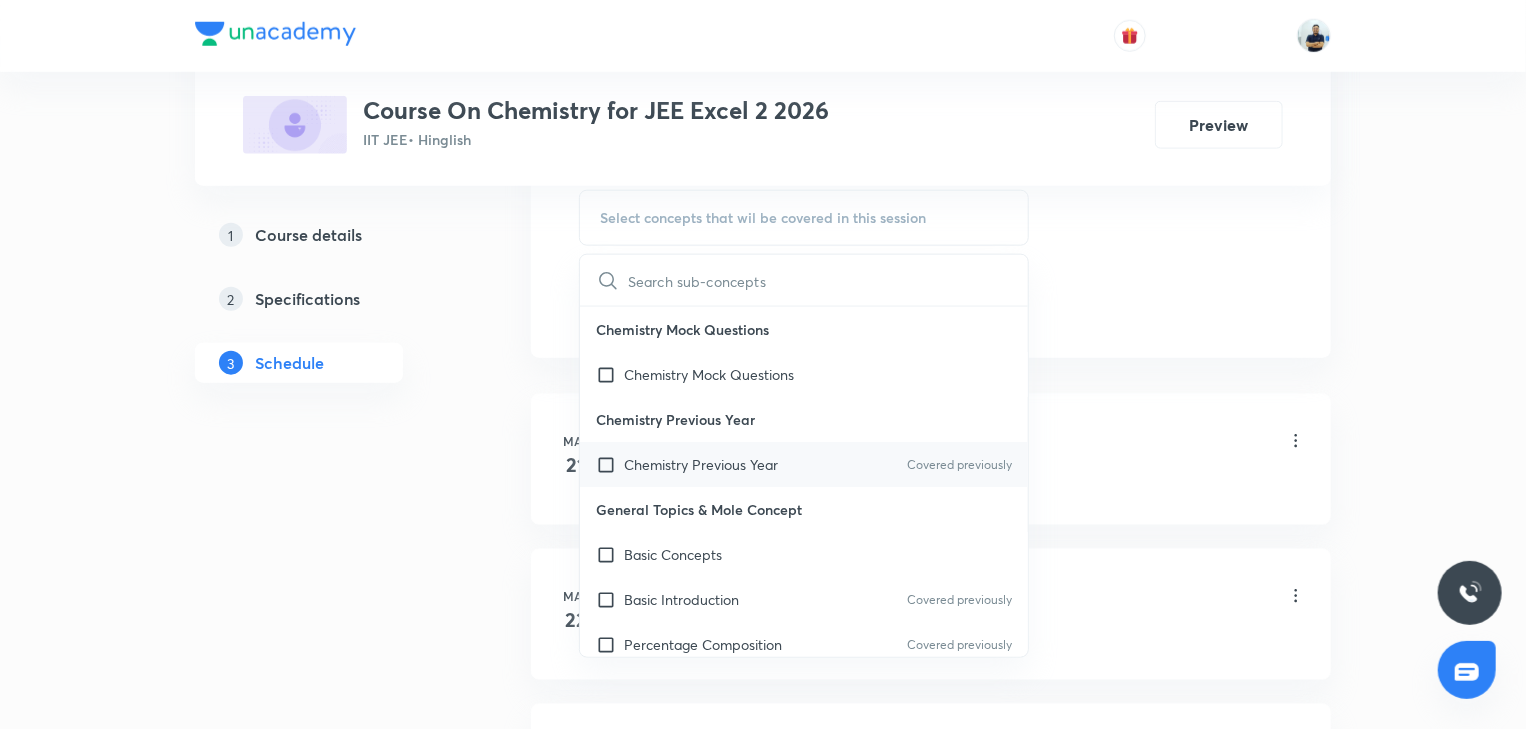 scroll, scrollTop: 989, scrollLeft: 0, axis: vertical 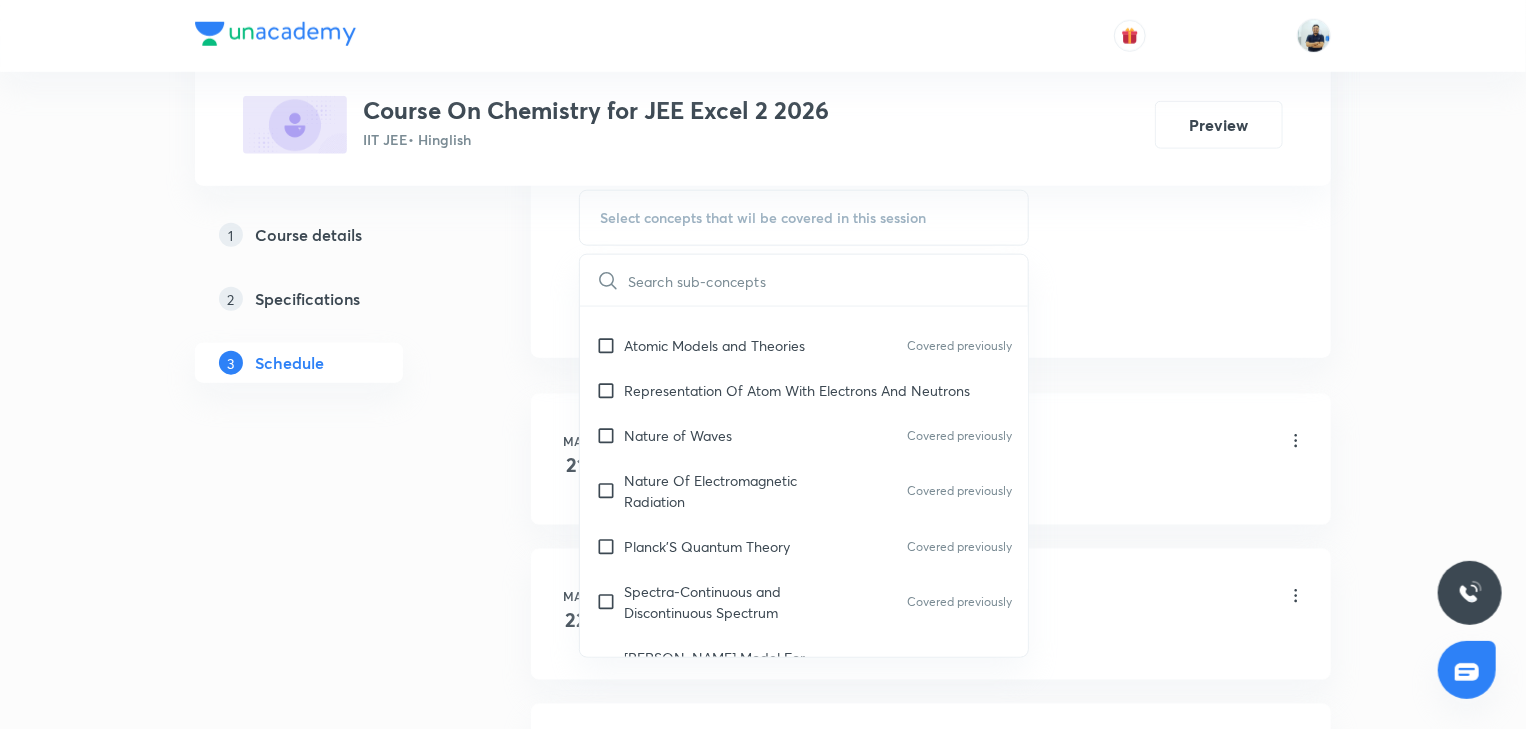 click on "Nature Of Electromagnetic Radiation Covered previously" at bounding box center (804, 491) 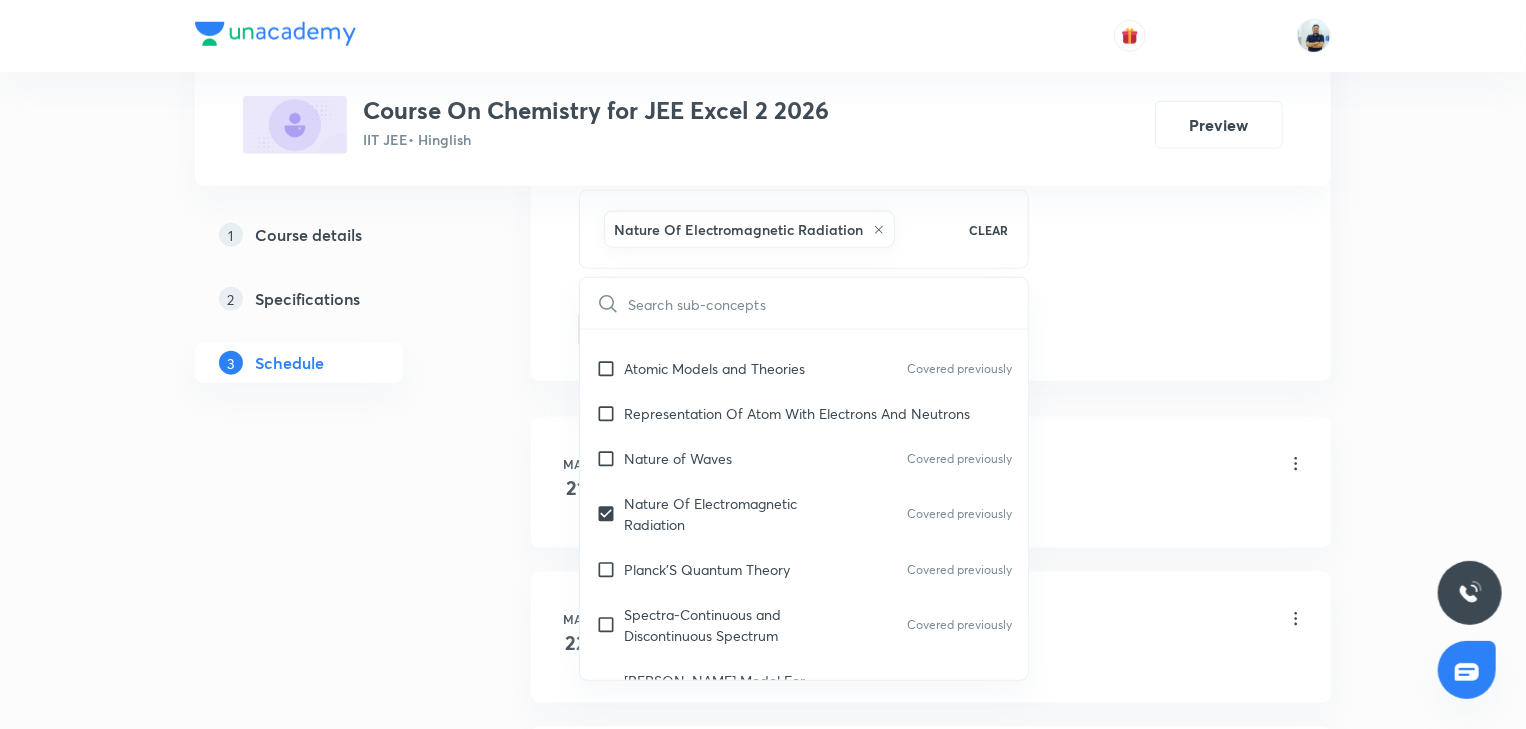 click on "Session  33 Live class Session title 25/99 Coordination compounds -9 ​ Schedule for [DATE] 12:40 PM ​ Duration (in minutes) 70 ​   Session type Online Offline Room A203 Sub-concepts Nature Of Electromagnetic Radiation CLEAR ​ Chemistry Mock Questions Chemistry Mock Questions Chemistry Previous Year Chemistry Previous Year Covered previously General Topics & Mole Concept Basic Concepts Basic Introduction Covered previously Percentage Composition Covered previously Stoichiometry Principle of Atom Conservation (POAC) Covered previously Relation between Stoichiometric Quantities Covered previously Application of Mole Concept: Gravimetric Analysis Covered previously Different Laws Formula and Composition Covered previously Concentration Terms Covered previously Some basic concepts of Chemistry Covered previously Atomic Structure Discovery Of Electron Covered previously Some Prerequisites of Physics Covered previously Discovery Of Protons And Neutrons Covered previously Atomic Models and Theories" at bounding box center (931, -132) 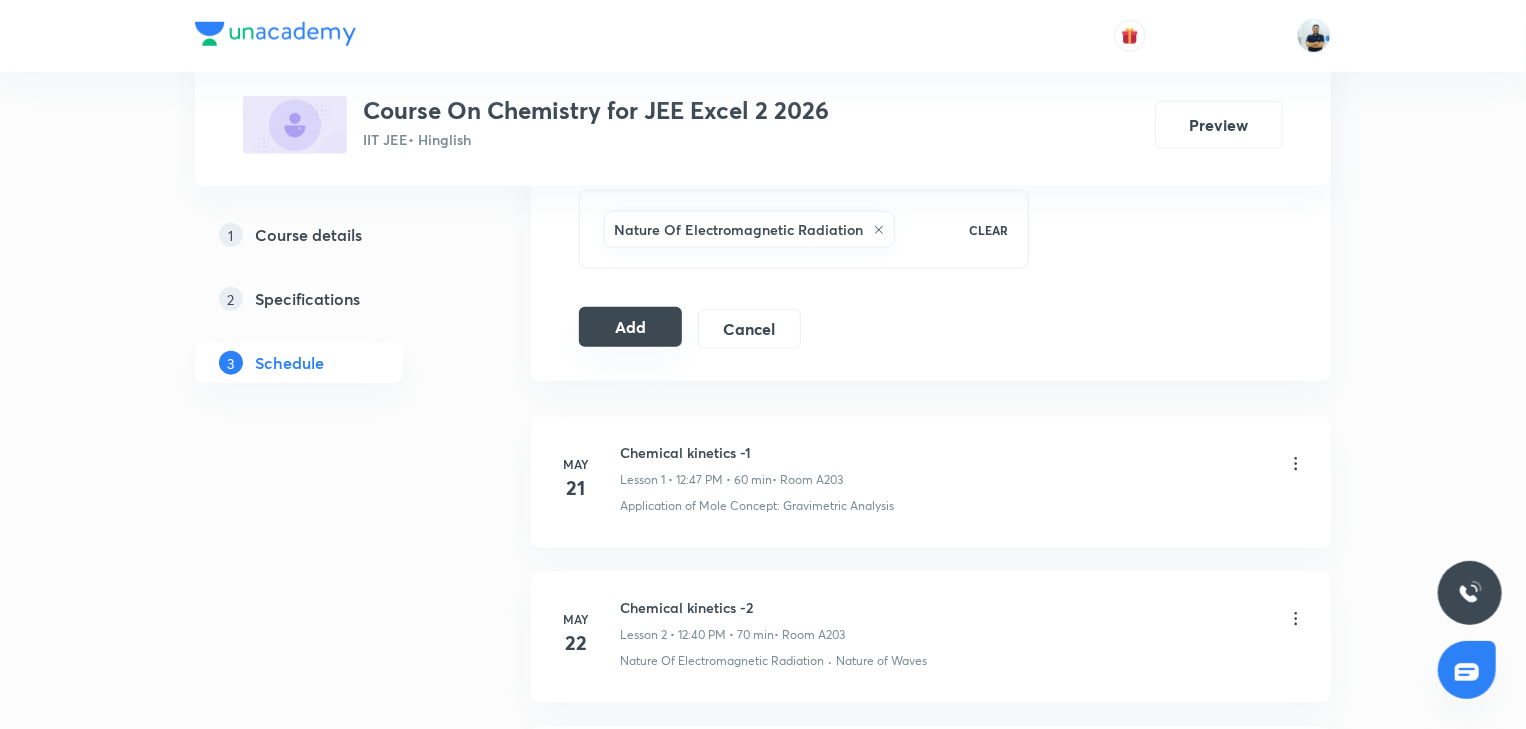 click on "Add" at bounding box center (630, 327) 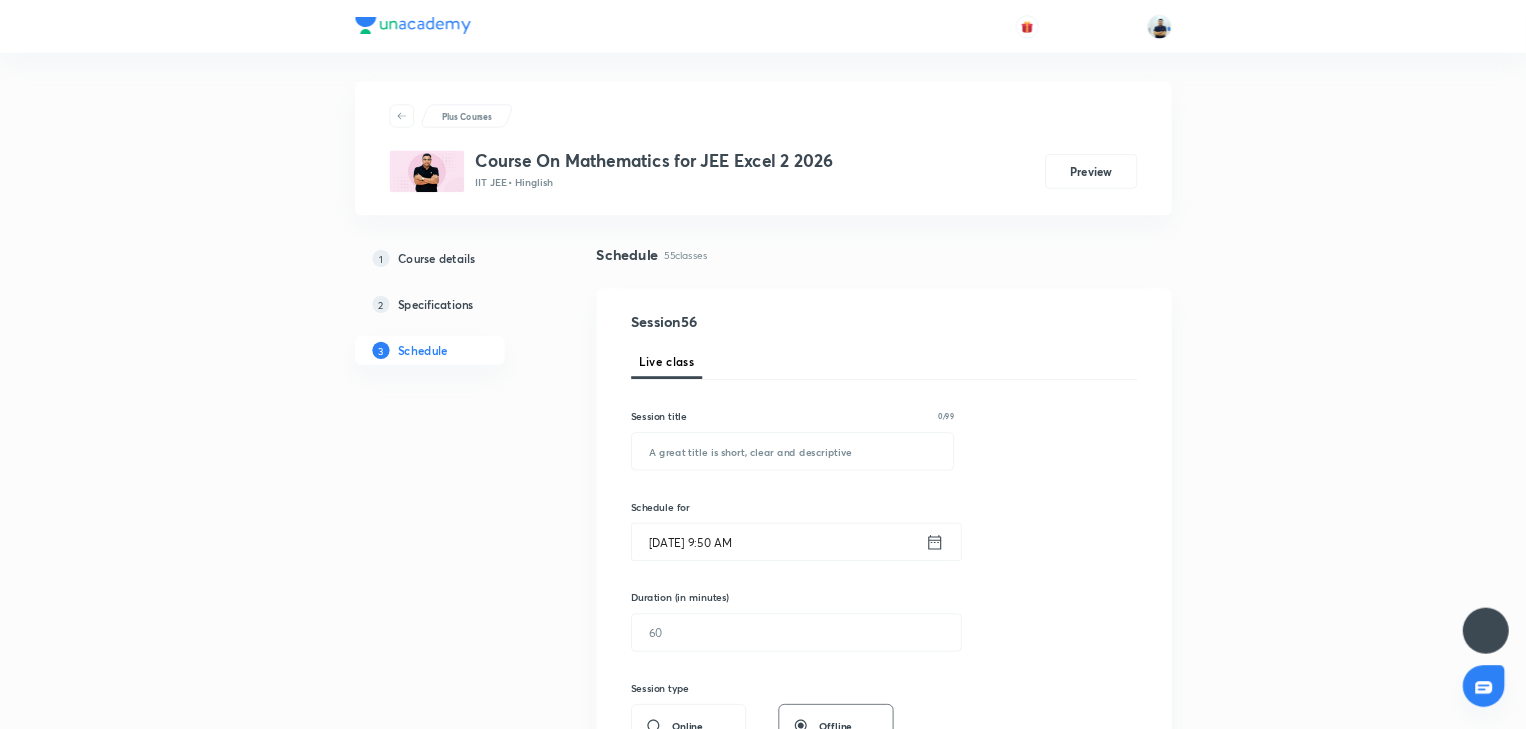 scroll, scrollTop: 0, scrollLeft: 0, axis: both 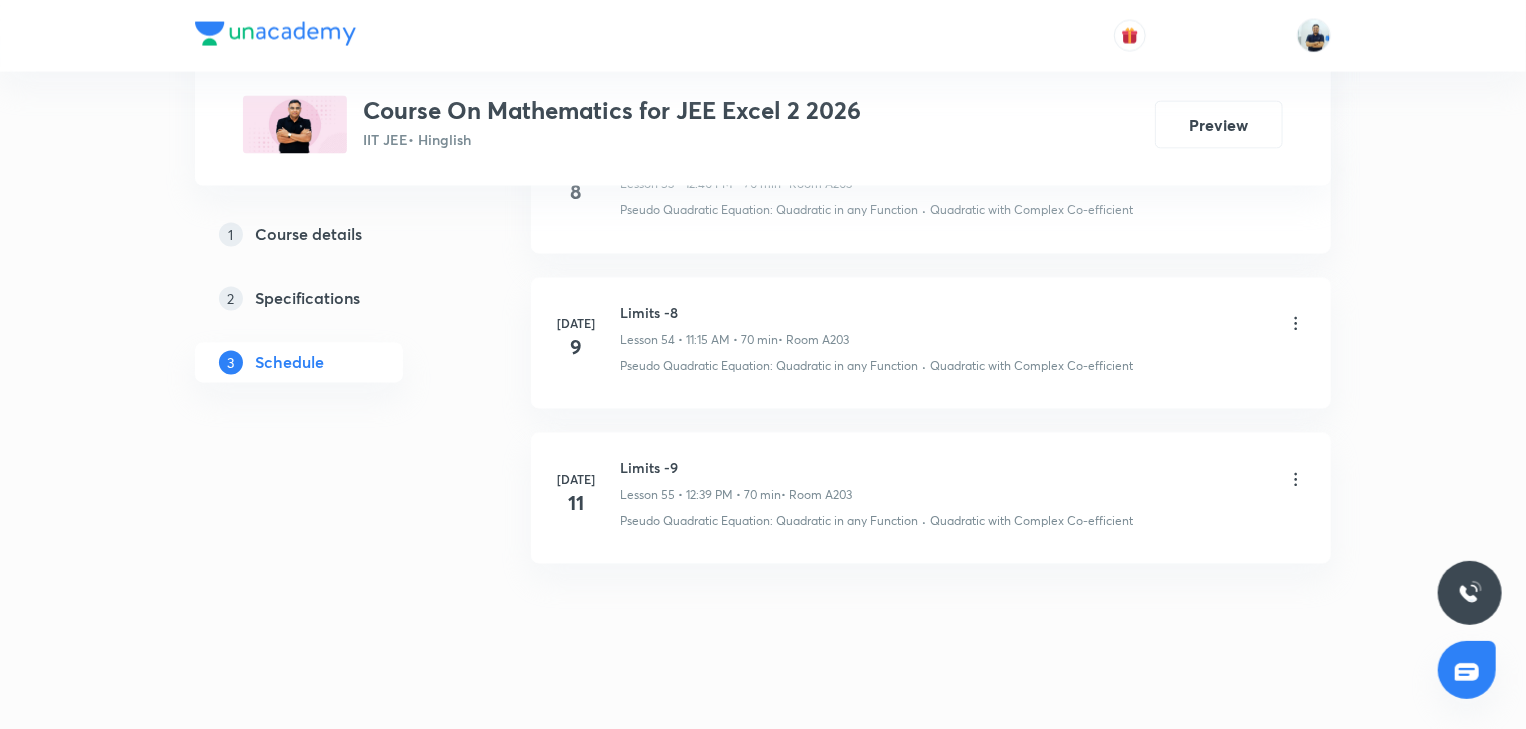 click on "Limits -9" at bounding box center (736, 468) 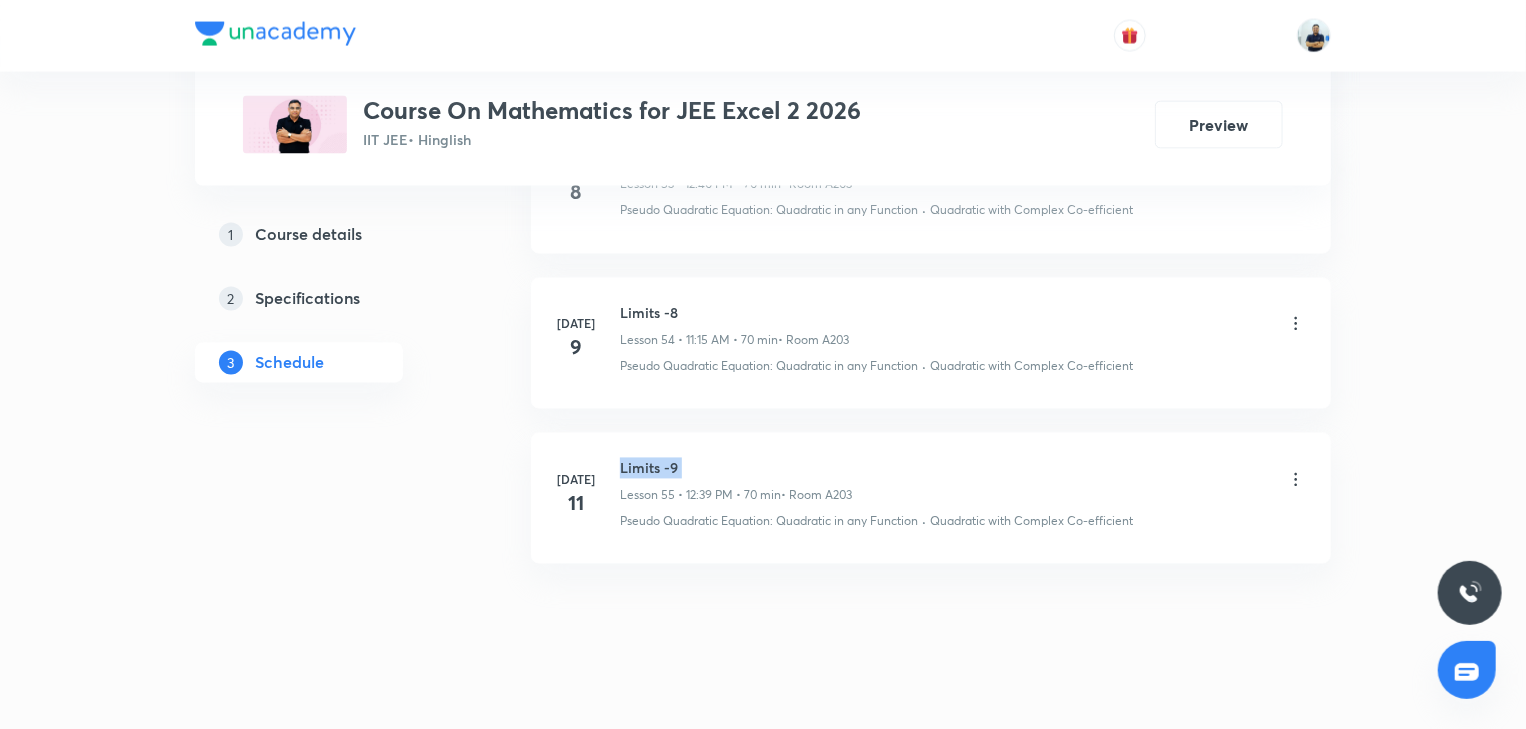 click on "Limits -9" at bounding box center [736, 468] 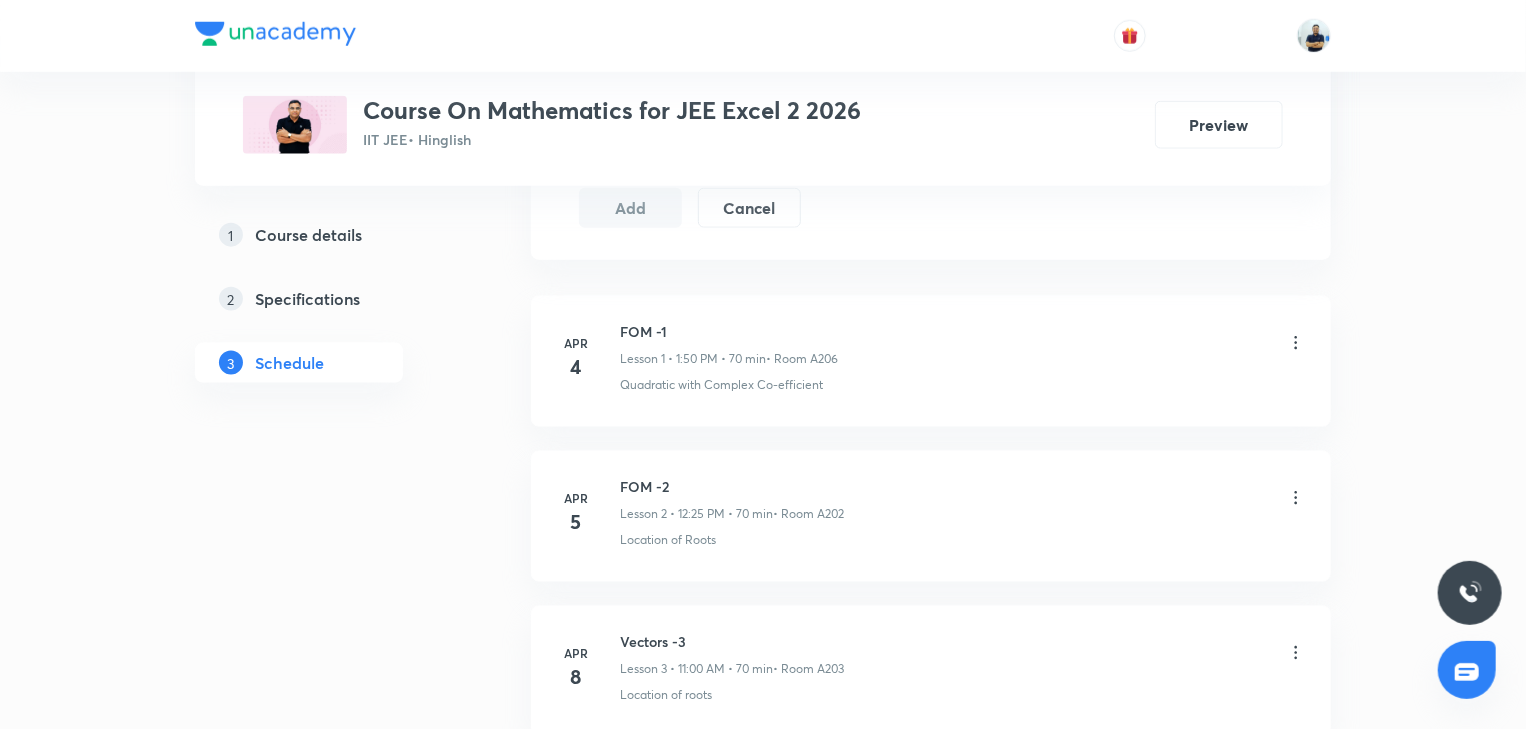 scroll, scrollTop: 0, scrollLeft: 0, axis: both 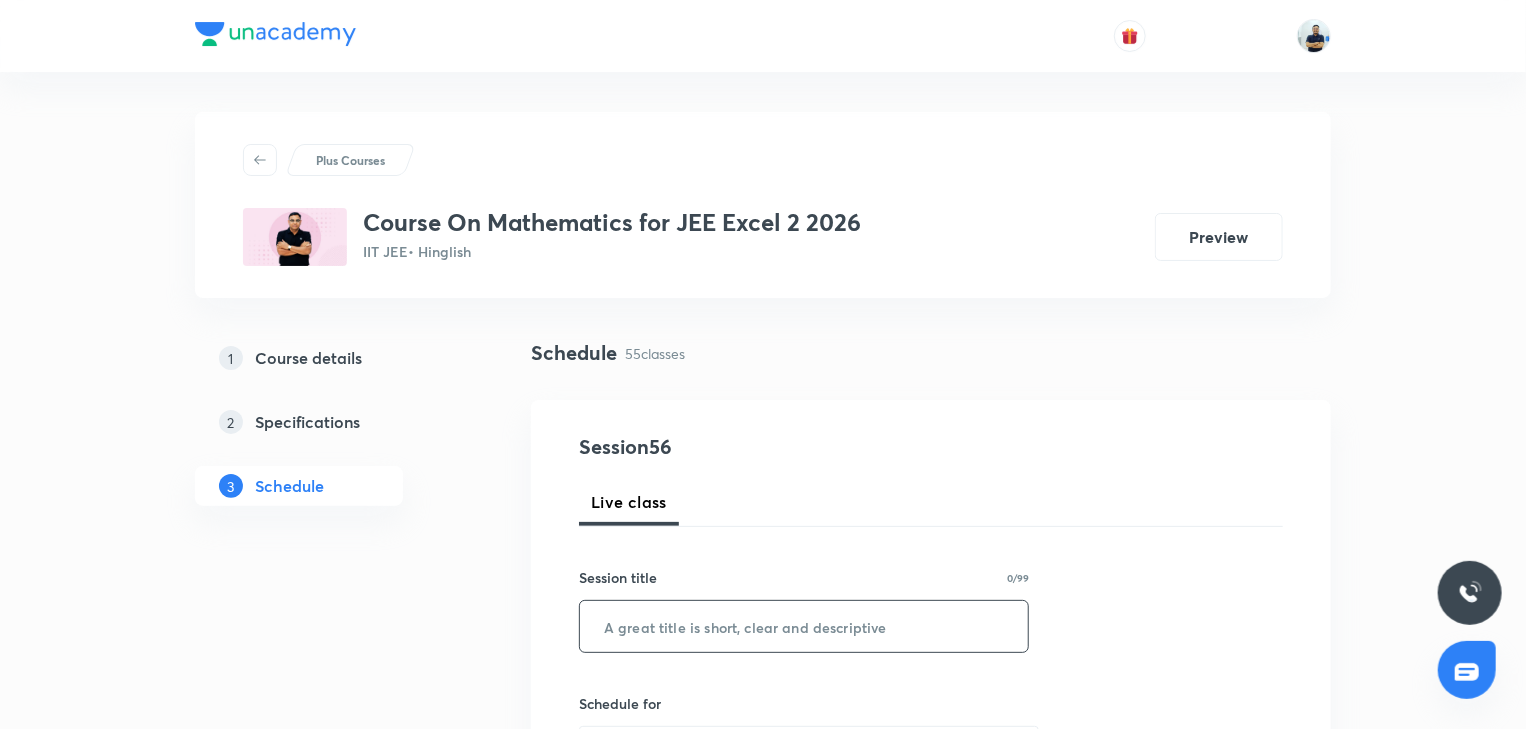 click at bounding box center (804, 626) 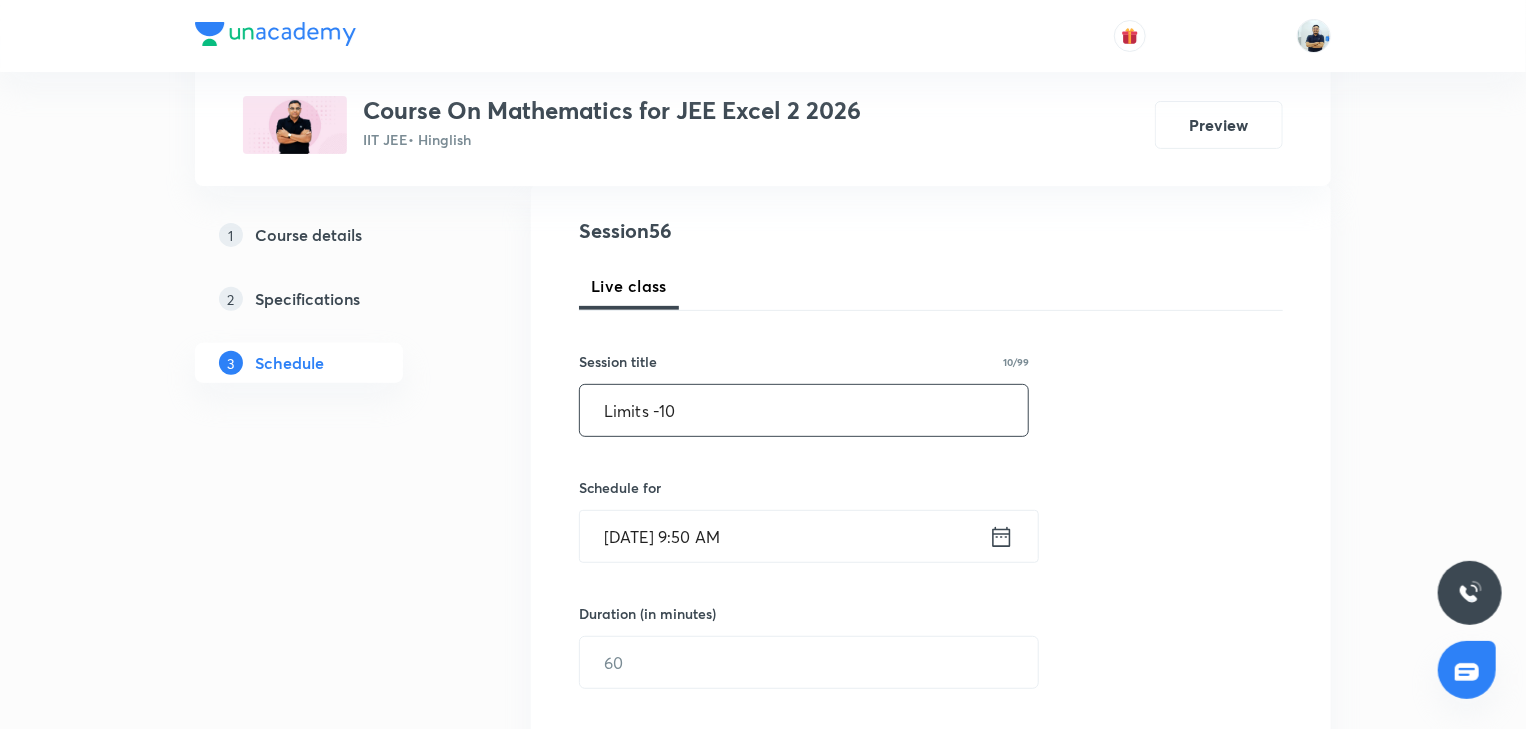 scroll, scrollTop: 224, scrollLeft: 0, axis: vertical 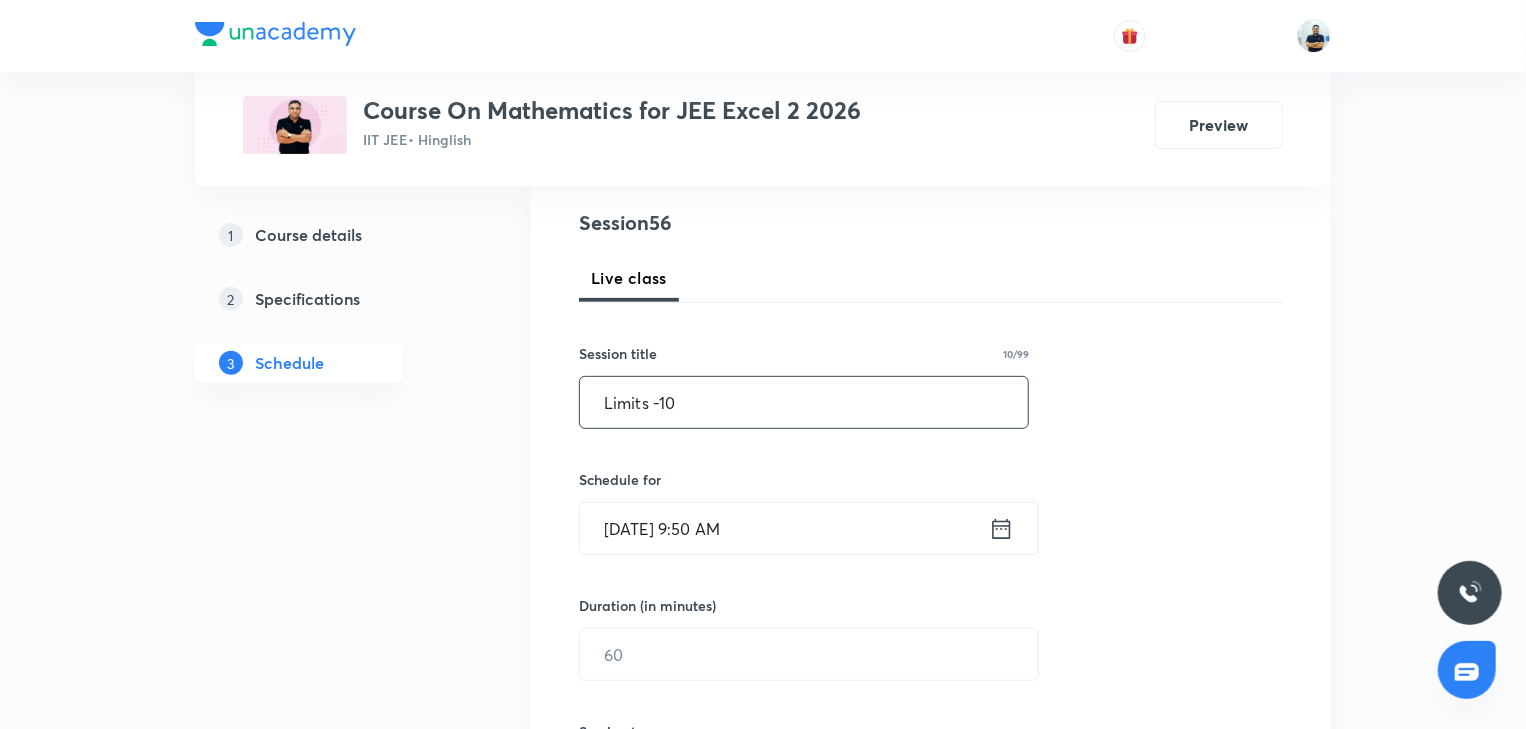 type on "Limits -10" 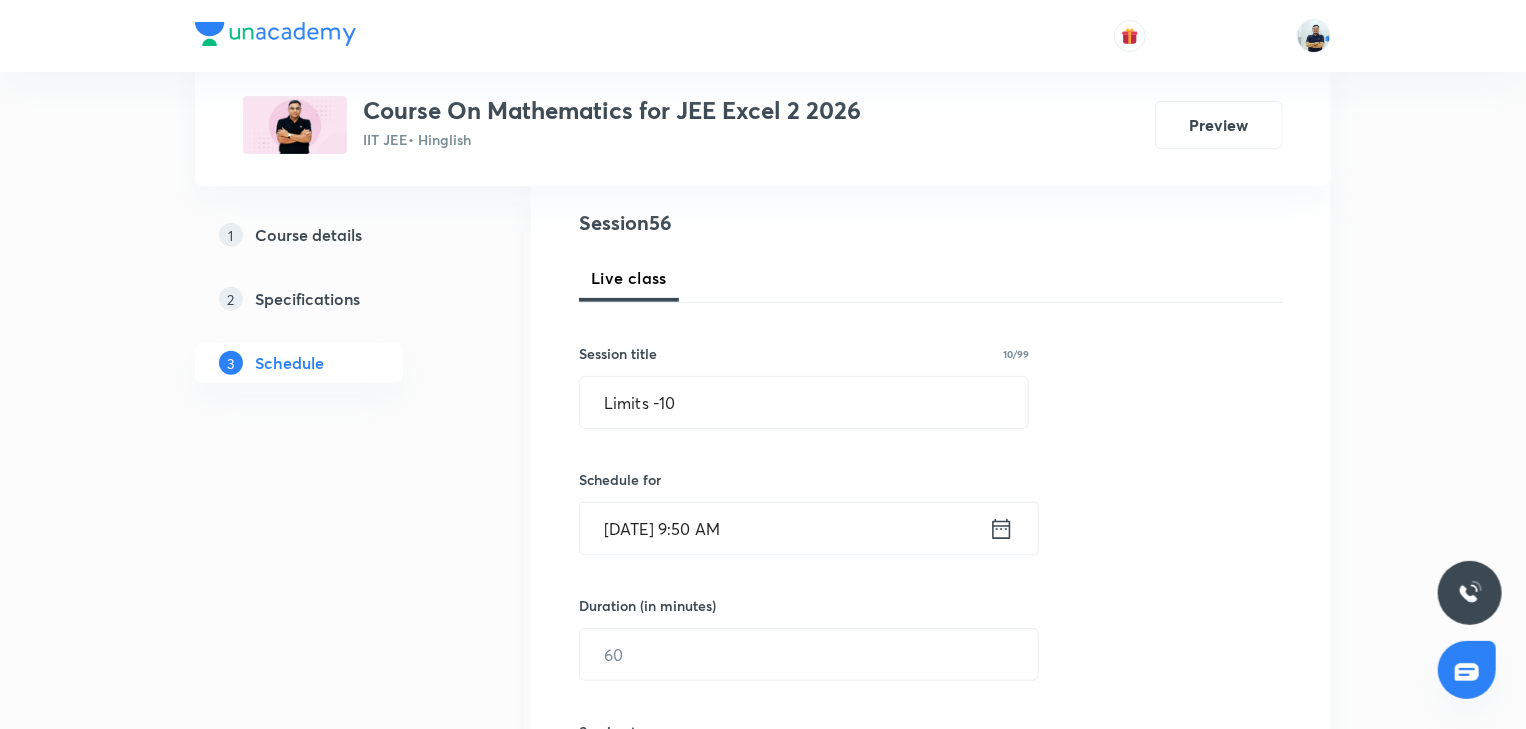 click on "Jul 12, 2025, 9:50 AM" at bounding box center (784, 528) 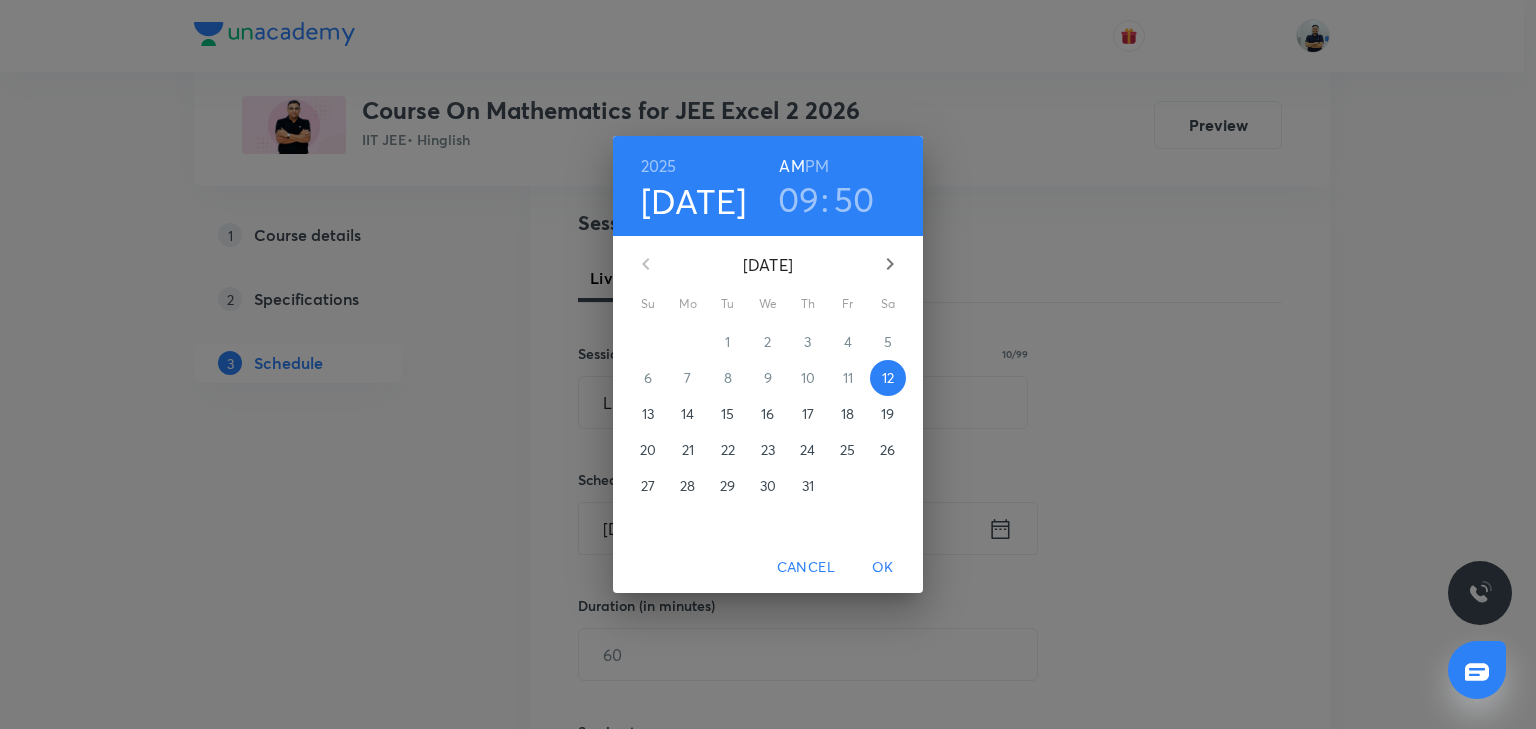 click on "09" at bounding box center [799, 199] 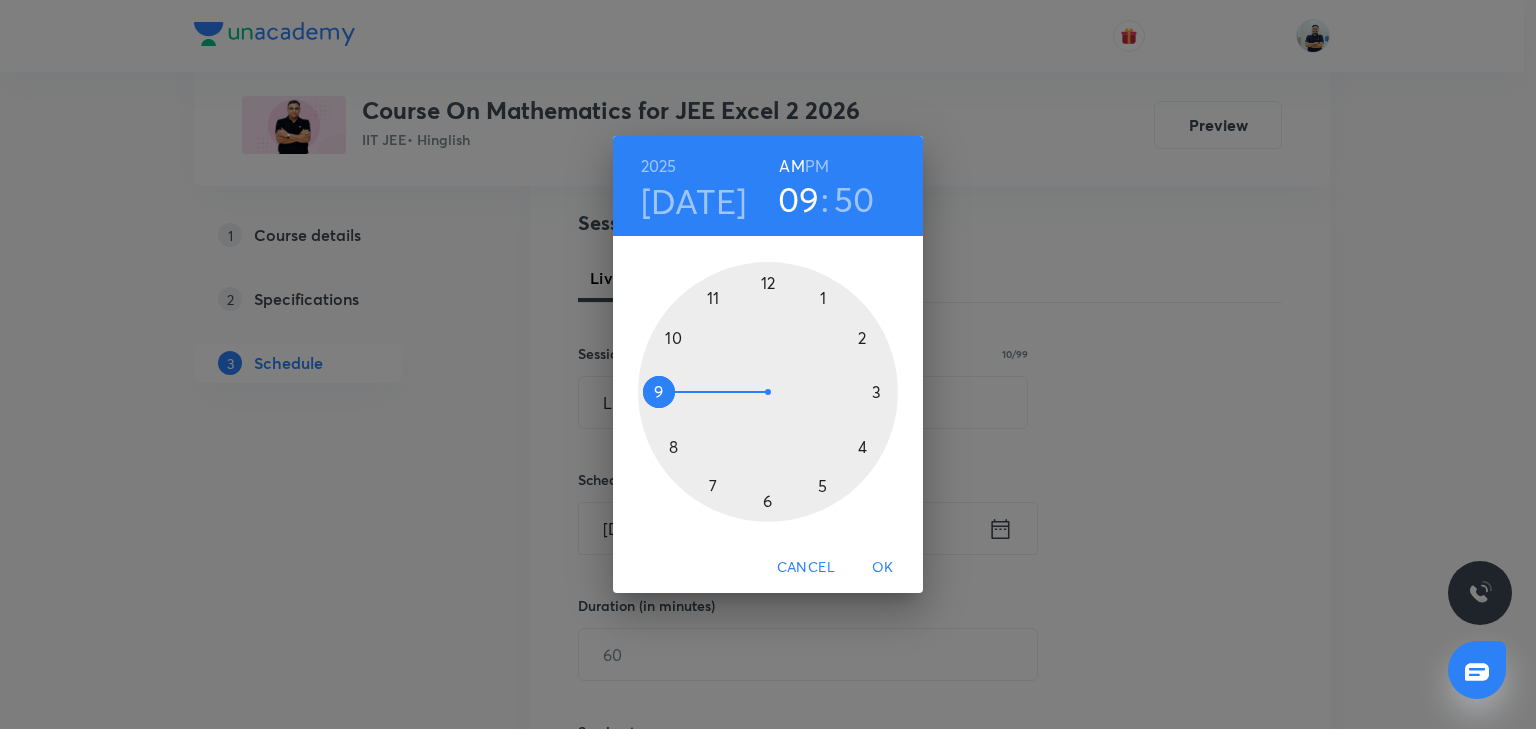 click at bounding box center [768, 392] 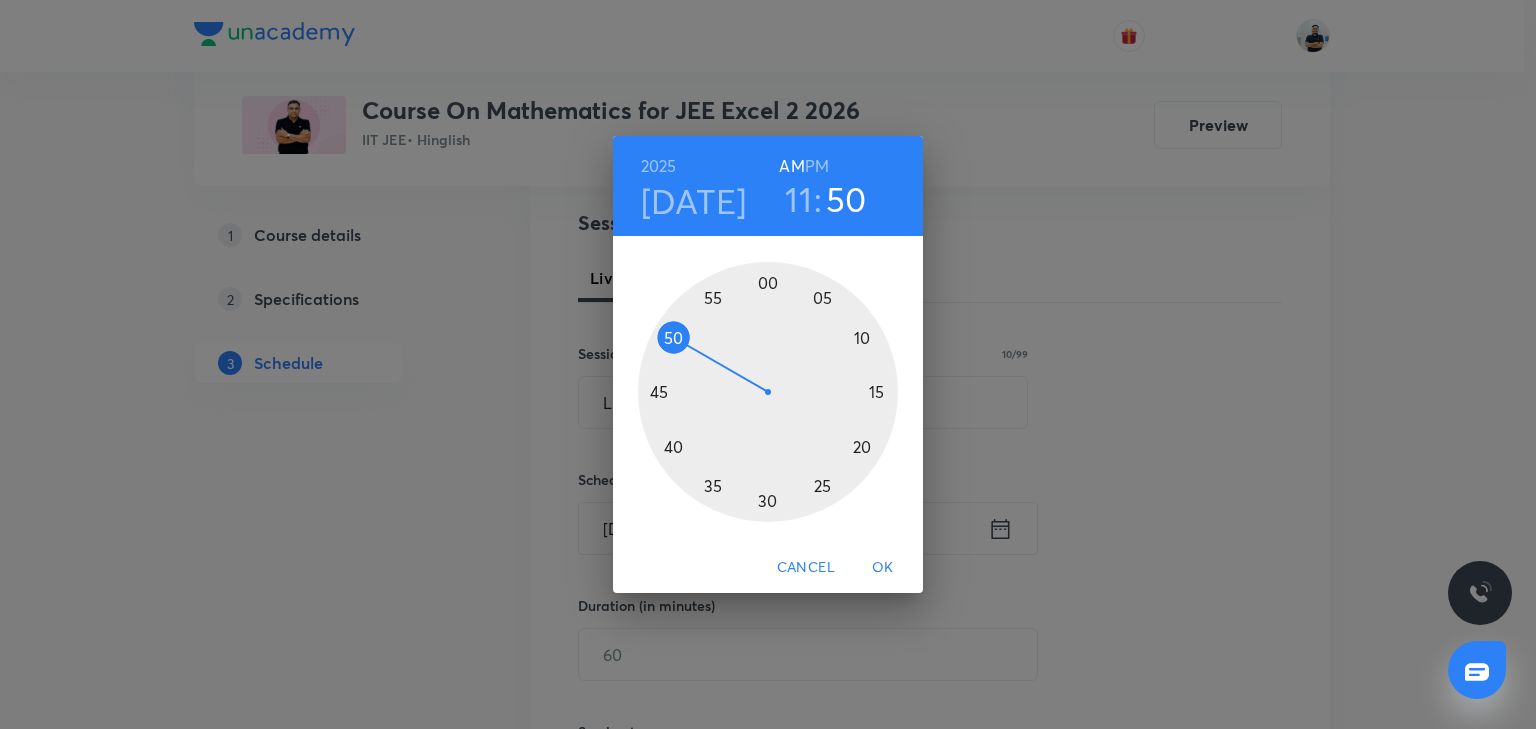 click at bounding box center (768, 392) 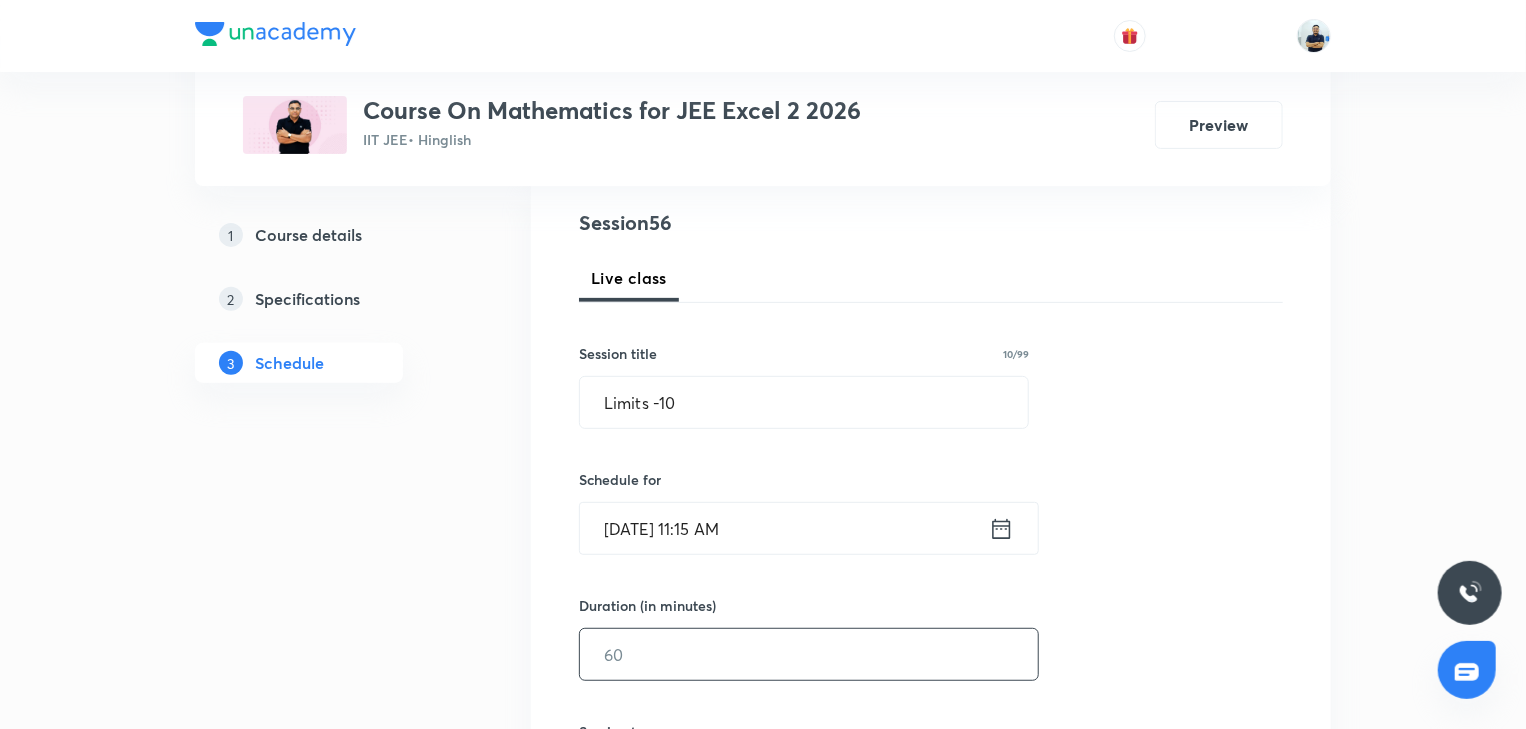 click at bounding box center [809, 654] 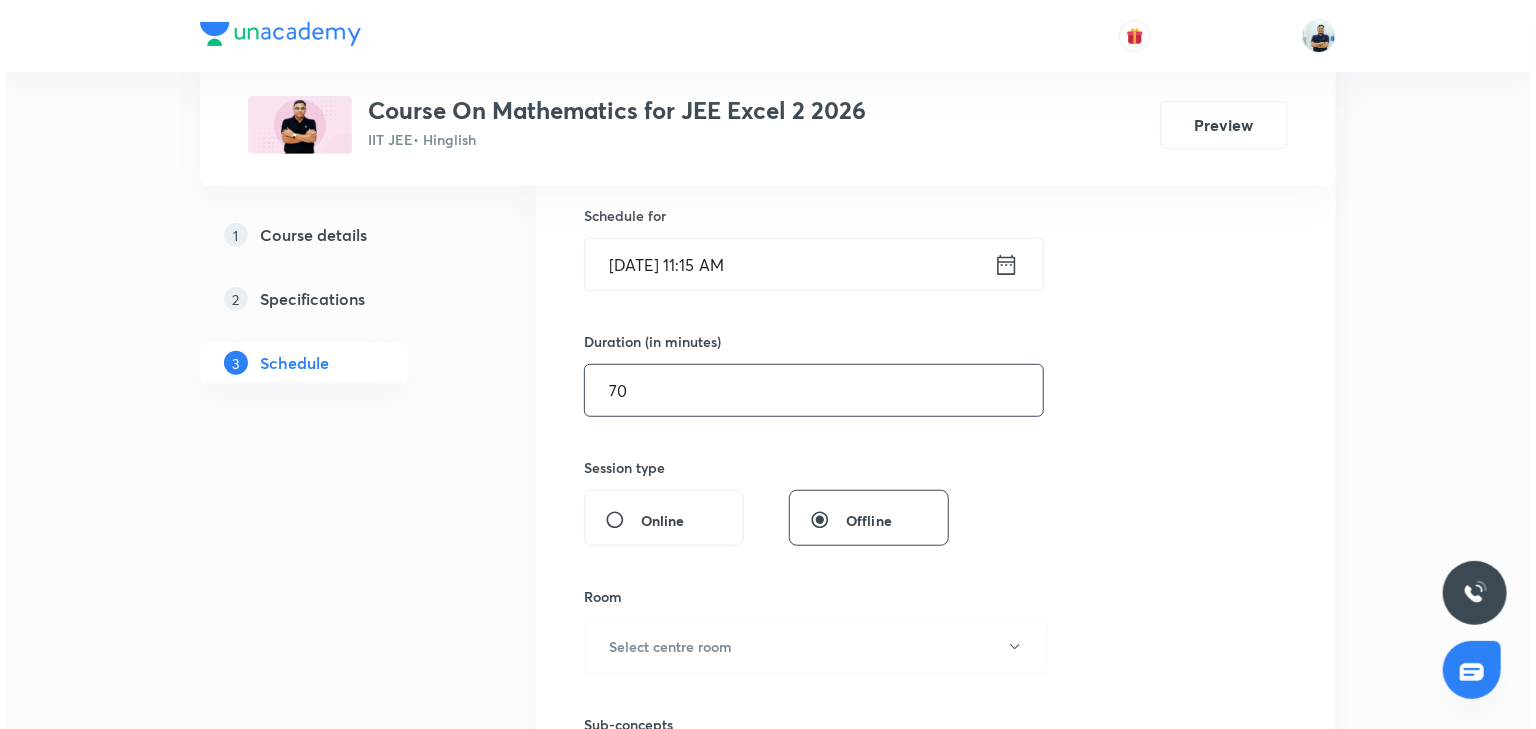 scroll, scrollTop: 504, scrollLeft: 0, axis: vertical 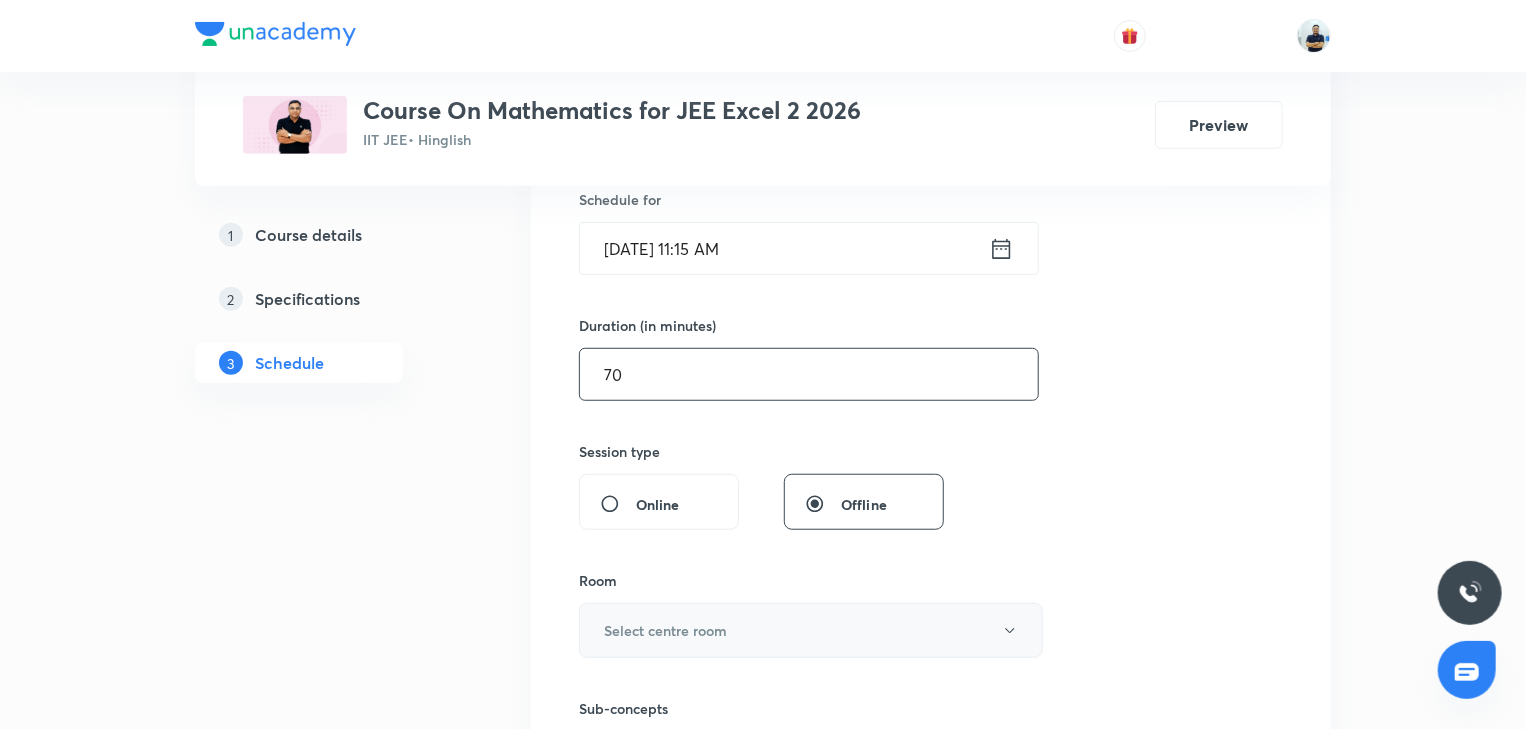 type on "70" 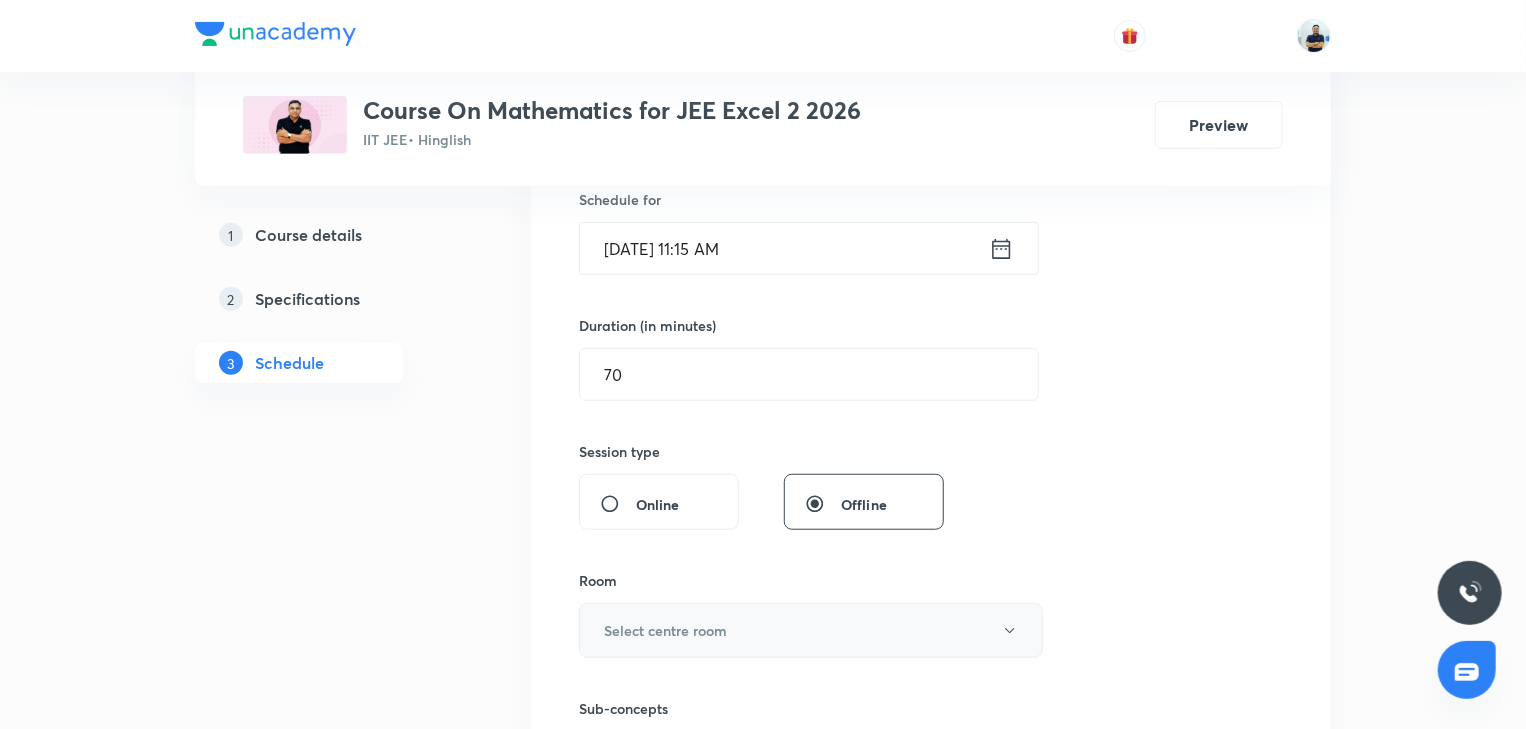 click on "Select centre room" at bounding box center [665, 630] 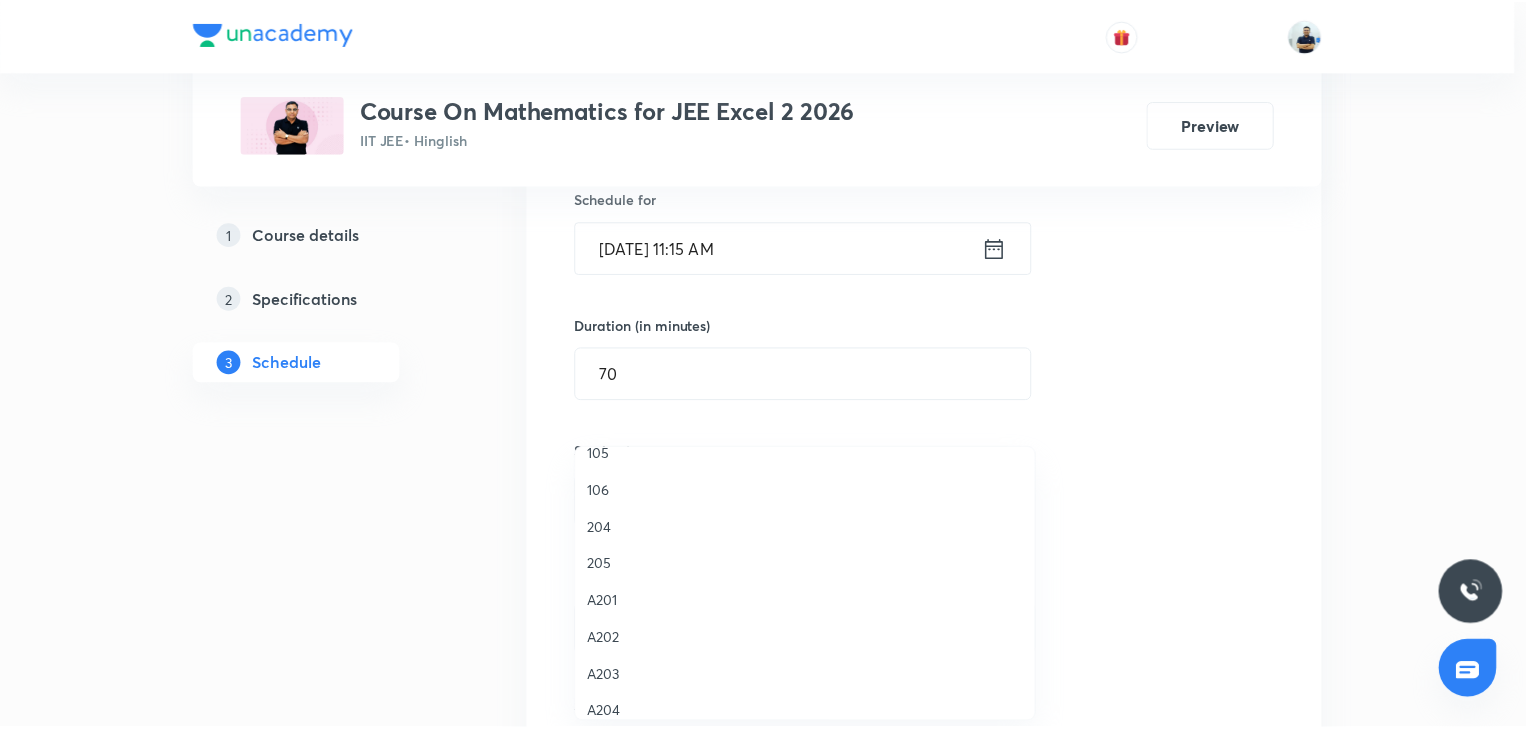 scroll, scrollTop: 298, scrollLeft: 0, axis: vertical 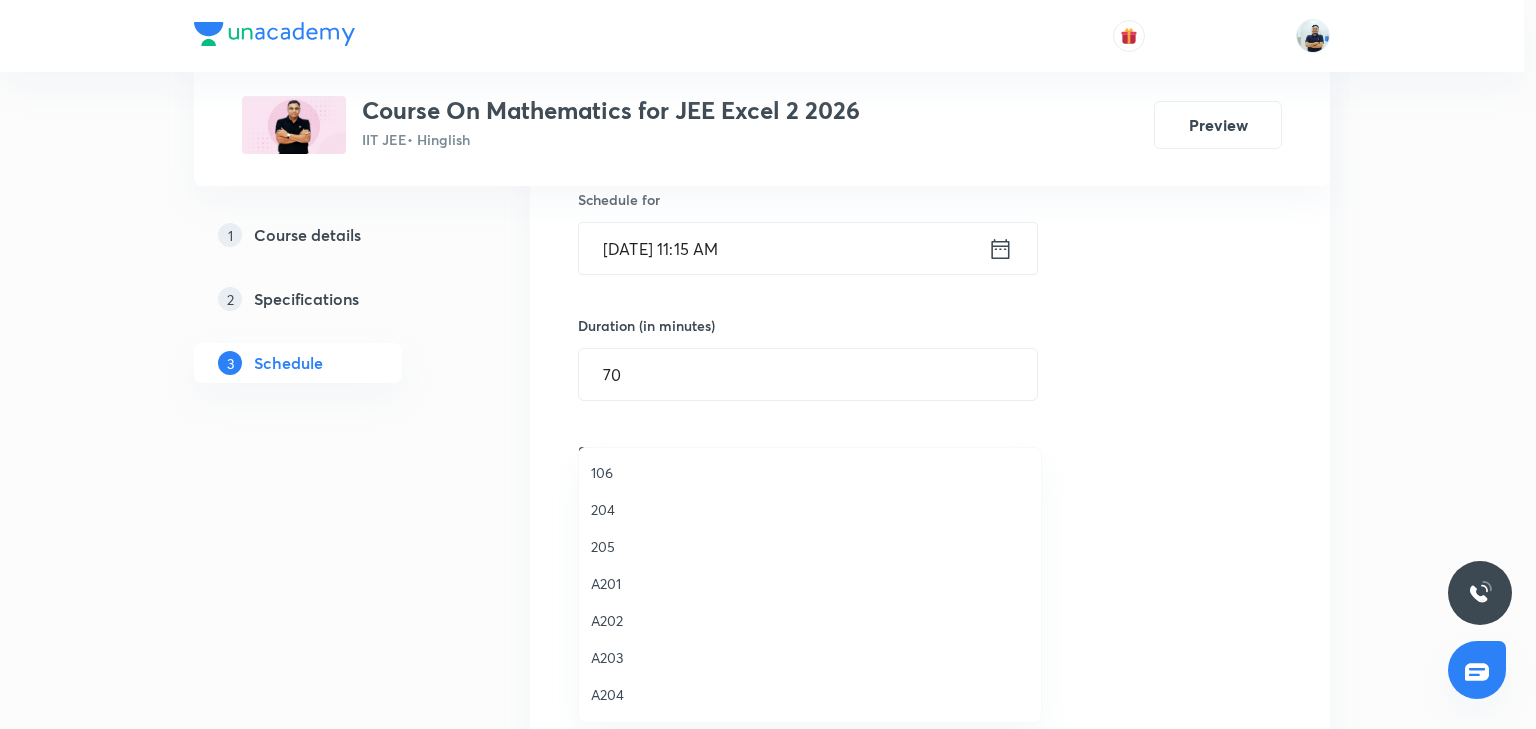 click on "A203" at bounding box center (810, 657) 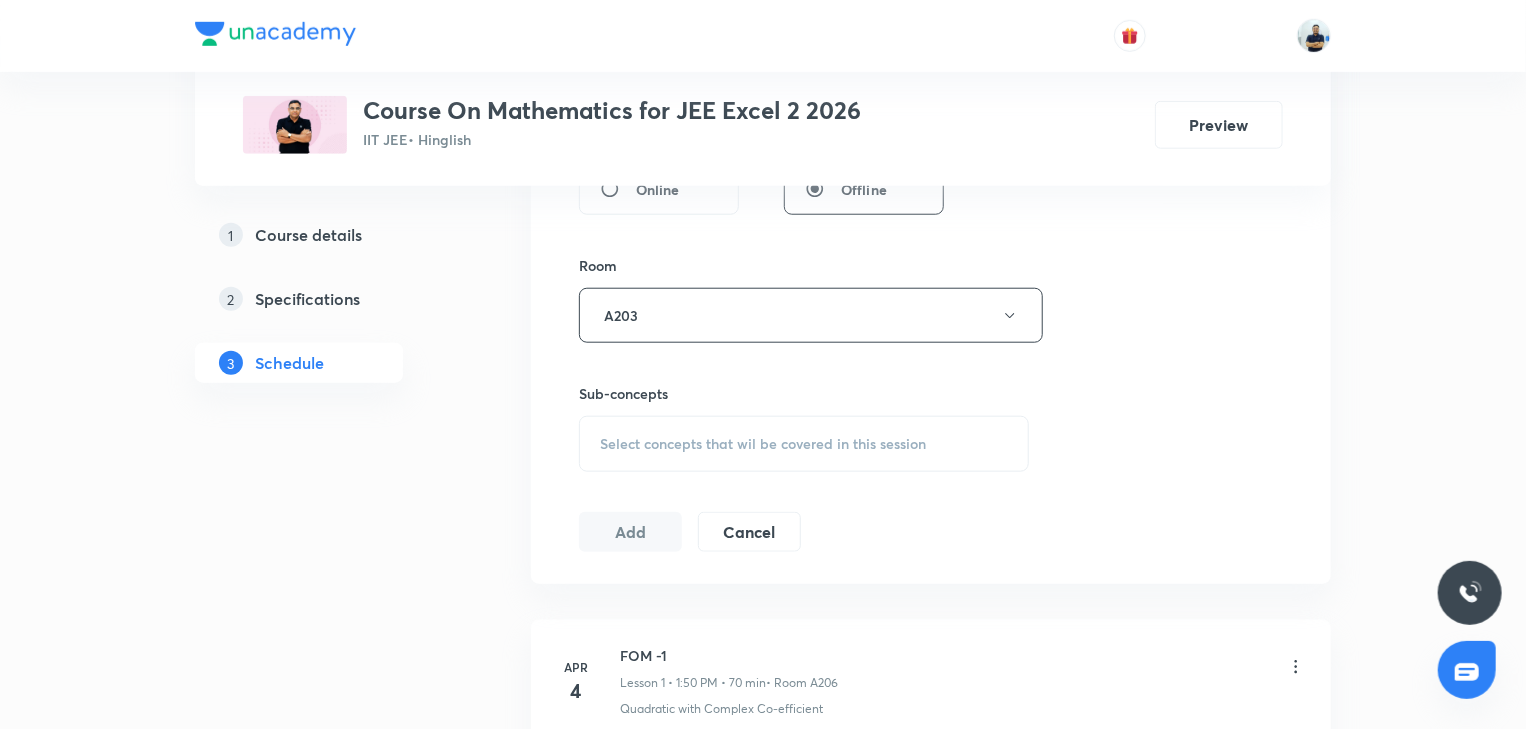 scroll, scrollTop: 821, scrollLeft: 0, axis: vertical 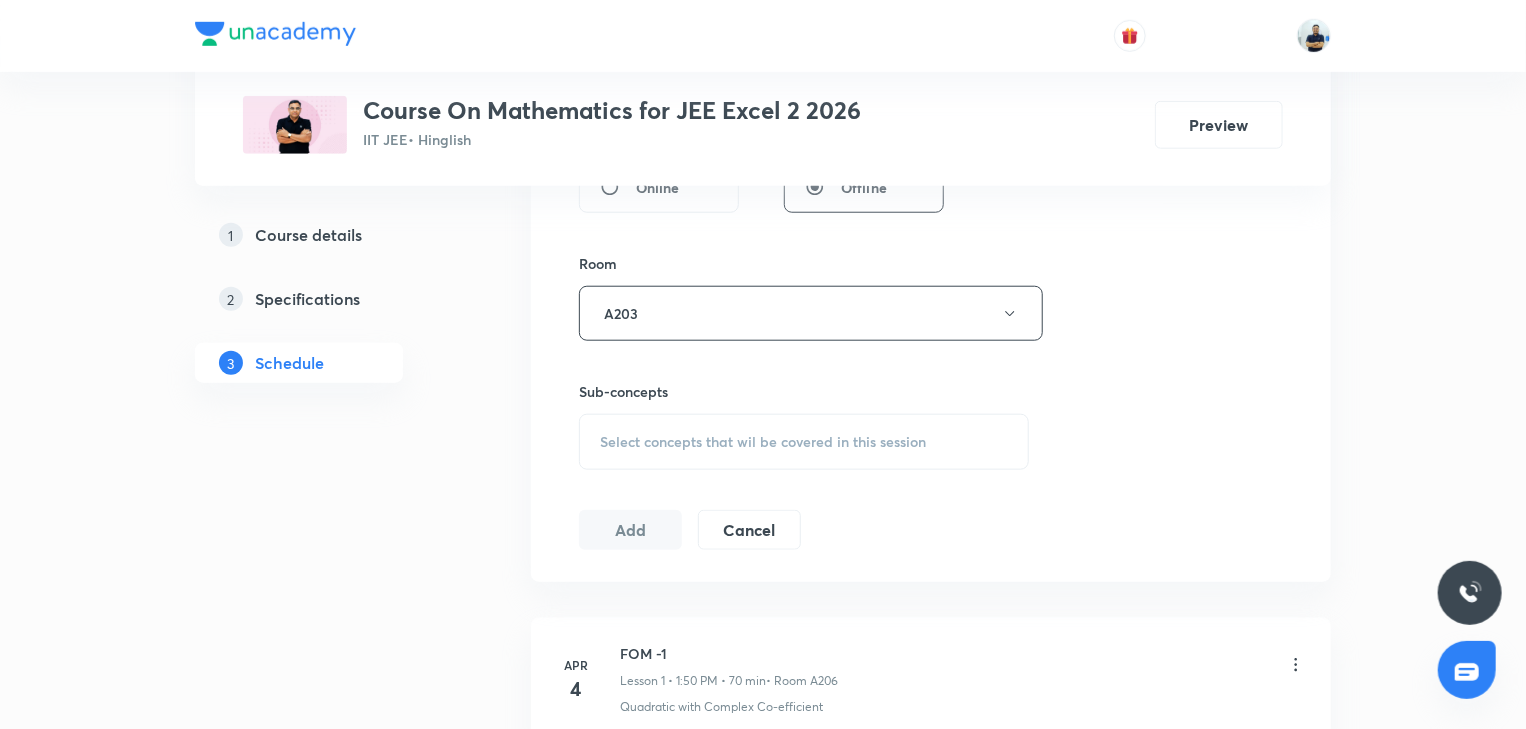 click on "Select concepts that wil be covered in this session" at bounding box center [763, 442] 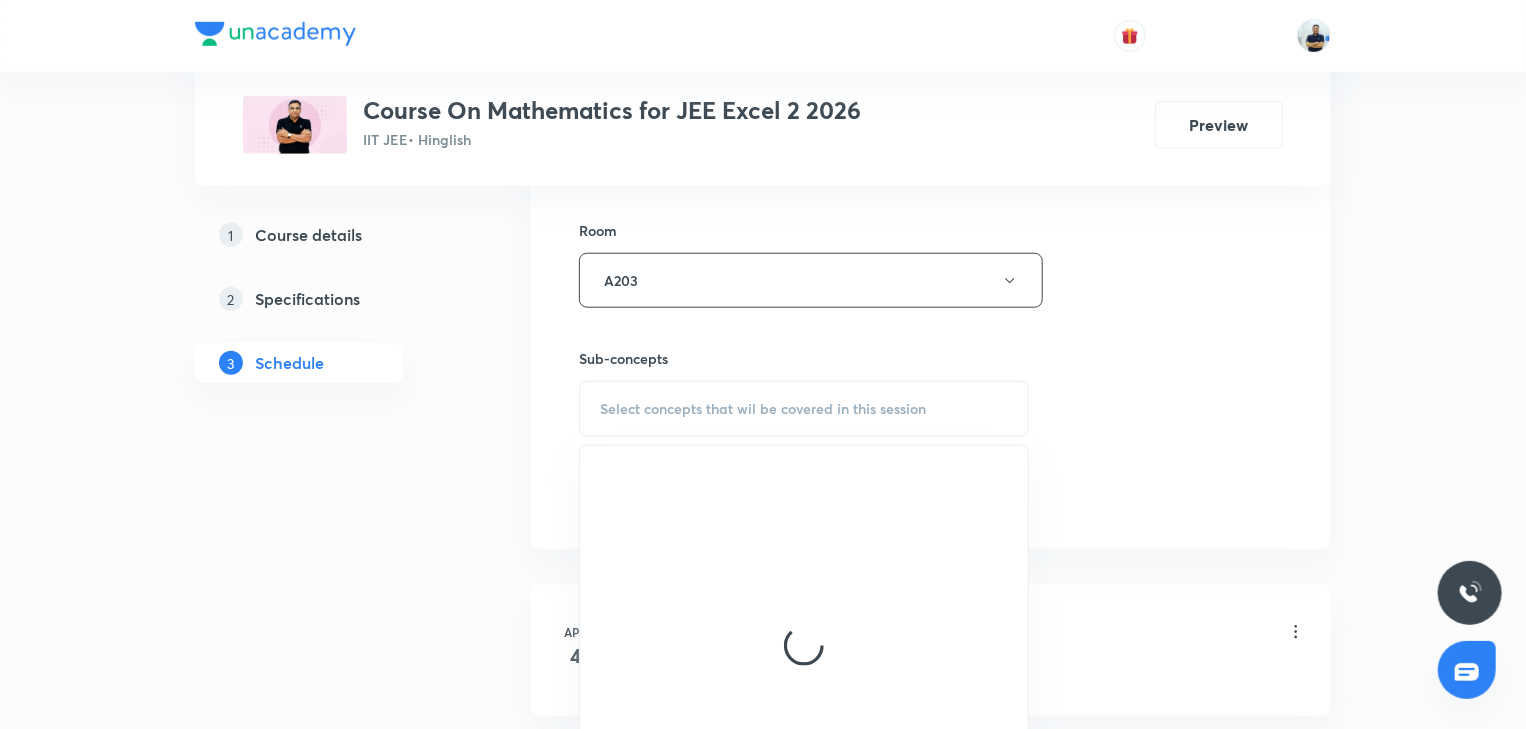 scroll, scrollTop: 989, scrollLeft: 0, axis: vertical 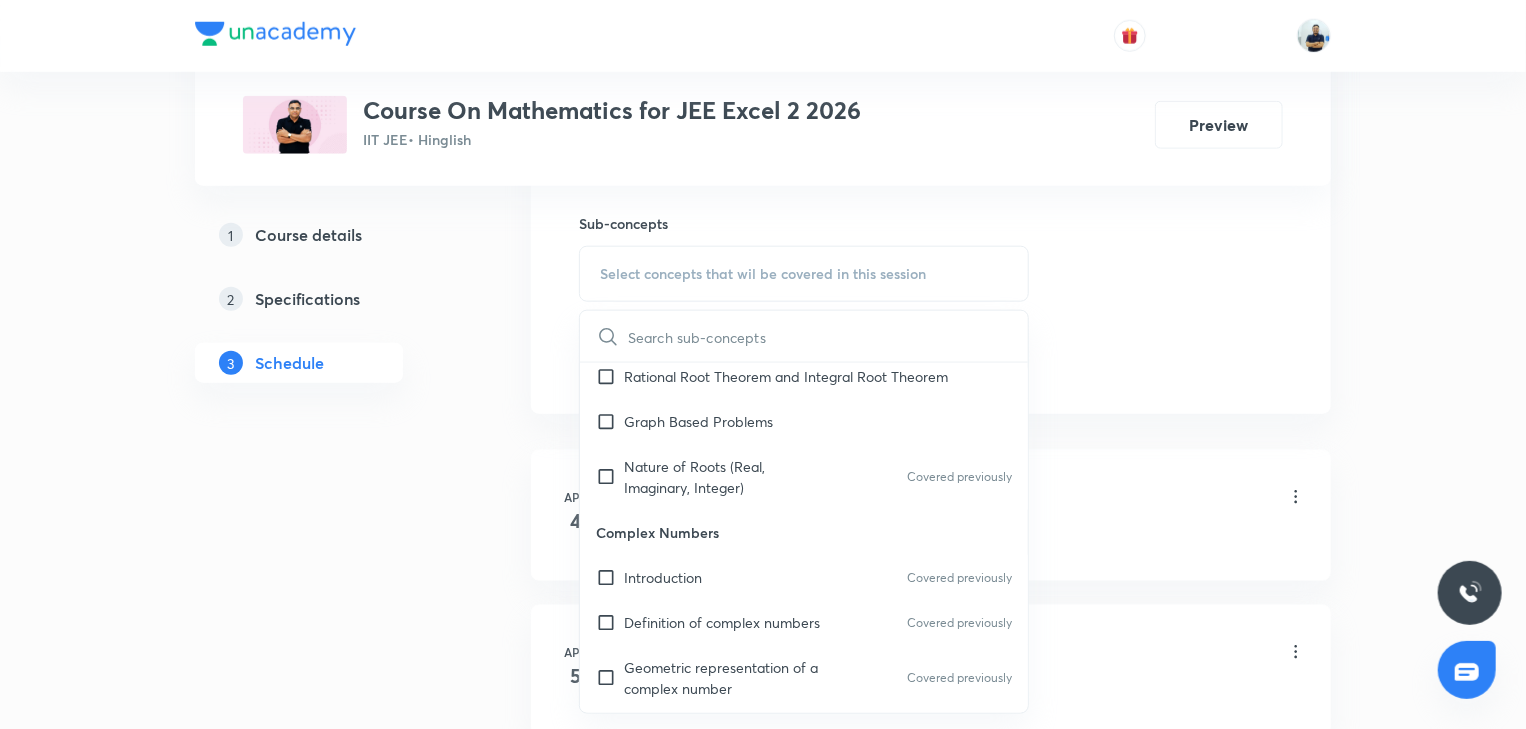 click on "Nature of Roots (Real, Imaginary, Integer) Covered previously" at bounding box center (804, 477) 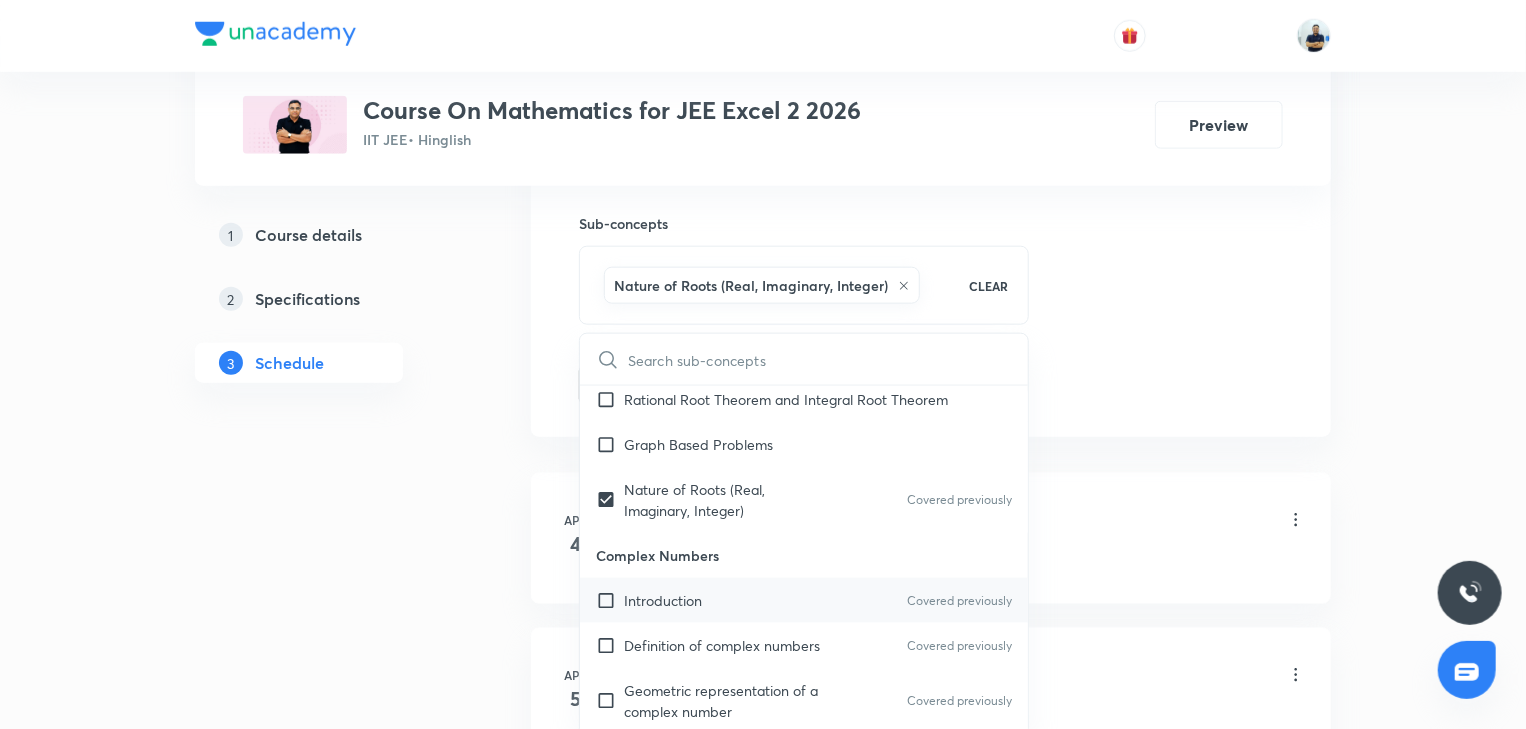 click on "Introduction Covered previously" at bounding box center [804, 600] 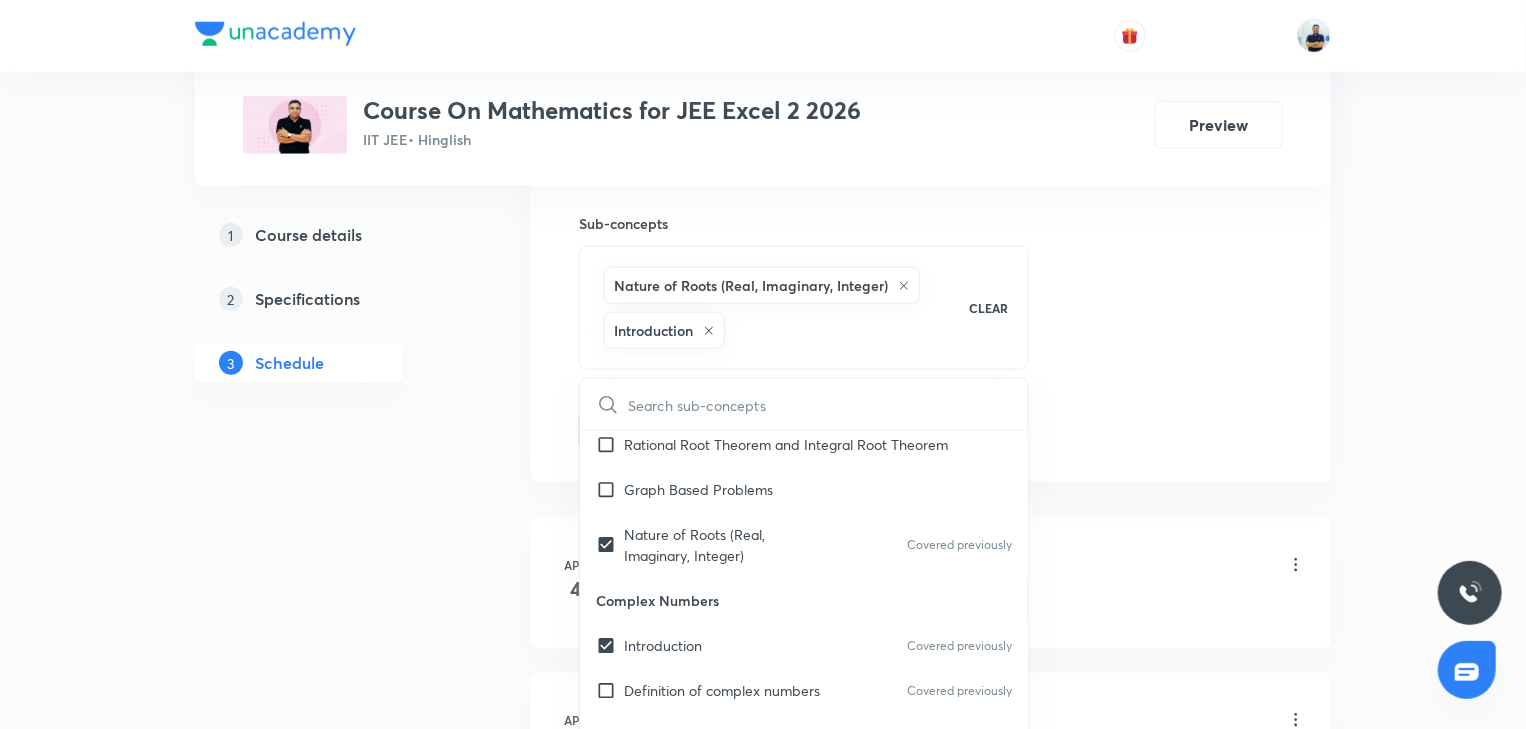 click on "Session  56 Live class Session title 10/99 Limits -10 ​ Schedule for Jul 12, 2025, 11:15 AM ​ Duration (in minutes) 70 ​   Session type Online Offline Room A203 Sub-concepts Nature of Roots (Real, Imaginary, Integer) Introduction CLEAR ​ Maths Mock Questions Maths Mock Questions Maths Previous Year Questions Maths Previous Year Questions Theory of equations Degree, Value Based & Equation Covered previously Geometrical Meaning of the Zeroes of a Polynomial Location of roots Covered previously Geometrical meaning of Roots of an equation Covered previously Points in solving an equation Graph of Quadratic Expression & its Analysis Covered previously Range of Quadratic Equation Covered previously Remainder and factor theorems Covered previously Identity Covered previously Quadratic equations Covered previously Common Roots Covered previously Location of Roots Covered previously General Equation of Second Degree in Variable x and y Covered previously Theory of Equations Covered previously Covered previously" at bounding box center (931, -54) 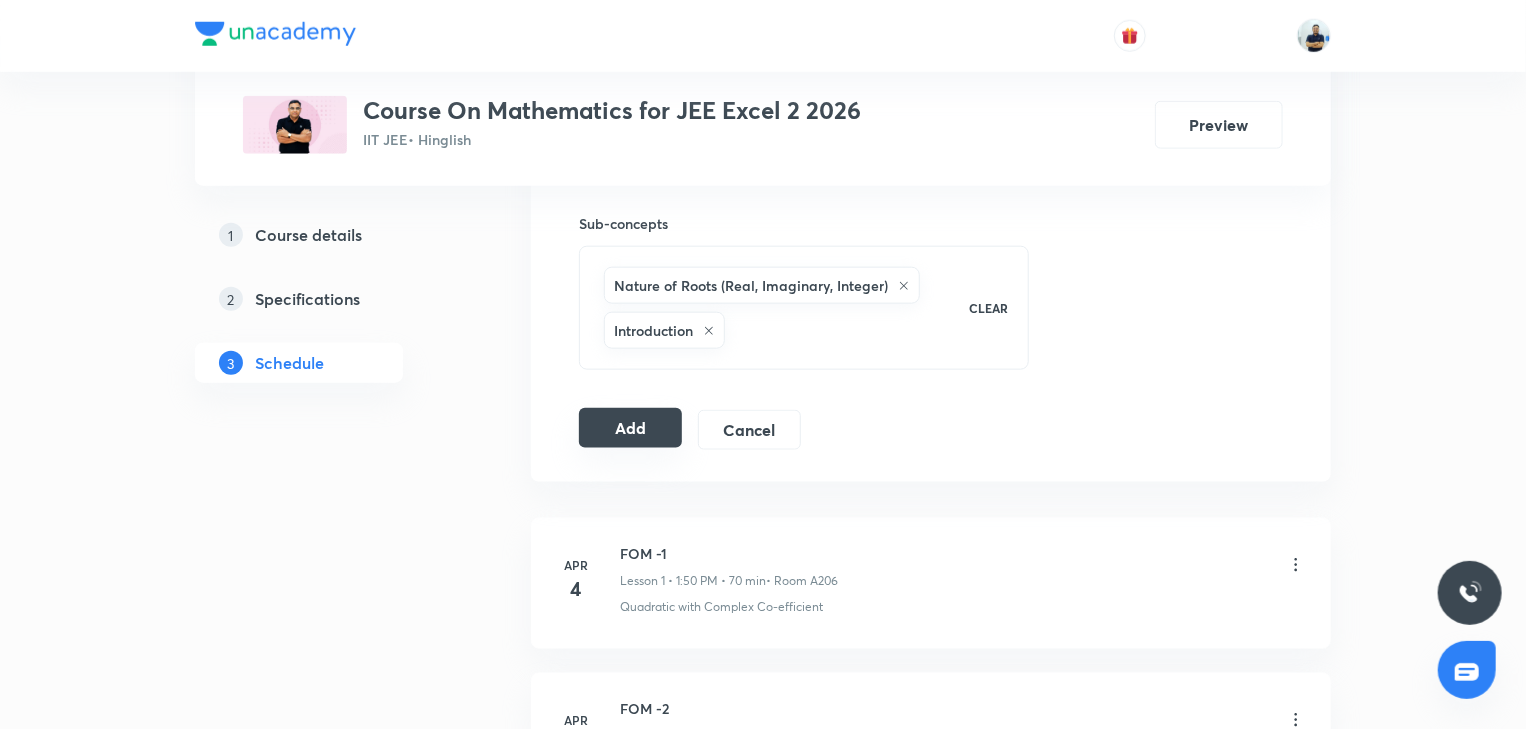 click on "Add" at bounding box center (630, 428) 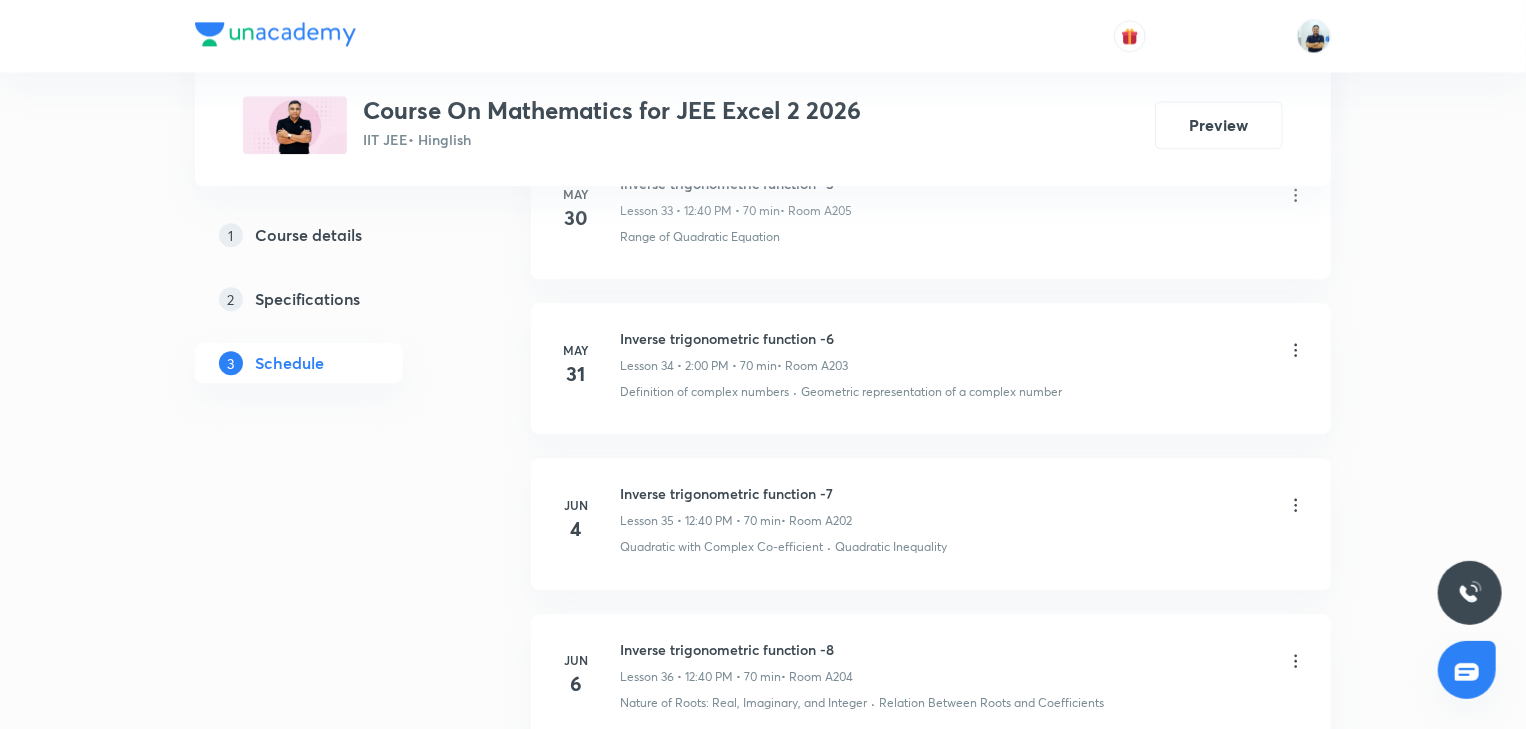 scroll, scrollTop: 9449, scrollLeft: 0, axis: vertical 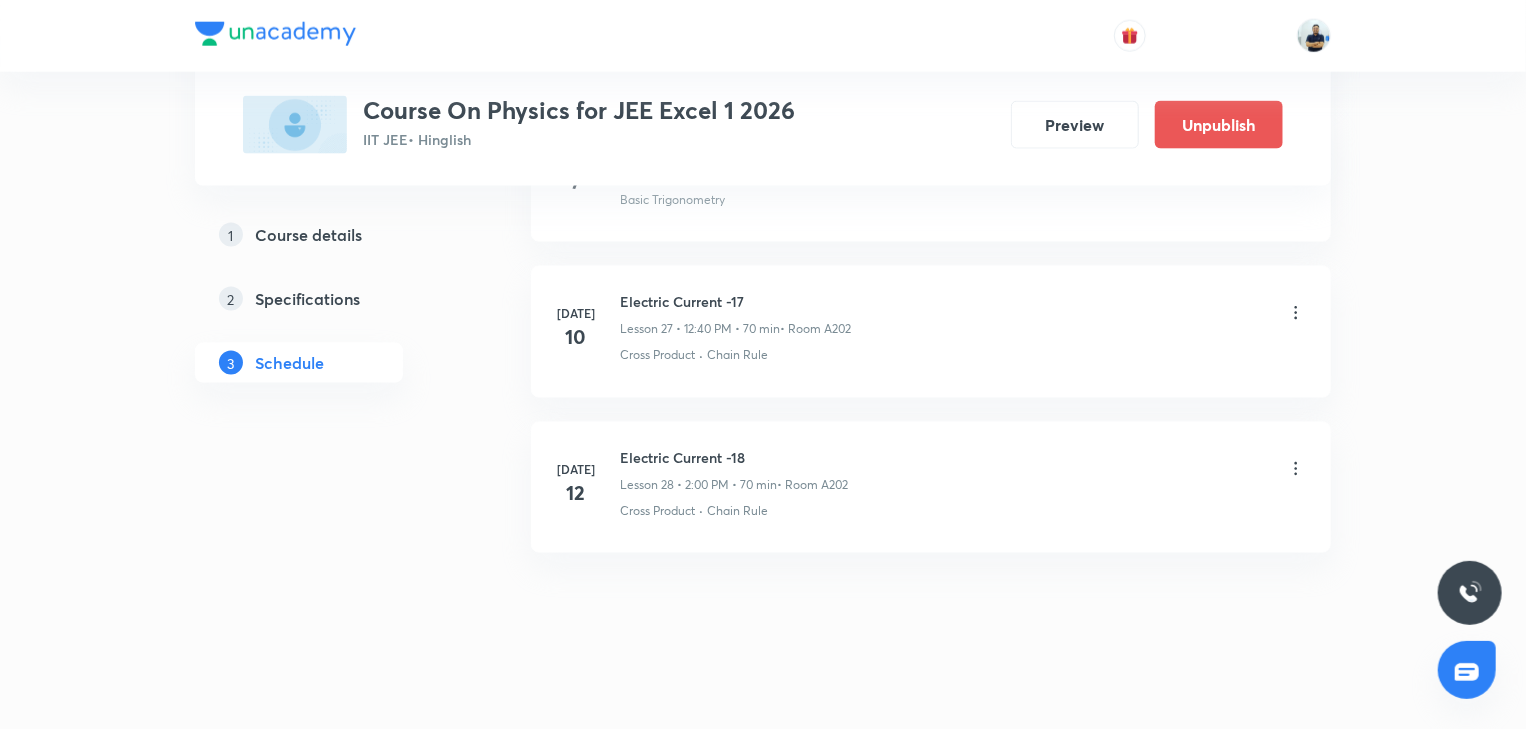 click 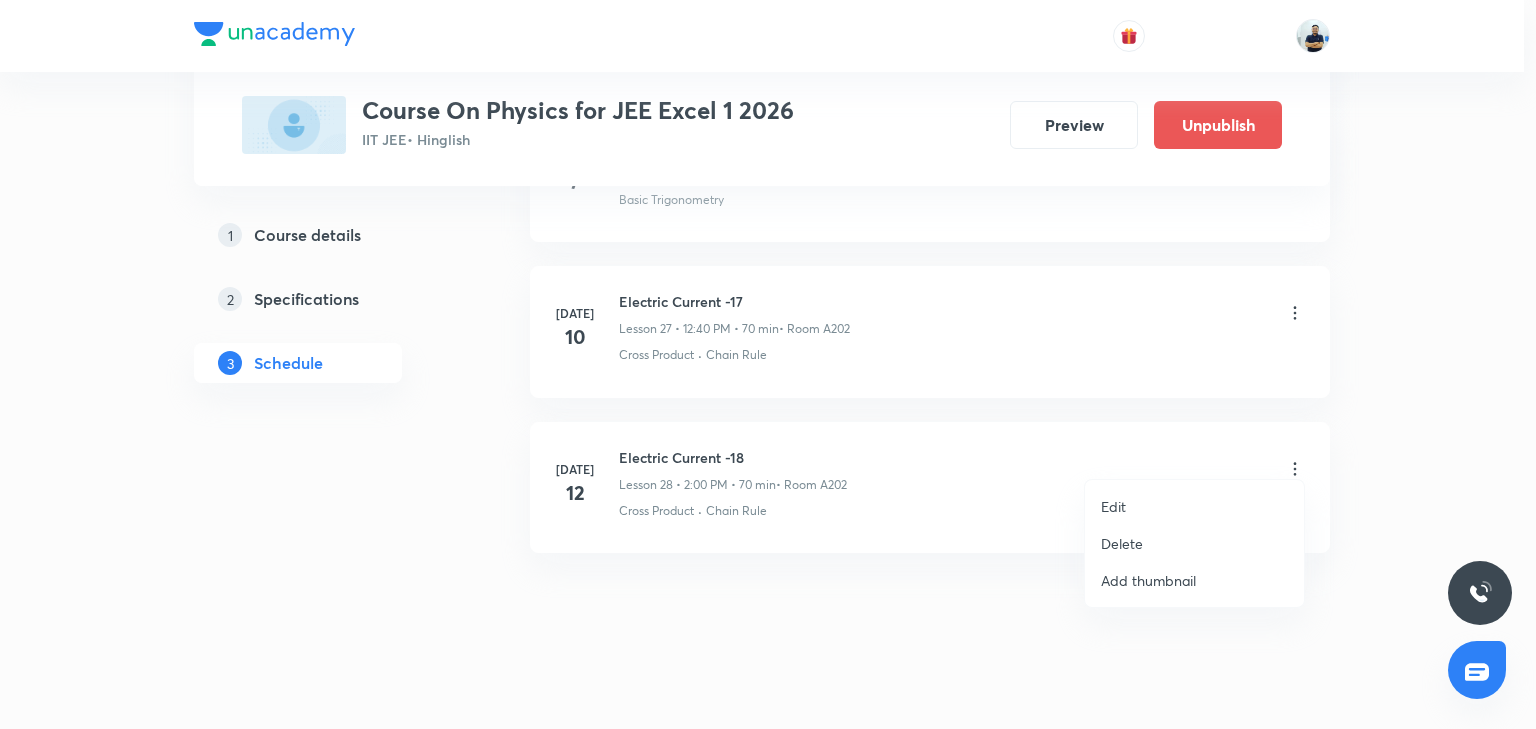 click on "Edit" at bounding box center [1194, 506] 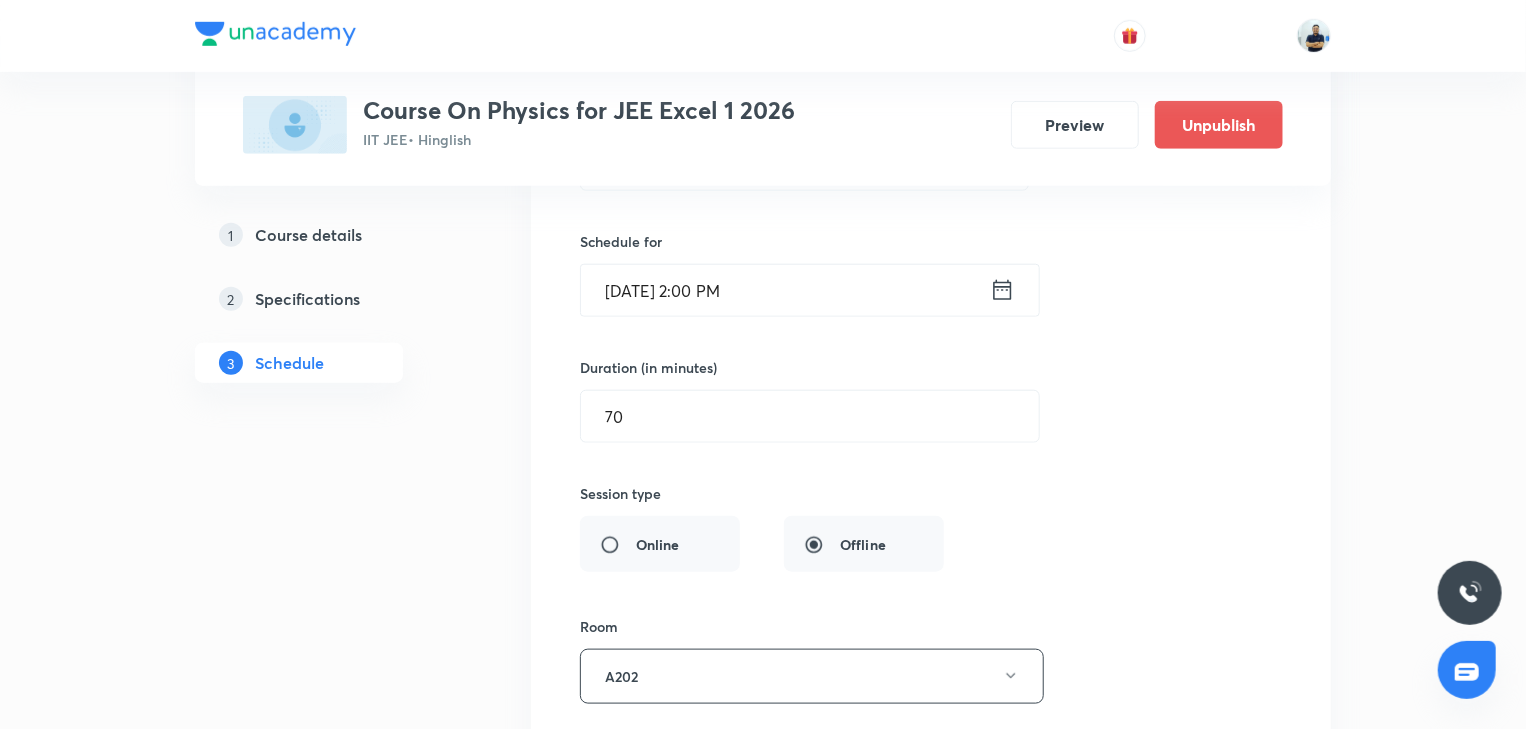 scroll, scrollTop: 4403, scrollLeft: 0, axis: vertical 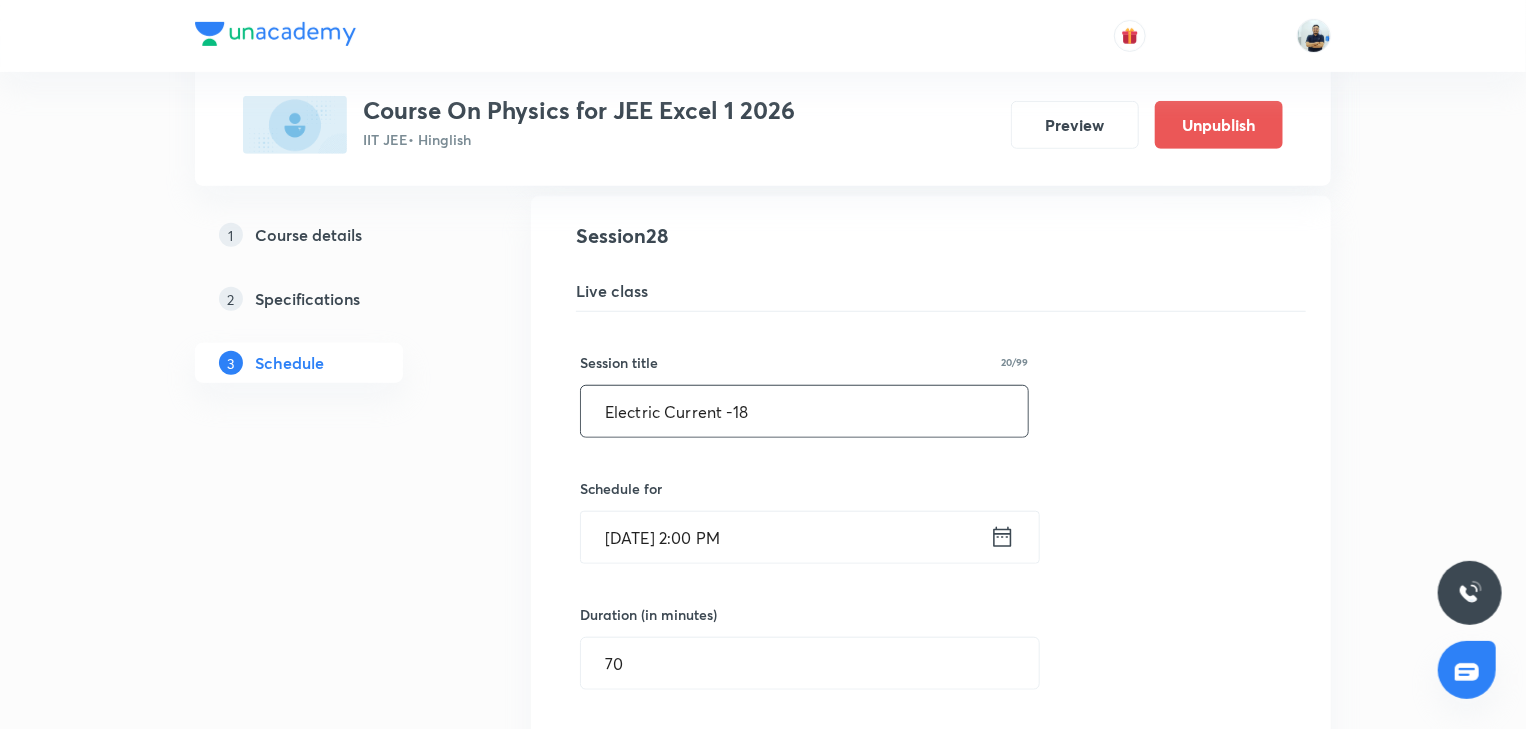 click on "Electric Current -18" at bounding box center (804, 411) 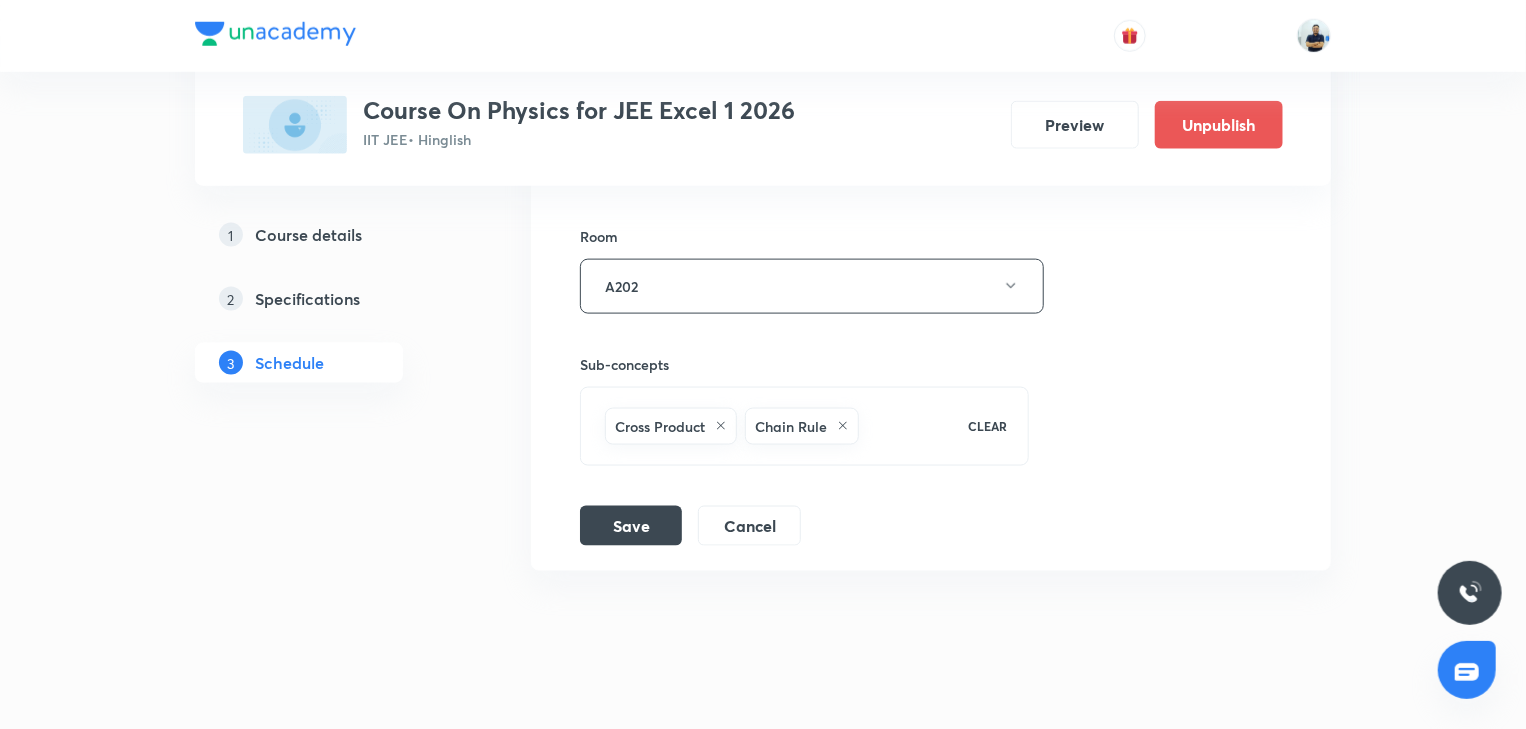 scroll, scrollTop: 5056, scrollLeft: 0, axis: vertical 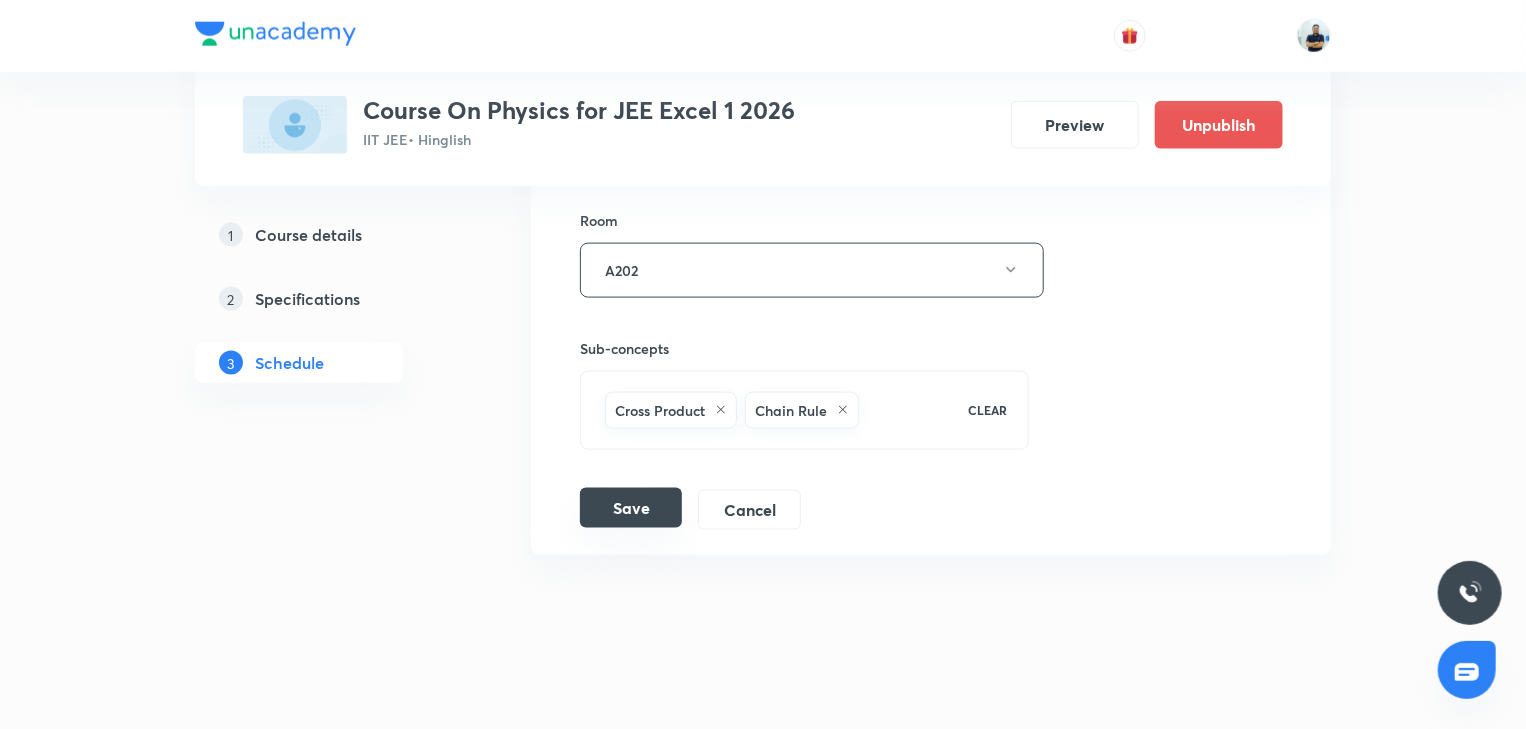 type on "MEC -1" 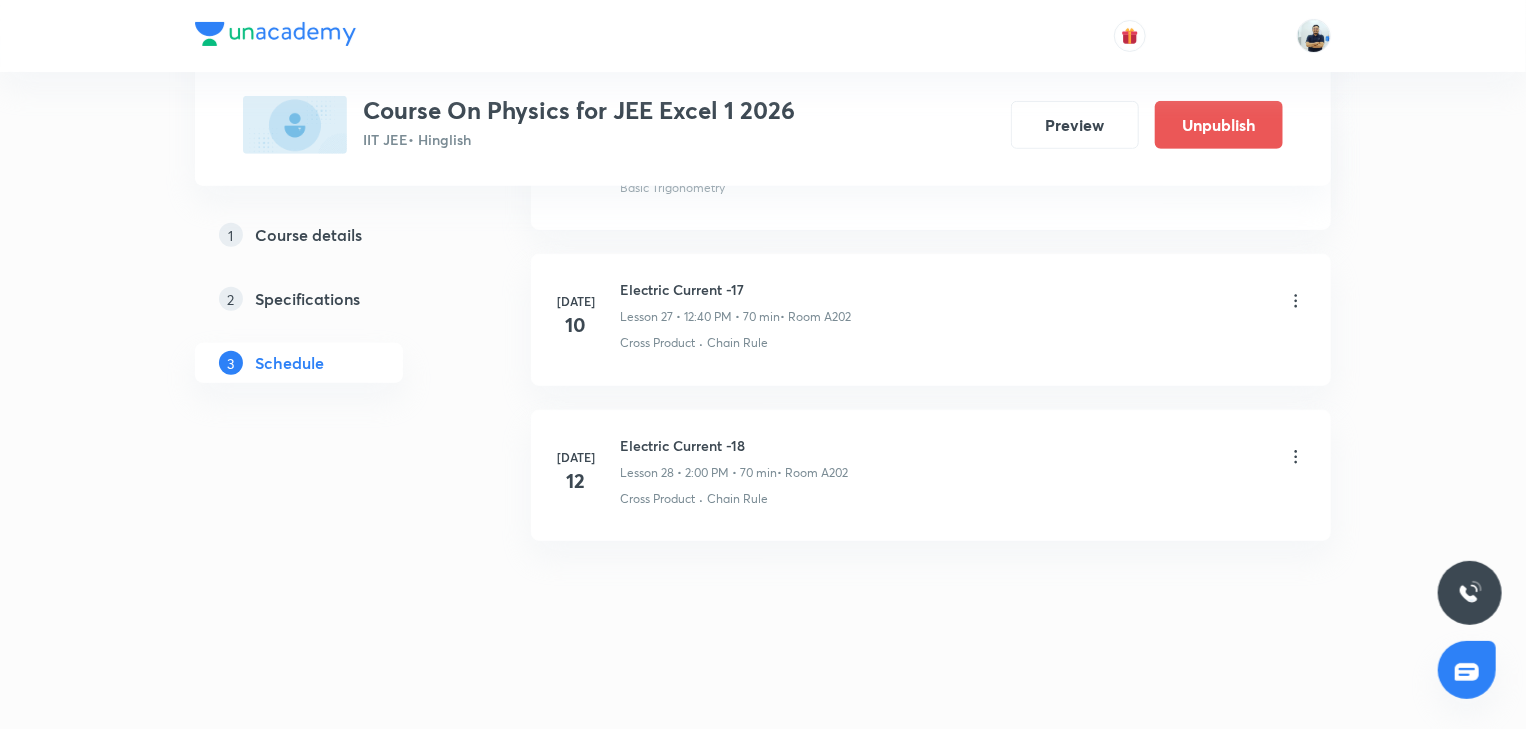 scroll, scrollTop: 4290, scrollLeft: 0, axis: vertical 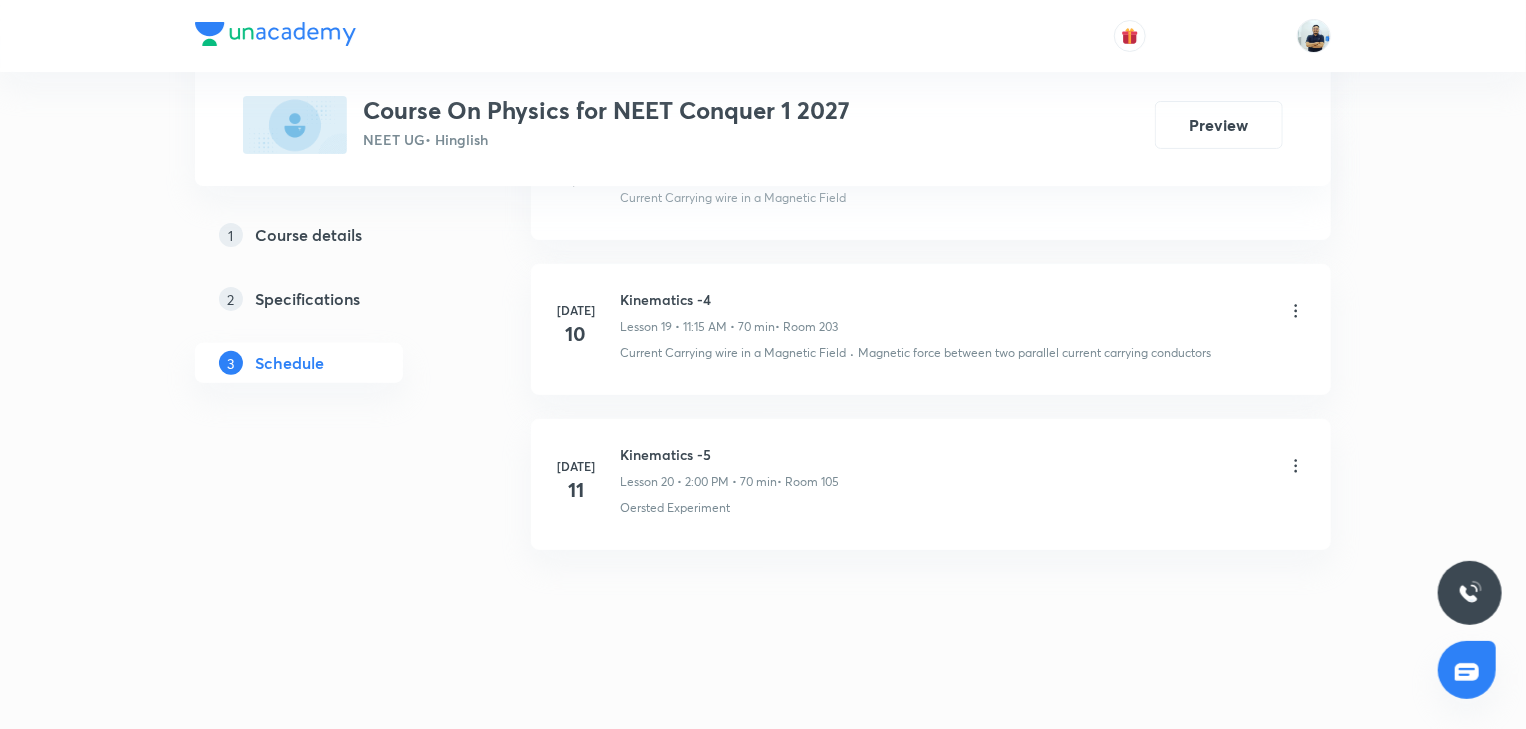 click on "Kinematics -5" at bounding box center (729, 454) 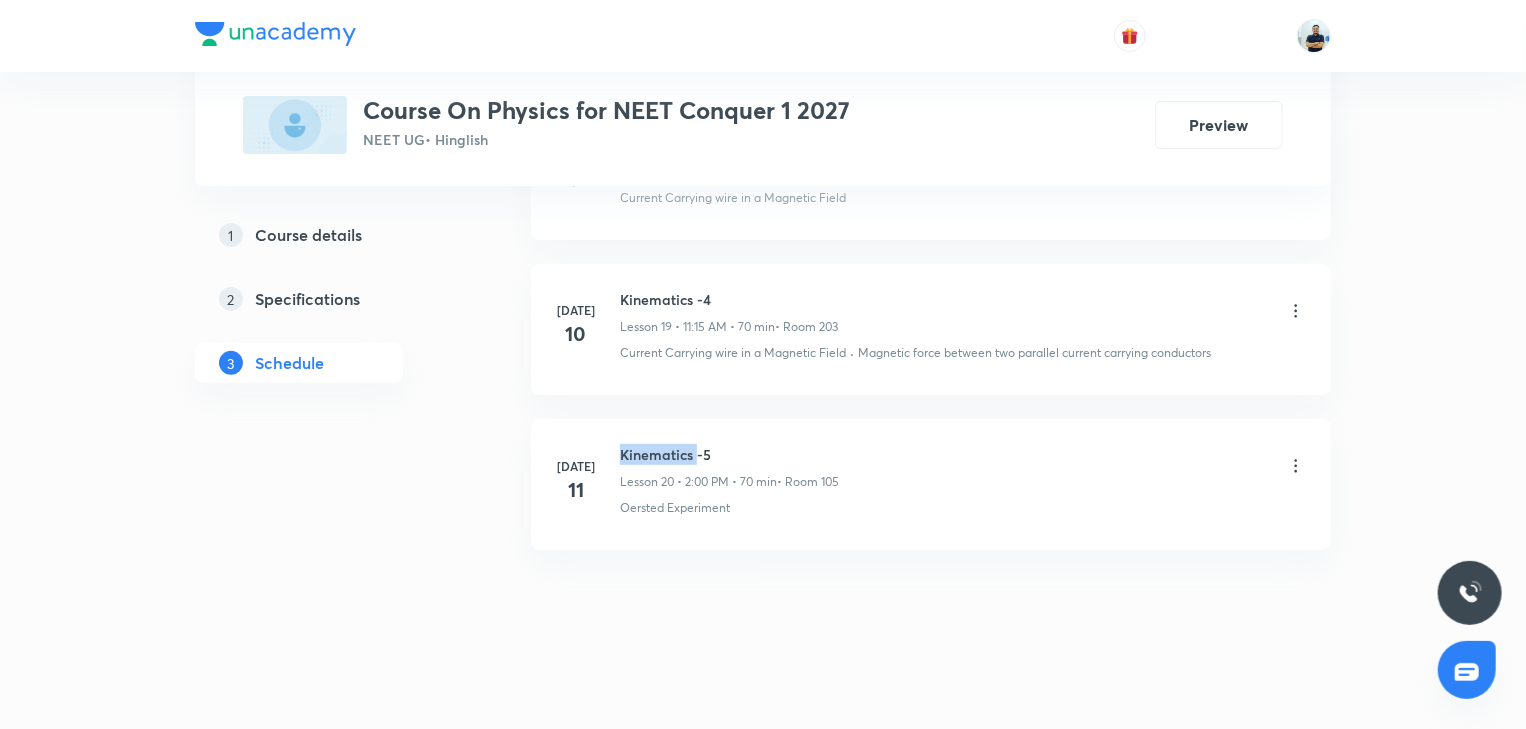 click on "Kinematics -5" at bounding box center (729, 454) 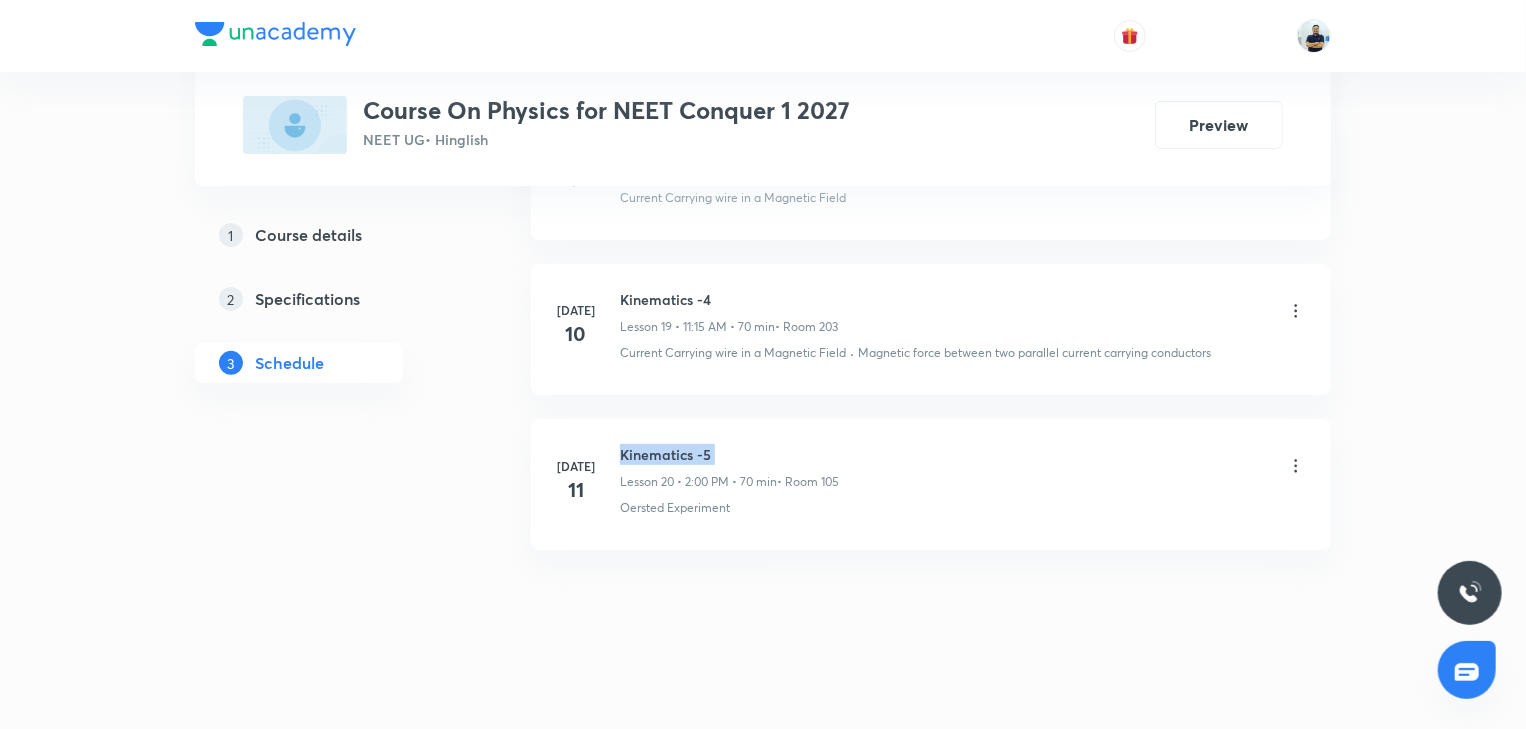 click on "Kinematics -5" at bounding box center [729, 454] 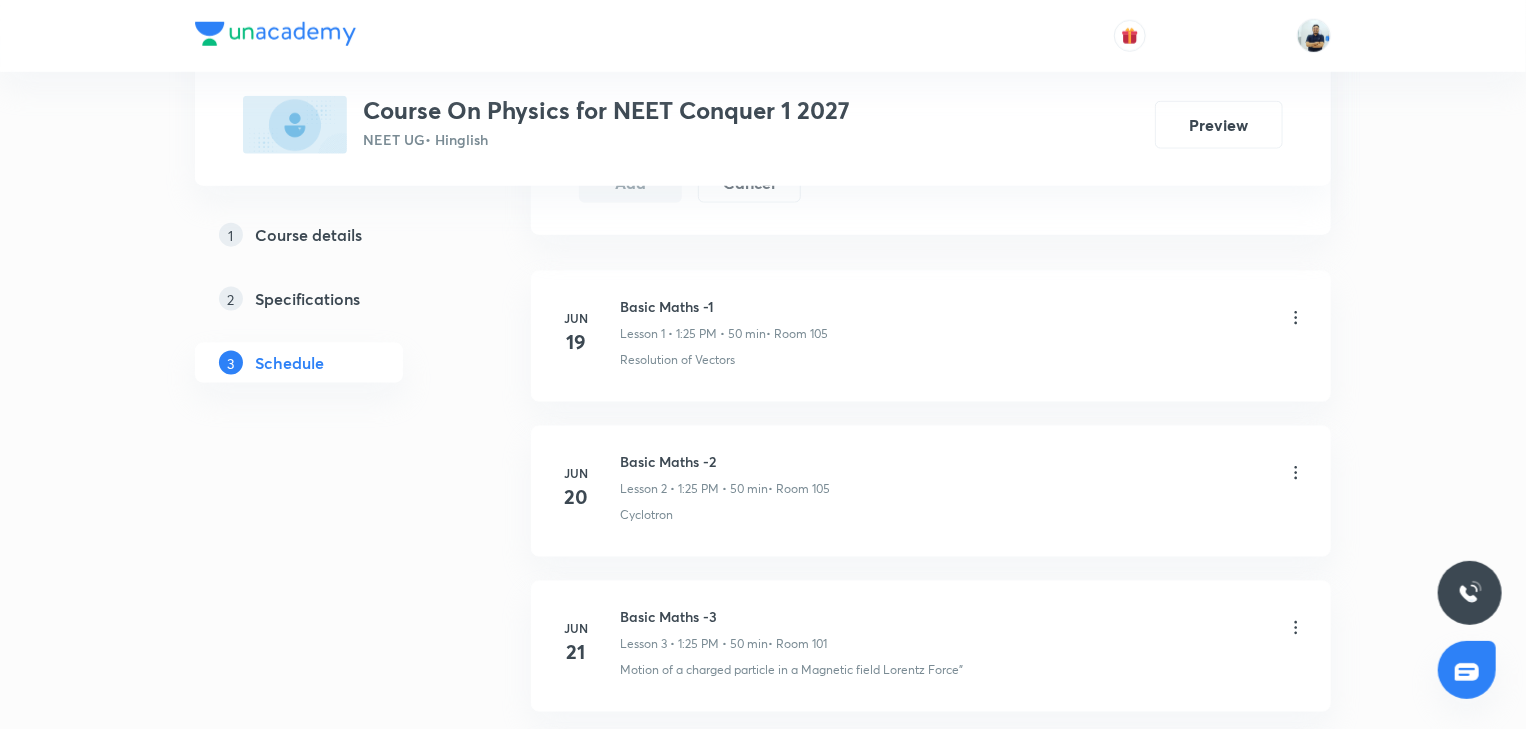 scroll, scrollTop: 0, scrollLeft: 0, axis: both 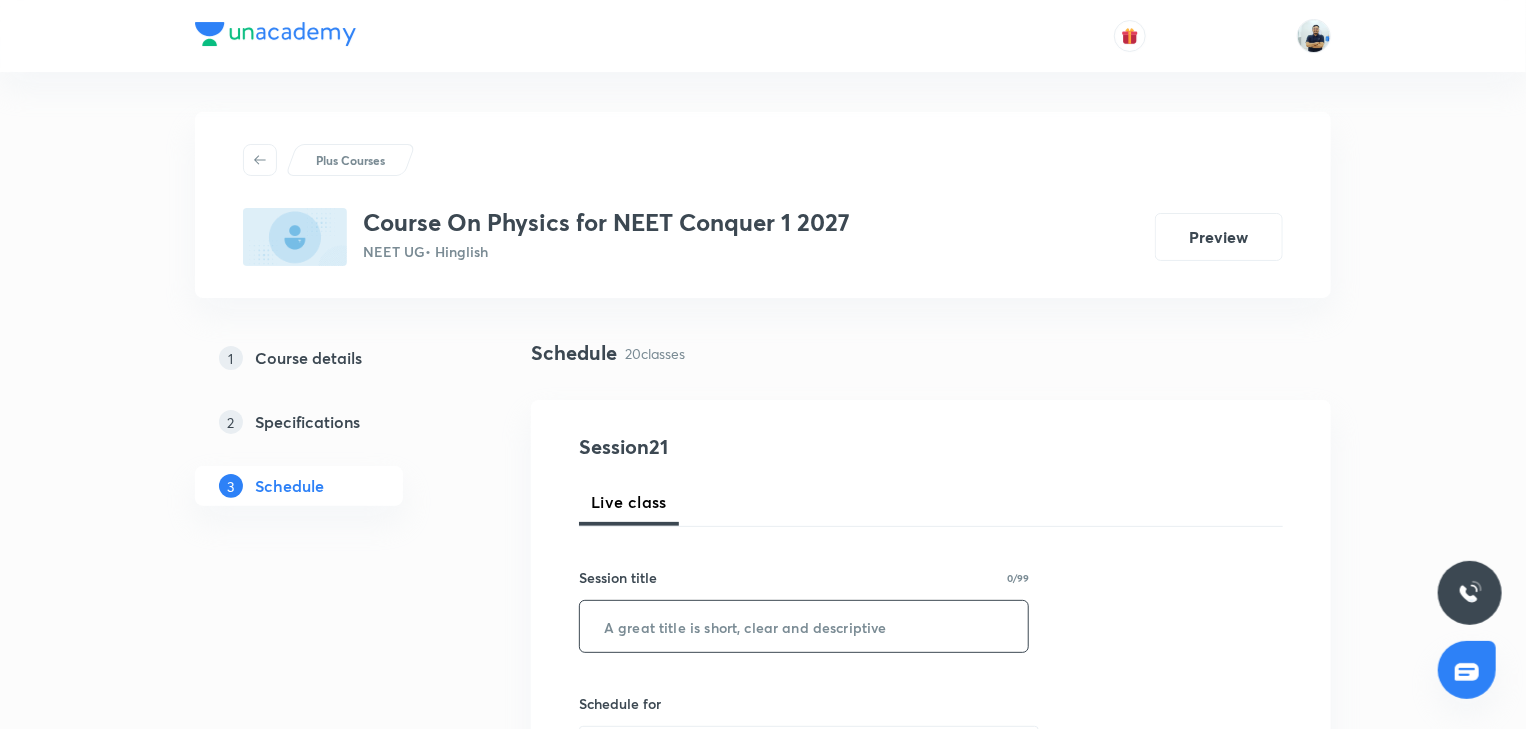click at bounding box center [804, 626] 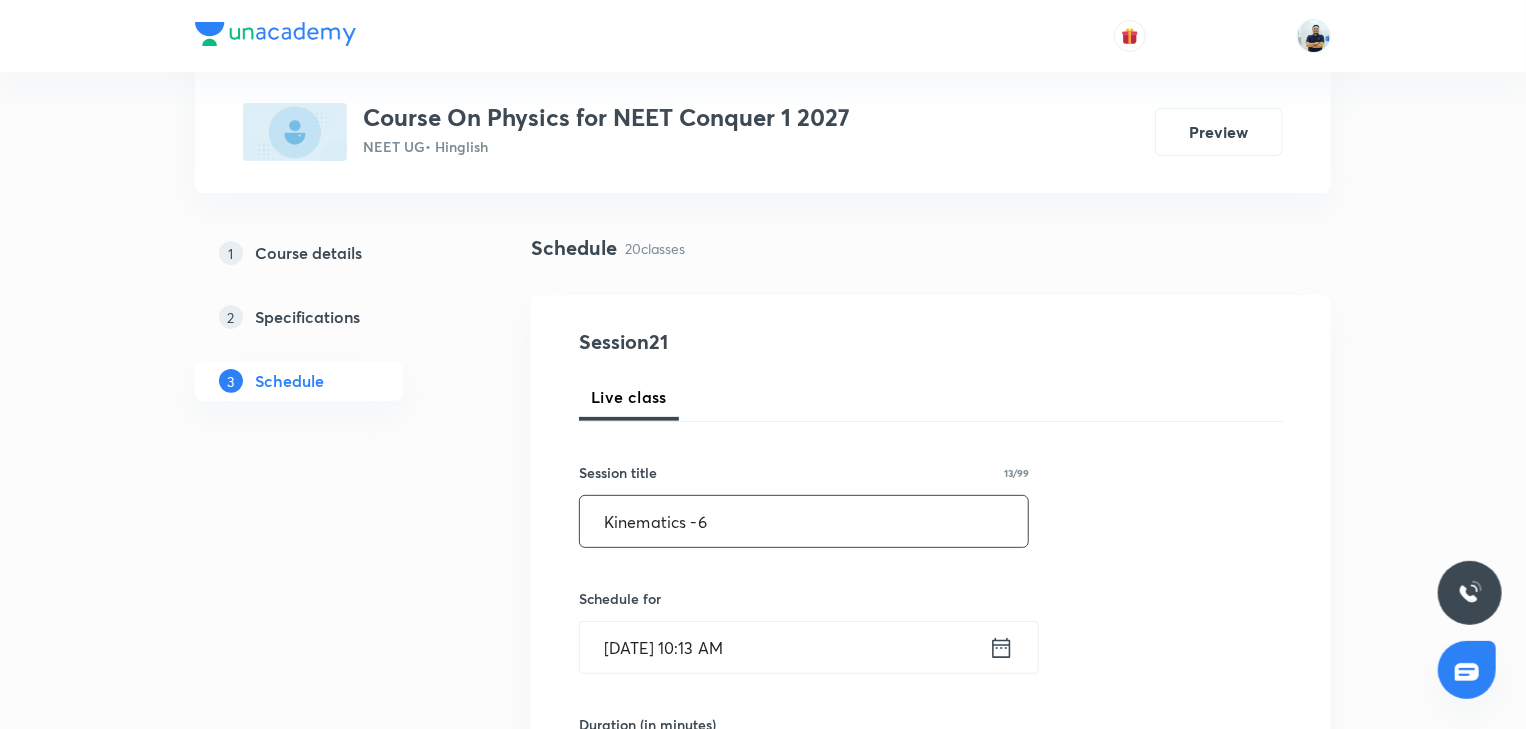 scroll, scrollTop: 112, scrollLeft: 0, axis: vertical 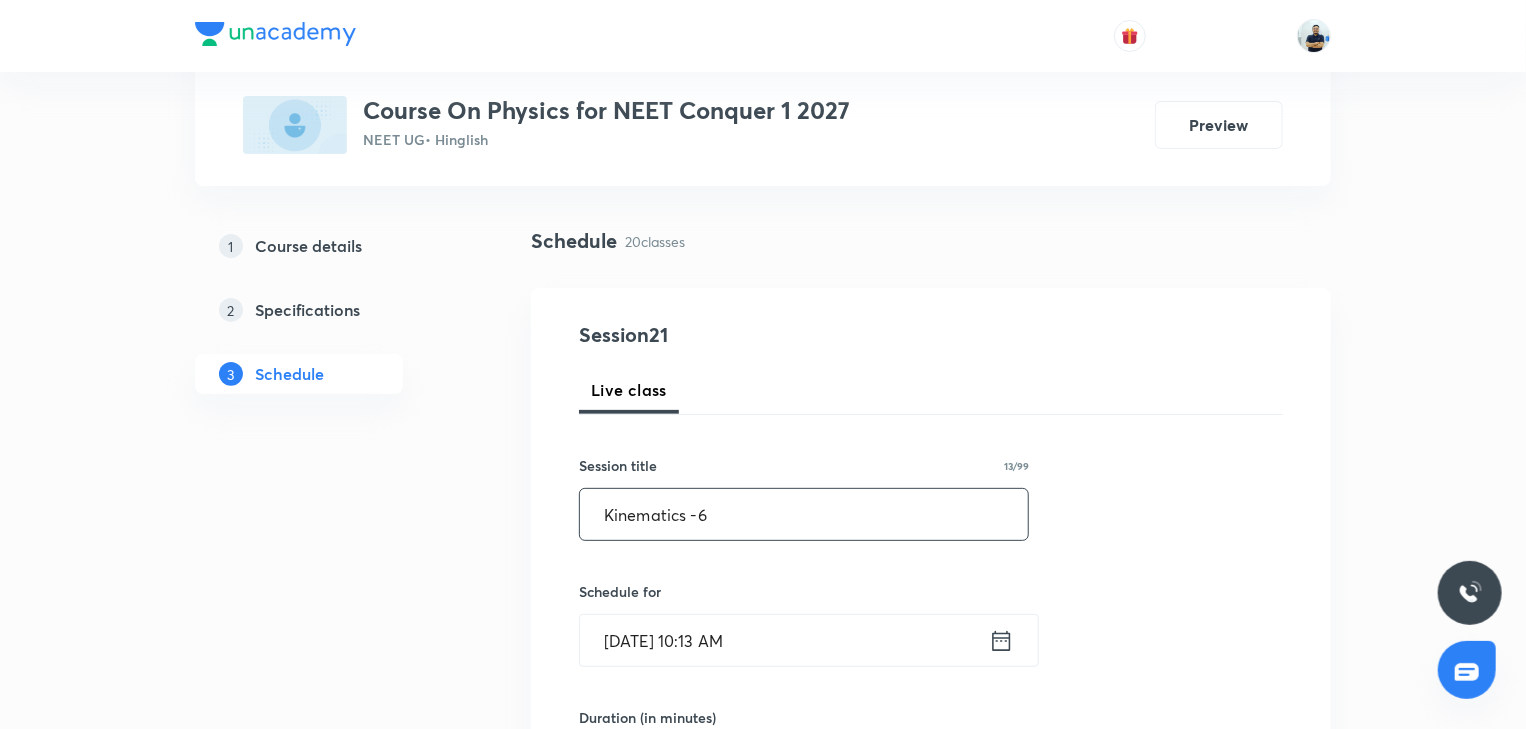 type on "Kinematics -6" 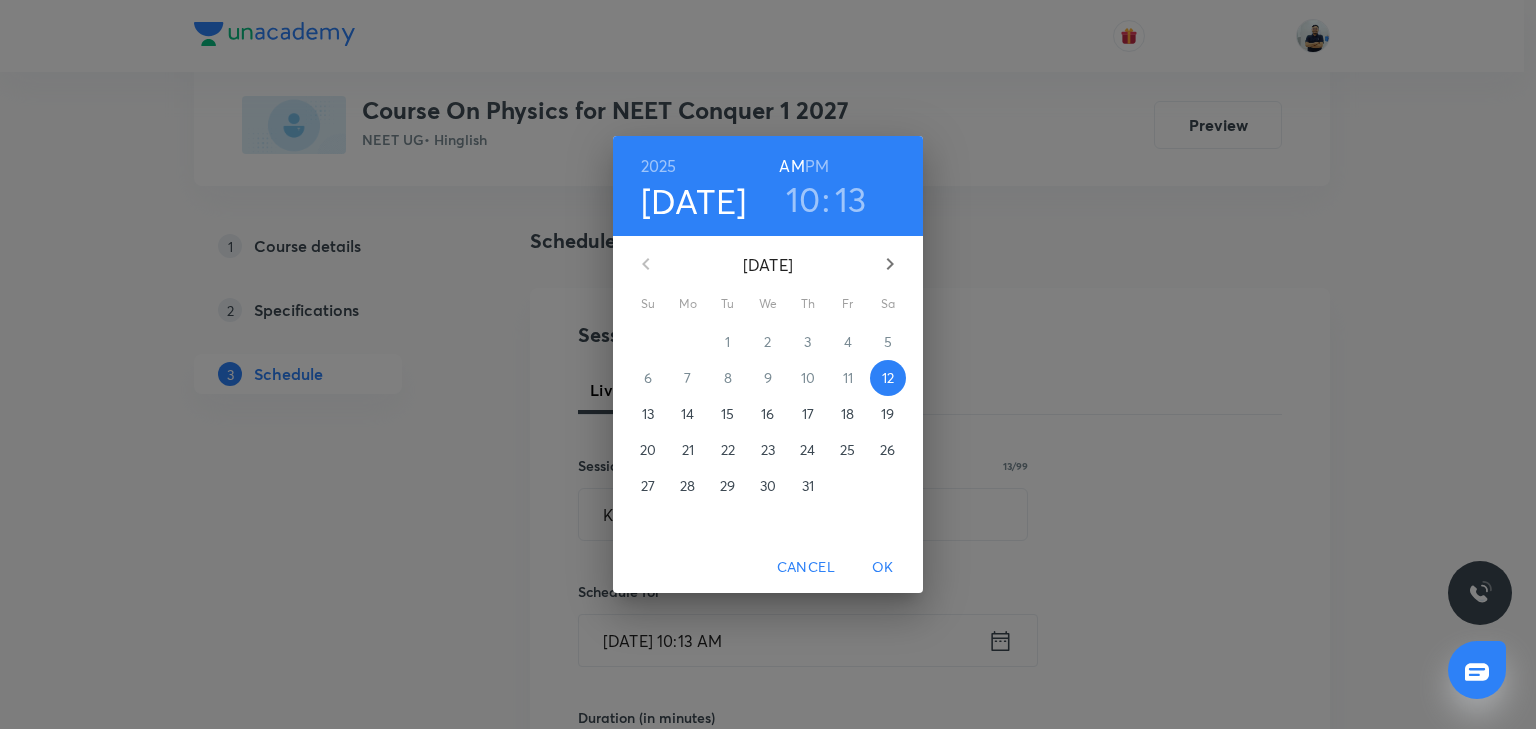 click on "PM" at bounding box center (817, 166) 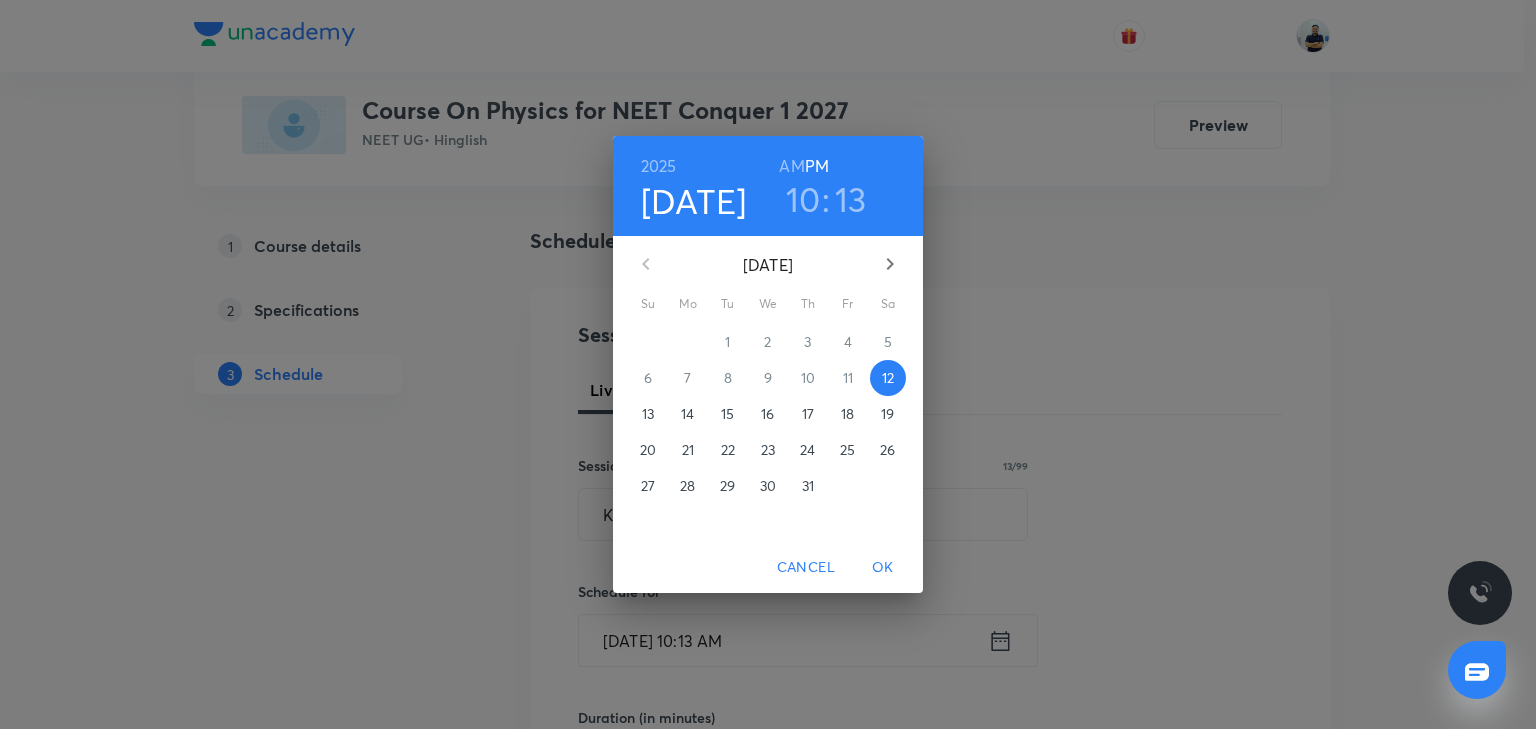 type 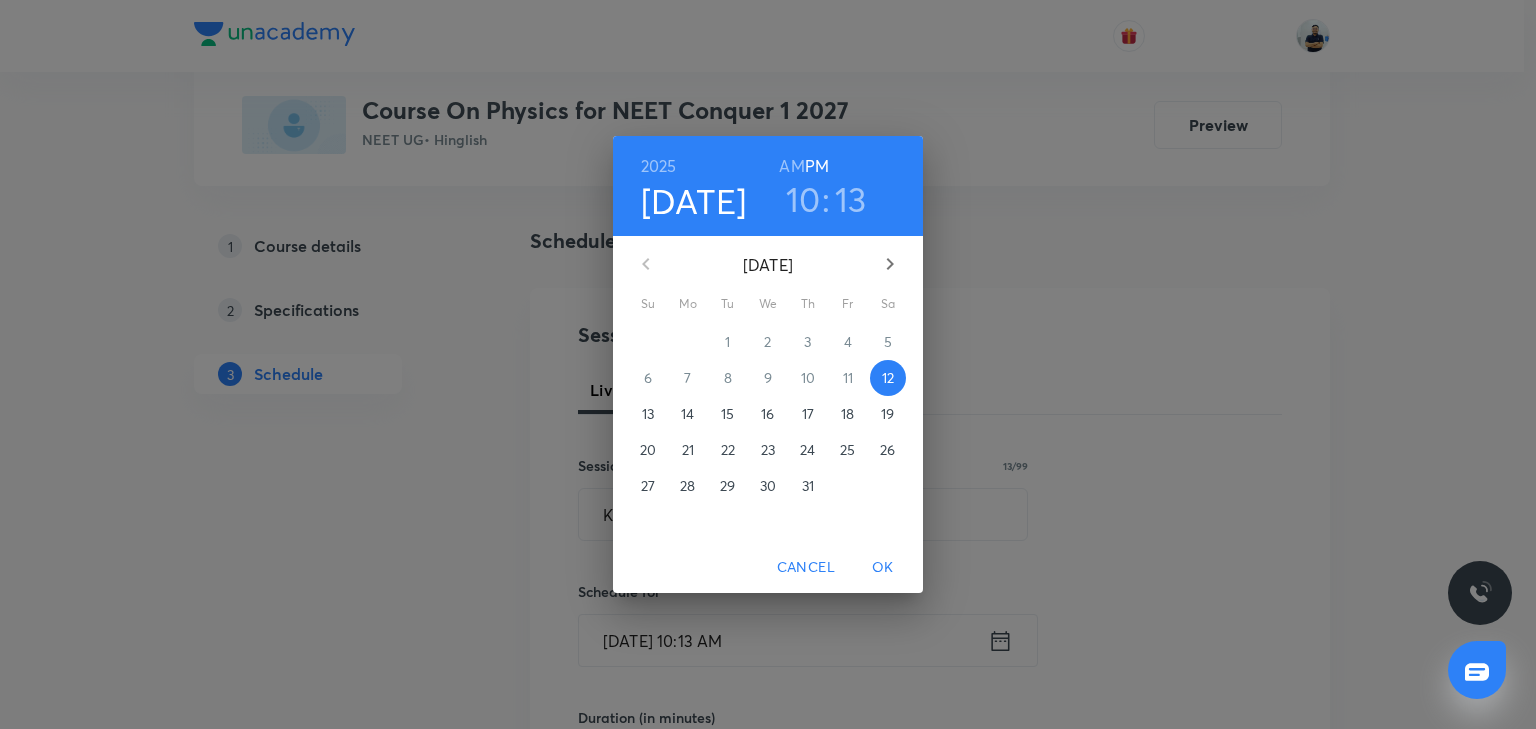 click on "10" at bounding box center (803, 199) 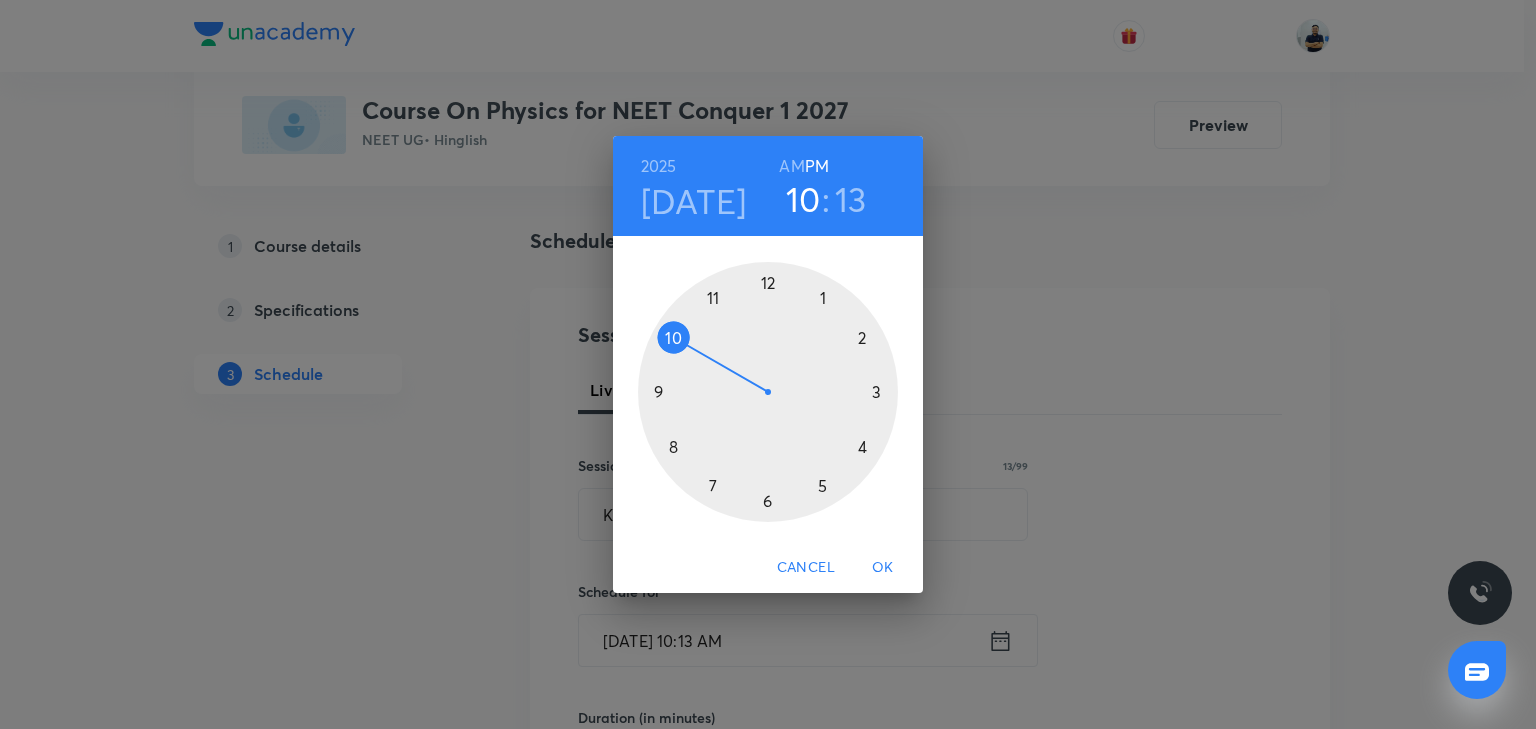 click on "AM" at bounding box center [791, 166] 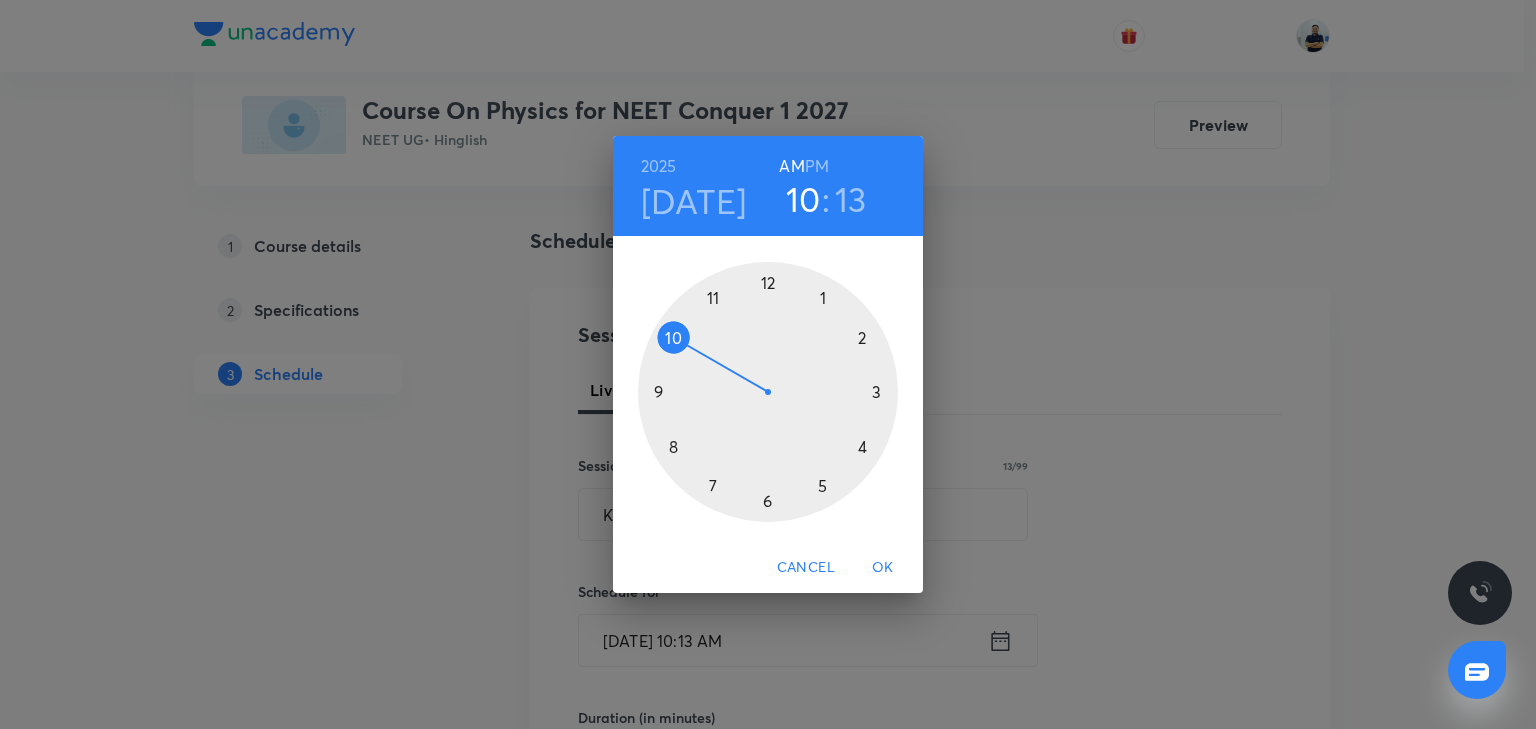 click at bounding box center [768, 392] 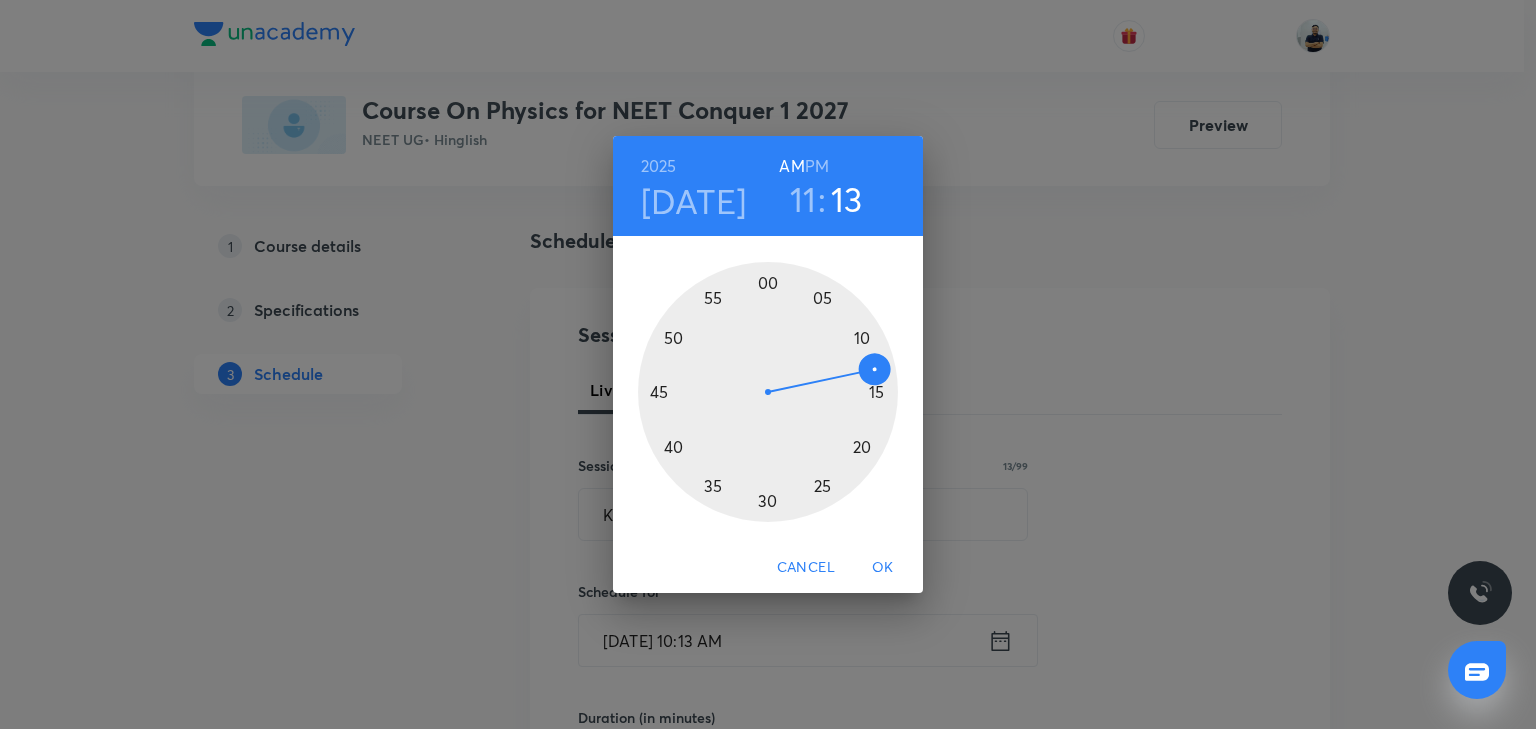 click at bounding box center (768, 392) 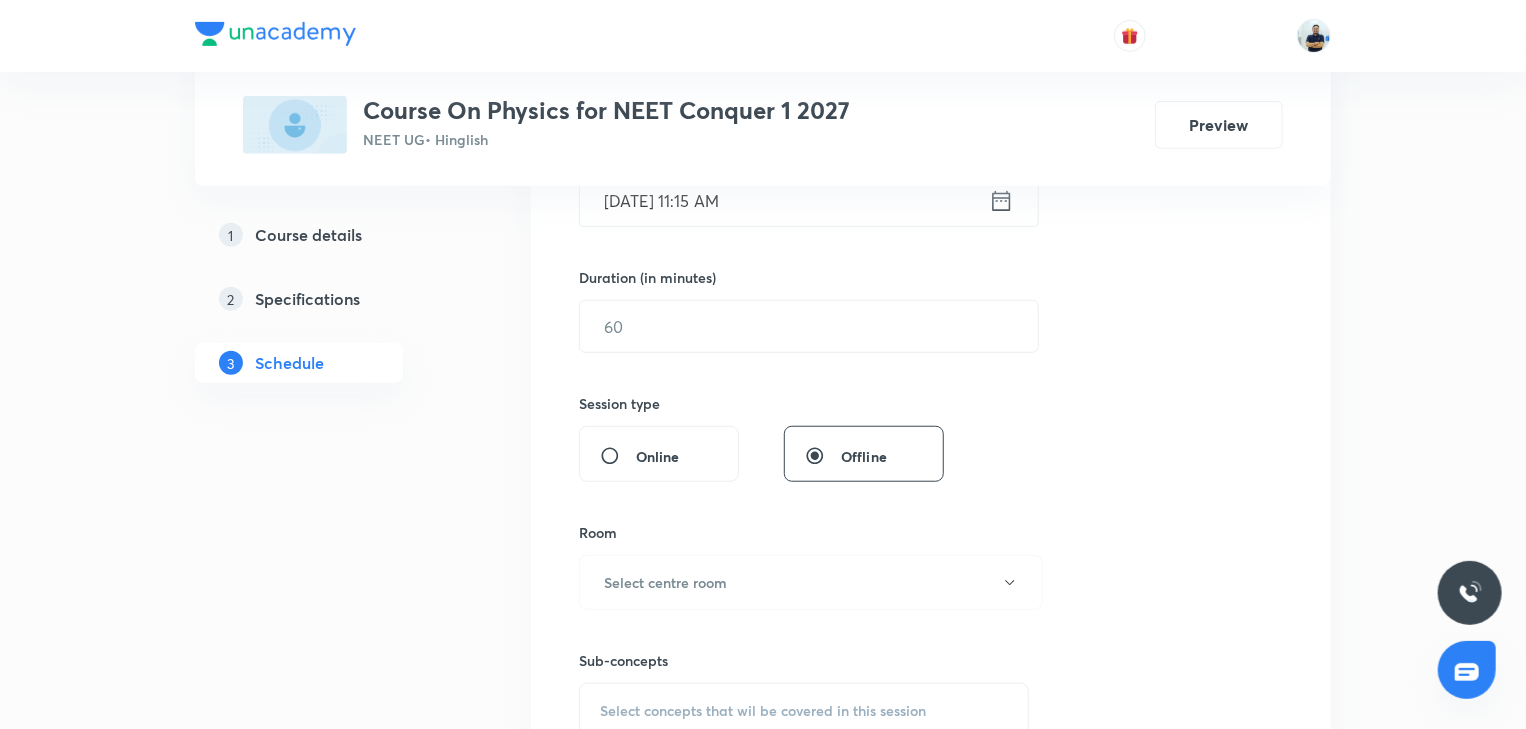 scroll, scrollTop: 560, scrollLeft: 0, axis: vertical 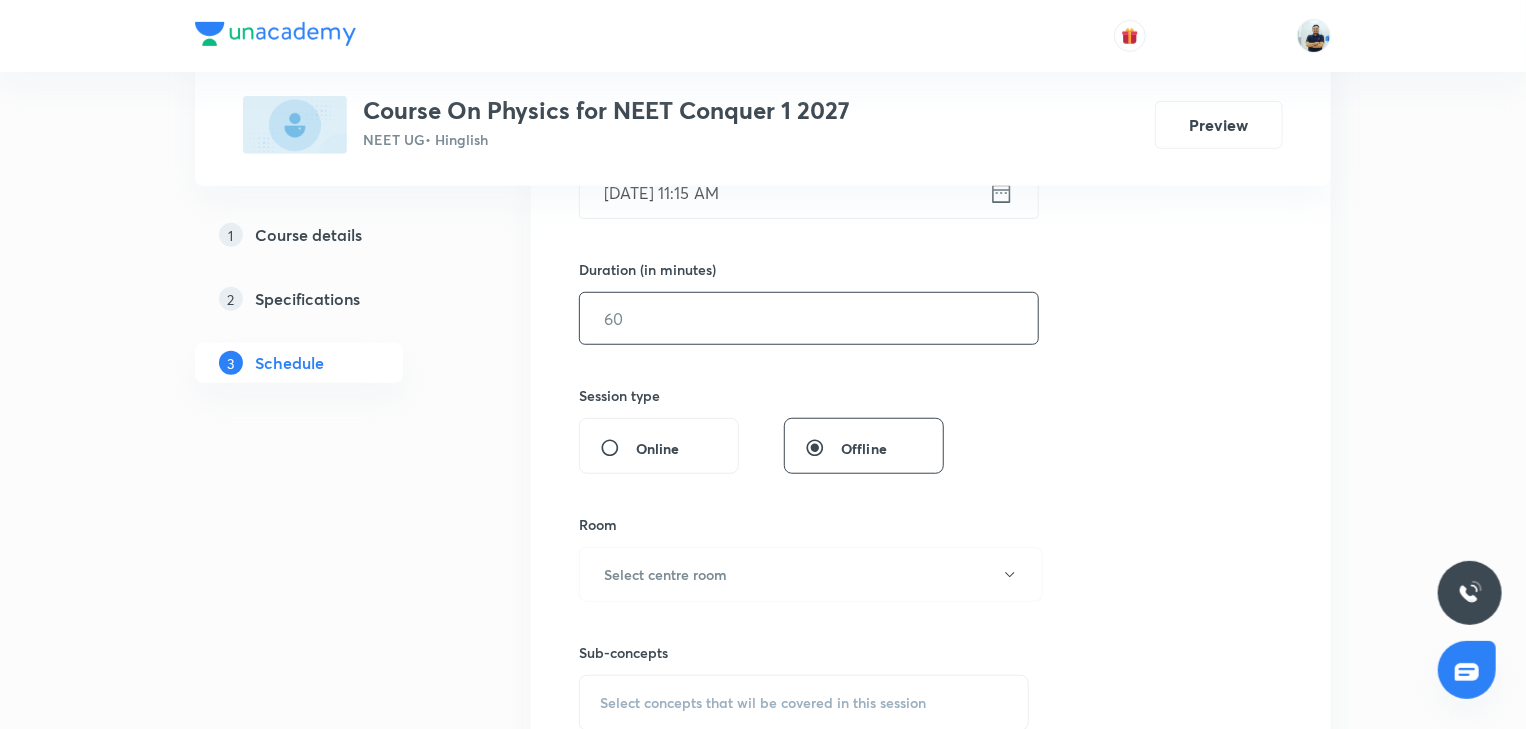 click at bounding box center (809, 318) 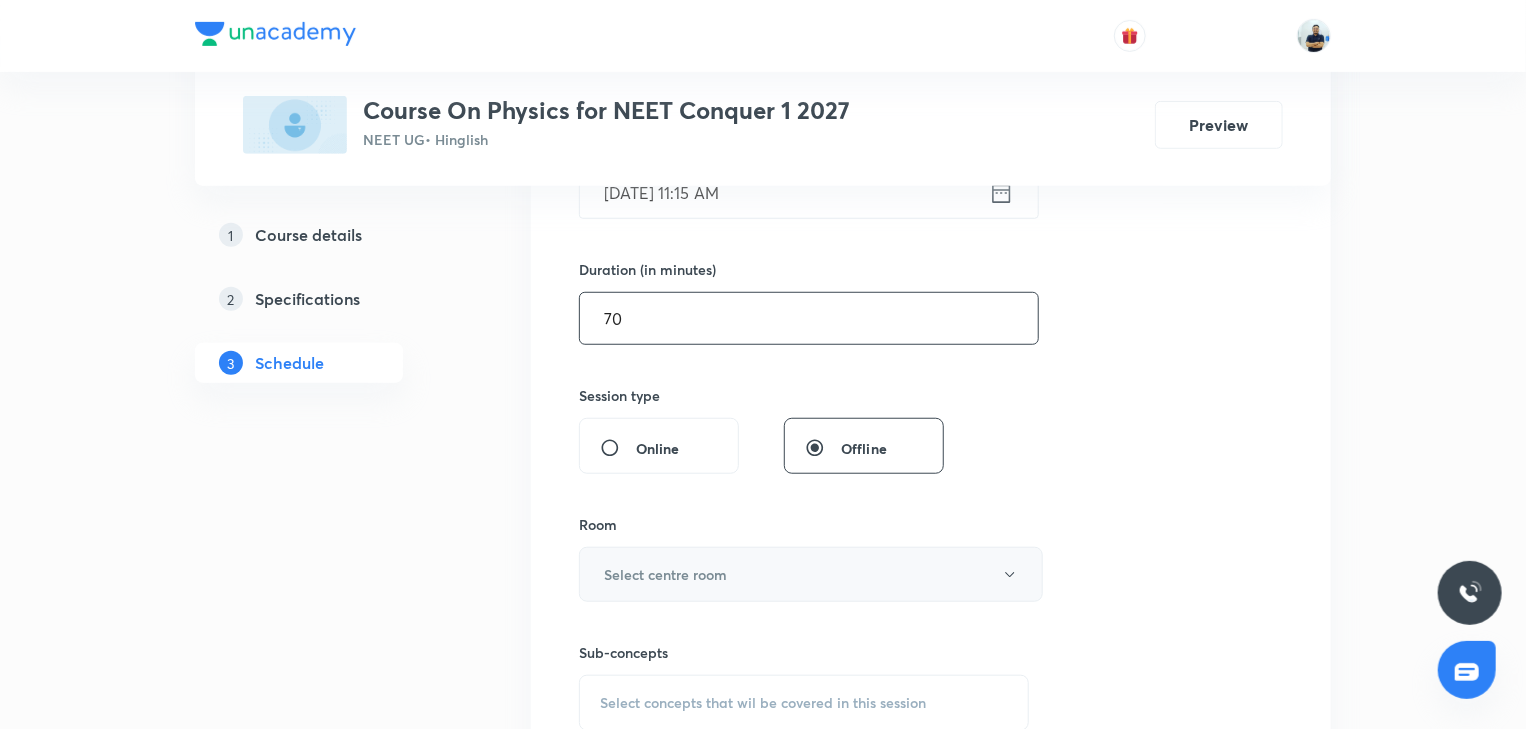 type on "70" 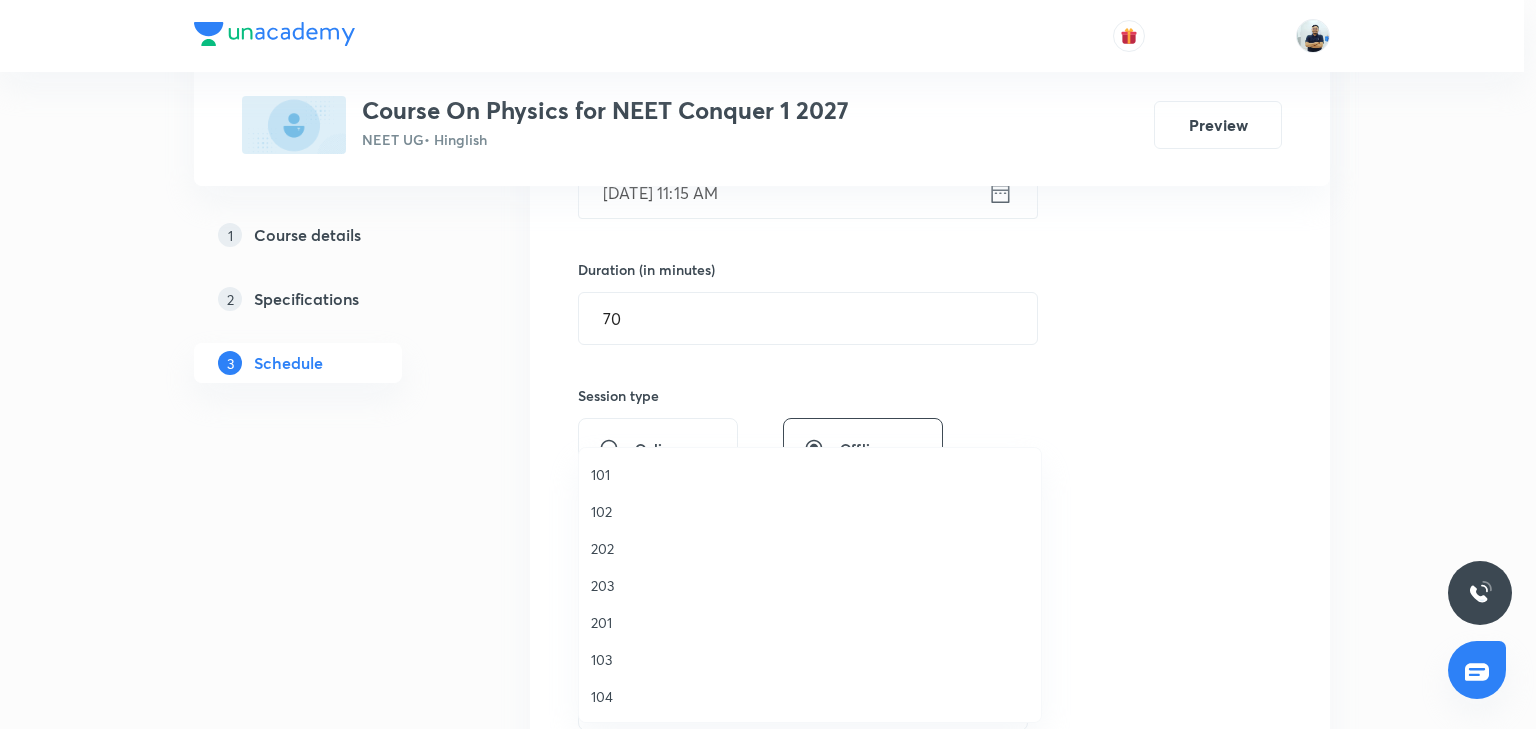 click on "201" at bounding box center [810, 622] 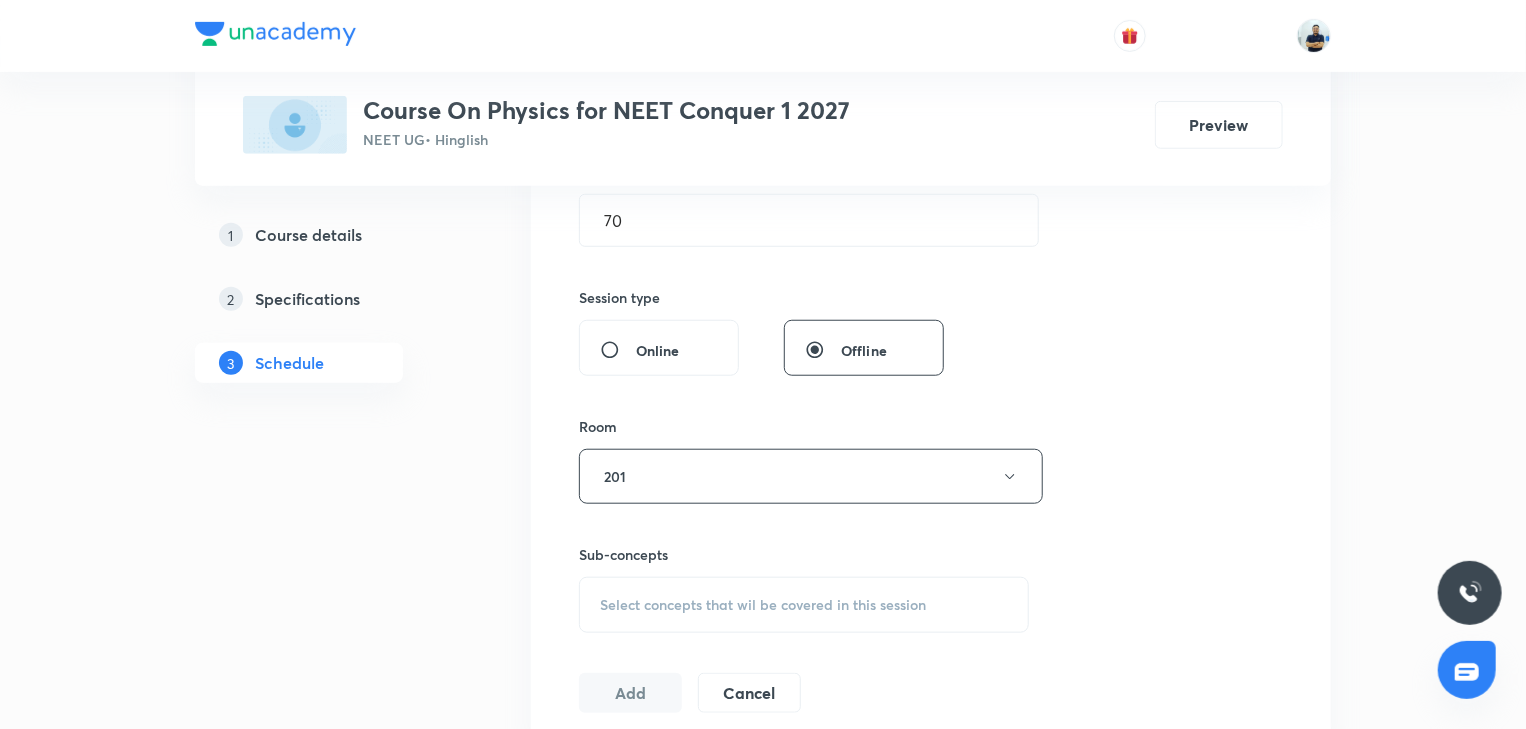 scroll, scrollTop: 840, scrollLeft: 0, axis: vertical 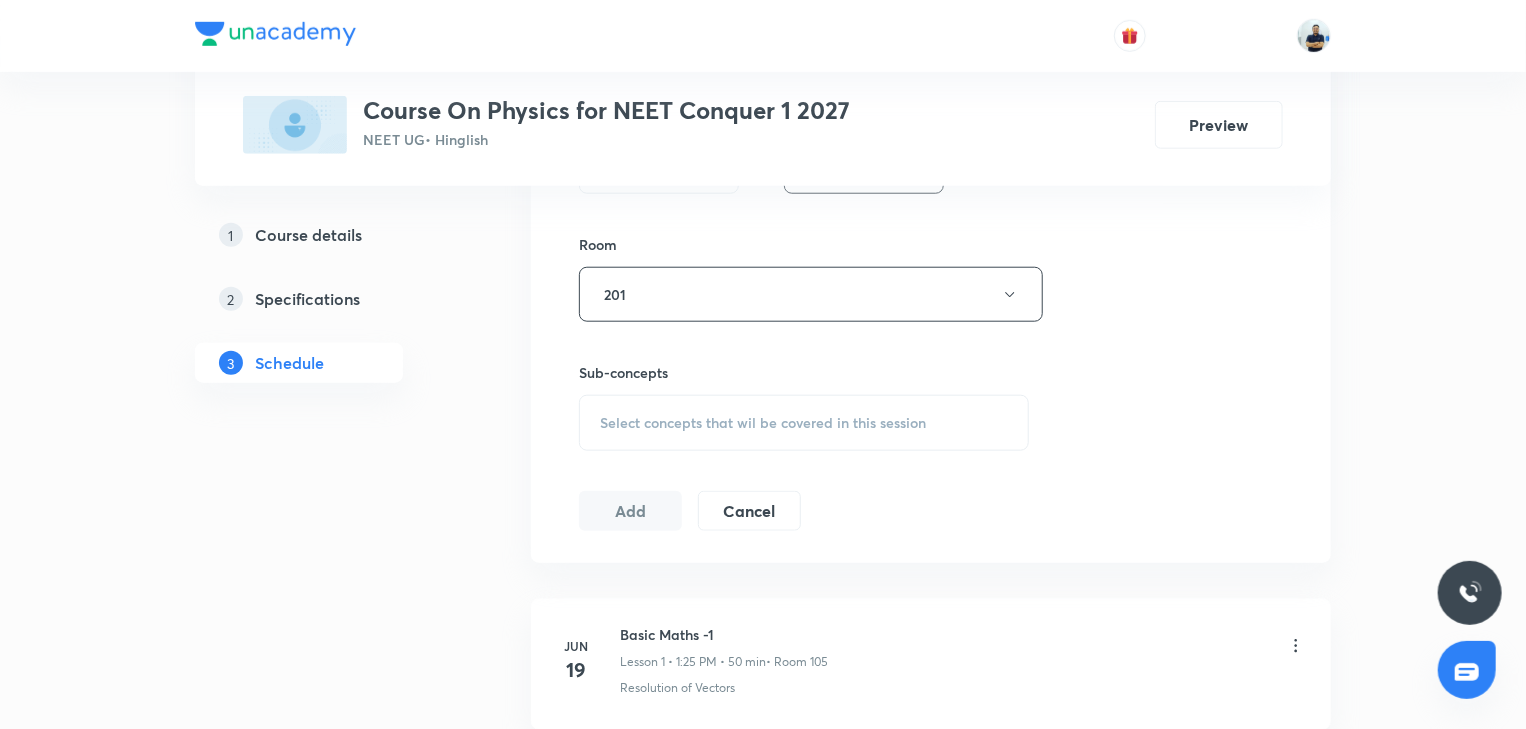 click on "Select concepts that wil be covered in this session" at bounding box center (804, 423) 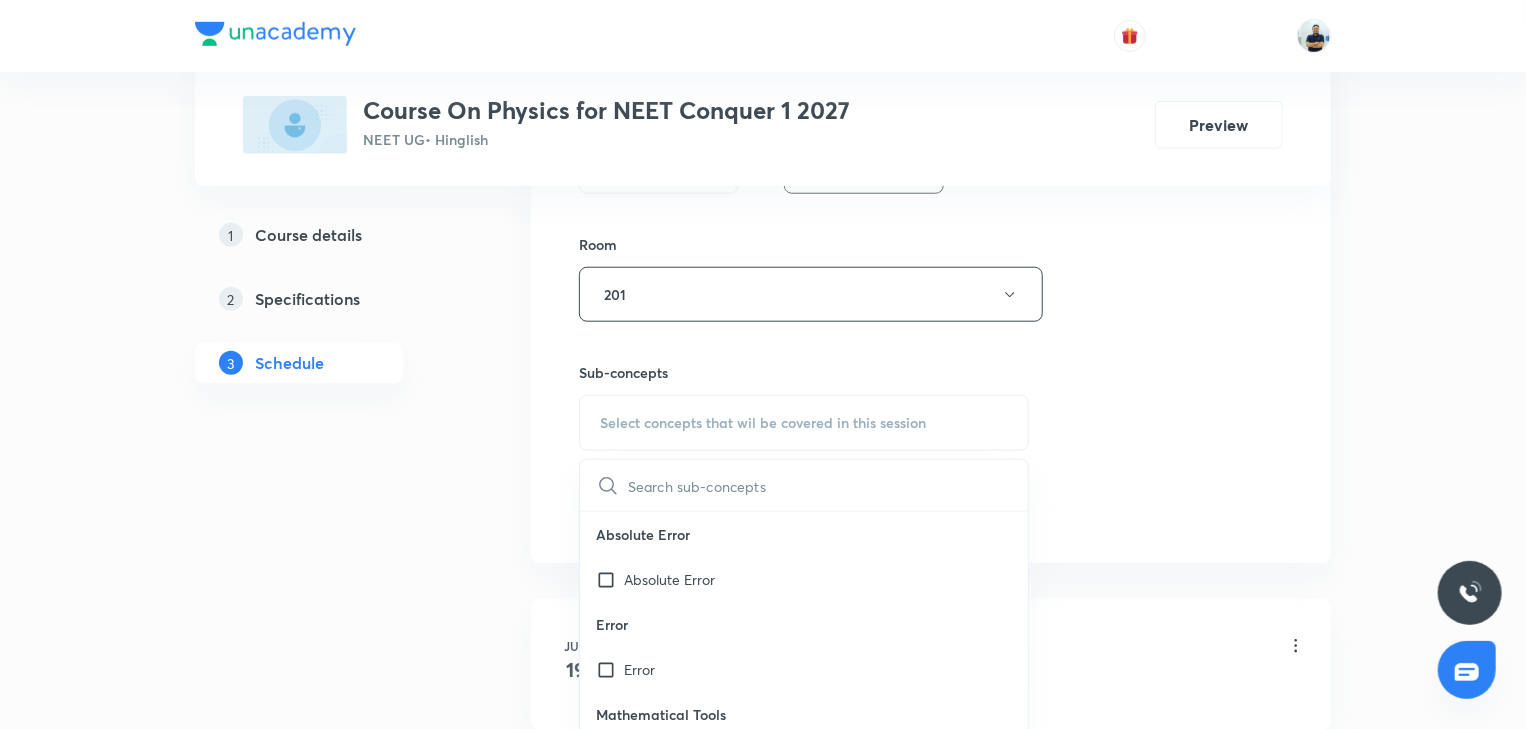scroll, scrollTop: 1120, scrollLeft: 0, axis: vertical 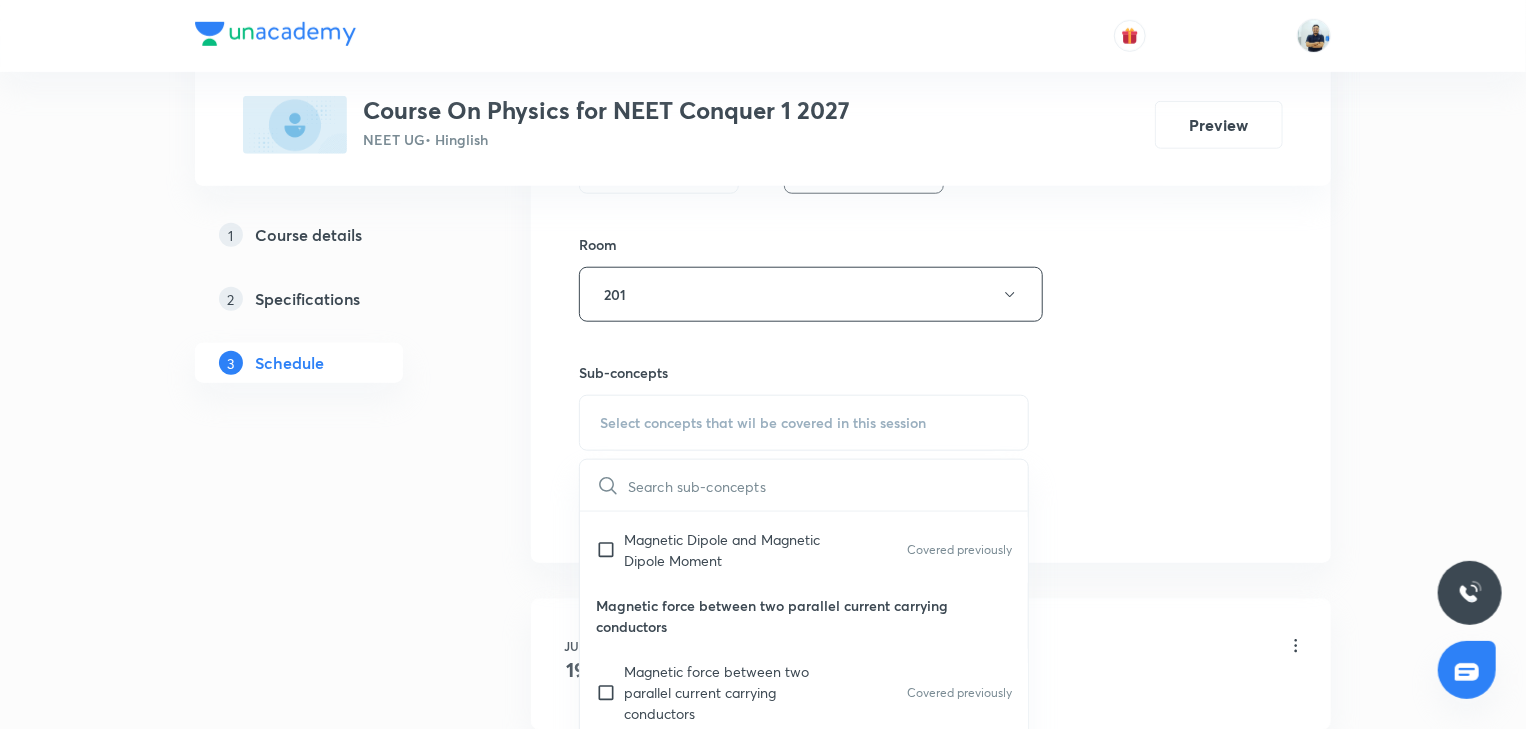 click on "Magnetic force between two parallel current carrying conductors" at bounding box center (804, 616) 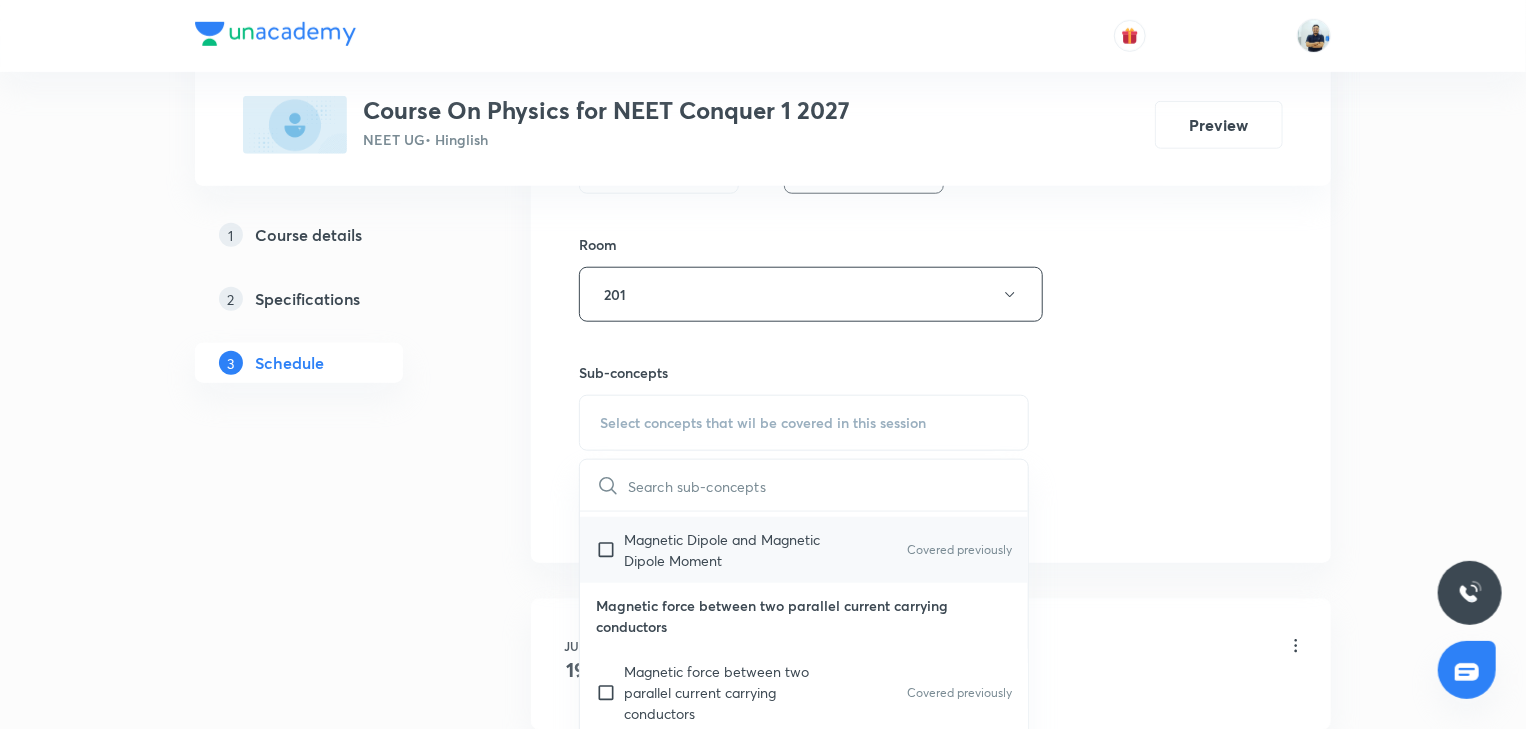 click on "Magnetic Dipole and Magnetic Dipole Moment" at bounding box center [725, 550] 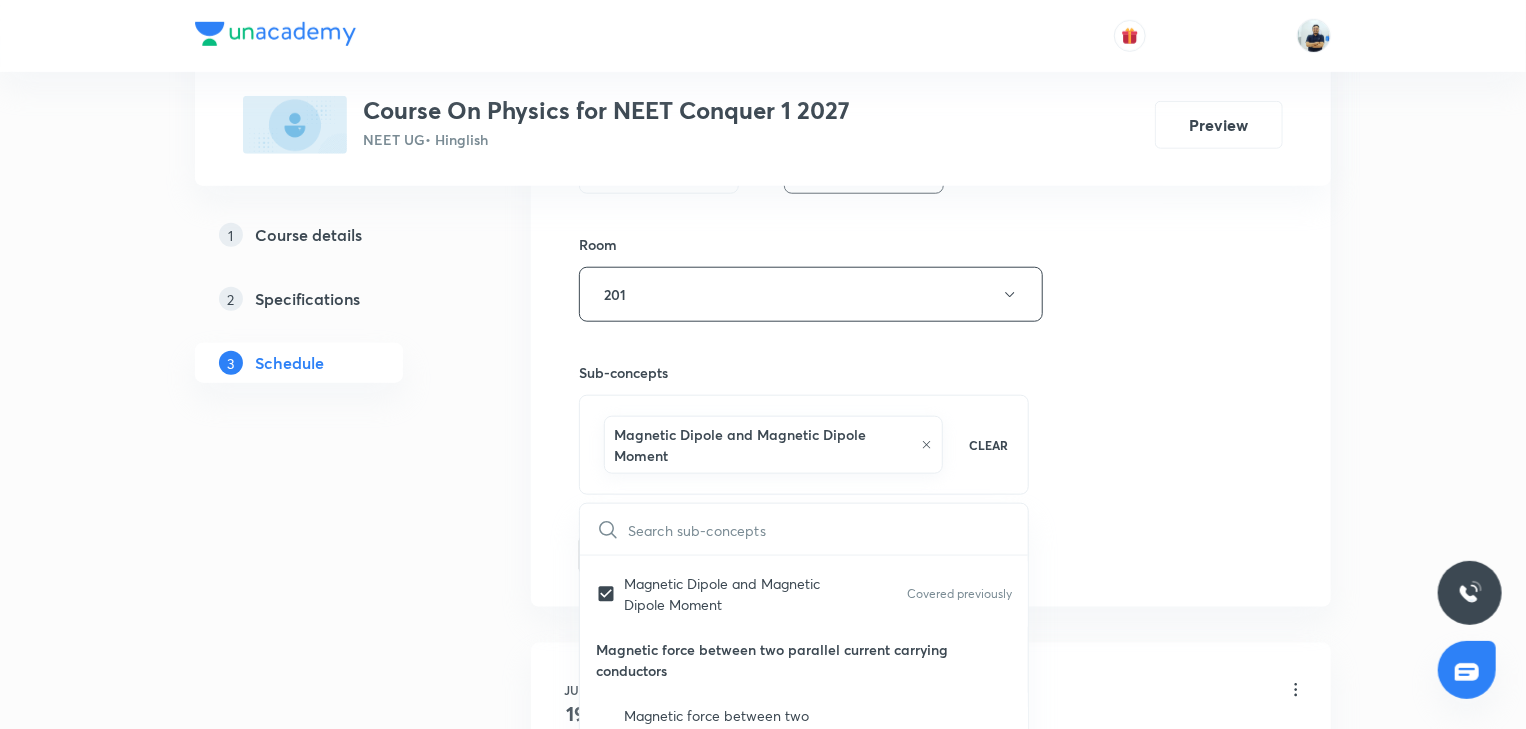 click on "Session  21 Live class Session title 13/99 Kinematics -6 ​ Schedule for Jul 12, 2025, 11:15 AM ​ Duration (in minutes) 70 ​   Session type Online Offline Room 201 Sub-concepts Magnetic Dipole and Magnetic Dipole Moment CLEAR ​ Absolute Error Absolute Error Error Error Mathematical Tools Error Absolute Error Relative (Or Fractional) Error Significant Digits Position Vector Vectors Resolution of Vectors Covered previously Error Error Covered previously Absolute Error Absolute Error Covered previously Oersted Experiment Oersted Experiment Covered previously Moving Coil galvanometer Moving Coil galvanometer Covered previously Rotation of Charged Conducting Body Rotation of Charged Conducting Body Atomic Magnetism Atomic Magnetism Magnetic Dipole and Magnetic Dipole Moment Magnetic Dipole and Magnetic Dipole Moment Covered previously Magnetic force between two parallel current carrying conductors Magnetic force between two parallel current carrying conductors Covered previously Covered previously Cyclotron" at bounding box center [931, 83] 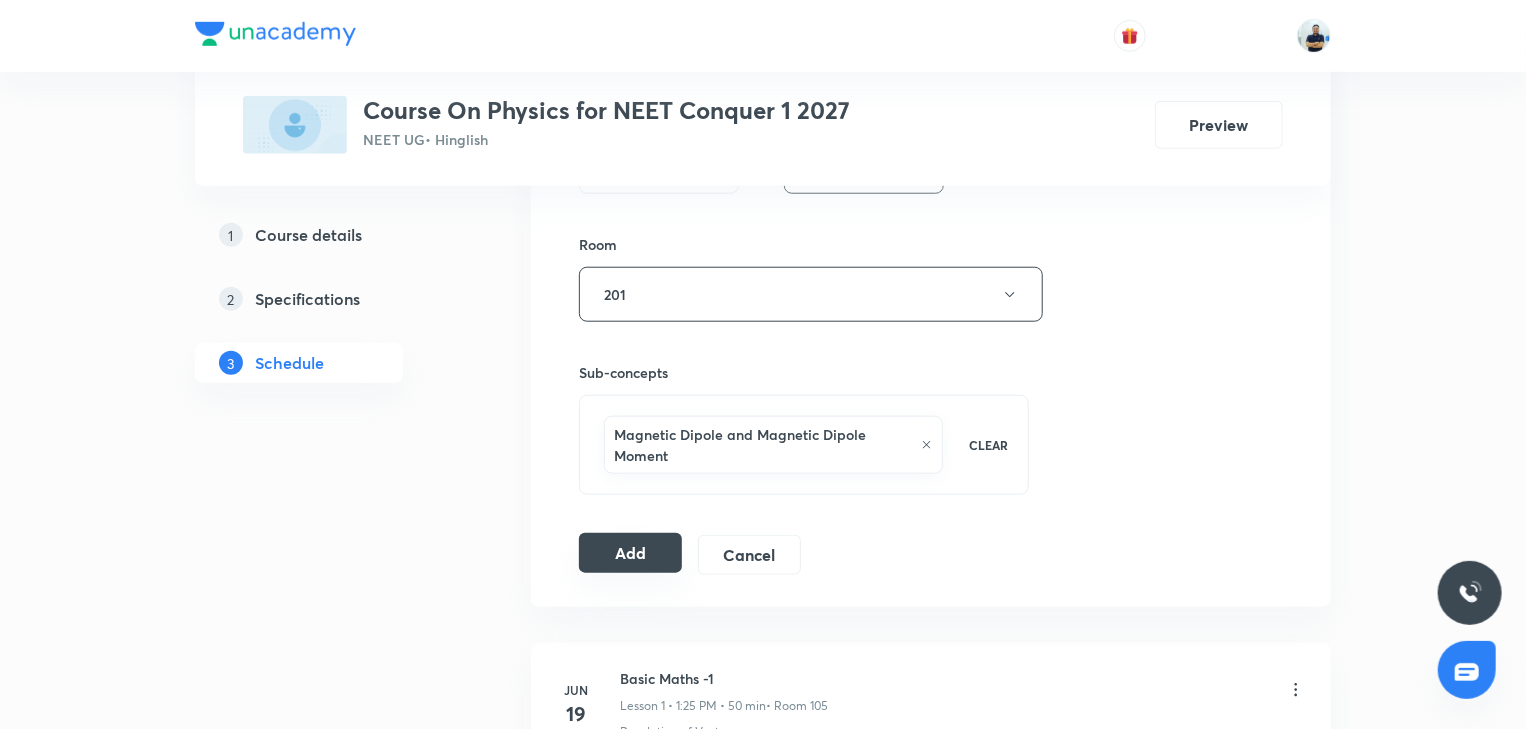 click on "Add" at bounding box center (630, 553) 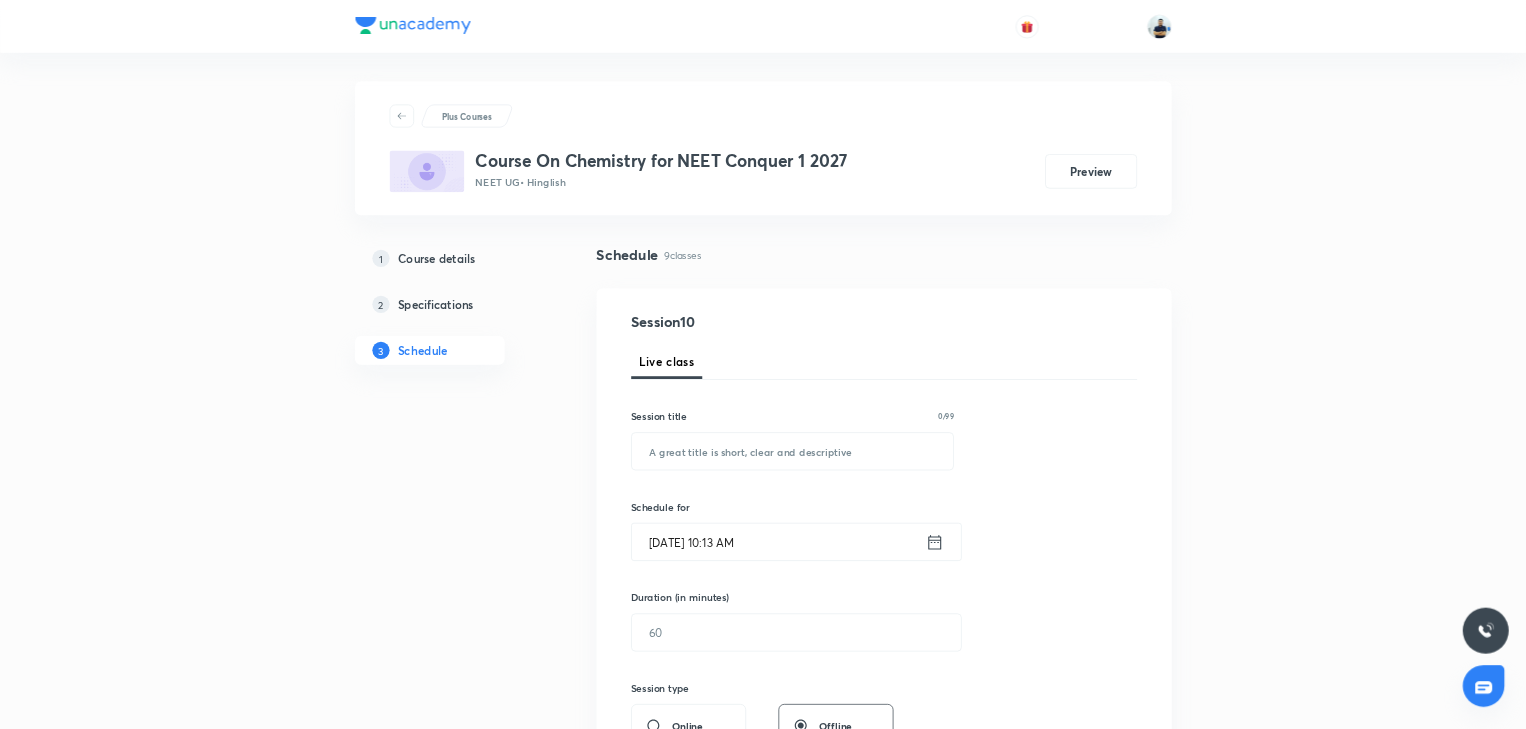 scroll, scrollTop: 0, scrollLeft: 0, axis: both 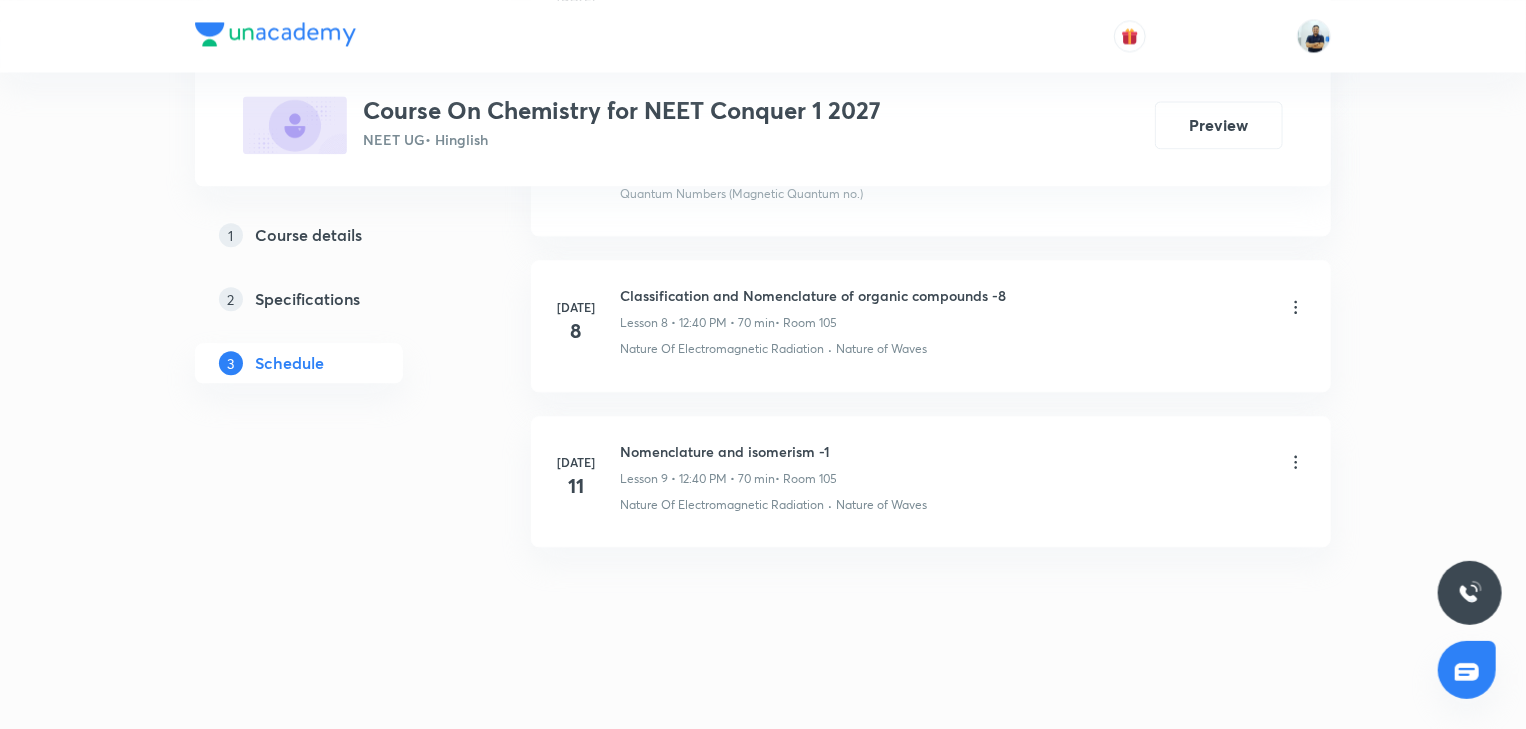 click on "Nomenclature and isomerism -1" at bounding box center [728, 451] 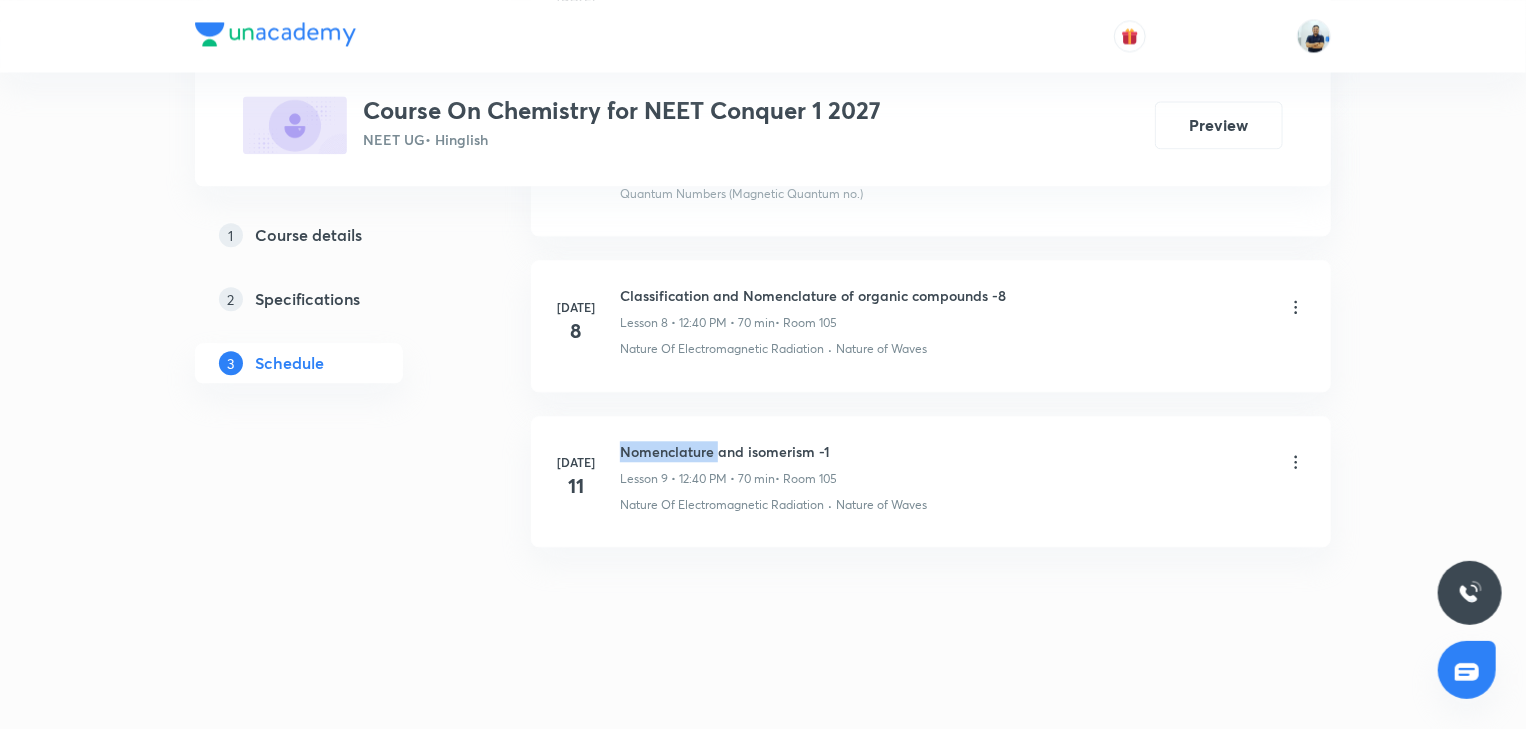 click on "Nomenclature and isomerism -1" at bounding box center (728, 451) 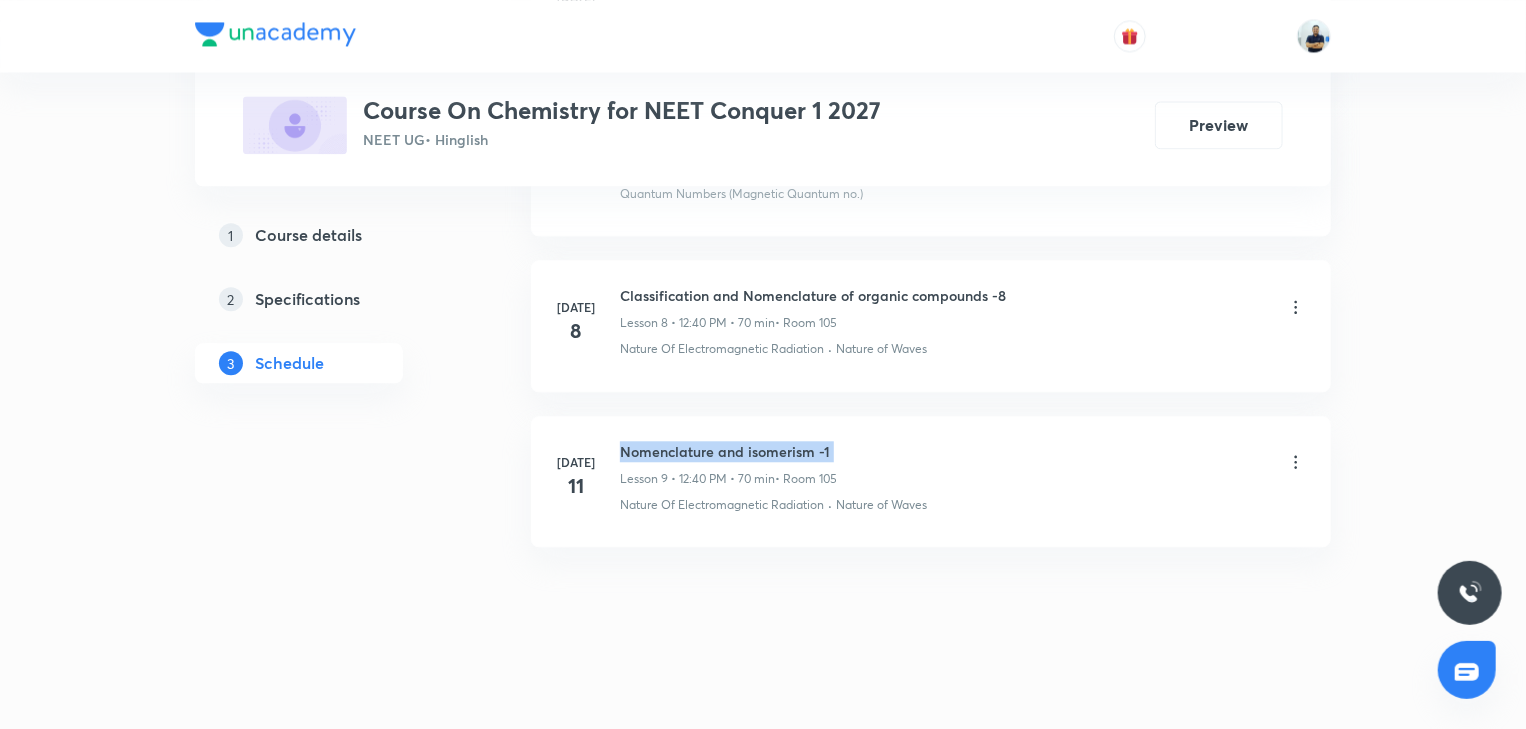 click on "Nomenclature and isomerism -1" at bounding box center [728, 451] 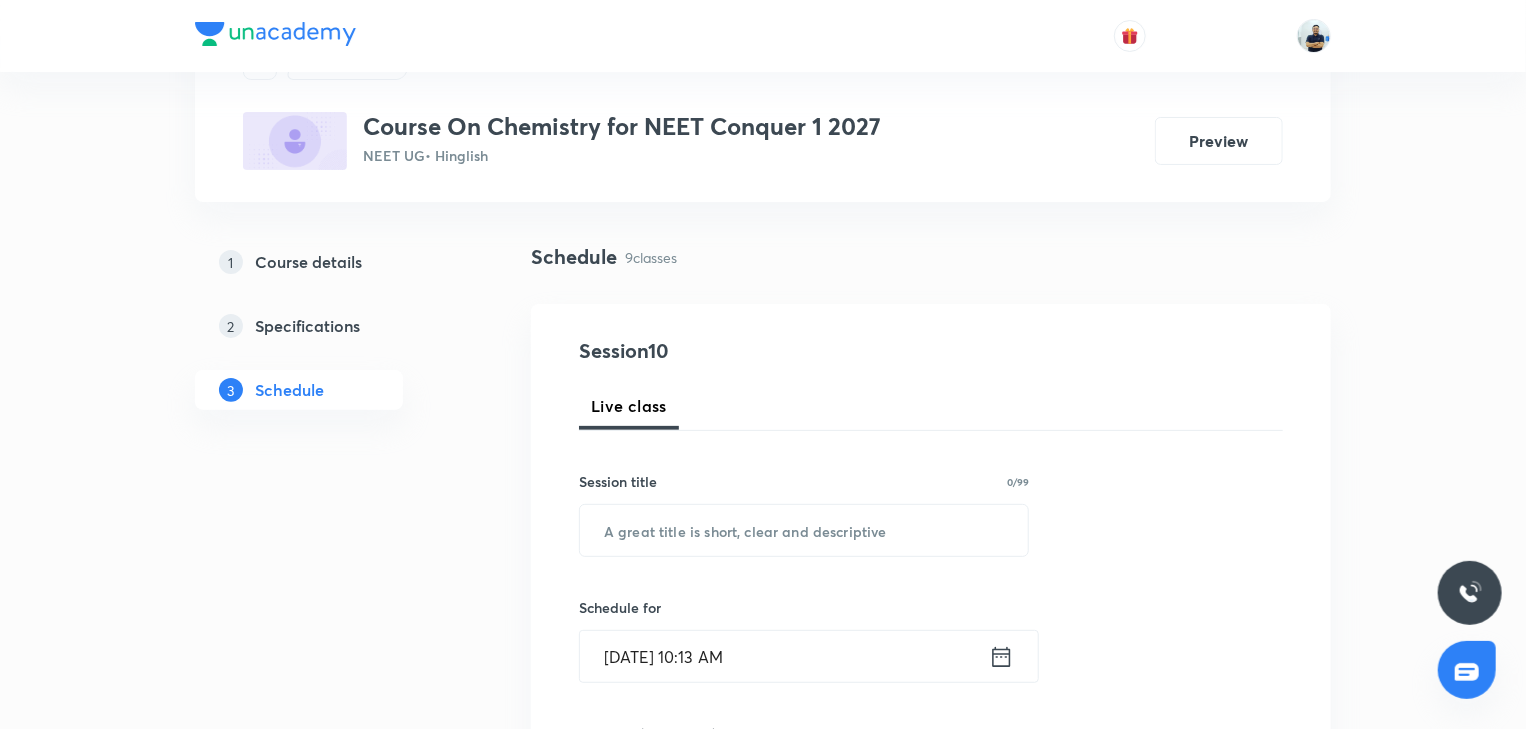 scroll, scrollTop: 0, scrollLeft: 0, axis: both 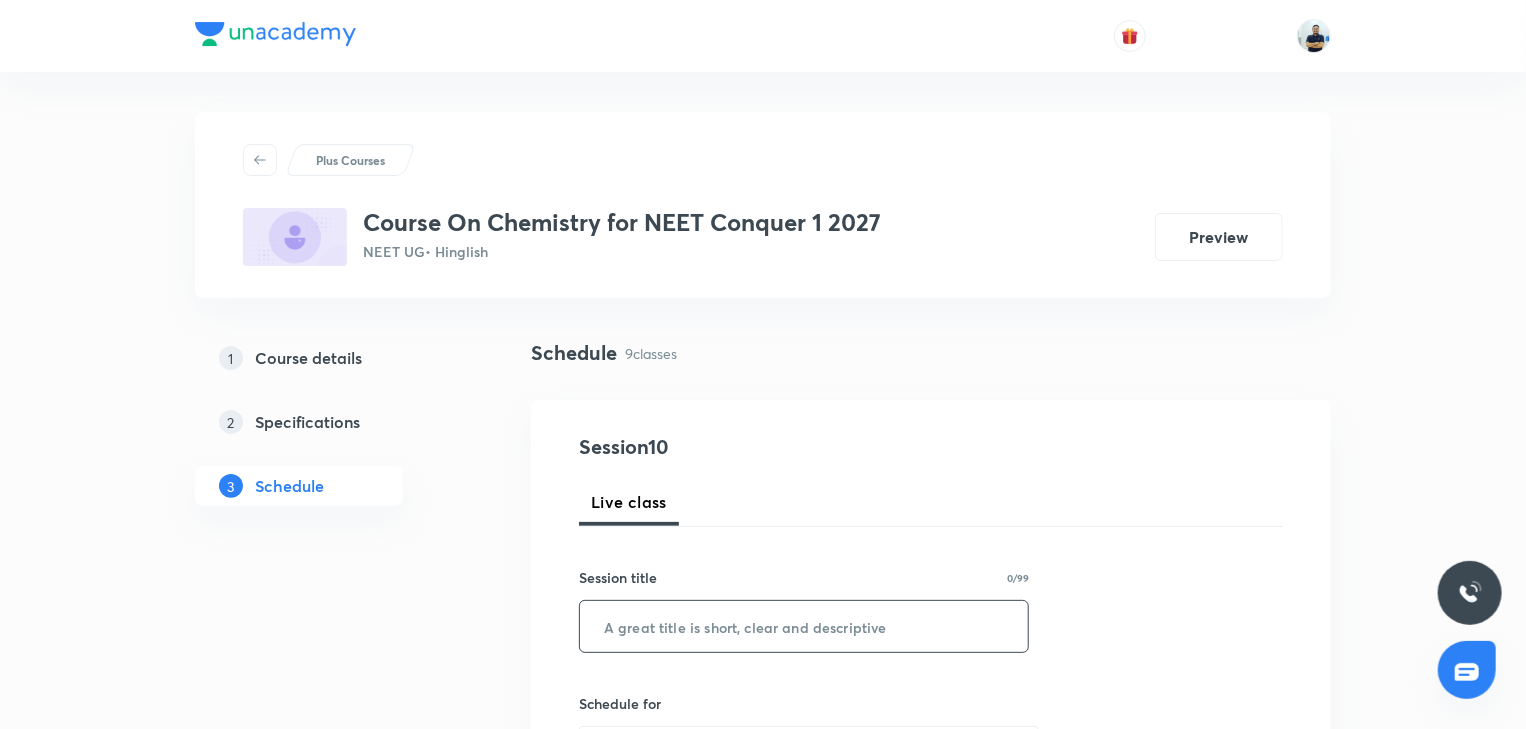 click at bounding box center (804, 626) 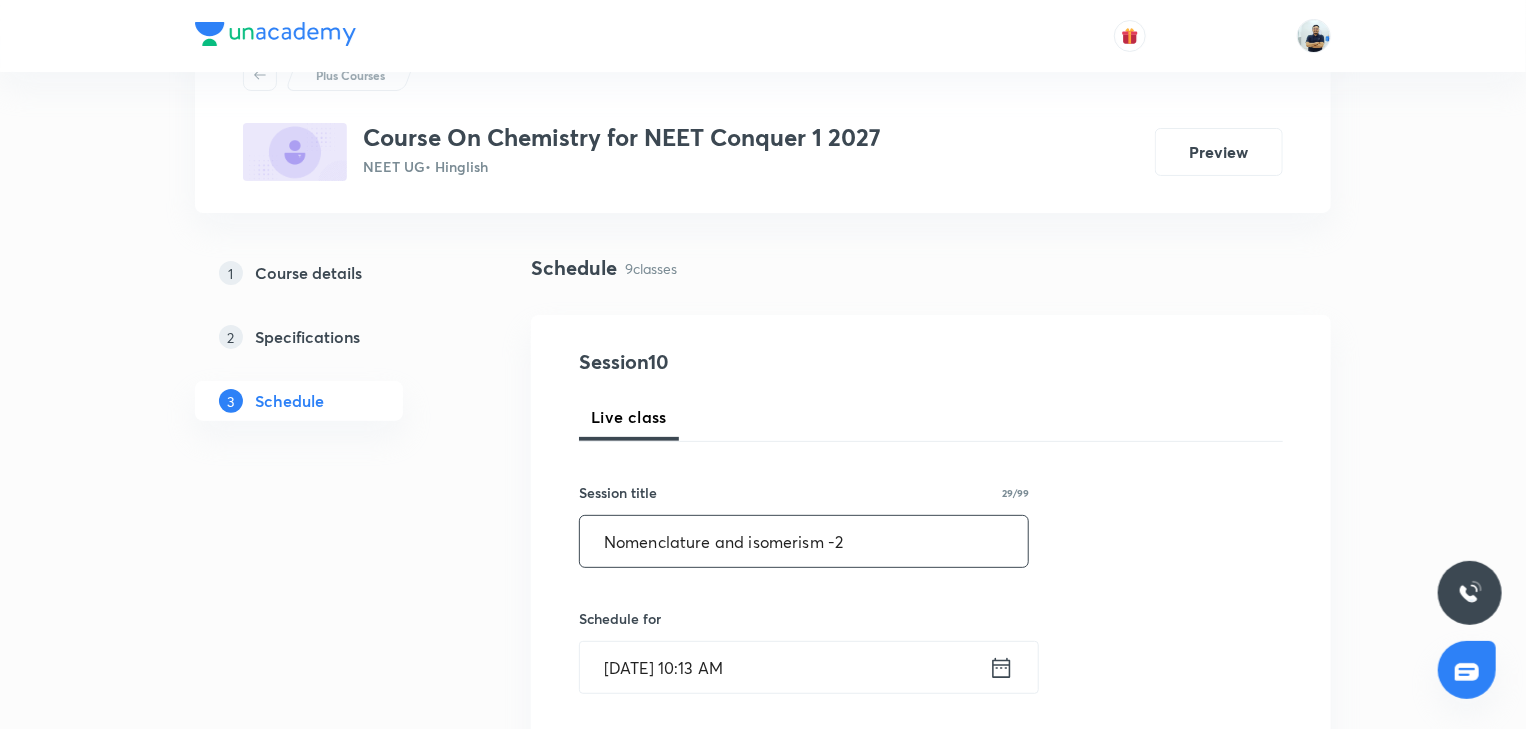 scroll, scrollTop: 93, scrollLeft: 0, axis: vertical 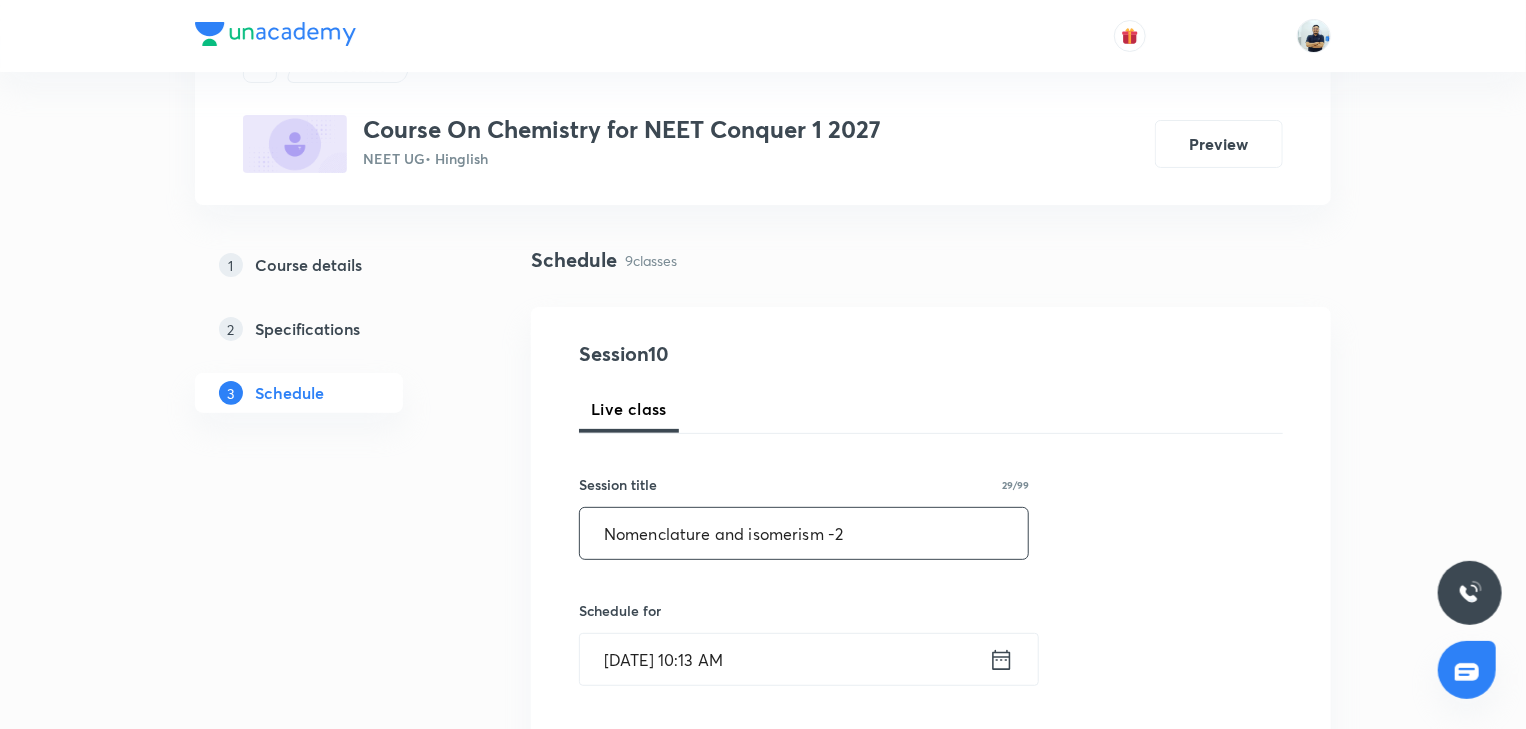type on "Nomenclature and isomerism -2" 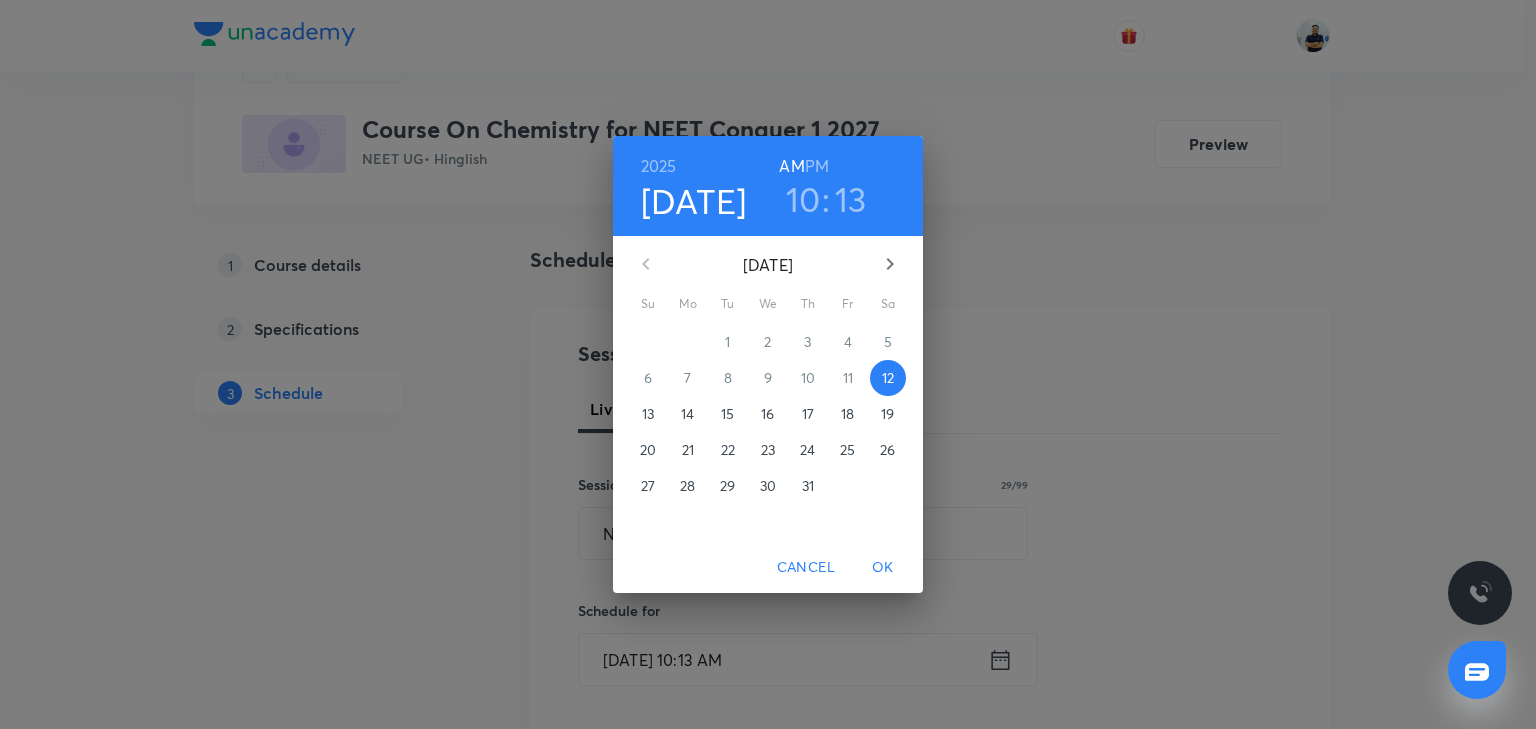 click on "PM" at bounding box center [817, 166] 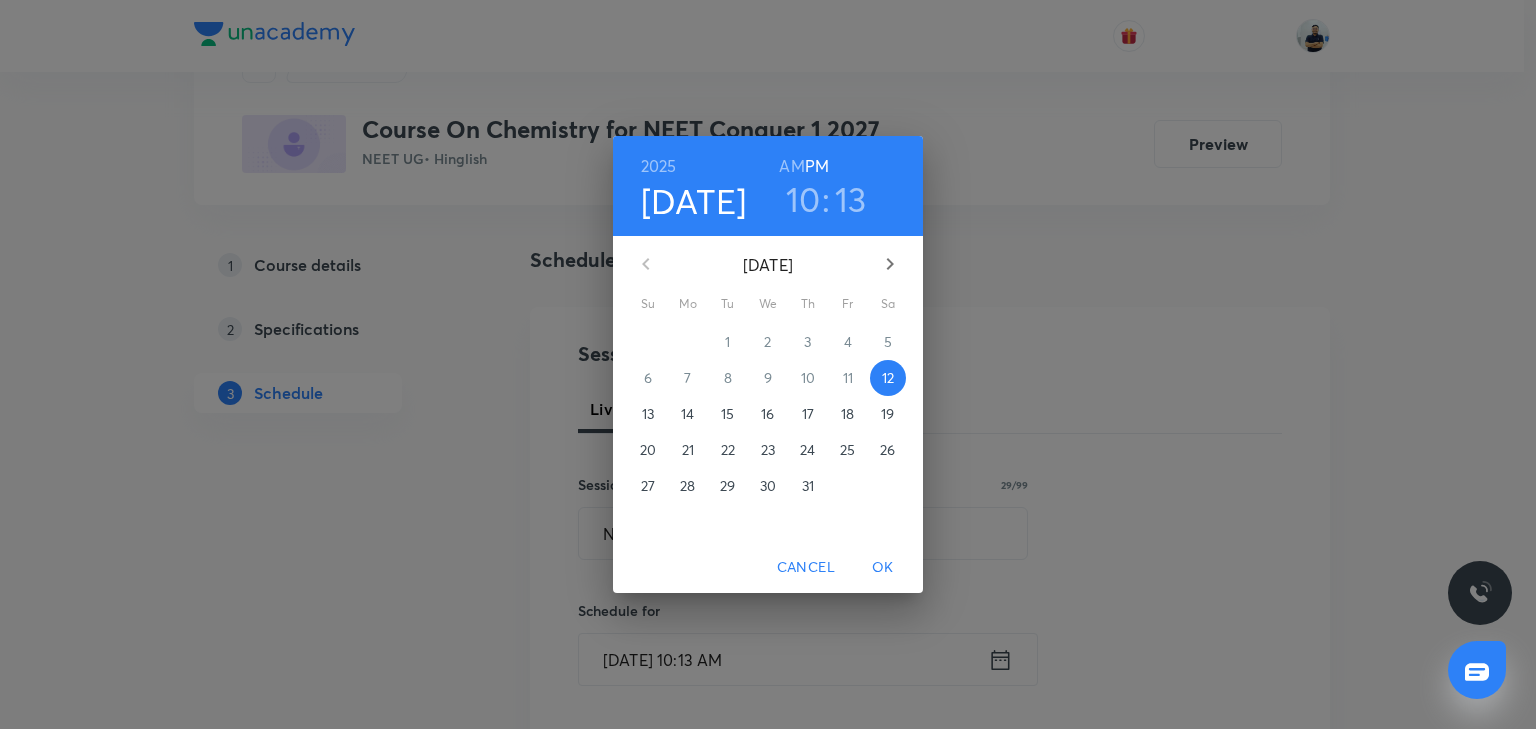 click on "10" at bounding box center (803, 199) 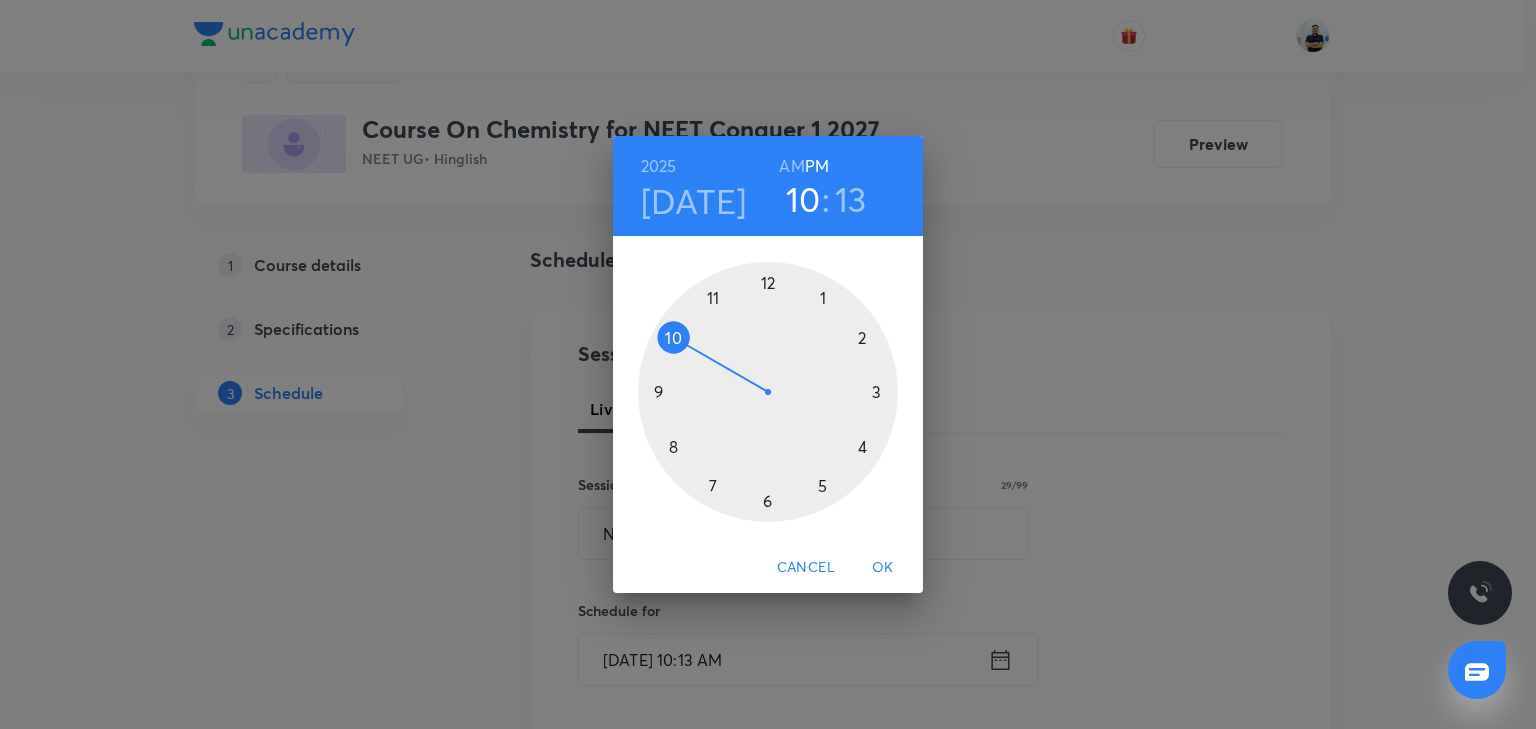 click at bounding box center [768, 392] 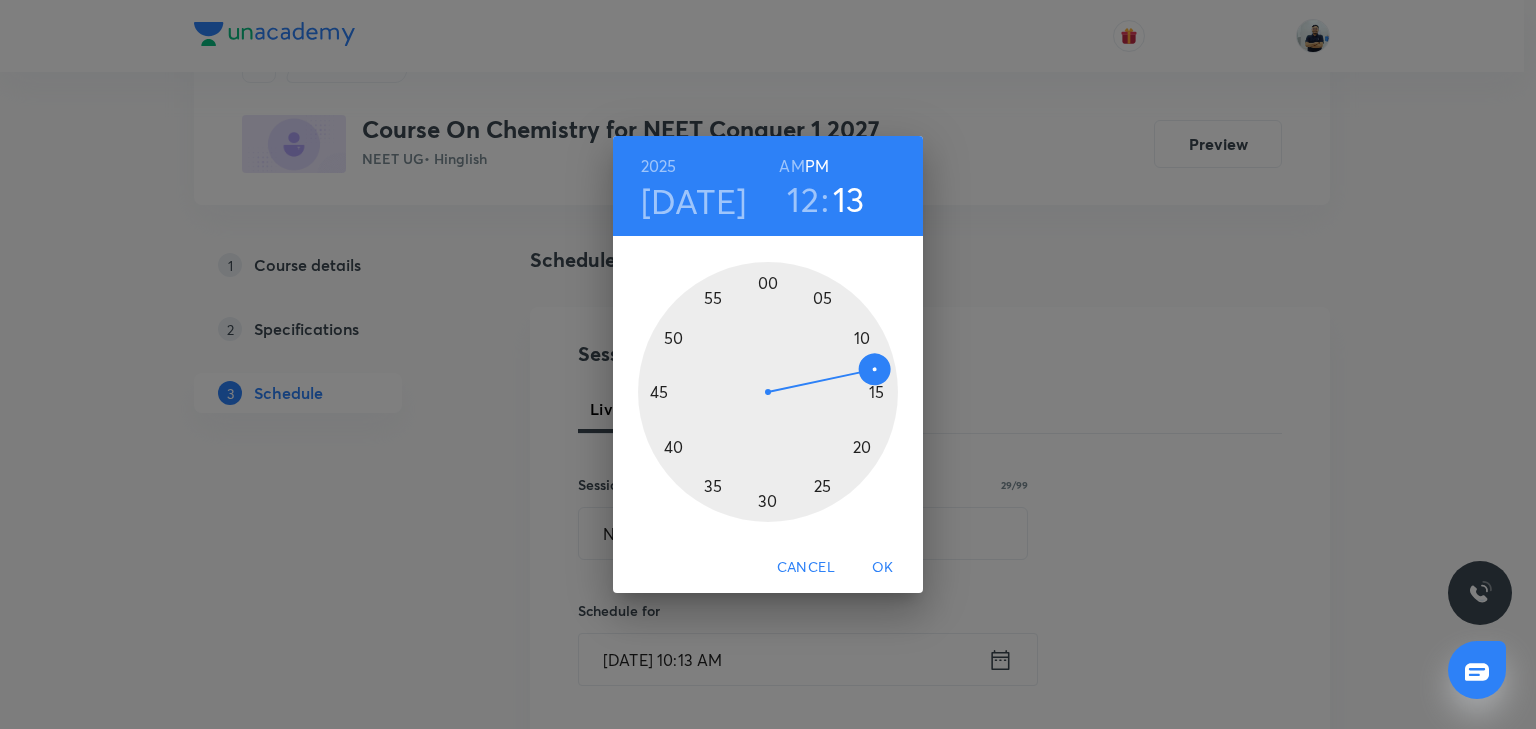 click at bounding box center [768, 392] 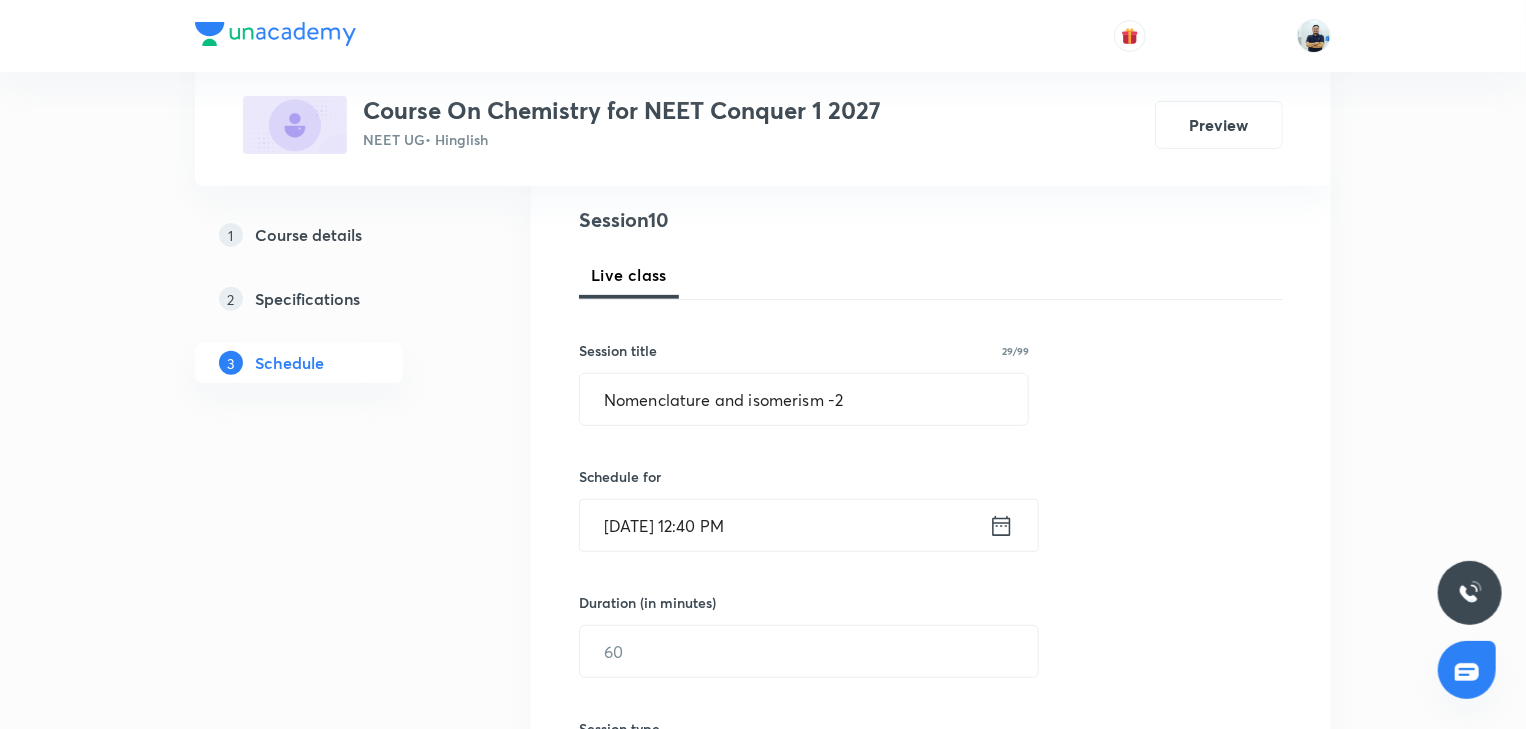 scroll, scrollTop: 242, scrollLeft: 0, axis: vertical 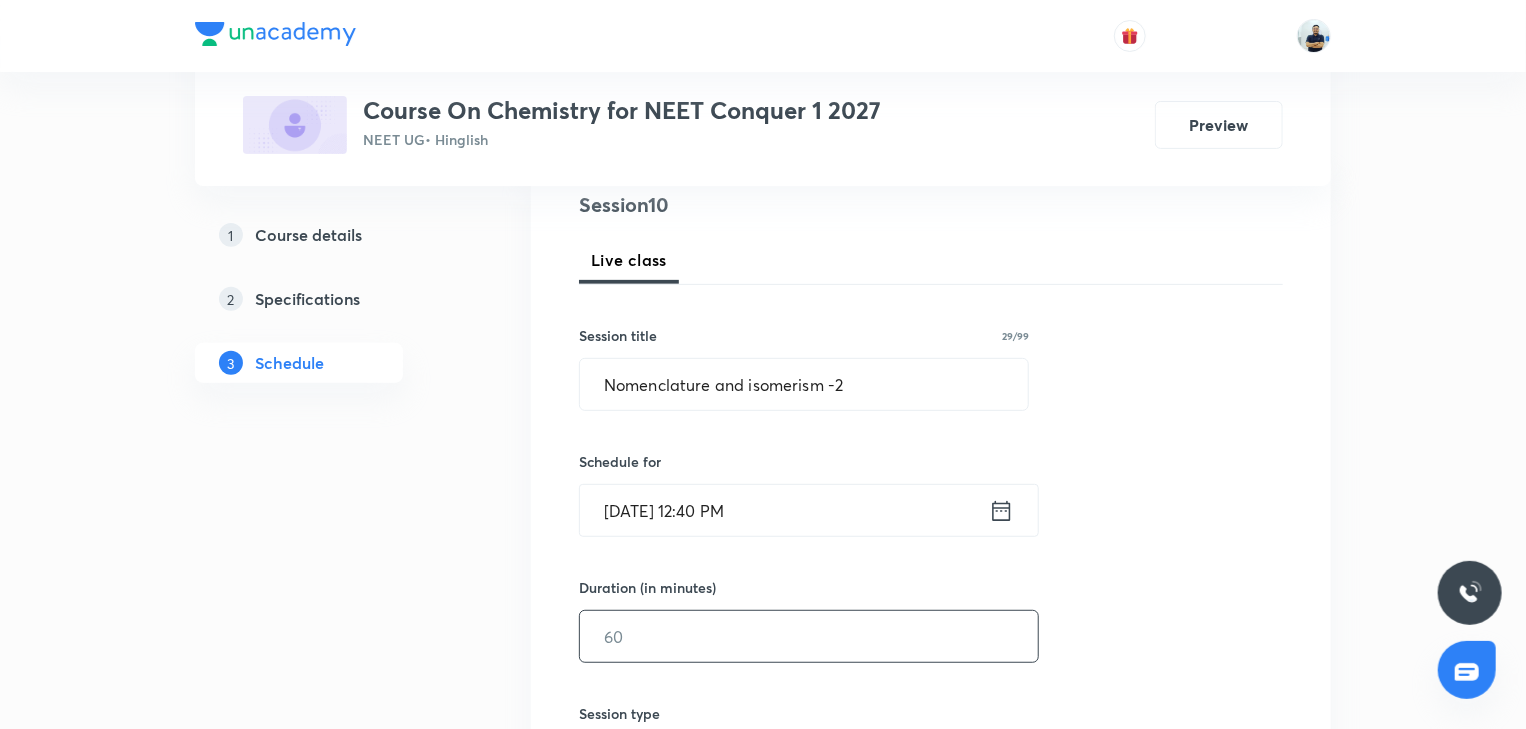 click at bounding box center [809, 636] 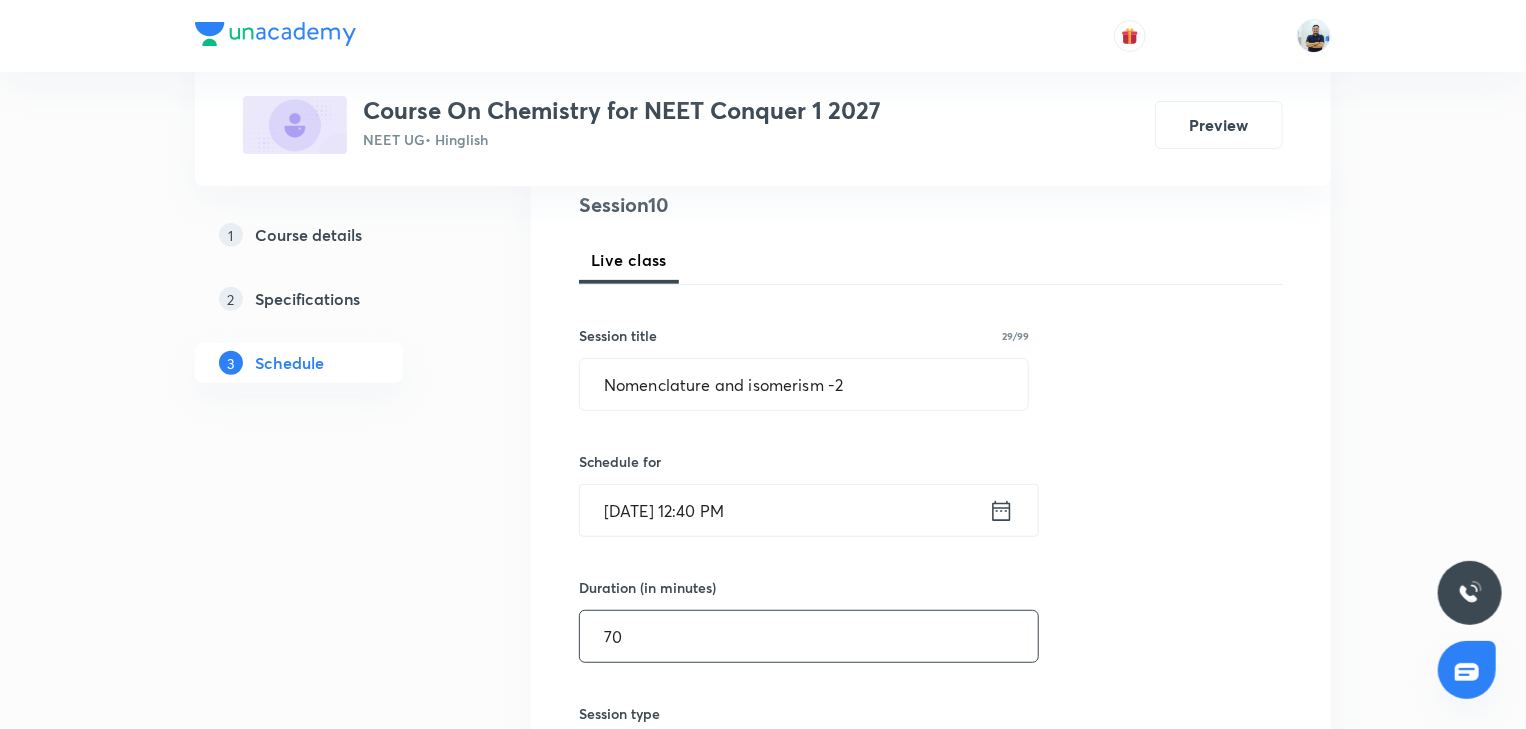 scroll, scrollTop: 802, scrollLeft: 0, axis: vertical 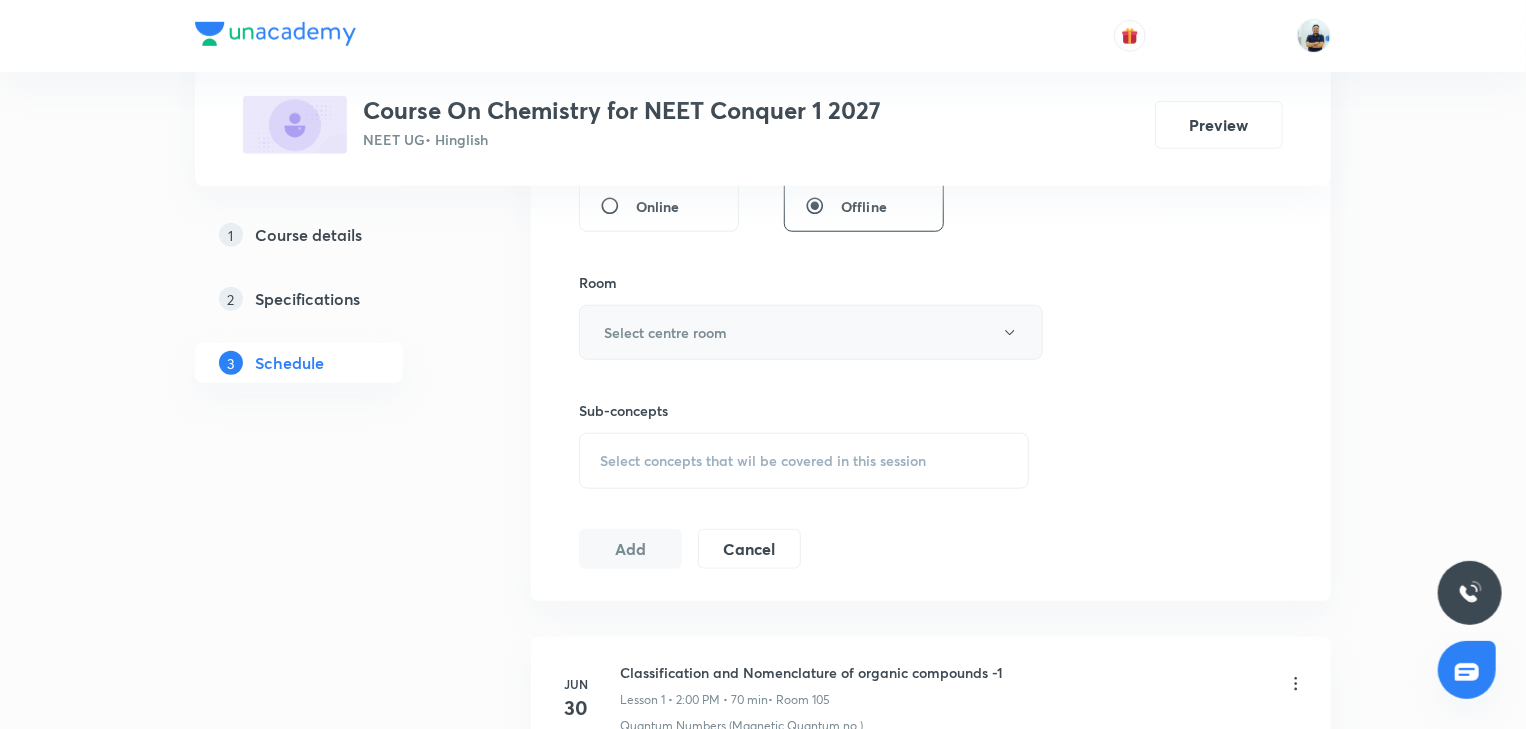 type on "70" 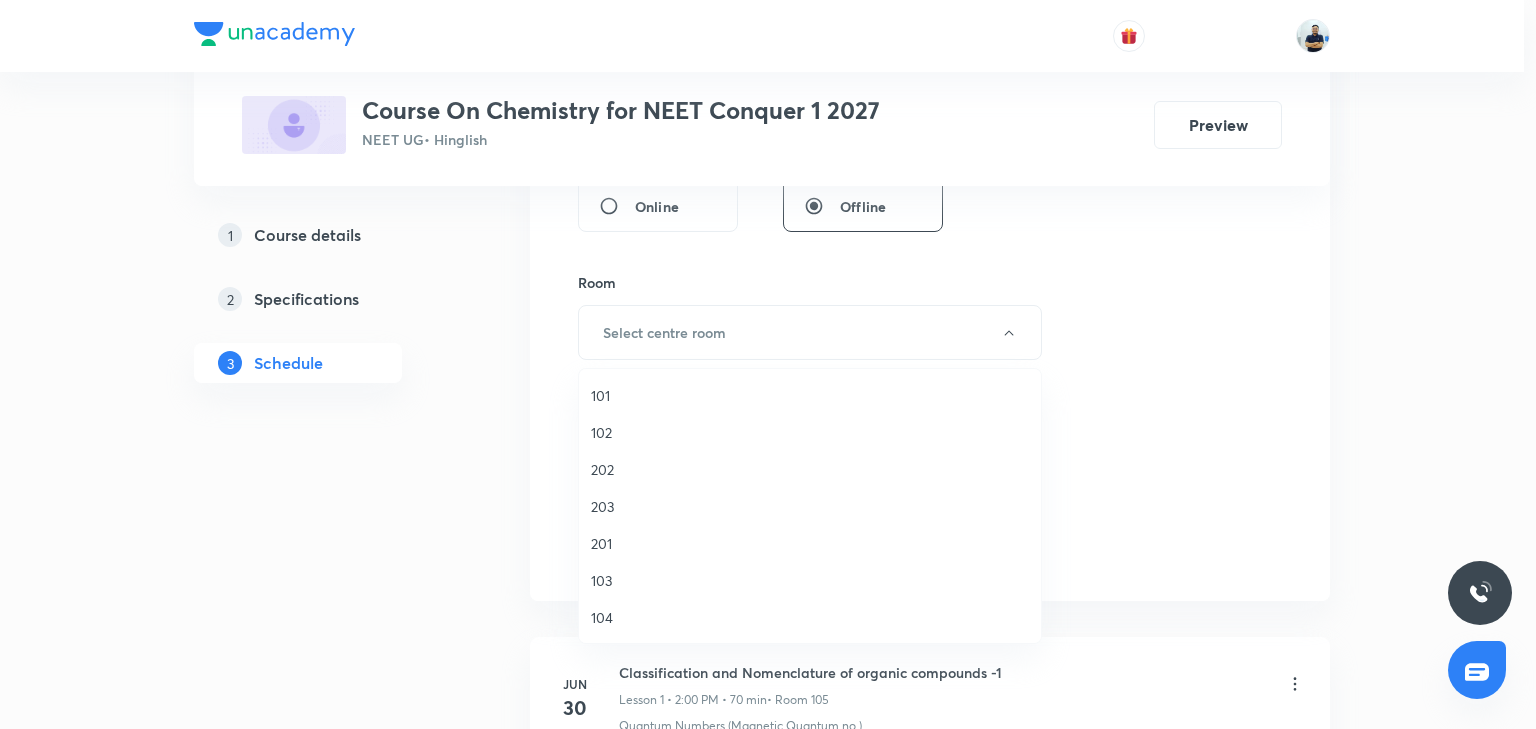 click on "201" at bounding box center (810, 543) 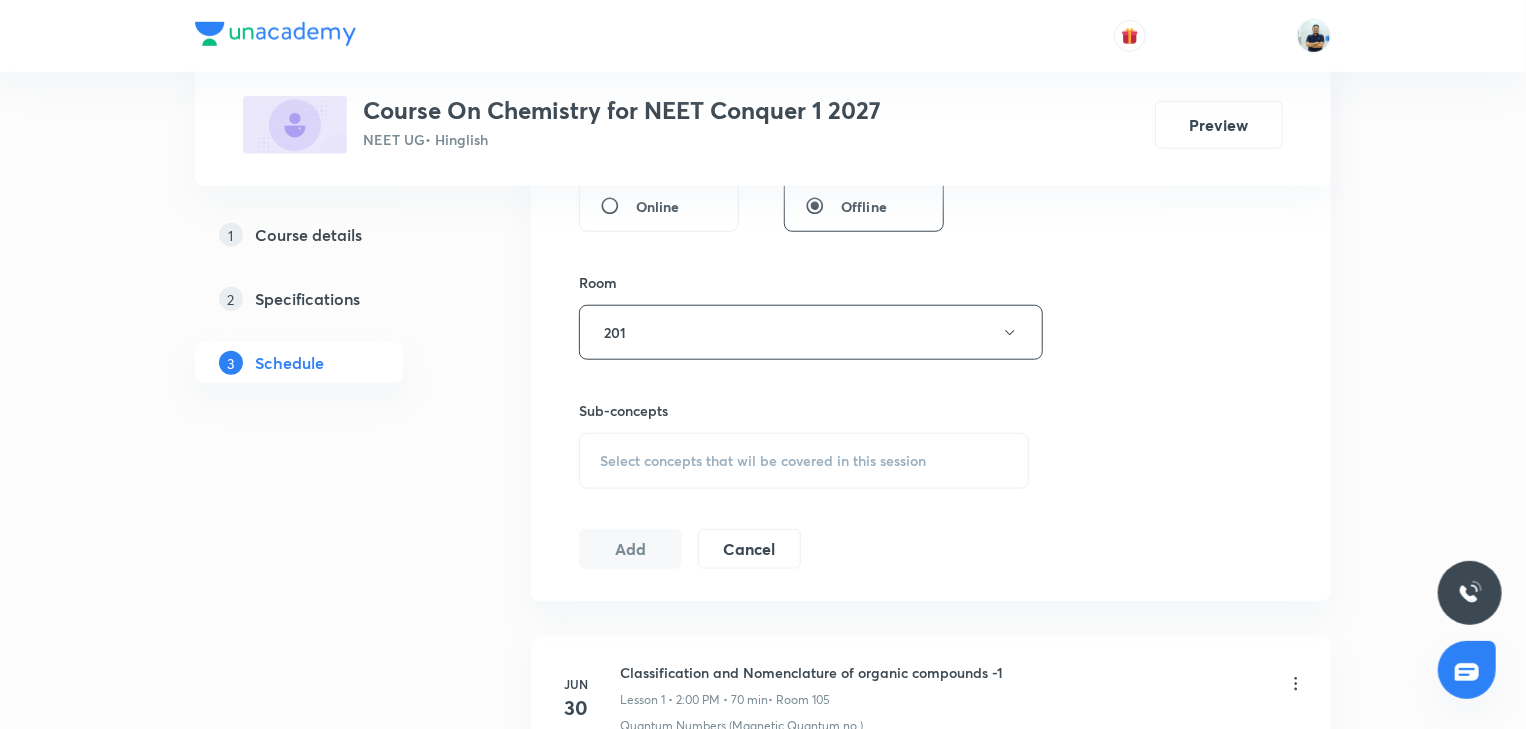 click on "Select concepts that wil be covered in this session" at bounding box center [804, 461] 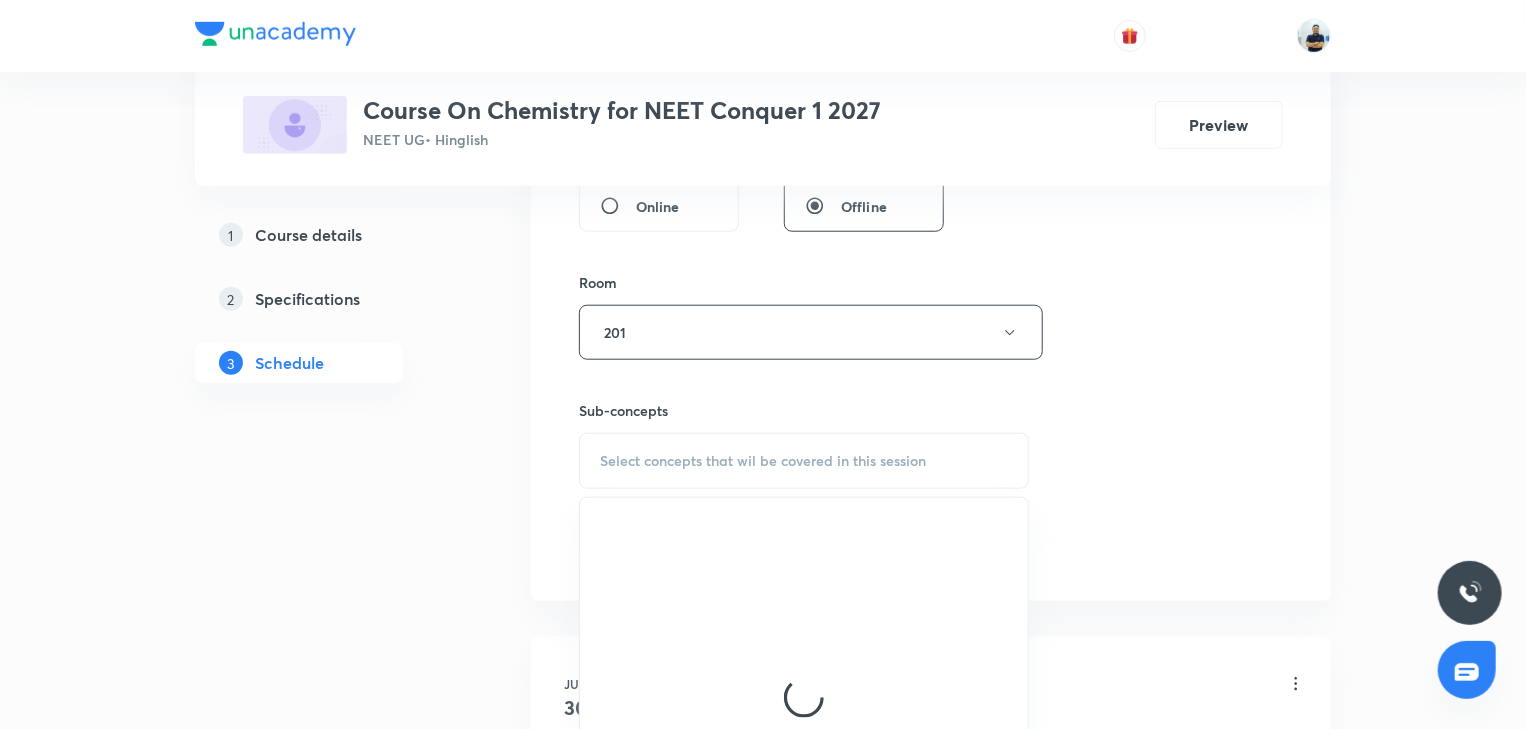 scroll, scrollTop: 821, scrollLeft: 0, axis: vertical 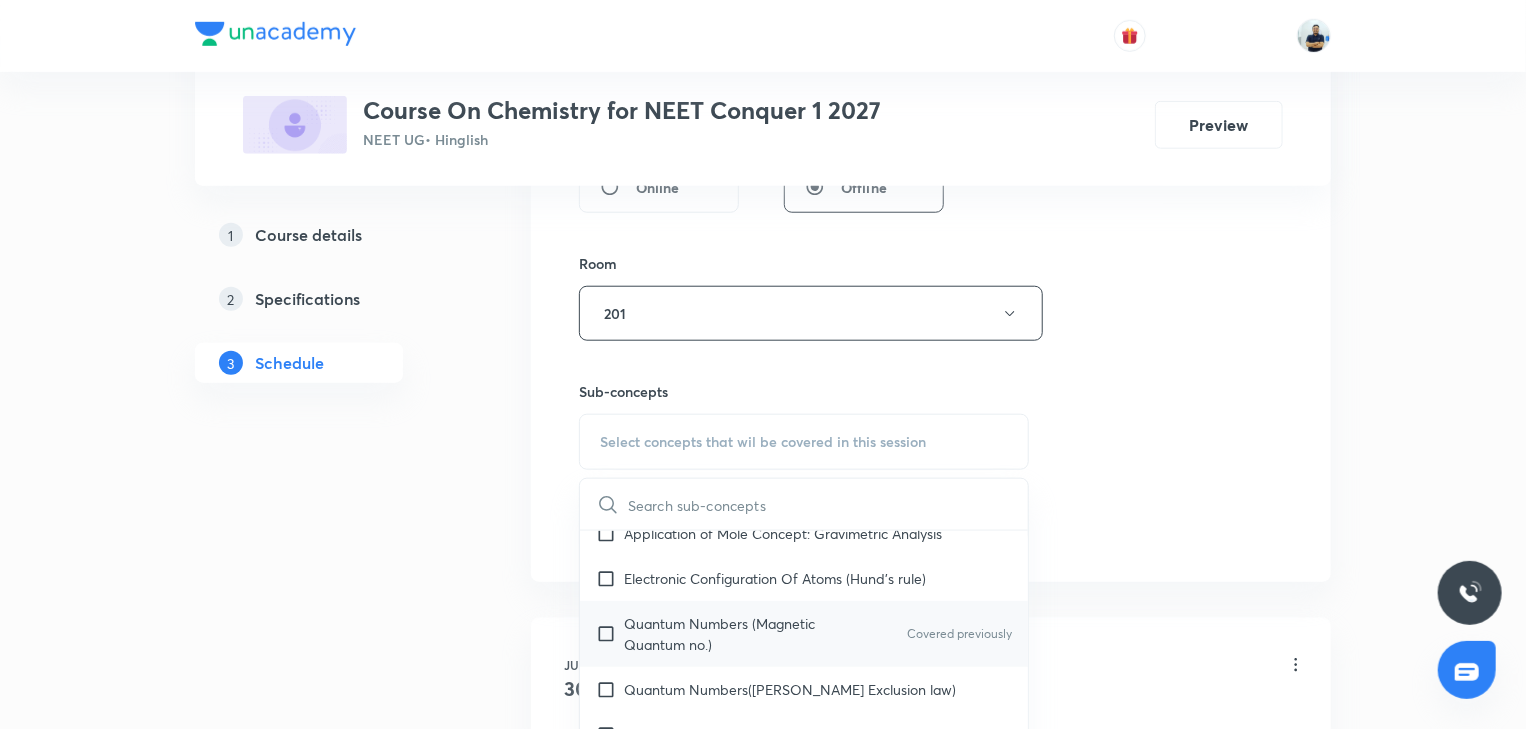 click on "Quantum Numbers (Magnetic Quantum no.)" at bounding box center [725, 634] 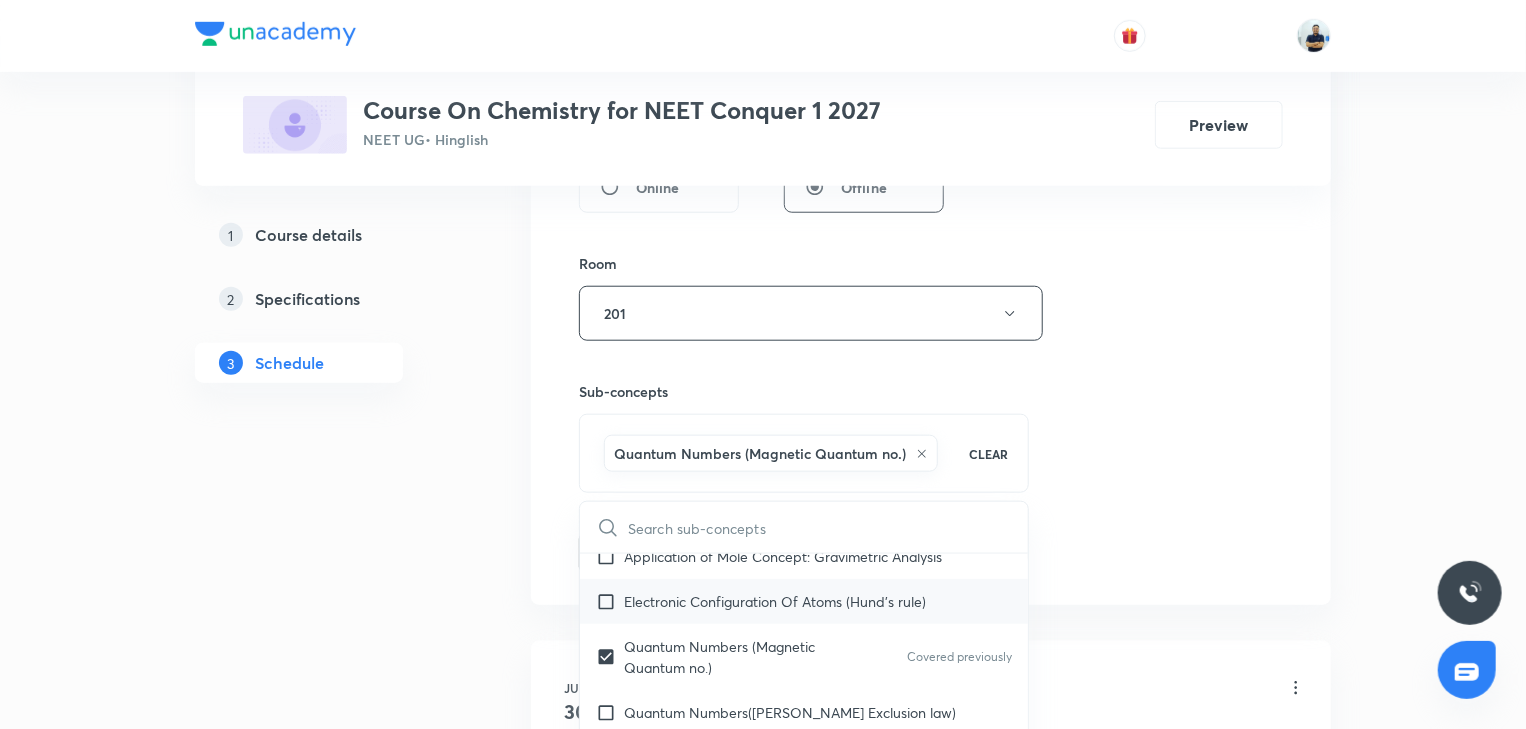 click on "Electronic Configuration Of Atoms (Hund's rule)" at bounding box center [804, 601] 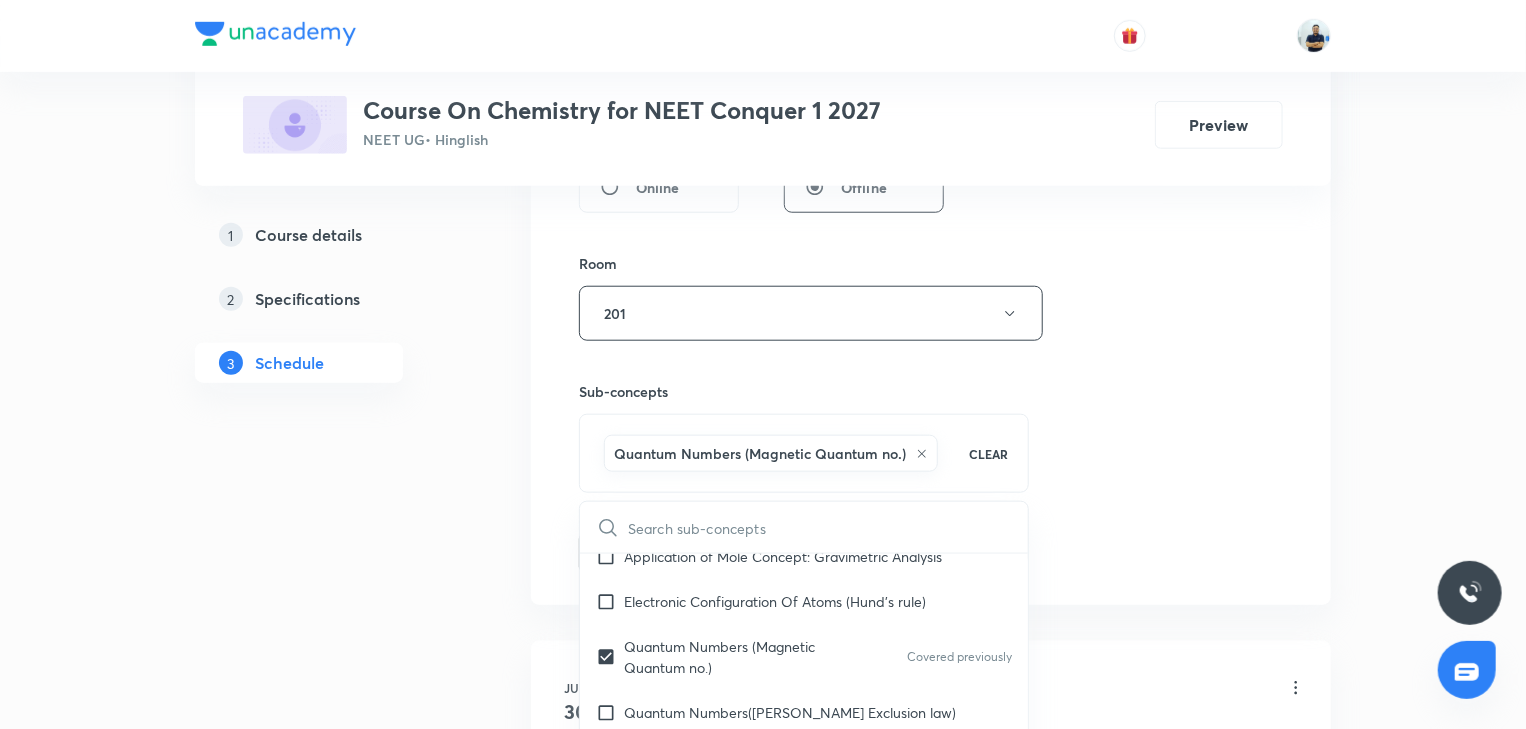 checkbox on "true" 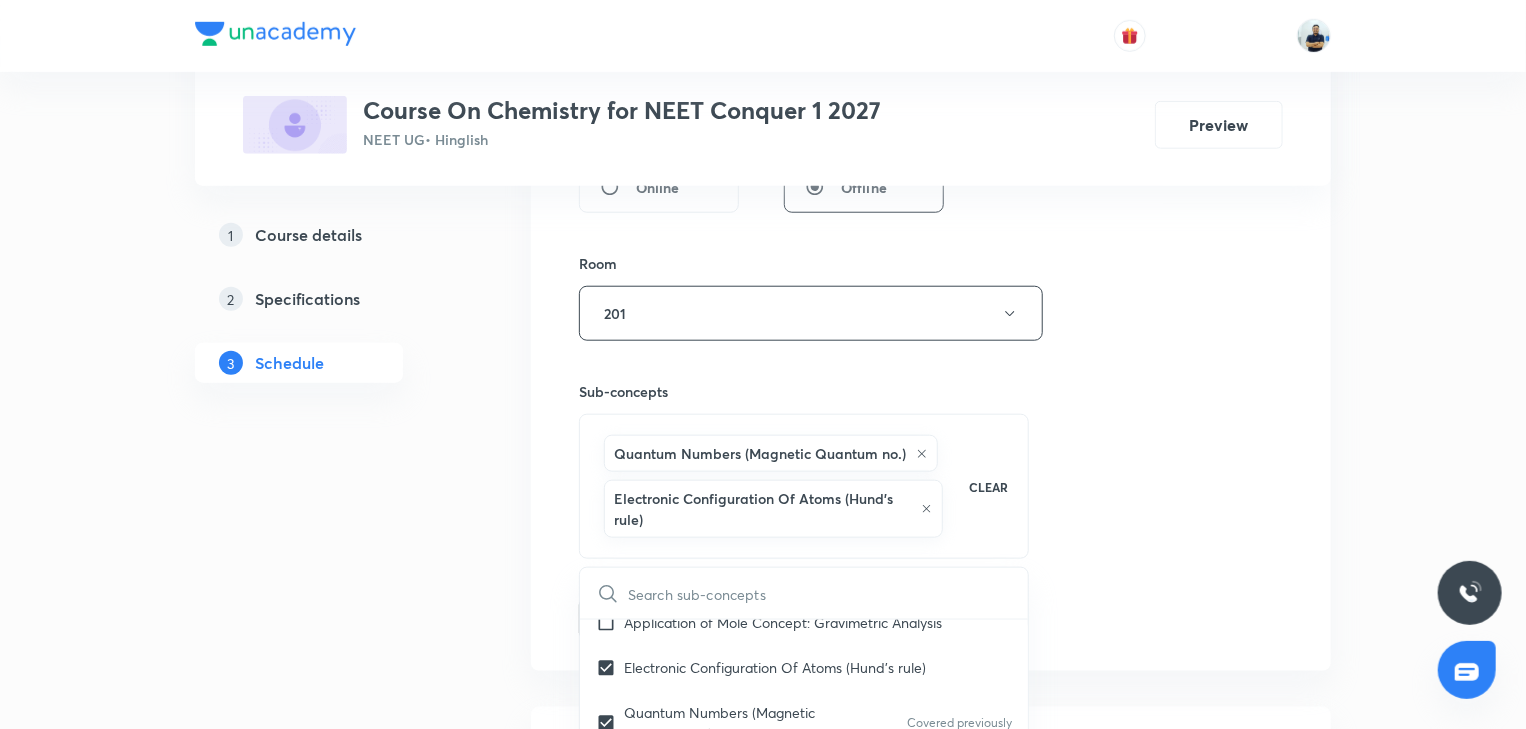 drag, startPoint x: 1183, startPoint y: 596, endPoint x: 789, endPoint y: 587, distance: 394.10278 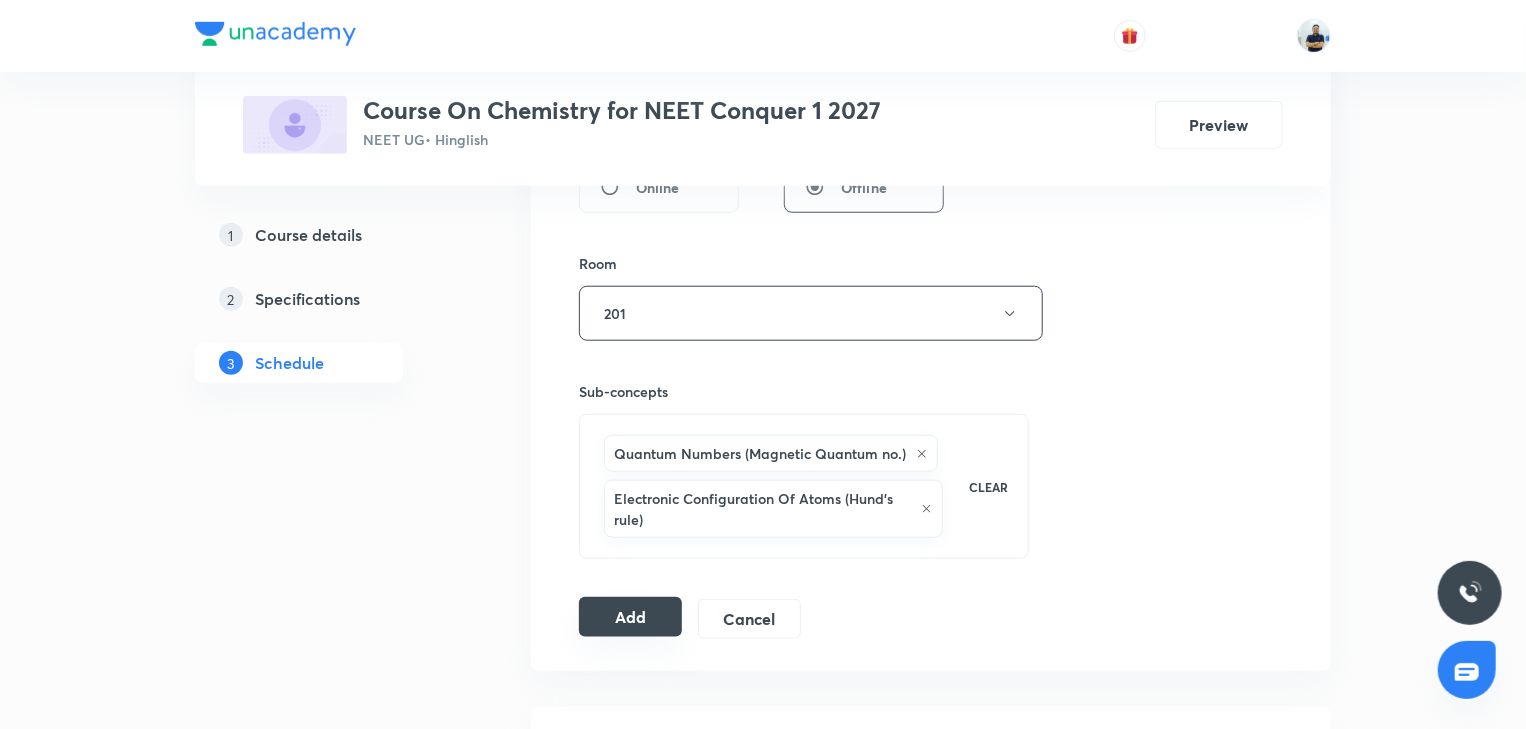 click on "Add" at bounding box center (630, 617) 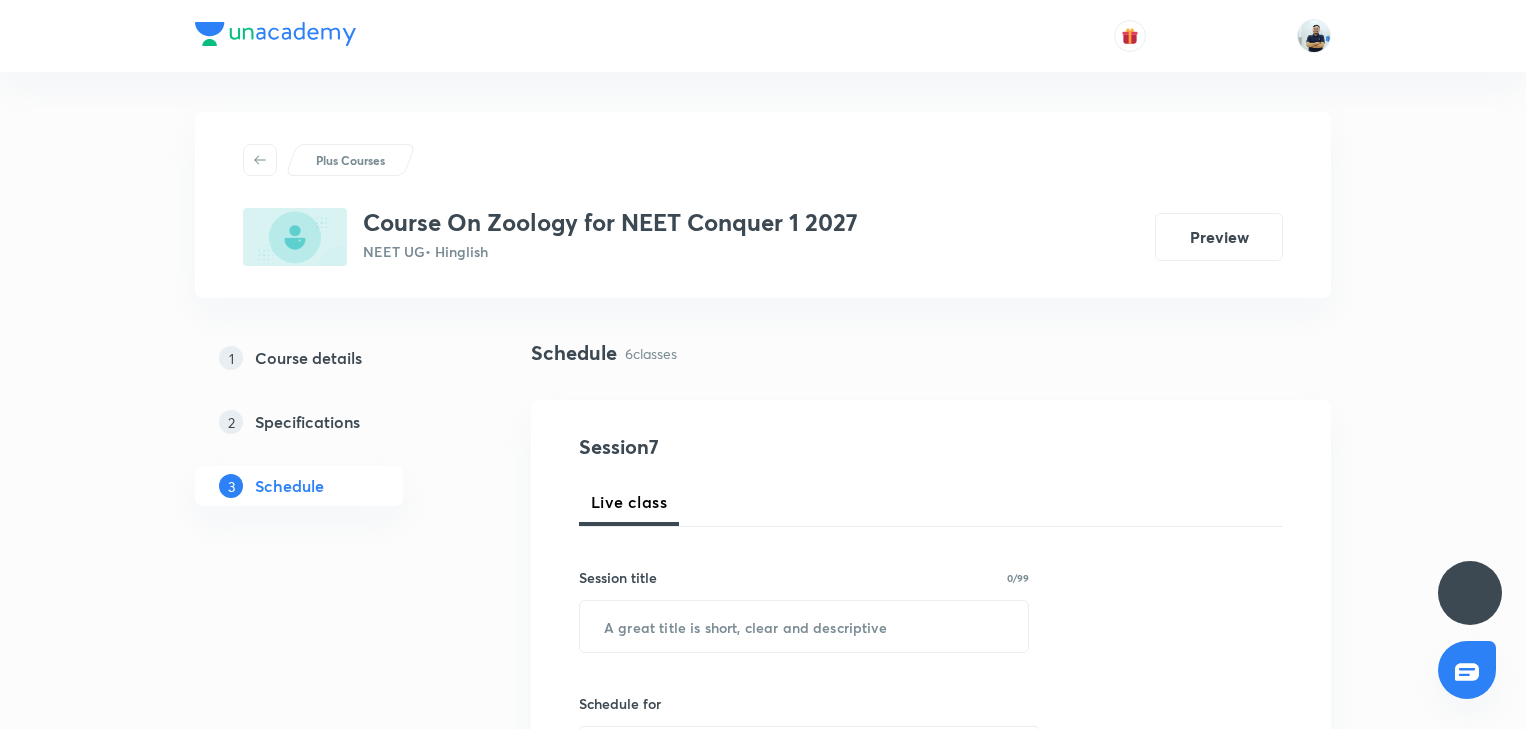 scroll, scrollTop: 0, scrollLeft: 0, axis: both 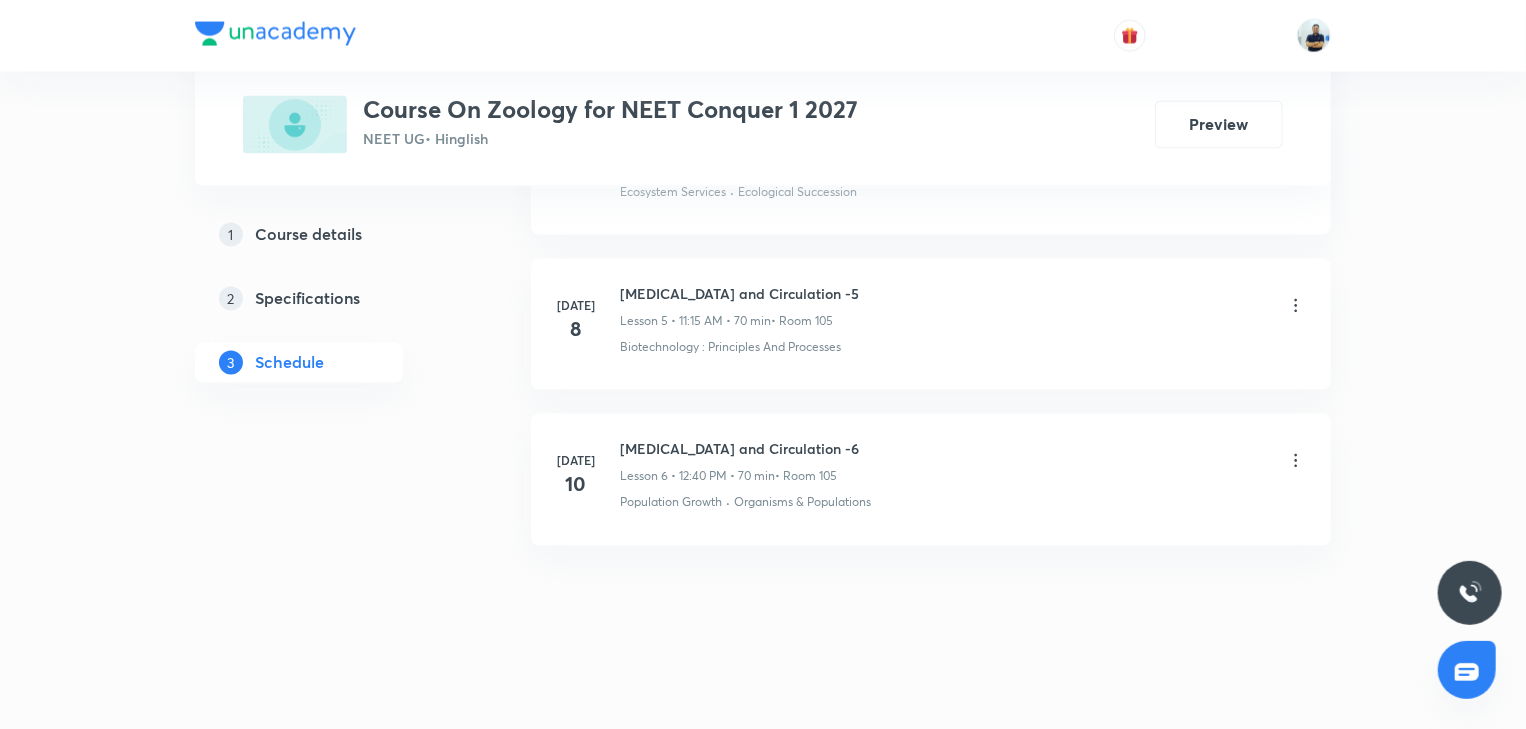click on "[MEDICAL_DATA] and Circulation -6" at bounding box center (739, 449) 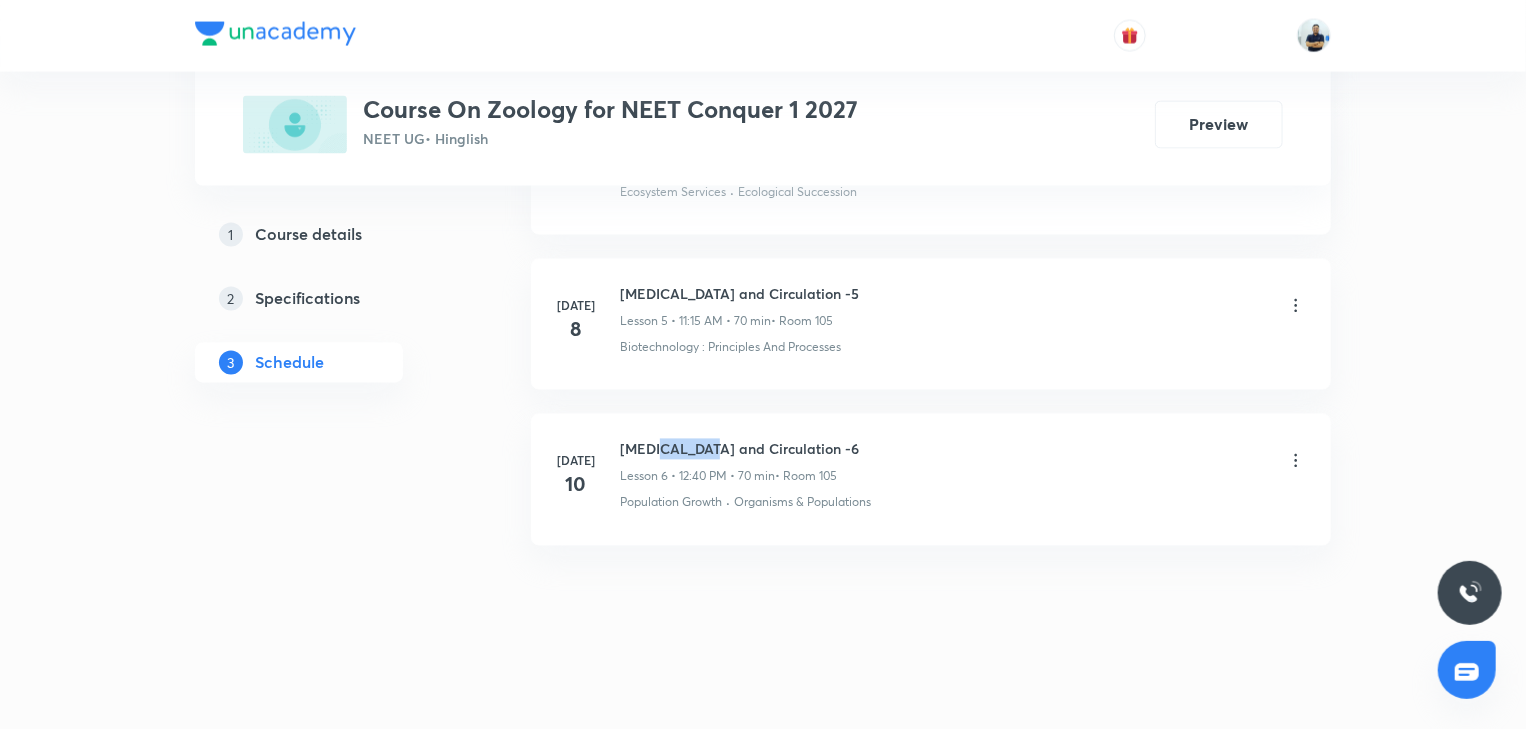 click on "[MEDICAL_DATA] and Circulation -6" at bounding box center (739, 449) 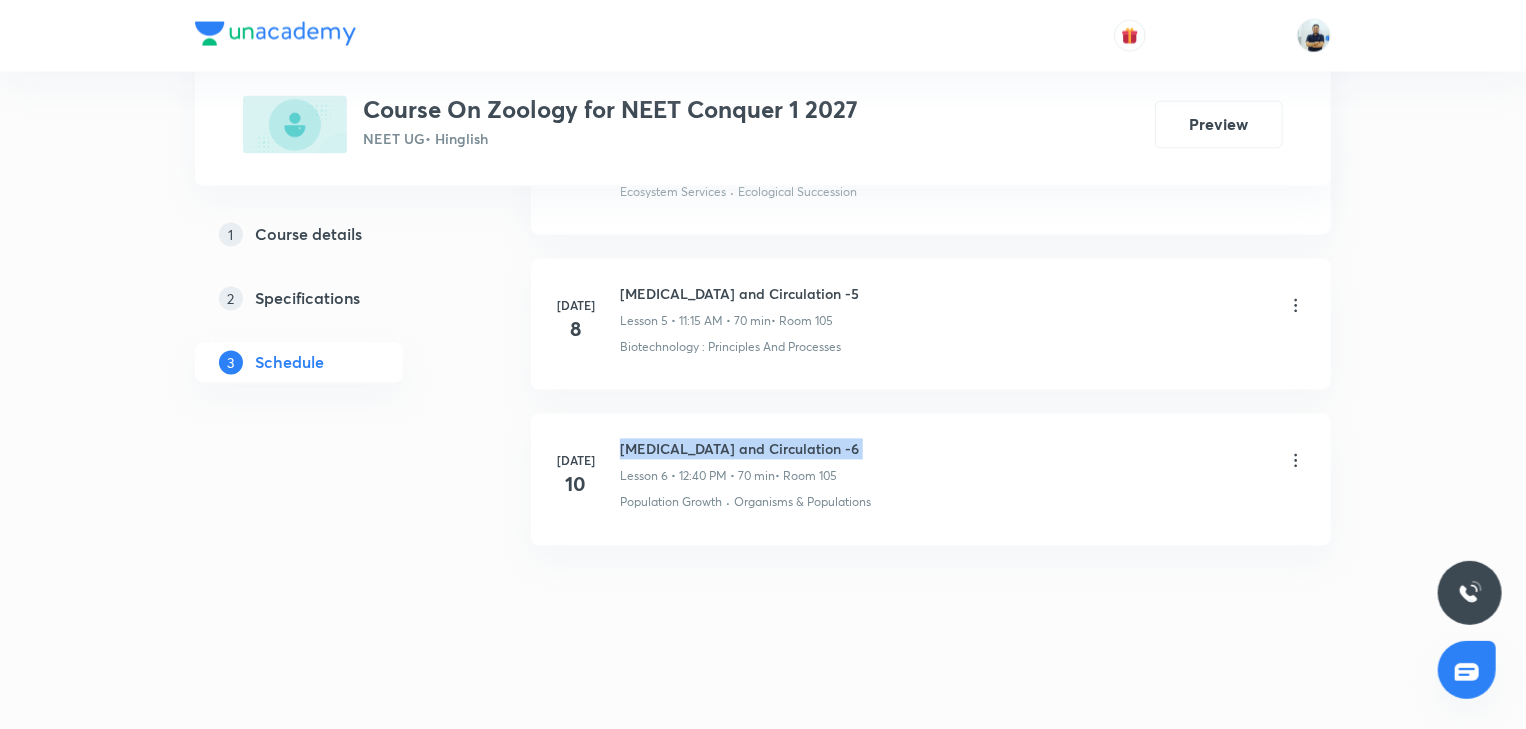click on "[MEDICAL_DATA] and Circulation -6" at bounding box center (739, 449) 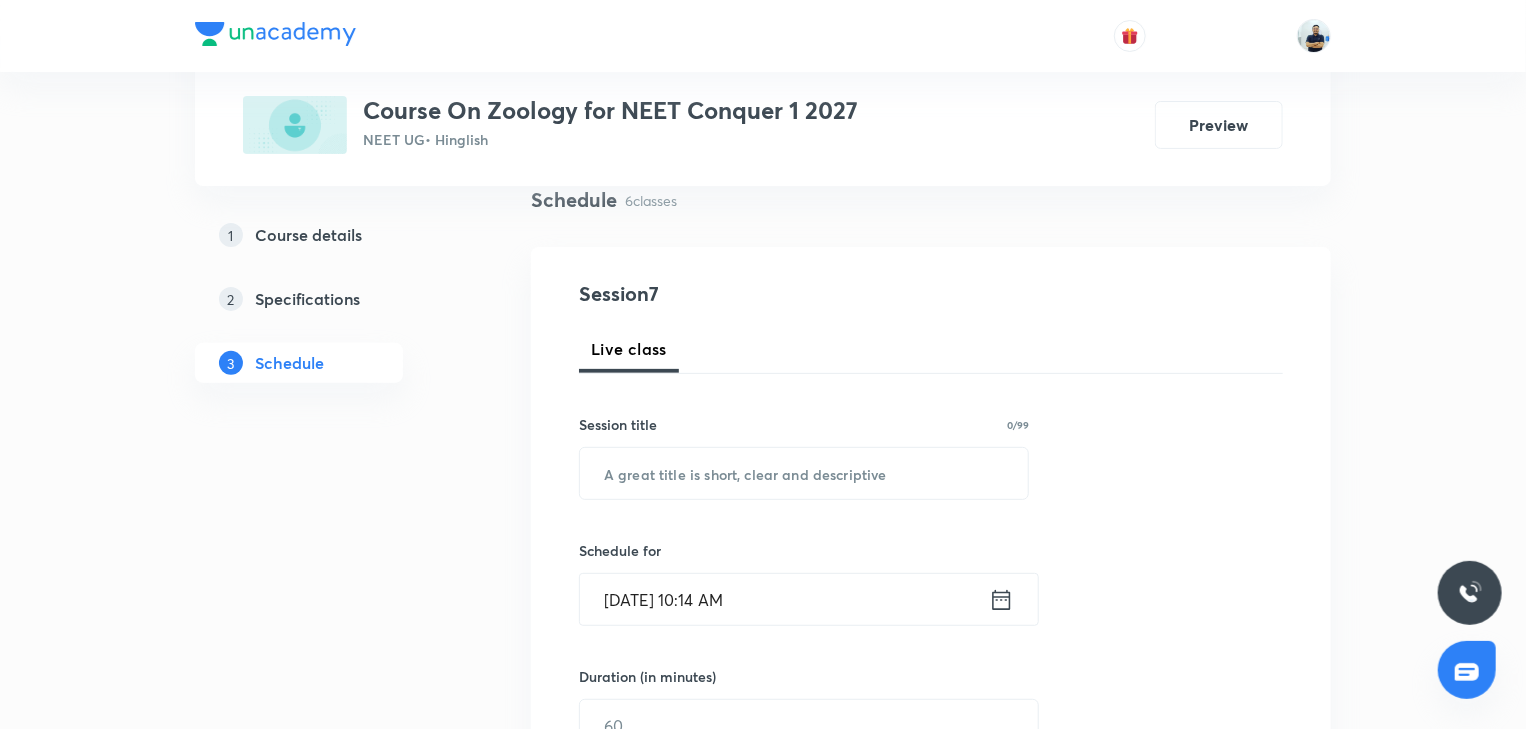 scroll, scrollTop: 0, scrollLeft: 0, axis: both 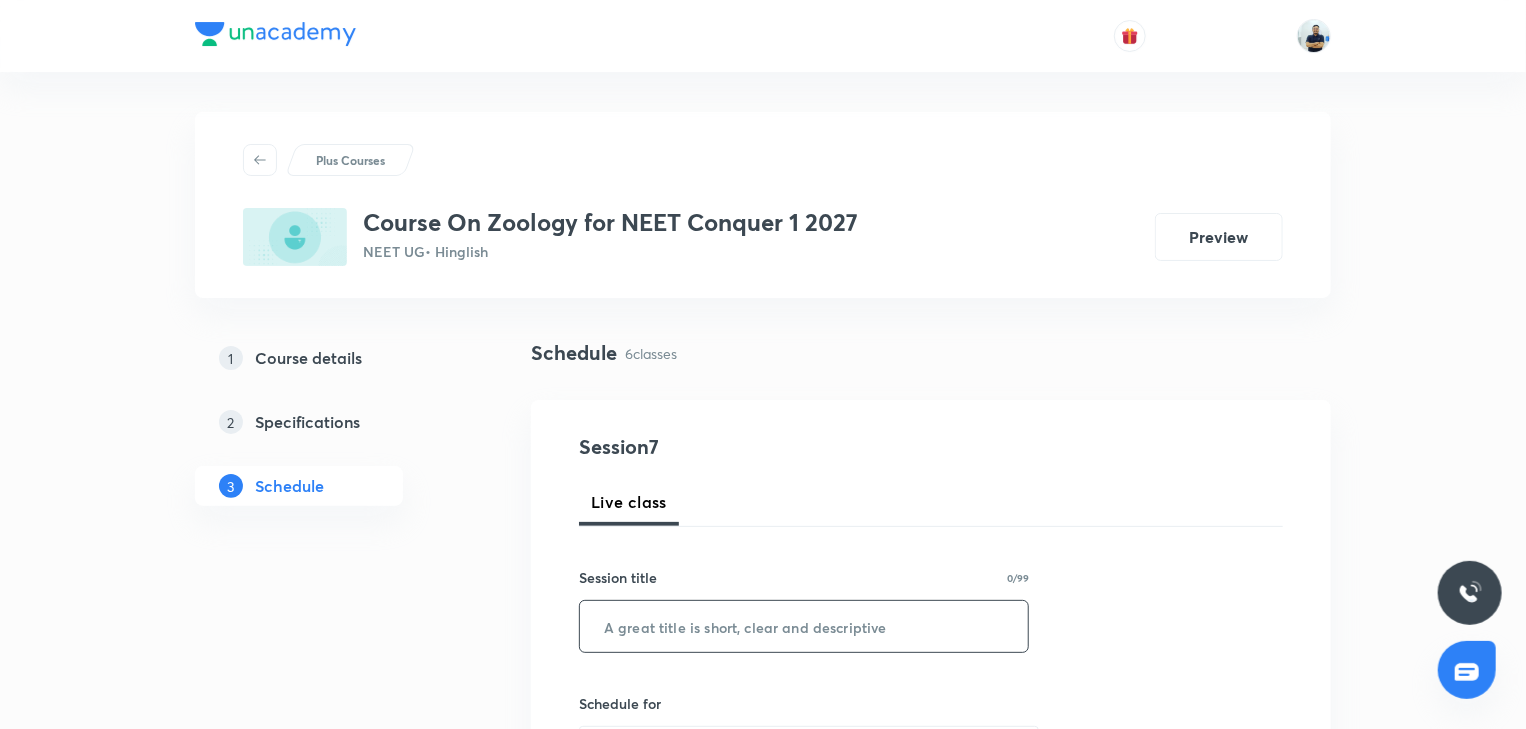 click at bounding box center [804, 626] 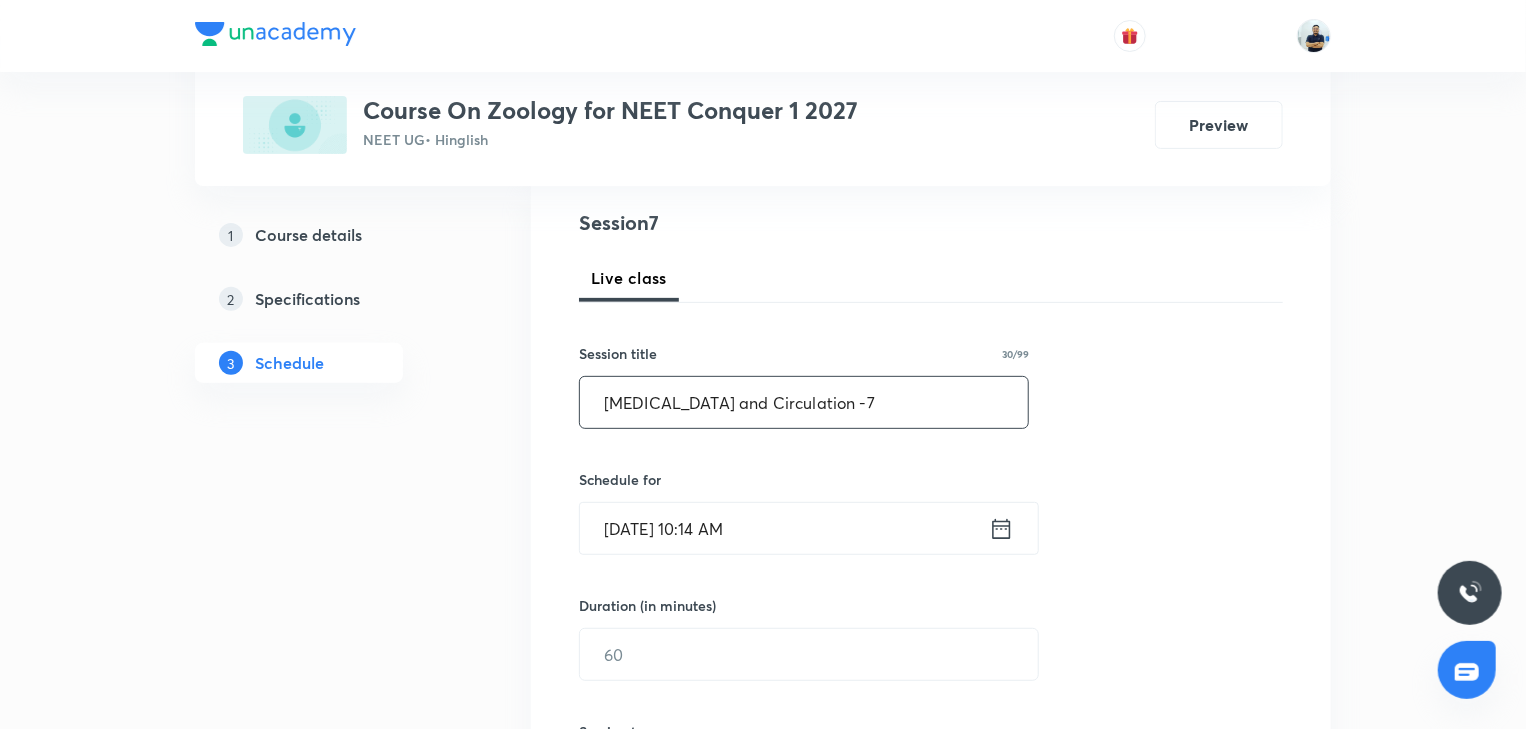scroll, scrollTop: 242, scrollLeft: 0, axis: vertical 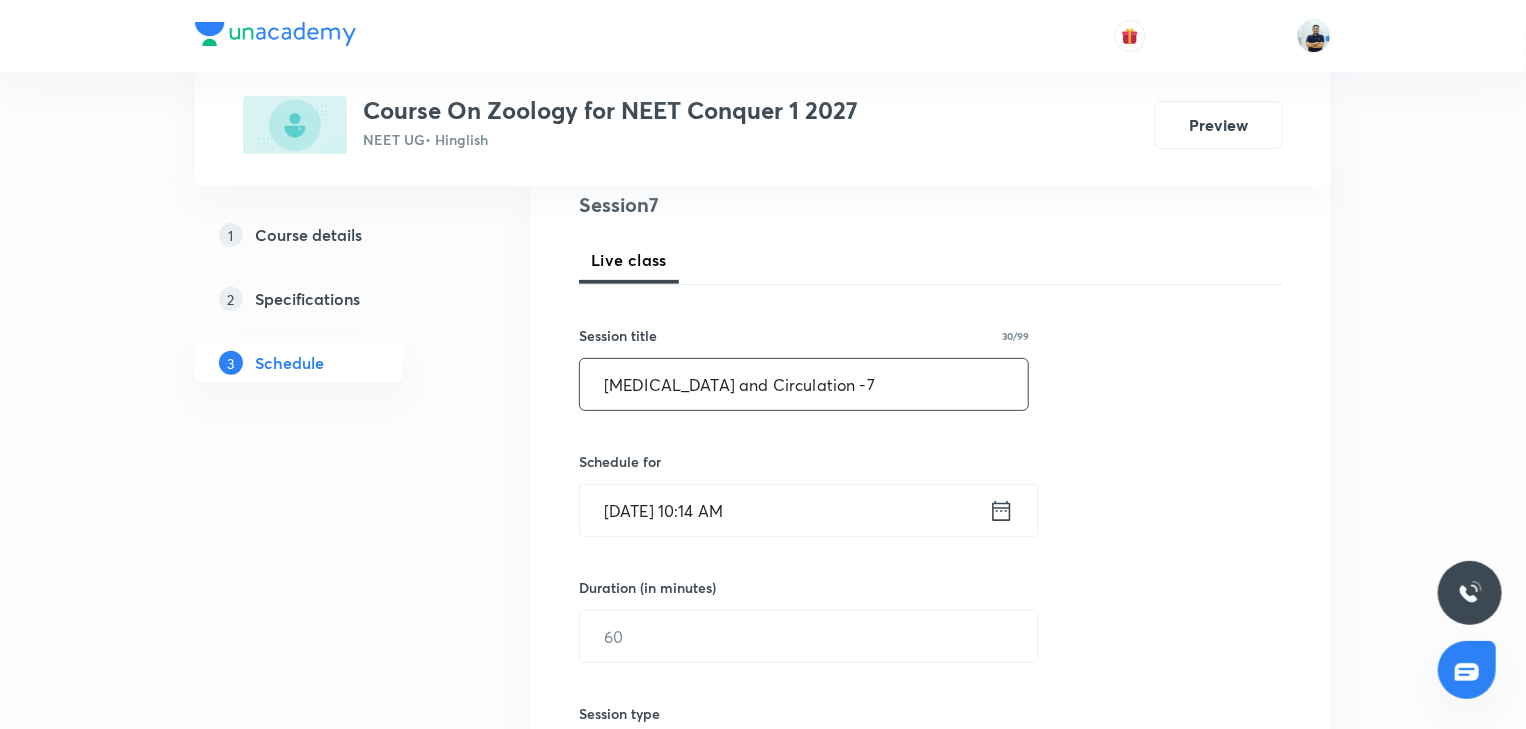 type on "[MEDICAL_DATA] and Circulation -7" 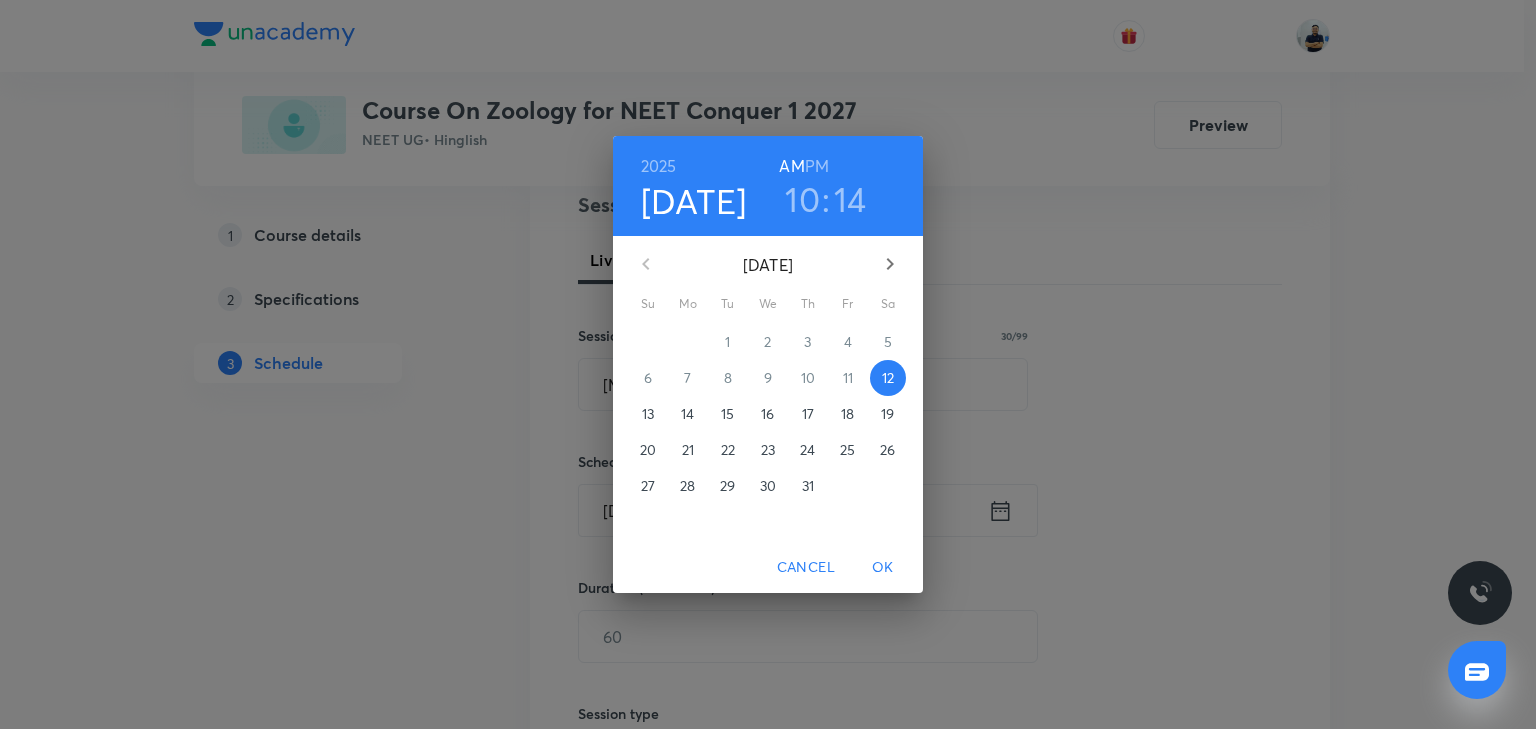 click on "PM" at bounding box center [817, 166] 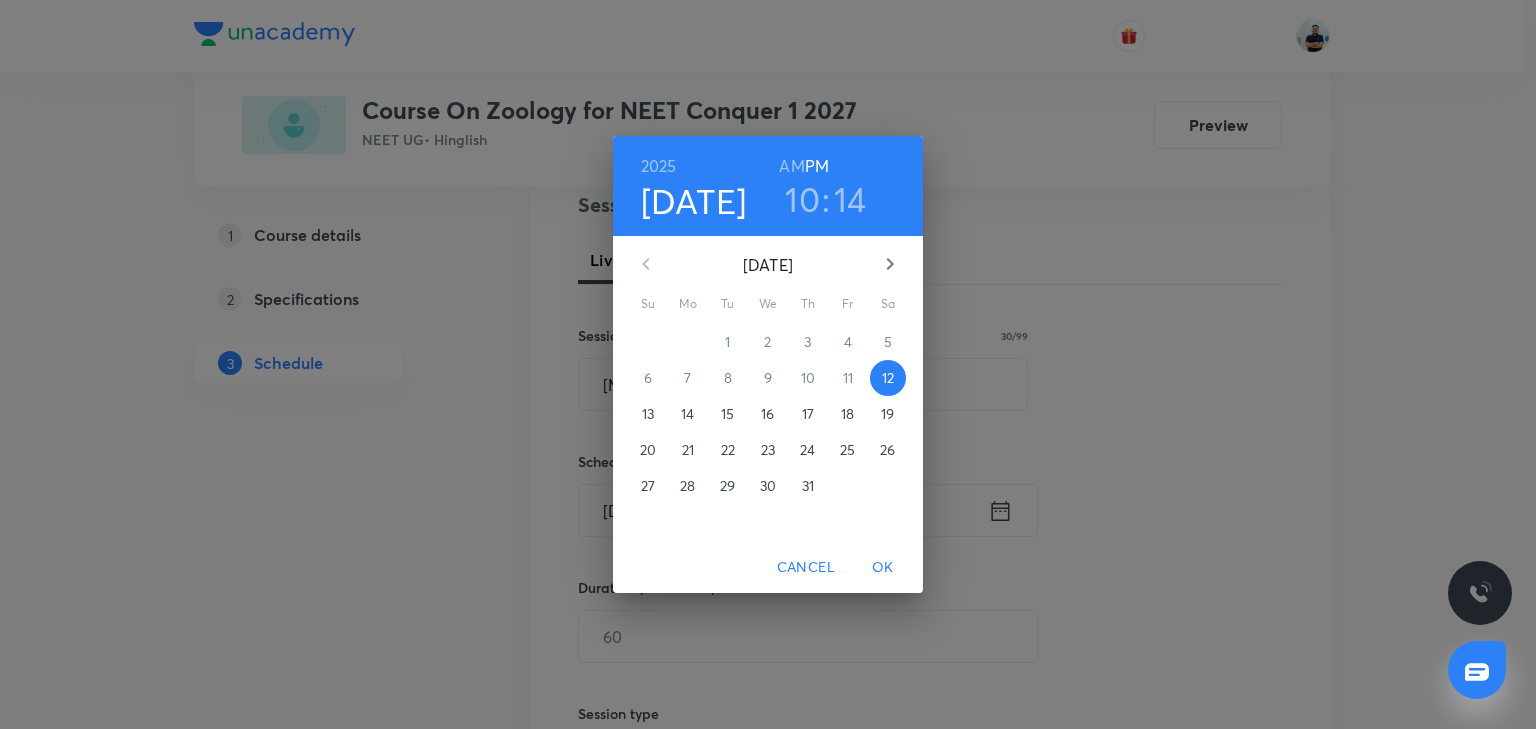 click on "10" at bounding box center (802, 199) 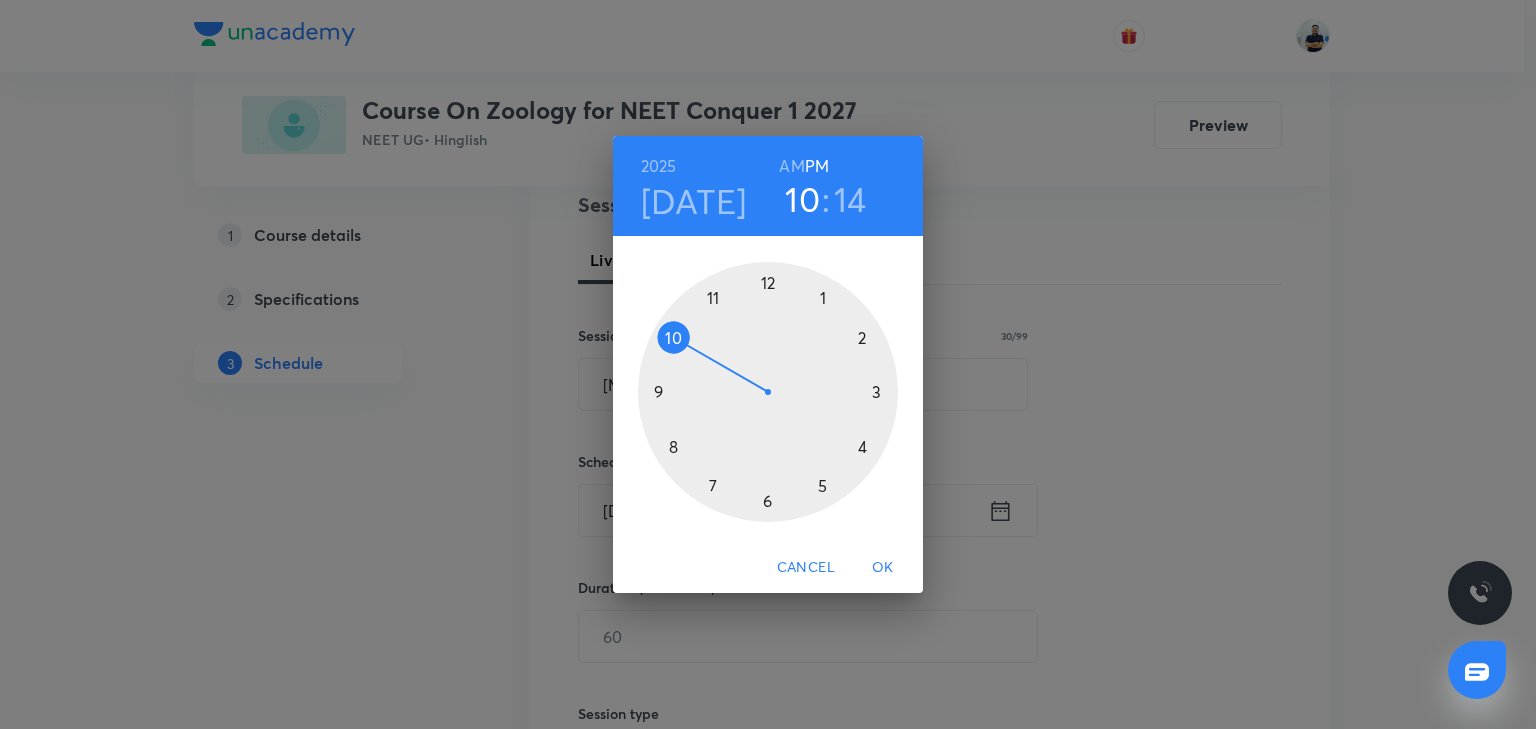 click at bounding box center [768, 392] 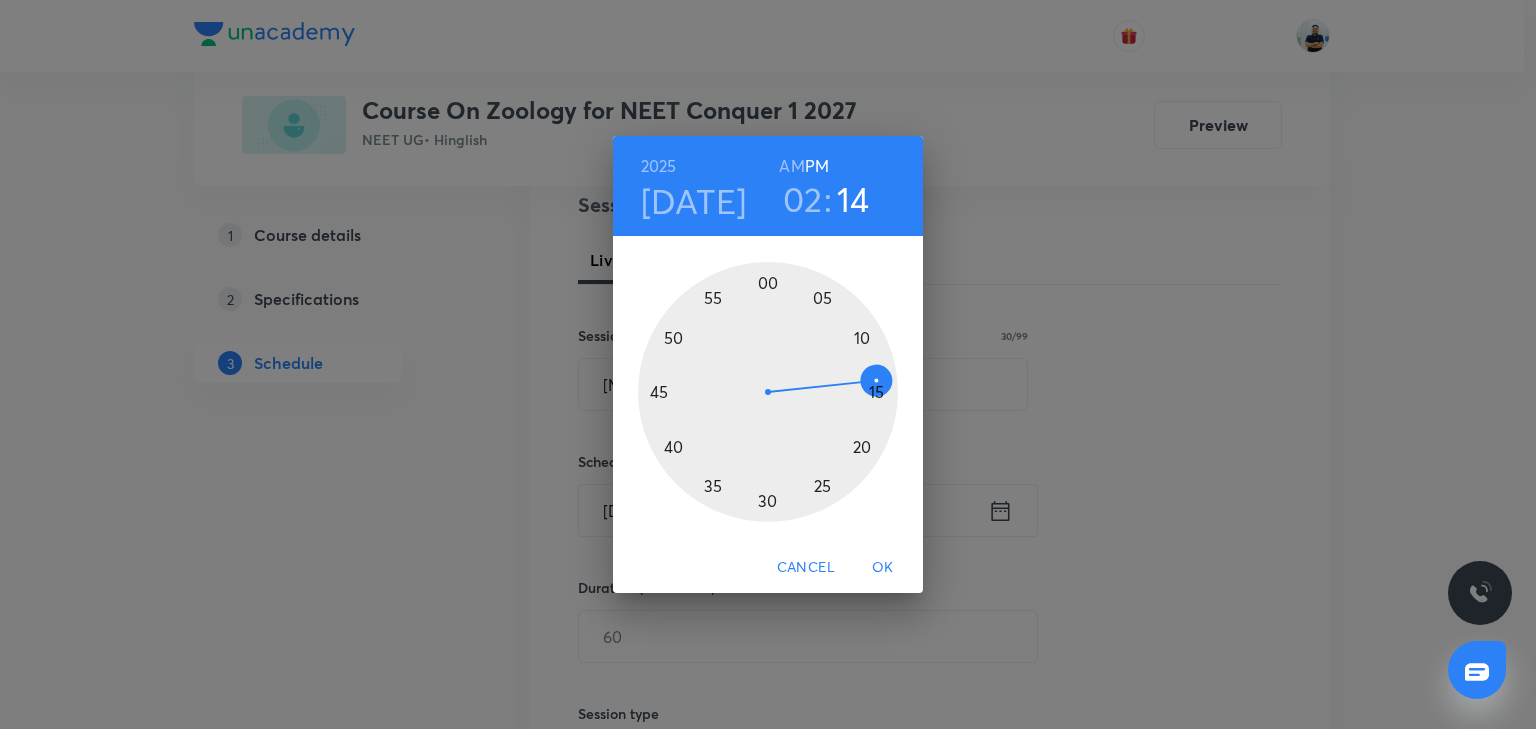 click at bounding box center [768, 392] 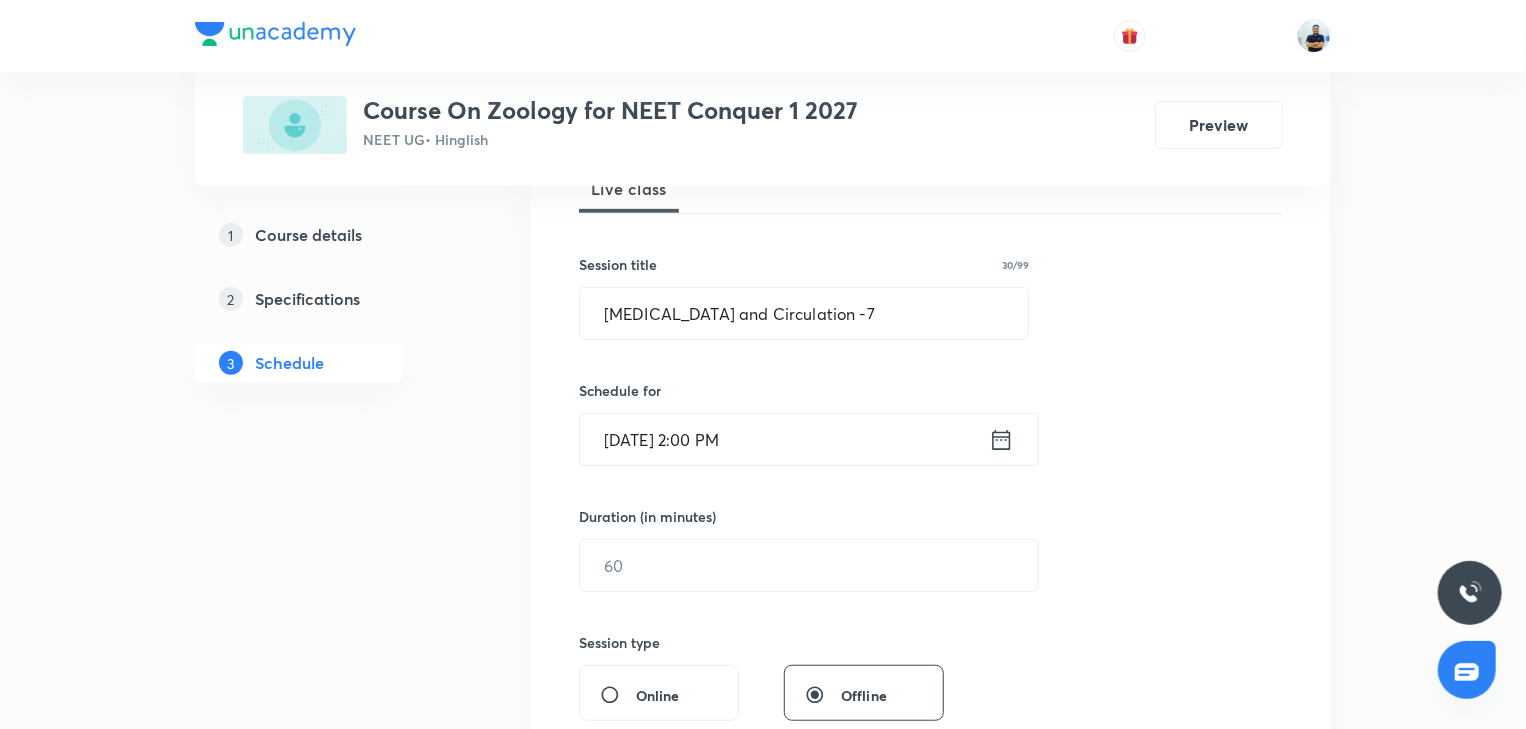 scroll, scrollTop: 317, scrollLeft: 0, axis: vertical 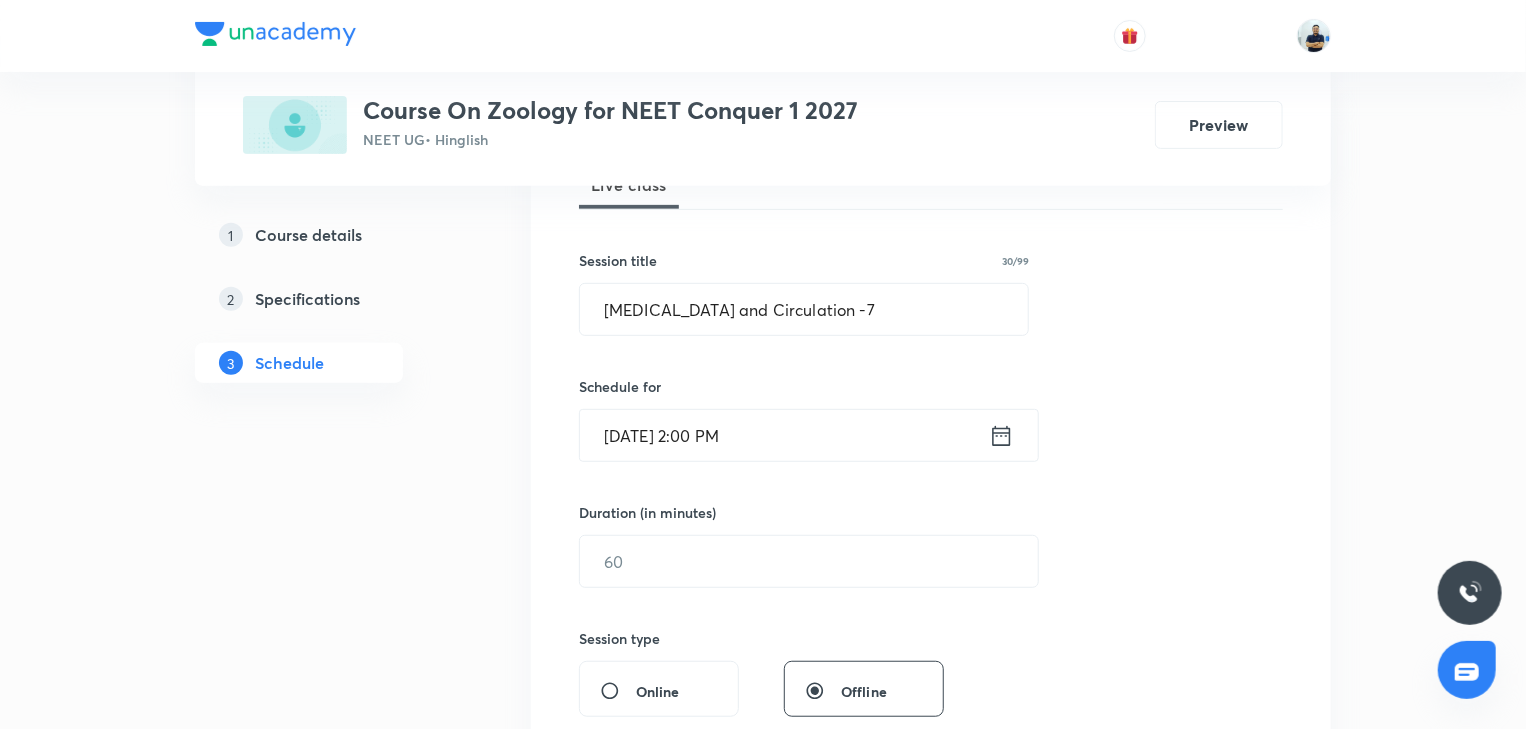 click on "Session  7 Live class Session title 30/99 [MEDICAL_DATA] and Circulation -7 ​ Schedule for [DATE] 2:00 PM ​ Duration (in minutes) ​   Session type Online Offline Room Select centre room Sub-concepts Select concepts that wil be covered in this session Add Cancel" at bounding box center (931, 584) 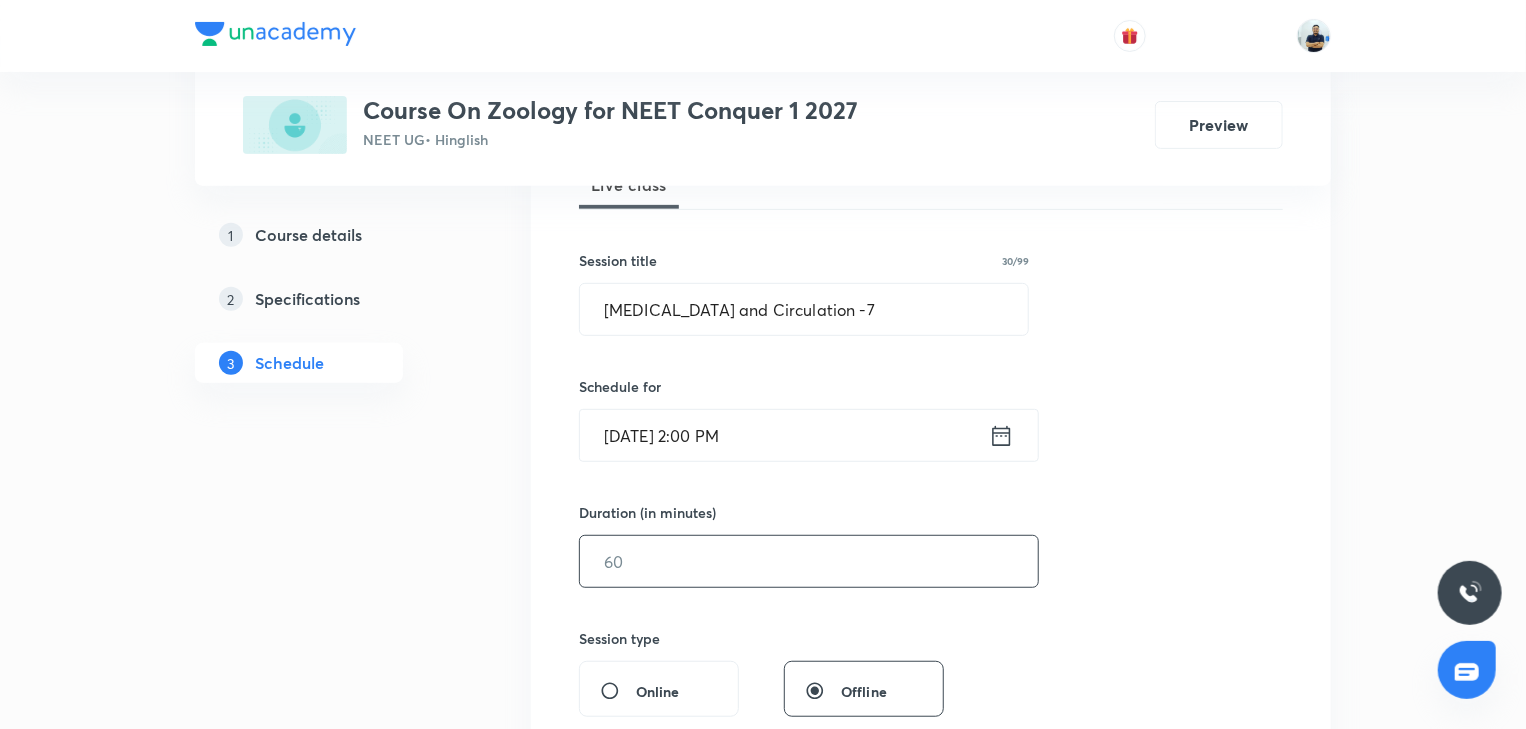 click at bounding box center (809, 561) 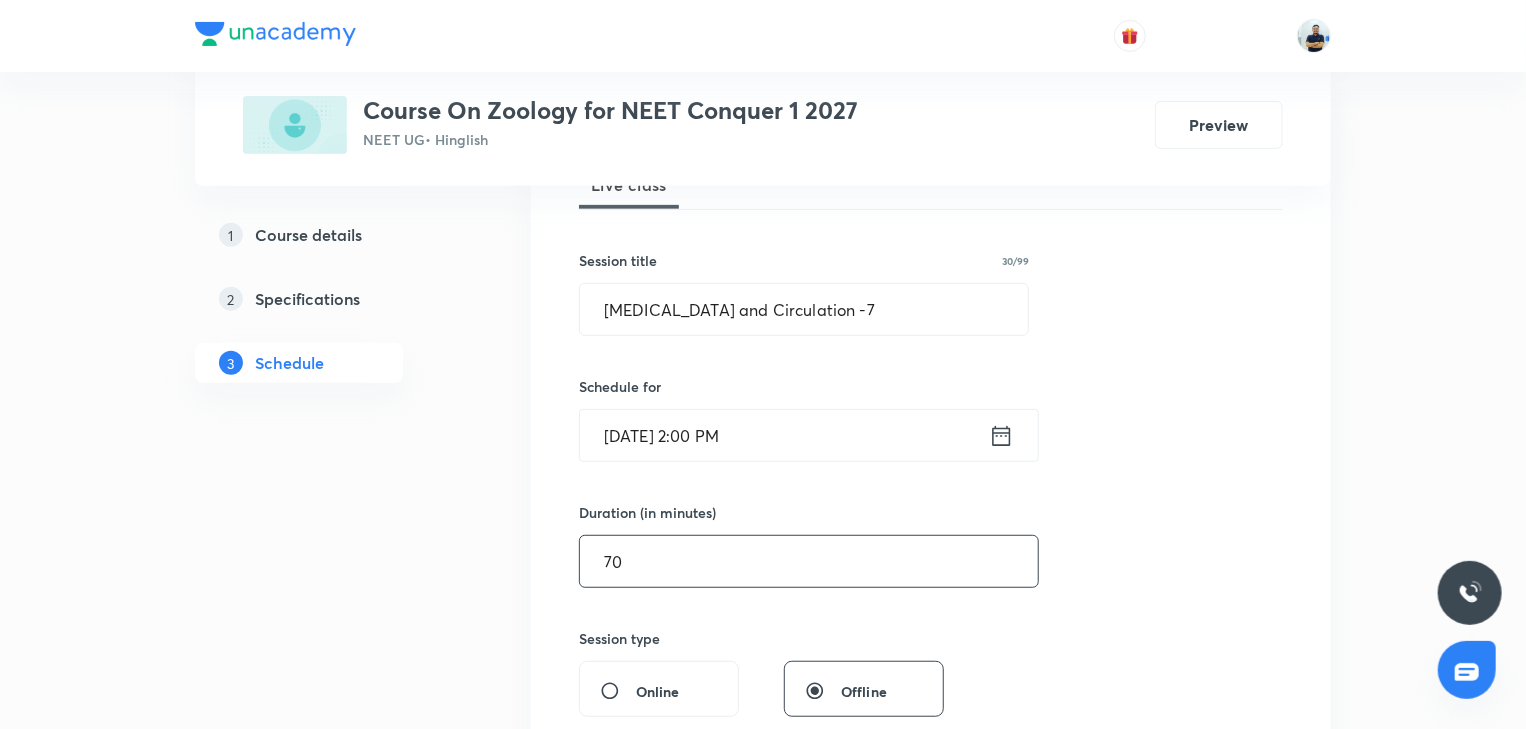 scroll, scrollTop: 877, scrollLeft: 0, axis: vertical 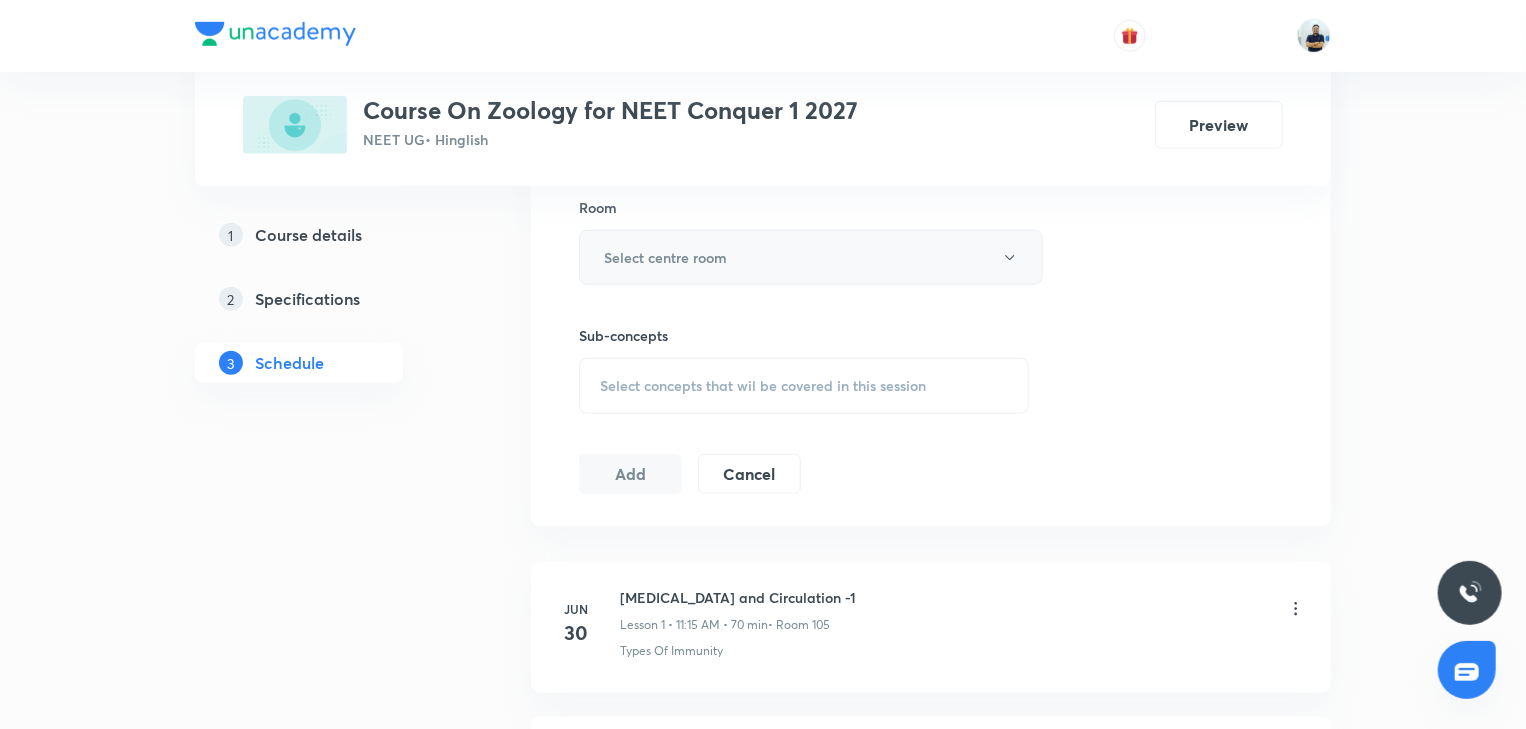 type on "70" 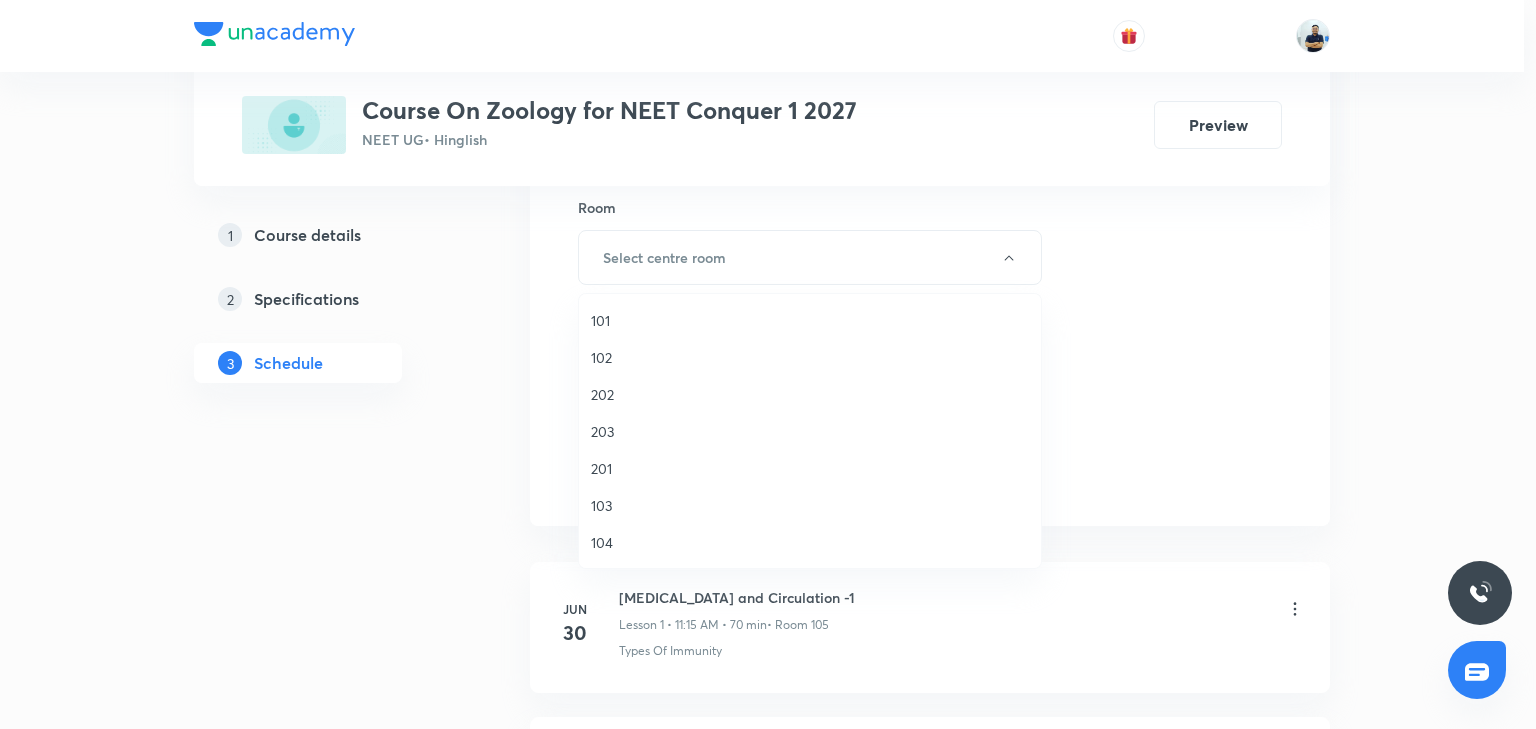click on "201" at bounding box center (810, 468) 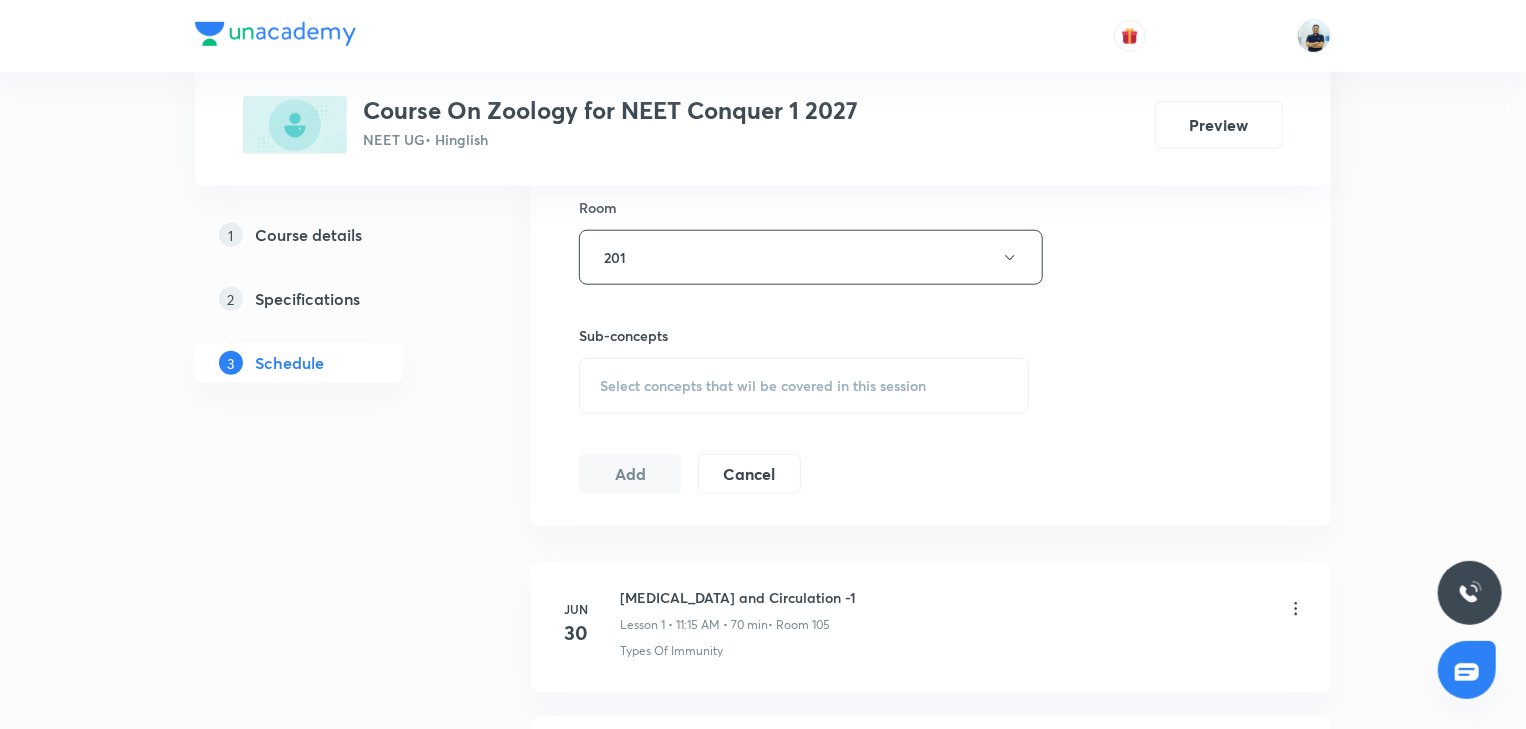 click on "Select concepts that wil be covered in this session" at bounding box center (763, 386) 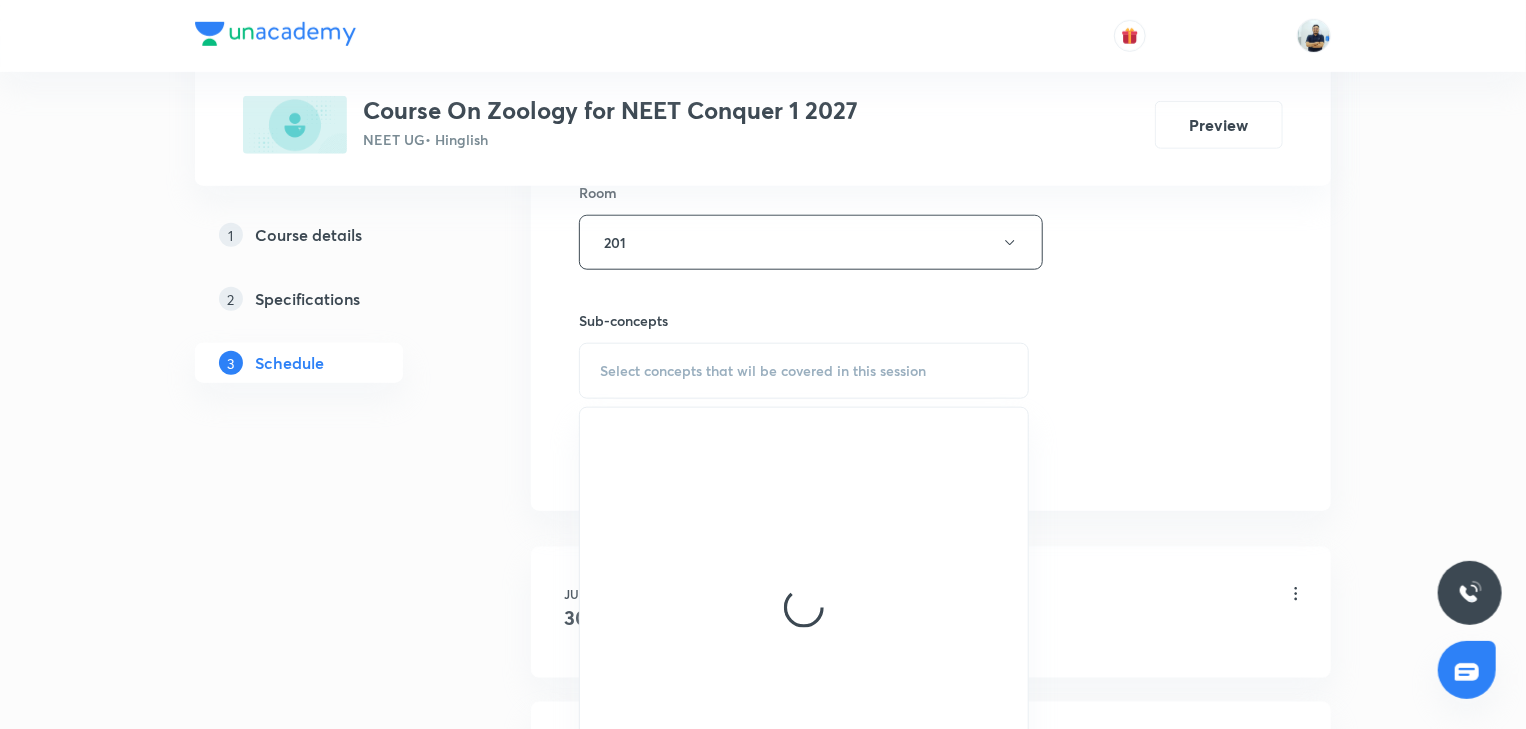 scroll, scrollTop: 896, scrollLeft: 0, axis: vertical 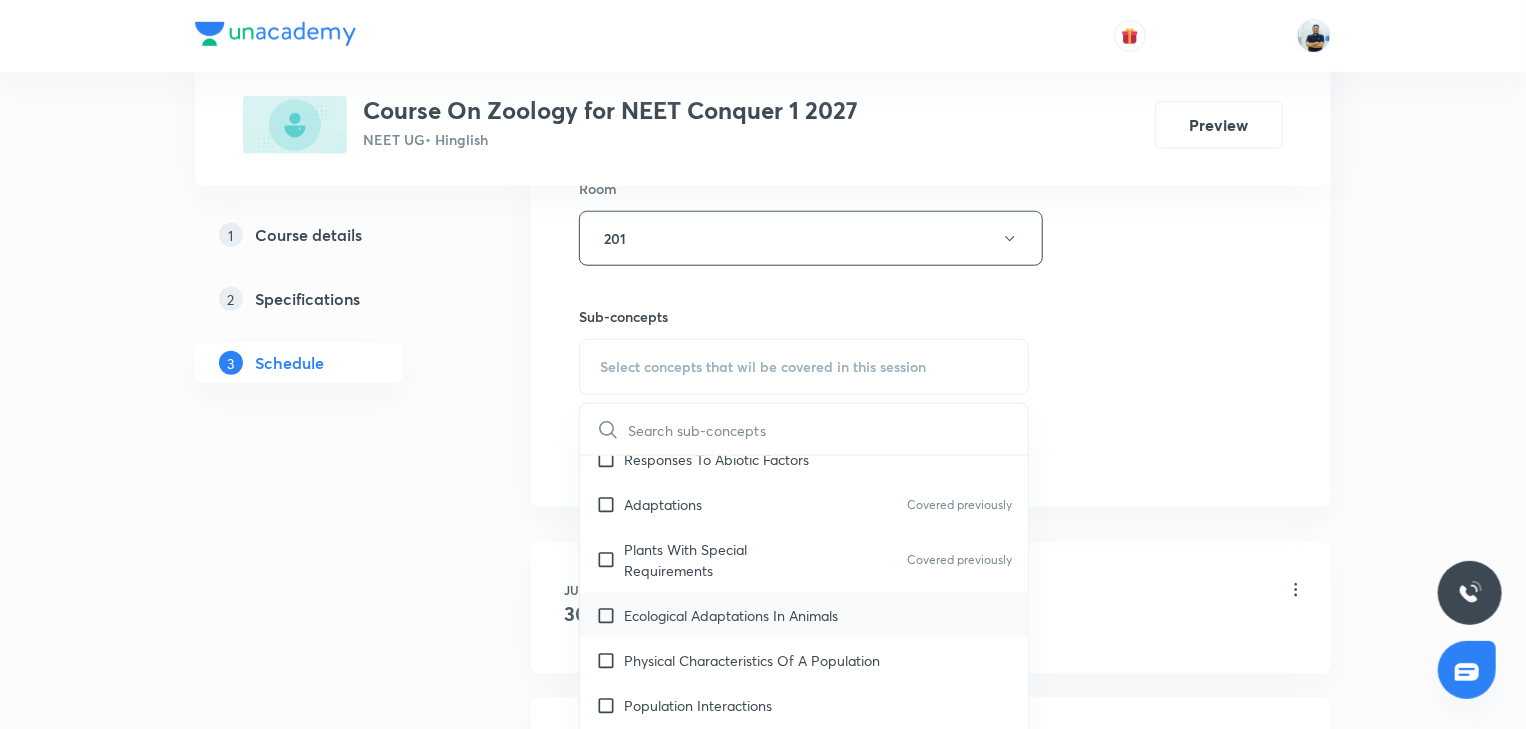 click on "Ecological Adaptations In Animals" at bounding box center [804, 615] 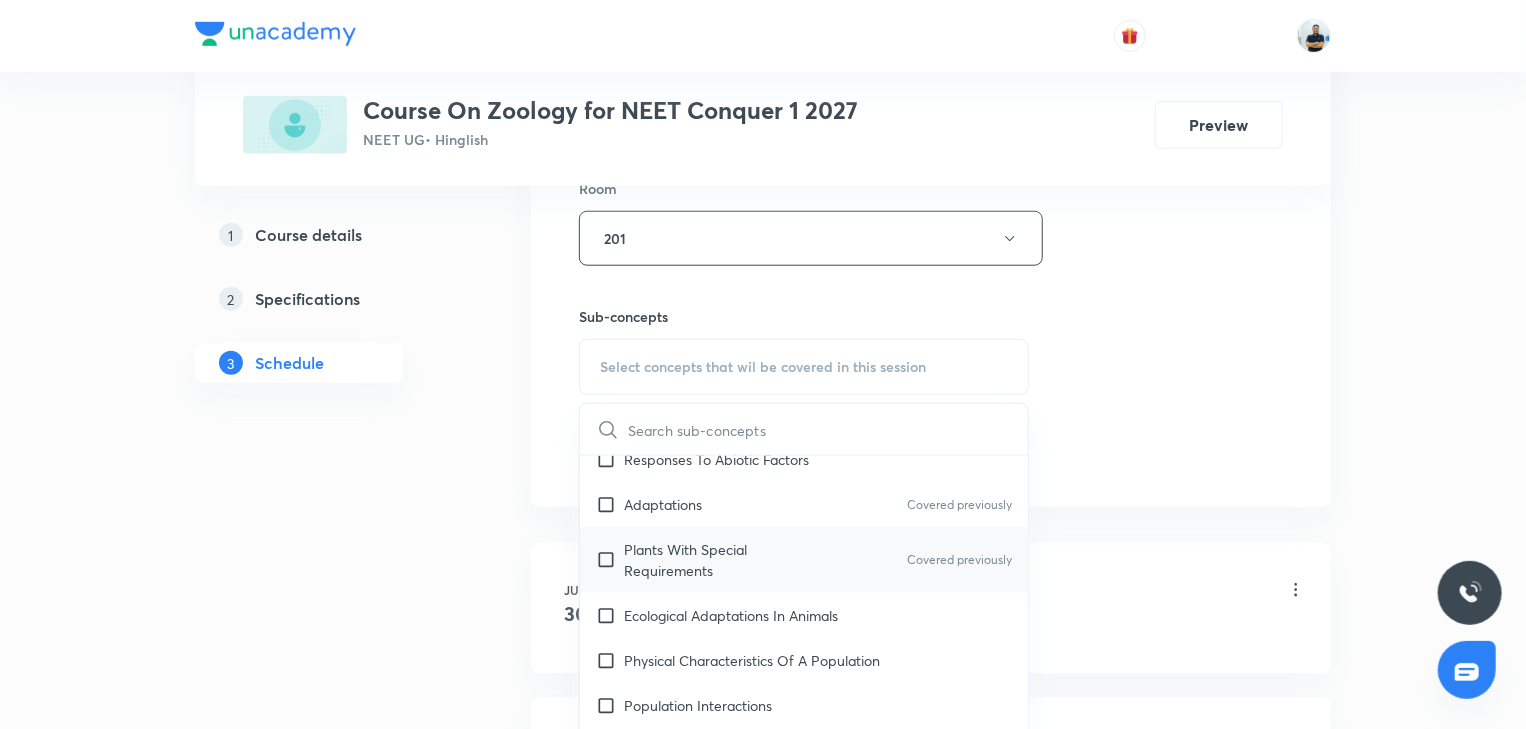 checkbox on "true" 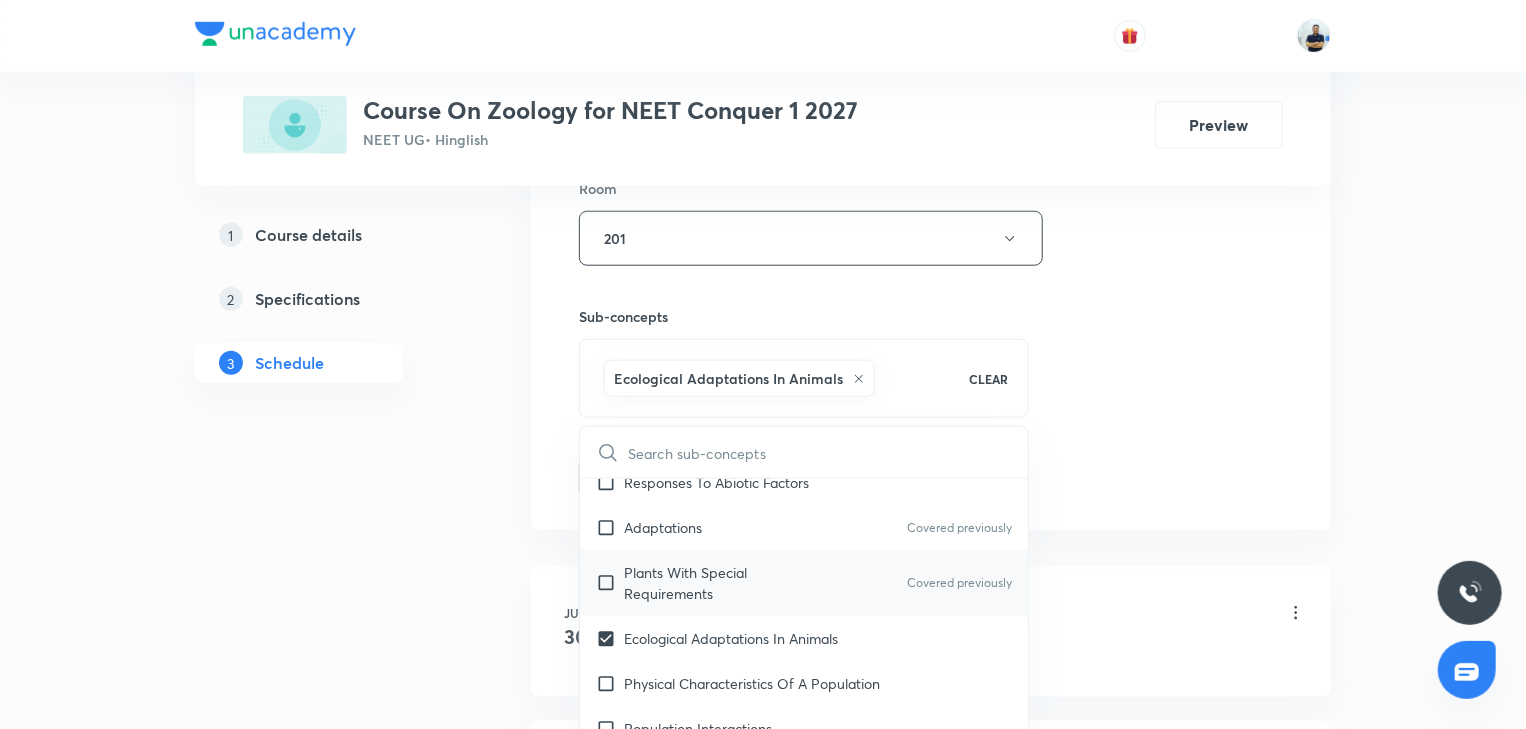 click on "Plants With Special Requirements" at bounding box center (725, 583) 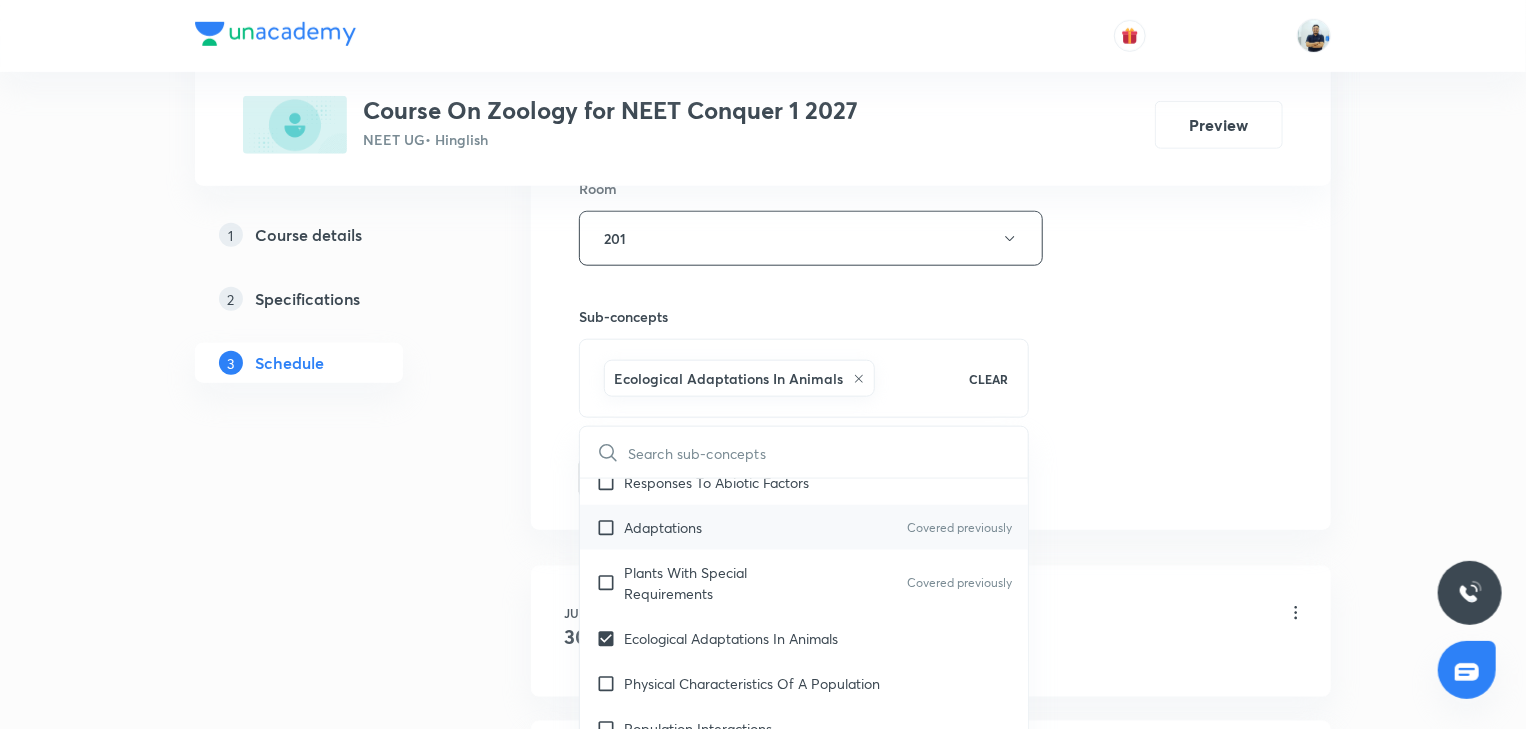 checkbox on "true" 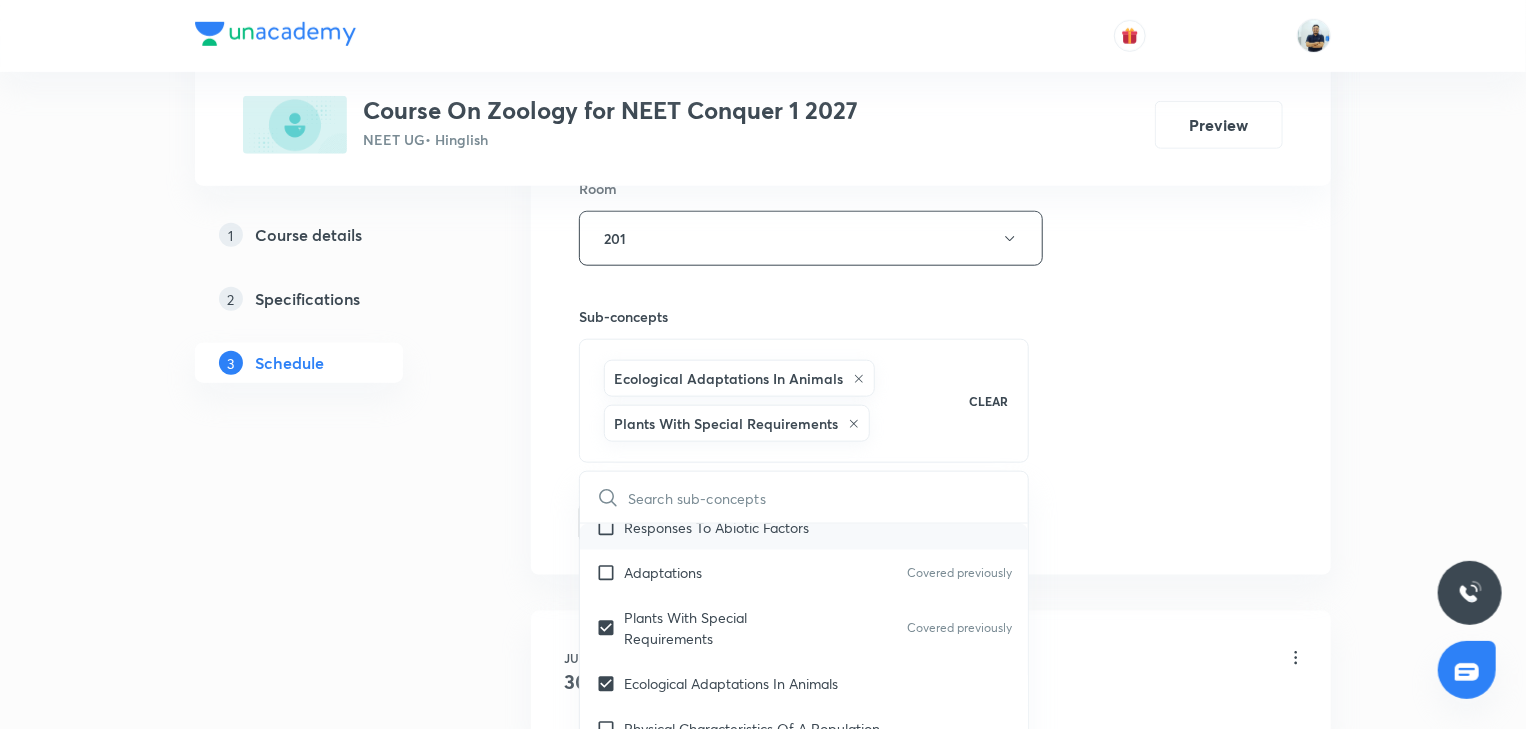 click on "Responses To Abiotic Factors" at bounding box center (804, 527) 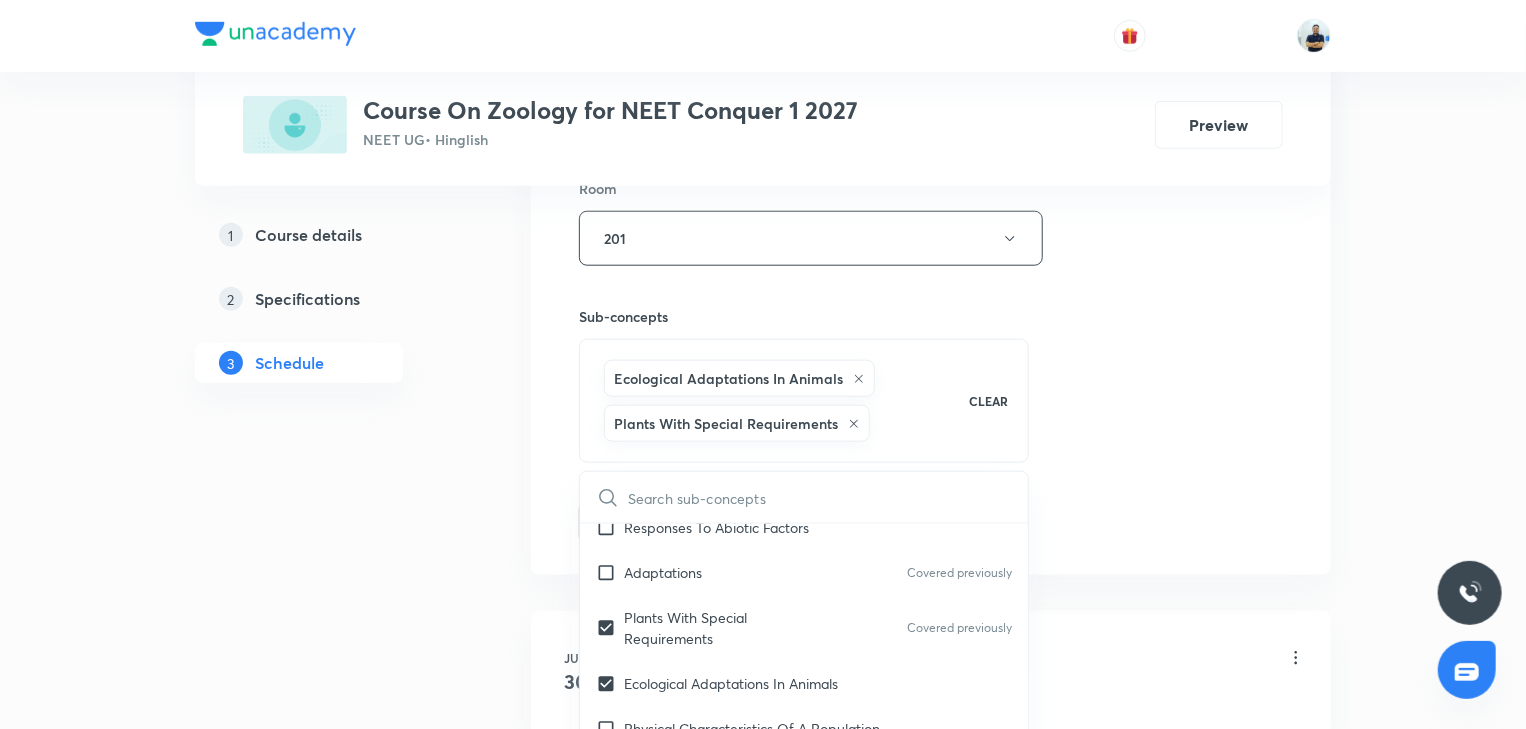 checkbox on "true" 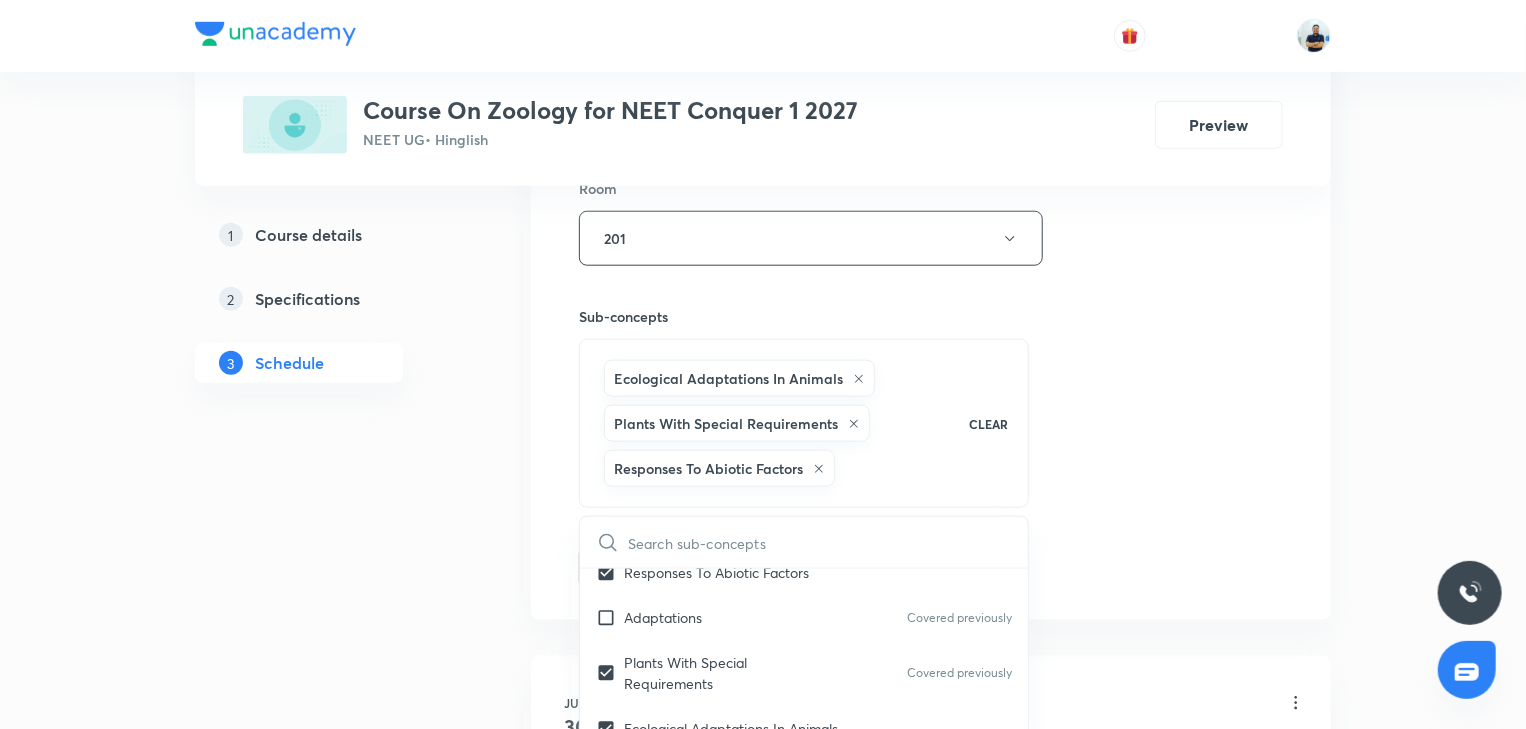 click on "Session  7 Live class Session title 30/99 Body fluids and Circulation -7 ​ Schedule for Jul 12, 2025, 2:00 PM ​ Duration (in minutes) 70 ​   Session type Online Offline Room 201 Sub-concepts Ecological Adaptations In Animals Plants With Special Requirements Responses To Abiotic Factors CLEAR ​ Human Health & Diseases Common Diseases In Humans Immunity Types Of Immunity Covered previously Drugs And Alcohol Abuse Strategies of Enhancement Animal Husbandry Plant Breeding Single Cell Proteins Tissue Culture Microbes in Human Welfare Microbes In Human Welfare Principles & Processes Biotechnology : Principles And Processes Covered previously Applications Biotechnological Applications In Agriculture Biotechnological Applications In Medicine Transgenic Animals Ethical Issues Industrial Biotechnology Biosafety Issues Organisms & Populations Major Biomes Major Abiotic Factors Responses To Abiotic Factors Adaptations Covered previously Plants With Special Requirements Covered previously Population Interactions" at bounding box center (931, 62) 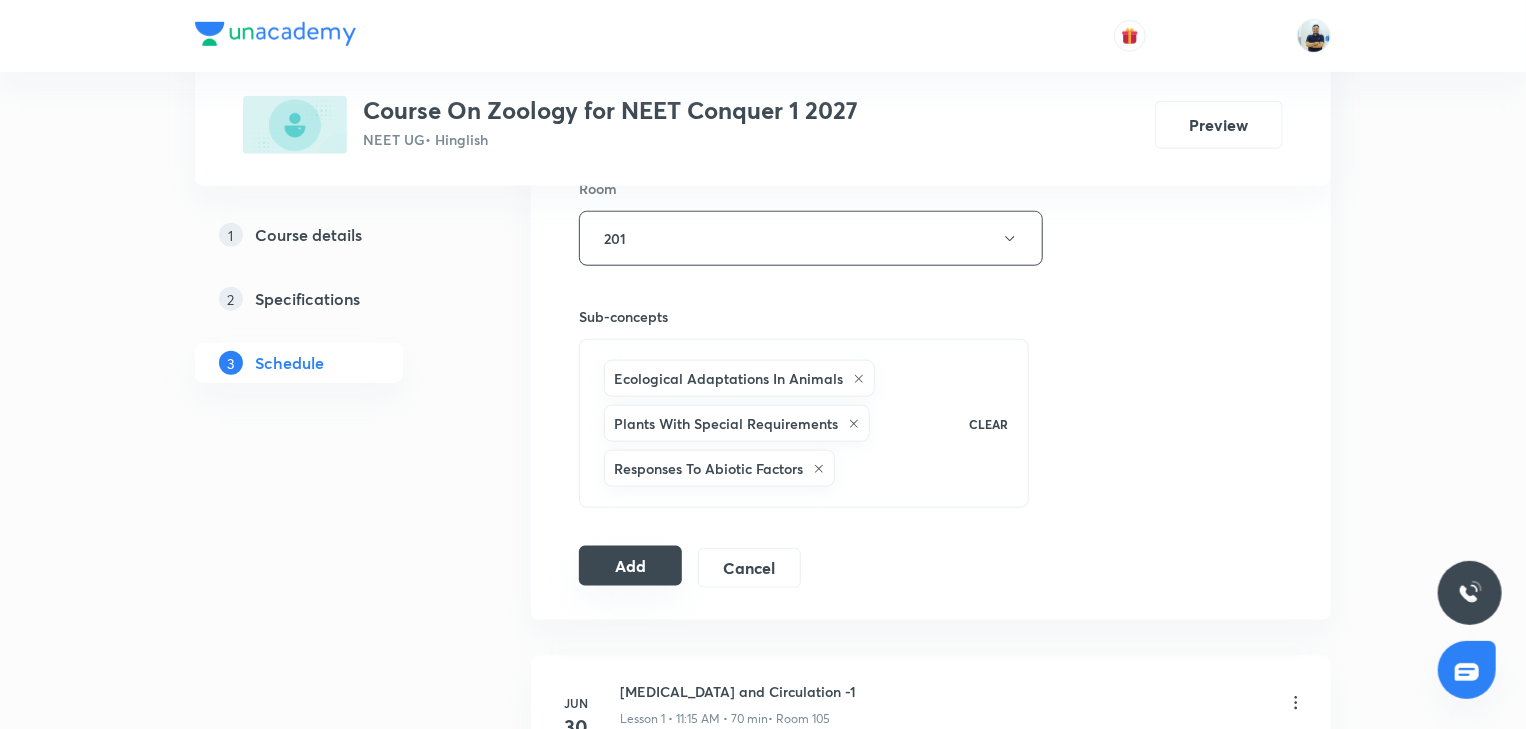 drag, startPoint x: 651, startPoint y: 566, endPoint x: 616, endPoint y: 554, distance: 37 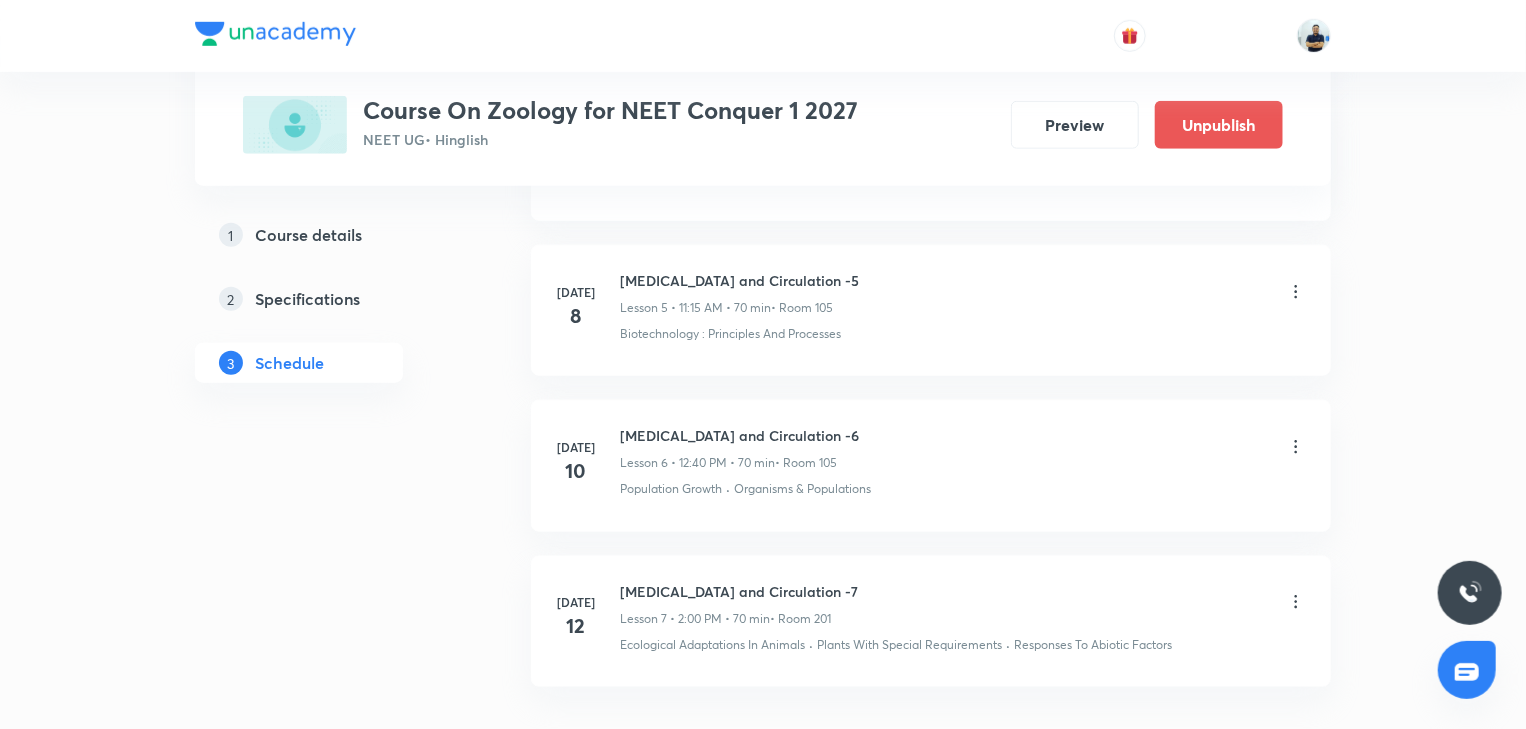 scroll, scrollTop: 884, scrollLeft: 0, axis: vertical 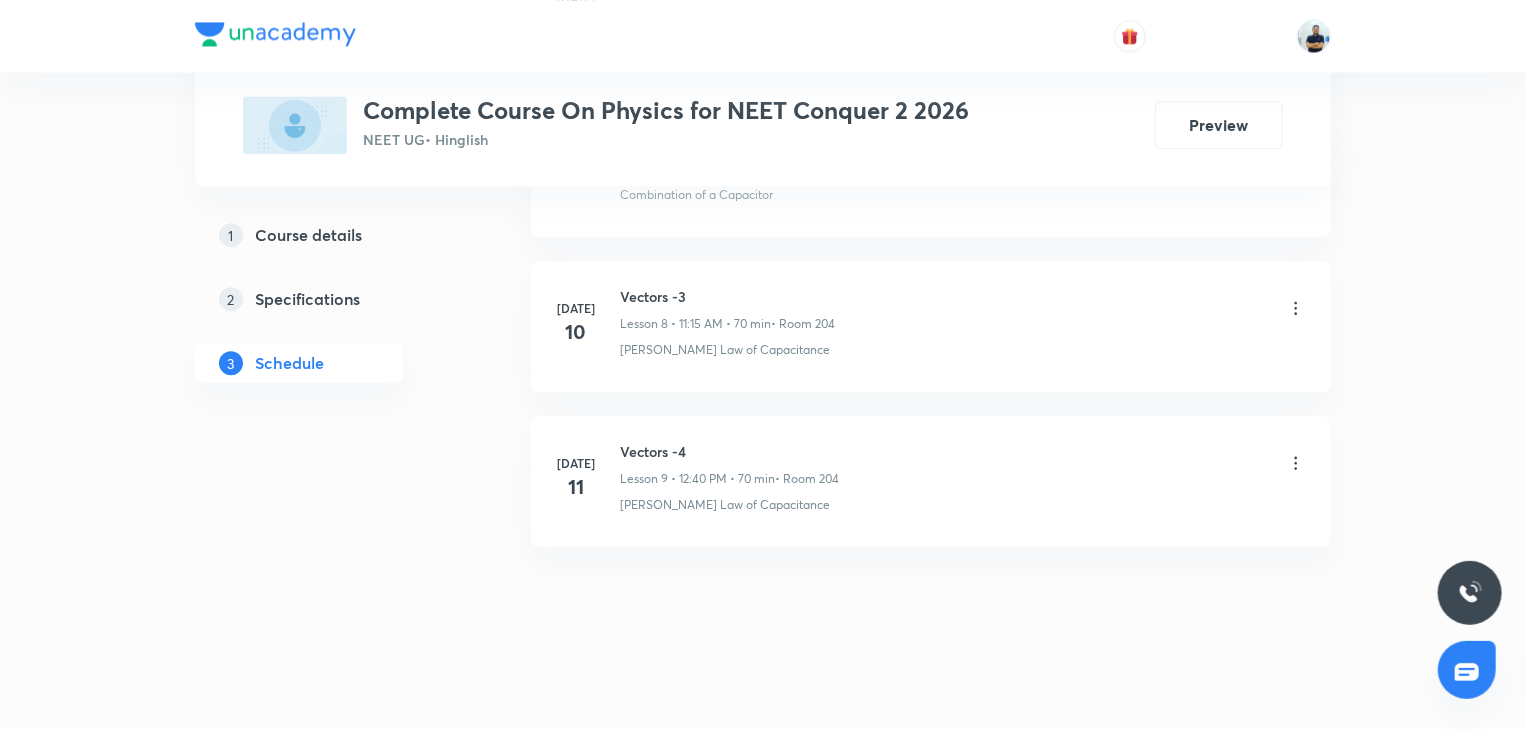 click on "Vectors -4" at bounding box center (729, 451) 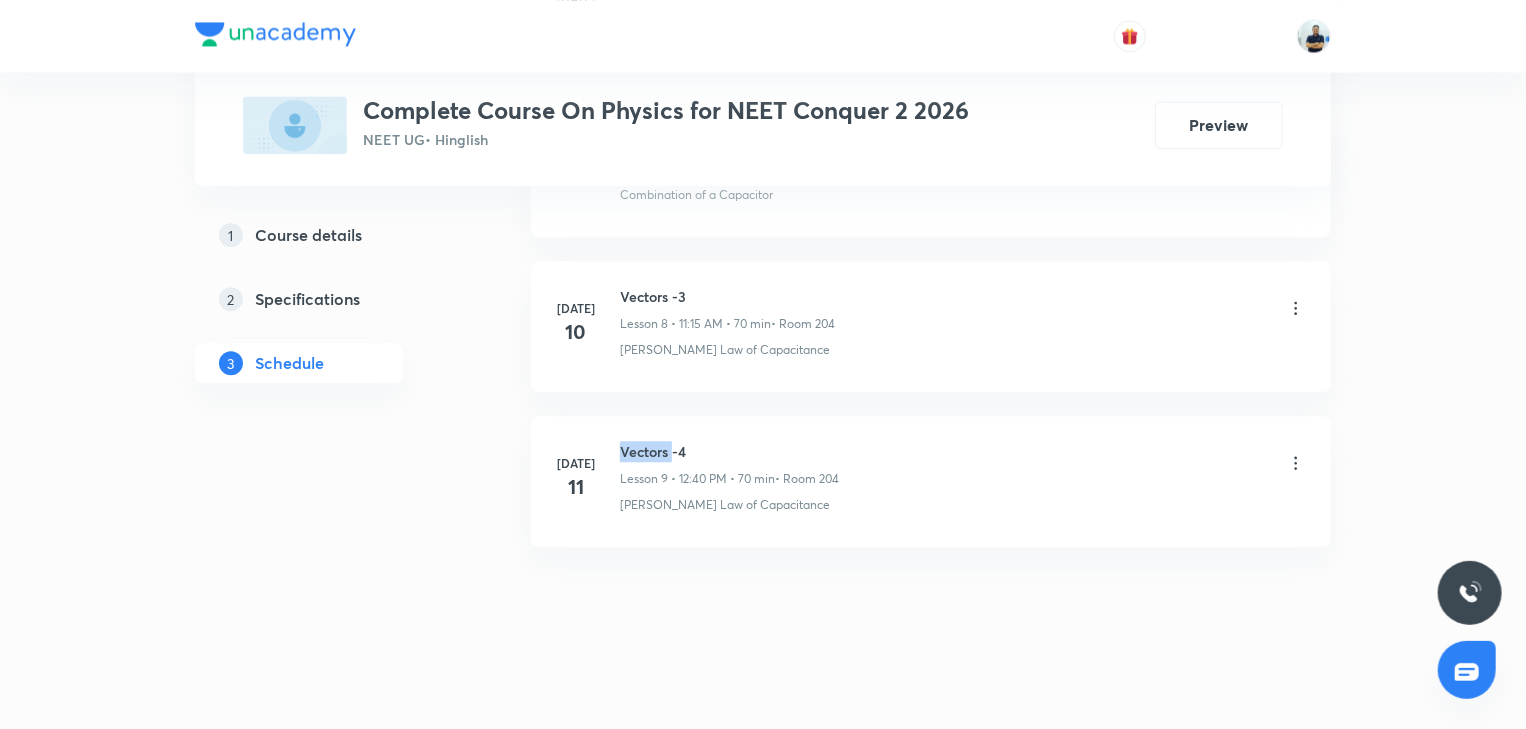 click on "Vectors -4" at bounding box center (729, 451) 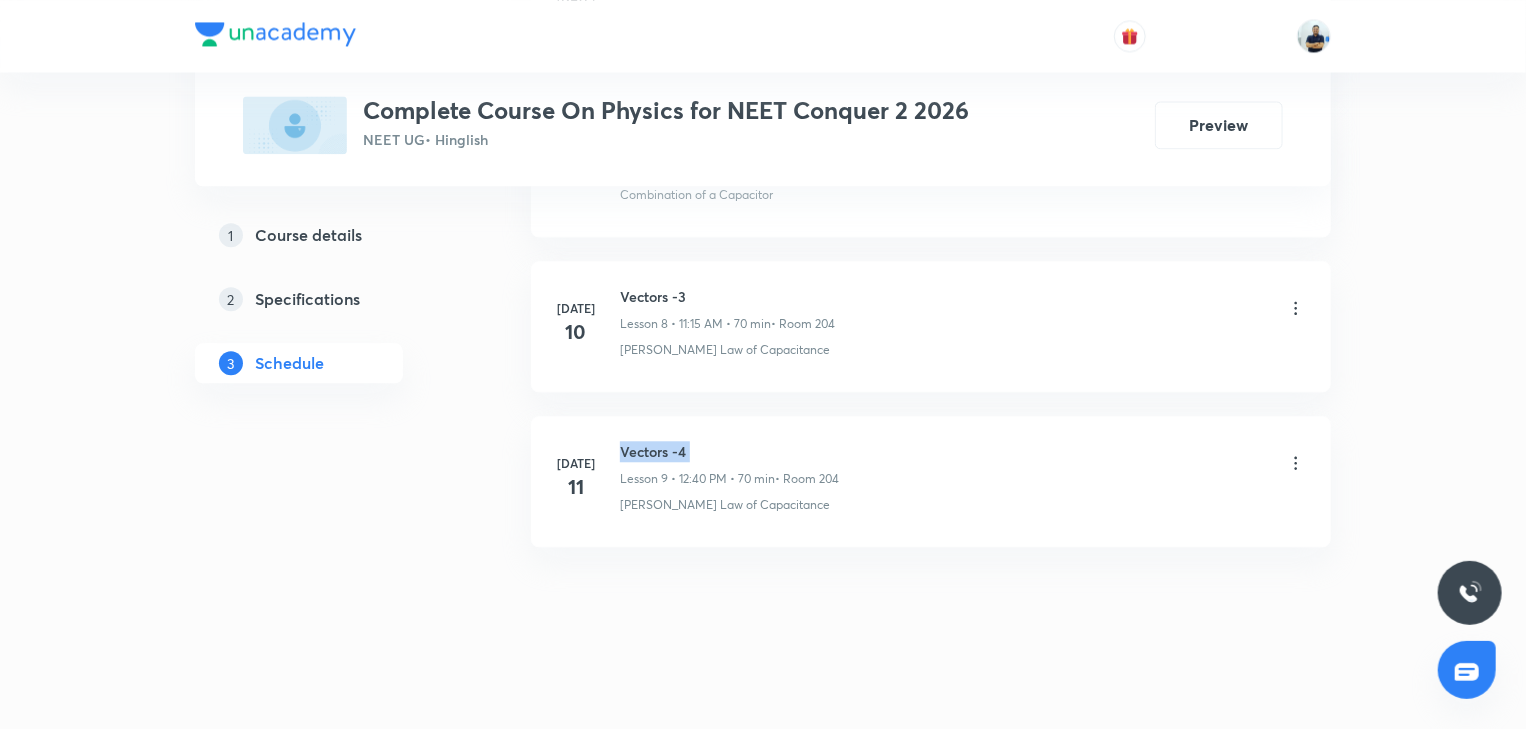 click on "Vectors -4" at bounding box center (729, 451) 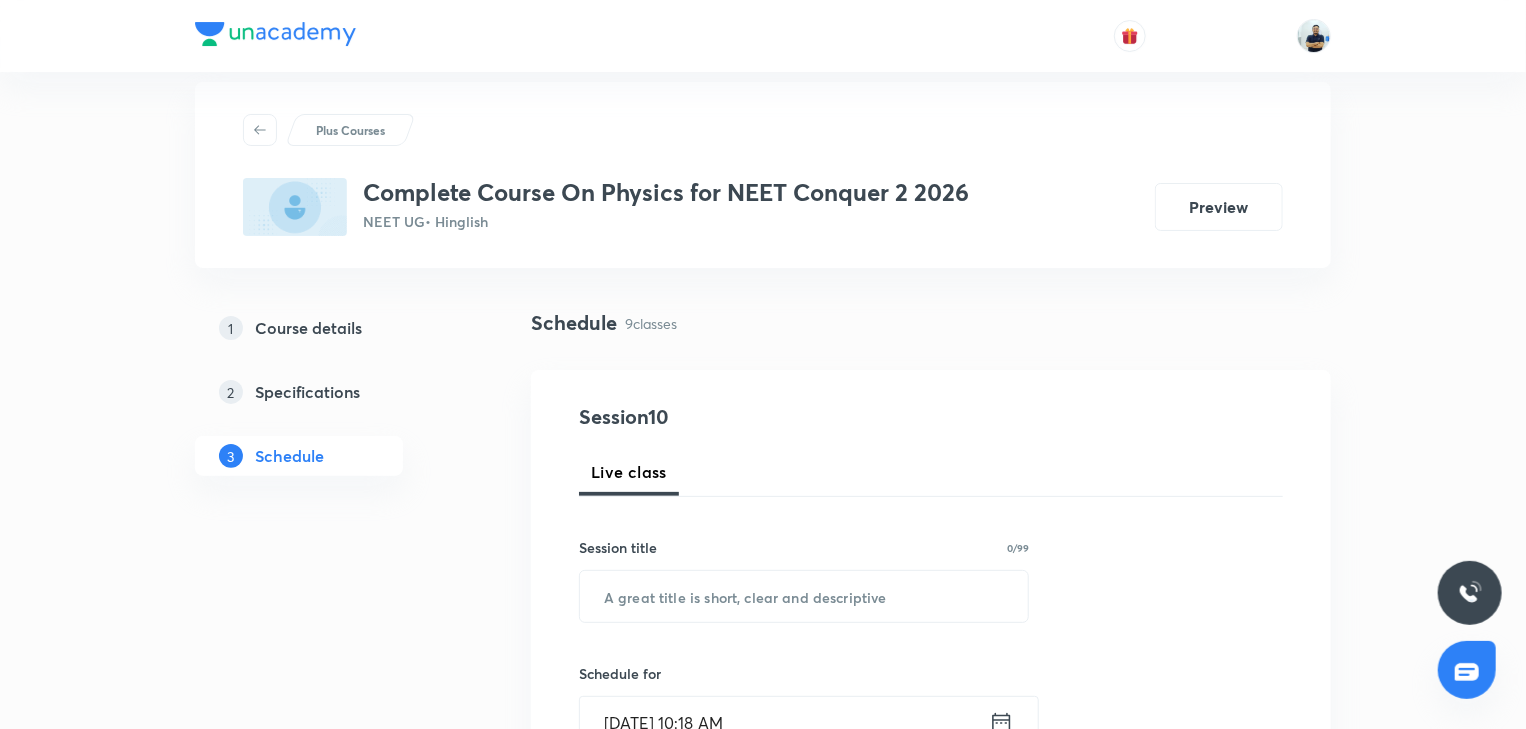 scroll, scrollTop: 0, scrollLeft: 0, axis: both 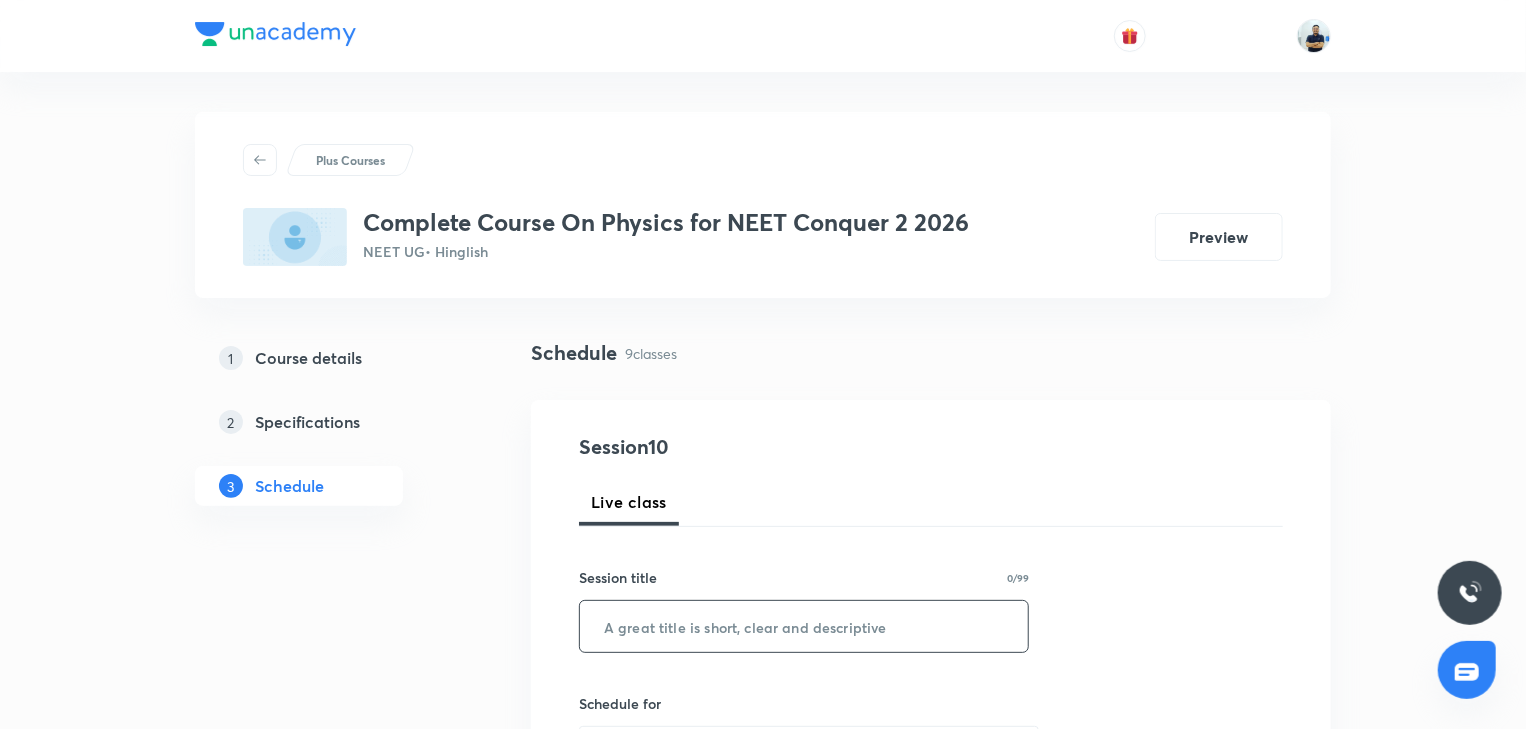 click at bounding box center [804, 626] 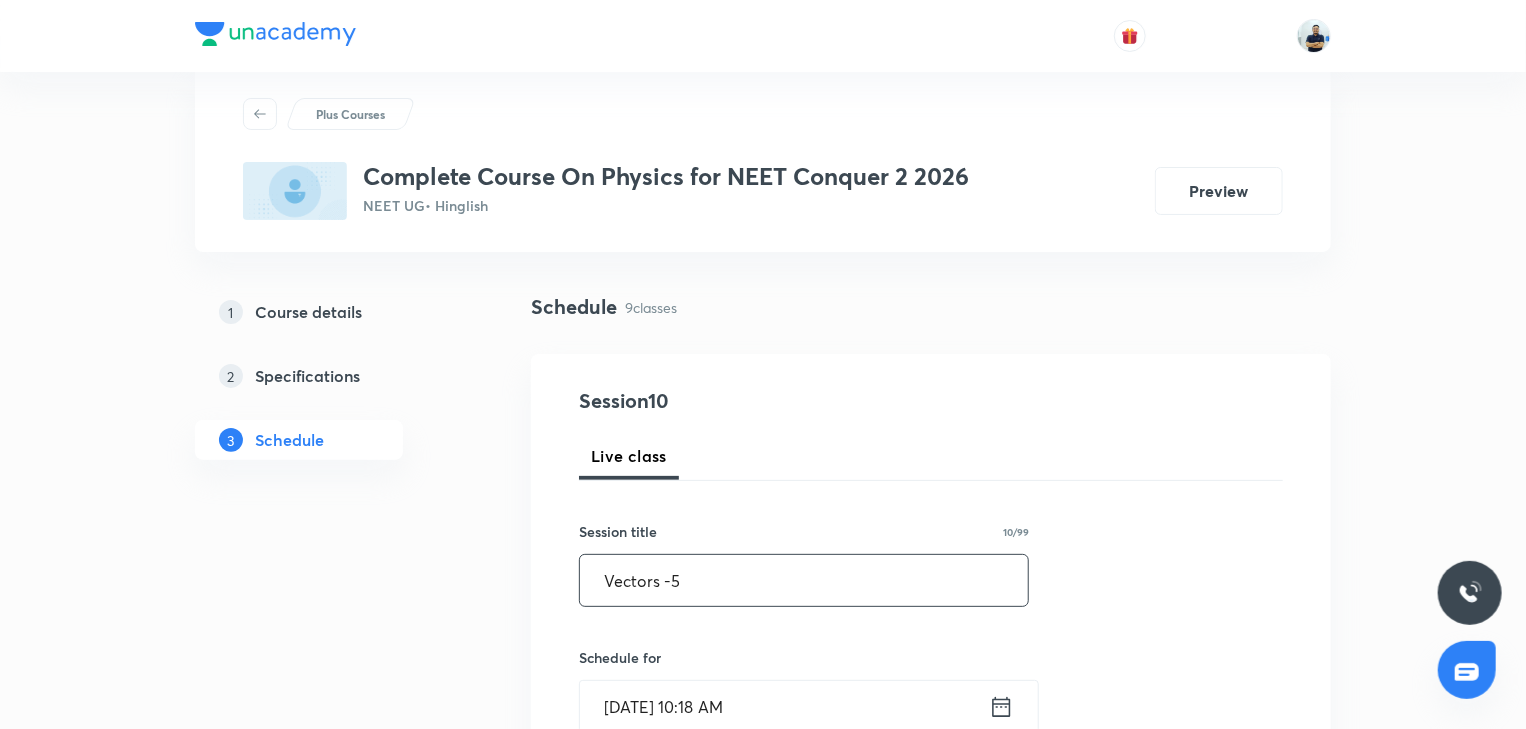 scroll, scrollTop: 130, scrollLeft: 0, axis: vertical 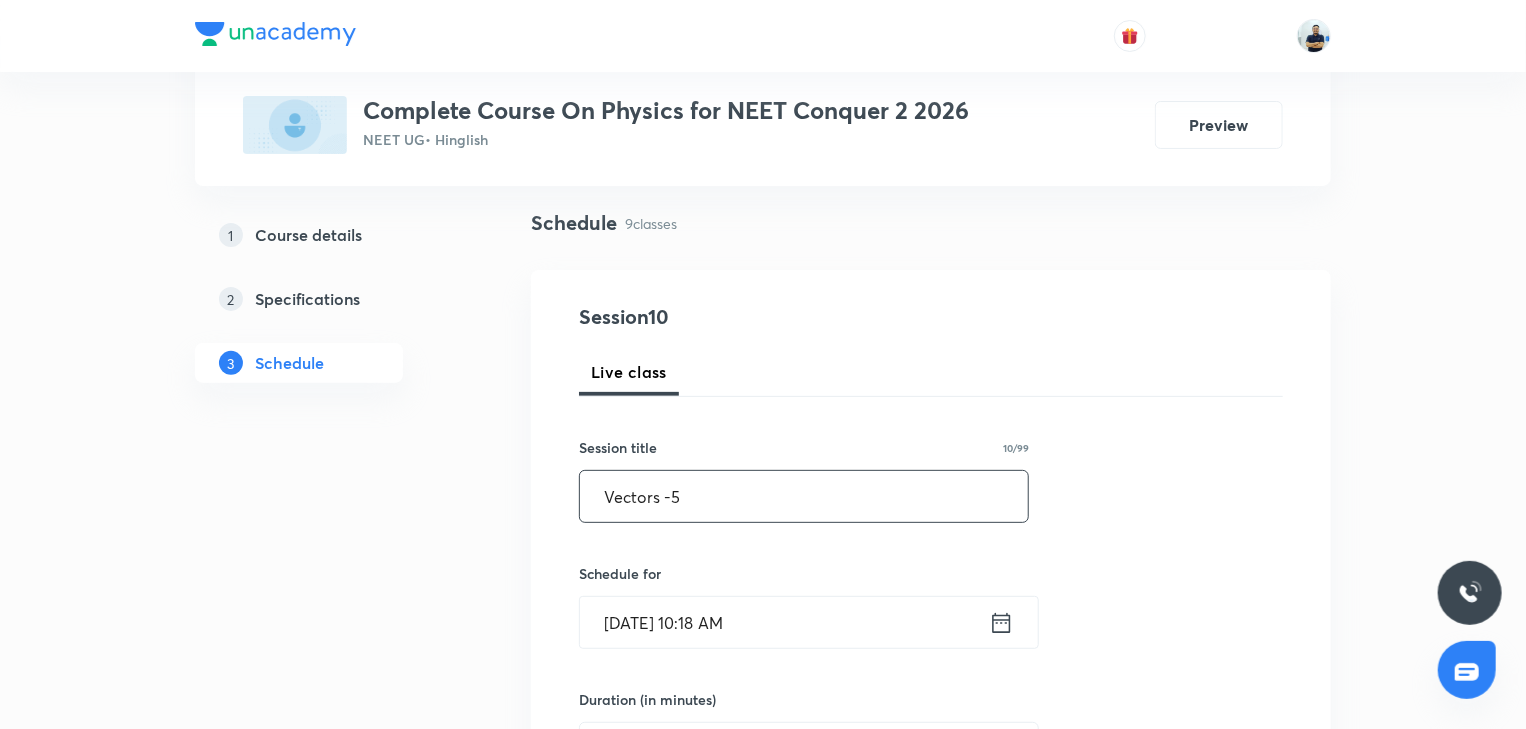 type on "Vectors -5" 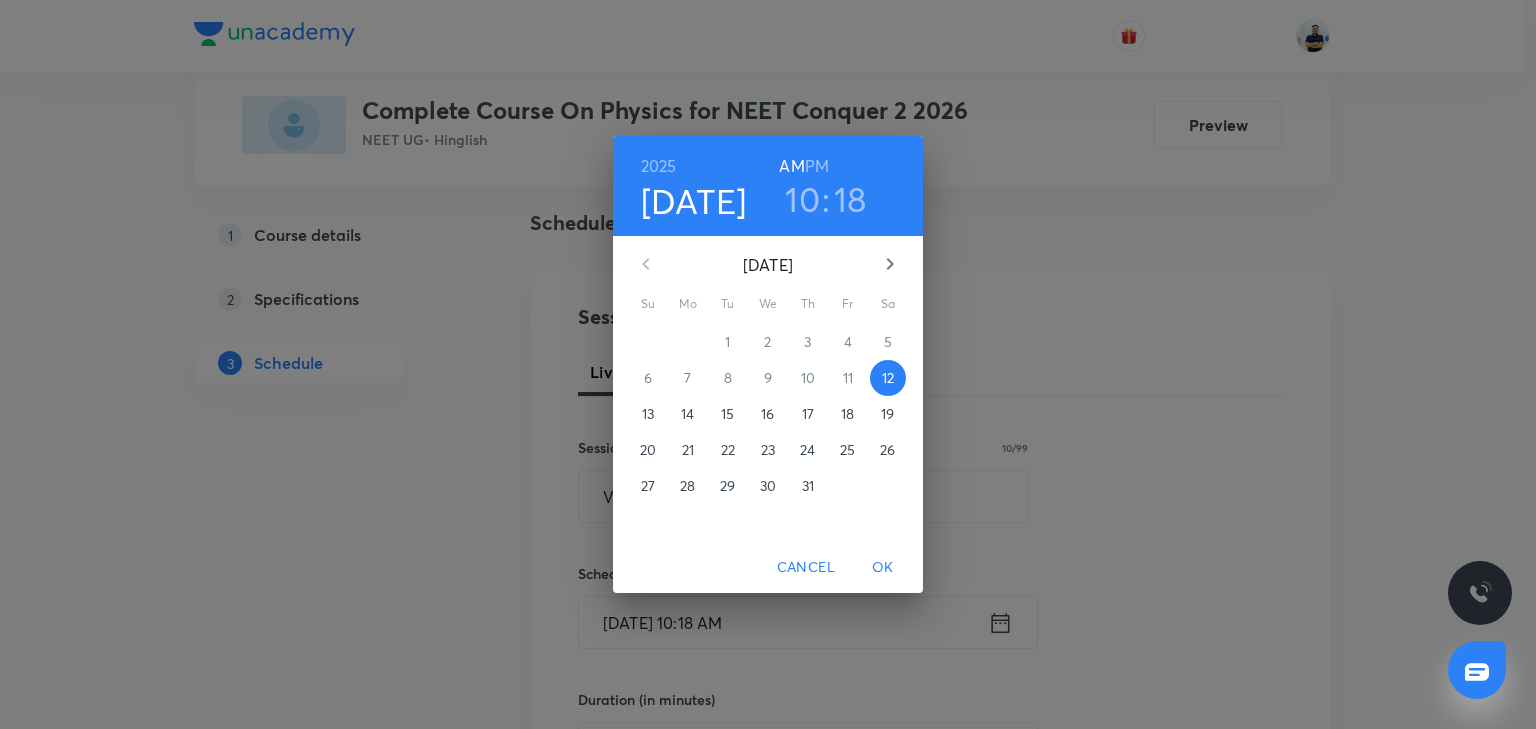drag, startPoint x: 807, startPoint y: 204, endPoint x: 782, endPoint y: 213, distance: 26.57066 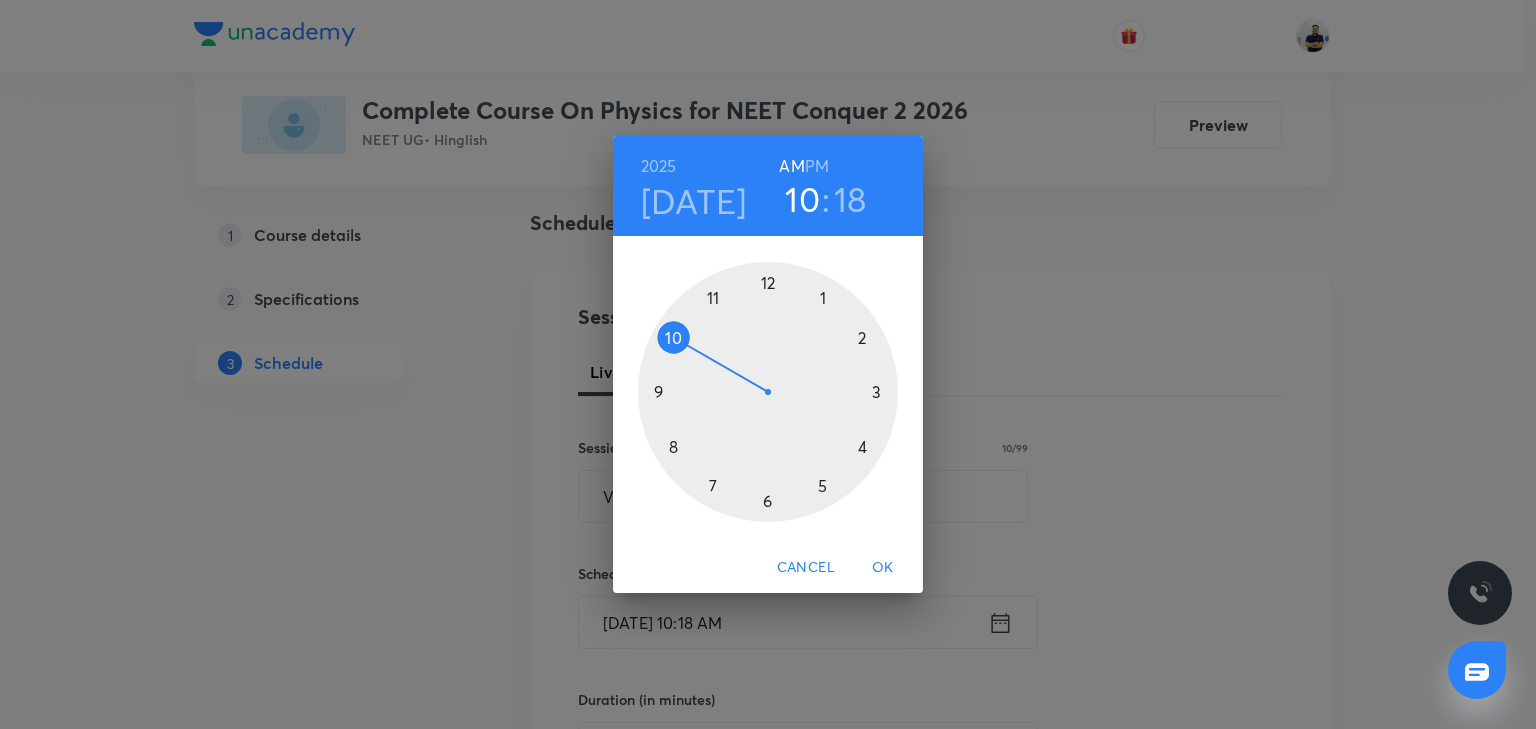 click at bounding box center [768, 392] 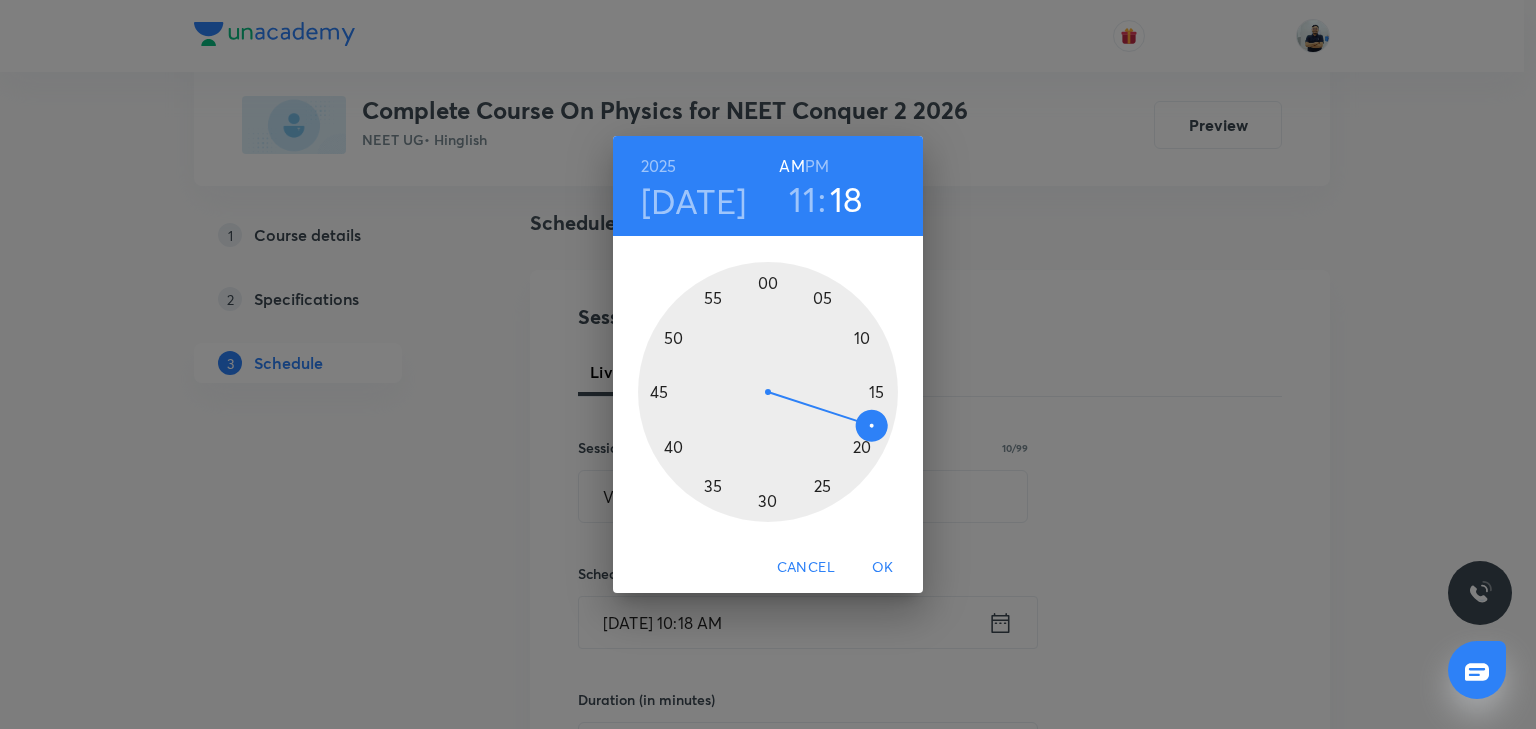 drag, startPoint x: 879, startPoint y: 388, endPoint x: 867, endPoint y: 406, distance: 21.633308 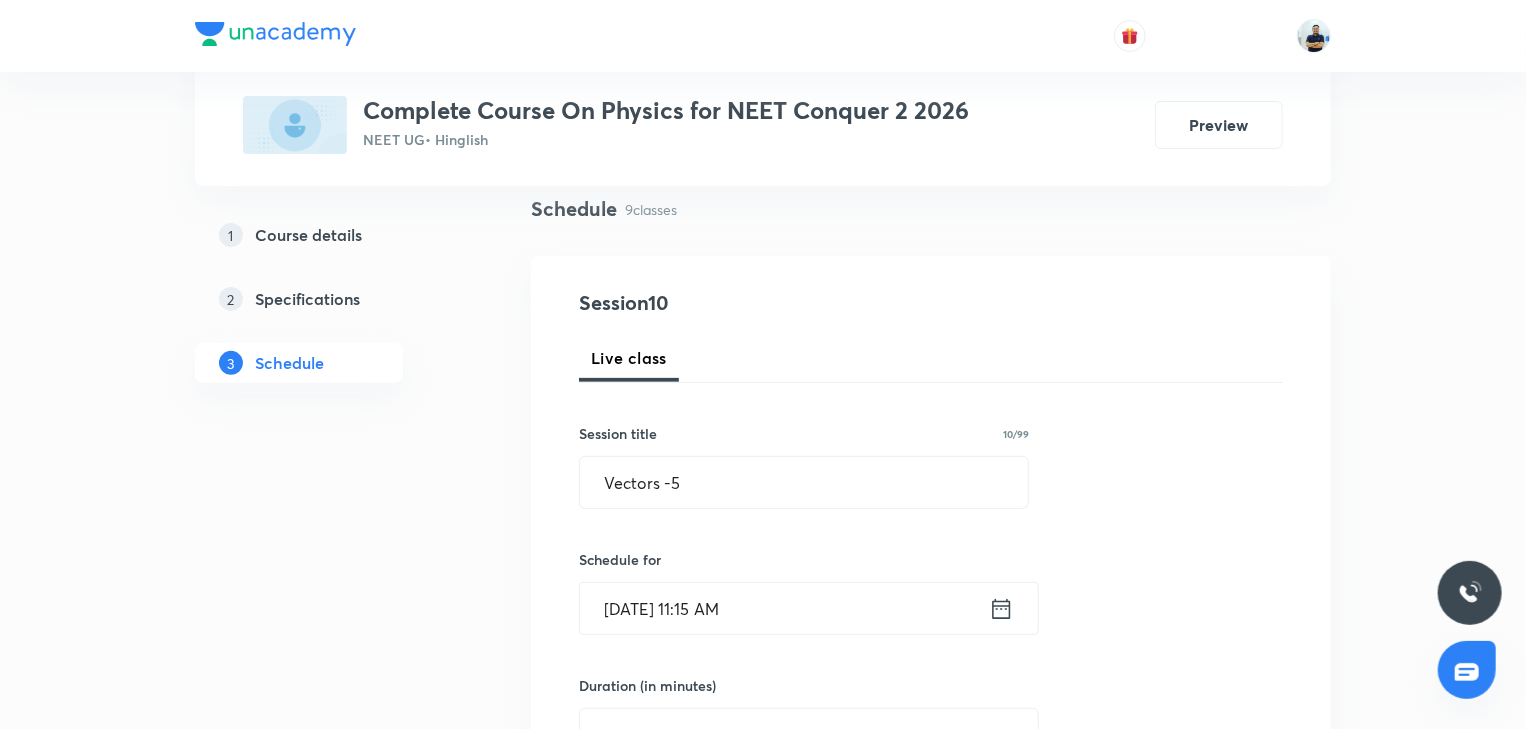 scroll, scrollTop: 186, scrollLeft: 0, axis: vertical 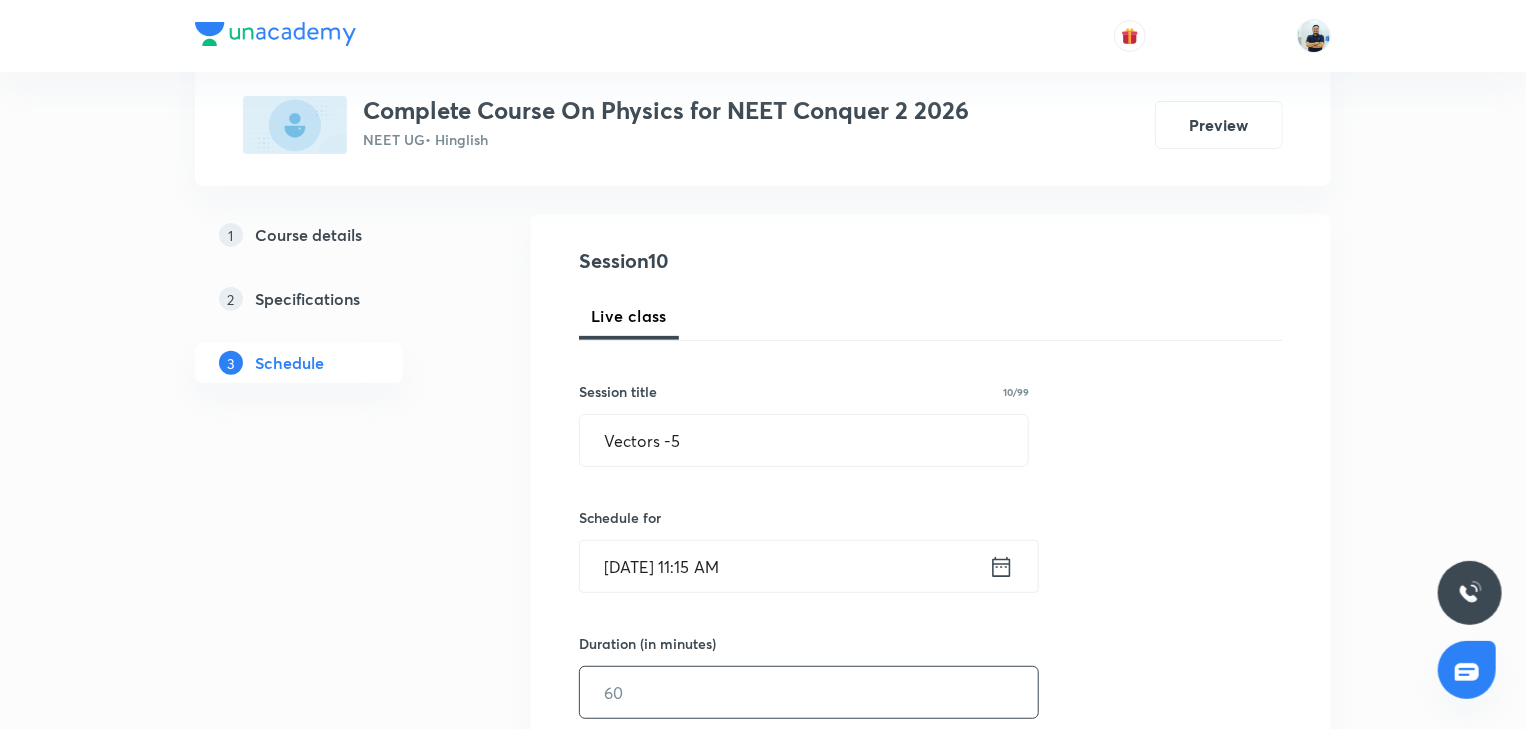 click at bounding box center (809, 692) 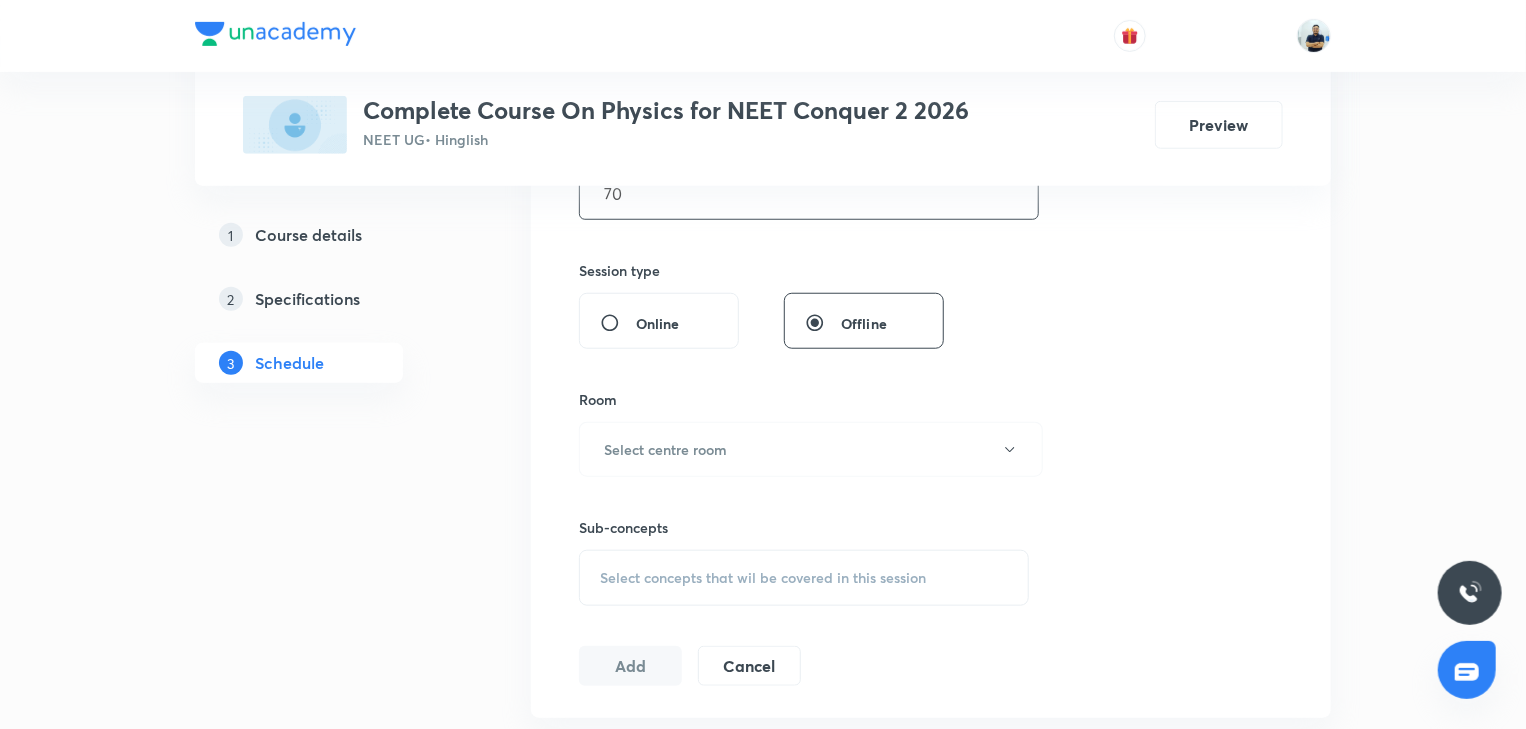 scroll, scrollTop: 746, scrollLeft: 0, axis: vertical 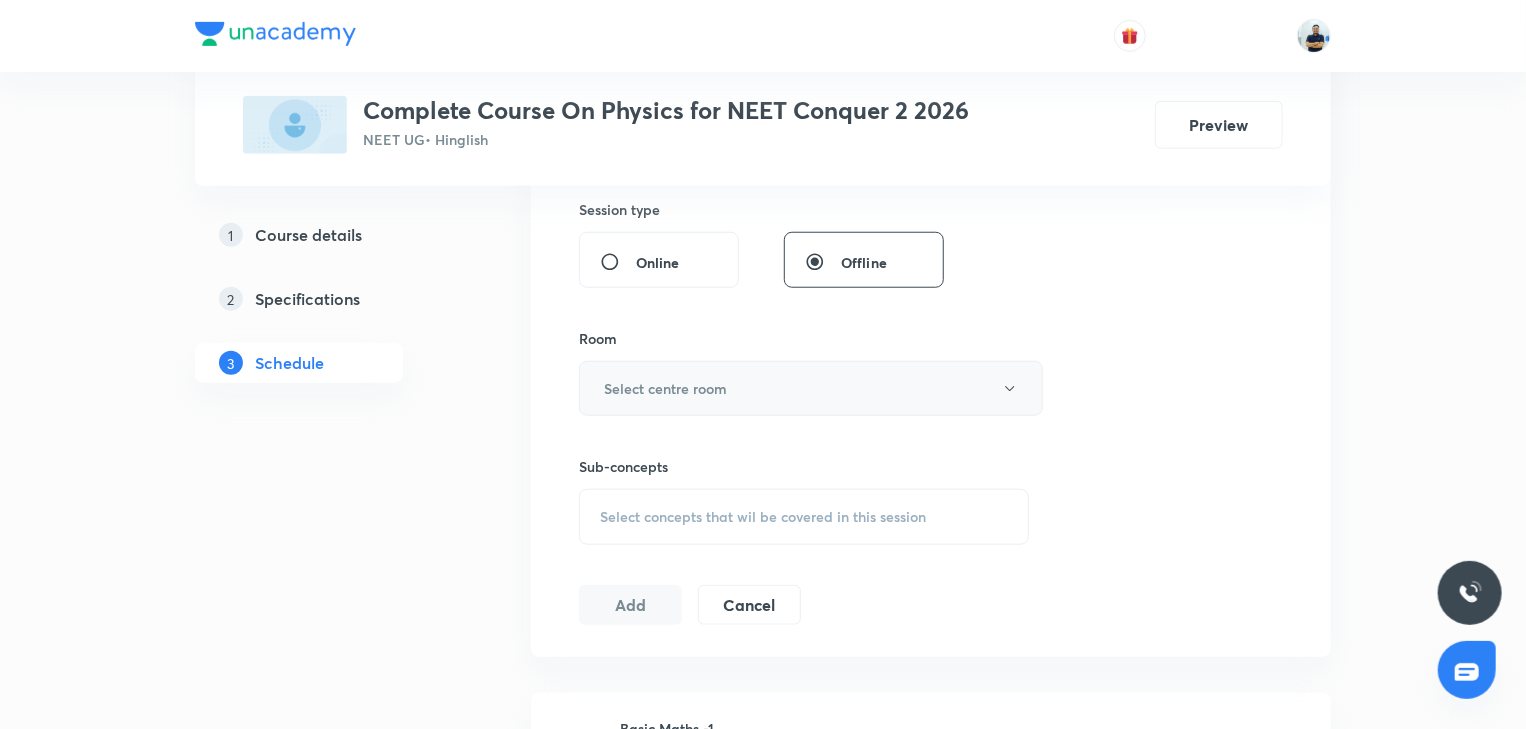type on "70" 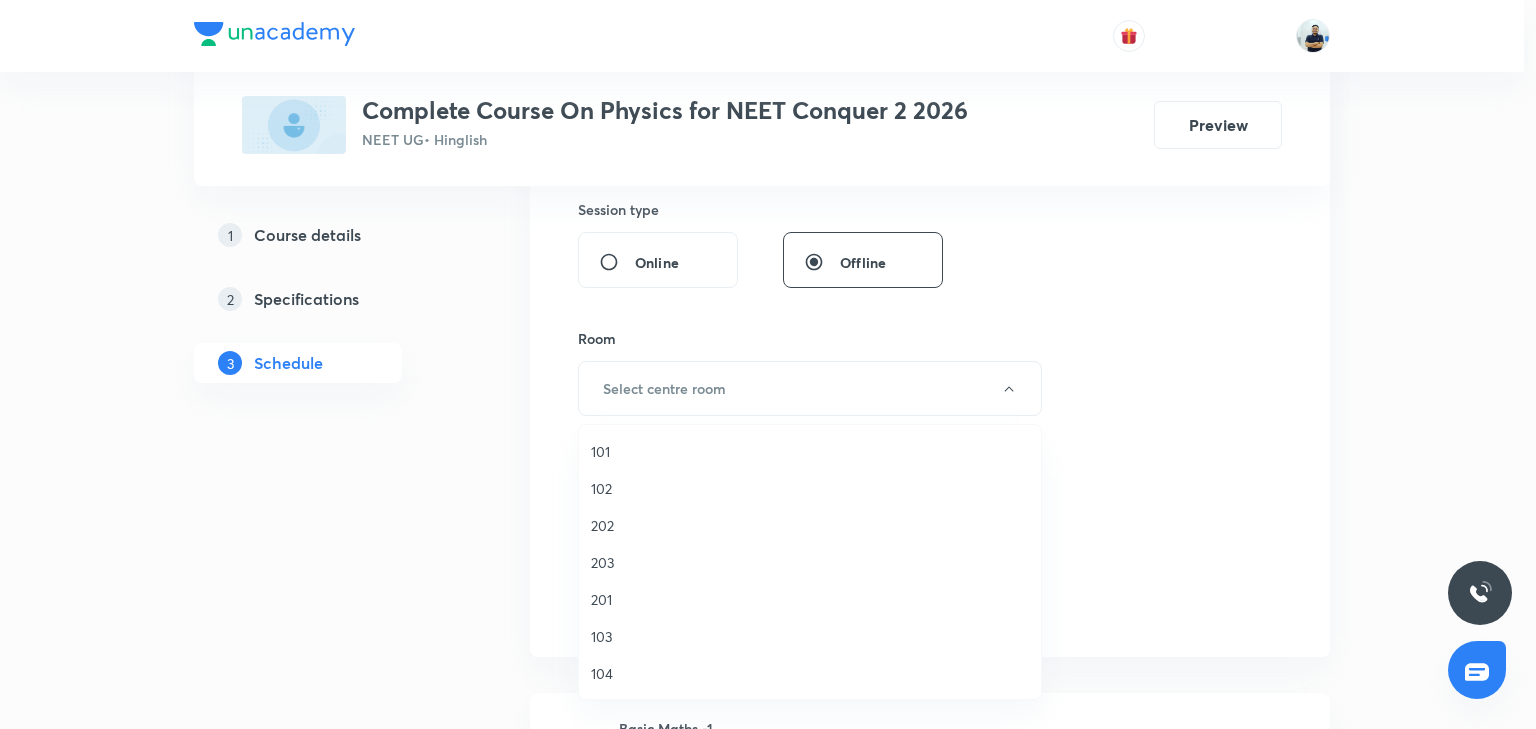 click on "201" at bounding box center (810, 599) 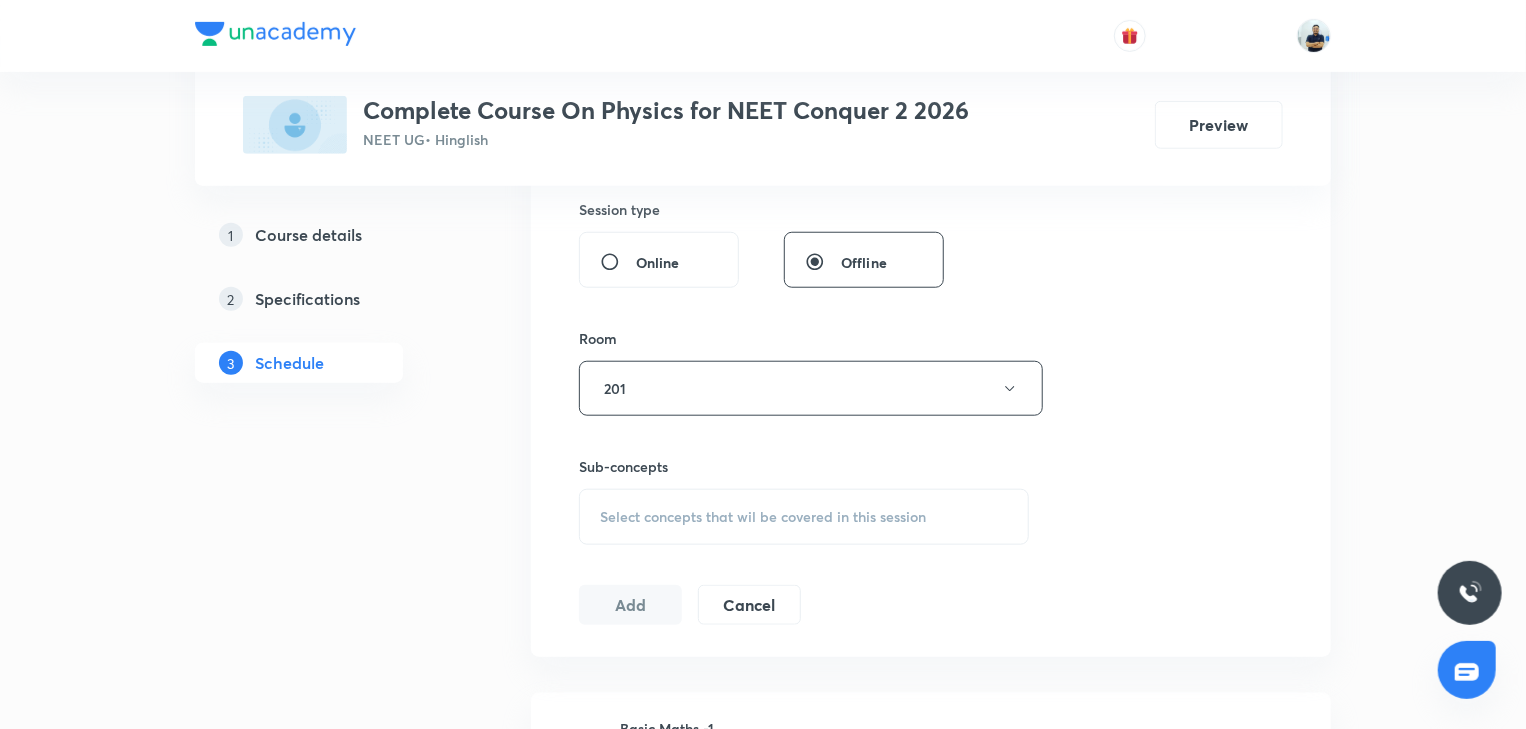 click on "Select concepts that wil be covered in this session" at bounding box center [763, 517] 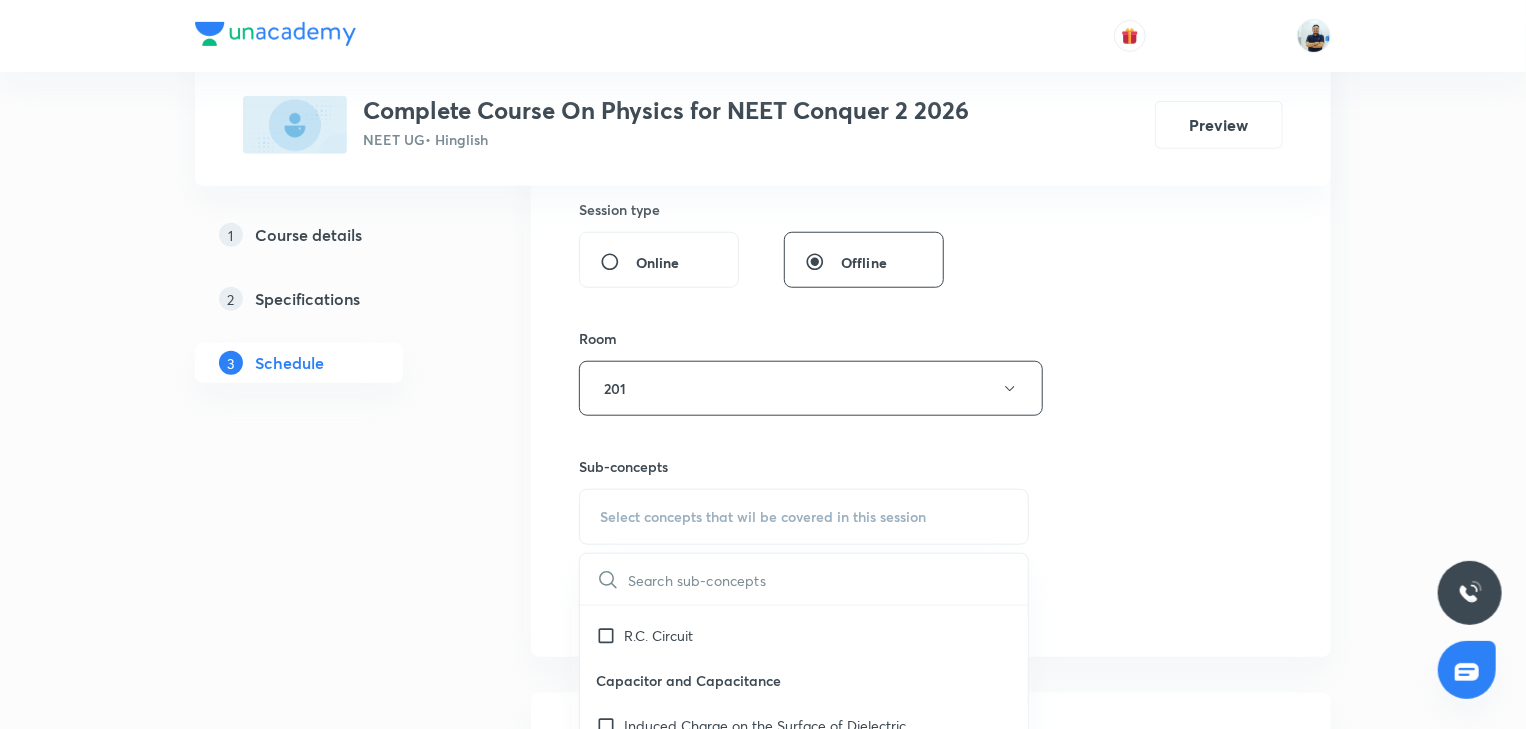 scroll, scrollTop: 1120, scrollLeft: 0, axis: vertical 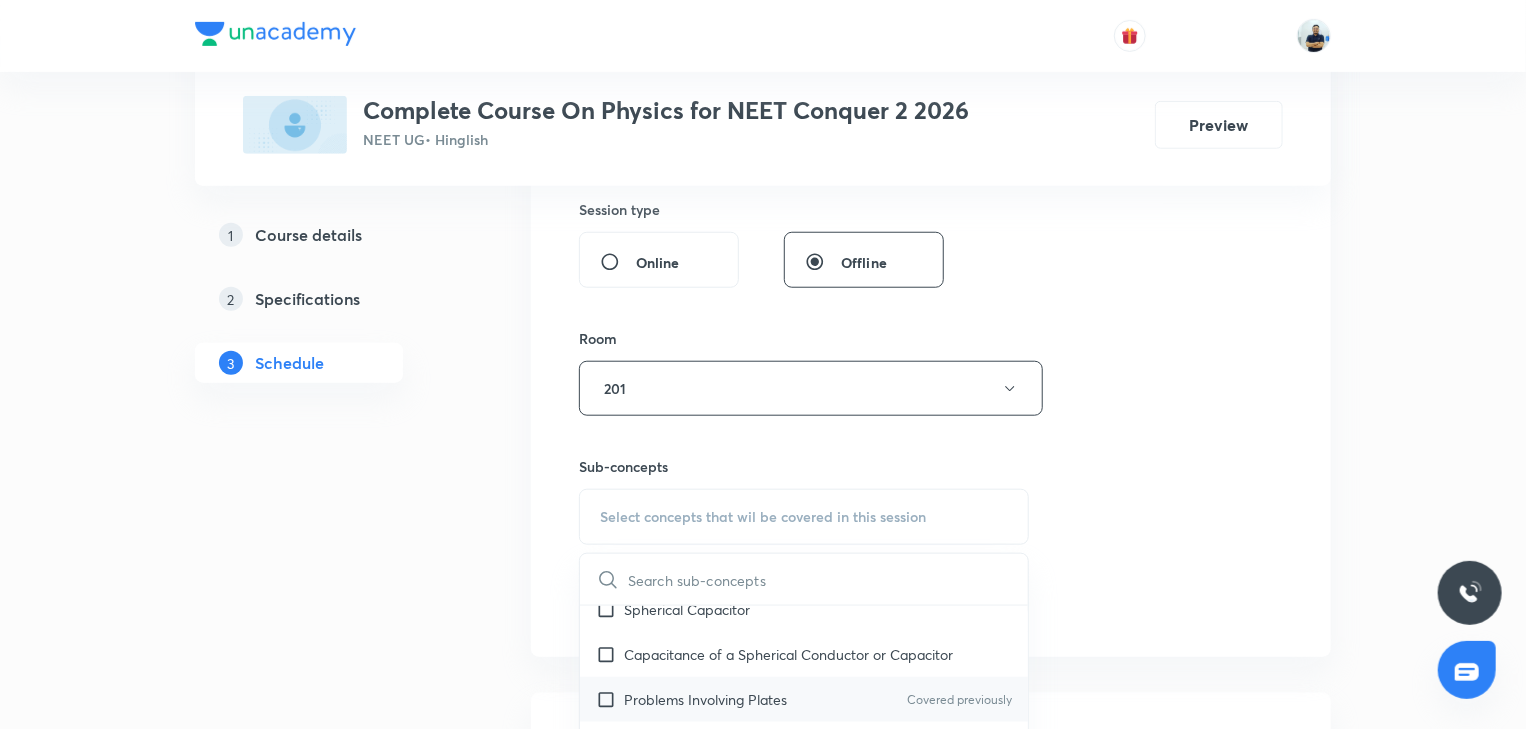 click on "Problems Involving Plates Covered previously" at bounding box center (804, 699) 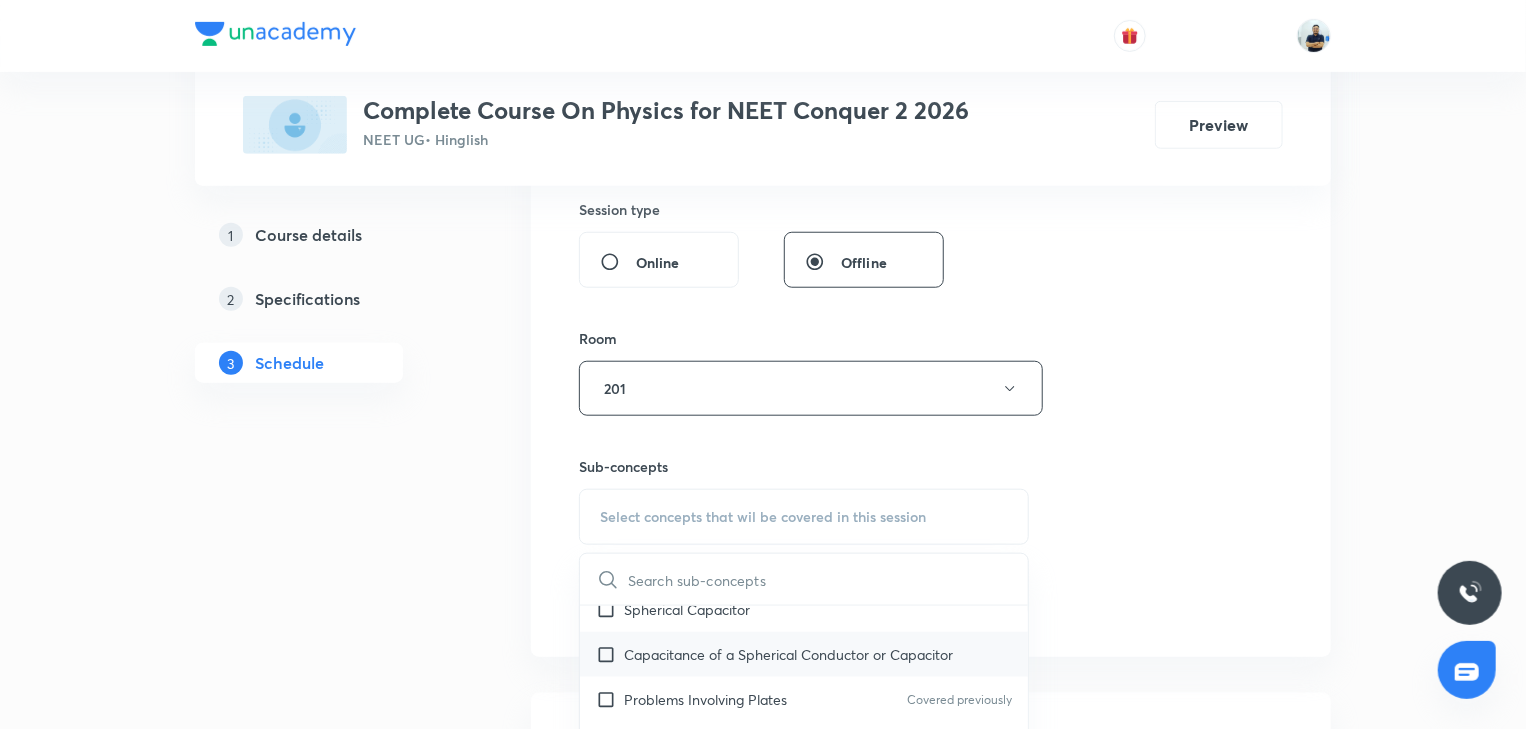 checkbox on "true" 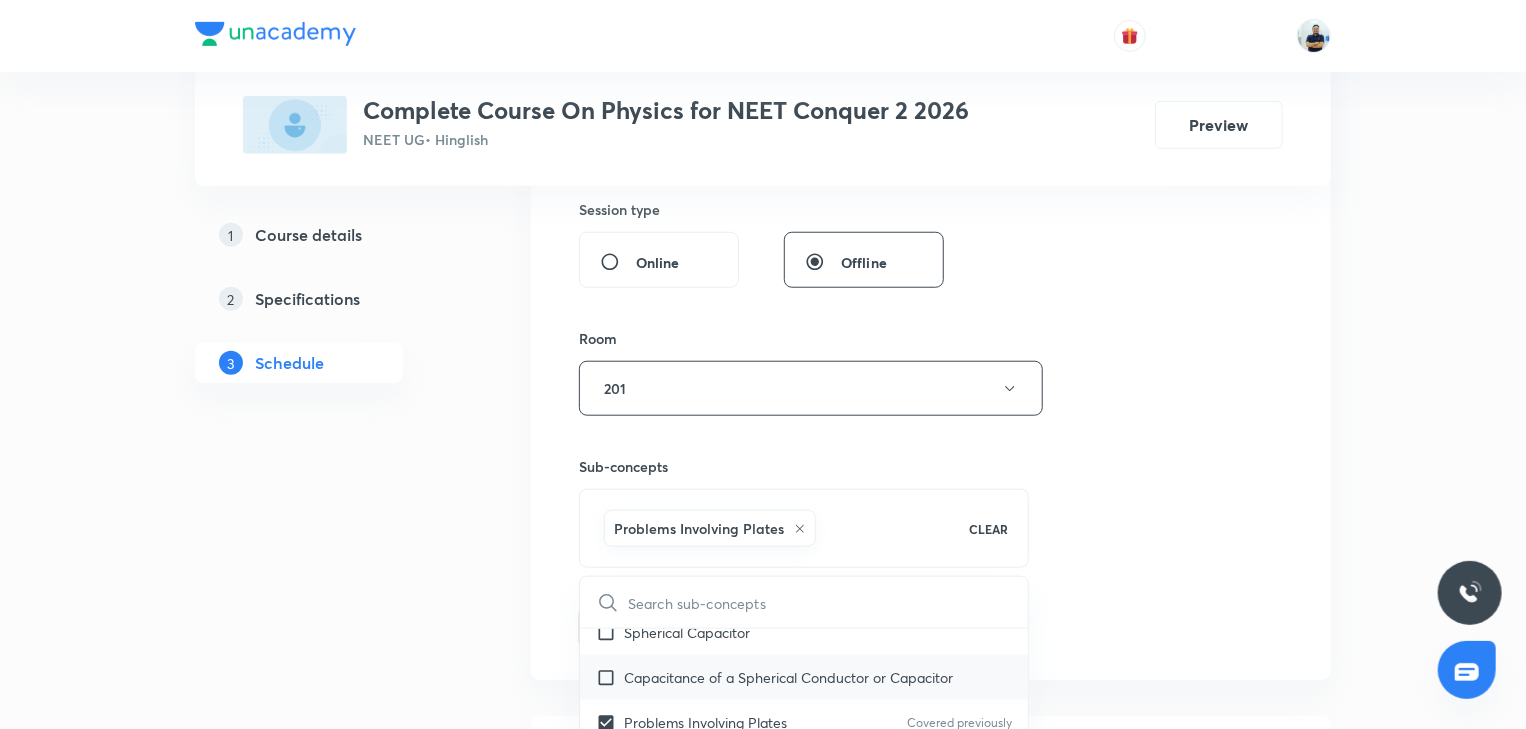 click on "Capacitance of a Spherical Conductor or Capacitor" at bounding box center (788, 677) 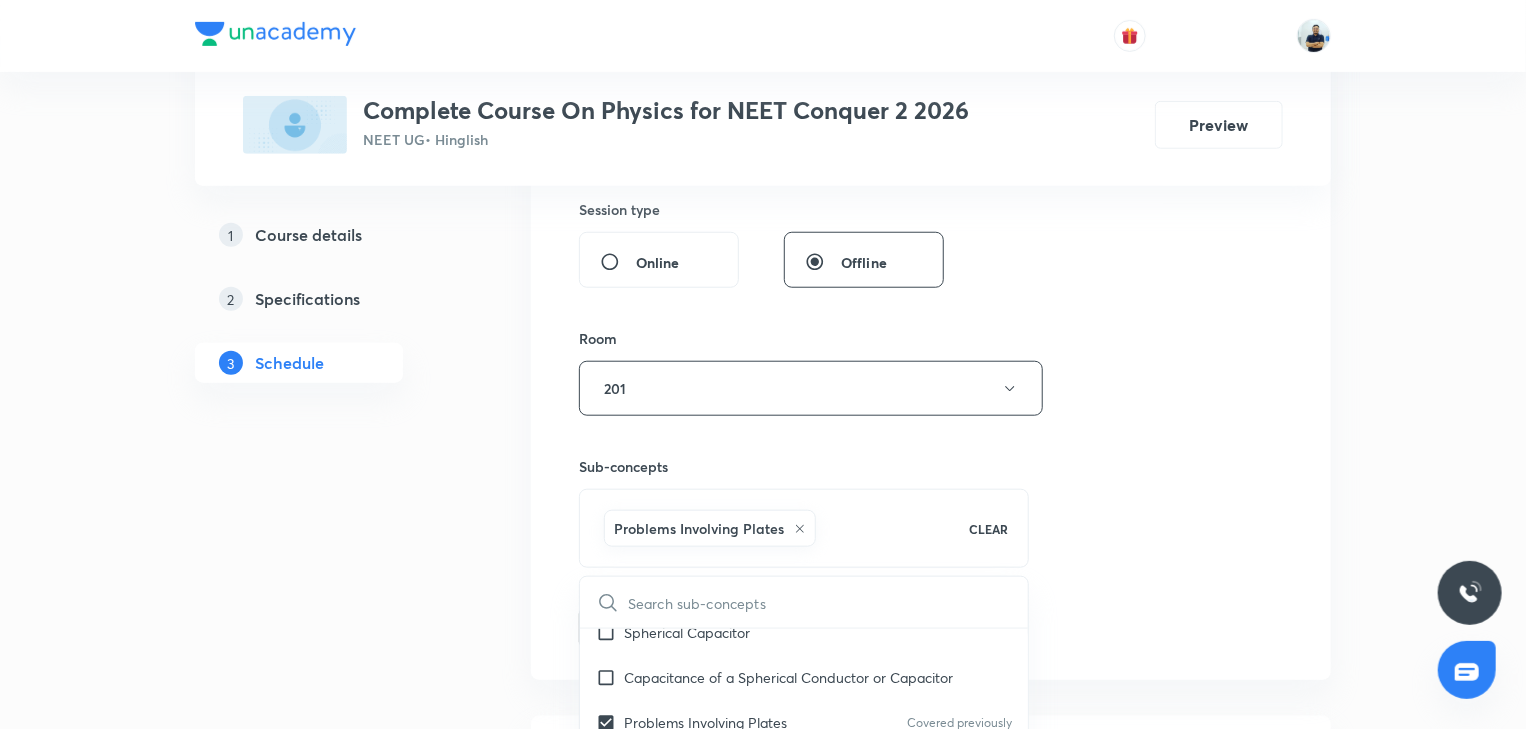 checkbox on "true" 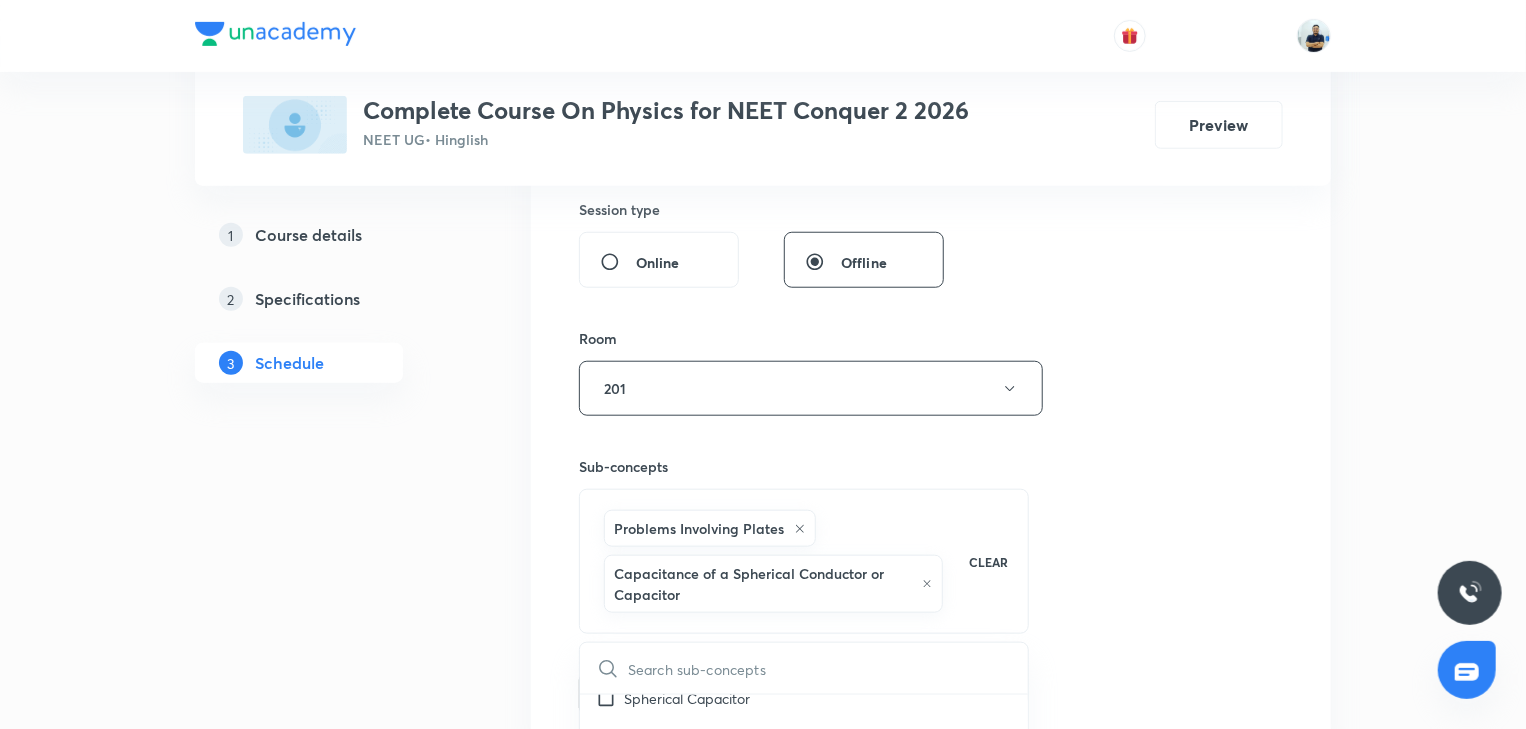 click on "Session  10 Live class Session title 10/99 Vectors -5 ​ Schedule for Jul 12, 2025, 11:15 AM ​ Duration (in minutes) 70 ​   Session type Online Offline Room 201 Sub-concepts Problems Involving Plates Capacitance of a Spherical Conductor or Capacitor CLEAR ​ Capacitance Capacitance Parallel Plate Capacitor Parallel Plate Capacitor The Capacitance of Spherical Conductor/Capacitor The Capacitance of Spherical Conductor/Capacitor Energy Stored in a charged capacitor Energy Stored in a charged capacitor Effect of Dielectric Effect of Dielectric Electrostatic Pressure Electrostatic Pressure Combination of a Capacitor Combination of a Capacitor Covered previously Kirchhoff's Law of Capacitance Kirchhoff's Law of Capacitance Covered previously Combination of Dielectric Slabs Combination of Dielectric Slabs Covered previously Sharing of Charges Sharing of Charges R.C. Circuit R.C. Circuit Capacitor and Capacitance Induced Charge on the Surface of Dielectric Spherical Capacitor Problems Involving Plates Friction" at bounding box center (931, 200) 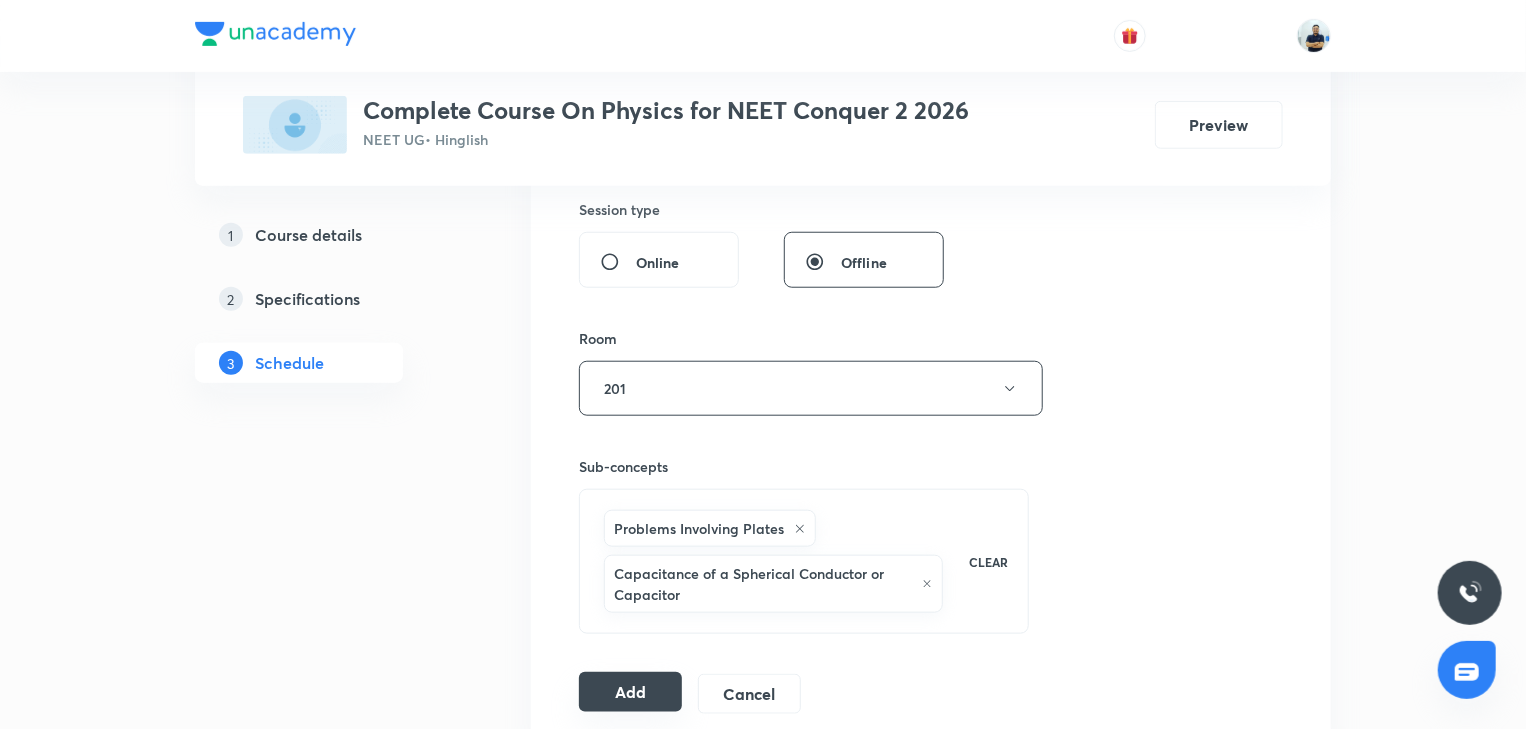 click on "Add" at bounding box center (630, 692) 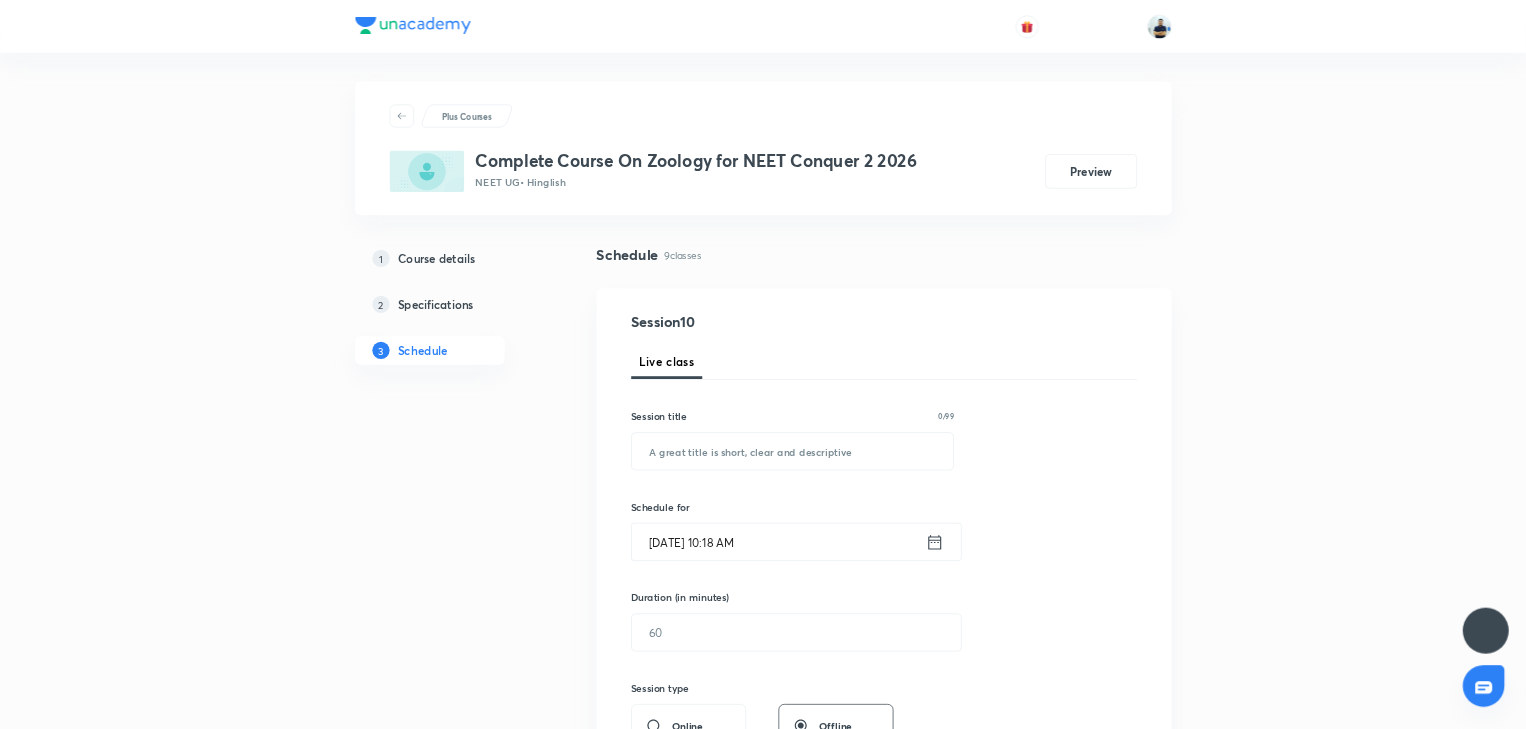 scroll, scrollTop: 0, scrollLeft: 0, axis: both 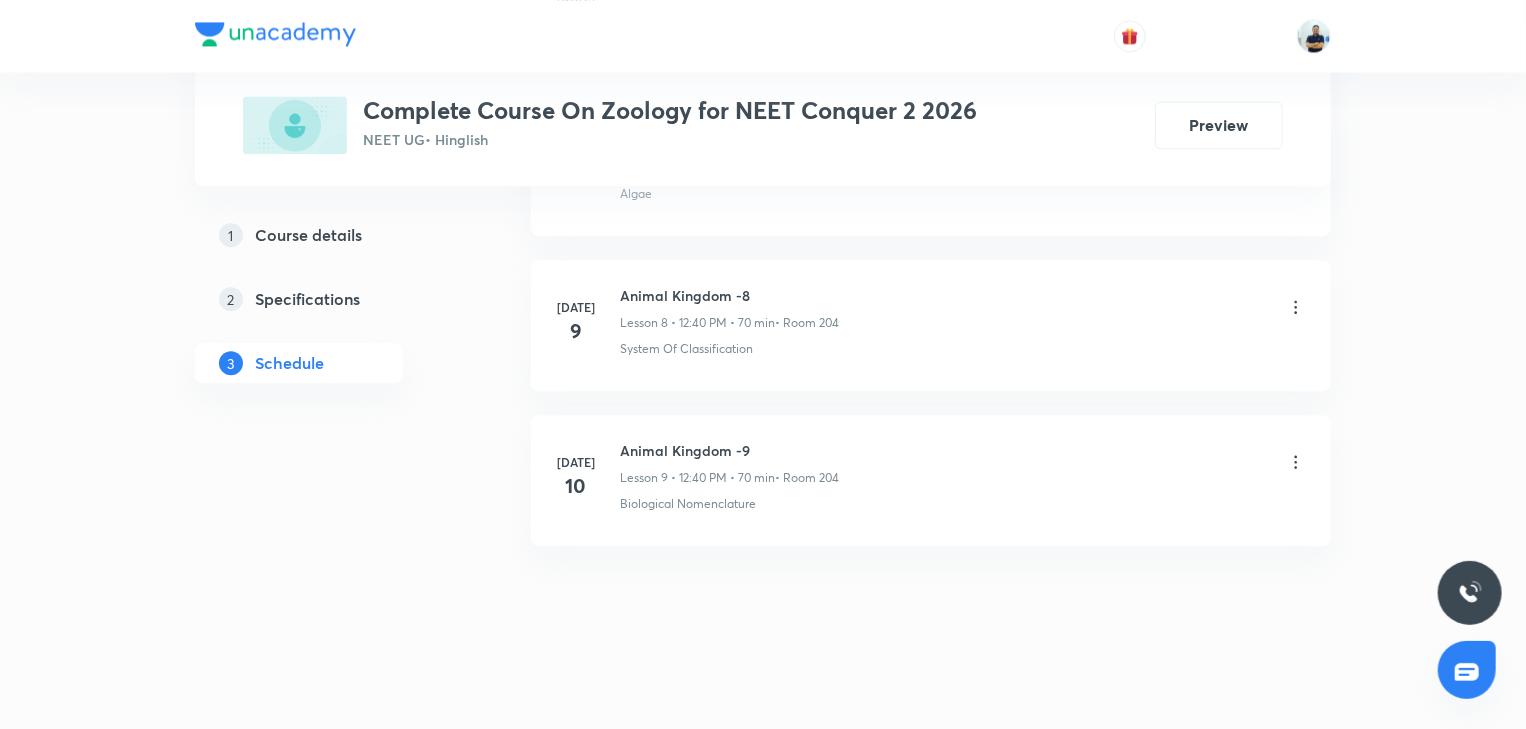 click on "Animal Kingdom -9" at bounding box center (729, 450) 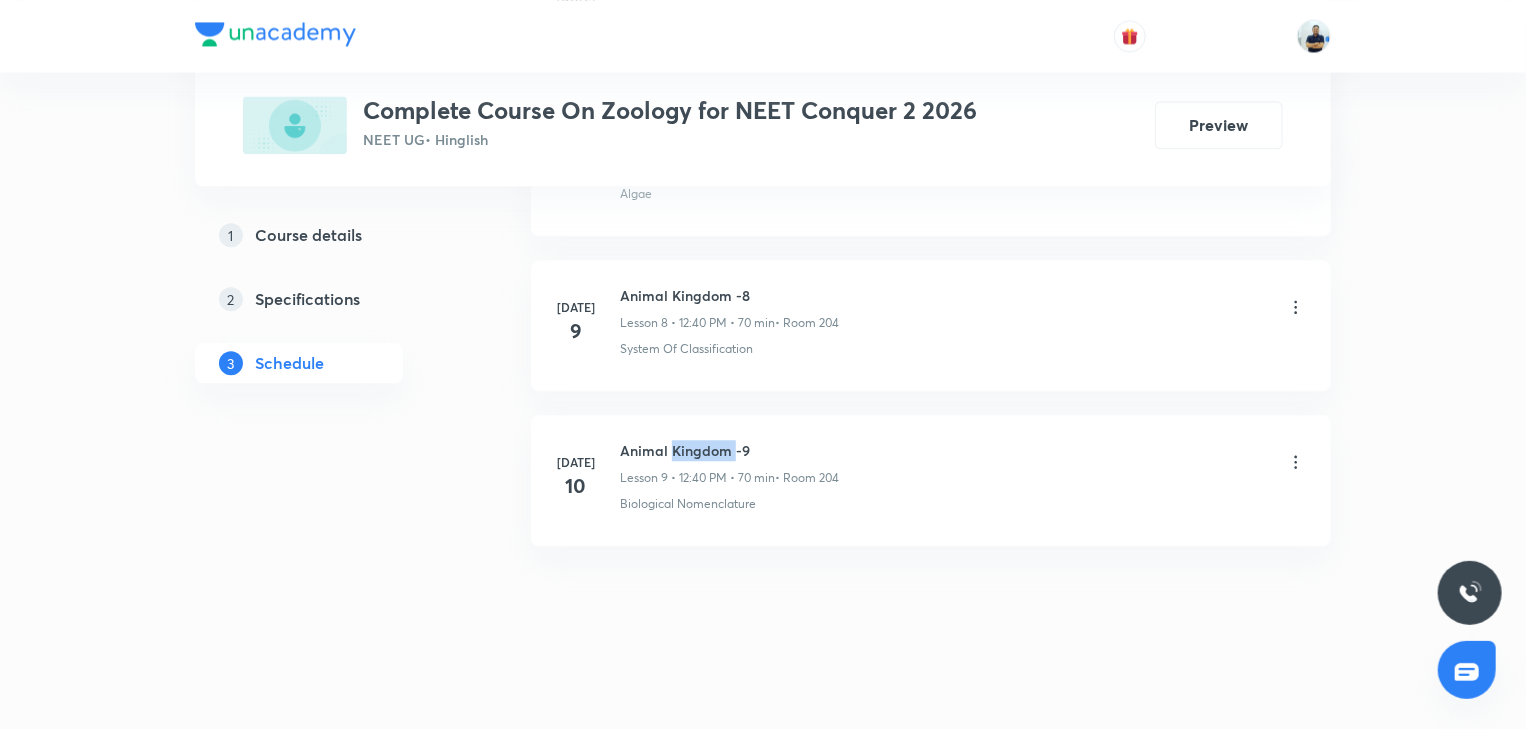 click on "Animal Kingdom -9" at bounding box center (729, 450) 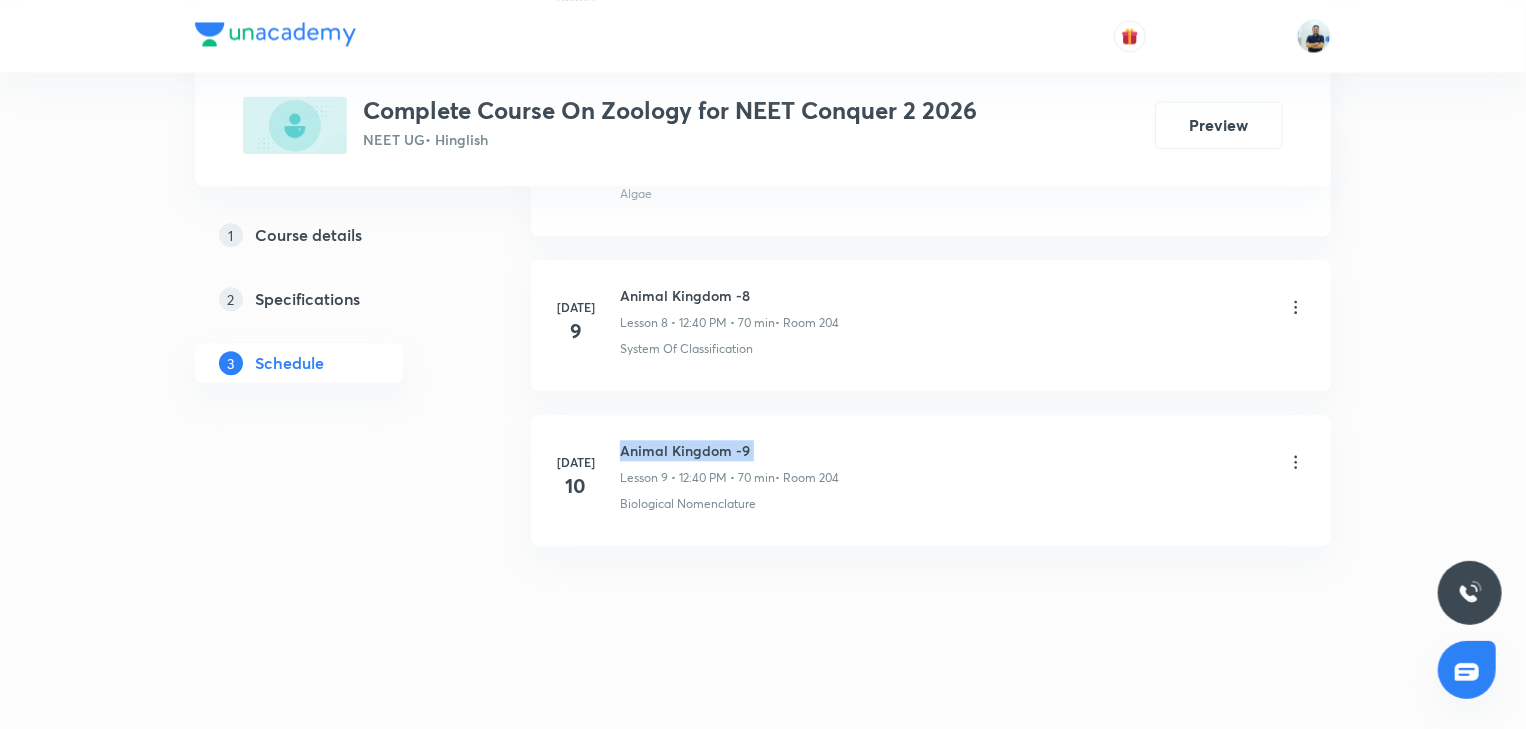 click on "Animal Kingdom -9" at bounding box center [729, 450] 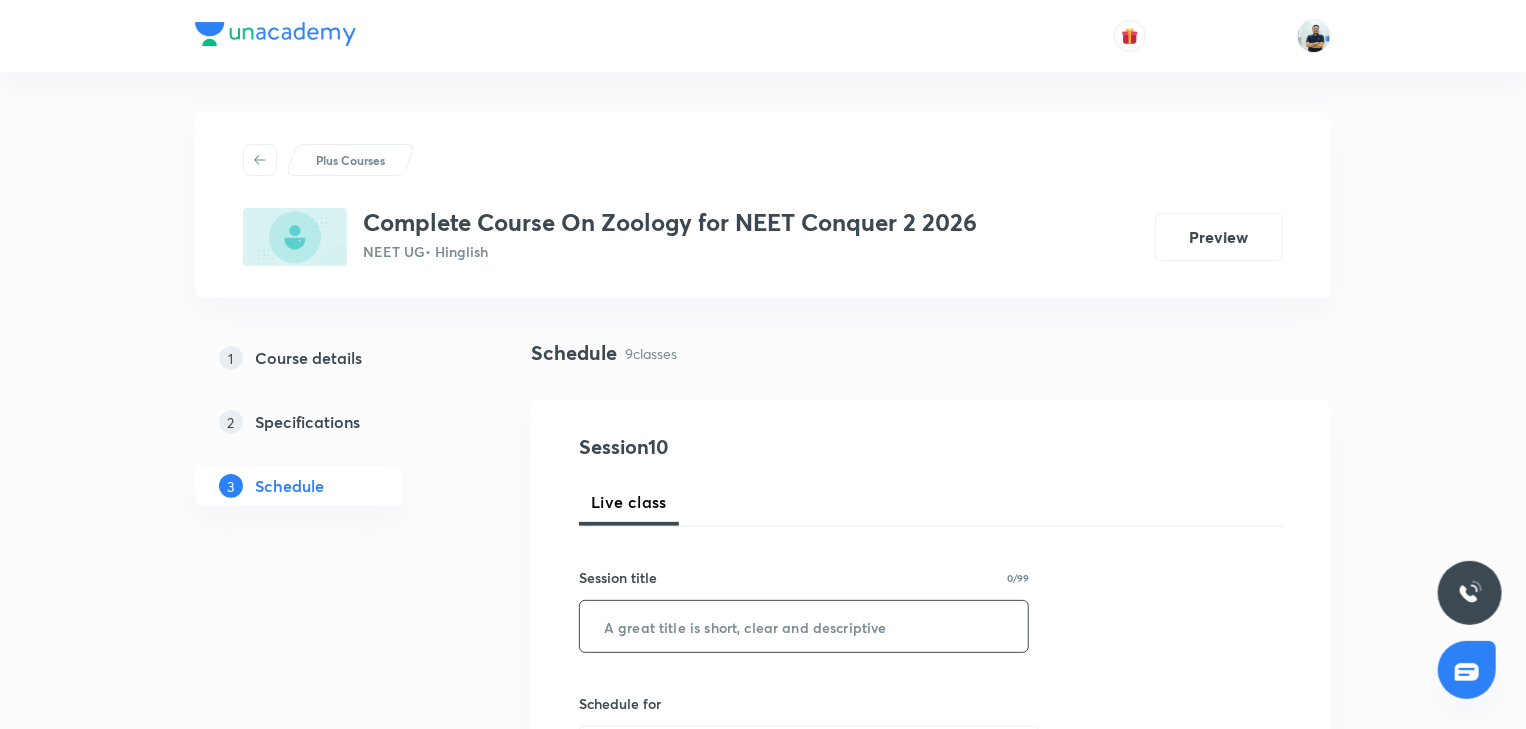click at bounding box center [804, 626] 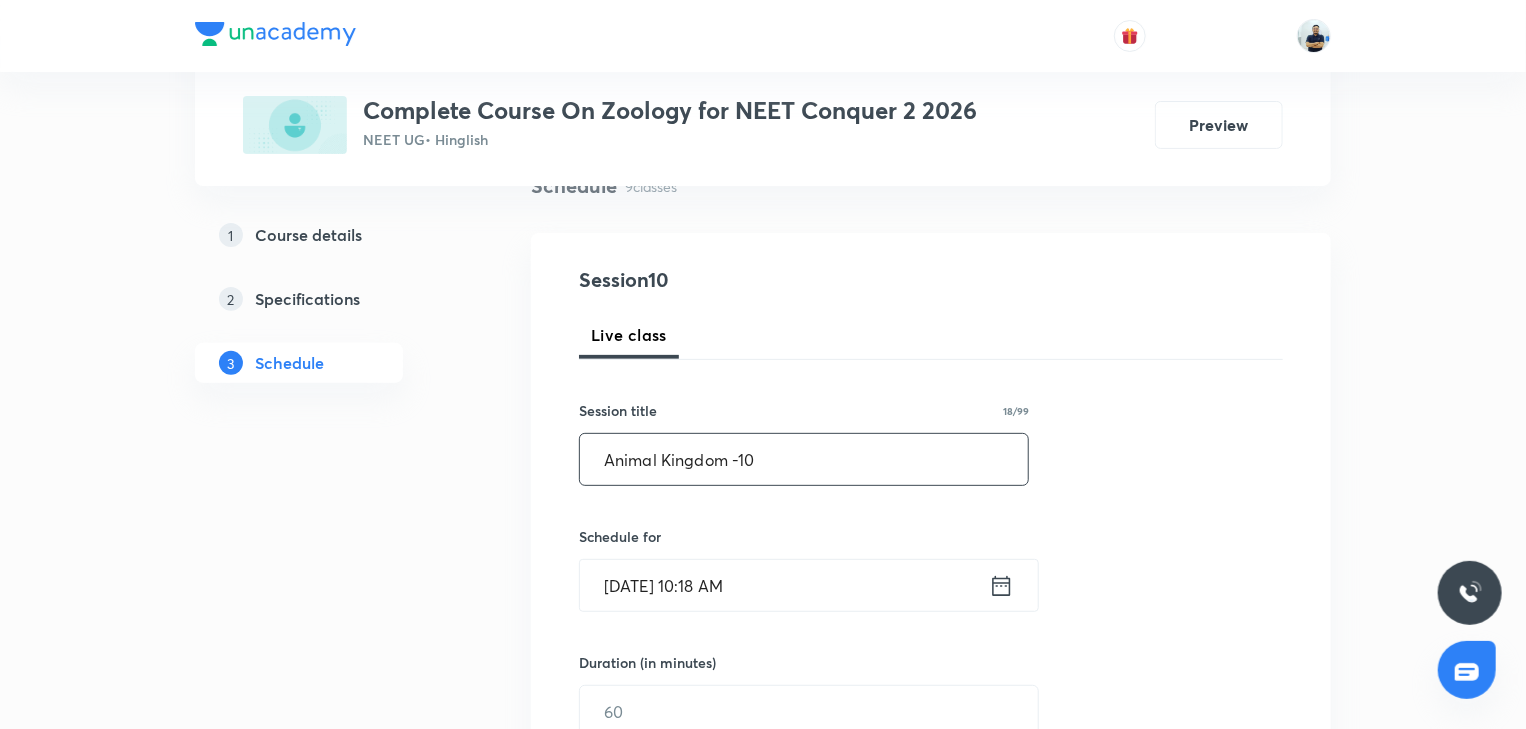 scroll, scrollTop: 168, scrollLeft: 0, axis: vertical 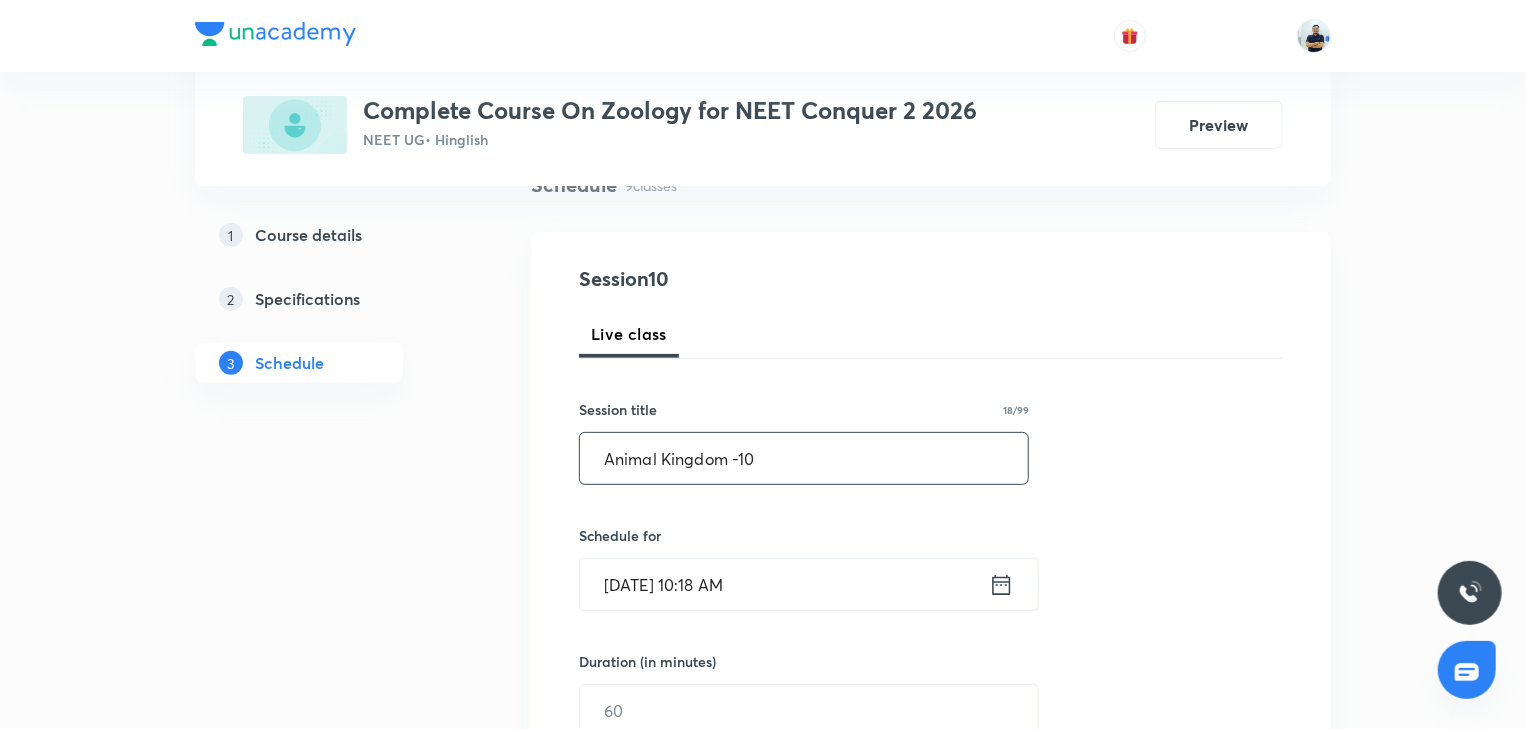 type on "Animal Kingdom -10" 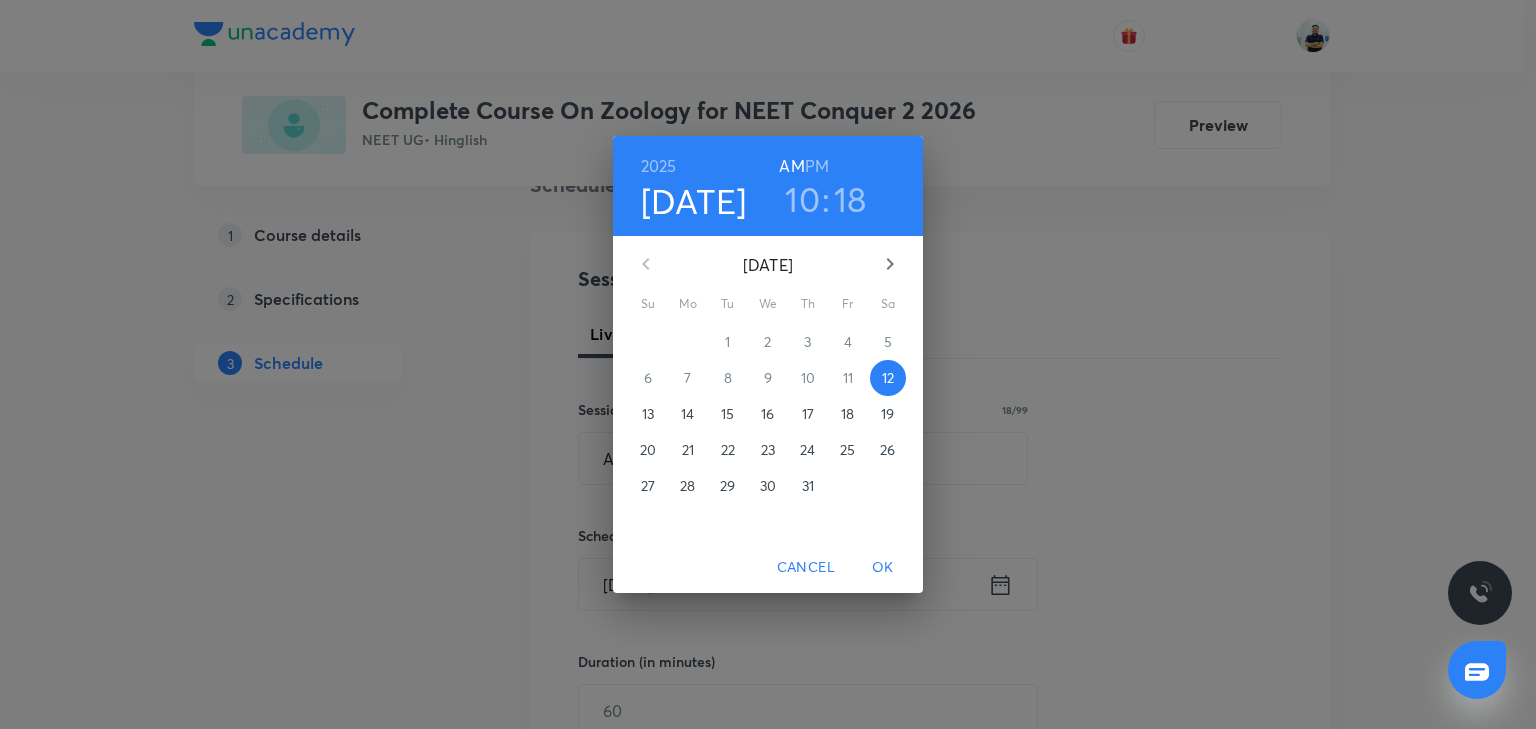 click on "PM" at bounding box center [817, 166] 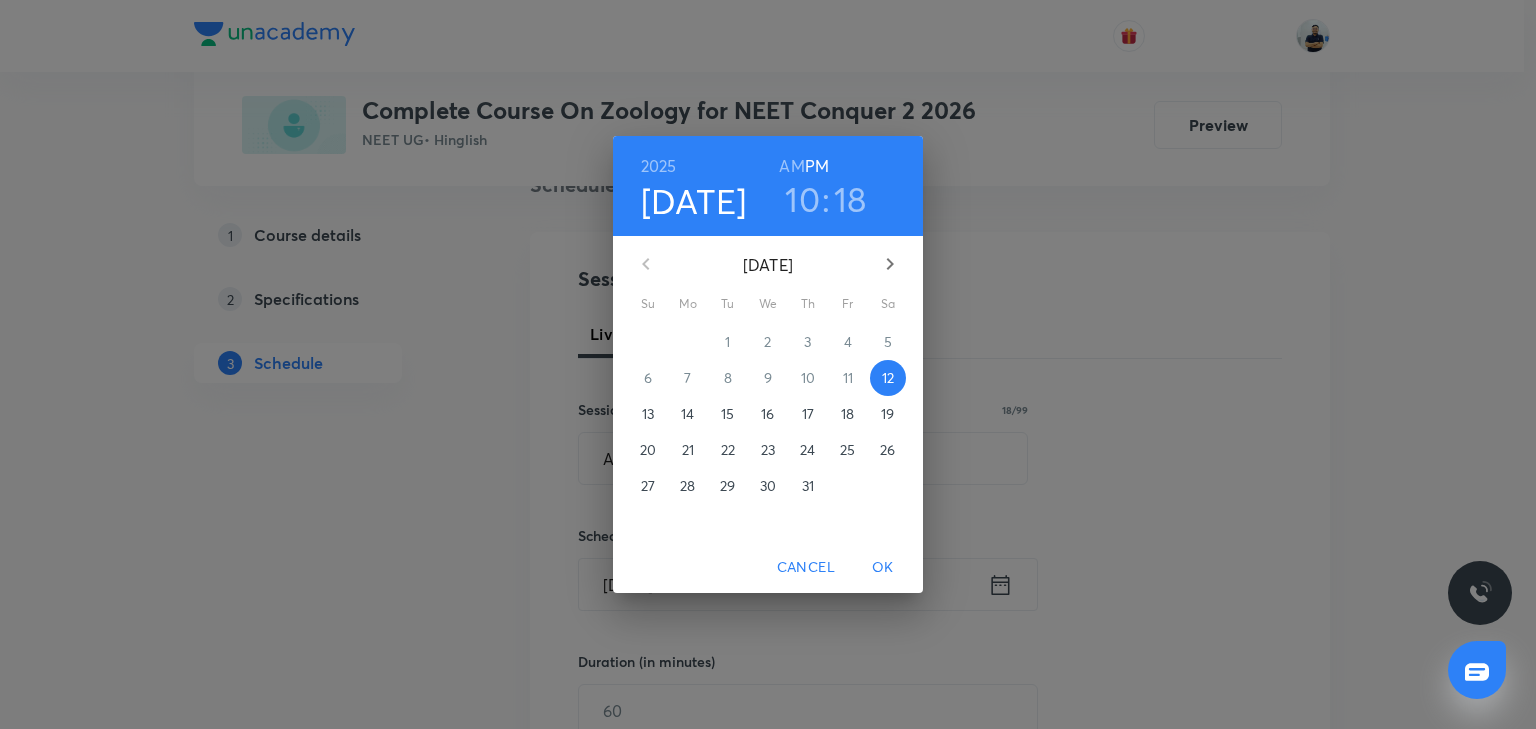 click on "10" at bounding box center (802, 199) 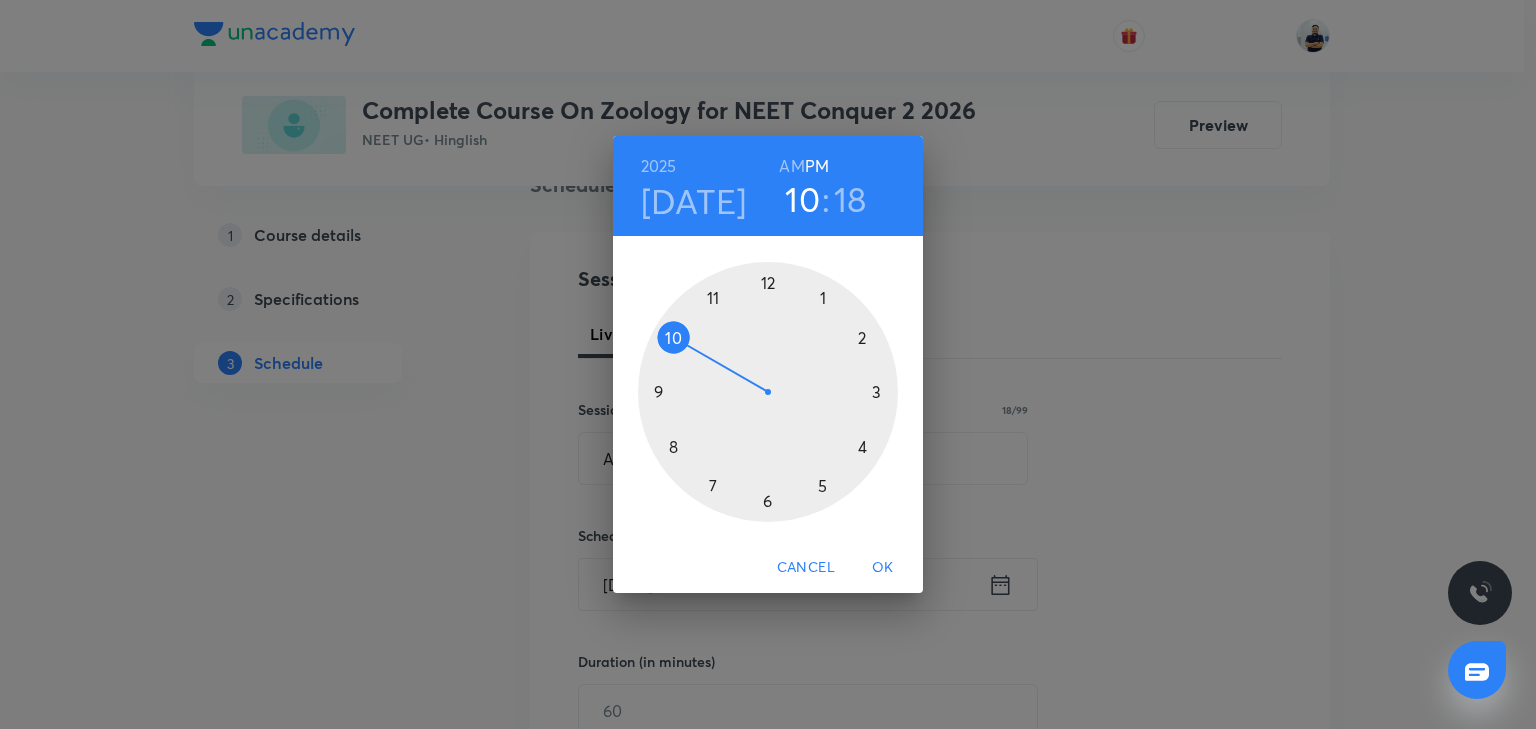 type 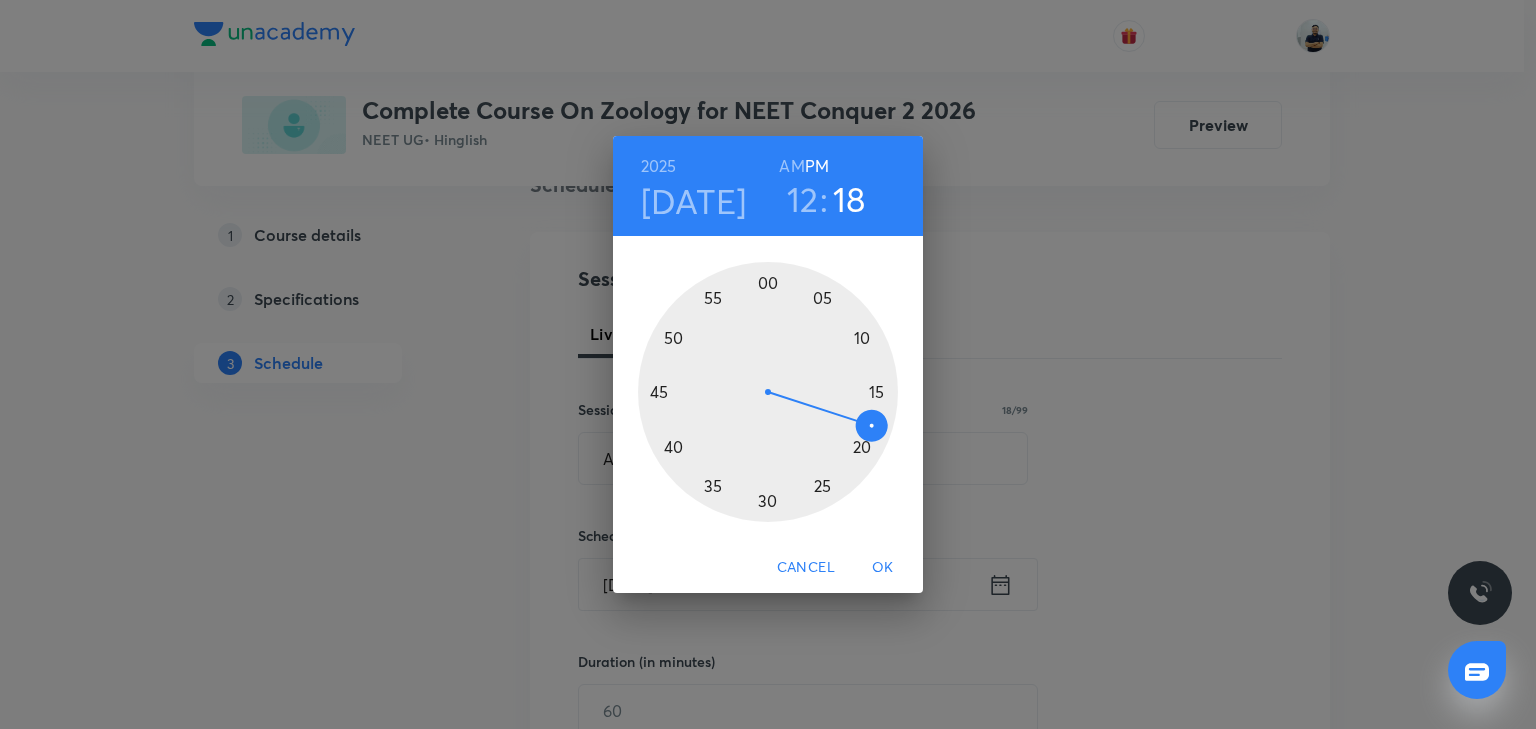 click at bounding box center (768, 392) 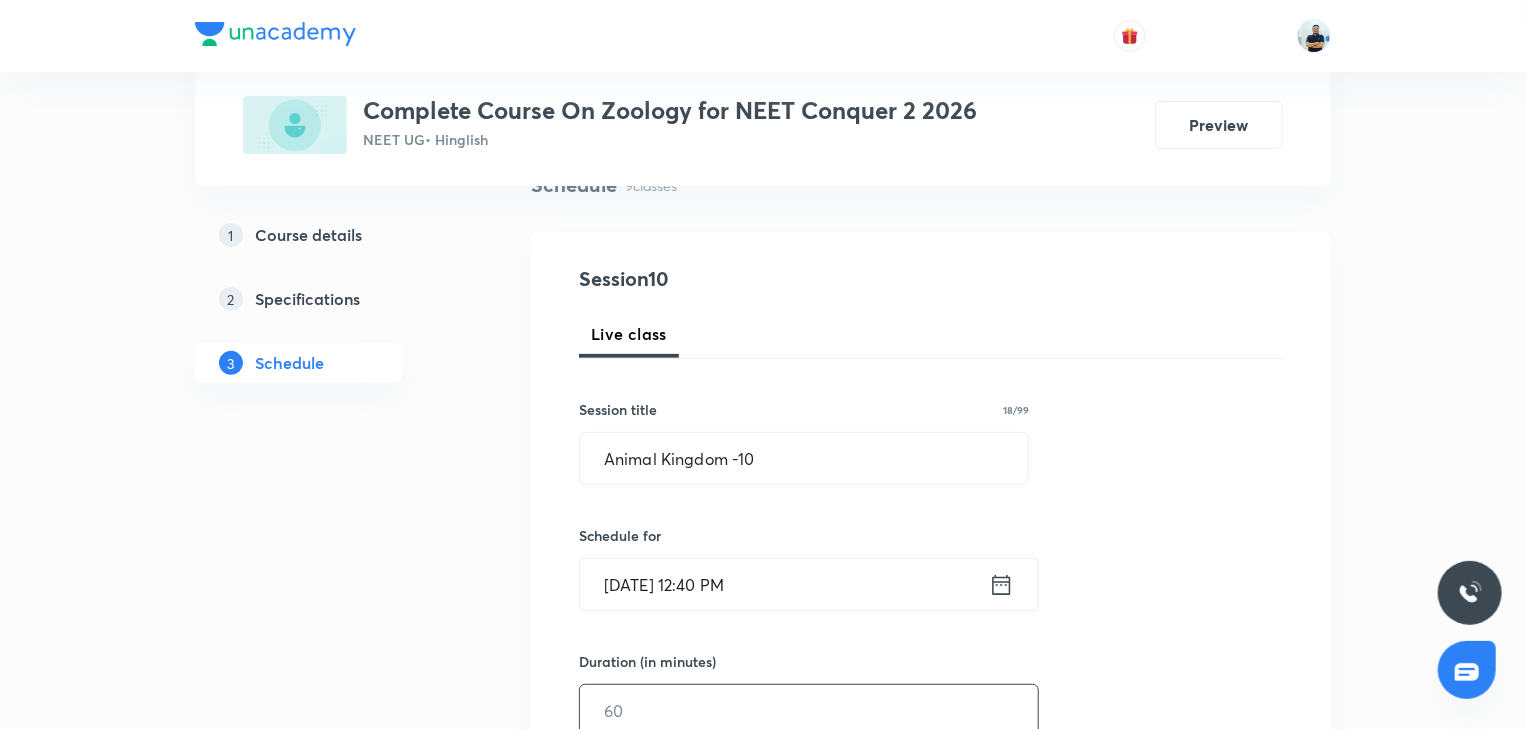 click at bounding box center (809, 710) 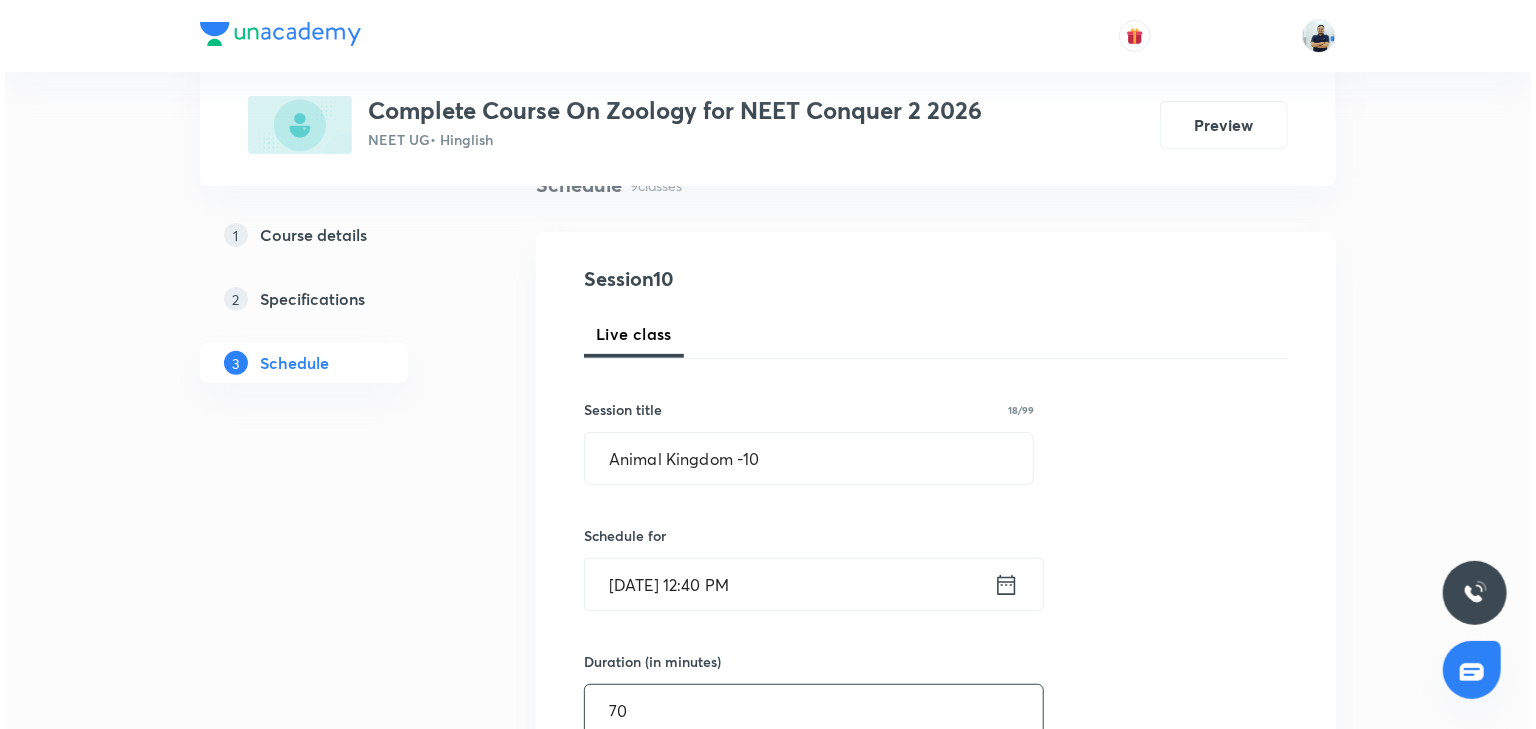 scroll, scrollTop: 728, scrollLeft: 0, axis: vertical 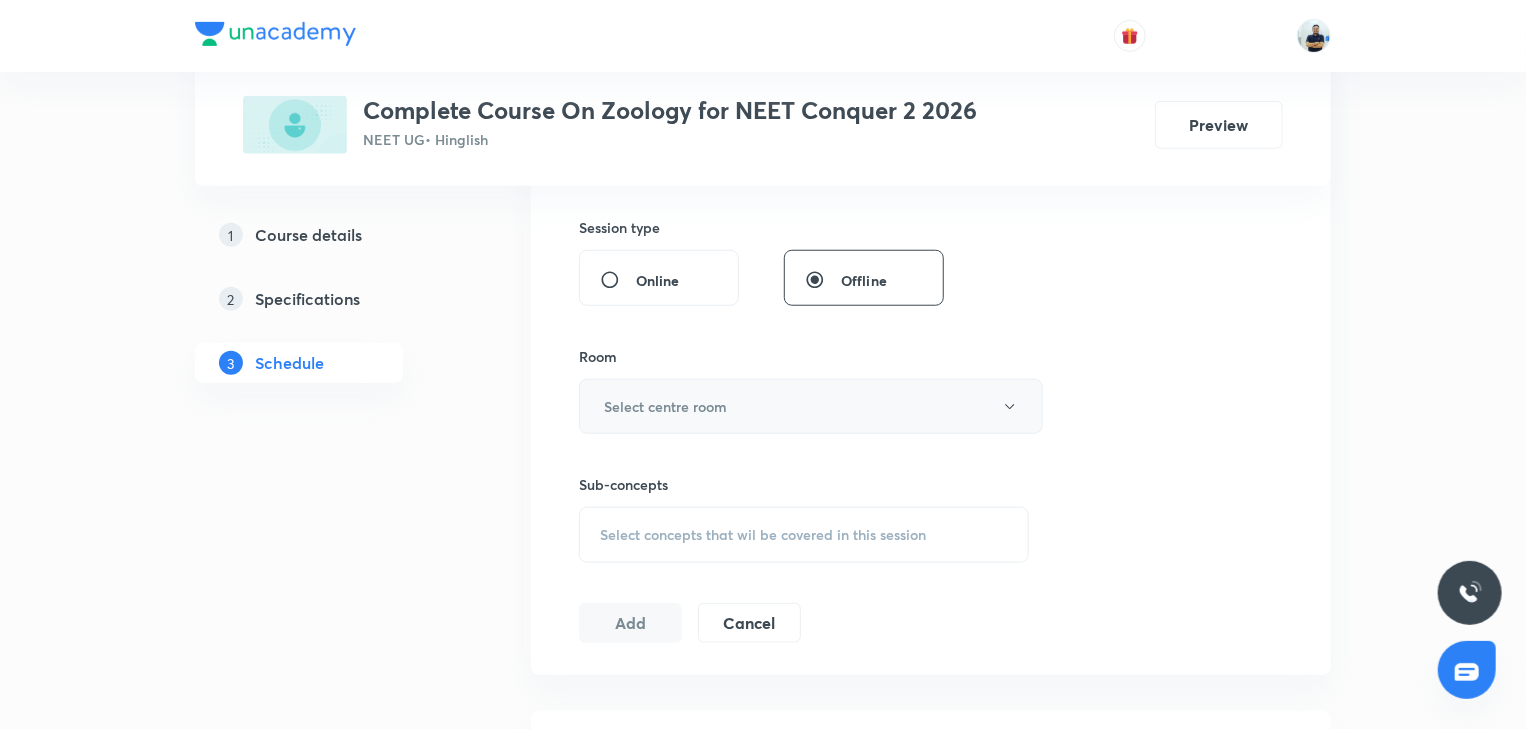 type on "70" 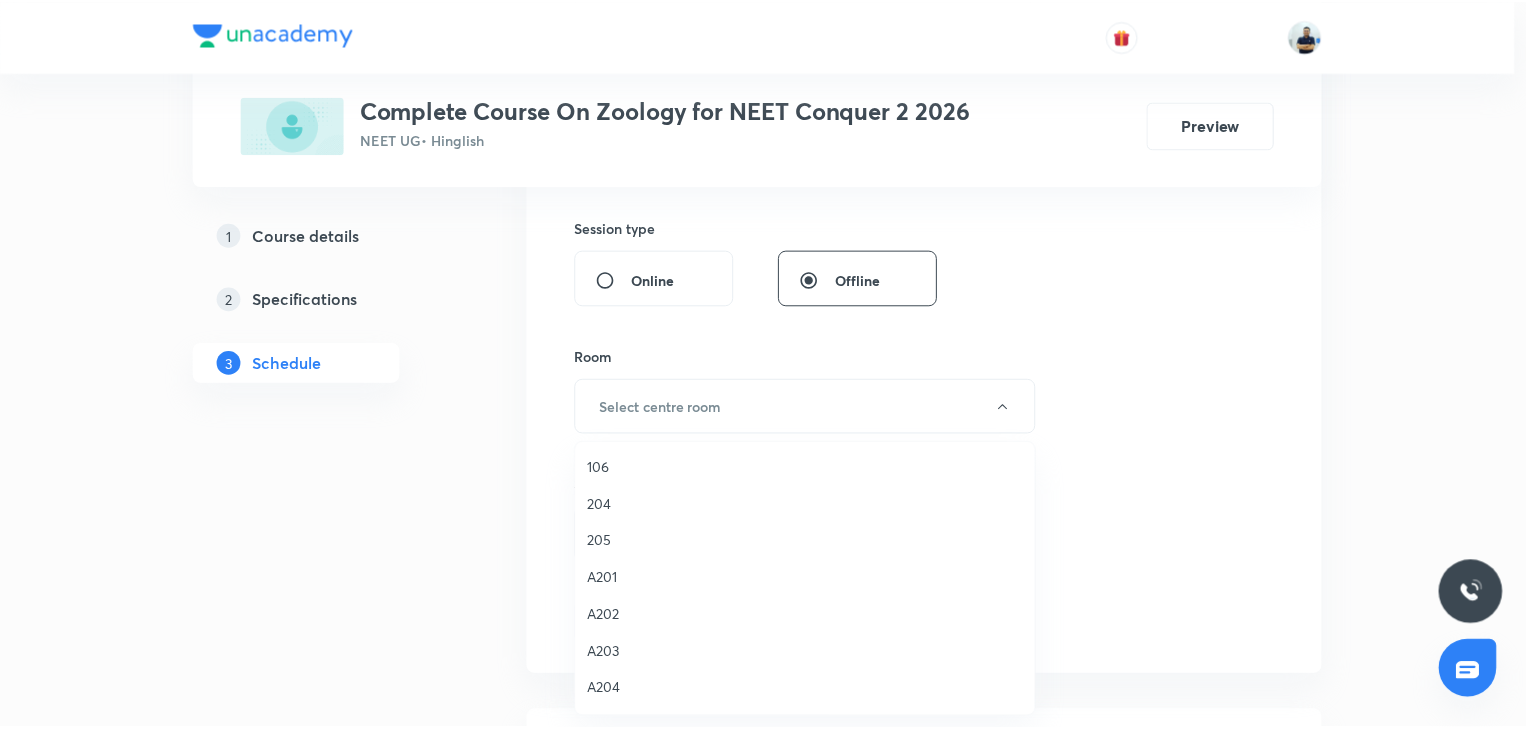 scroll, scrollTop: 296, scrollLeft: 0, axis: vertical 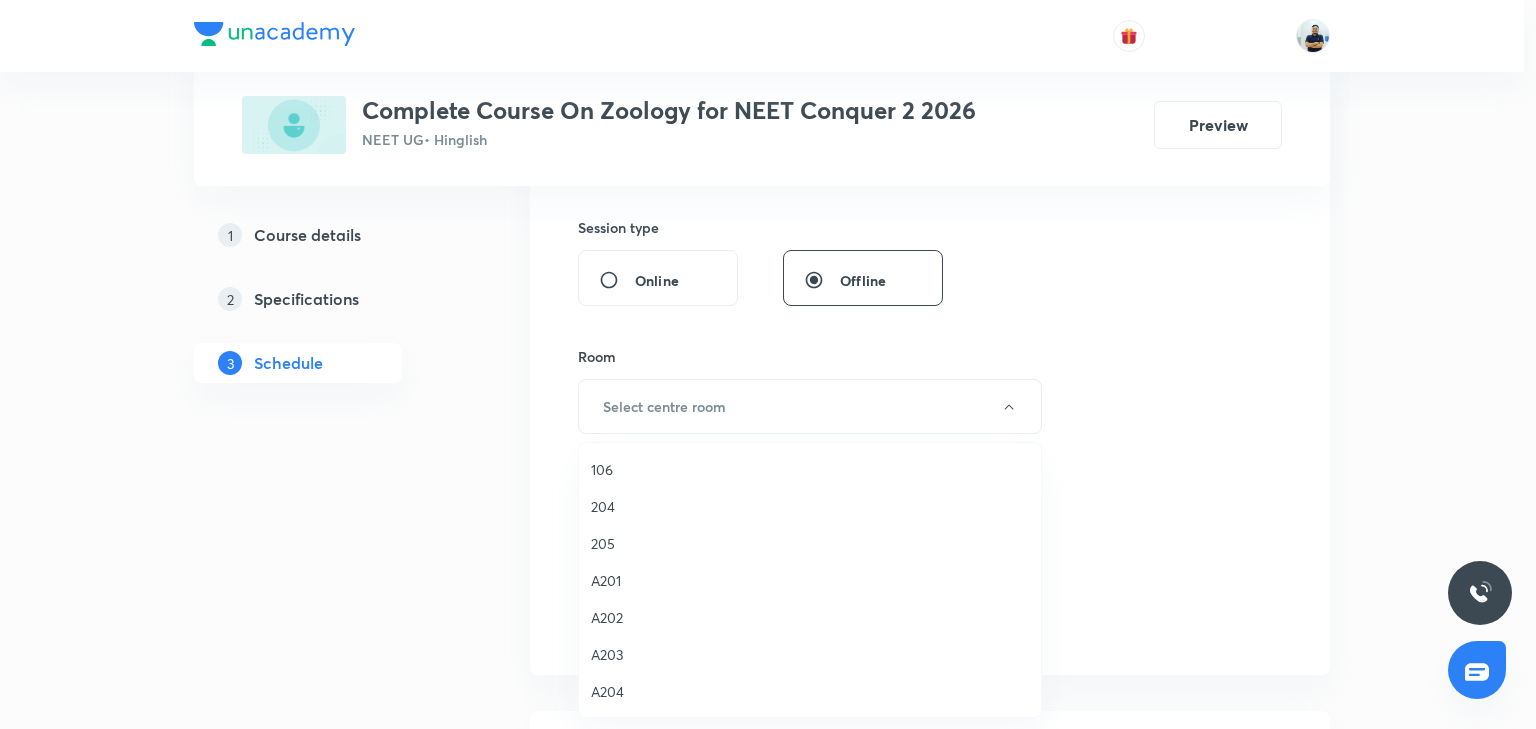 click on "204" at bounding box center (810, 506) 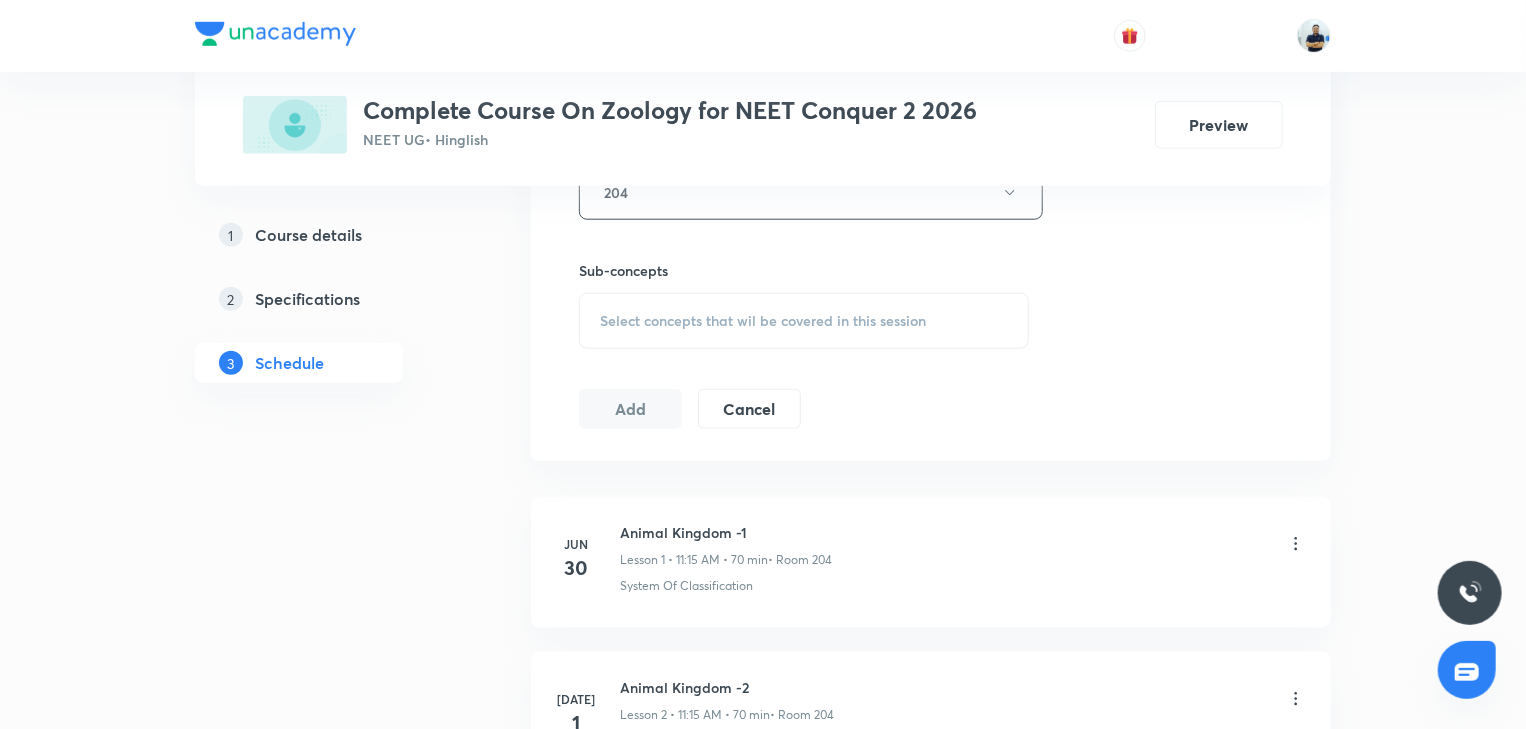 scroll, scrollTop: 952, scrollLeft: 0, axis: vertical 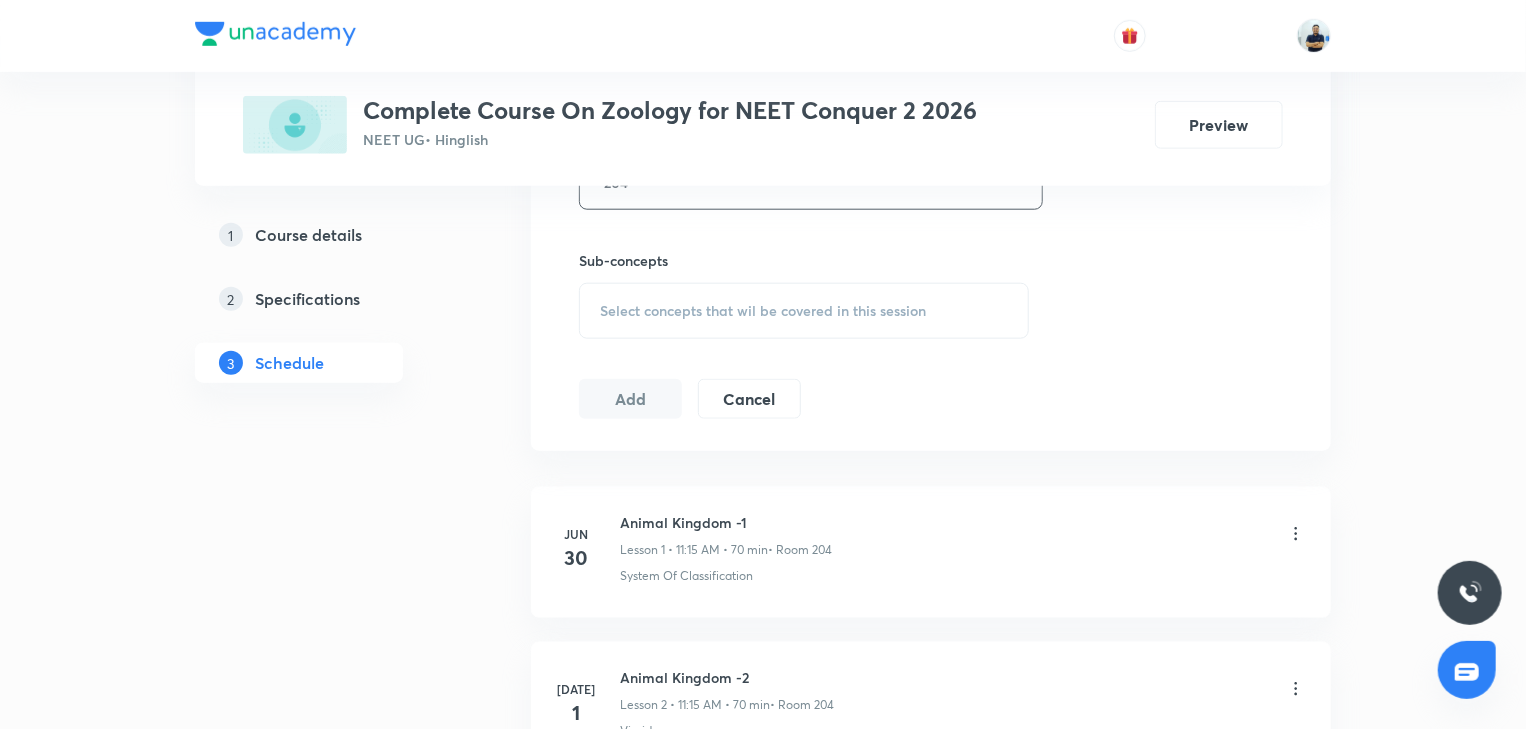 click on "Select concepts that wil be covered in this session" at bounding box center [804, 311] 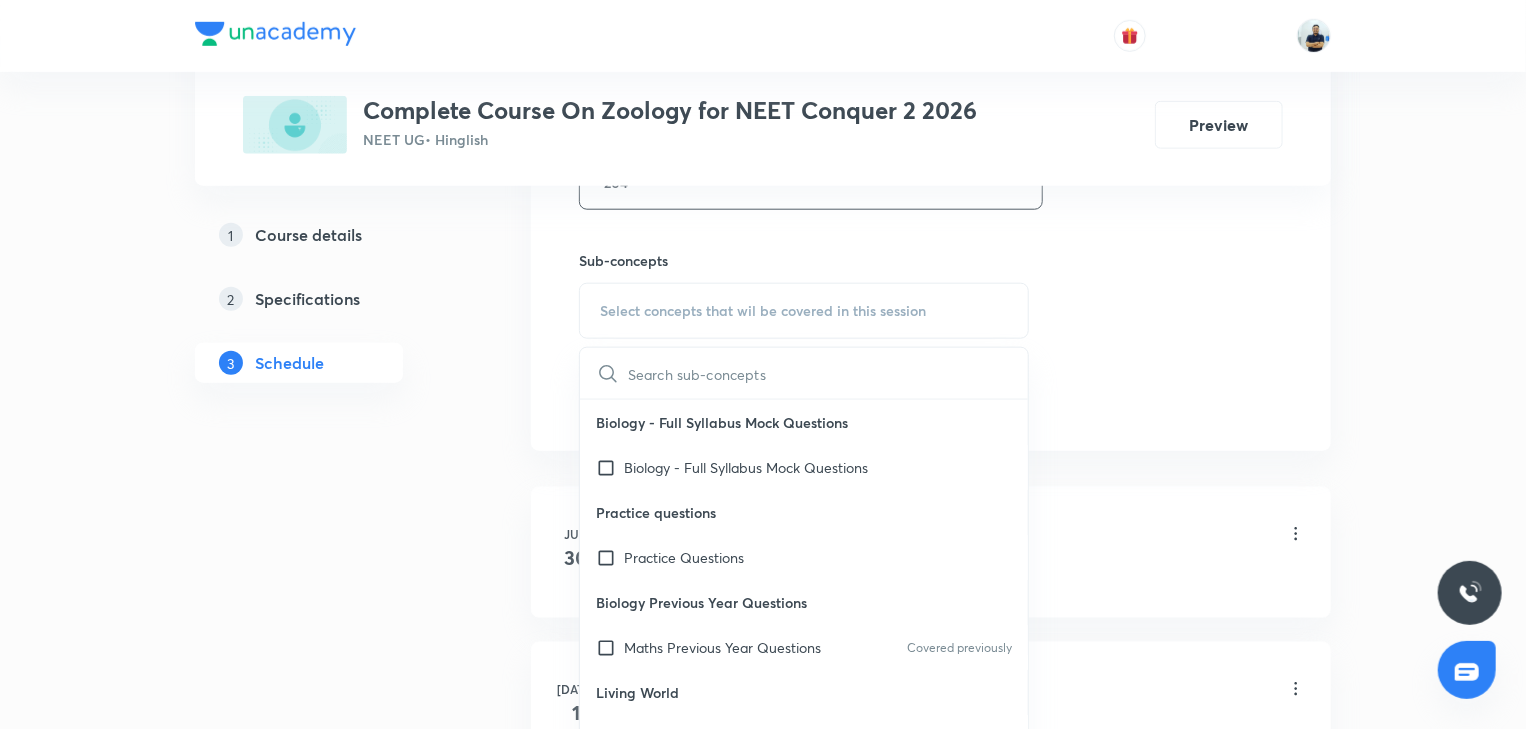 scroll, scrollTop: 1120, scrollLeft: 0, axis: vertical 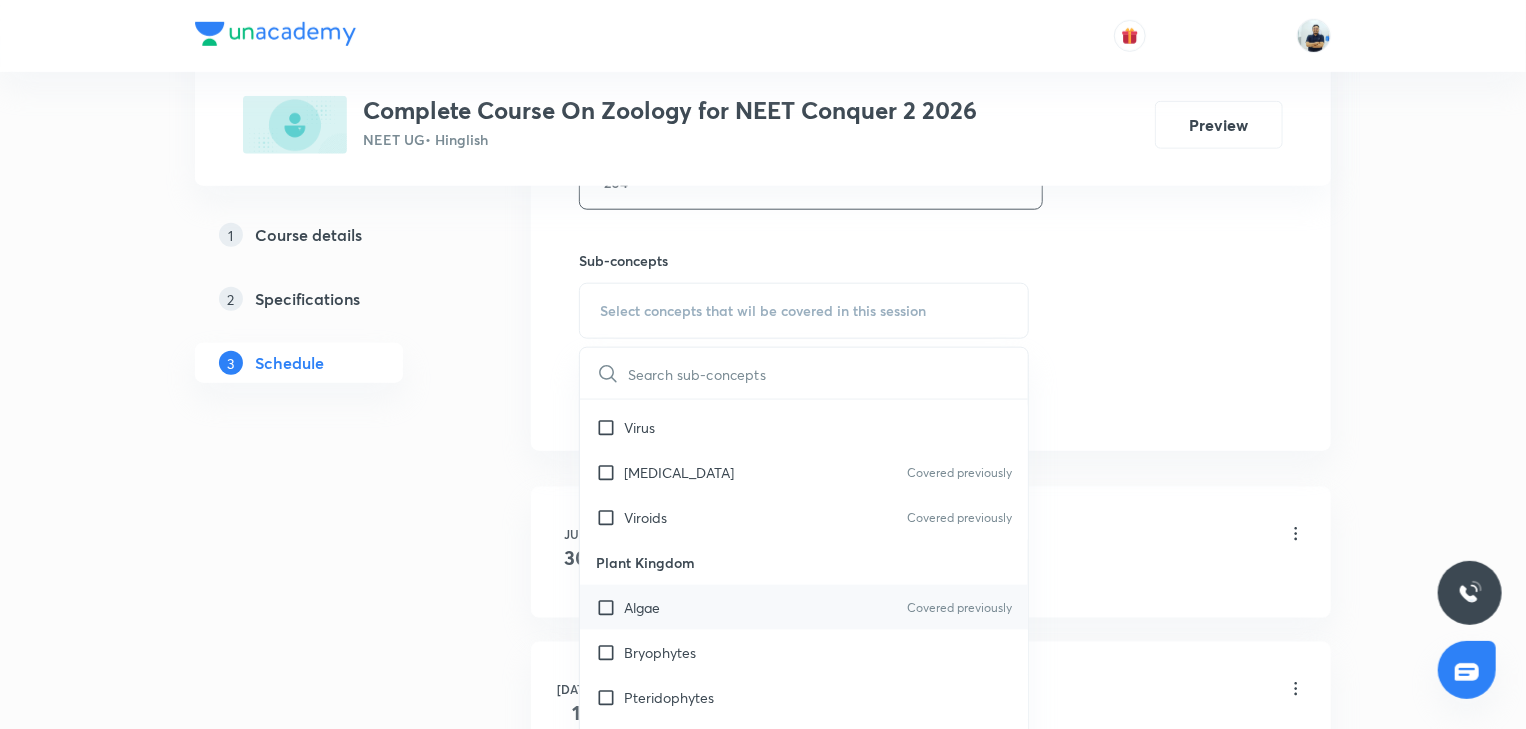 click on "Algae Covered previously" at bounding box center (804, 607) 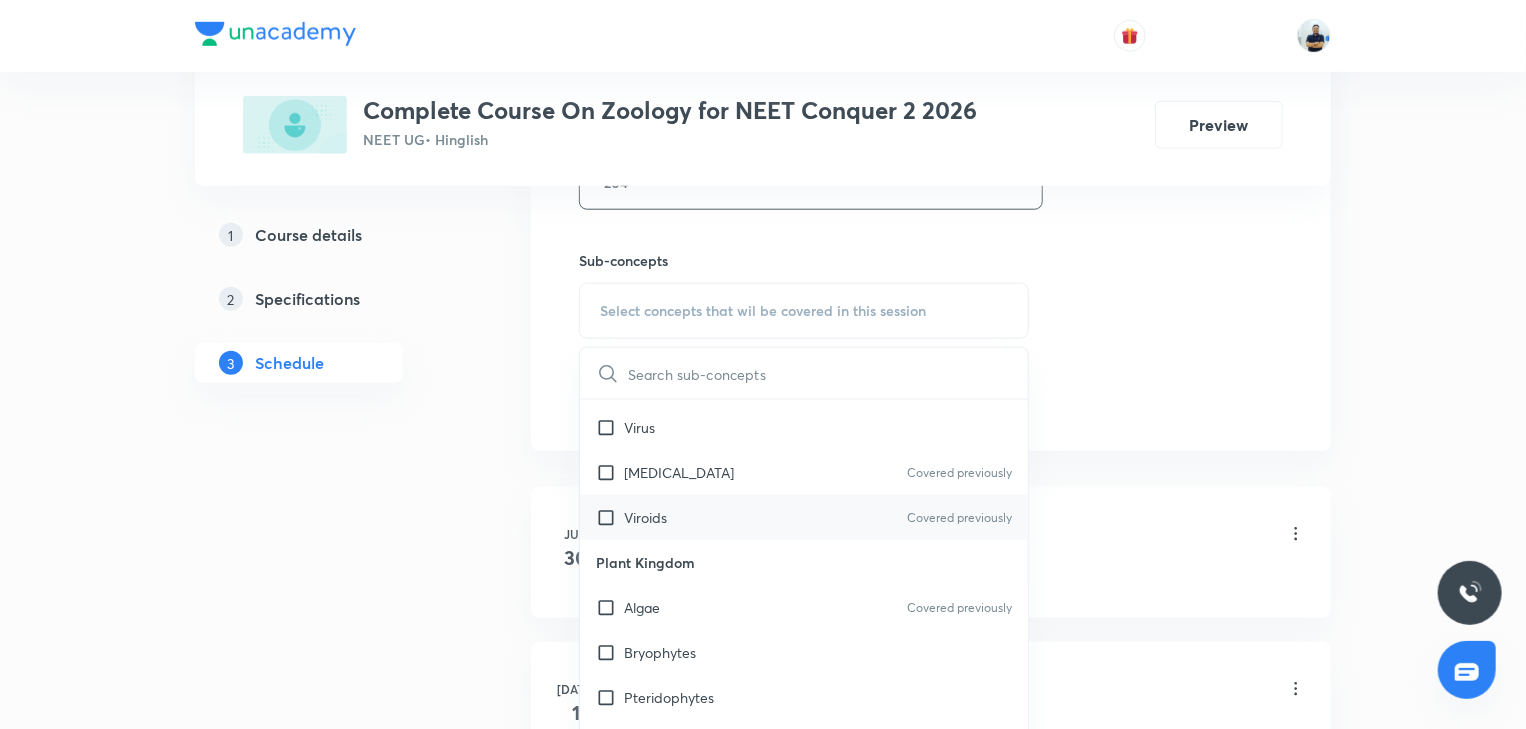 checkbox on "true" 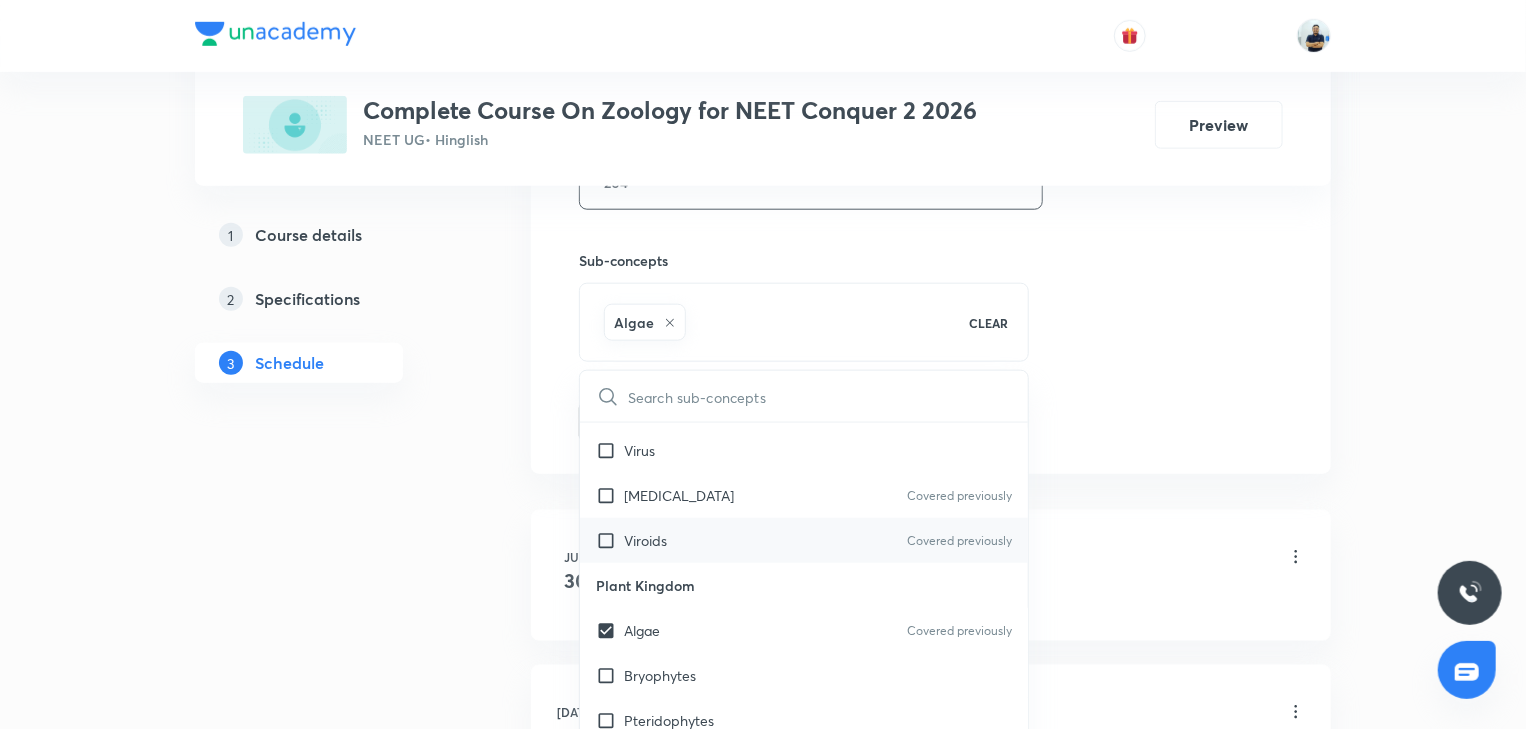 click on "Viroids Covered previously" at bounding box center [804, 540] 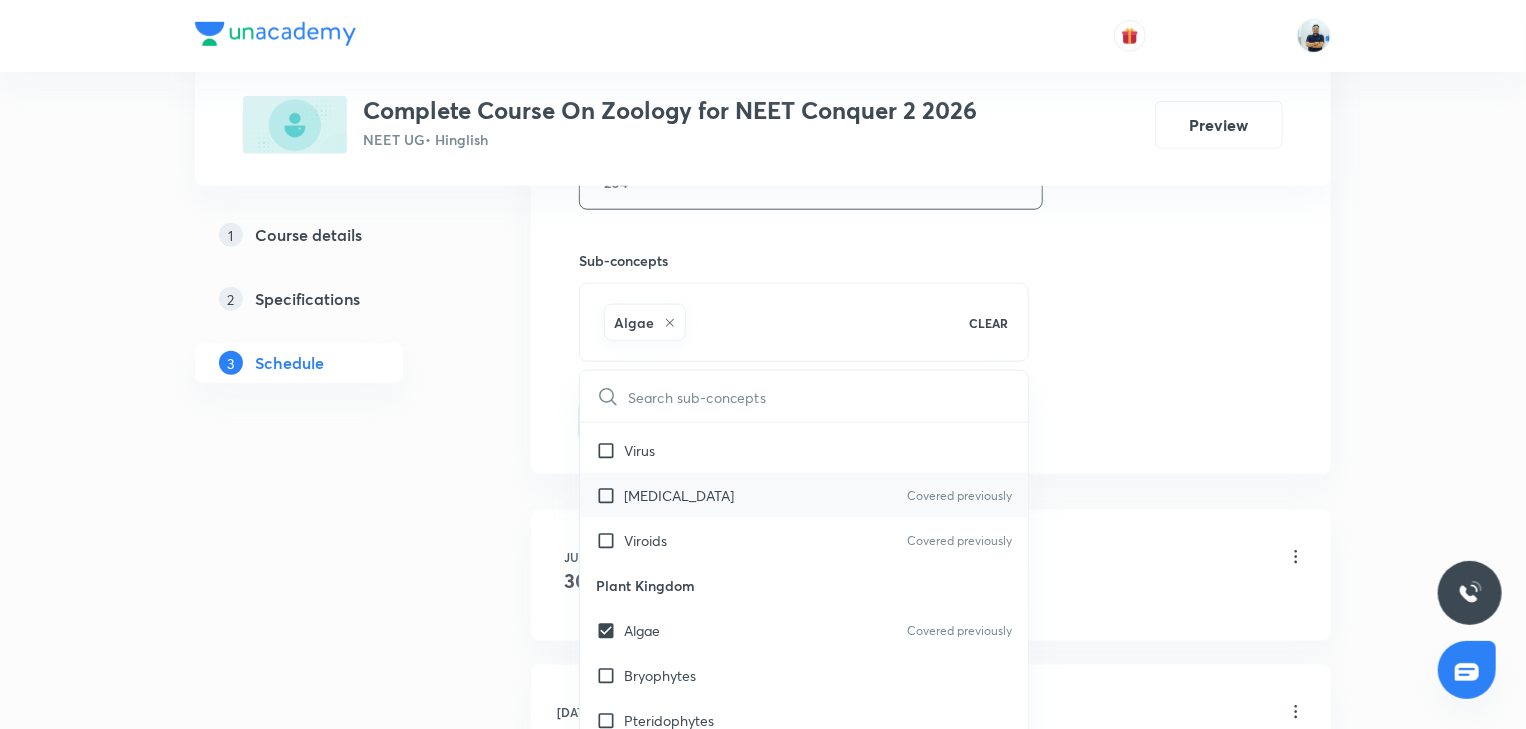 checkbox on "true" 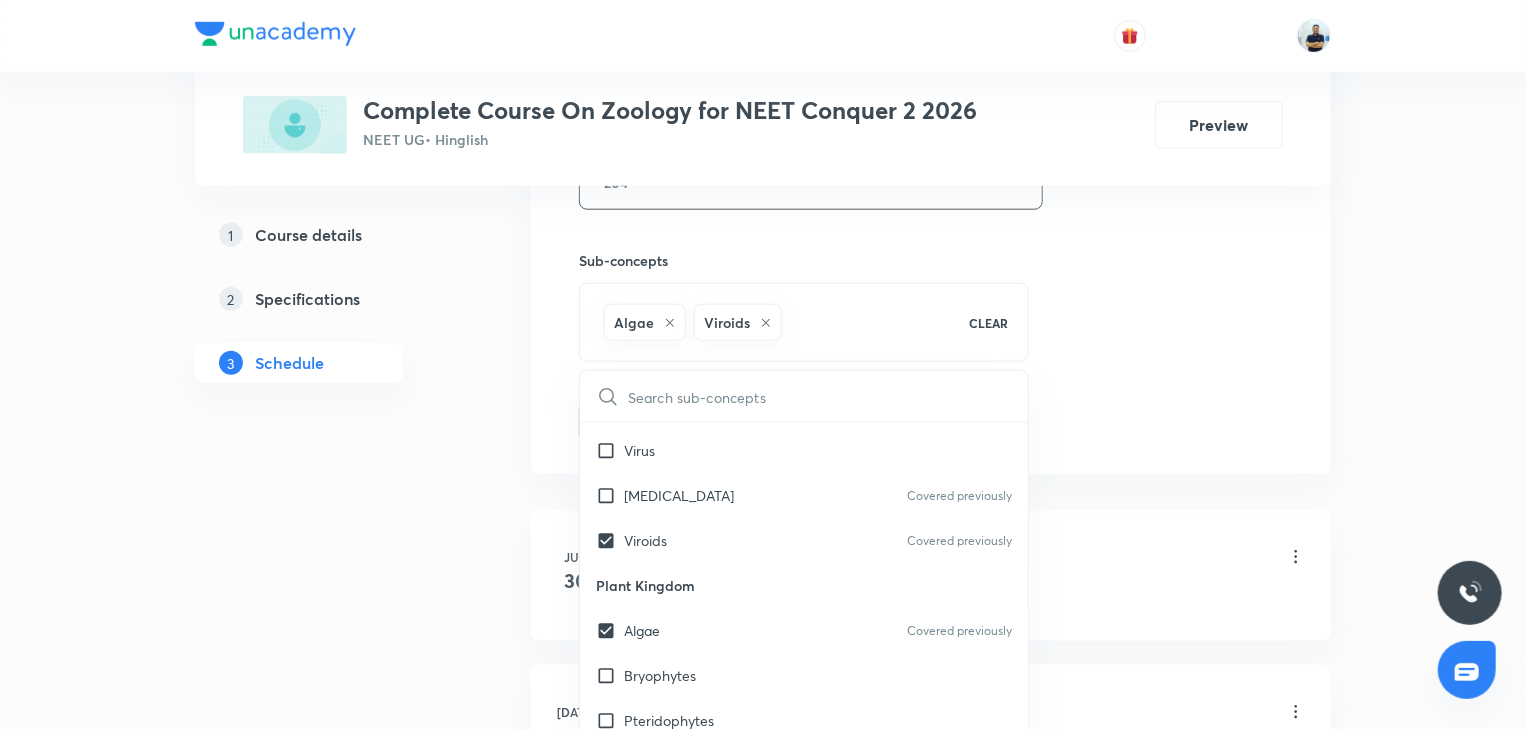 click on "Schedule 9  classes Session  10 Live class Session title 18/99 Animal Kingdom -10 ​ Schedule for Jul 12, 2025, 12:40 PM ​ Duration (in minutes) 70 ​   Session type Online Offline Room 204 Sub-concepts Algae Viroids CLEAR ​ Biology - Full Syllabus Mock Questions Biology - Full Syllabus Mock Questions Practice questions Practice Questions Biology Previous Year Questions Maths Previous Year Questions Covered previously Living World What Is Living? Diversity In The Living World Systematics Types Of Taxonomy Fundamental Components Of Taxonomy Taxonomic Categories Taxonomical Aids The Three Domains Of Life Biological Nomenclature  Covered previously Biological Classification System Of Classification Covered previously Kingdom Monera Kingdom Protista Kingdom Fungi Kingdom Plantae Kingdom Animalia Linchens Mycorrhiza Virus Prions Covered previously Viroids Covered previously Plant Kingdom Algae Covered previously Bryophytes Pteridophytes Gymnosperms Angiosperms Animal Kingdom Basics Of Classification Root Add" at bounding box center [931, 709] 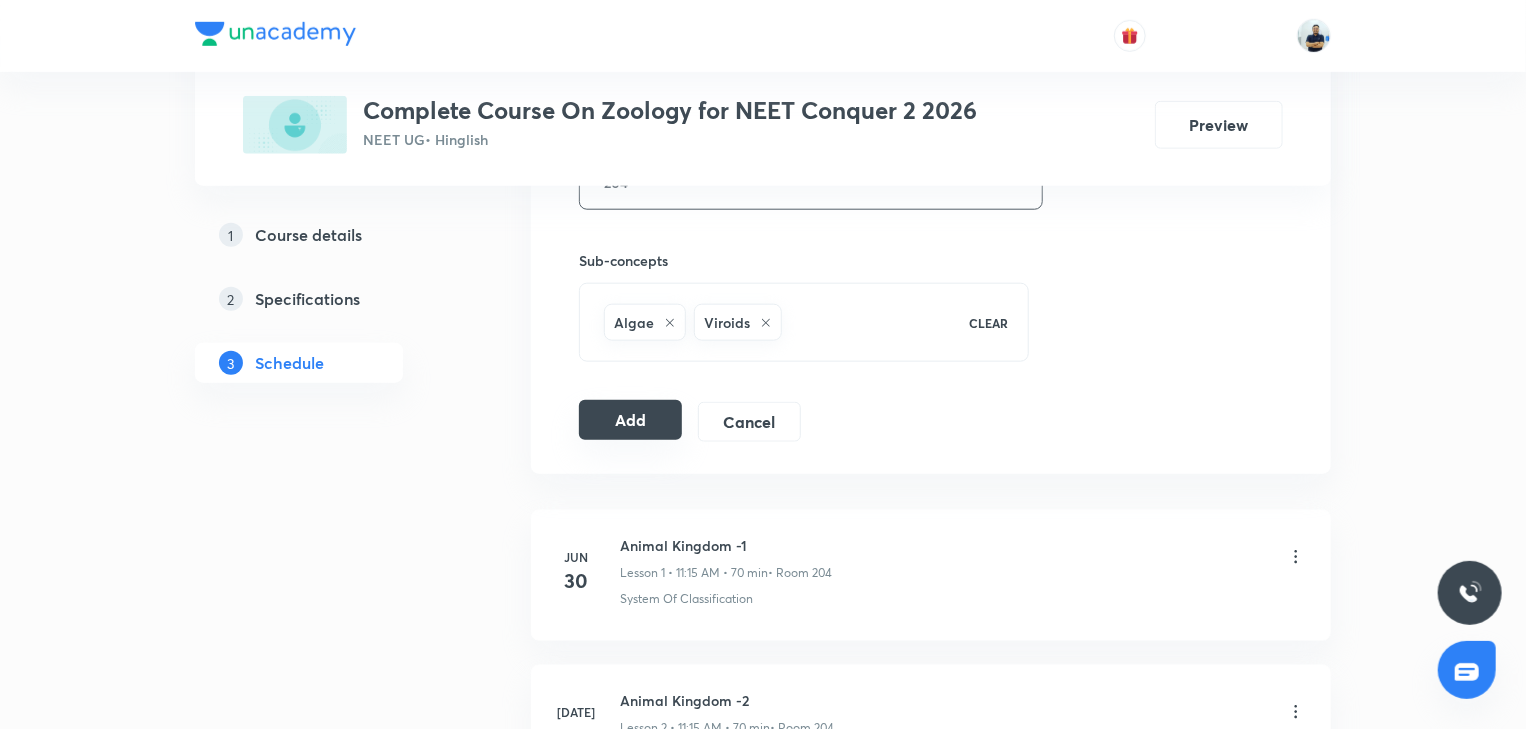 click on "Add" at bounding box center [630, 420] 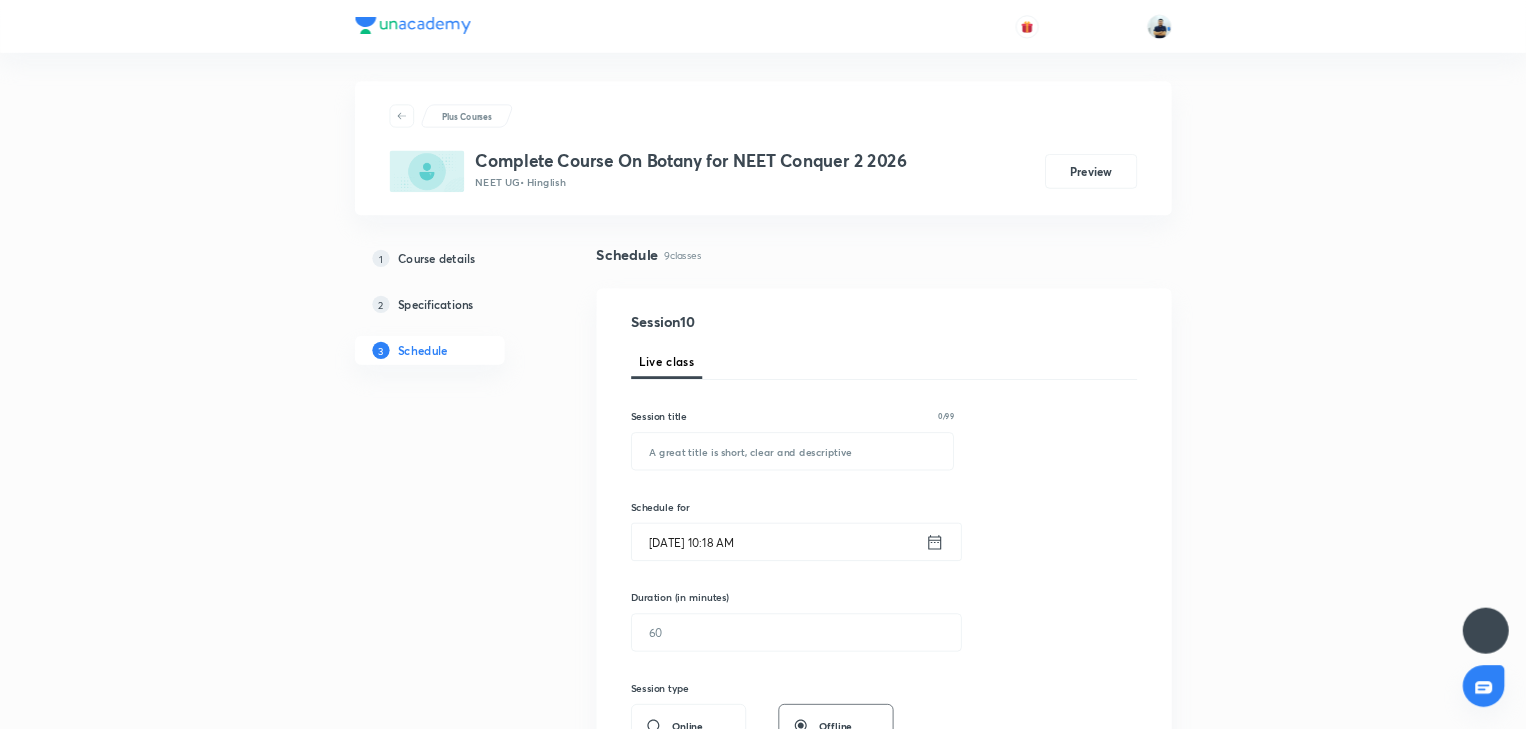 scroll, scrollTop: 0, scrollLeft: 0, axis: both 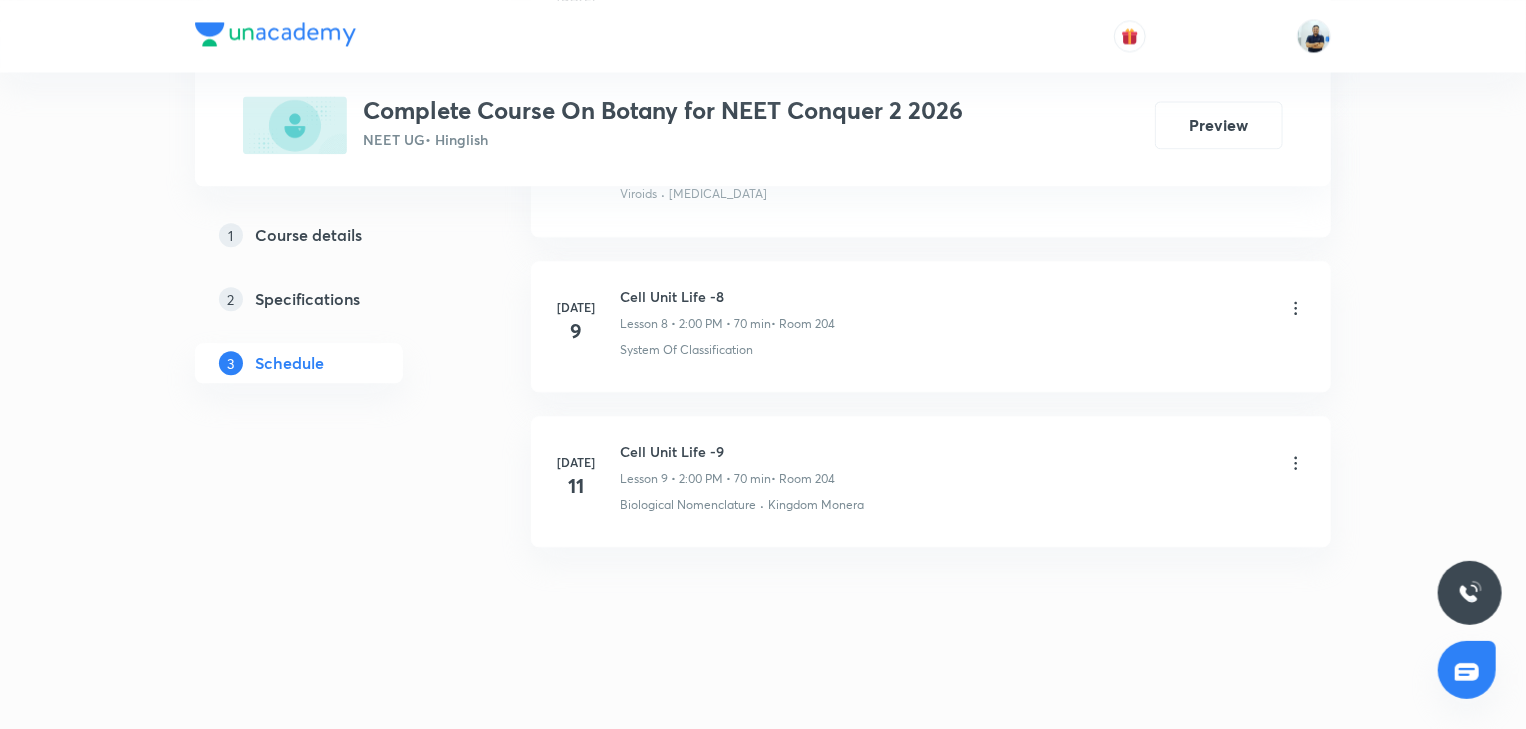 click on "[DATE] Cell Unit Life -9 Lesson 9 • 2:00 PM • 70 min  • Room 204 Biological Nomenclature  · Kingdom Monera" at bounding box center [931, 481] 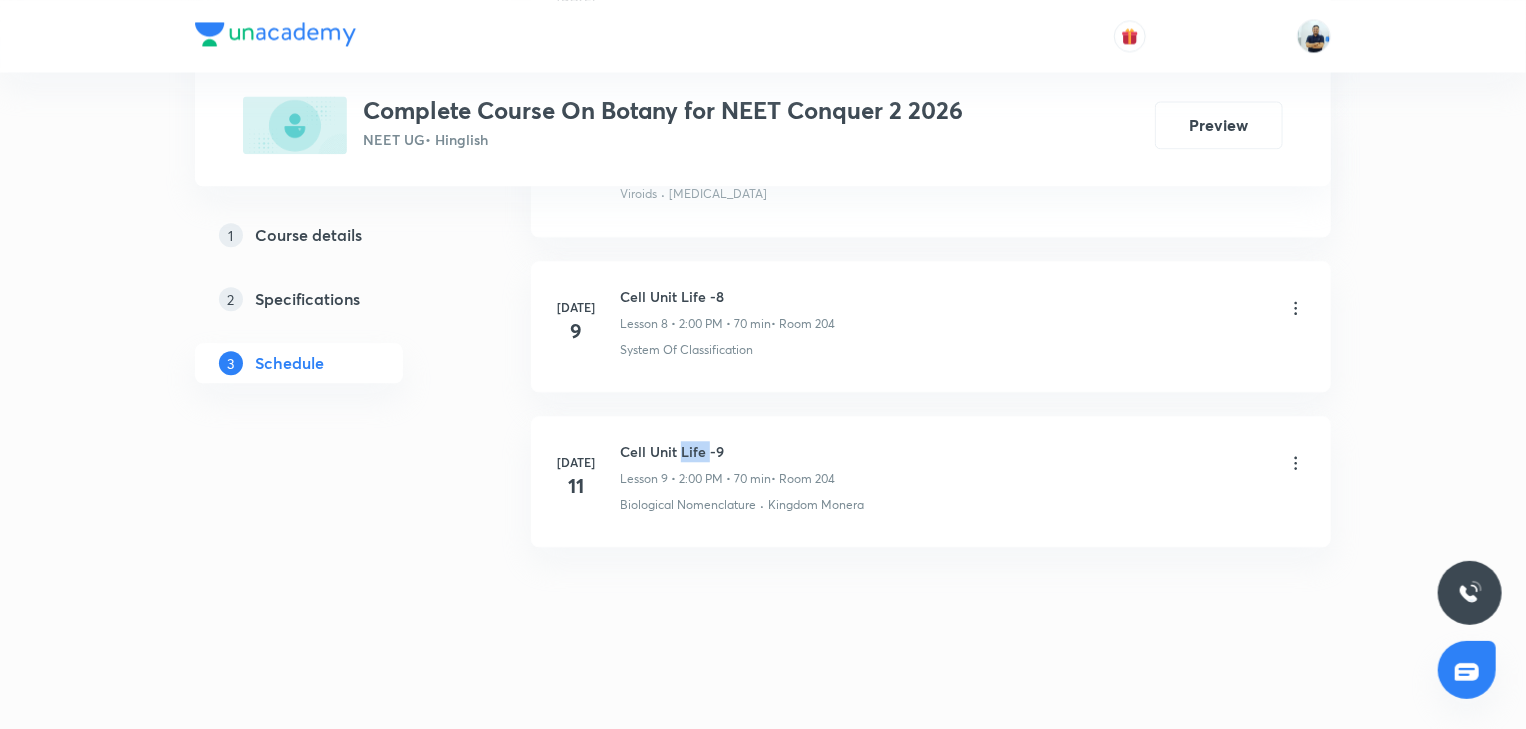 click on "Jul 11 Cell Unit Life -9 Lesson 9 • 2:00 PM • 70 min  • Room 204 Biological Nomenclature  · Kingdom Monera" at bounding box center (931, 481) 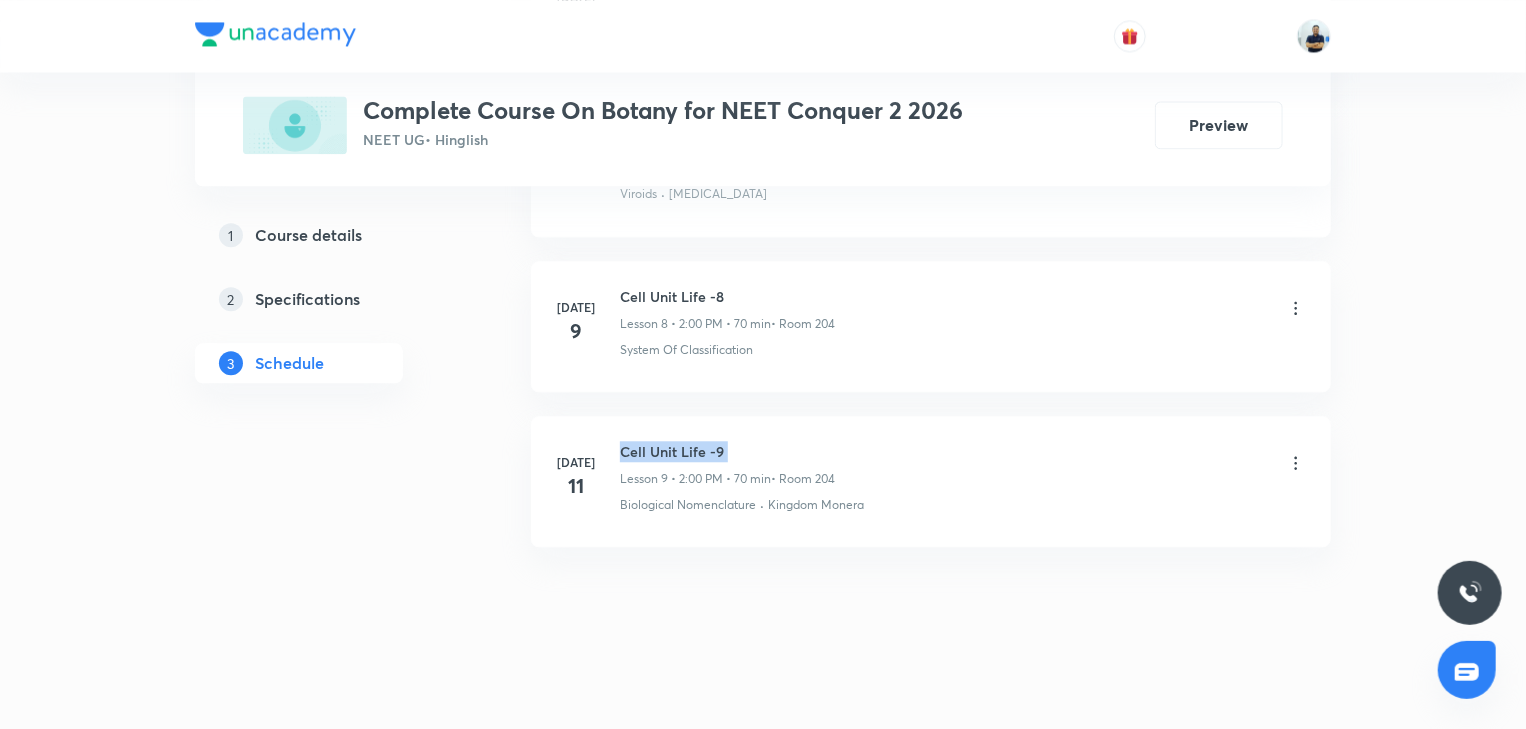 click on "Jul 11 Cell Unit Life -9 Lesson 9 • 2:00 PM • 70 min  • Room 204 Biological Nomenclature  · Kingdom Monera" at bounding box center [931, 481] 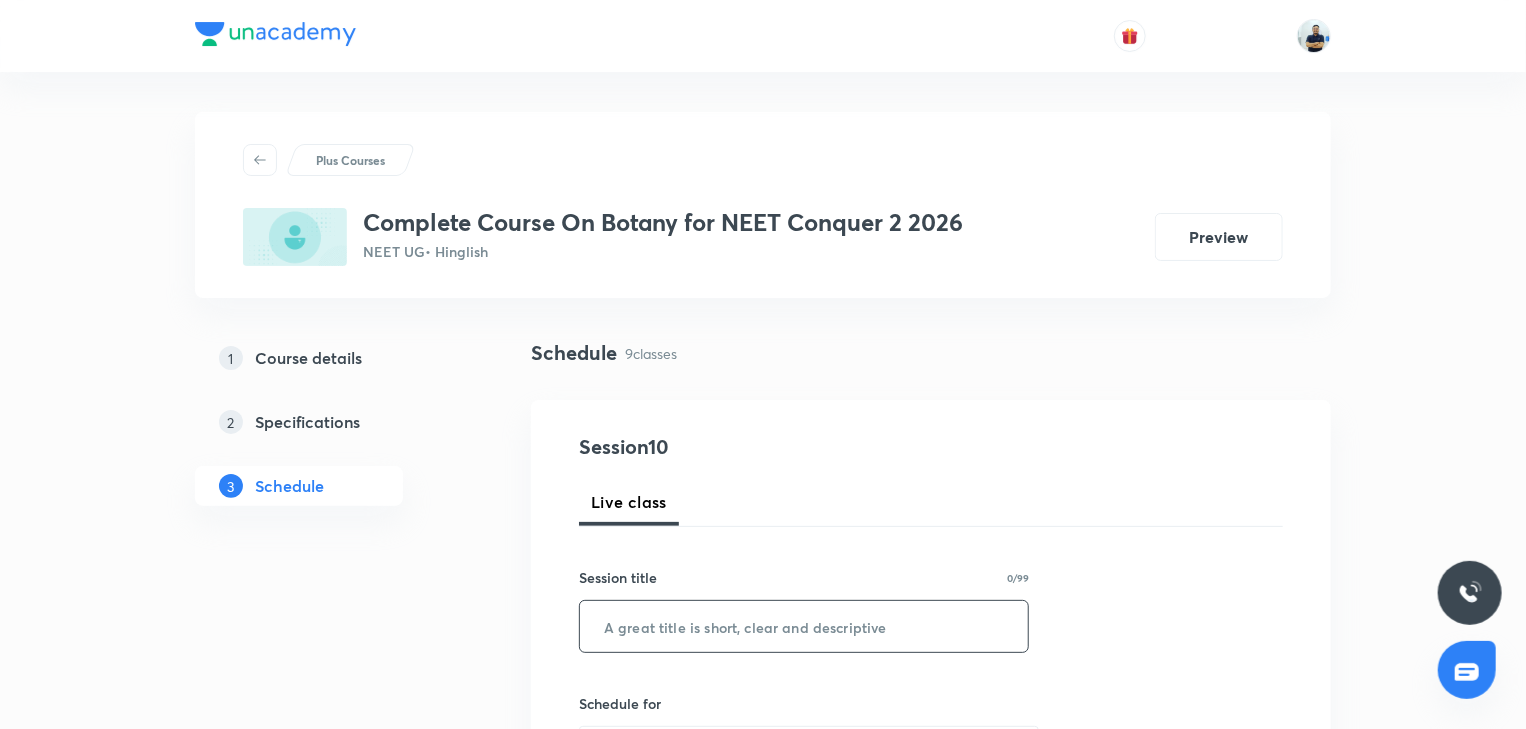 click at bounding box center [804, 626] 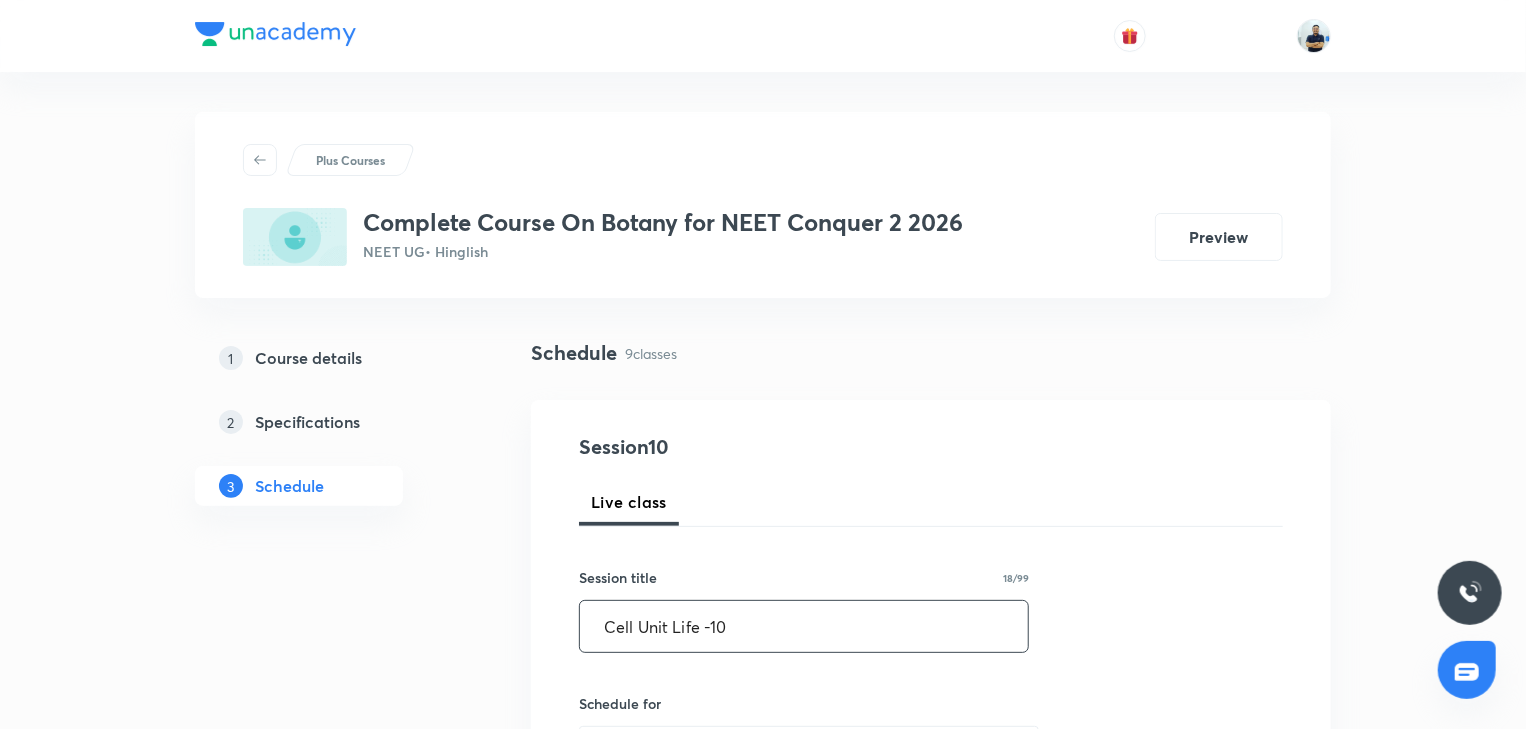 scroll, scrollTop: 410, scrollLeft: 0, axis: vertical 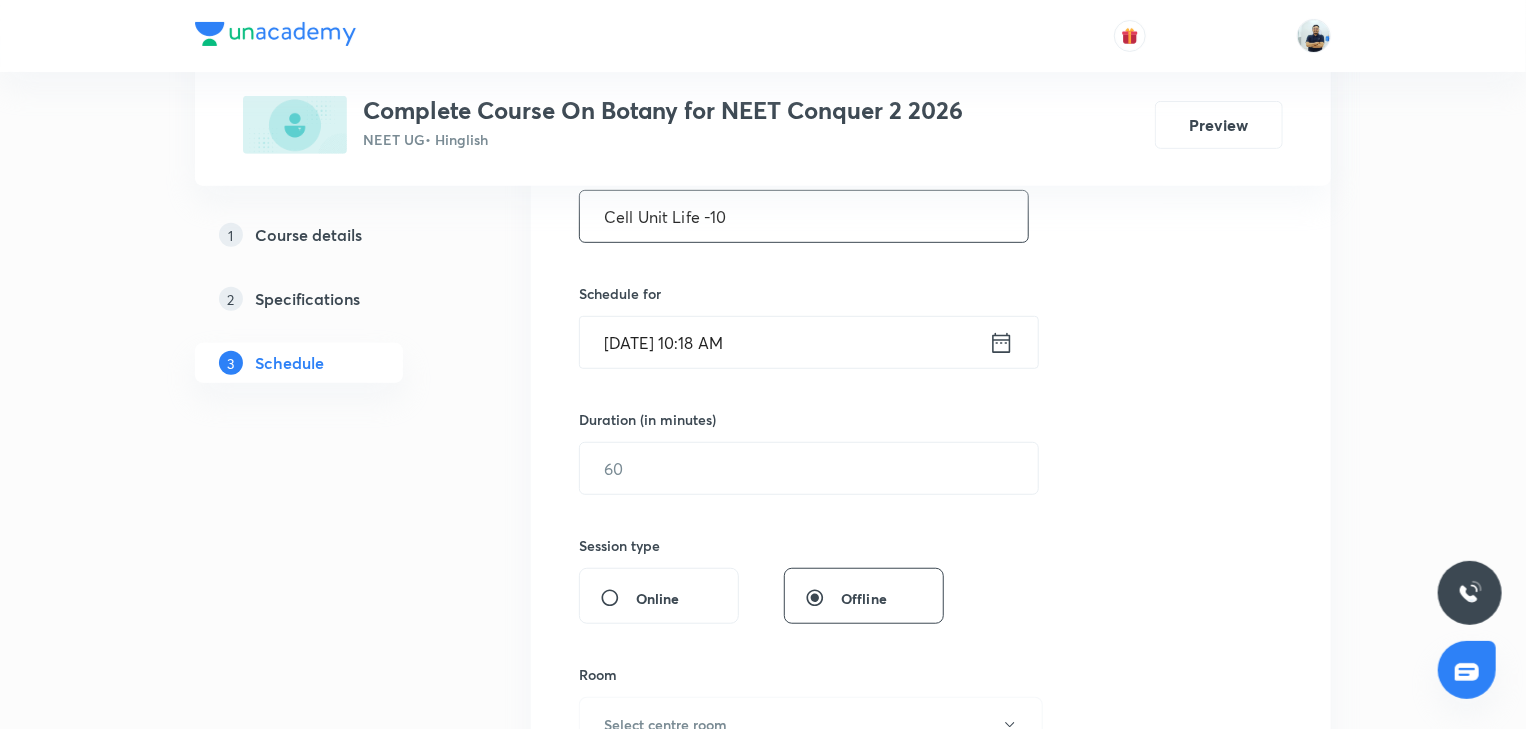type on "Cell Unit Life -10" 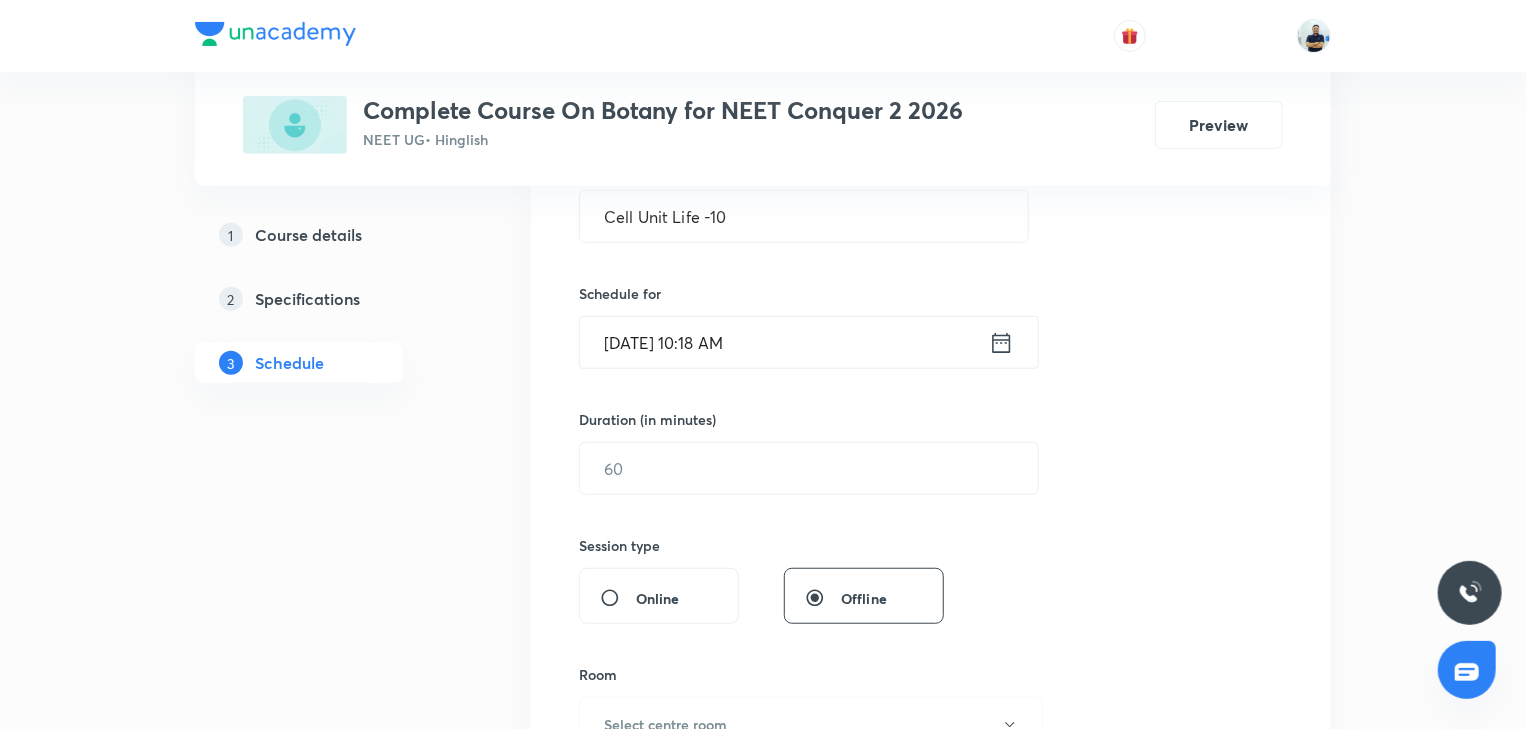 click on "Jul 12, 2025, 10:18 AM" at bounding box center (784, 342) 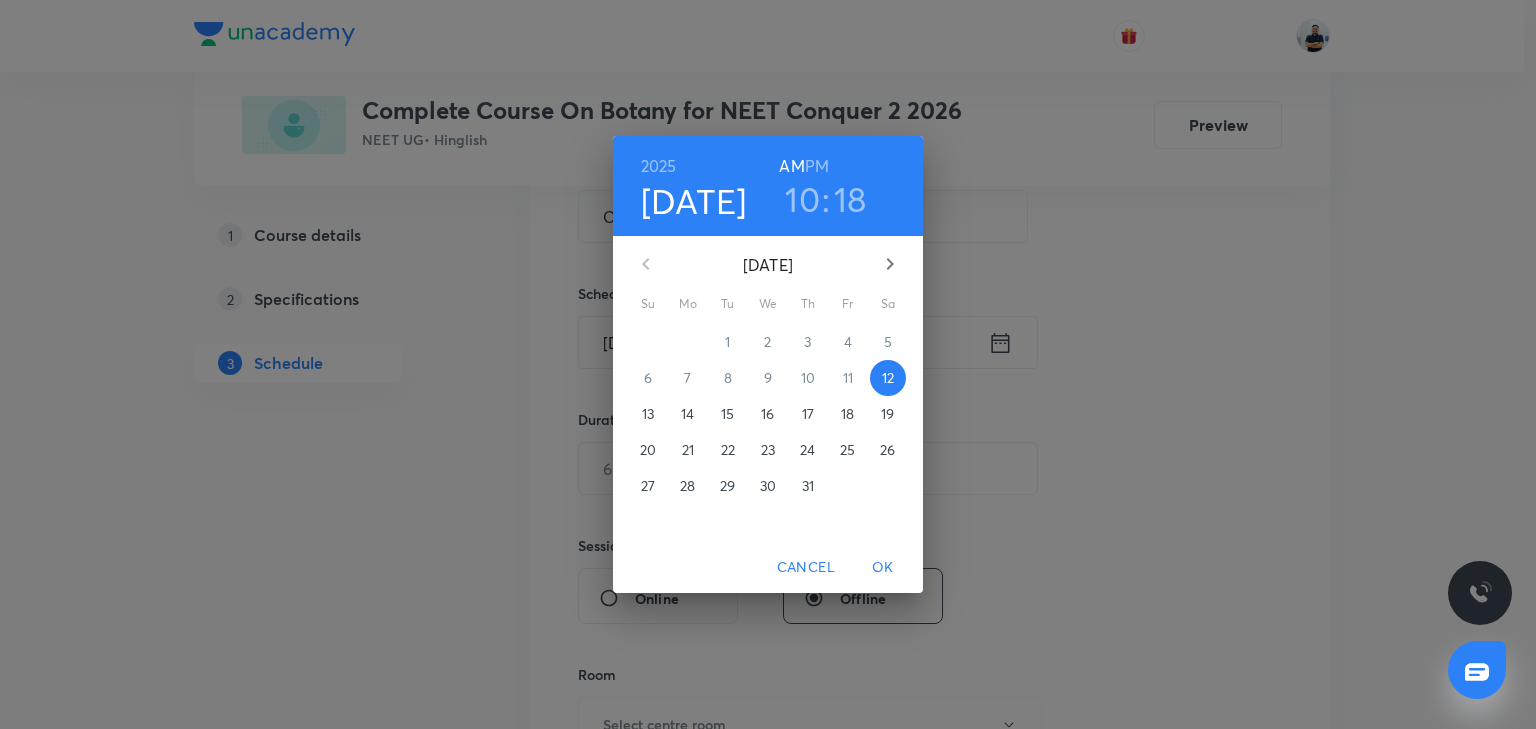 click on "PM" at bounding box center [817, 166] 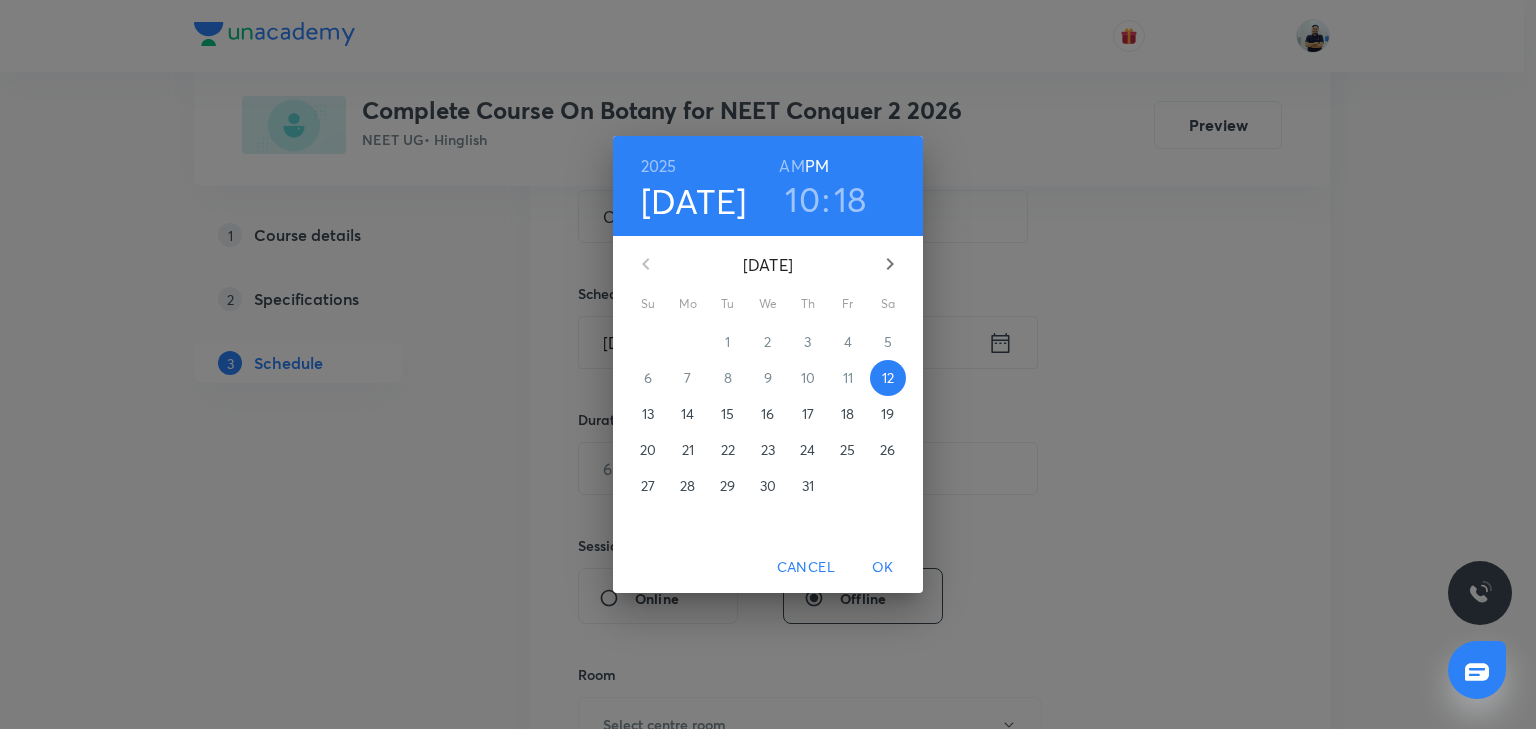 click on "10" at bounding box center (802, 199) 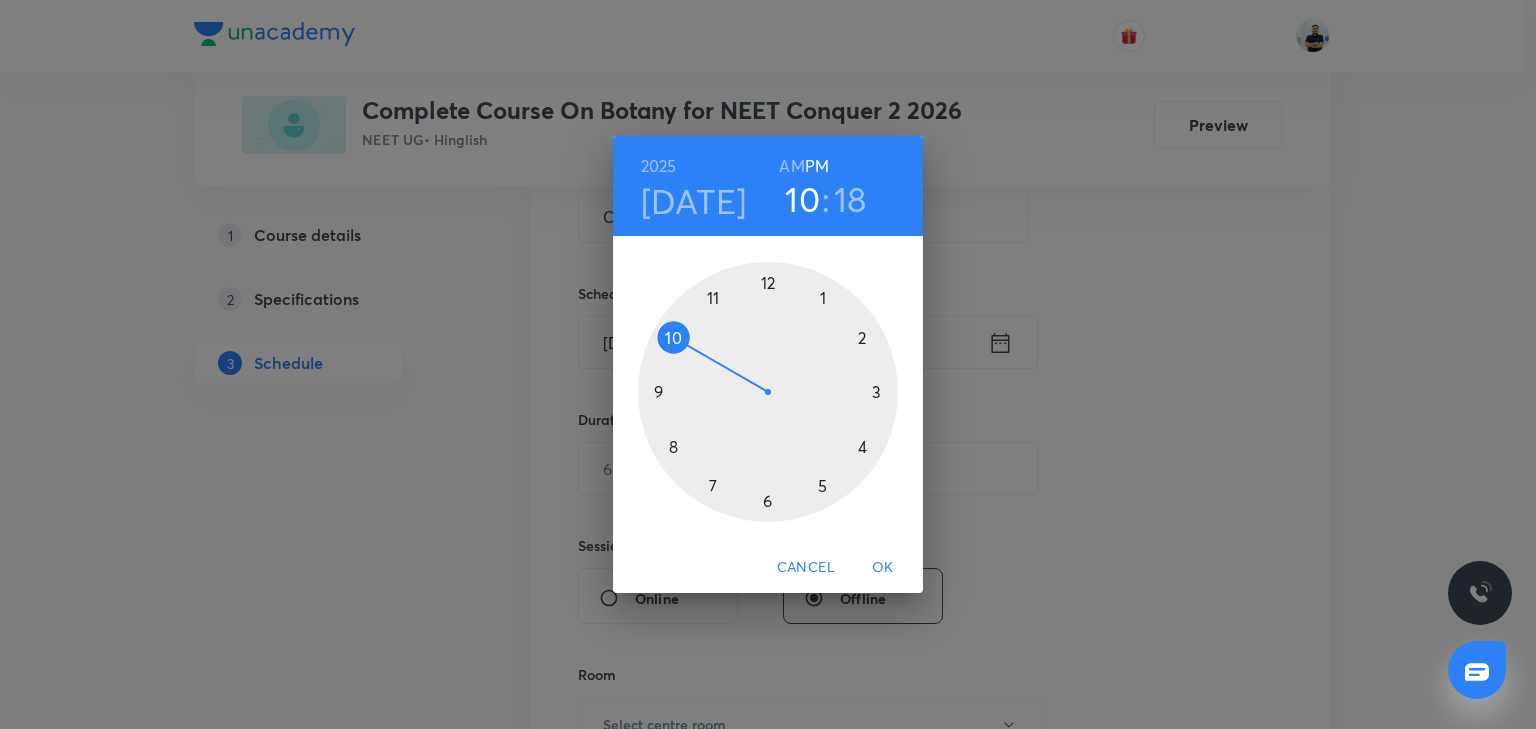click at bounding box center [768, 392] 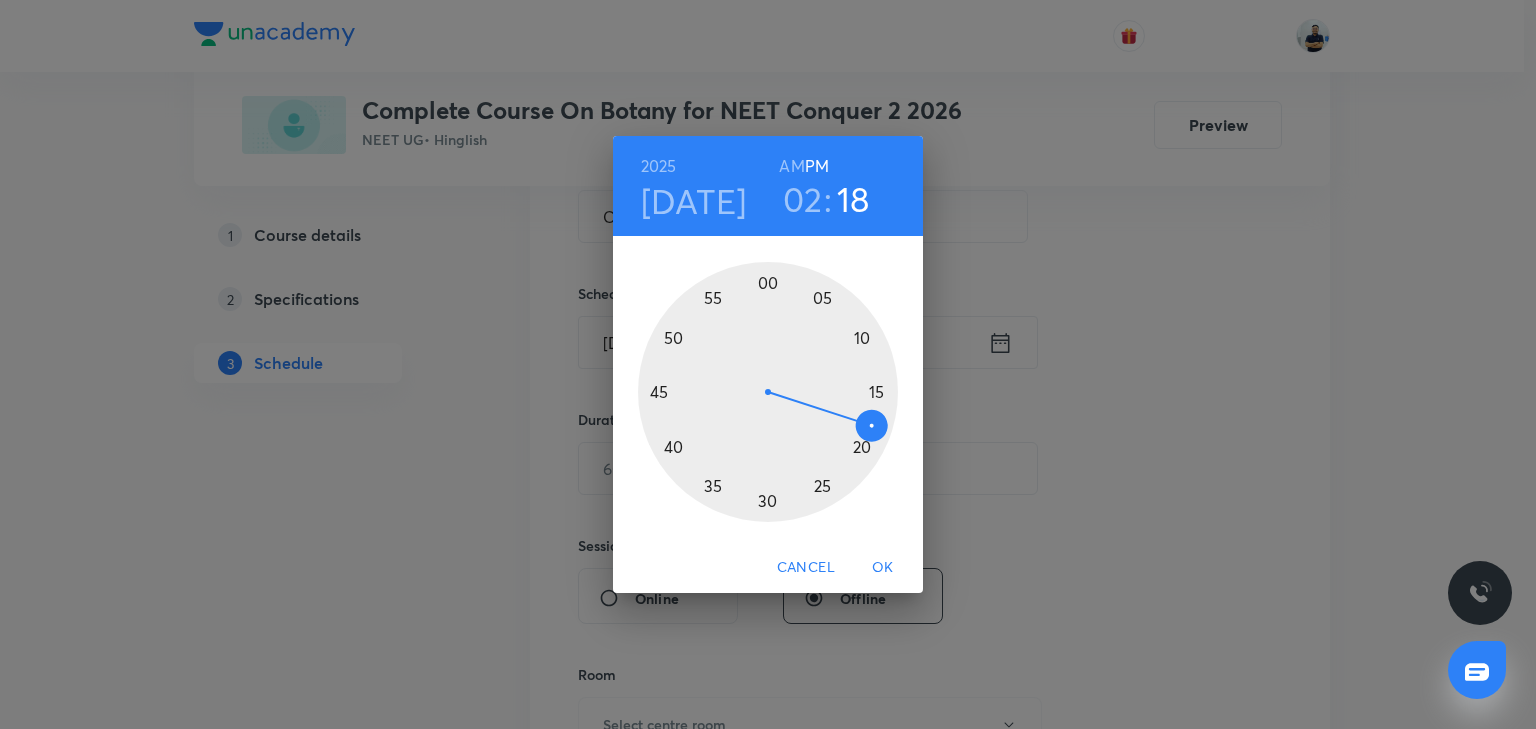 click at bounding box center (768, 392) 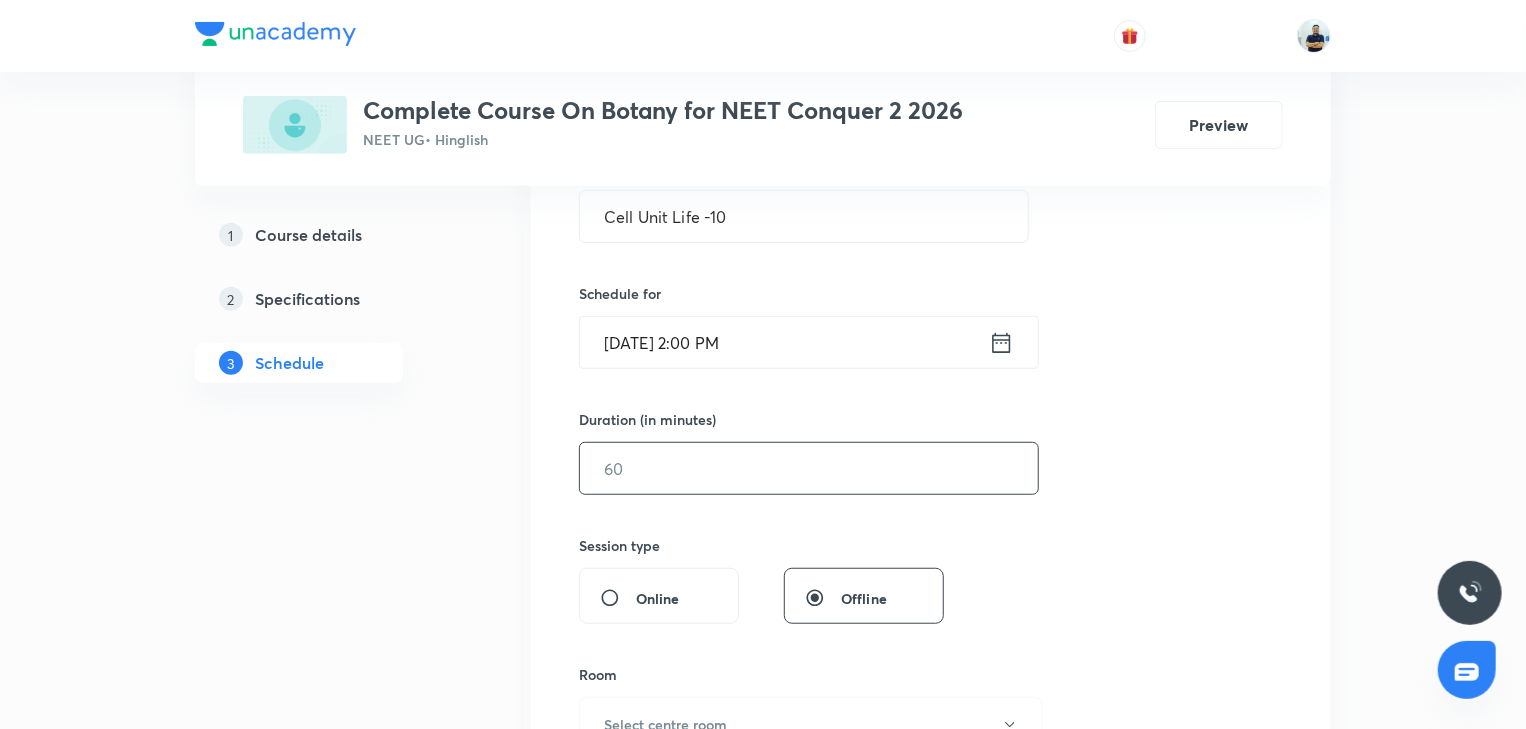 click at bounding box center (809, 468) 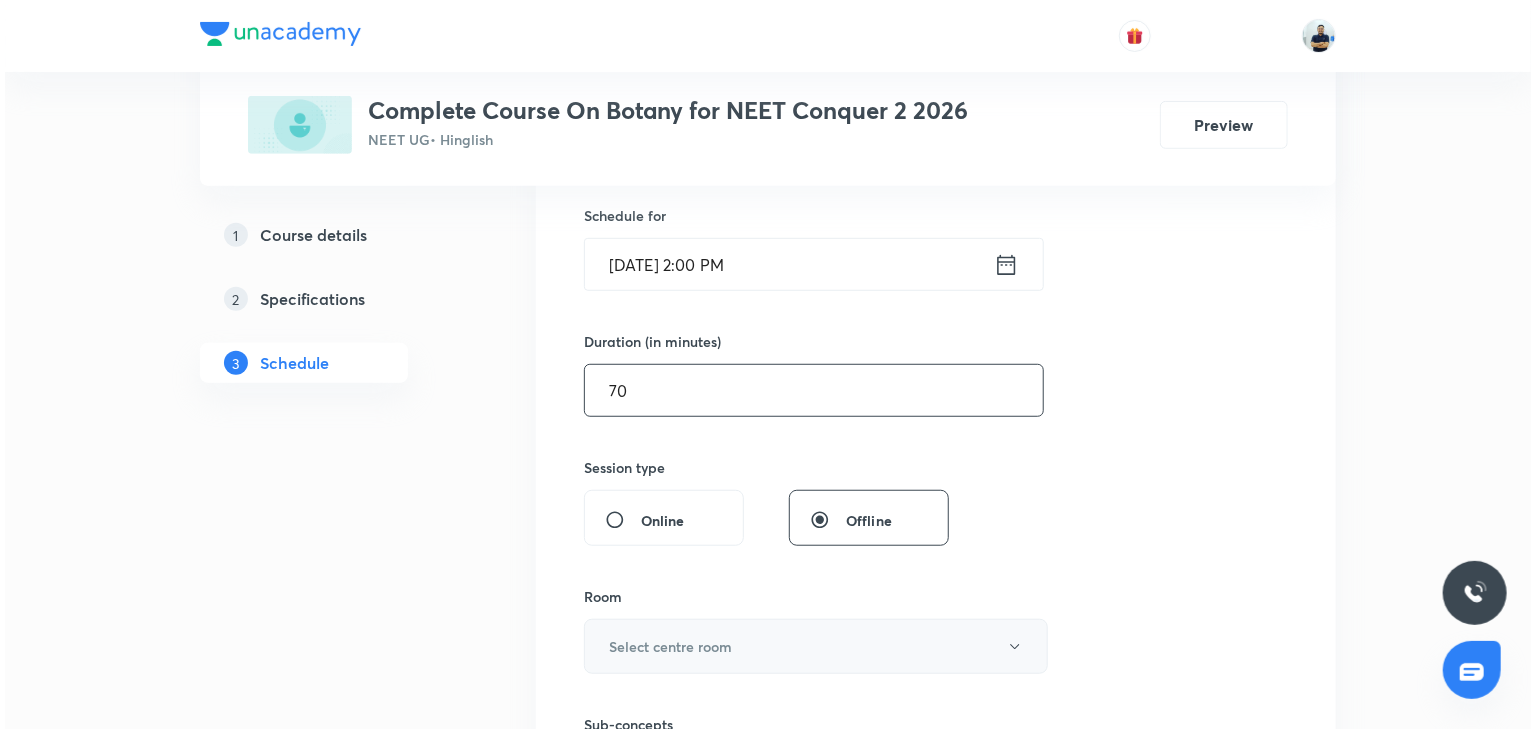 scroll, scrollTop: 597, scrollLeft: 0, axis: vertical 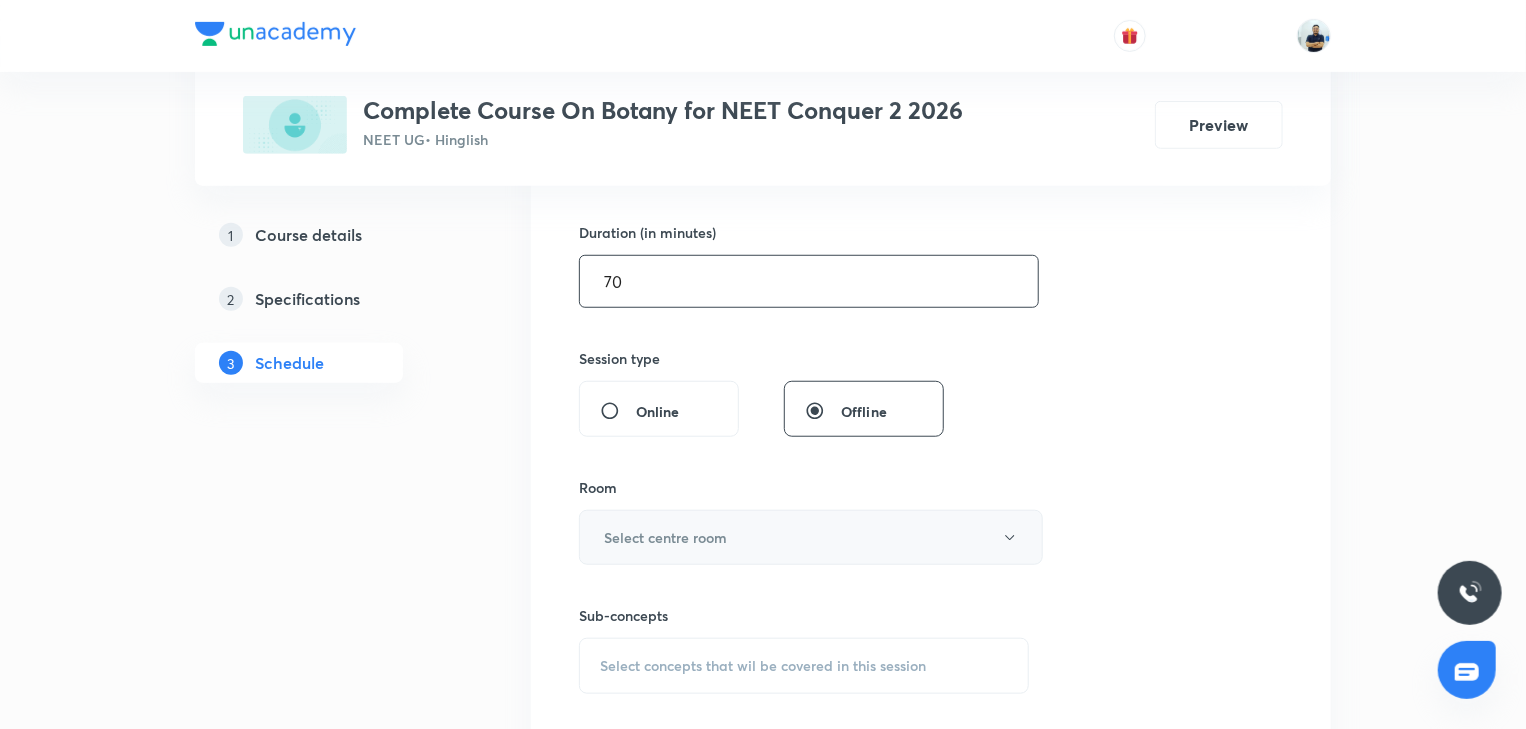 type on "70" 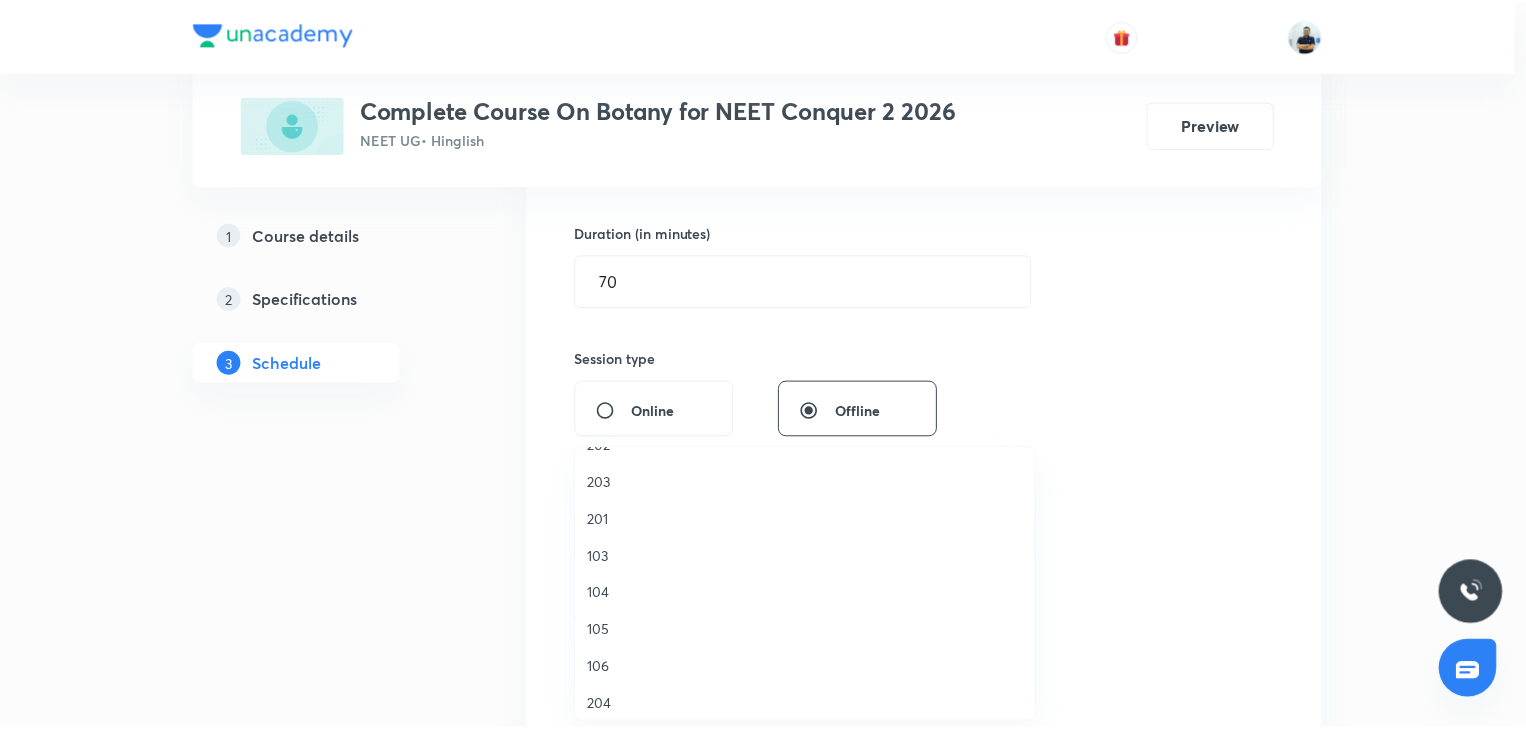 scroll, scrollTop: 112, scrollLeft: 0, axis: vertical 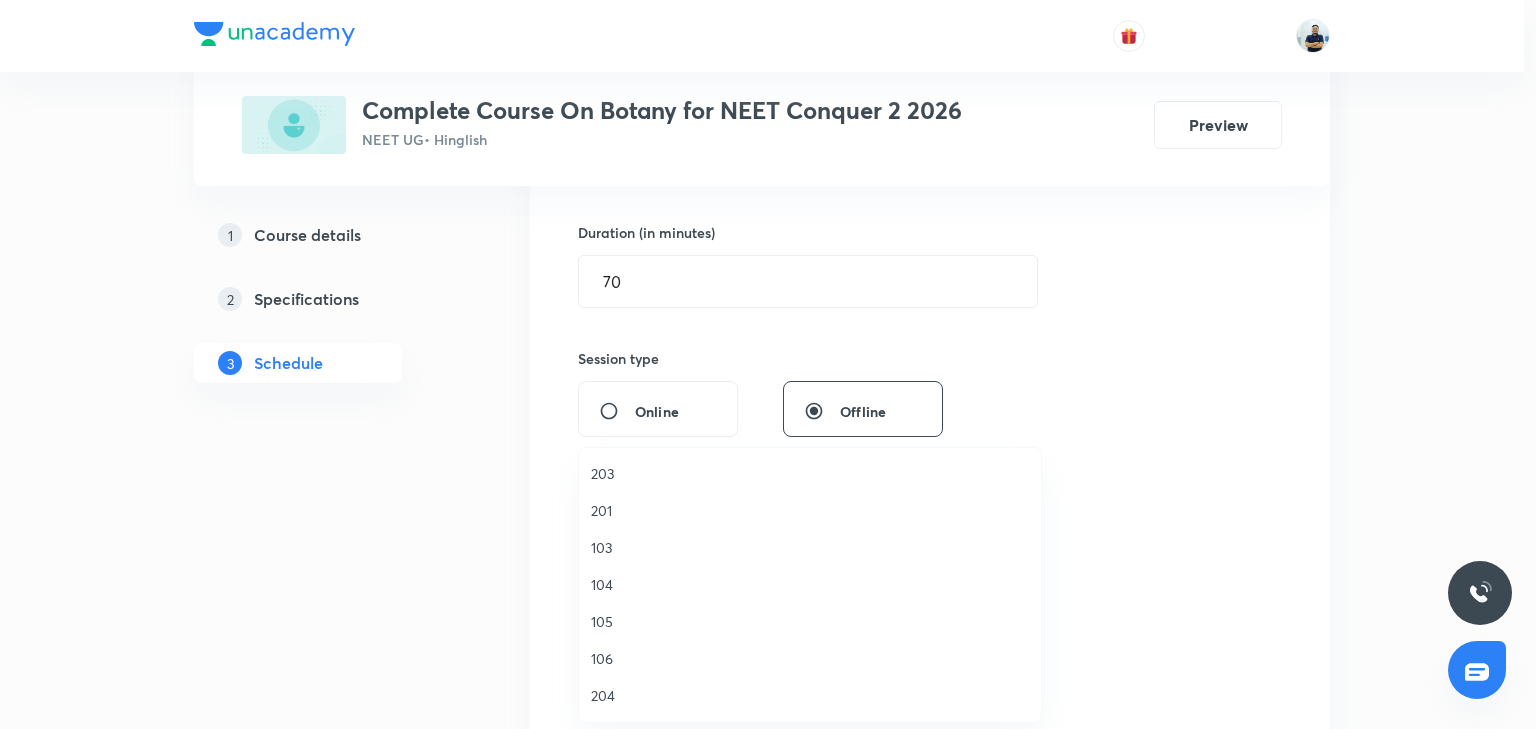 click on "106" at bounding box center [810, 658] 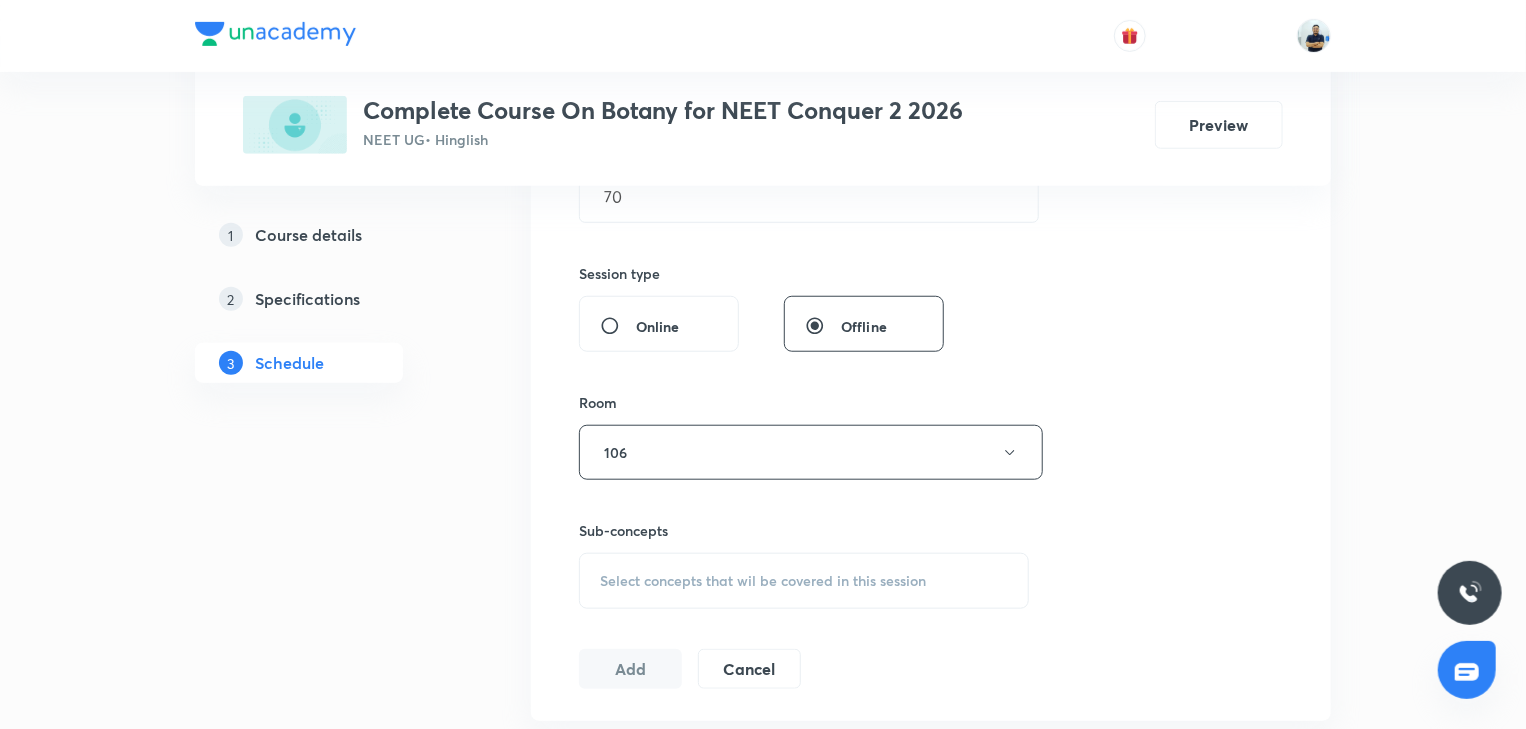 scroll, scrollTop: 690, scrollLeft: 0, axis: vertical 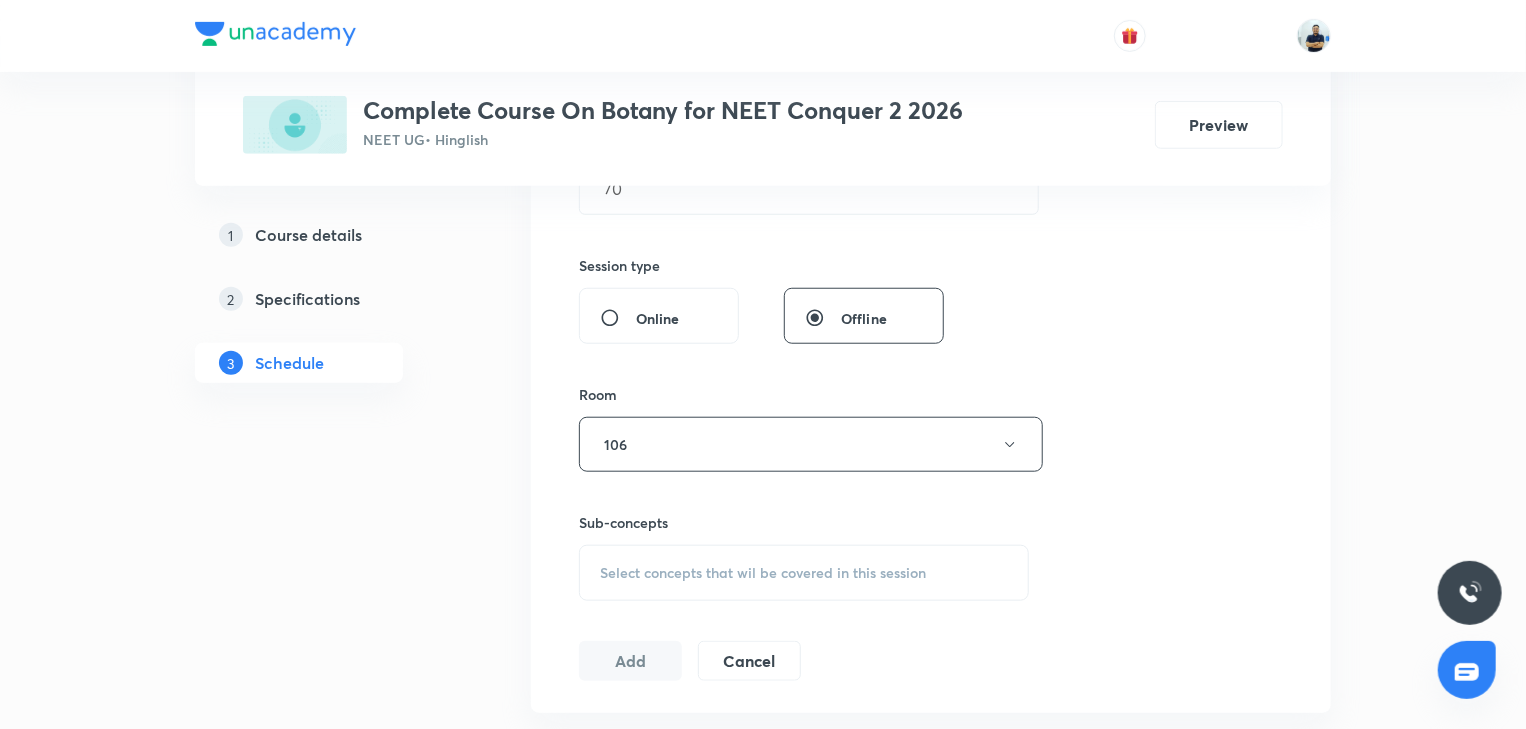 click on "Select concepts that wil be covered in this session" at bounding box center (804, 573) 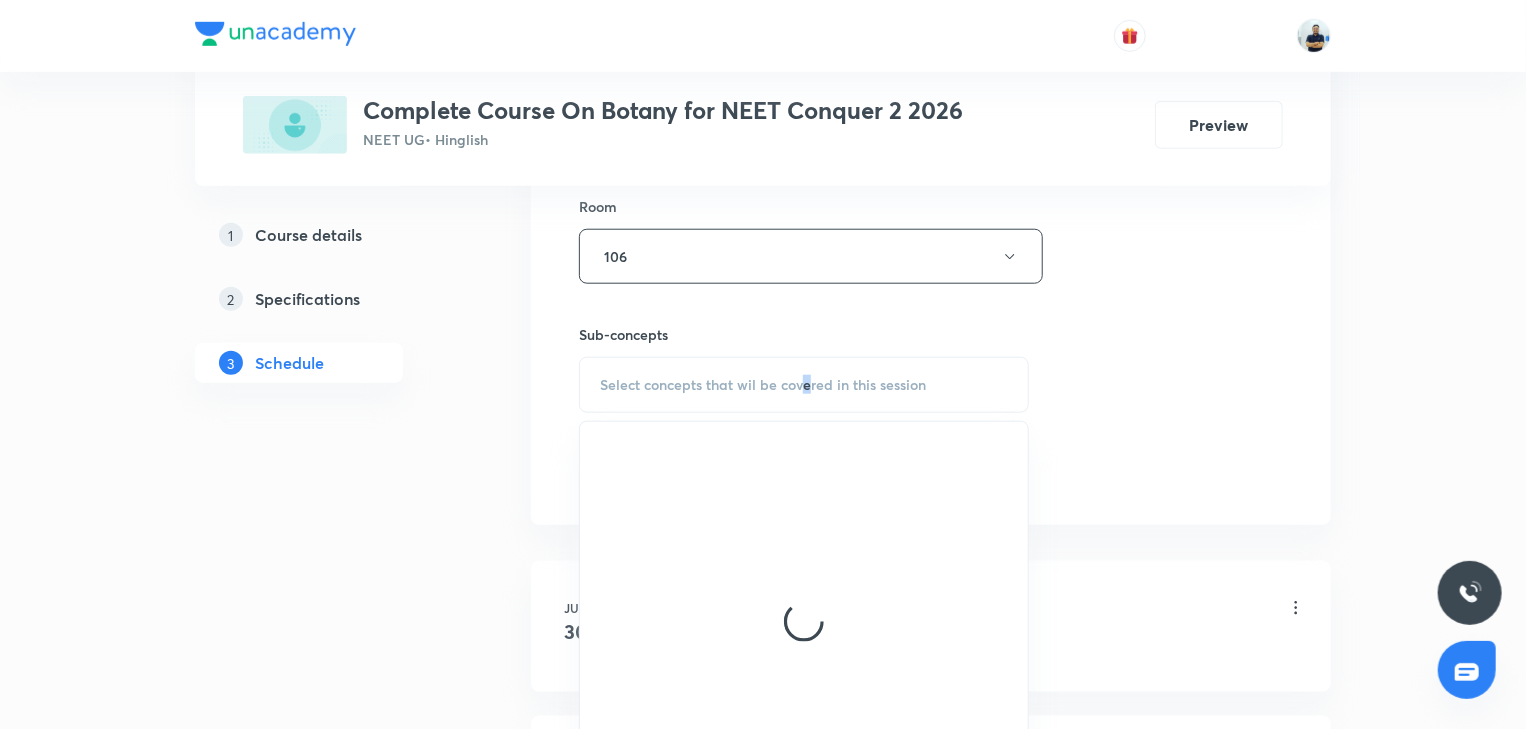 scroll, scrollTop: 970, scrollLeft: 0, axis: vertical 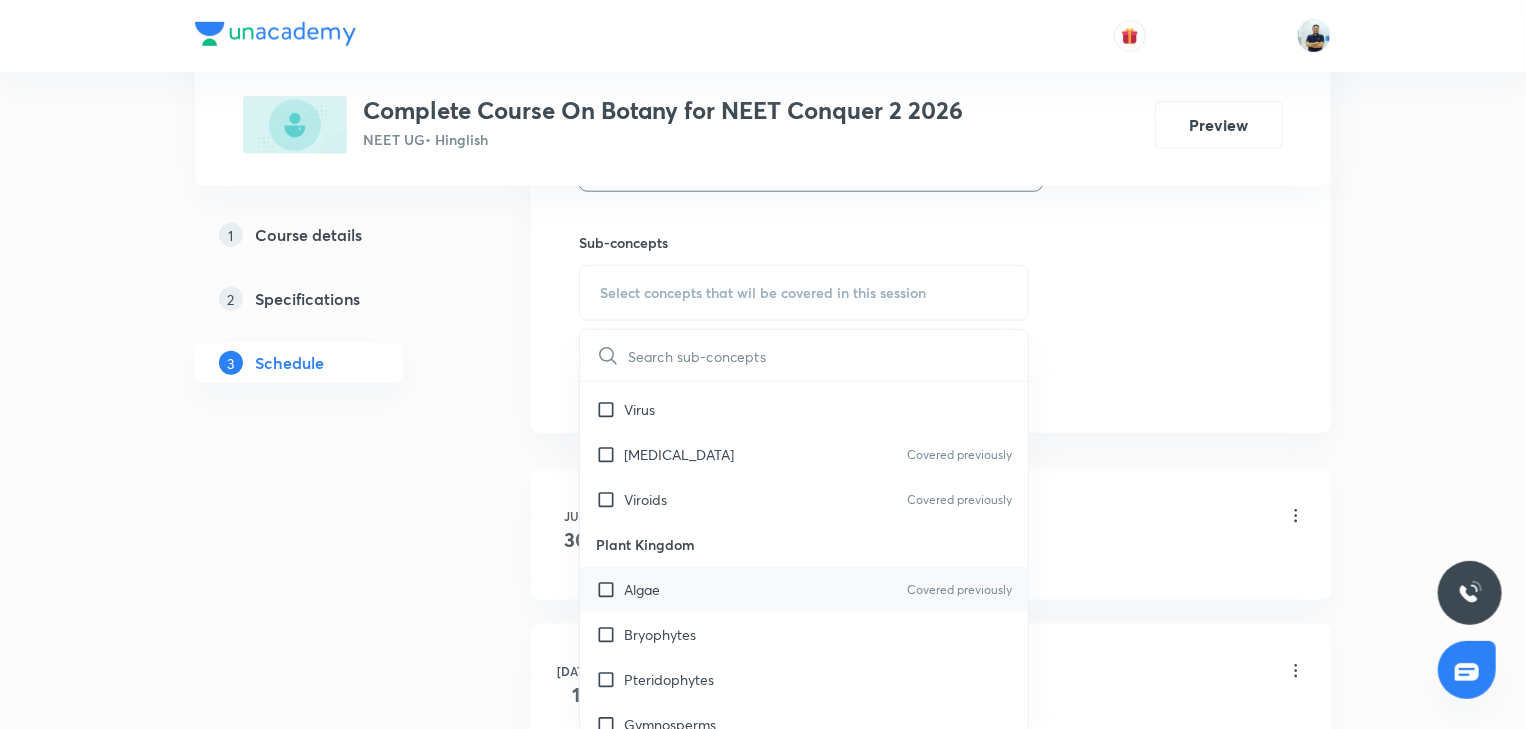 click on "Algae Covered previously" at bounding box center [804, 589] 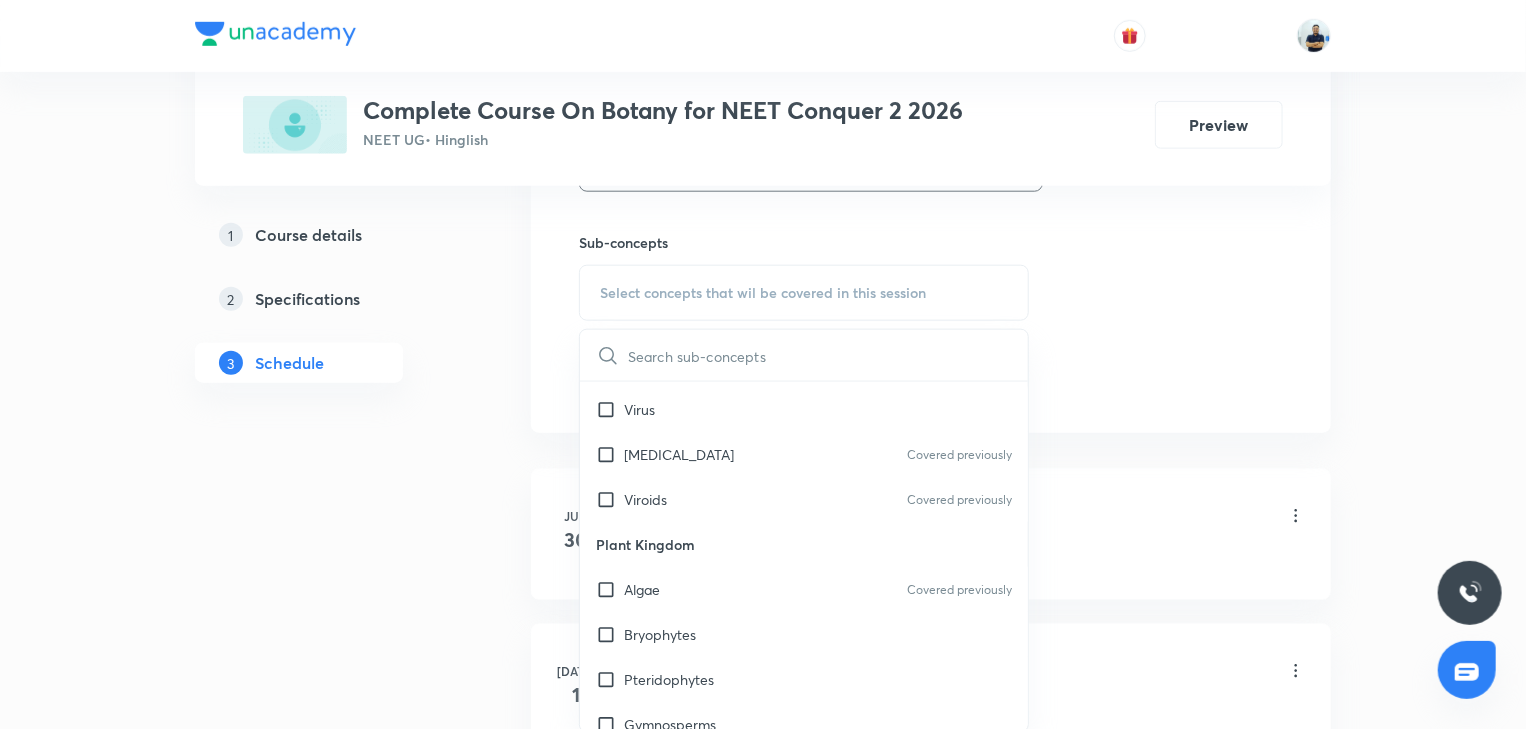 checkbox on "true" 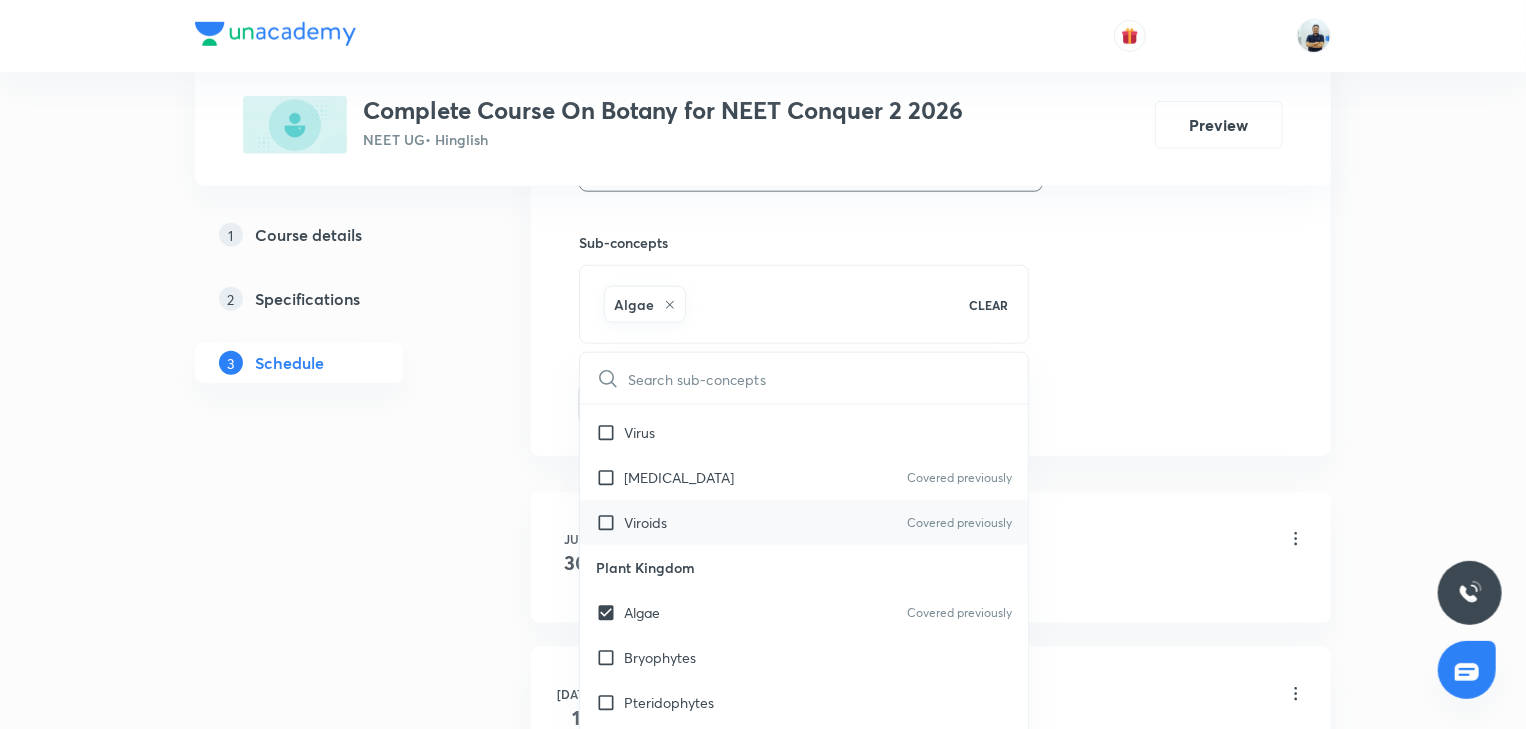 click on "Viroids" at bounding box center [645, 522] 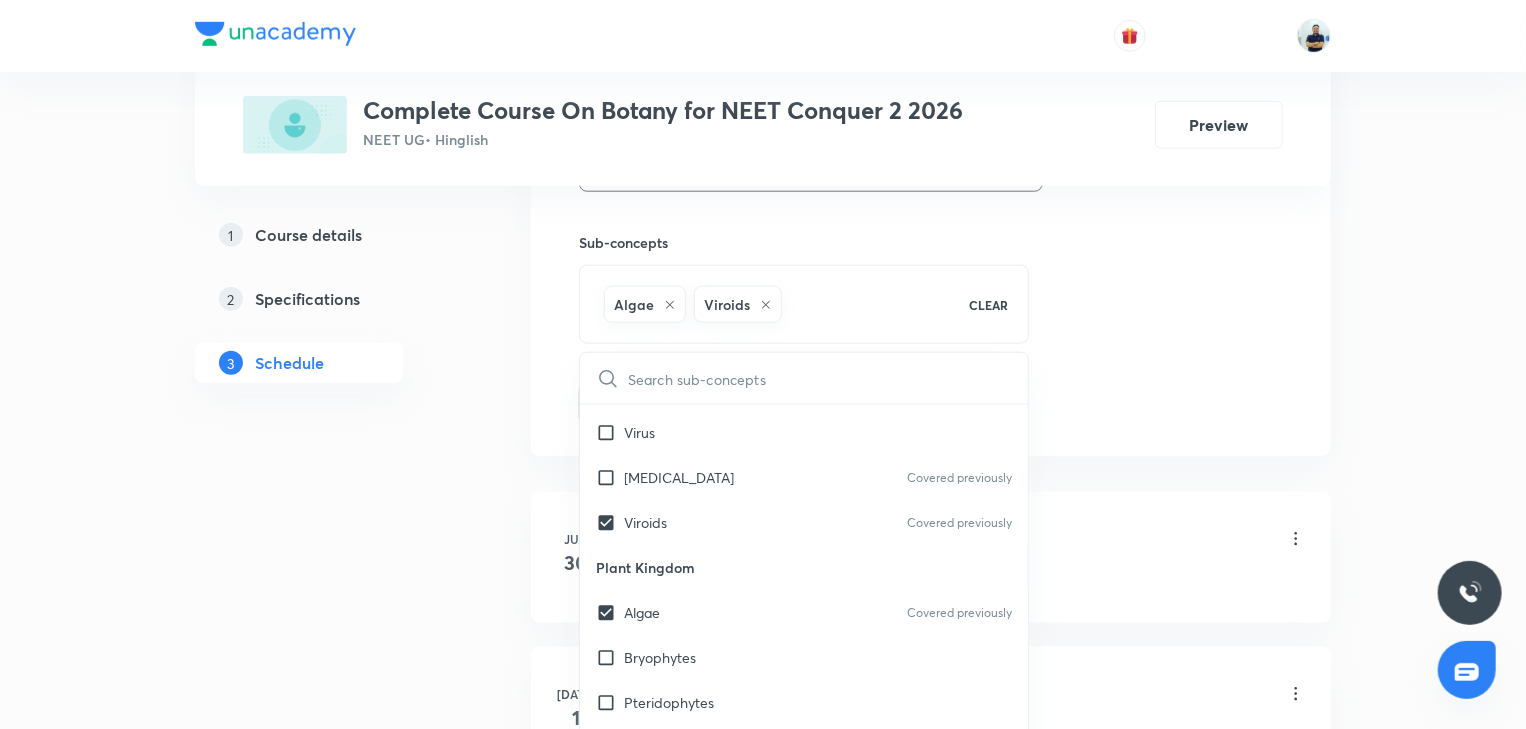 click on "Schedule 9  classes Session  10 Live class Session title 18/99 Cell Unit Life -10 ​ Schedule for Jul 12, 2025, 2:00 PM ​ Duration (in minutes) 70 ​   Session type Online Offline Room 106 Sub-concepts Algae Viroids CLEAR ​ Biology - Full Syllabus Mock Questions Biology - Full Syllabus Mock Questions Practice questions Practice Questions Biology Previous Year Questions Maths Previous Year Questions Covered previously Living World What Is Living? Diversity In The Living World Systematics Types Of Taxonomy Fundamental Components Of Taxonomy Taxonomic Categories Taxonomical Aids The Three Domains Of Life Biological Nomenclature  Covered previously Biological Classification System Of Classification Covered previously Kingdom Monera Covered previously Kingdom Protista Kingdom Fungi Kingdom Plantae Kingdom Animalia Linchens Mycorrhiza Virus Prions Covered previously Viroids Covered previously Plant Kingdom Algae Covered previously Bryophytes Pteridophytes Gymnosperms Angiosperms Animal Kingdom Animal Kingdom" at bounding box center [931, 692] 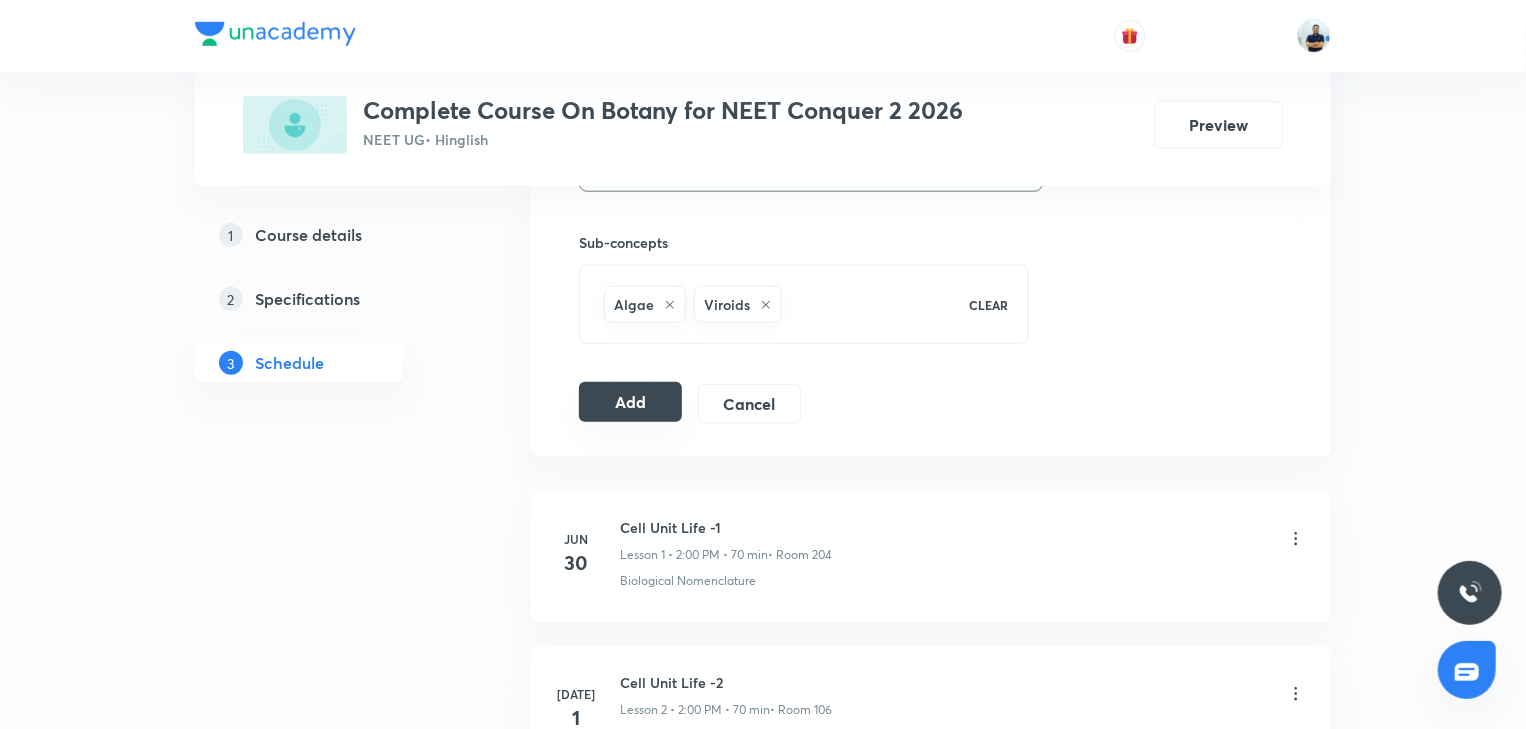 click on "Add" at bounding box center [630, 402] 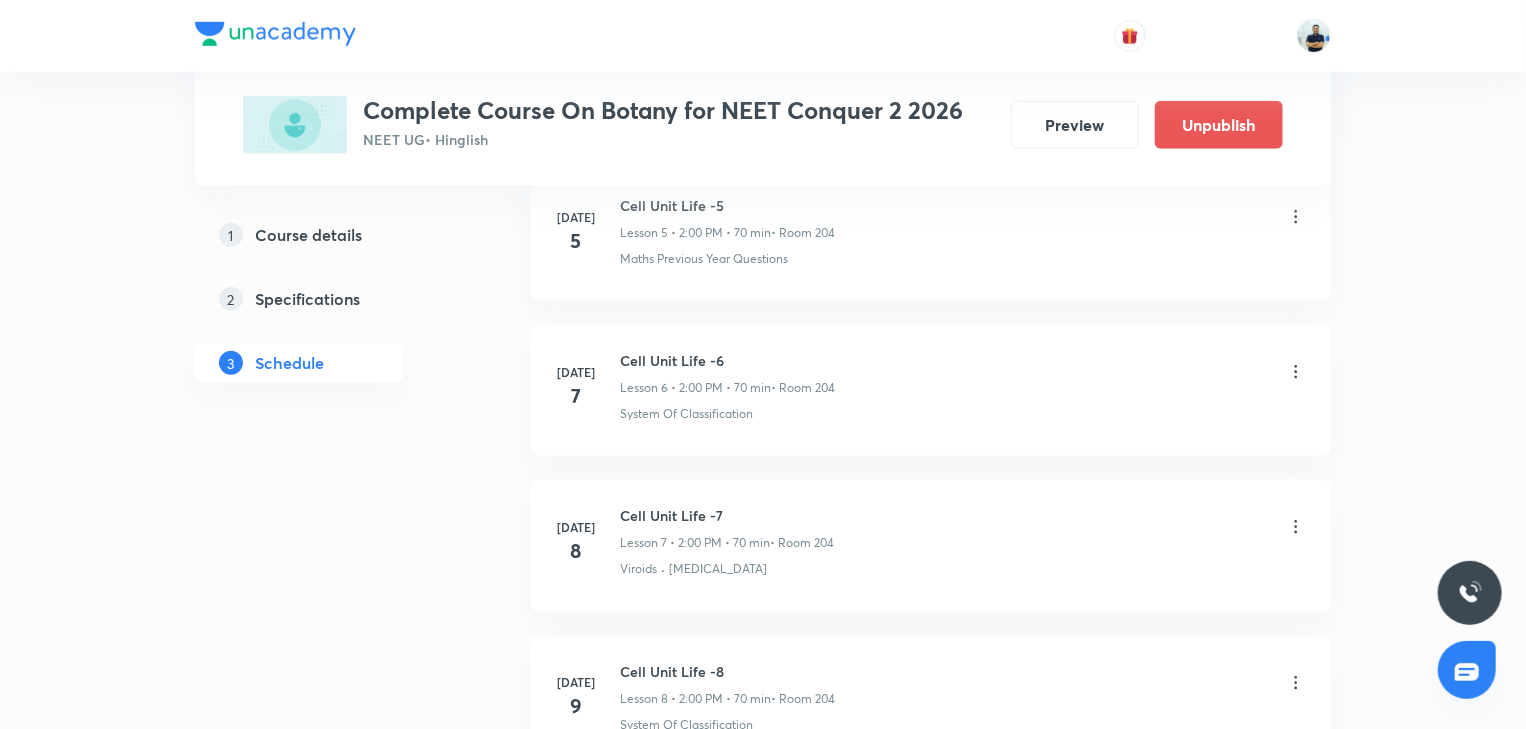 scroll, scrollTop: 1503, scrollLeft: 0, axis: vertical 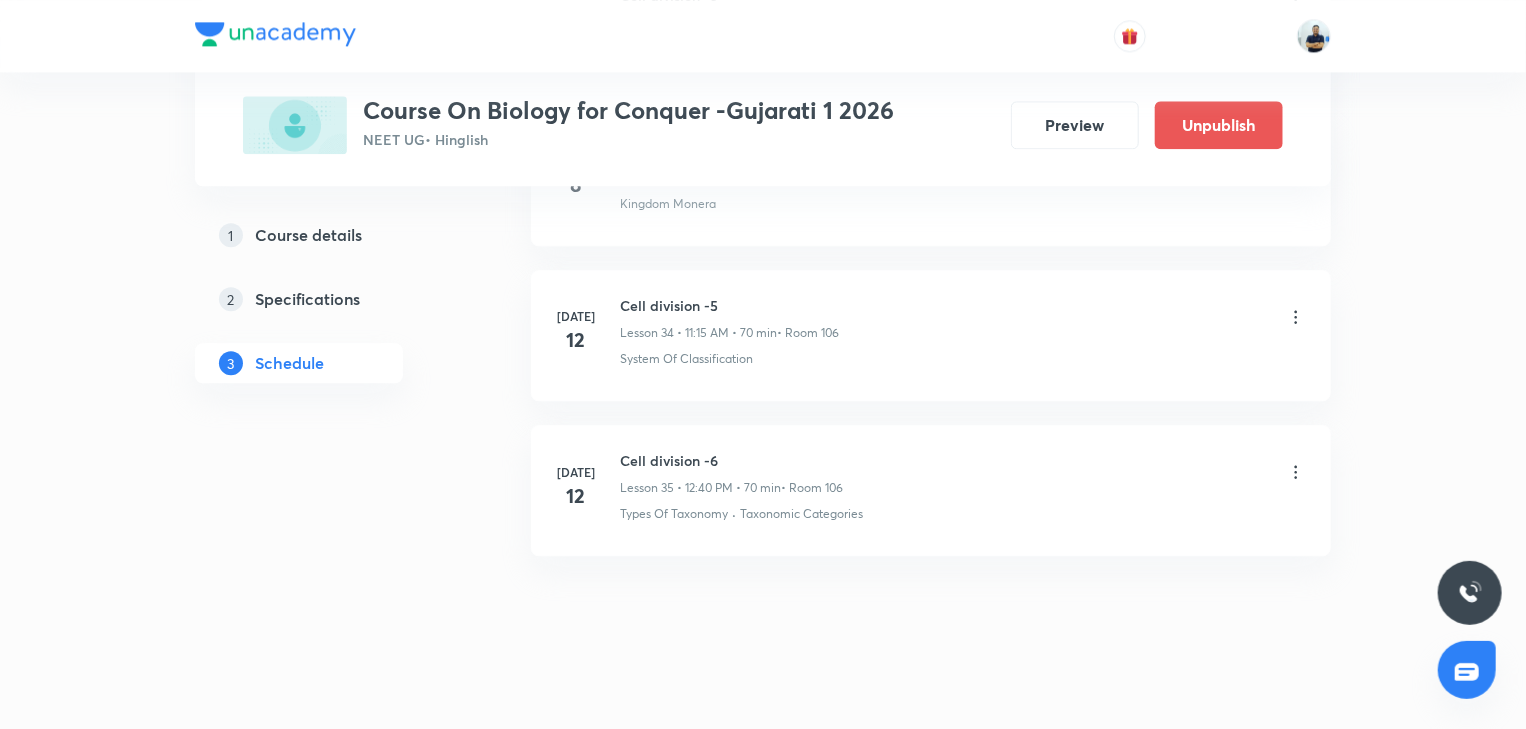 click on "Cell division -6" at bounding box center (731, 460) 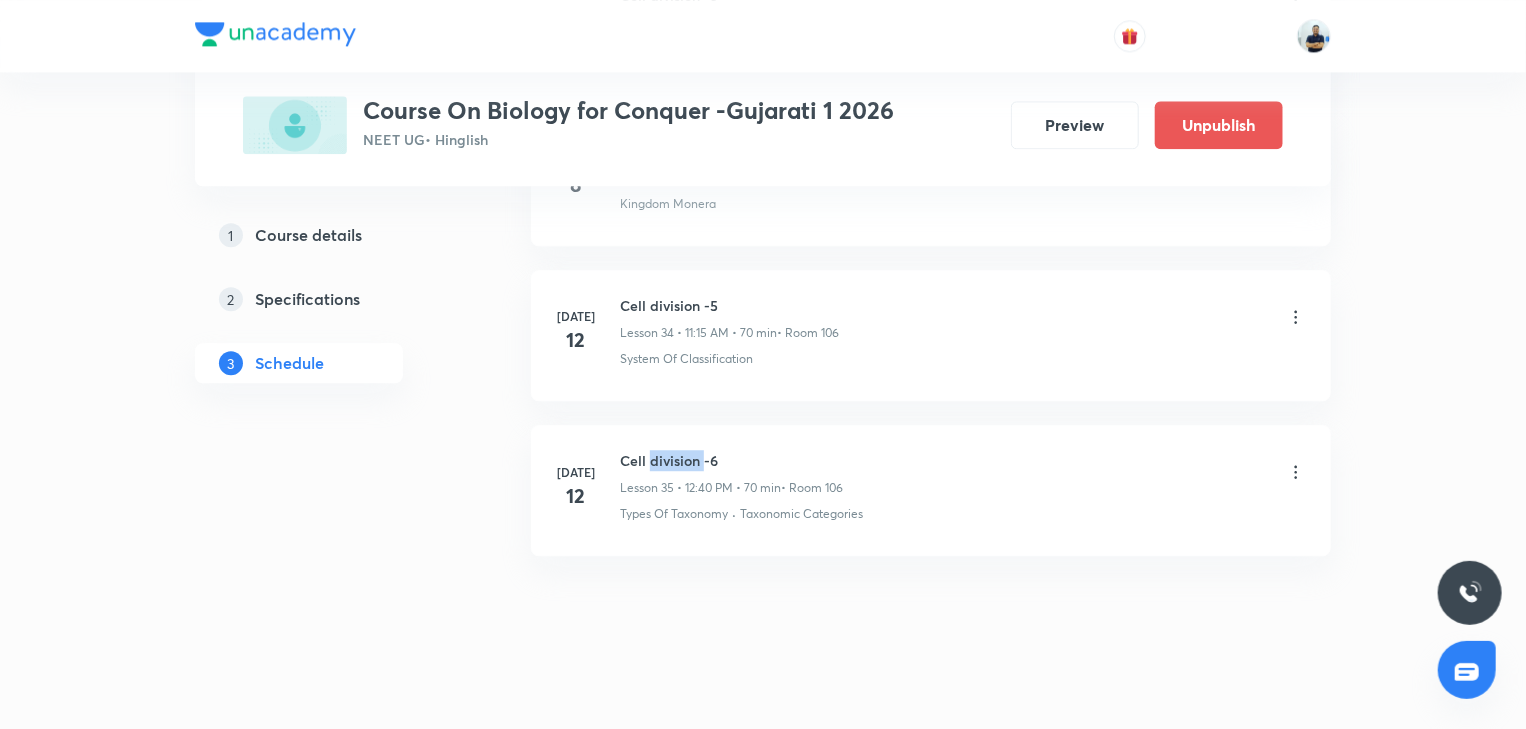 click on "Cell division -6" at bounding box center [731, 460] 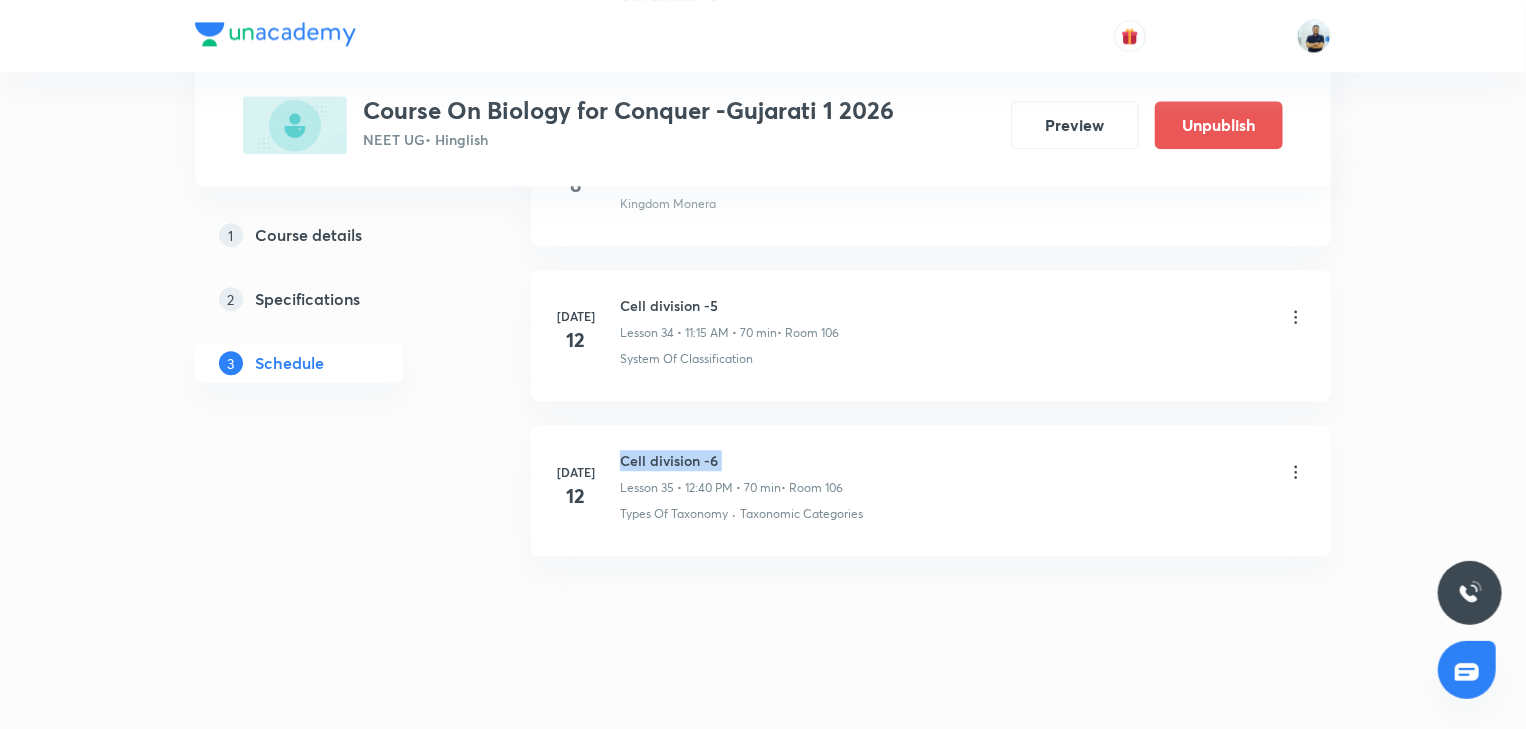 click on "Cell division -6" at bounding box center (731, 460) 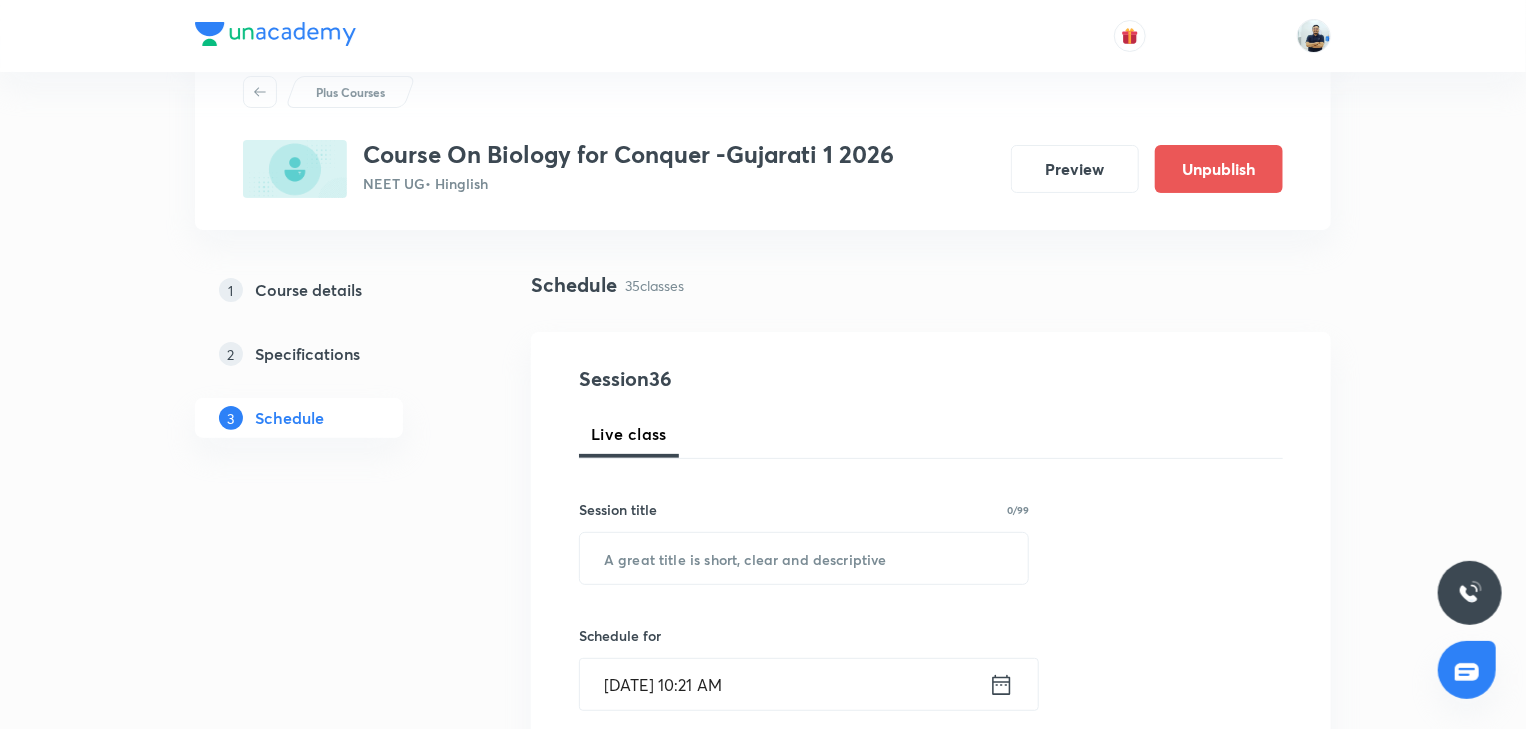 scroll, scrollTop: 0, scrollLeft: 0, axis: both 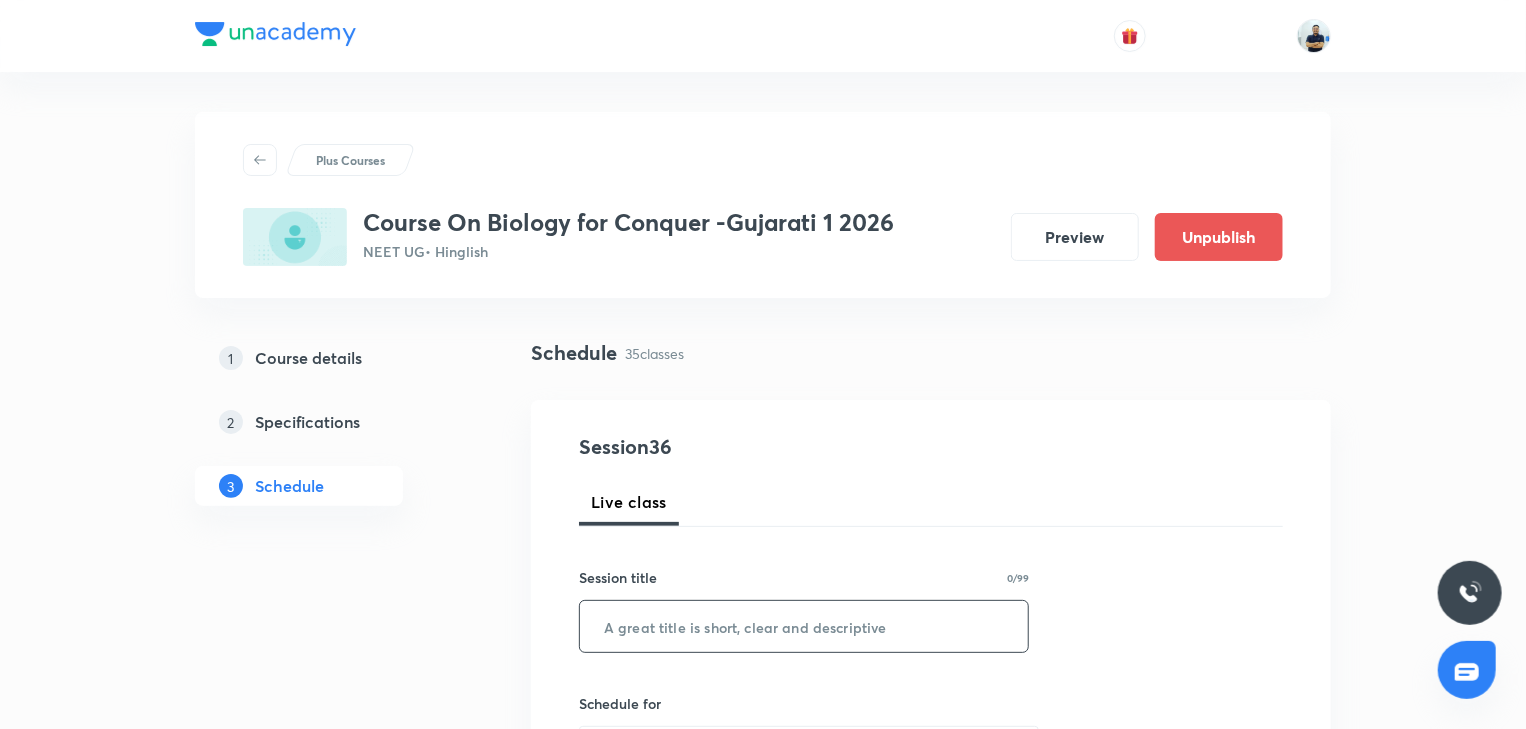 click at bounding box center (804, 626) 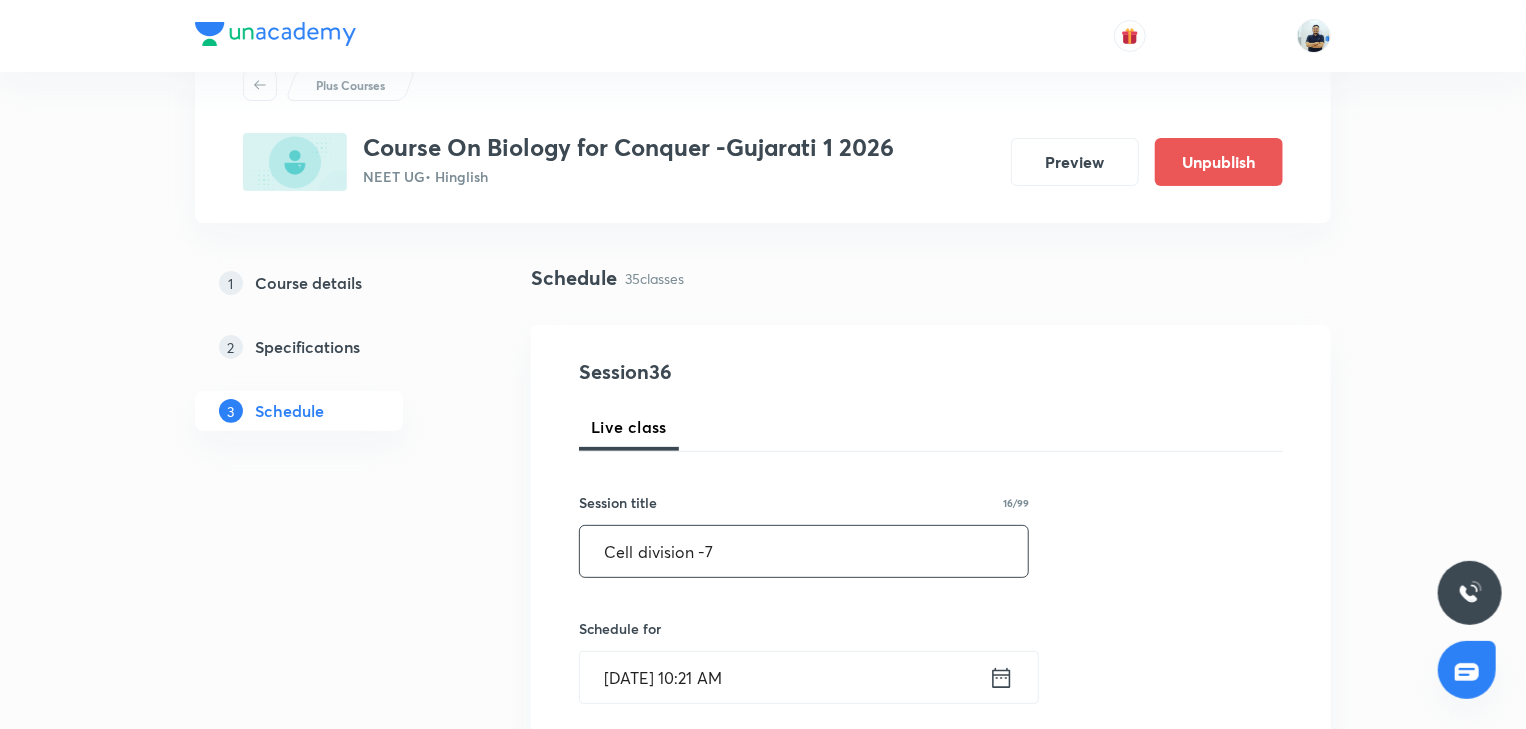 scroll, scrollTop: 130, scrollLeft: 0, axis: vertical 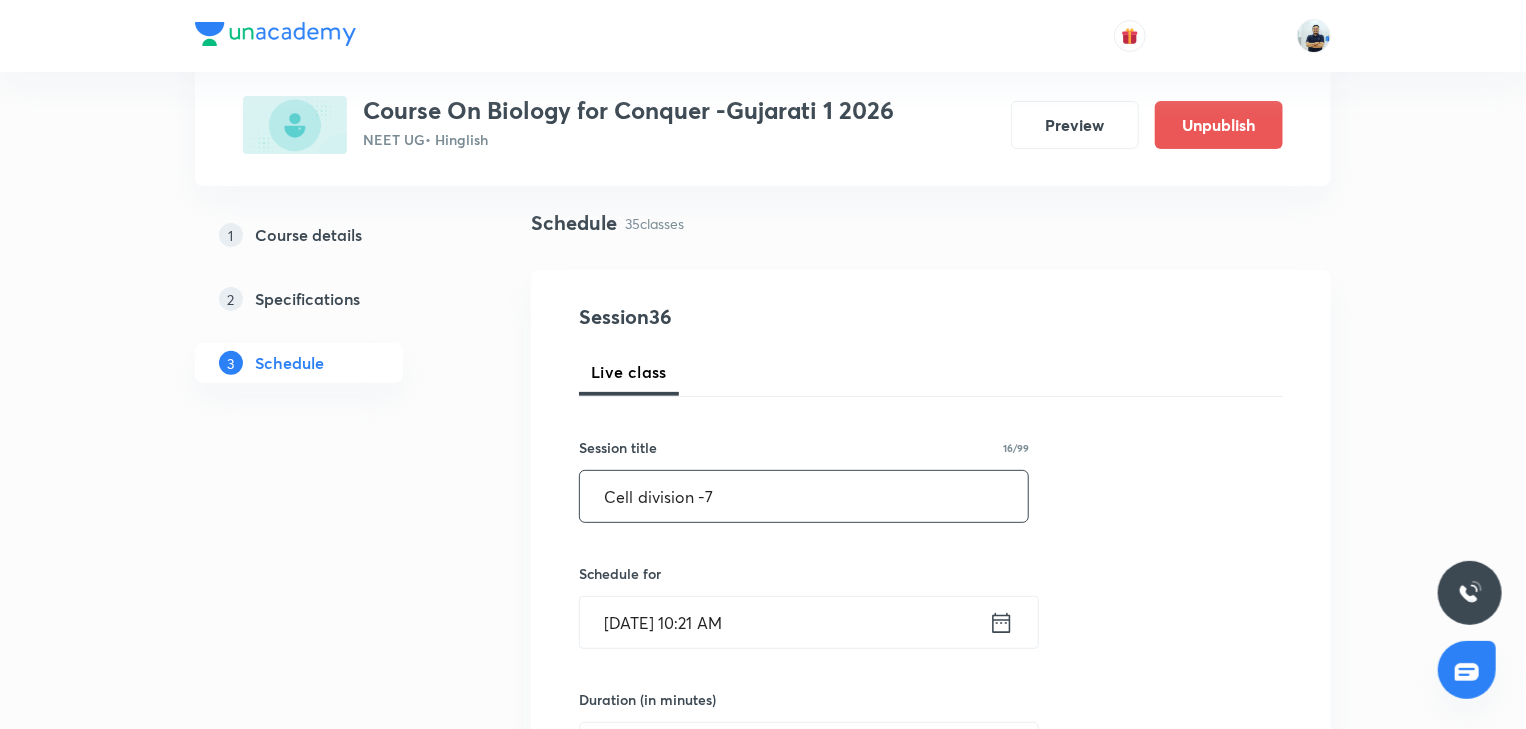 type on "Cell division -7" 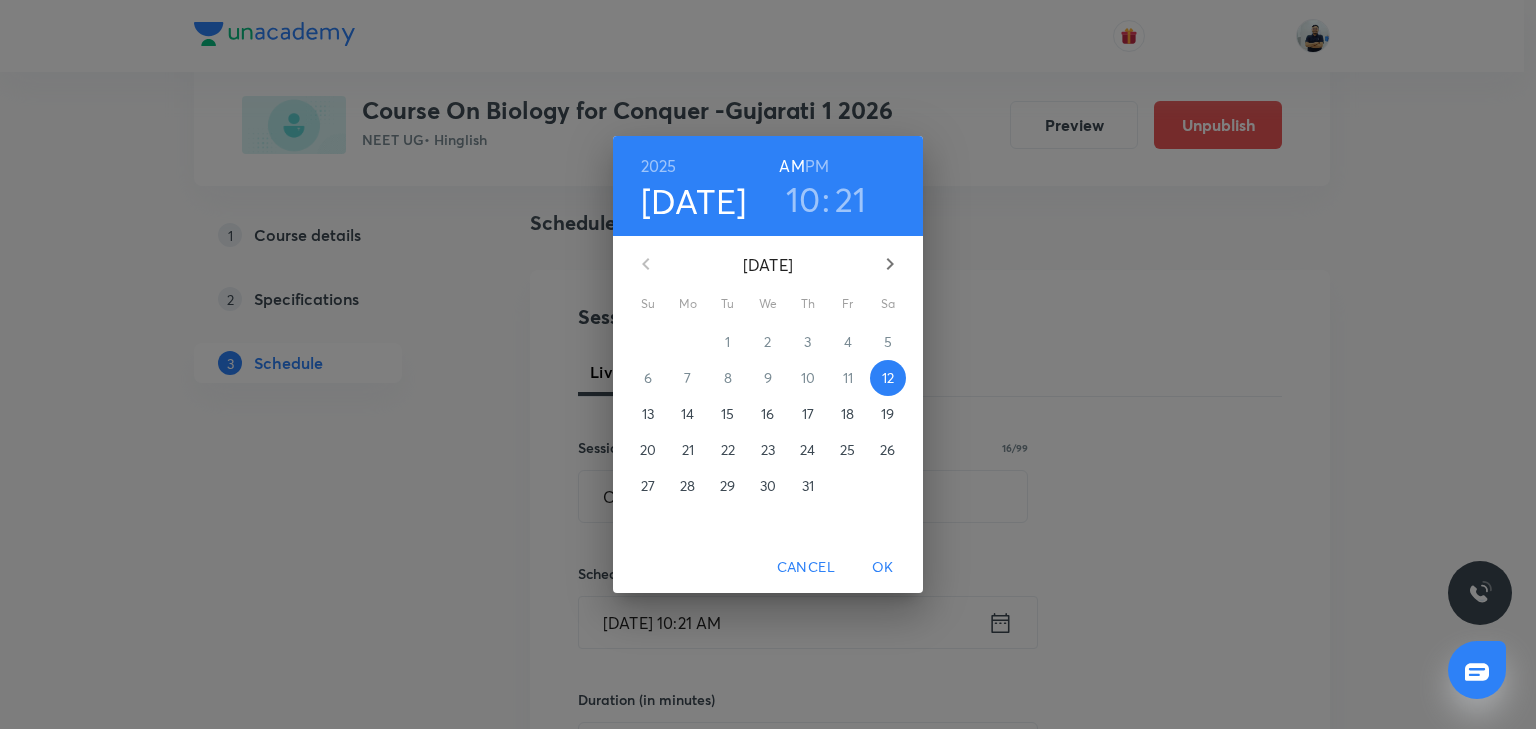 click on "PM" at bounding box center [817, 166] 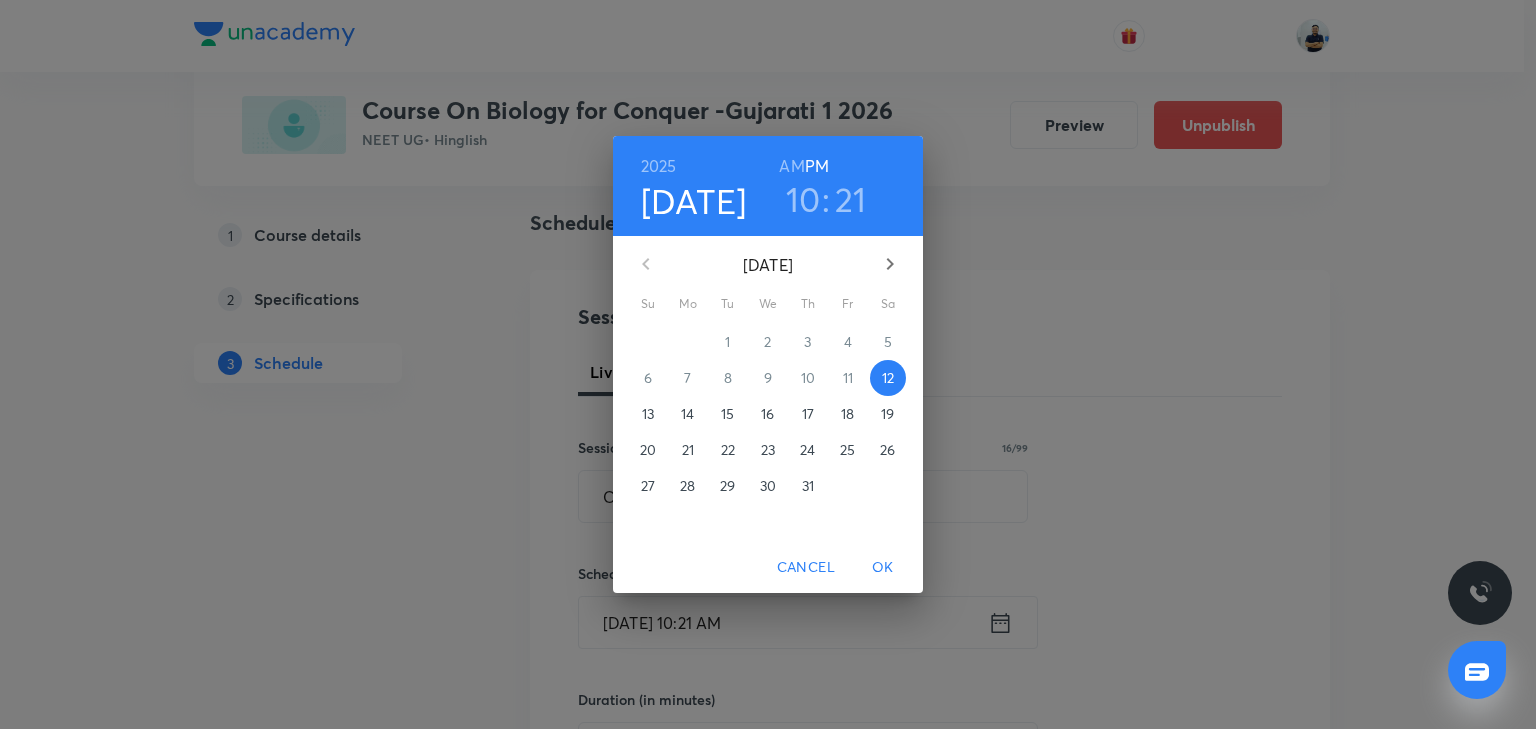 click on "10" at bounding box center (803, 199) 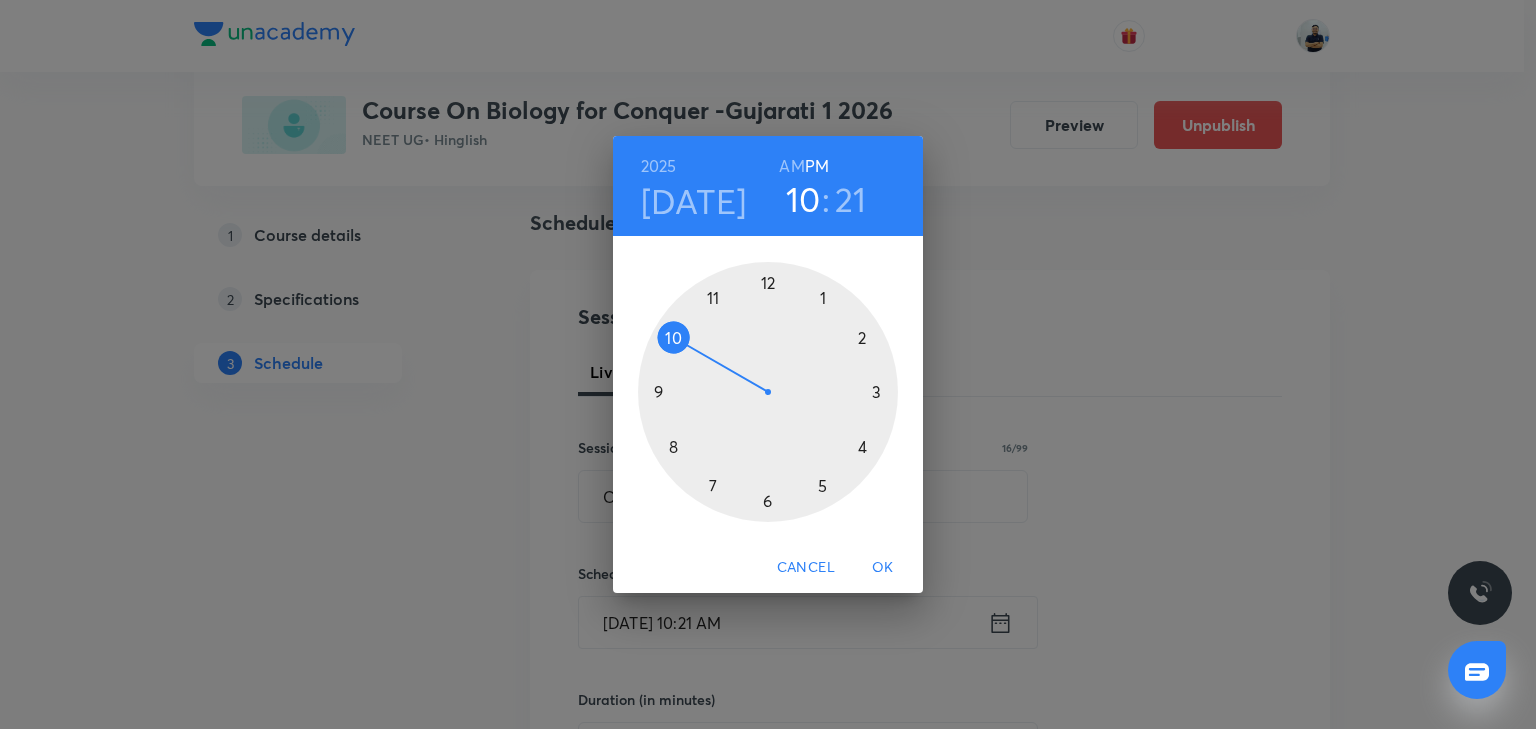 type 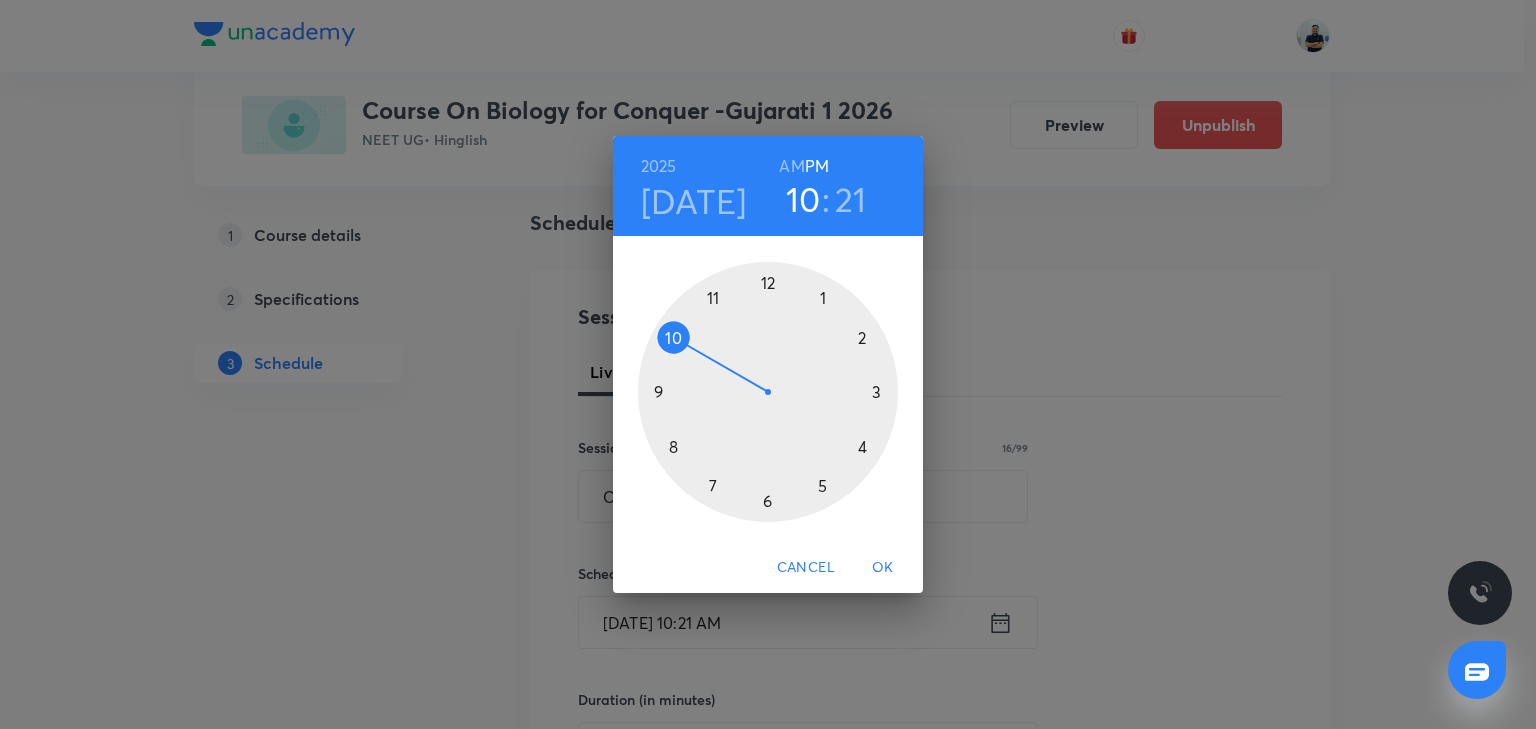 click on "AM" at bounding box center (791, 166) 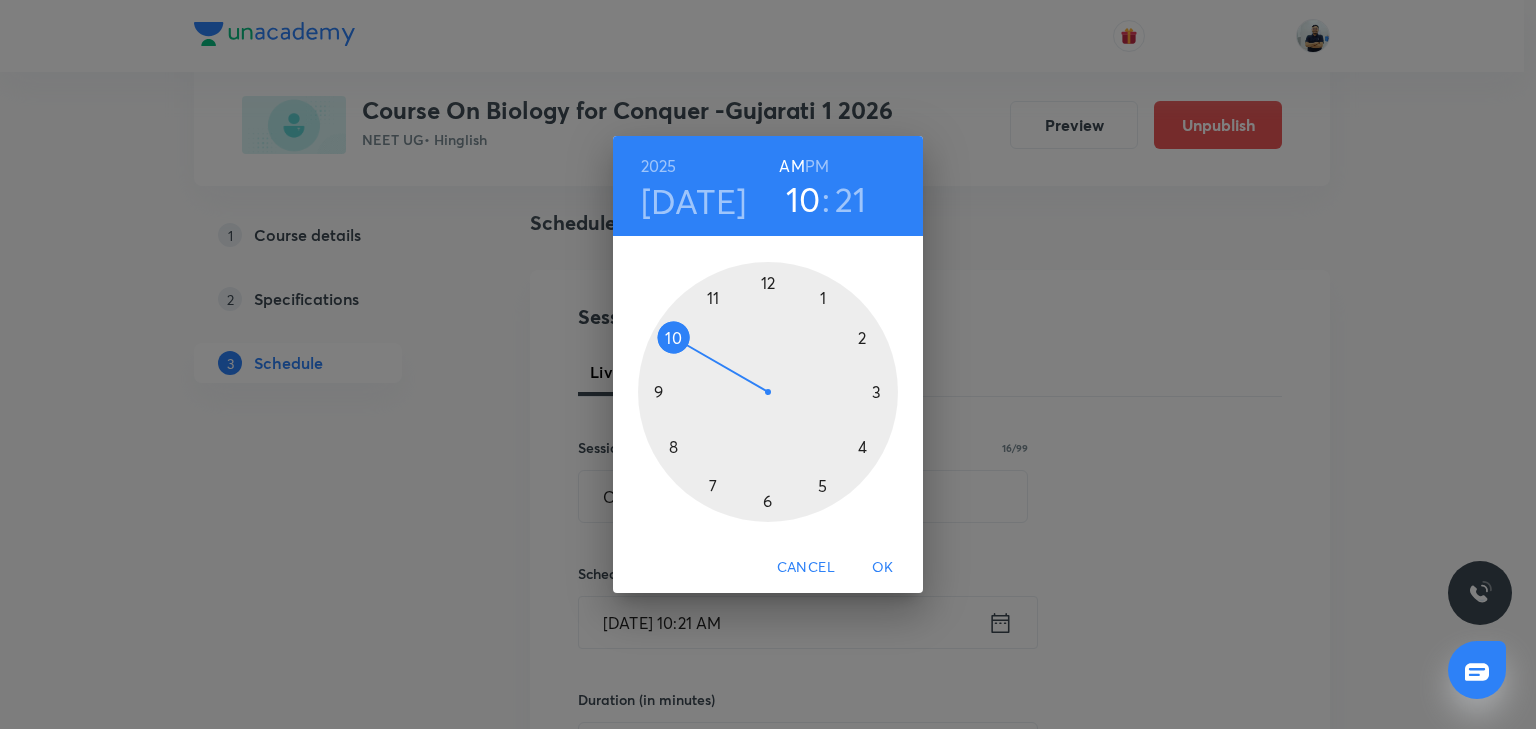 click at bounding box center (768, 392) 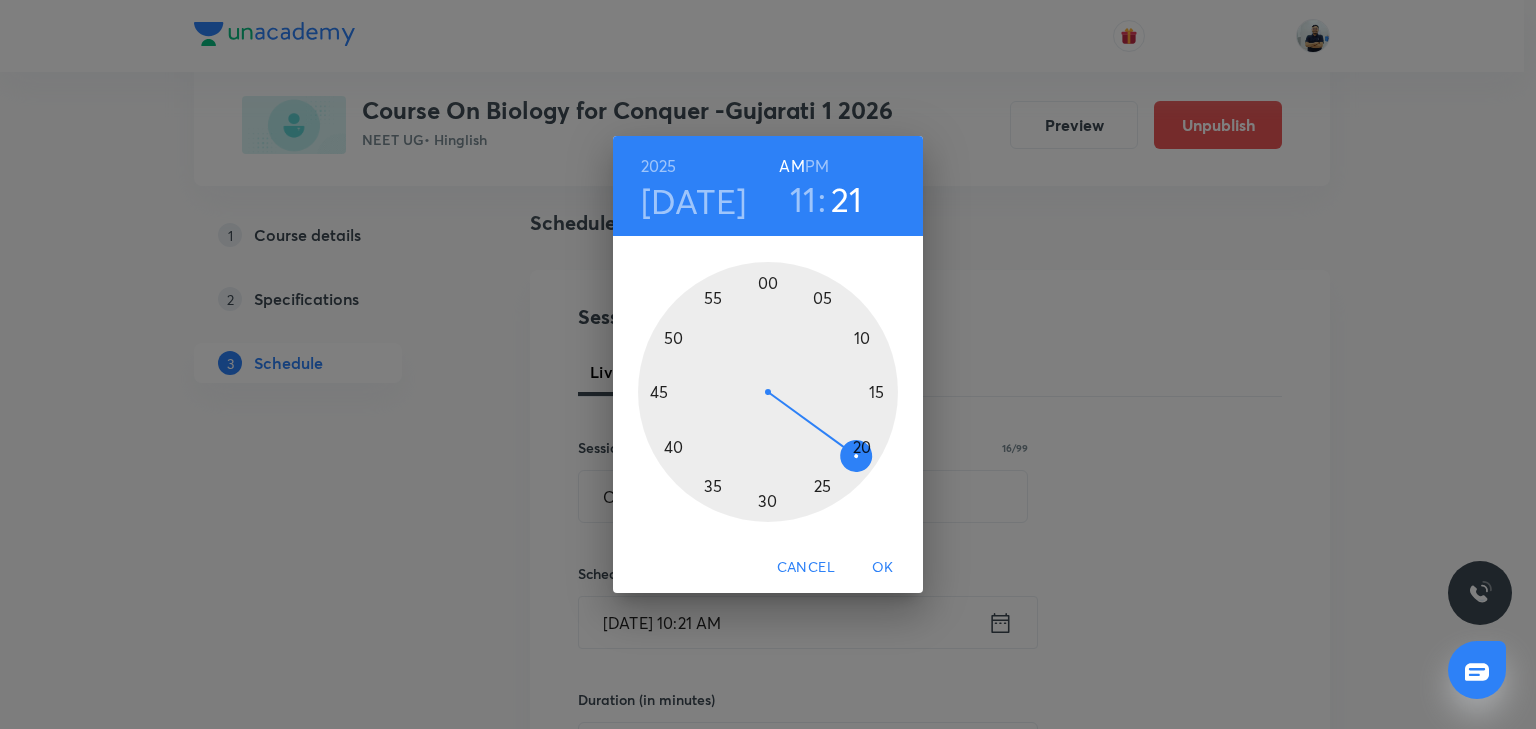 click at bounding box center [768, 392] 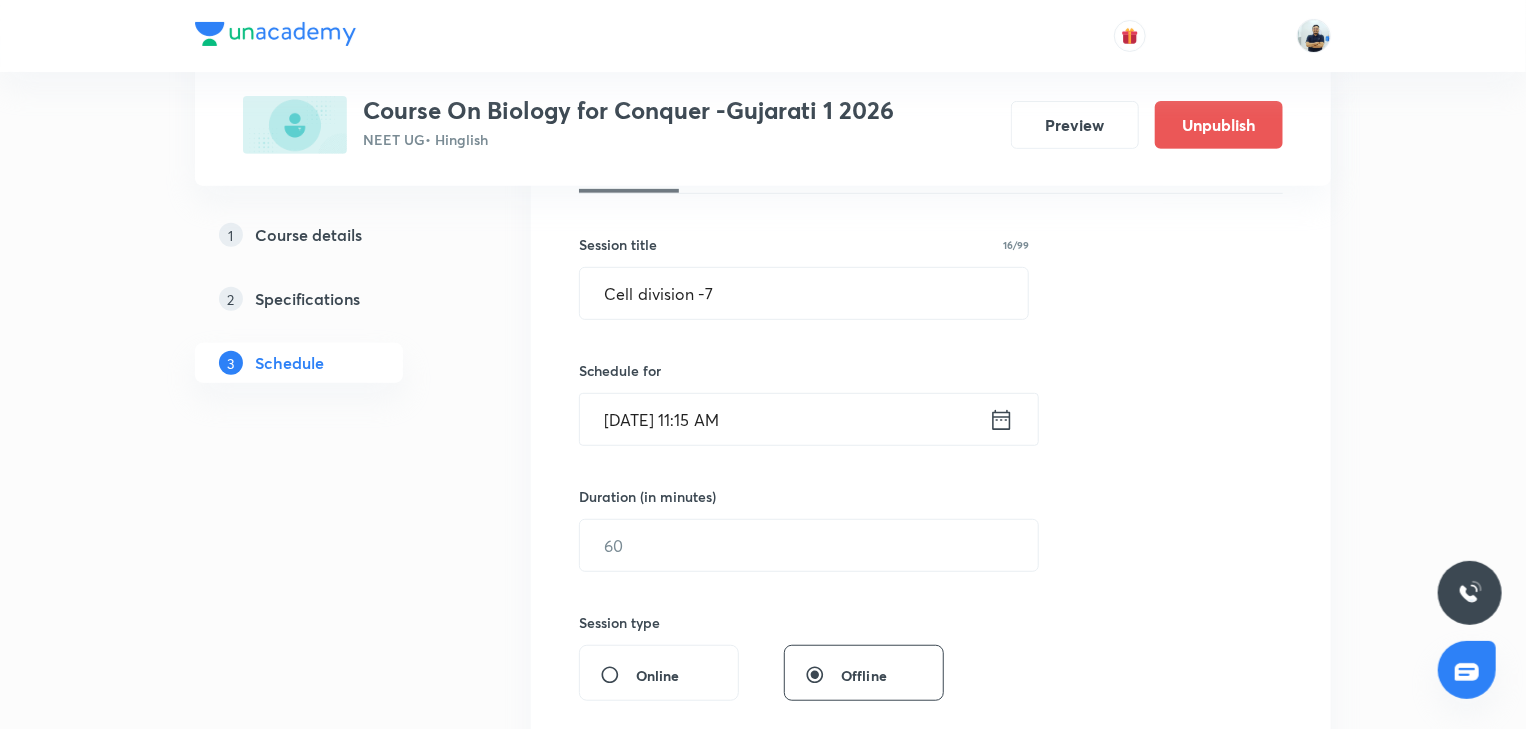 scroll, scrollTop: 373, scrollLeft: 0, axis: vertical 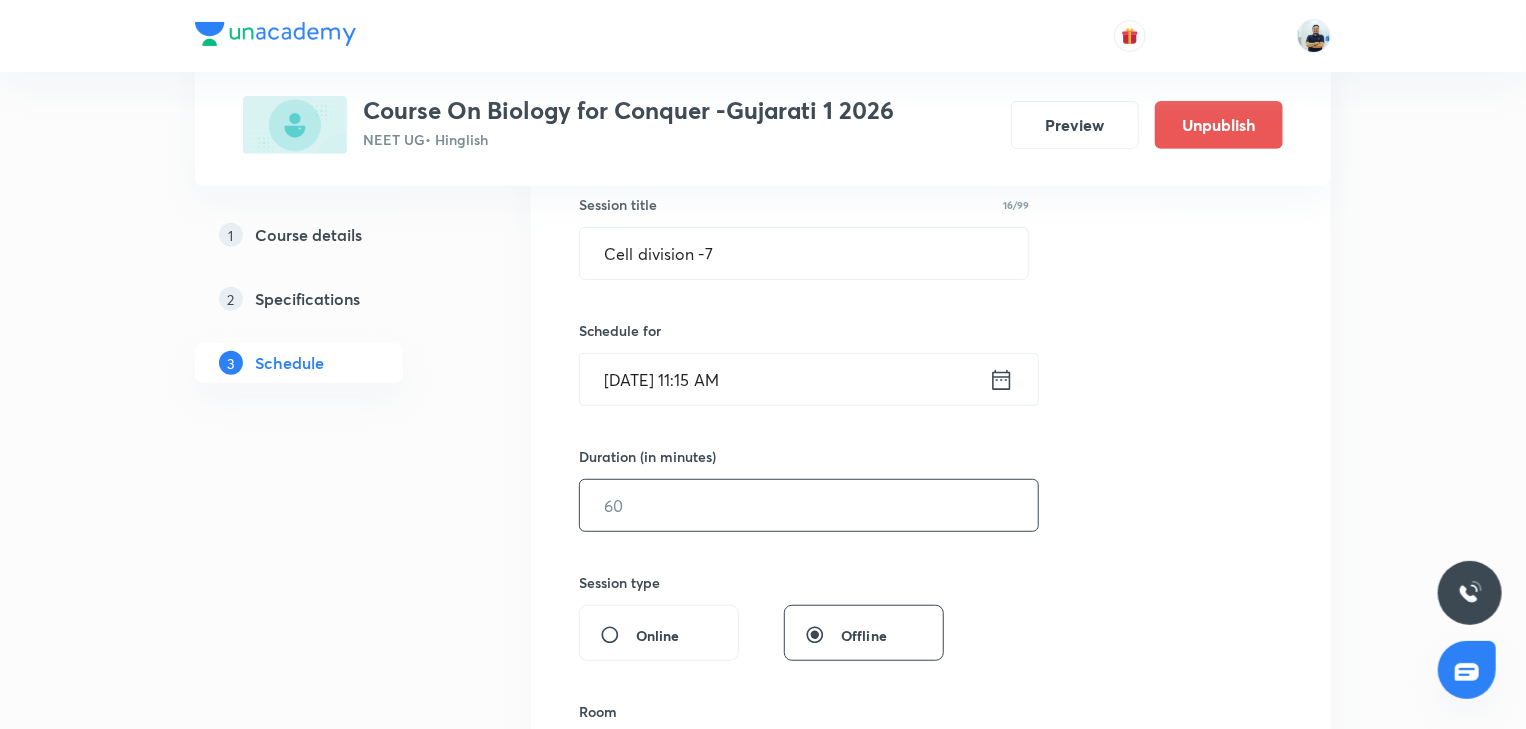 click at bounding box center (809, 505) 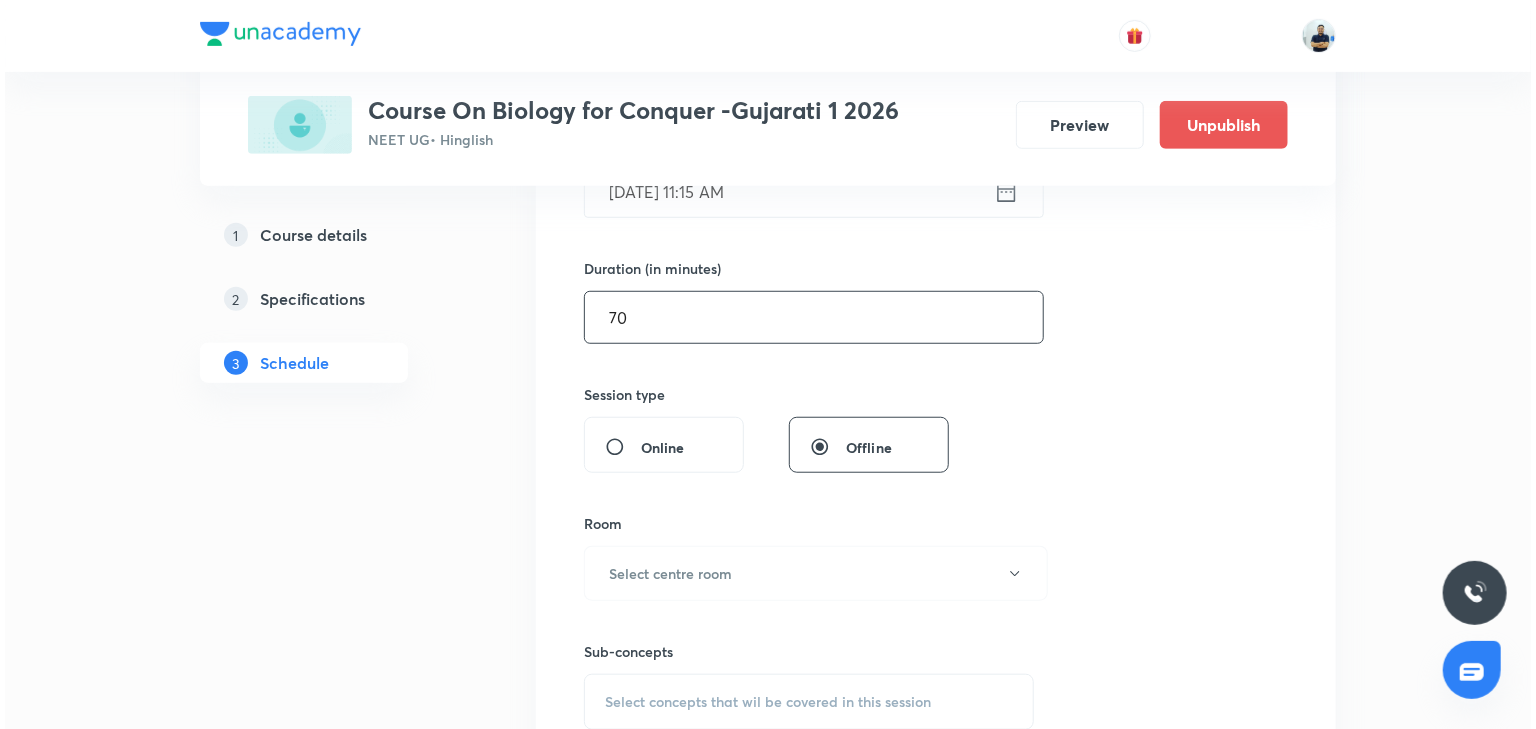 scroll, scrollTop: 578, scrollLeft: 0, axis: vertical 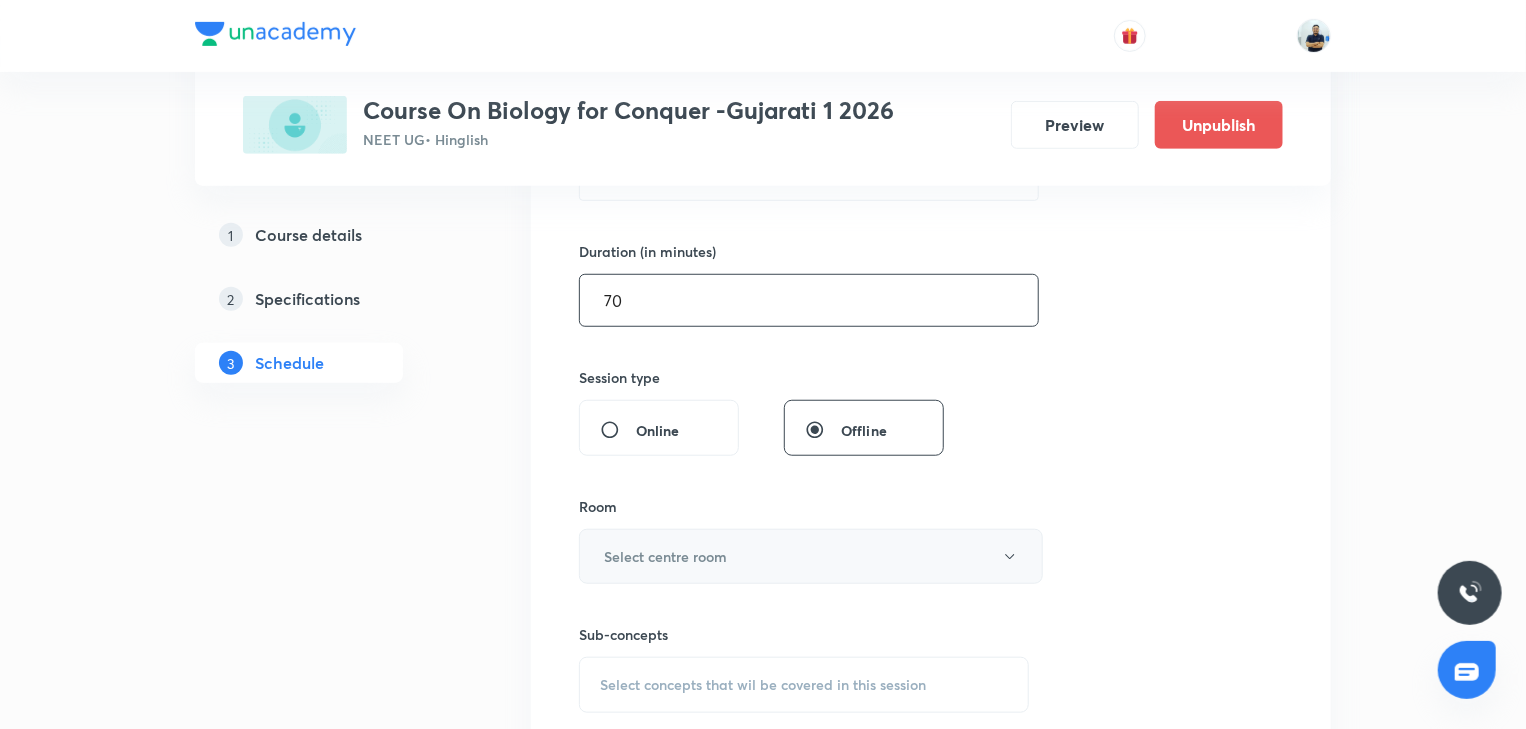 type on "70" 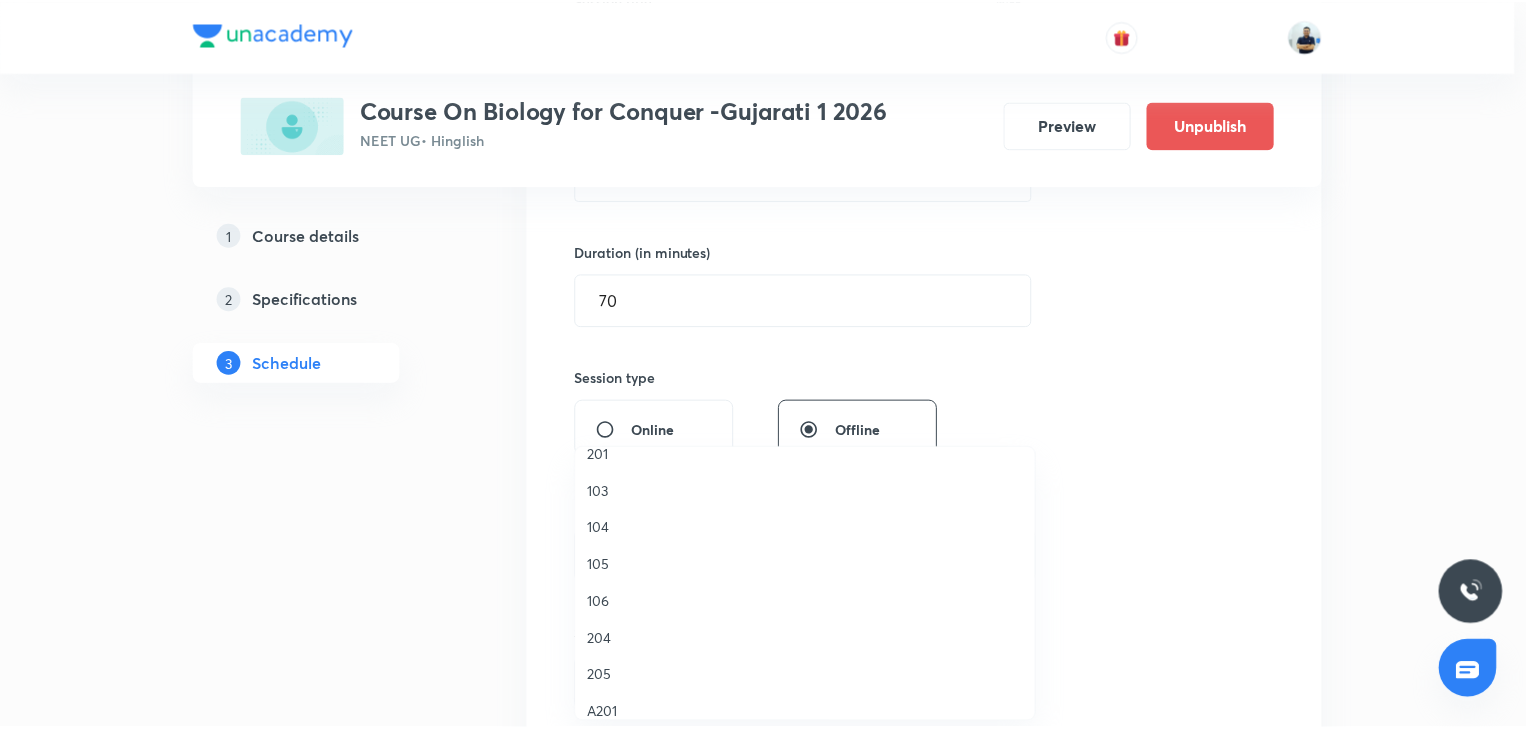 scroll, scrollTop: 370, scrollLeft: 0, axis: vertical 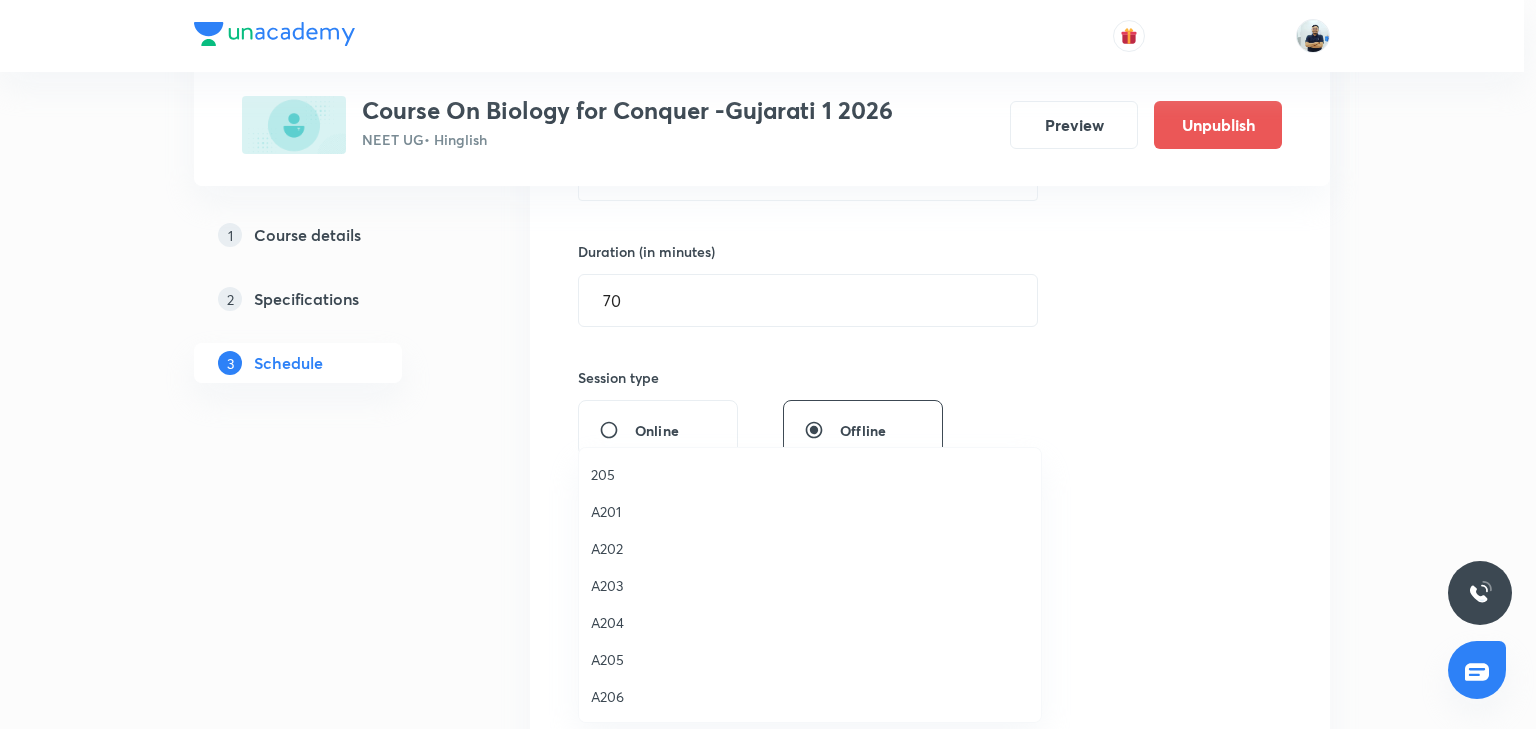 click on "A202" at bounding box center [810, 548] 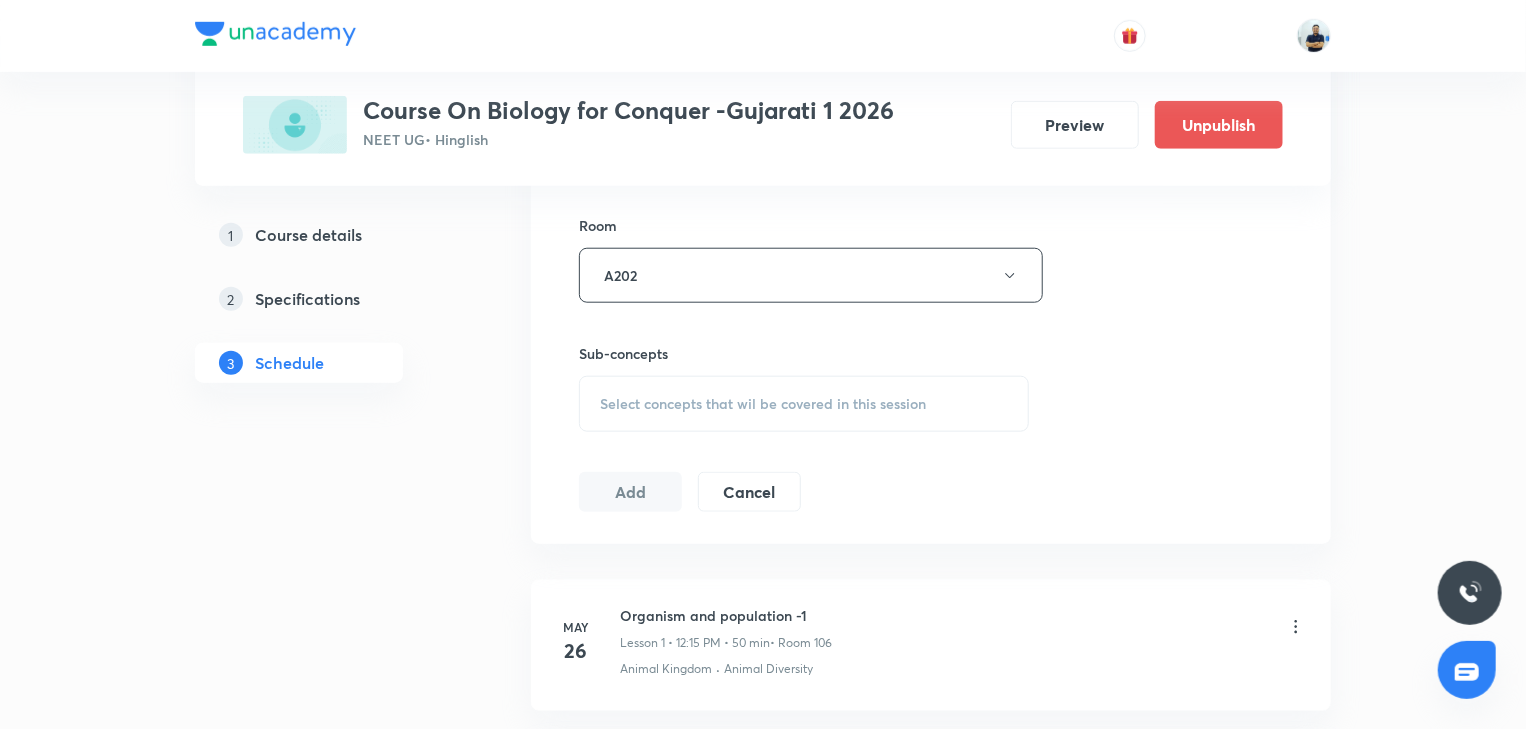scroll, scrollTop: 840, scrollLeft: 0, axis: vertical 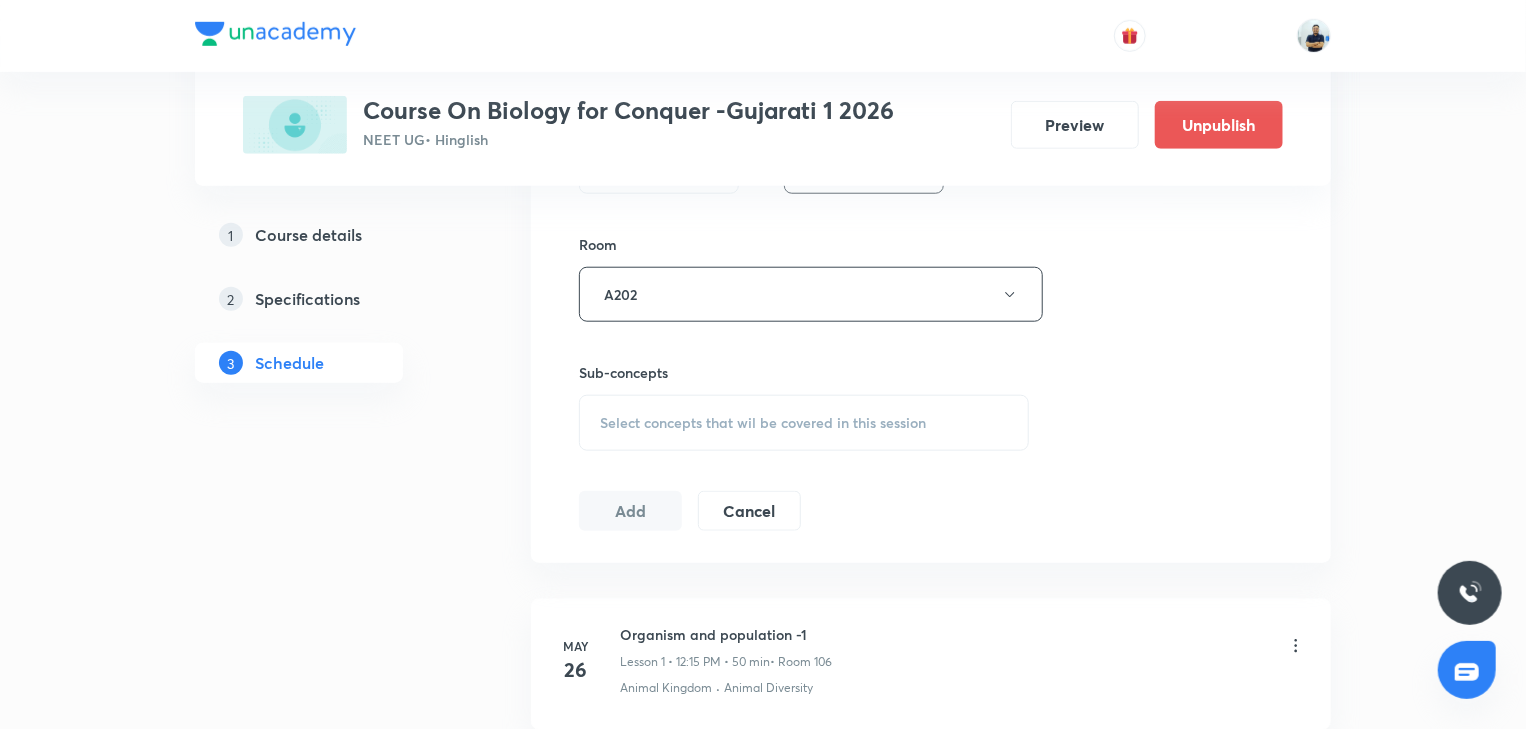 click on "Select concepts that wil be covered in this session" at bounding box center (804, 423) 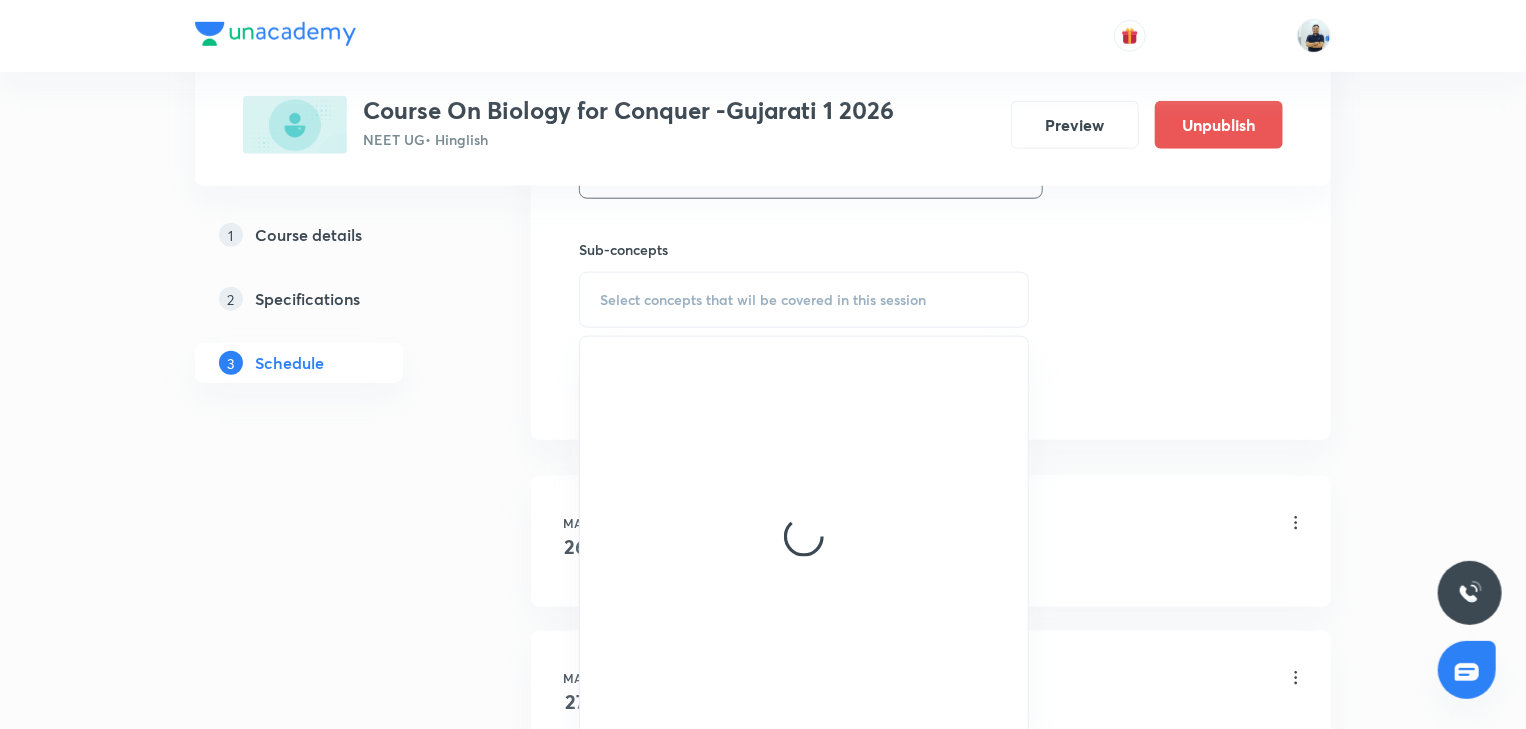scroll, scrollTop: 1138, scrollLeft: 0, axis: vertical 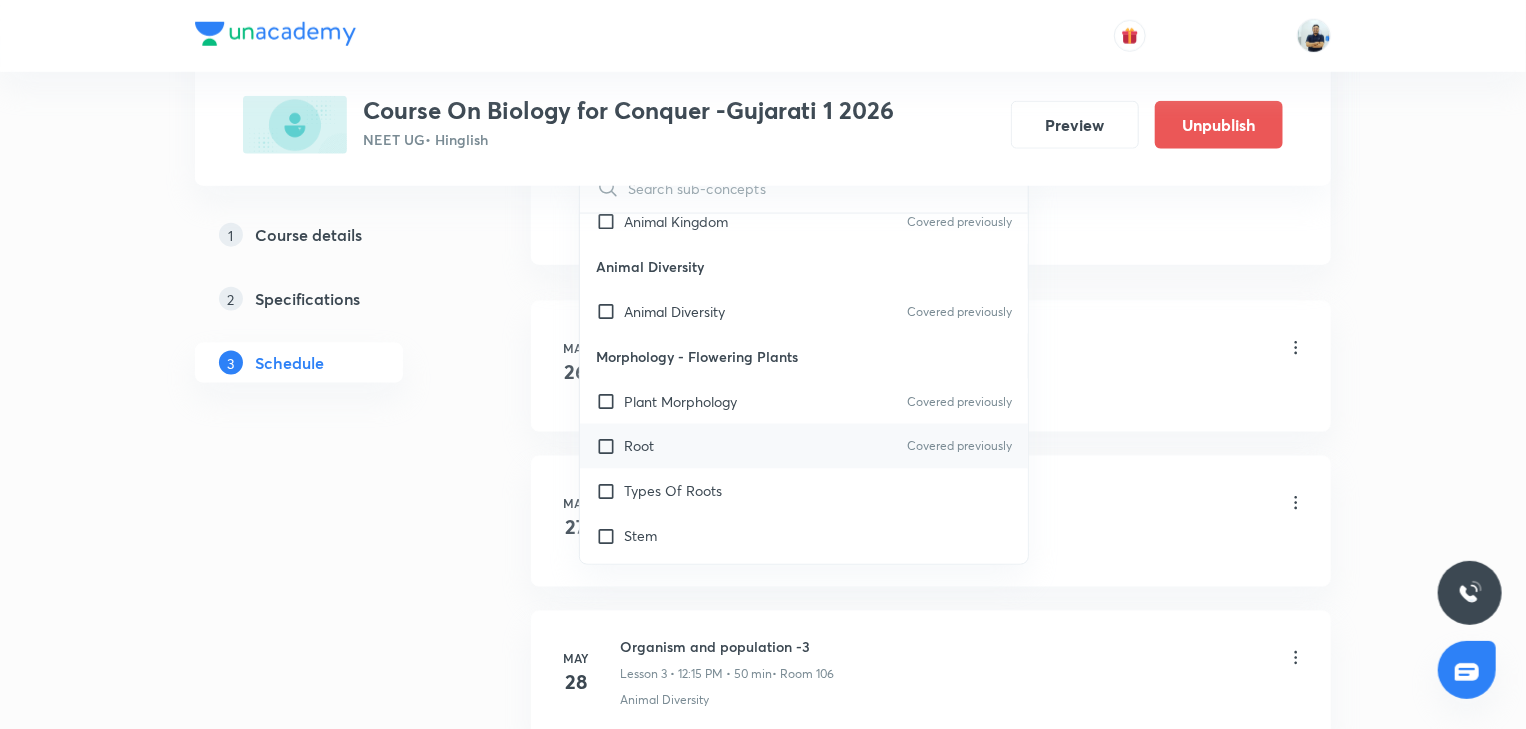 click on "Root Covered previously" at bounding box center (804, 446) 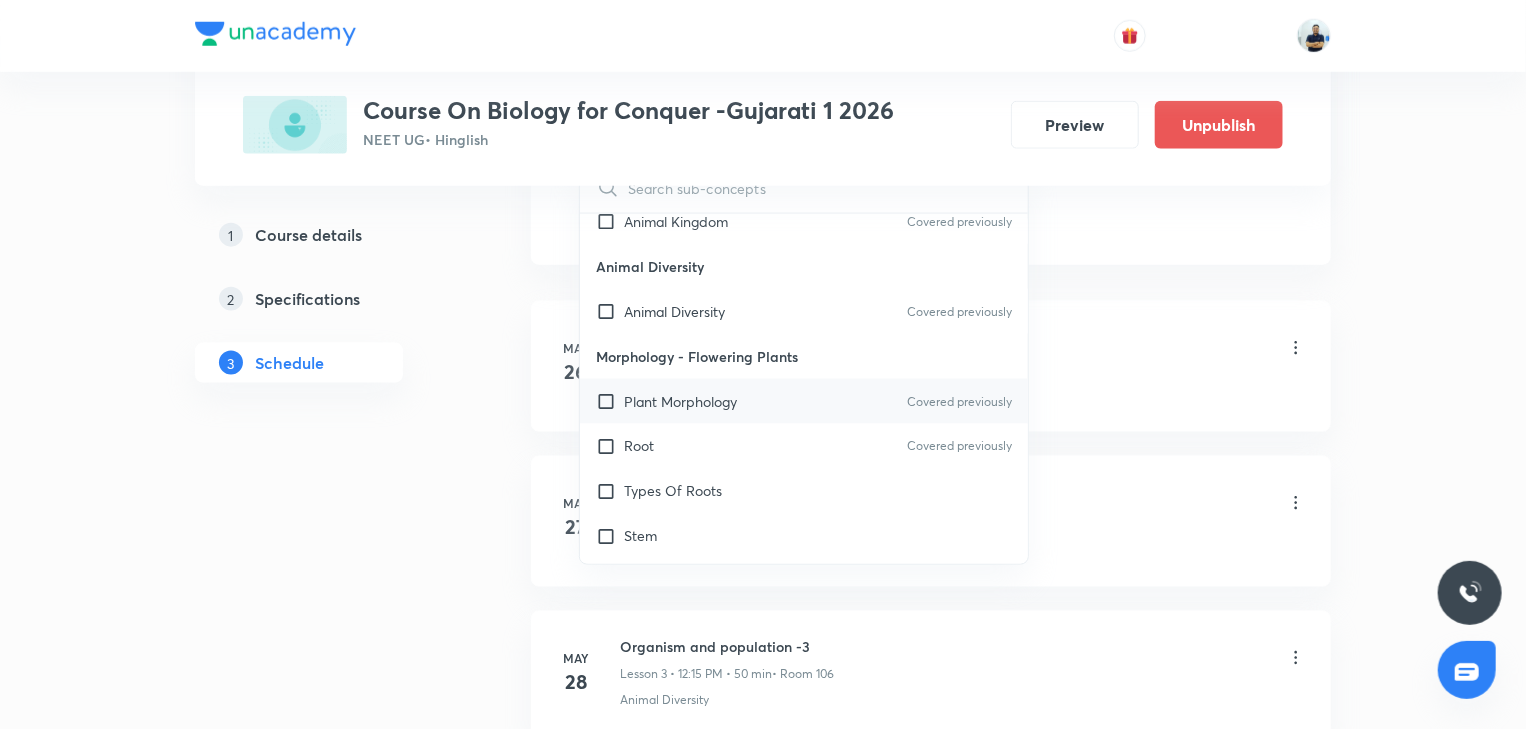 checkbox on "true" 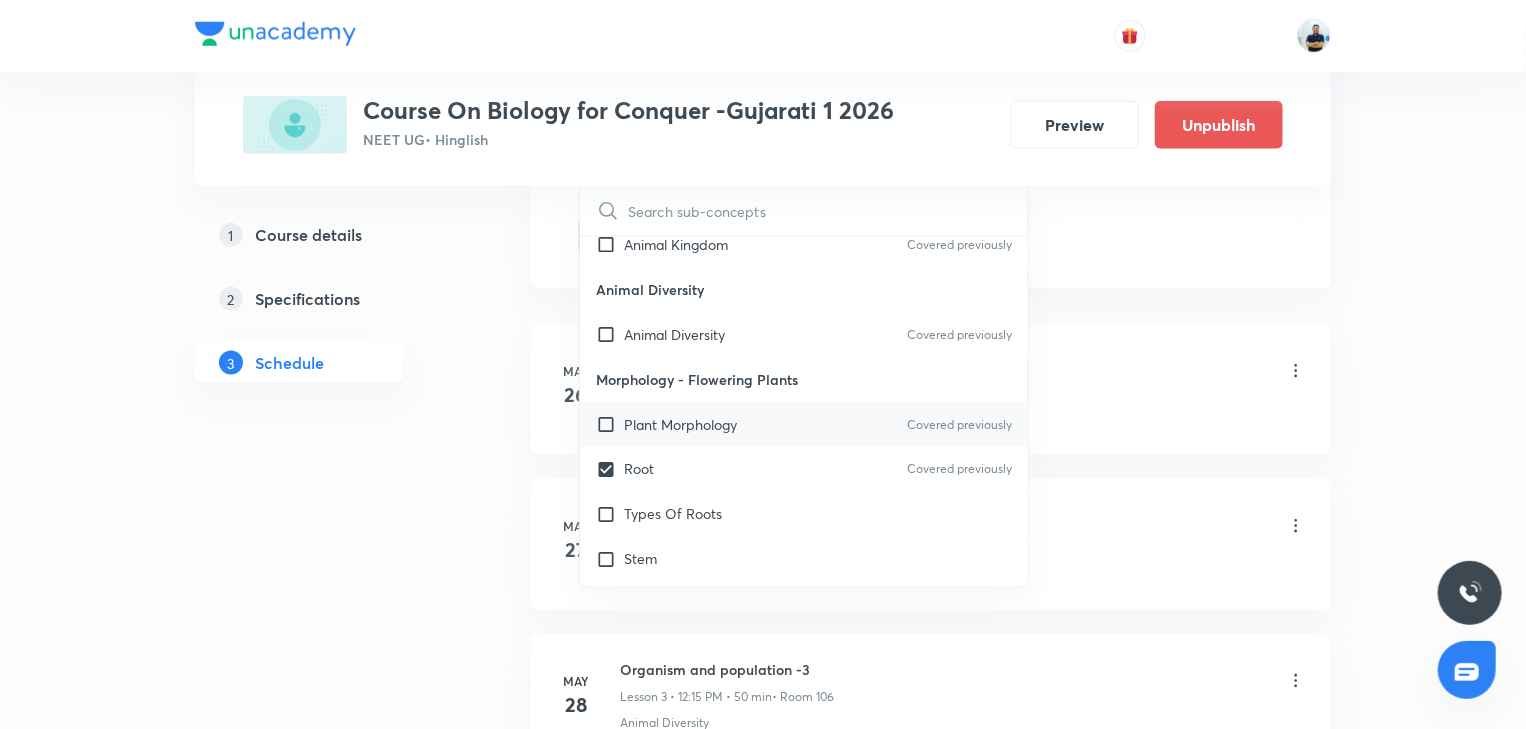 click on "Plant Morphology Covered previously" at bounding box center (804, 424) 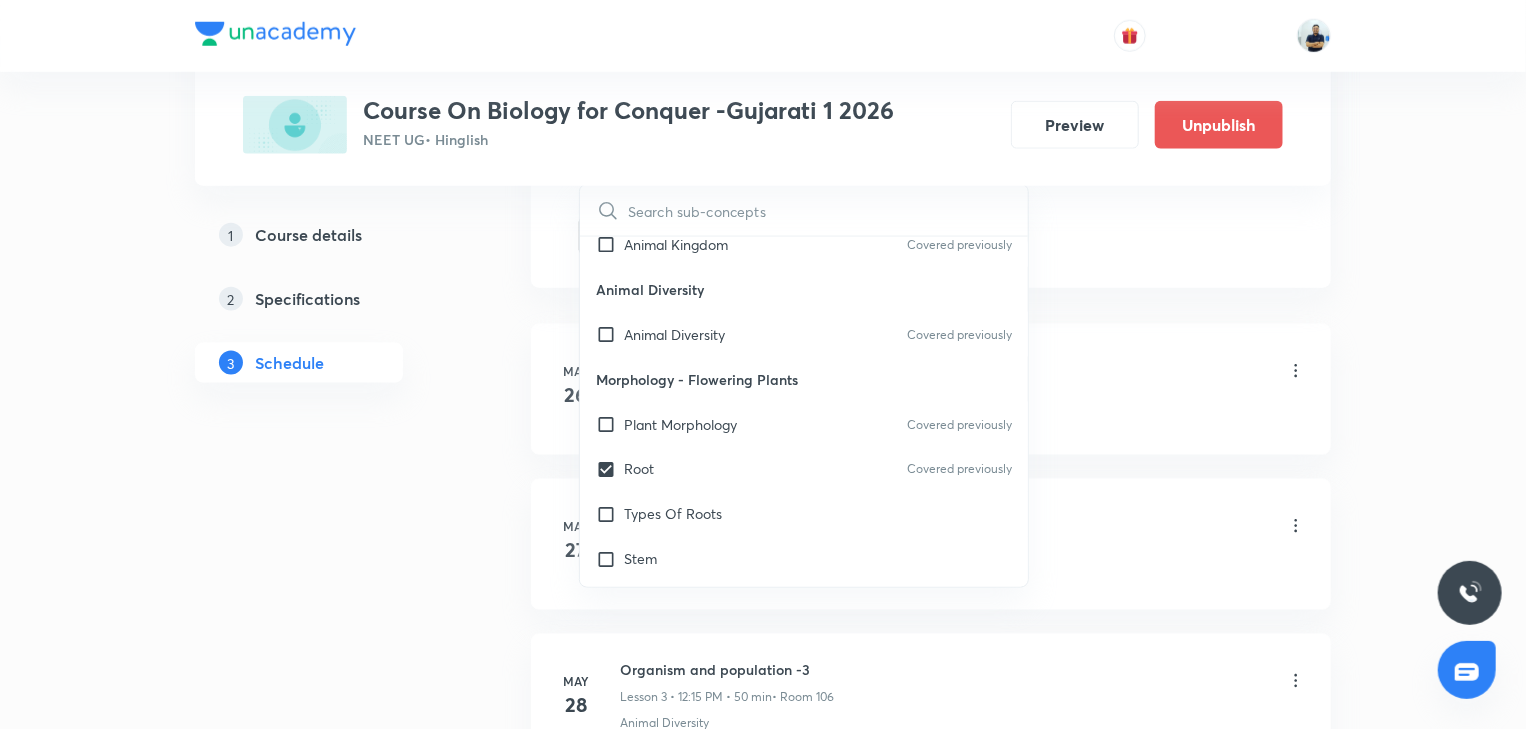 checkbox on "true" 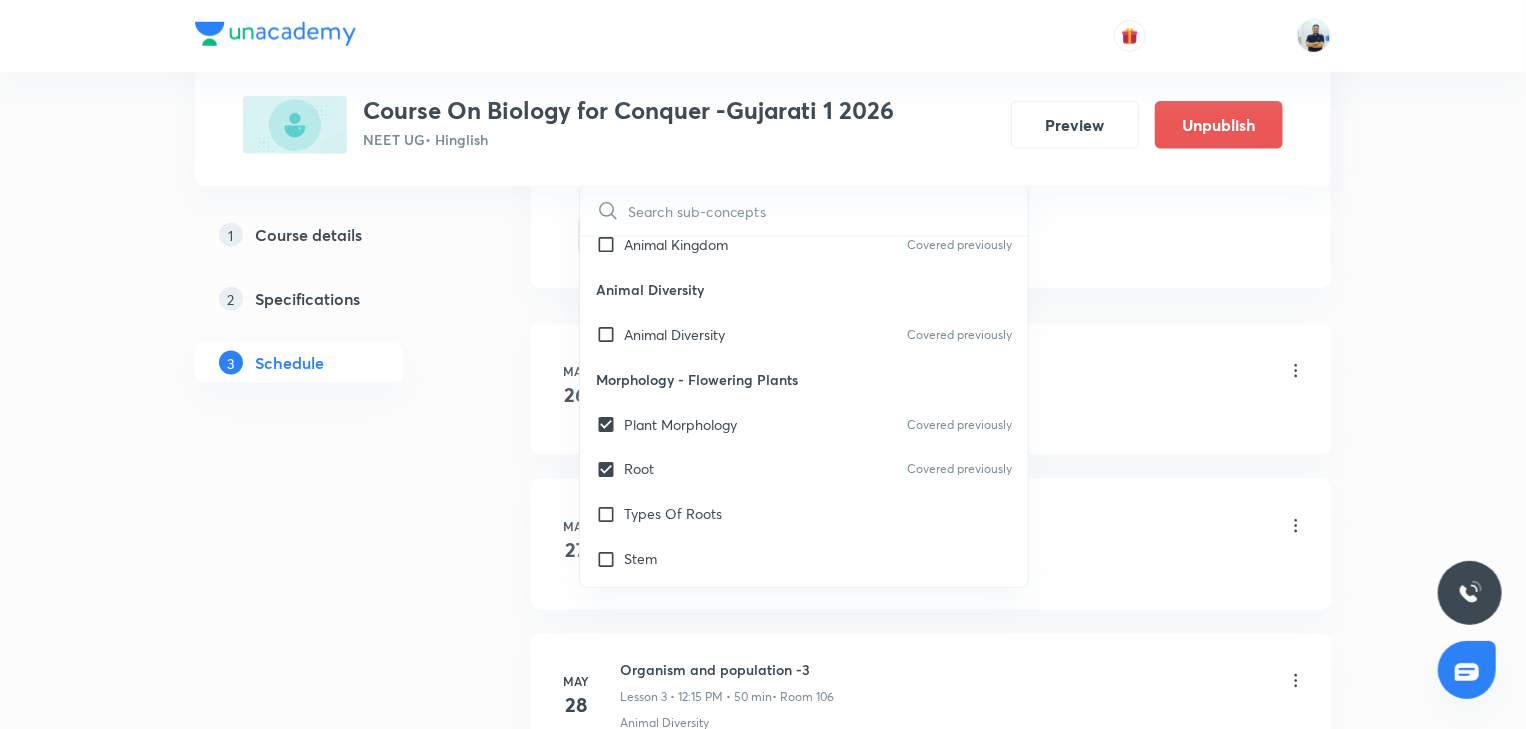 click on "Organism and population -1 Lesson 1 • 12:15 PM • 50 min  • Room 106 Animal Kingdom · Animal Diversity" at bounding box center [963, 385] 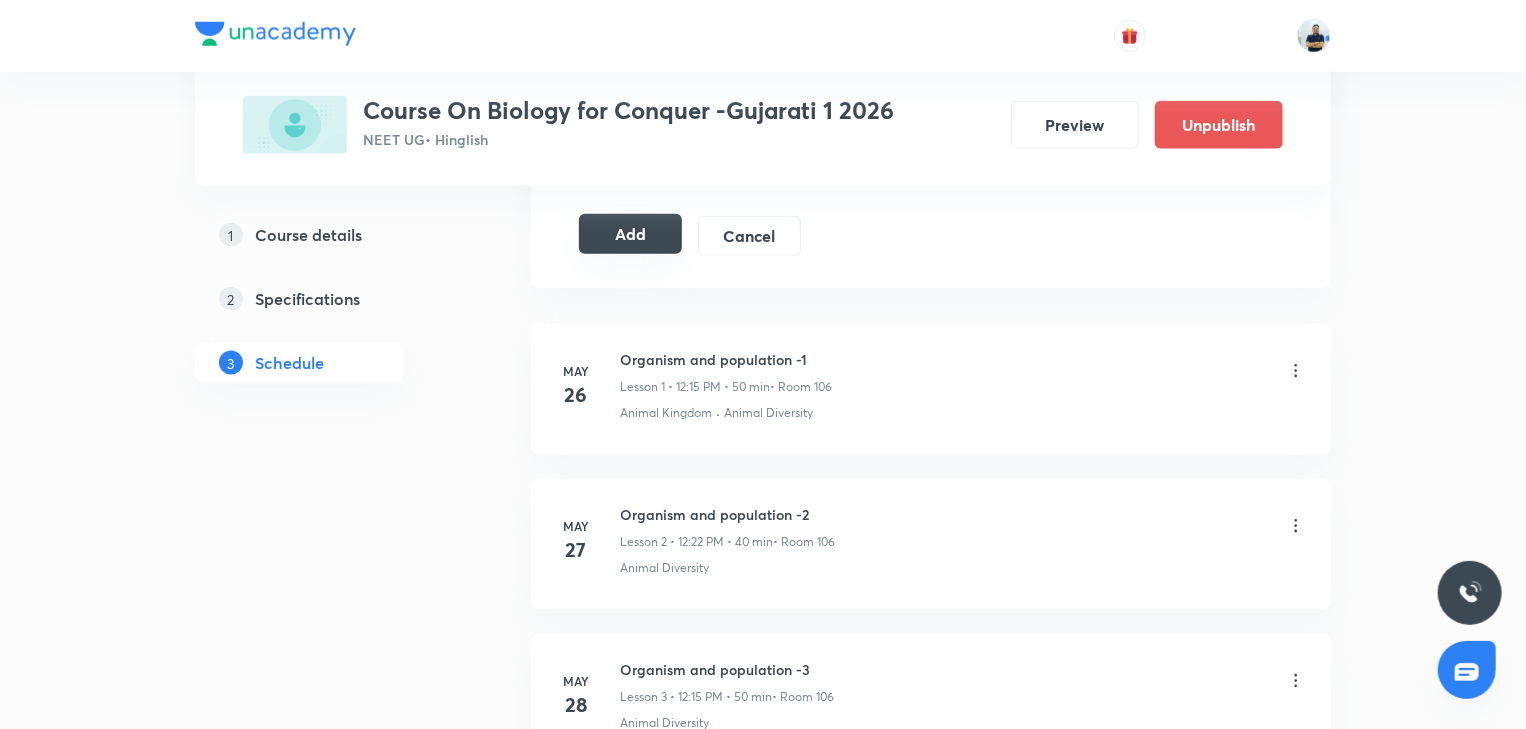click on "Add" at bounding box center [630, 234] 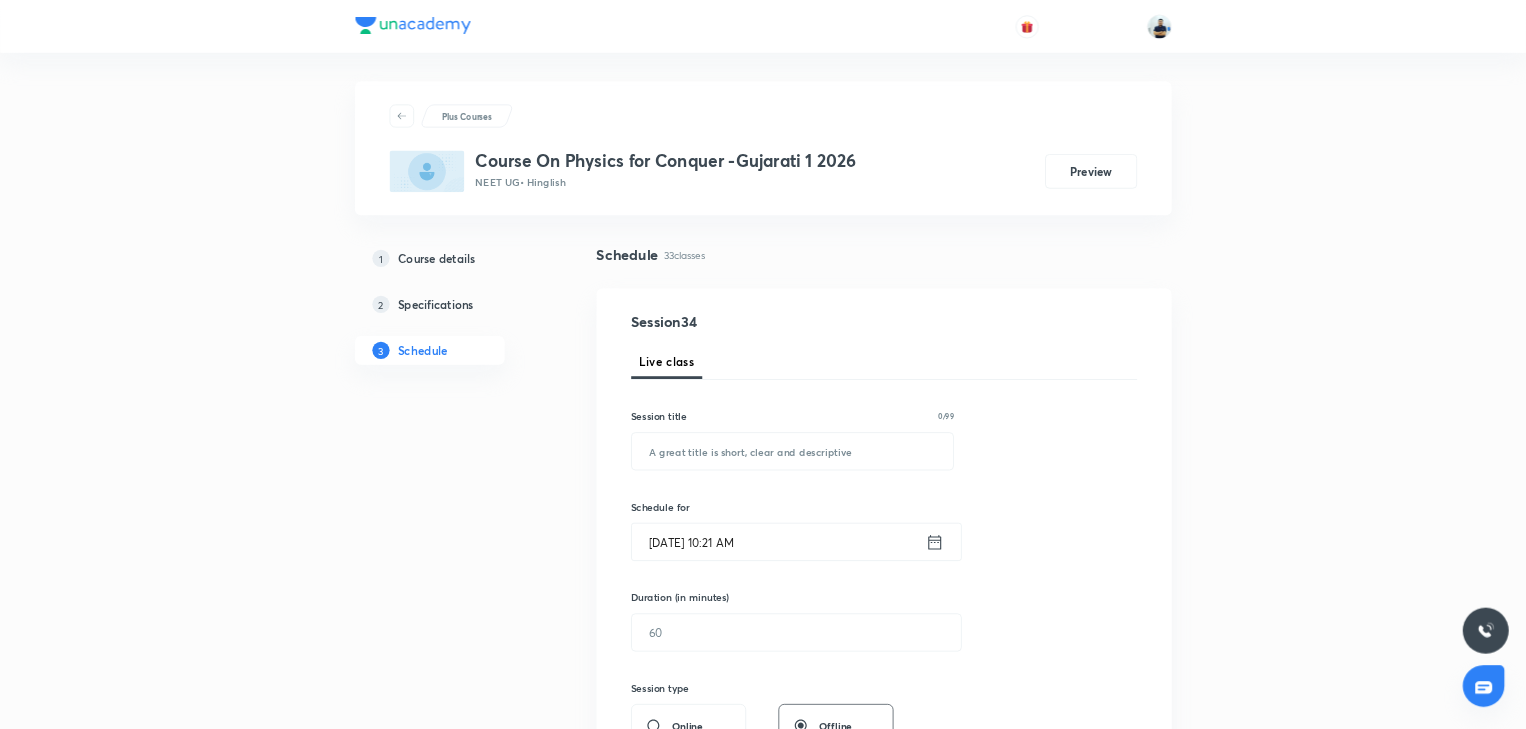 scroll, scrollTop: 0, scrollLeft: 0, axis: both 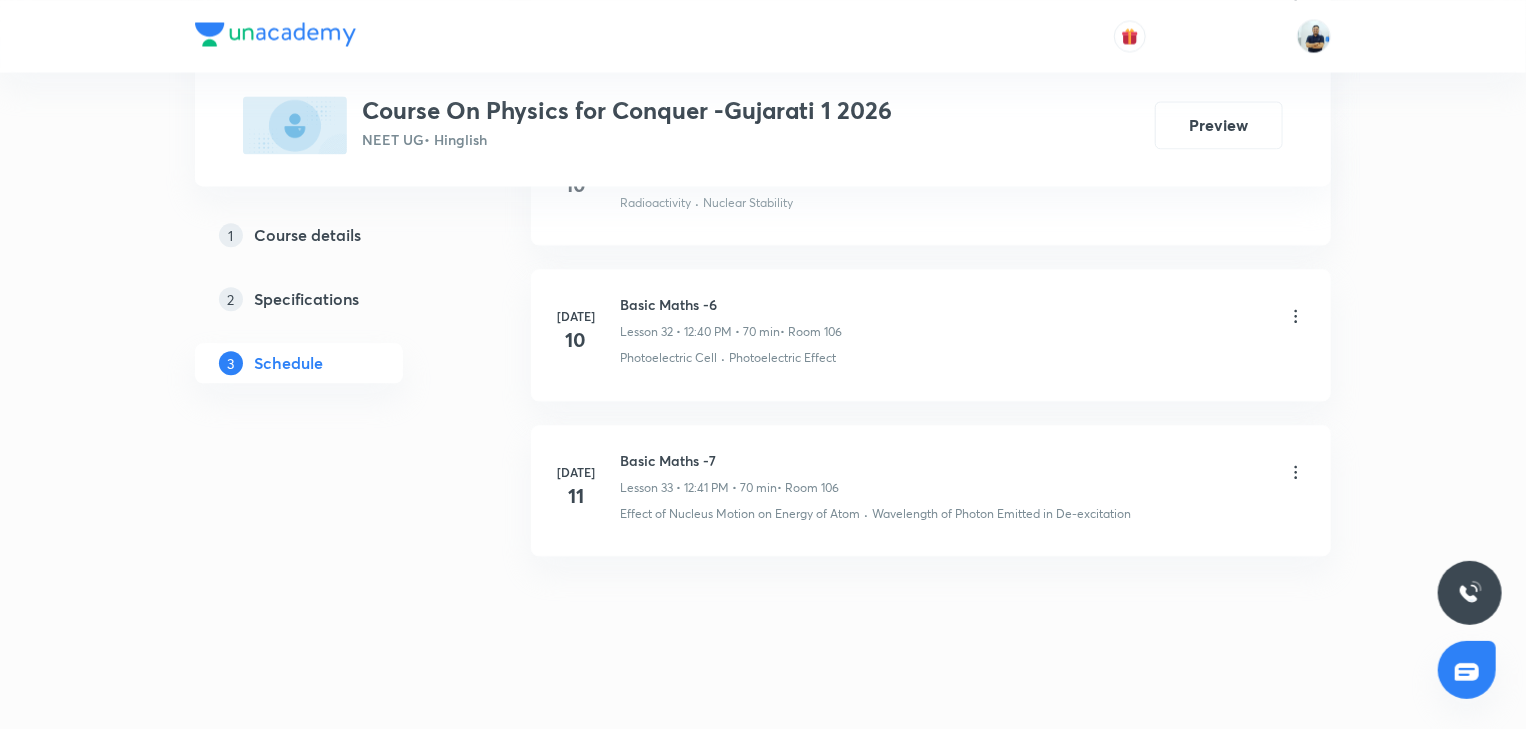 click on "Basic Maths -7" at bounding box center [729, 460] 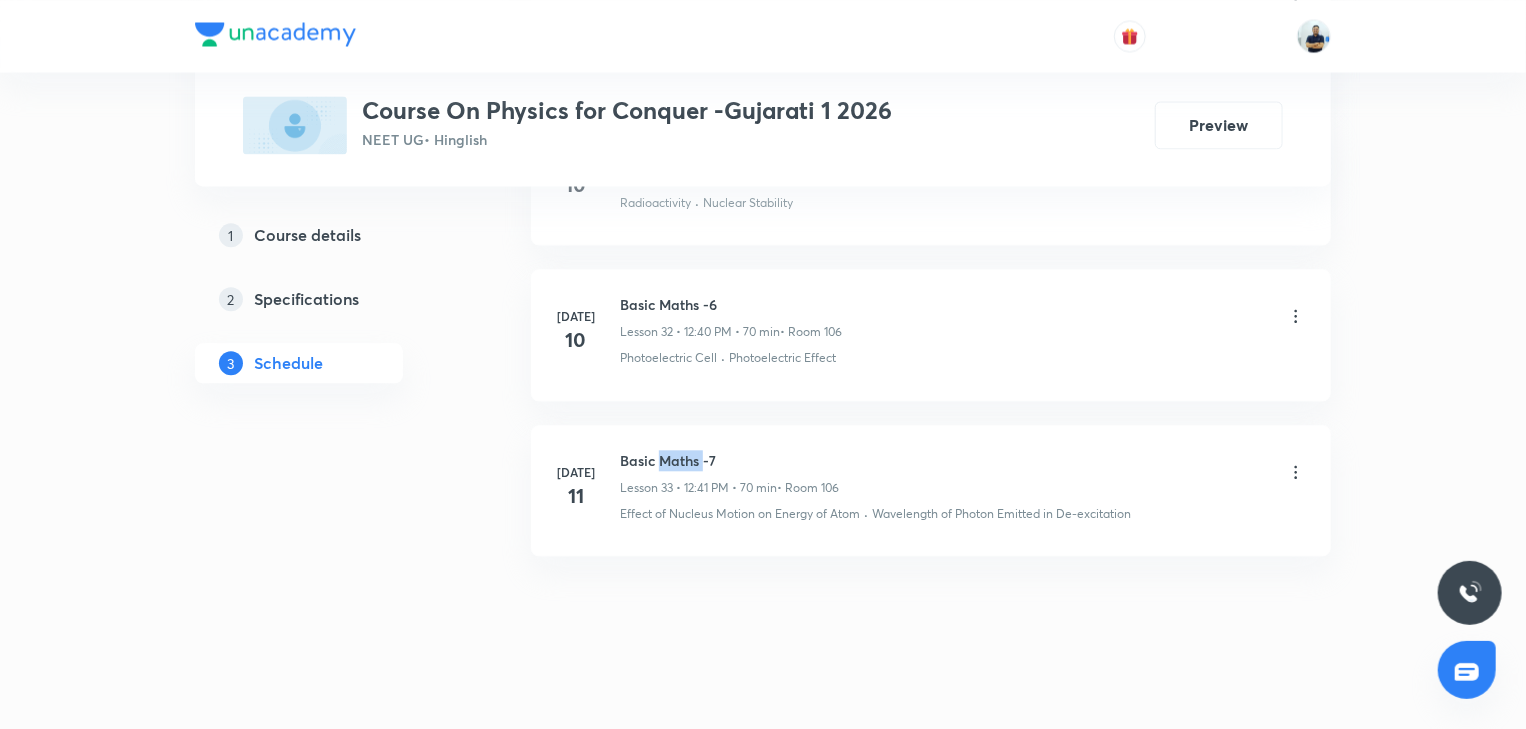 click on "Basic Maths -7" at bounding box center [729, 460] 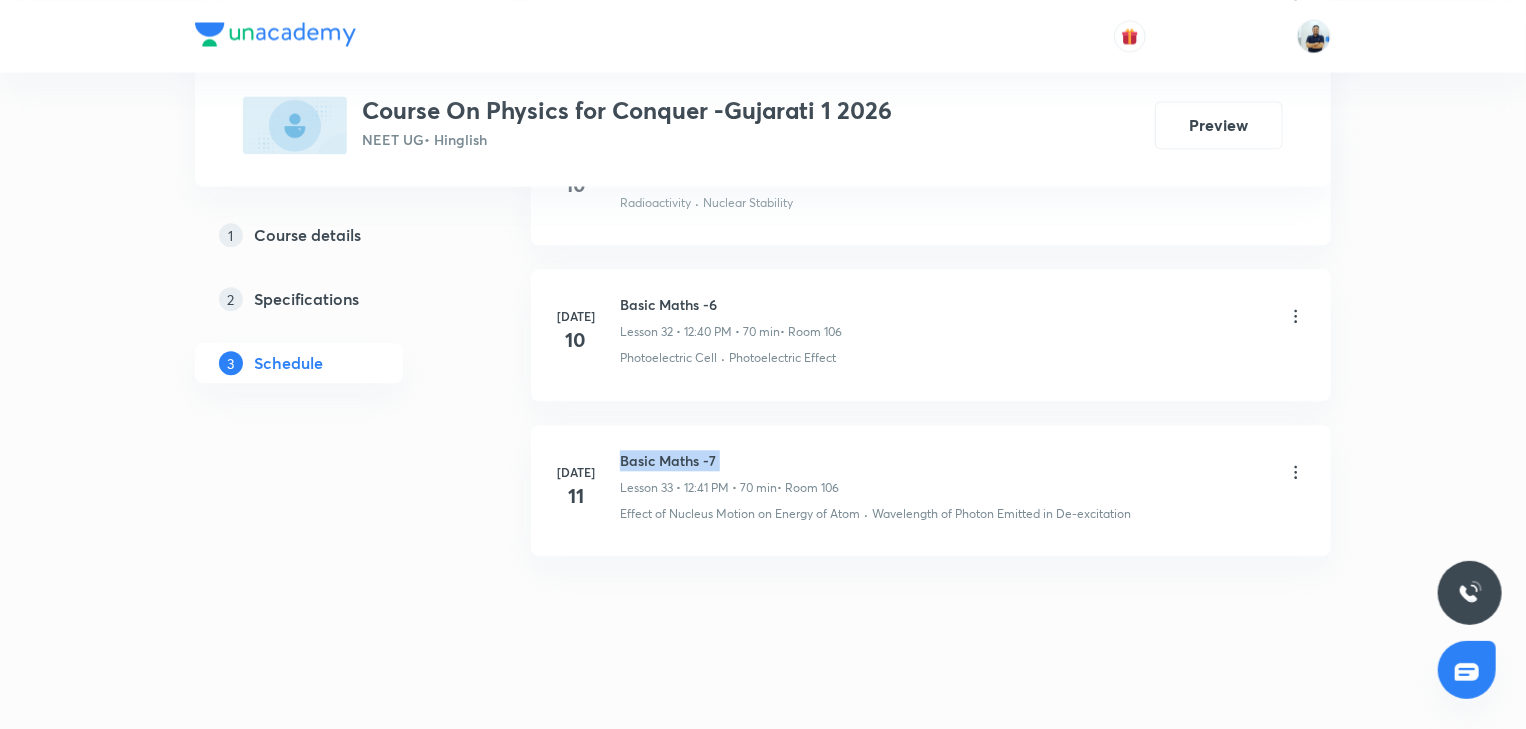 click on "Basic Maths -7" at bounding box center [729, 460] 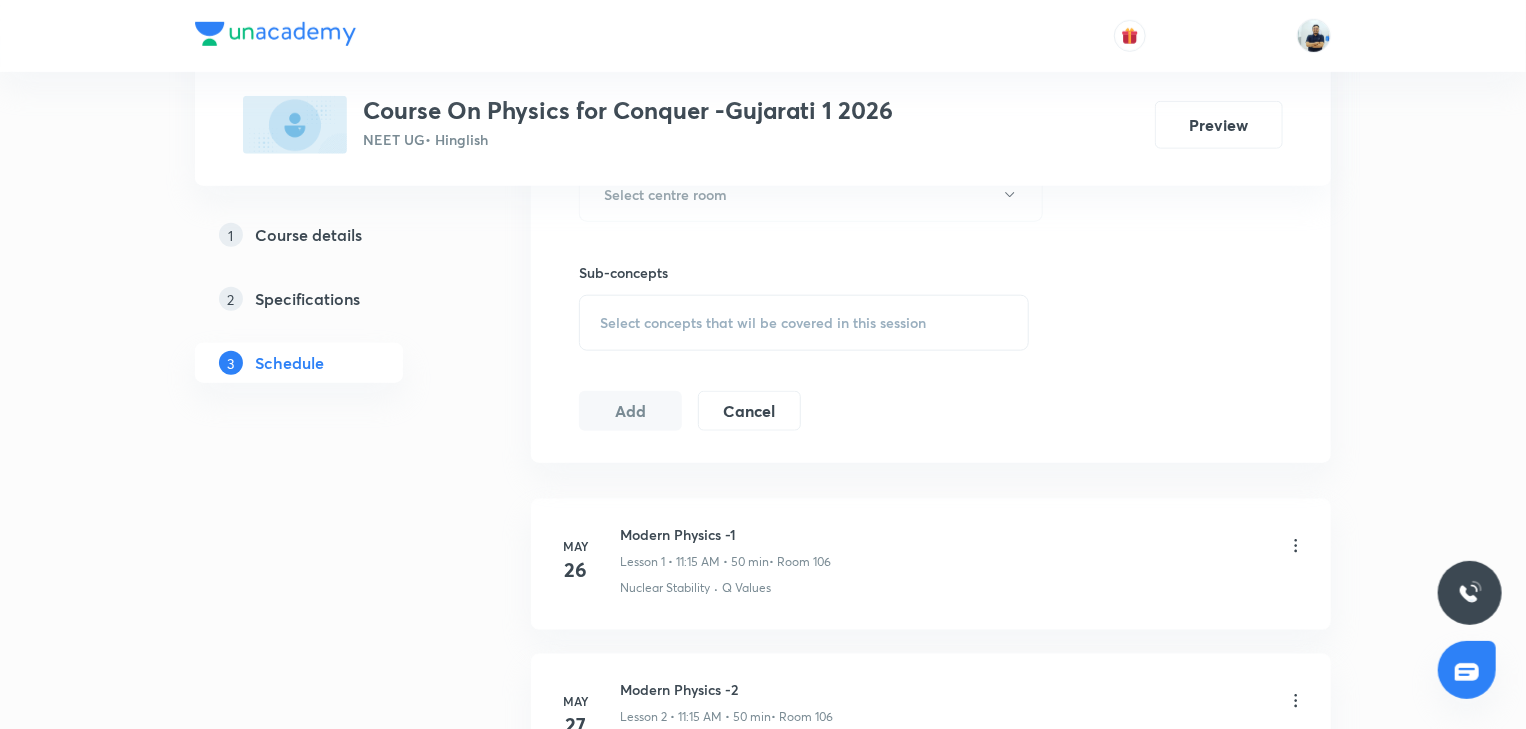 scroll, scrollTop: 0, scrollLeft: 0, axis: both 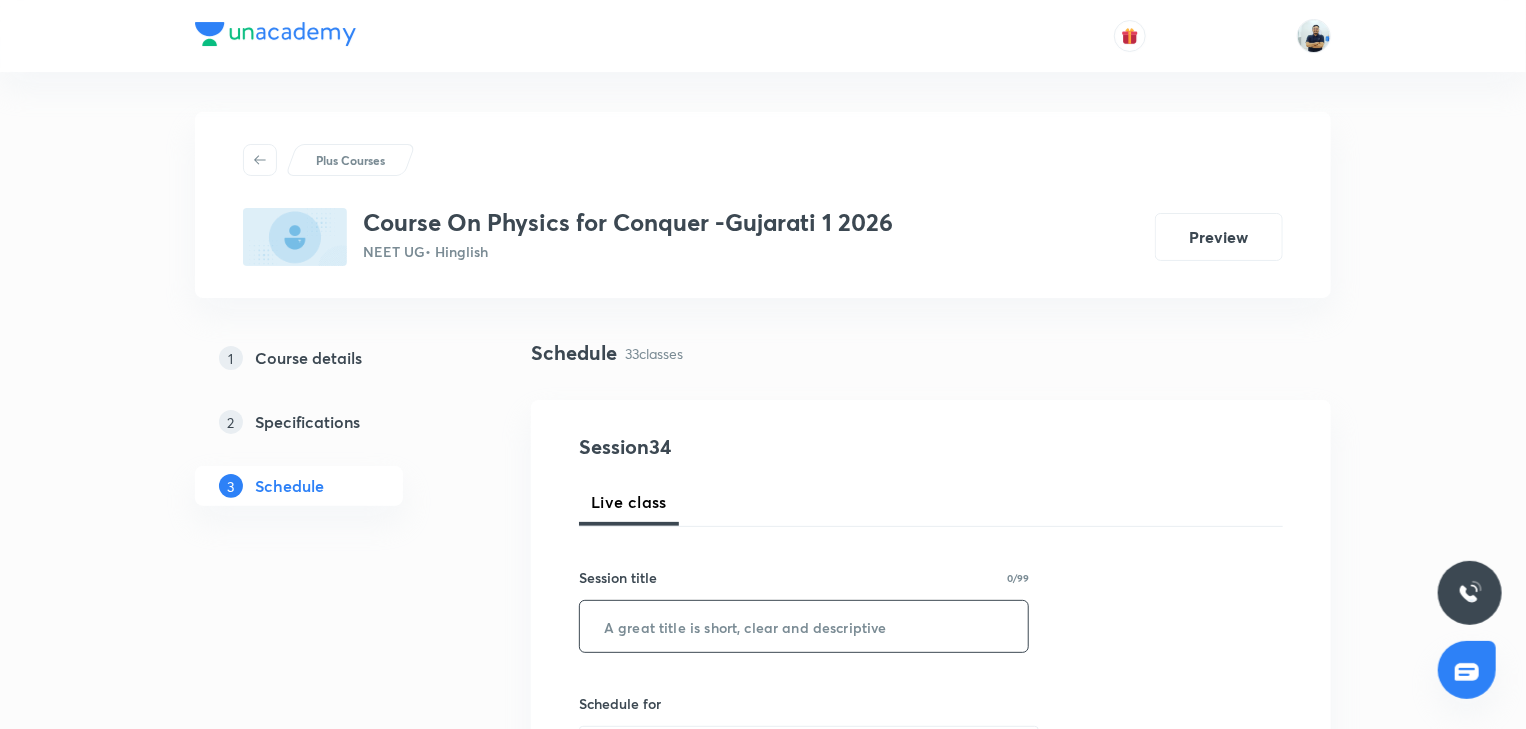 click at bounding box center [804, 626] 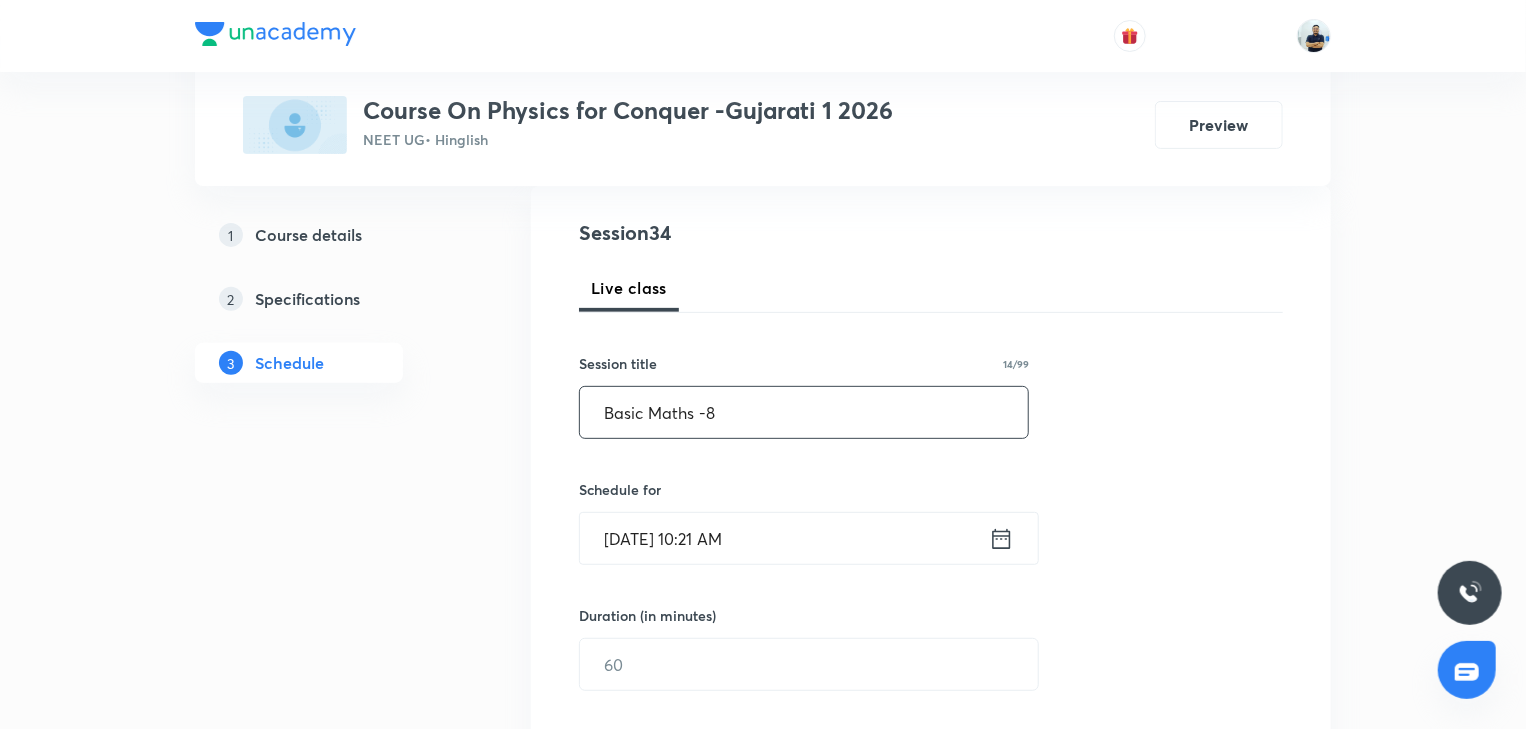 scroll, scrollTop: 224, scrollLeft: 0, axis: vertical 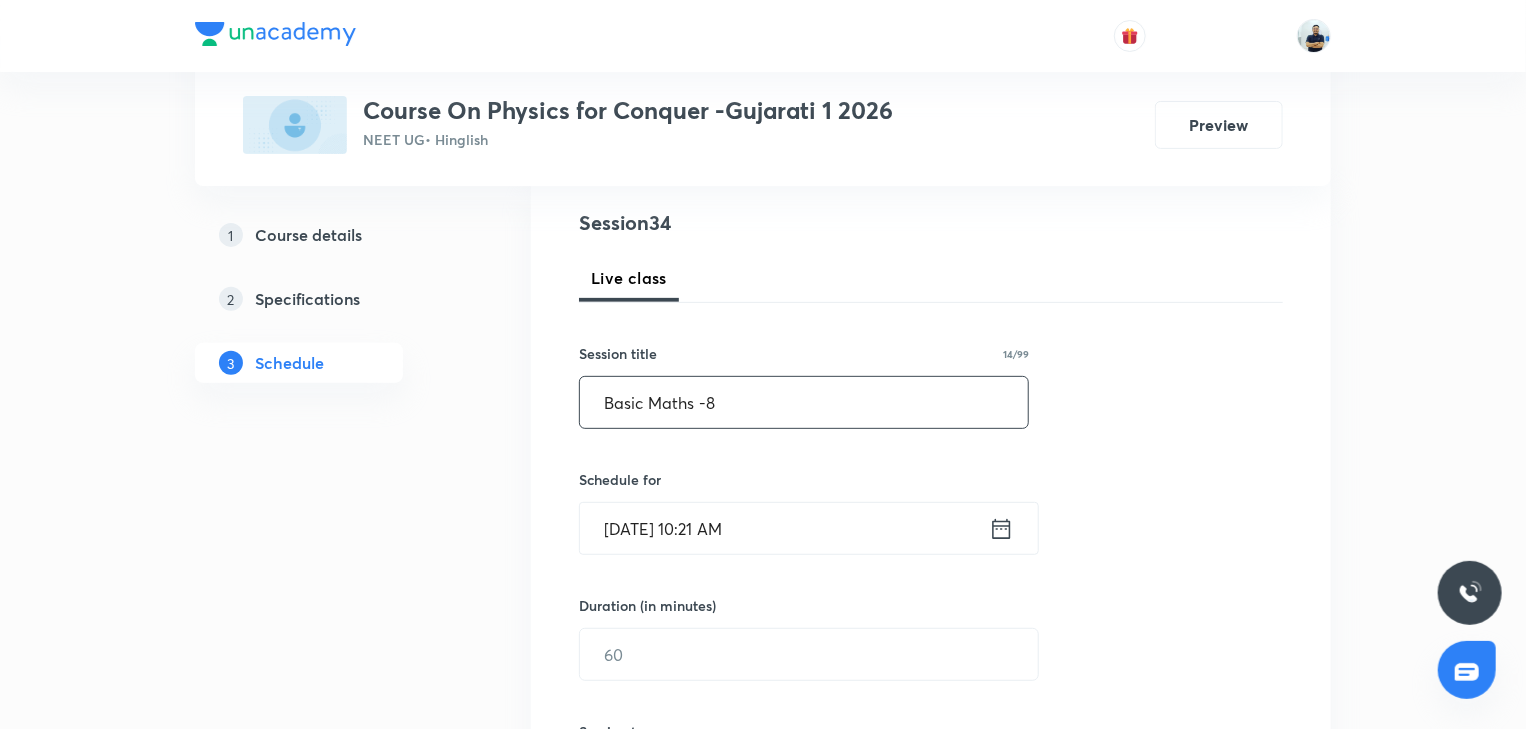 type on "Basic Maths -8" 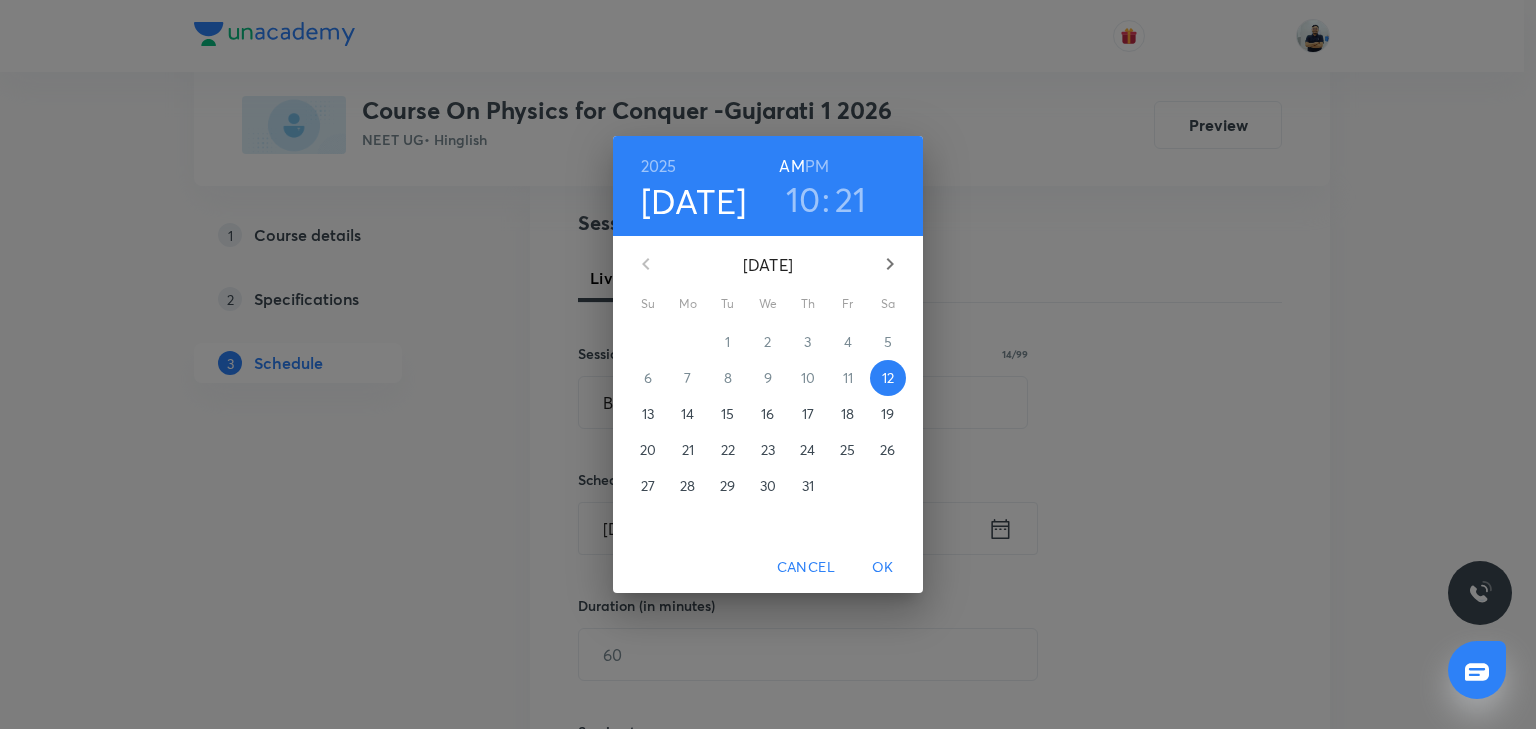 click on "PM" at bounding box center [817, 166] 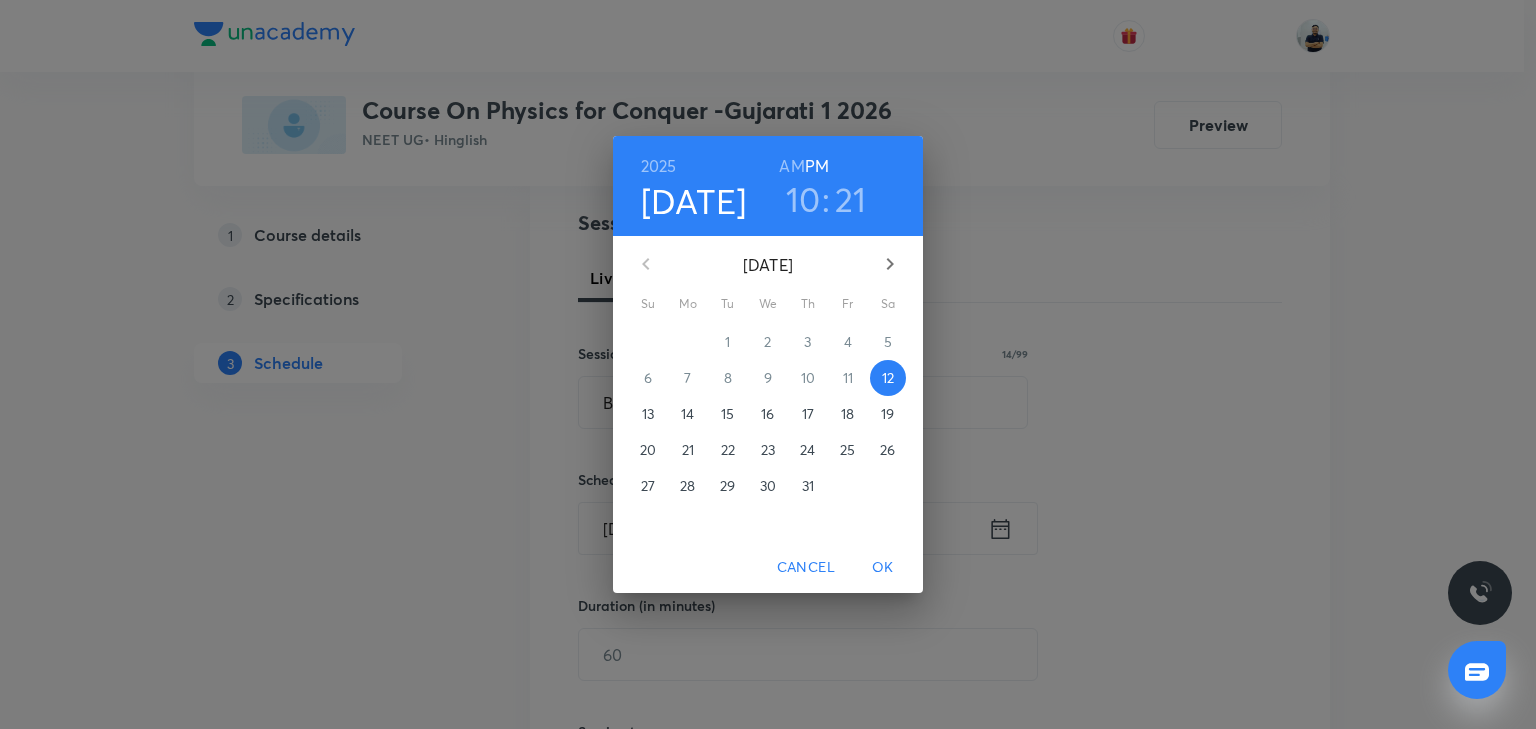 click on "10" at bounding box center [803, 199] 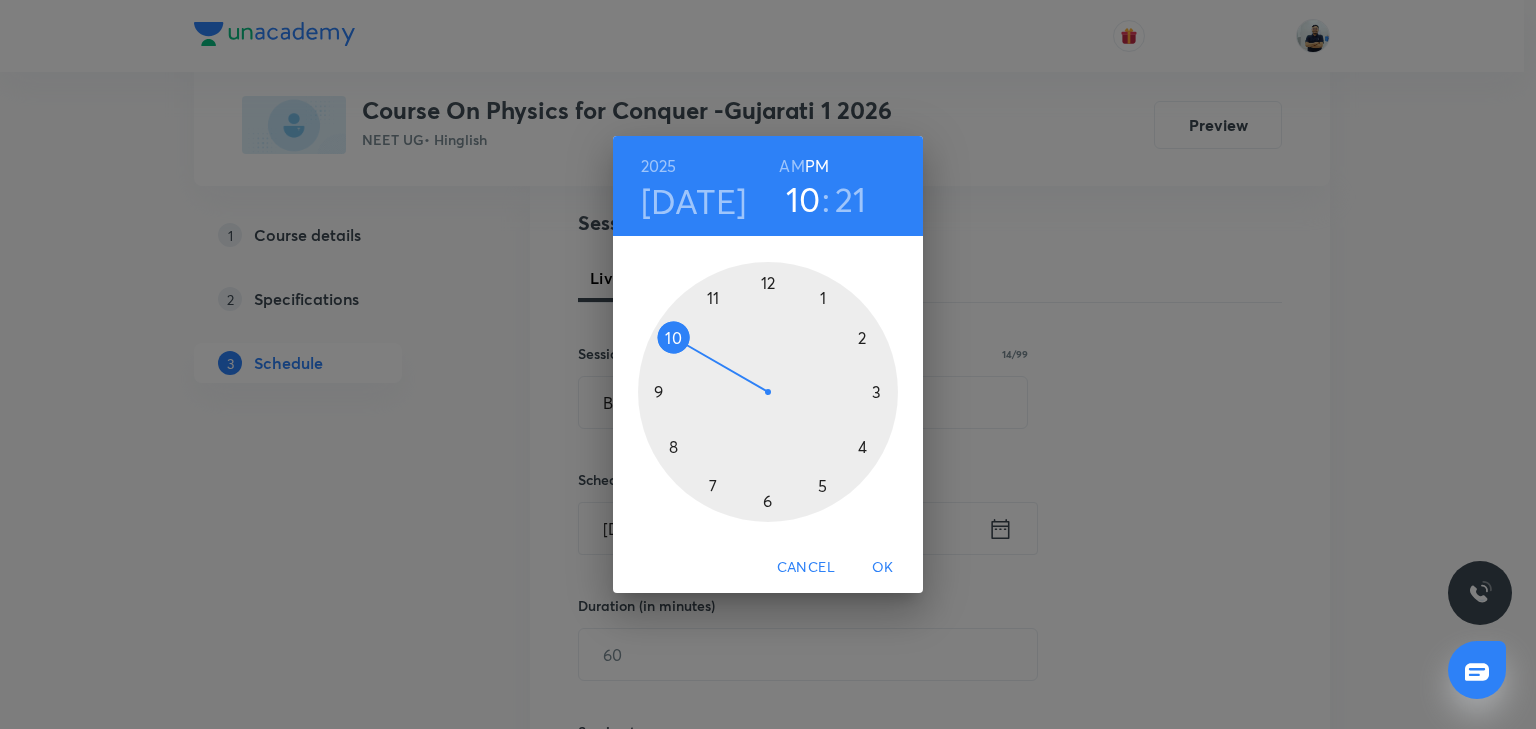 click at bounding box center (768, 392) 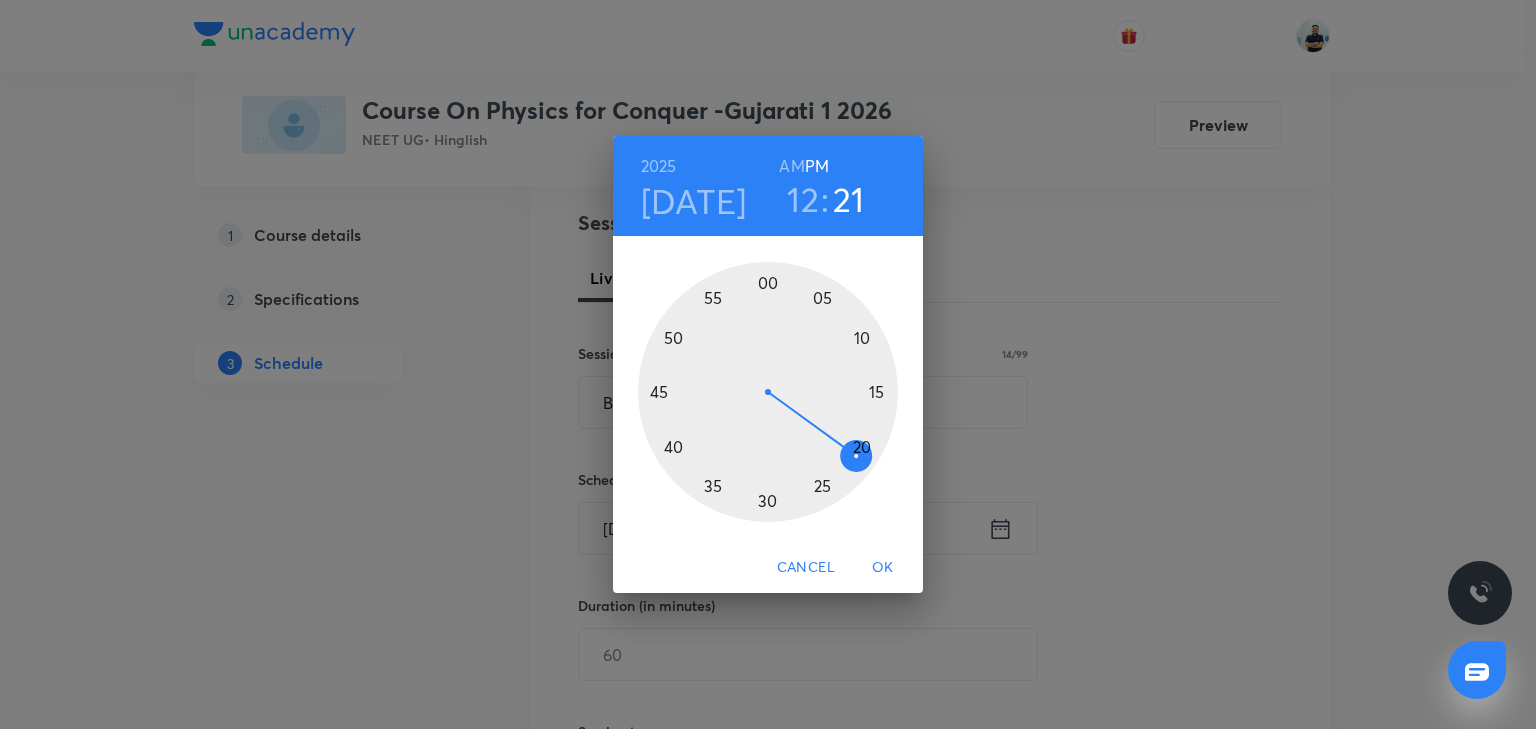 click at bounding box center [768, 392] 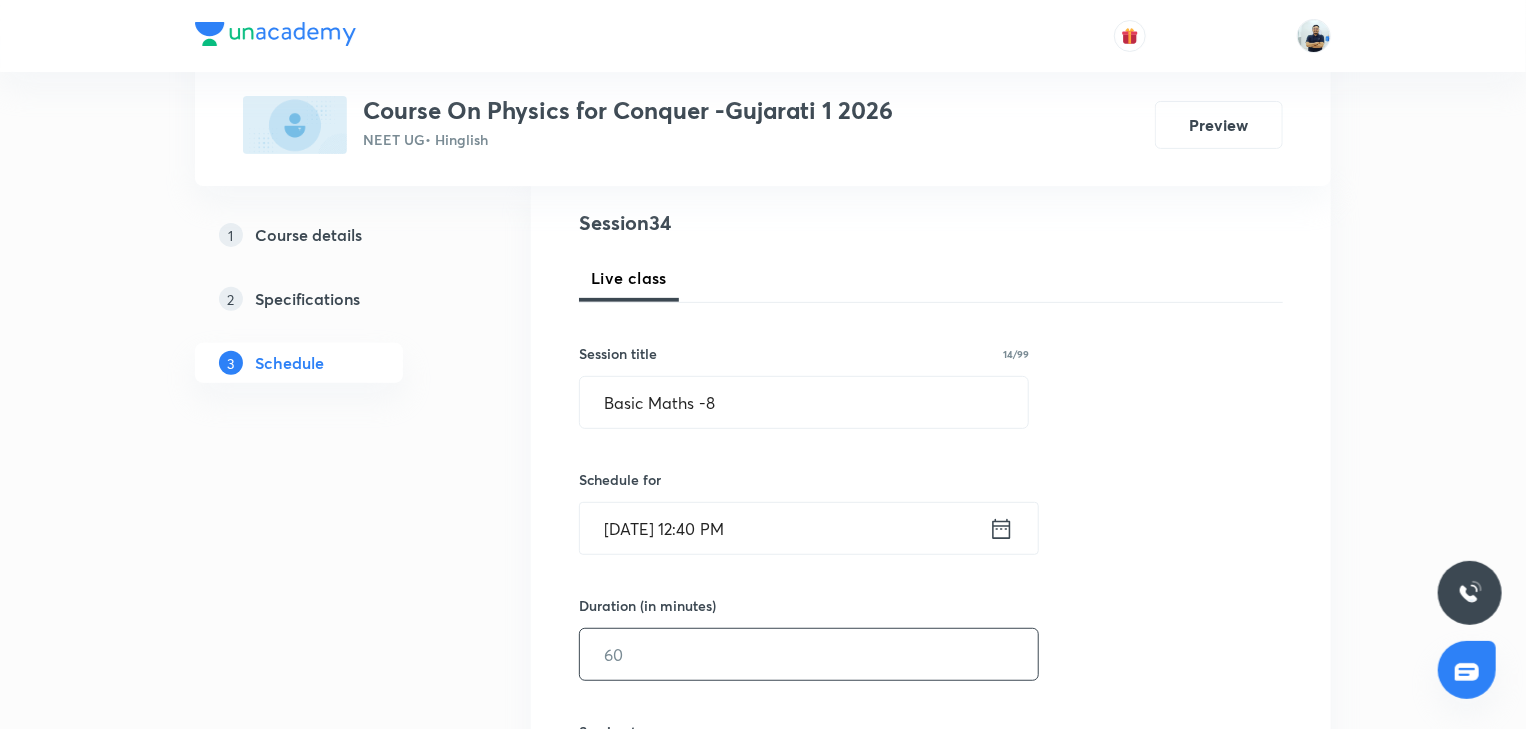 click at bounding box center (809, 654) 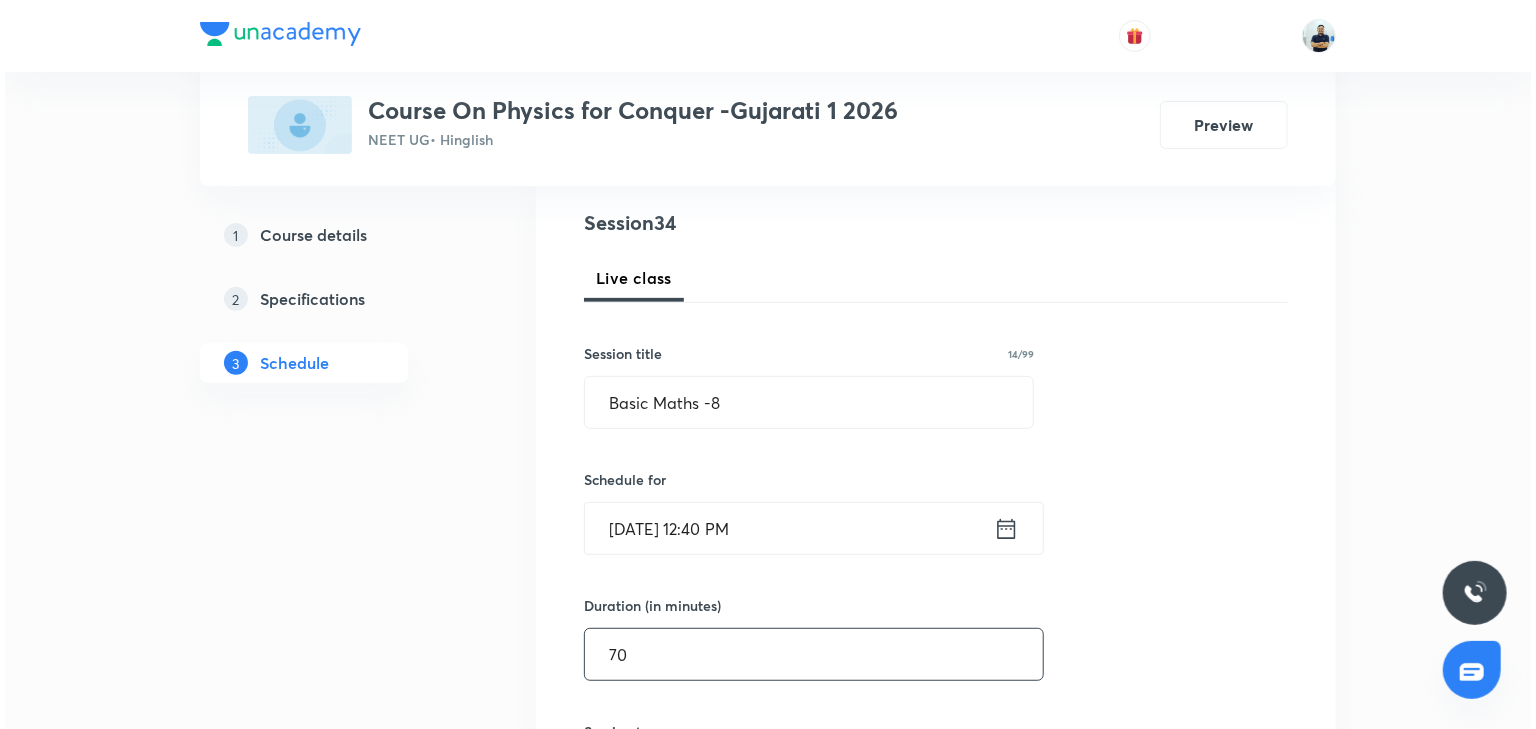 scroll, scrollTop: 784, scrollLeft: 0, axis: vertical 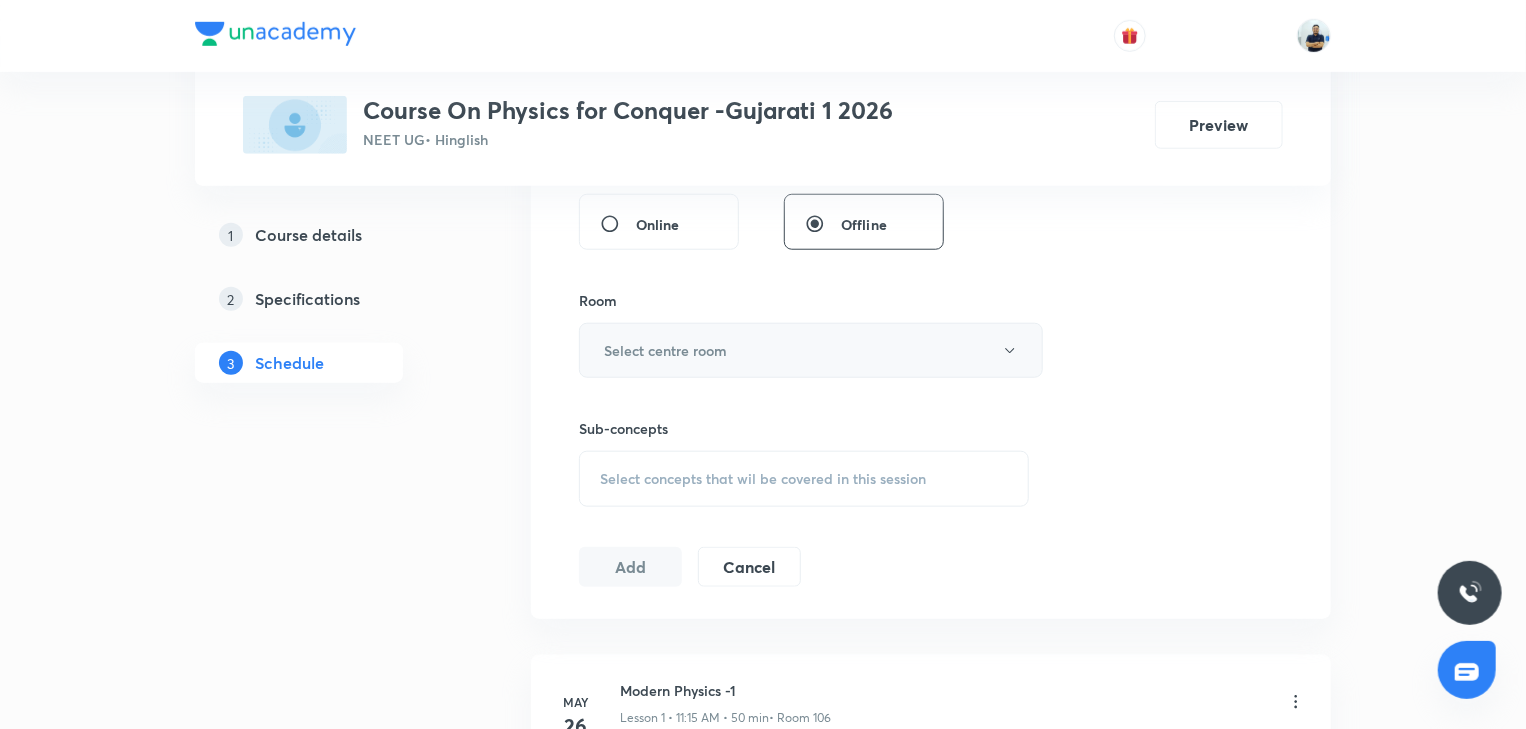 type on "70" 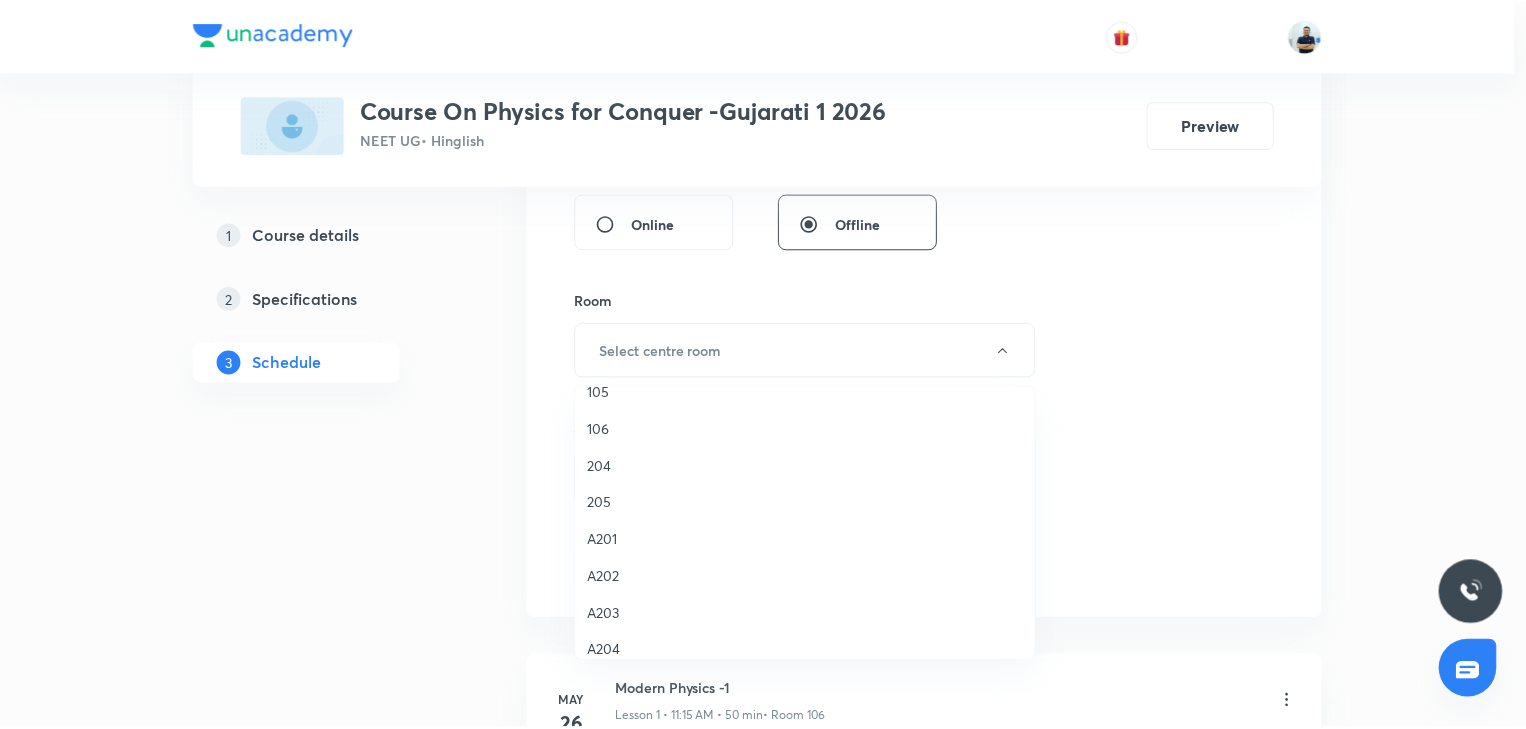 scroll, scrollTop: 258, scrollLeft: 0, axis: vertical 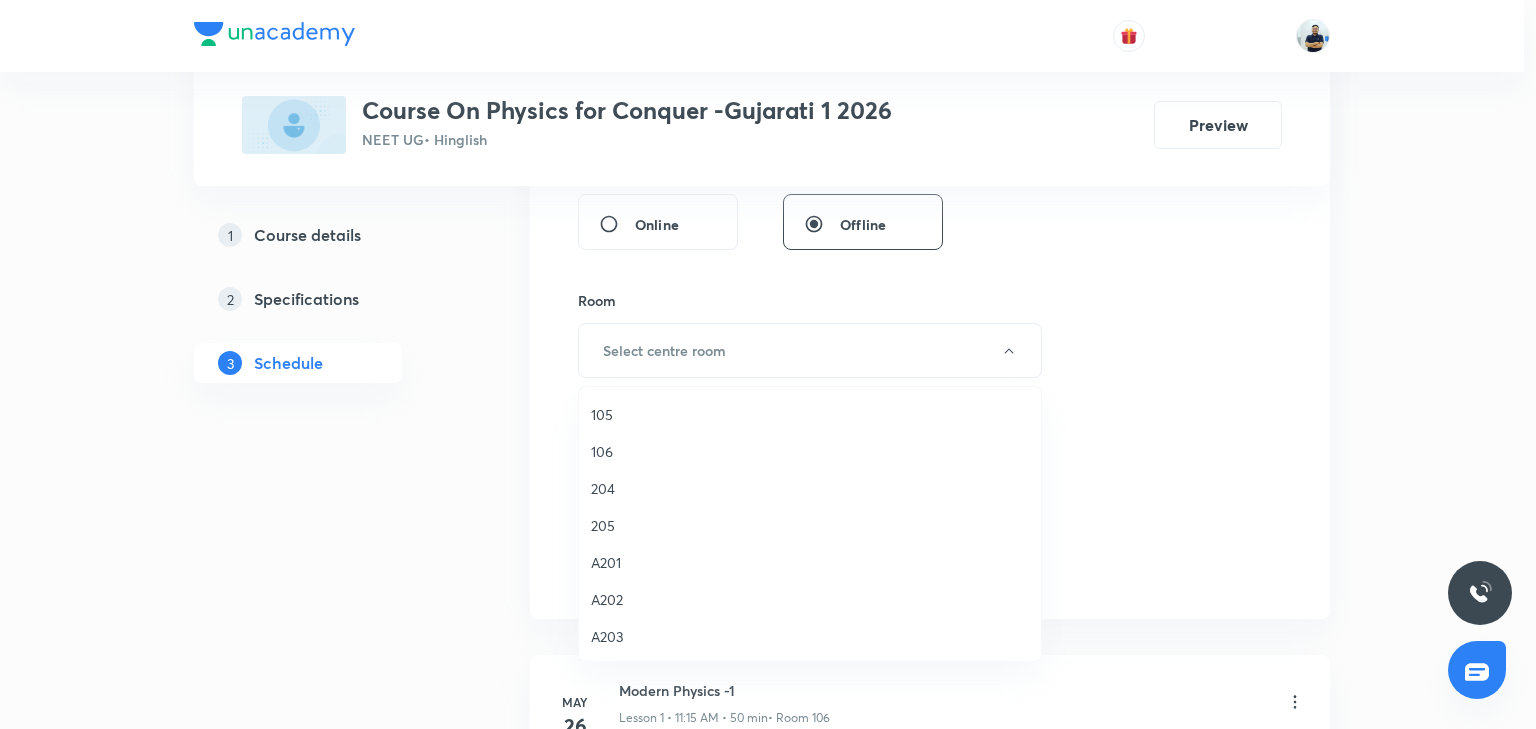 click on "106" at bounding box center [810, 451] 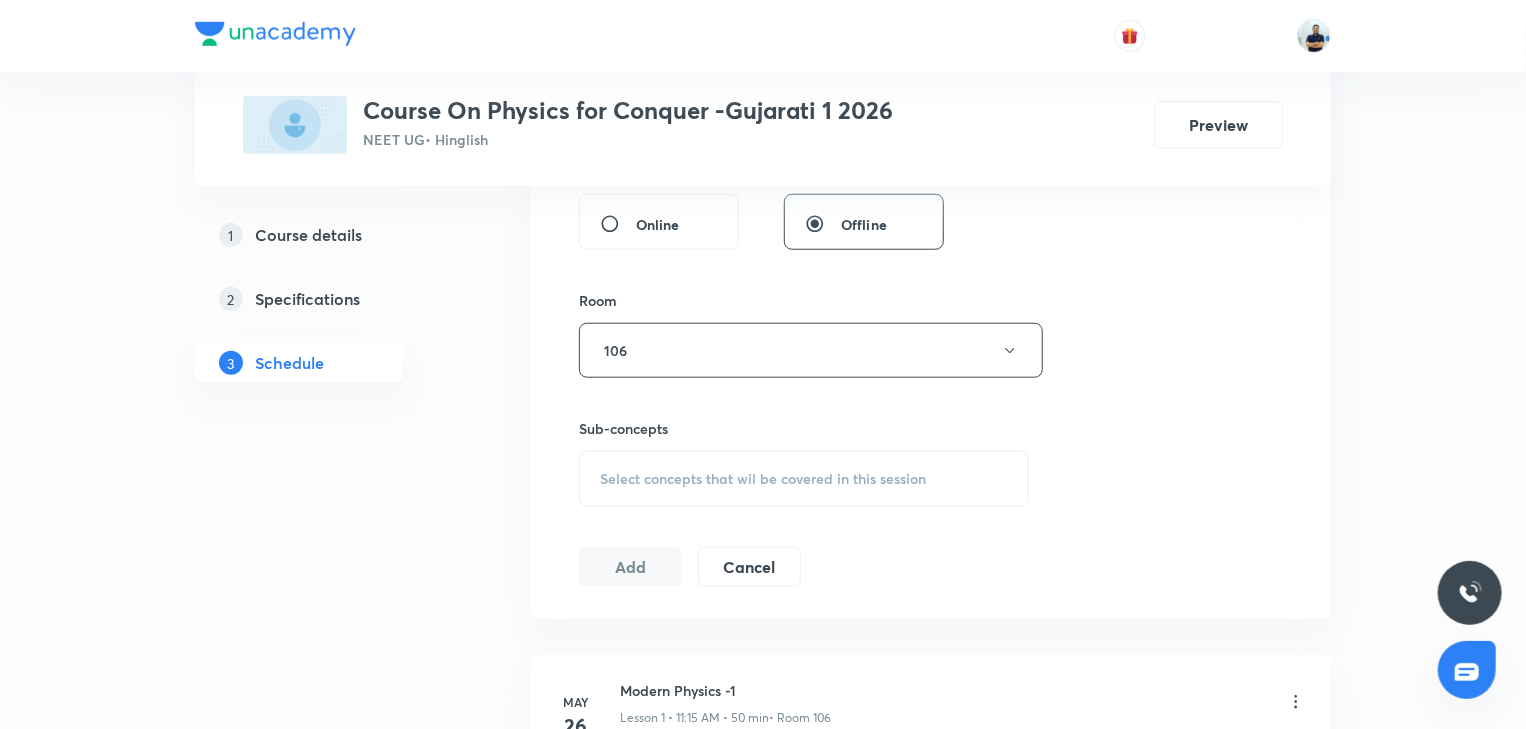 click on "Select concepts that wil be covered in this session" at bounding box center (763, 479) 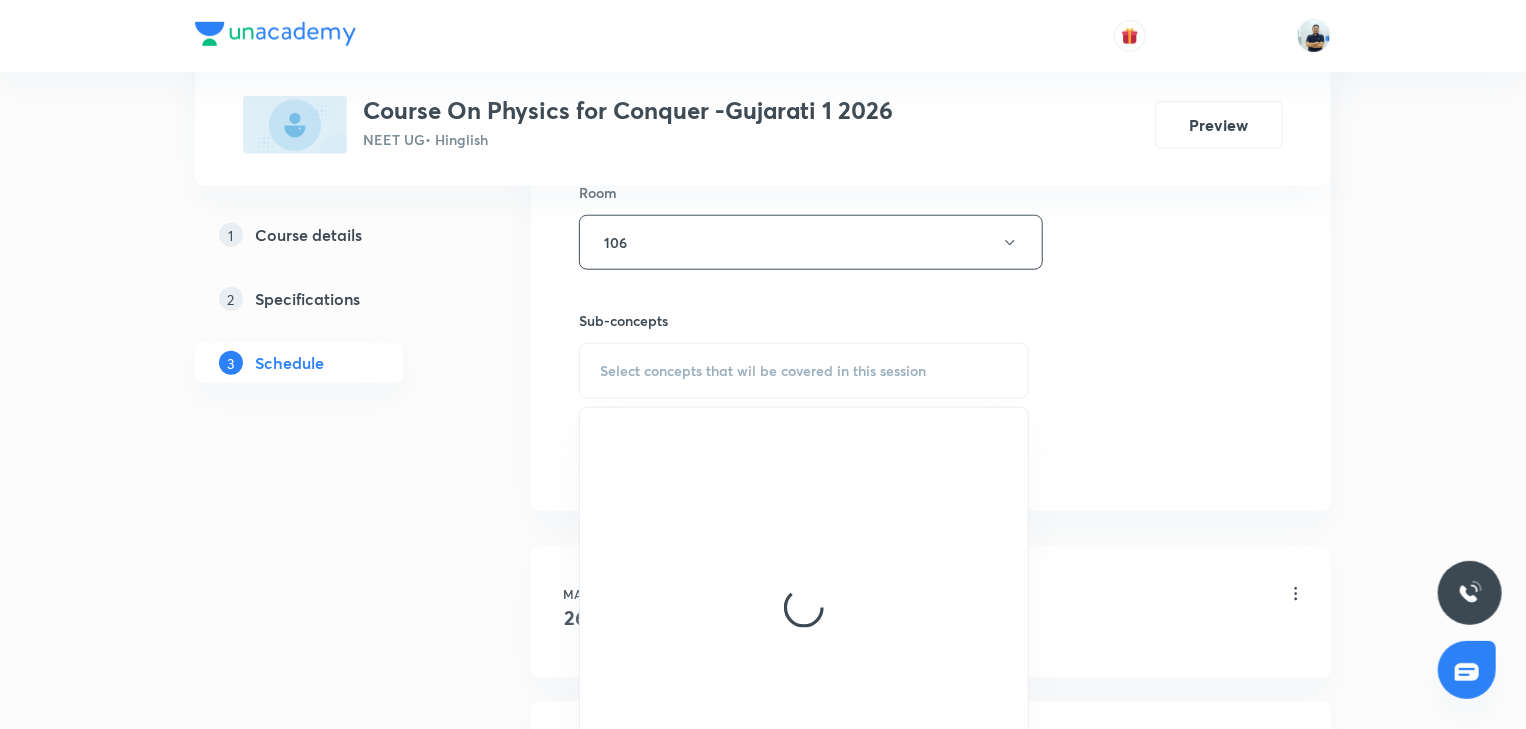 scroll, scrollTop: 896, scrollLeft: 0, axis: vertical 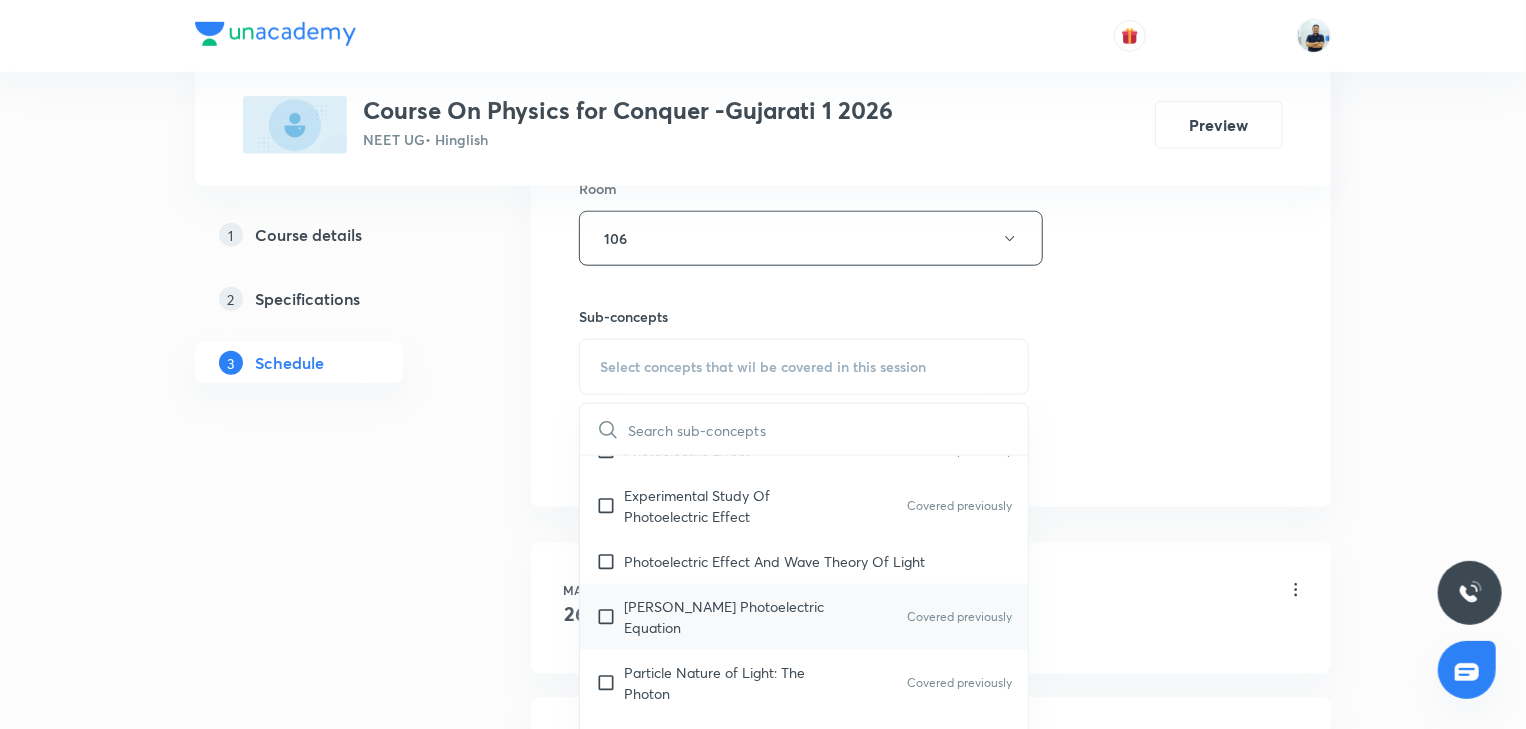 click on "Einstein’s Photoelectric Equation" at bounding box center (725, 617) 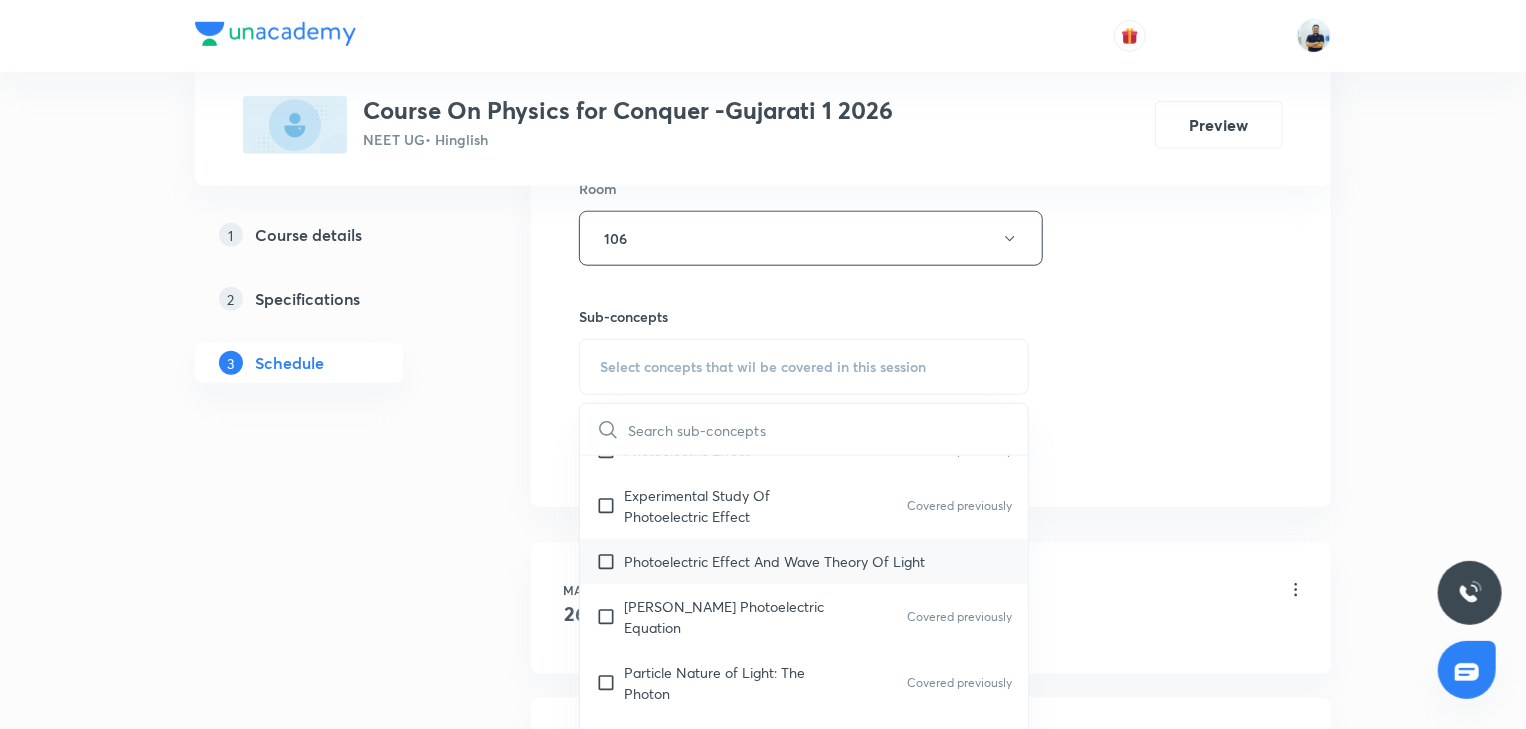 checkbox on "true" 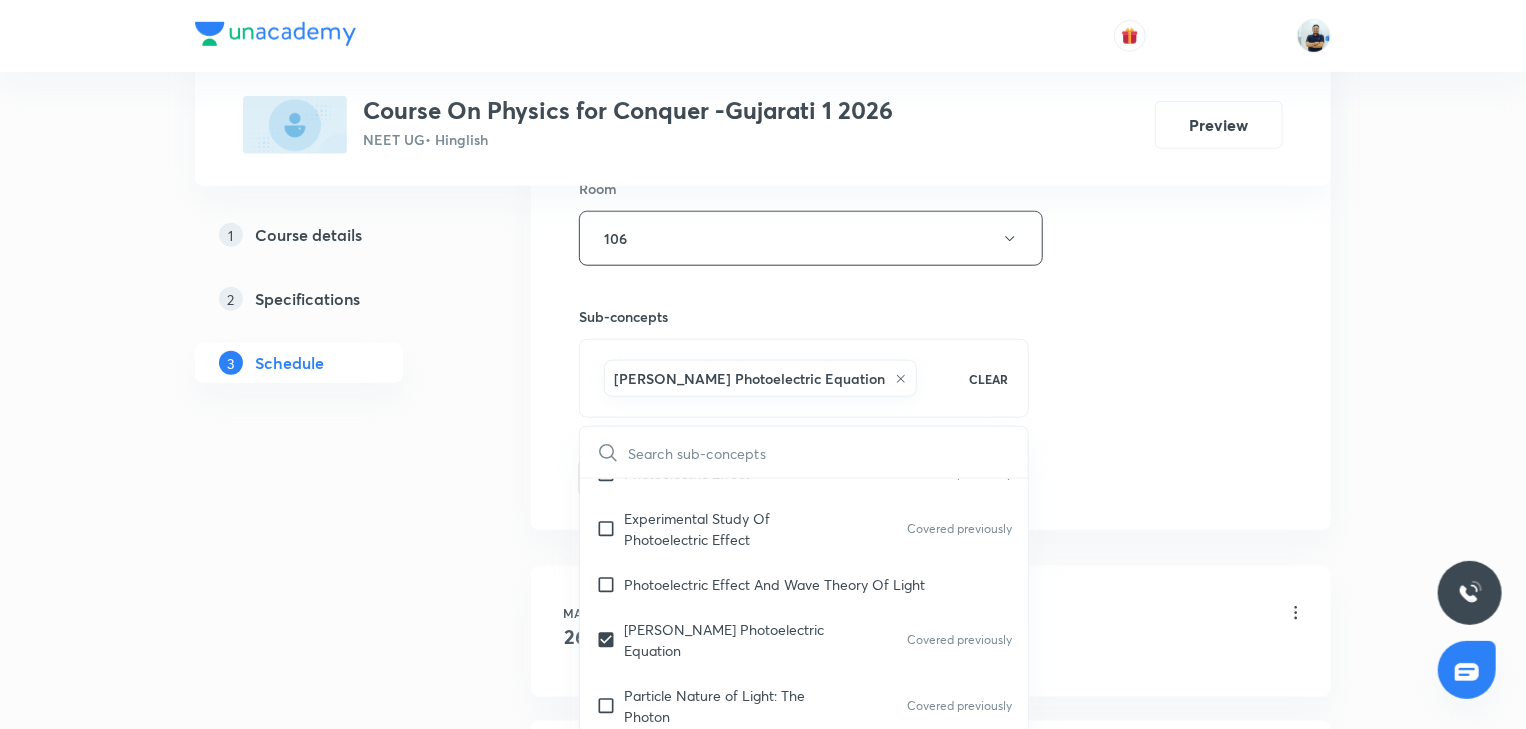click on "Session  34 Live class Session title 14/99 Basic Maths -8 ​ Schedule for Jul 12, 2025, 12:40 PM ​ Duration (in minutes) 70 ​   Session type Online Offline Room 106 Sub-concepts Einstein’s Photoelectric Equation CLEAR ​ Photoelectric Effect Quantum Theory of Light  Radiation Pressure/Force  Matter Waves (de Broglie Waves)  Covered previously Photoelectric Cell Covered previously Photoelectric Effect  Covered previously Atomic Physics Thomson's Atomic Model Covered previously Bohr Model of the  Hydrogen Atom  Covered previously Hydrogen-like Atoms Ionization Energy(I.E) and Ionization Potential(I.P) Excitation Energy and Excitation Potential  Covered previously Binding Energy or Separation Energy  Covered previously Atomic Excitation  Covered previously Limitations of Bohr's Atomic Model  Wavelength of Photon Emitted in De-excitation  Covered previously Origin of Spectra  Effect of Nucleus Motion on Energy of Atom  Covered previously Atomic Collision  Dual Nature of Matter & X-Rays Electron Emission" at bounding box center (931, 17) 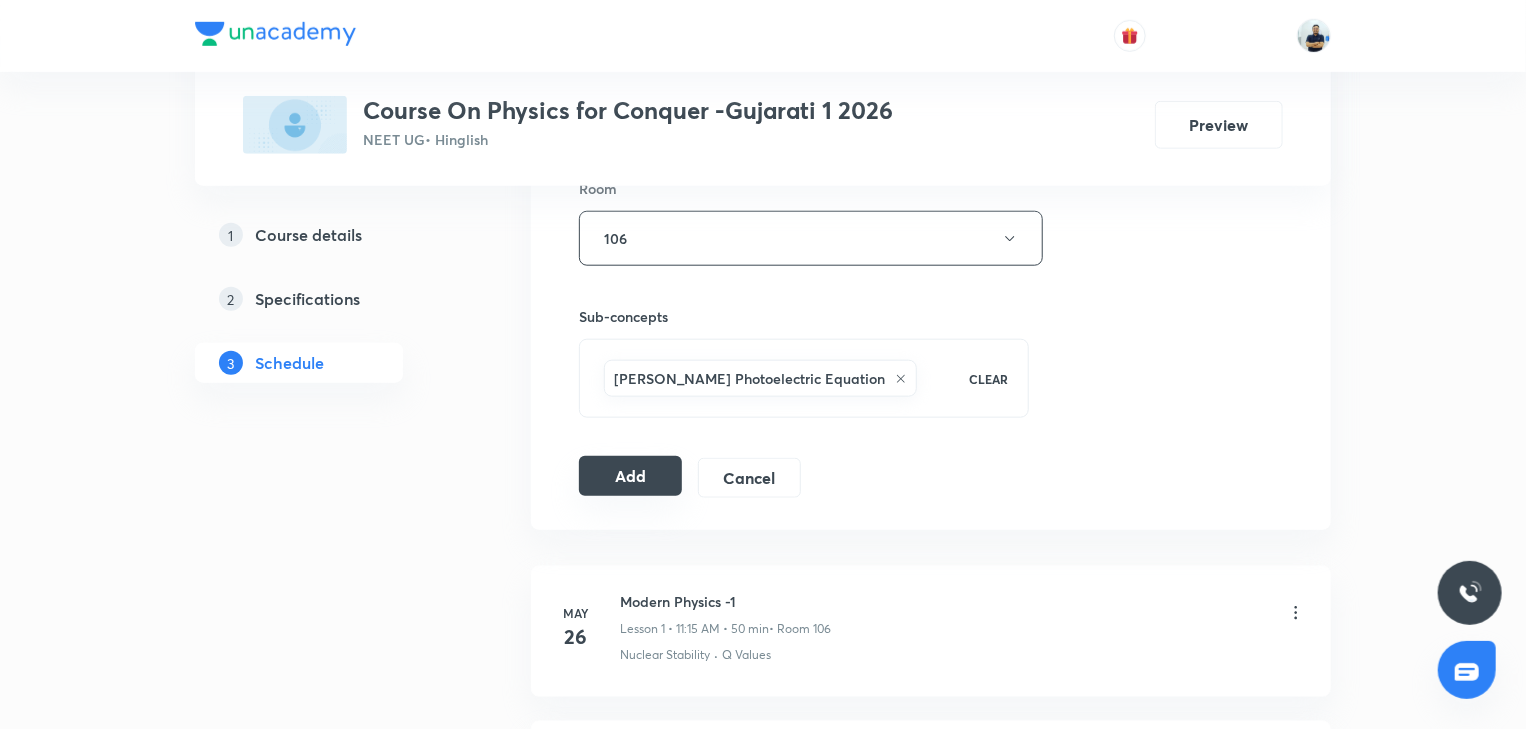 click on "Add" at bounding box center (630, 476) 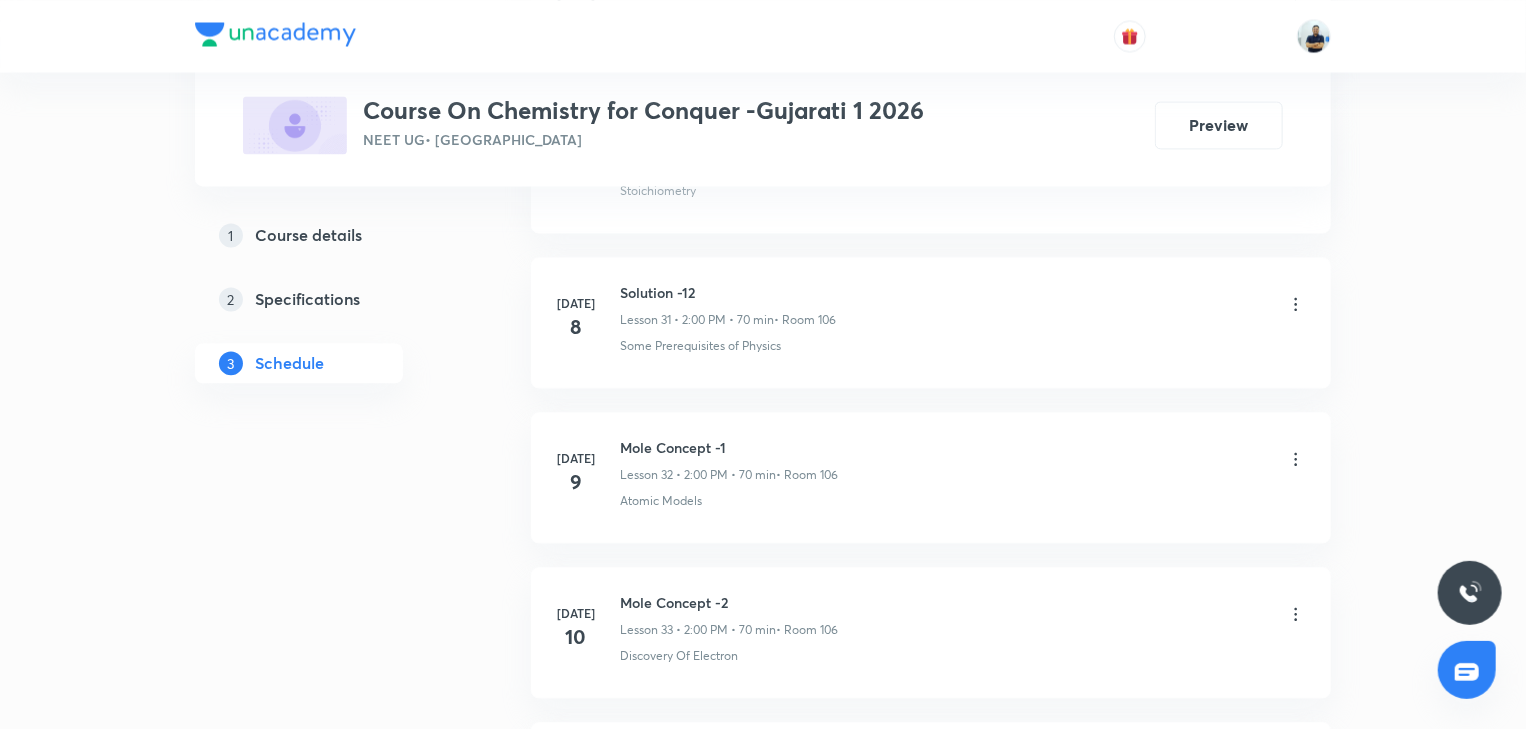 scroll, scrollTop: 0, scrollLeft: 0, axis: both 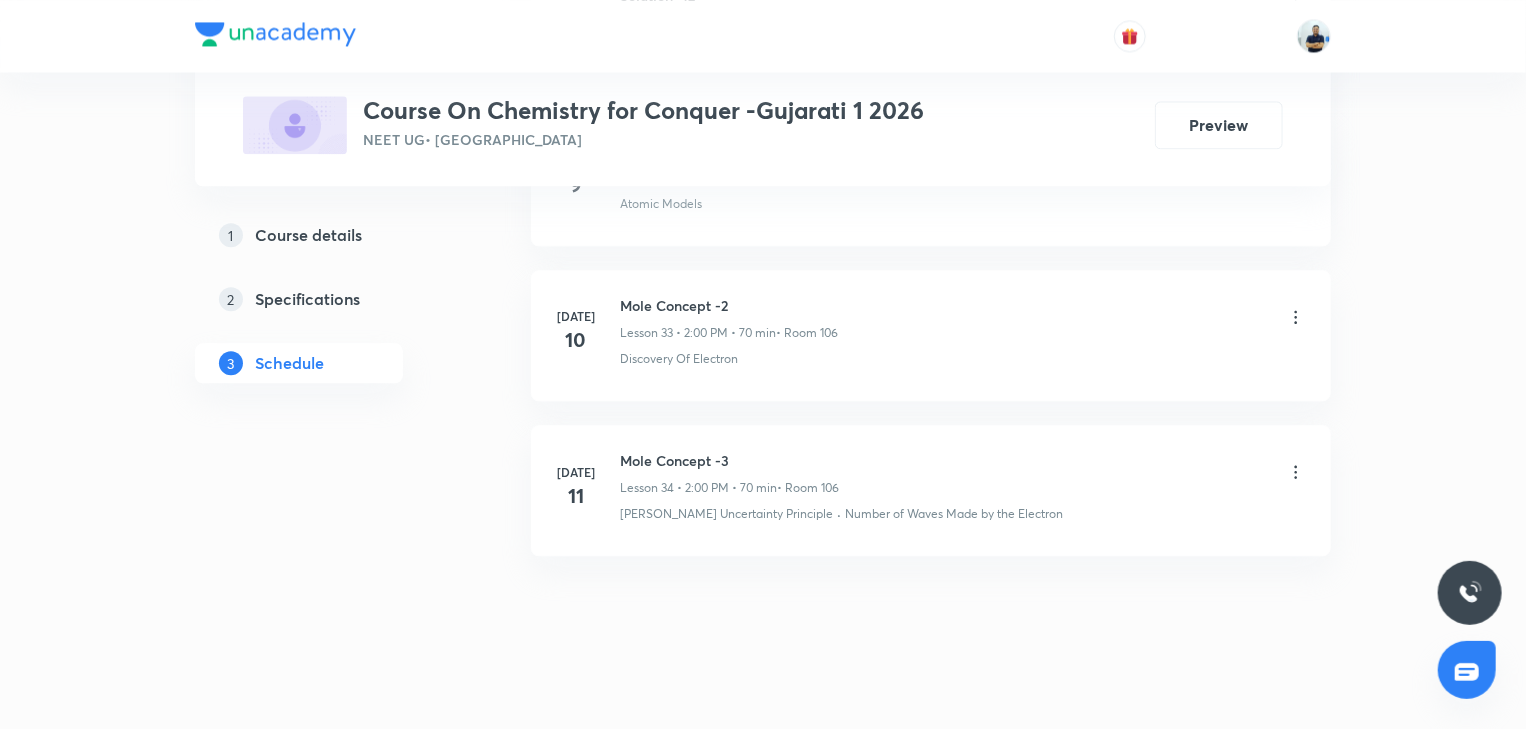 click on "Mole Concept -3" at bounding box center [729, 460] 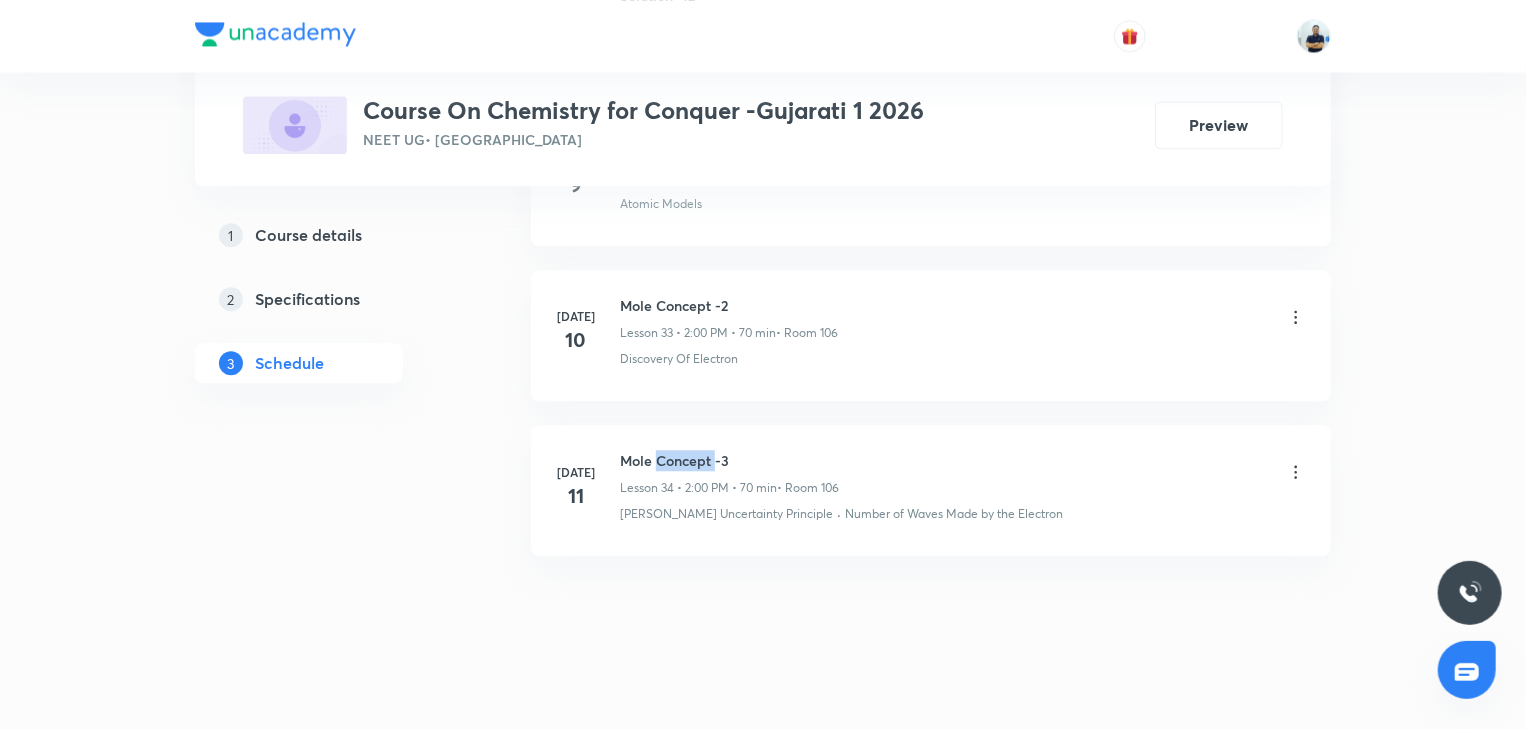 click on "Mole Concept -3" at bounding box center (729, 460) 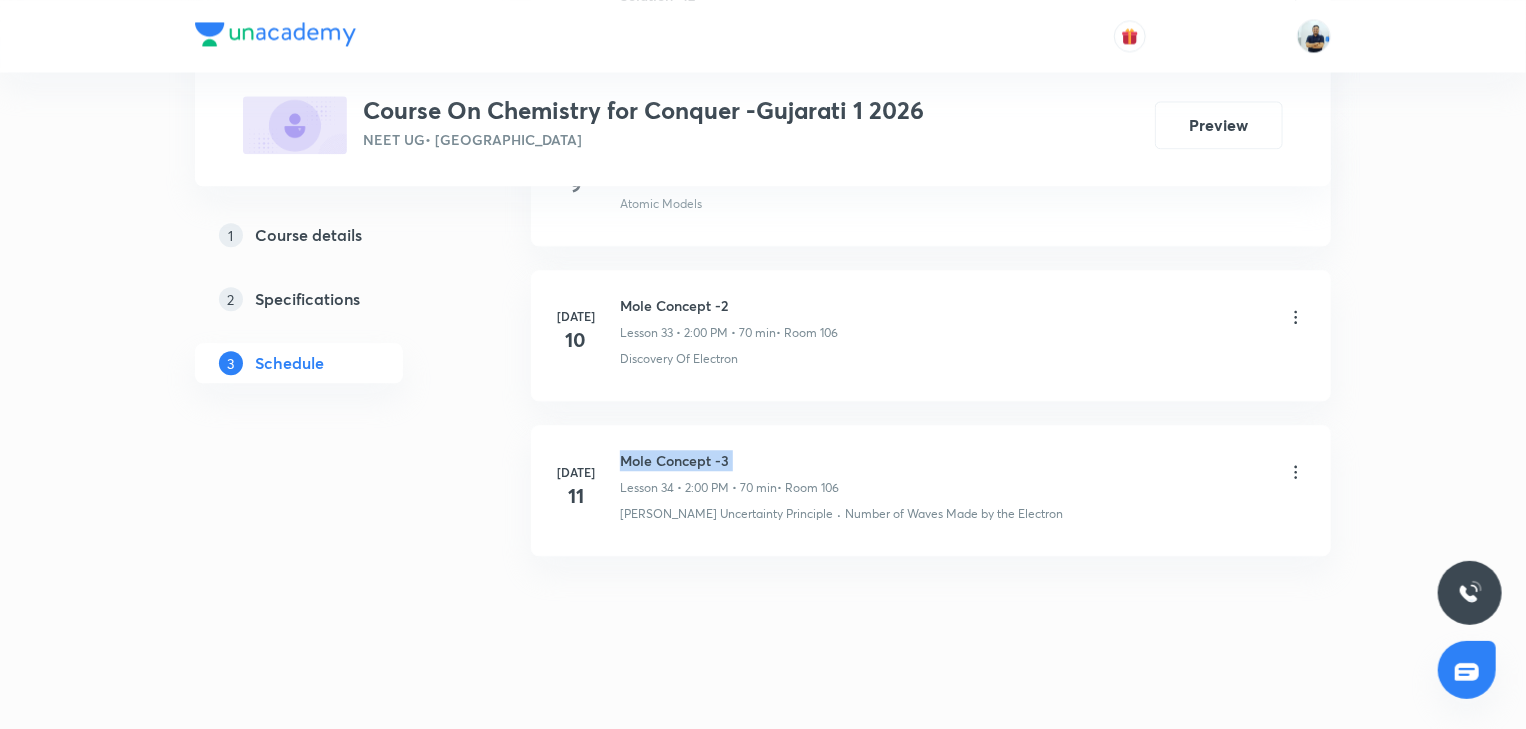 click on "Mole Concept -3" at bounding box center (729, 460) 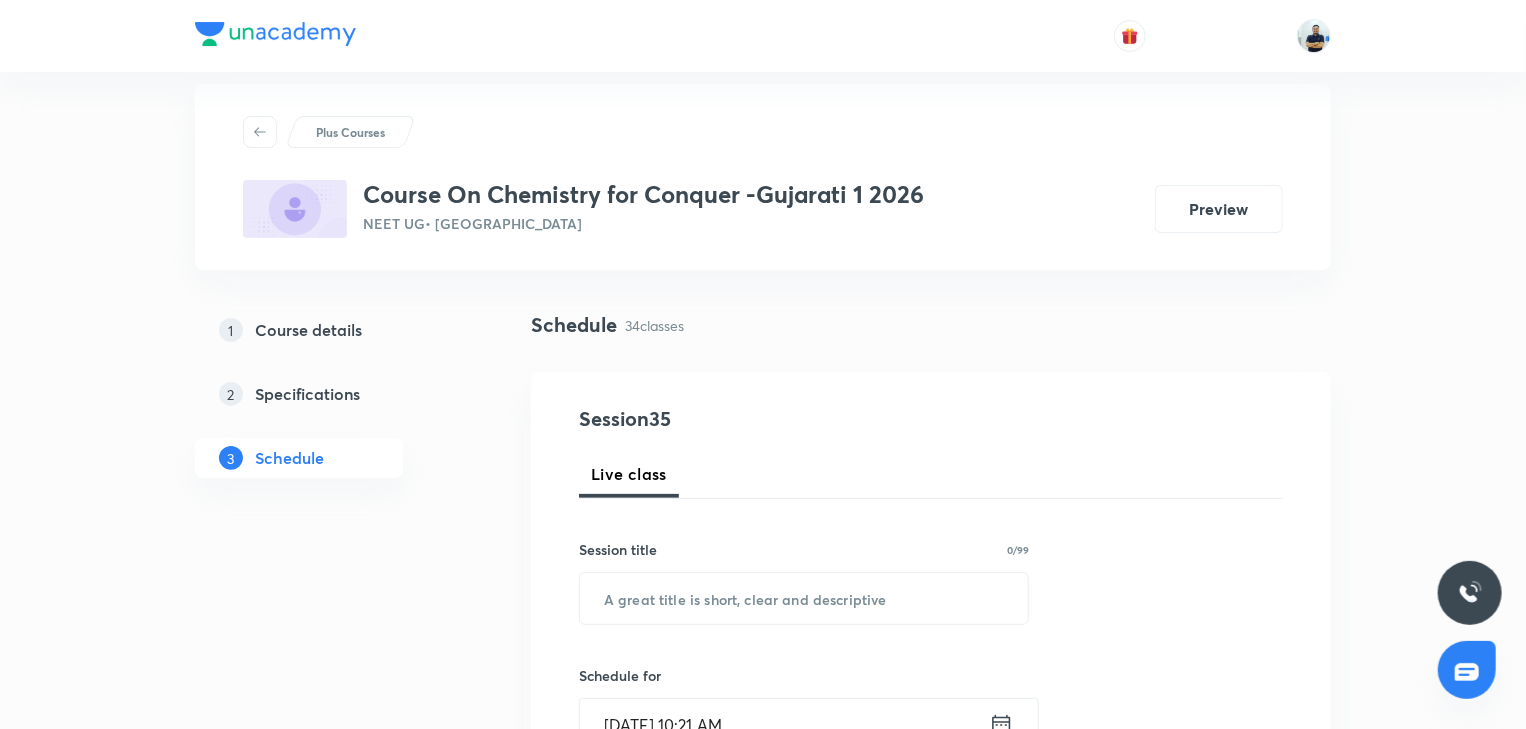 scroll, scrollTop: 0, scrollLeft: 0, axis: both 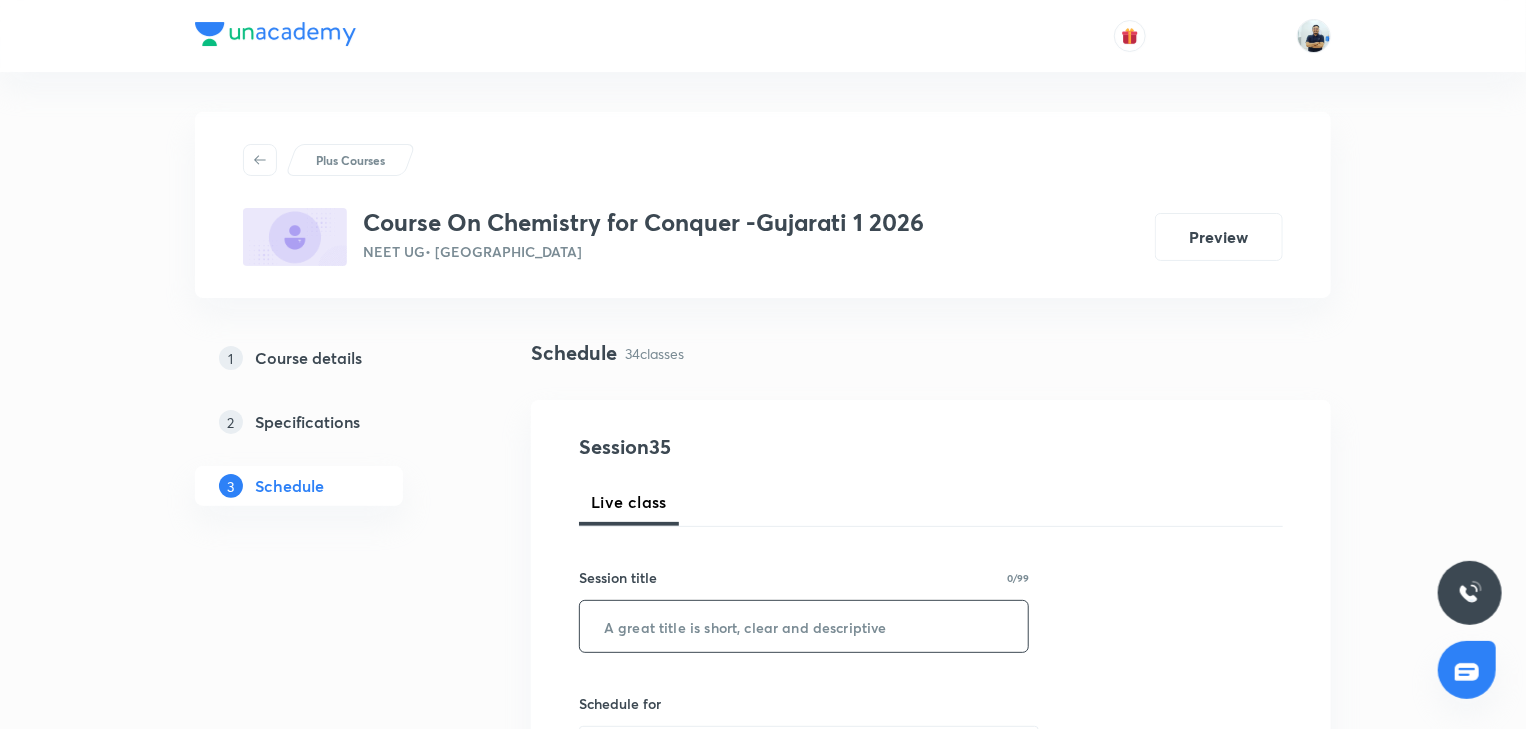 click at bounding box center (804, 626) 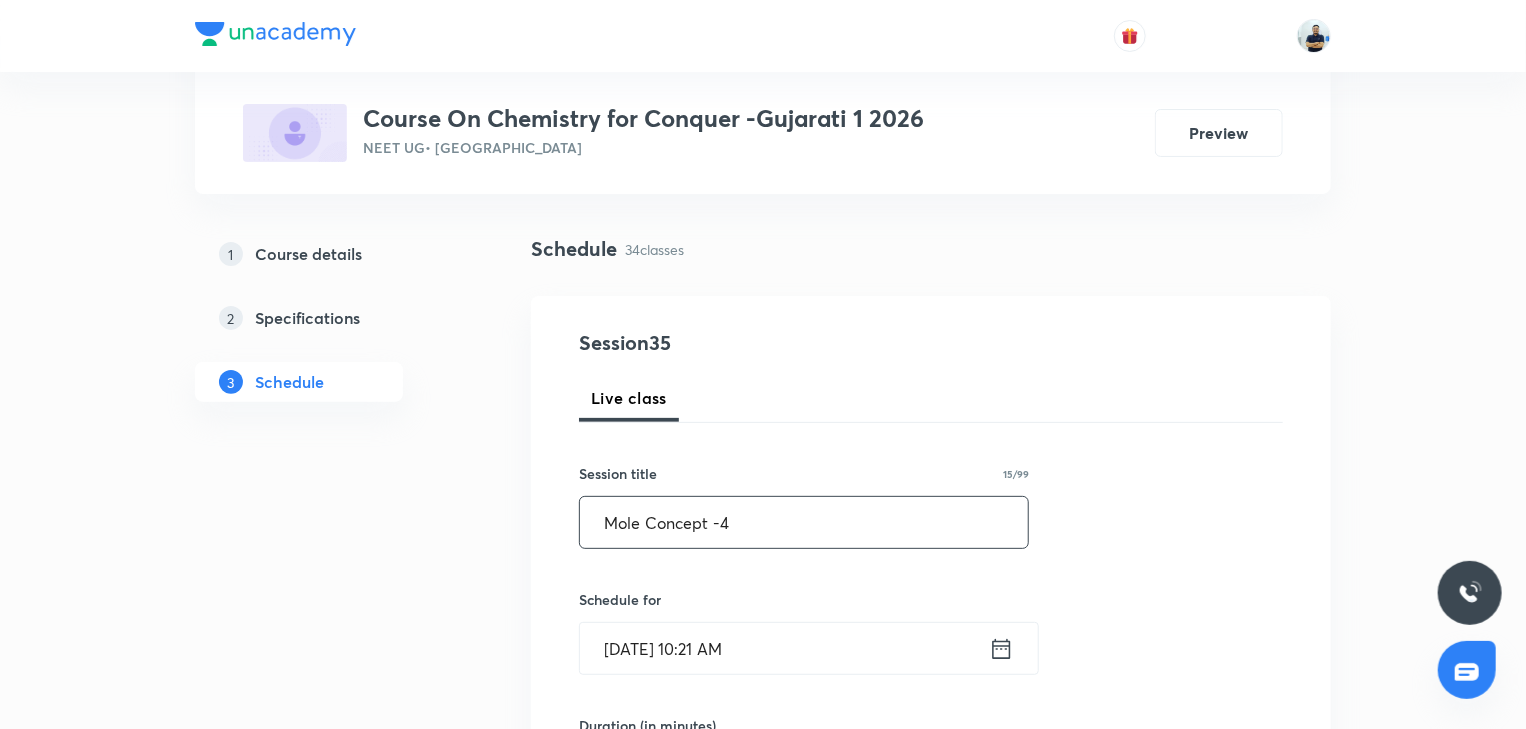 scroll, scrollTop: 130, scrollLeft: 0, axis: vertical 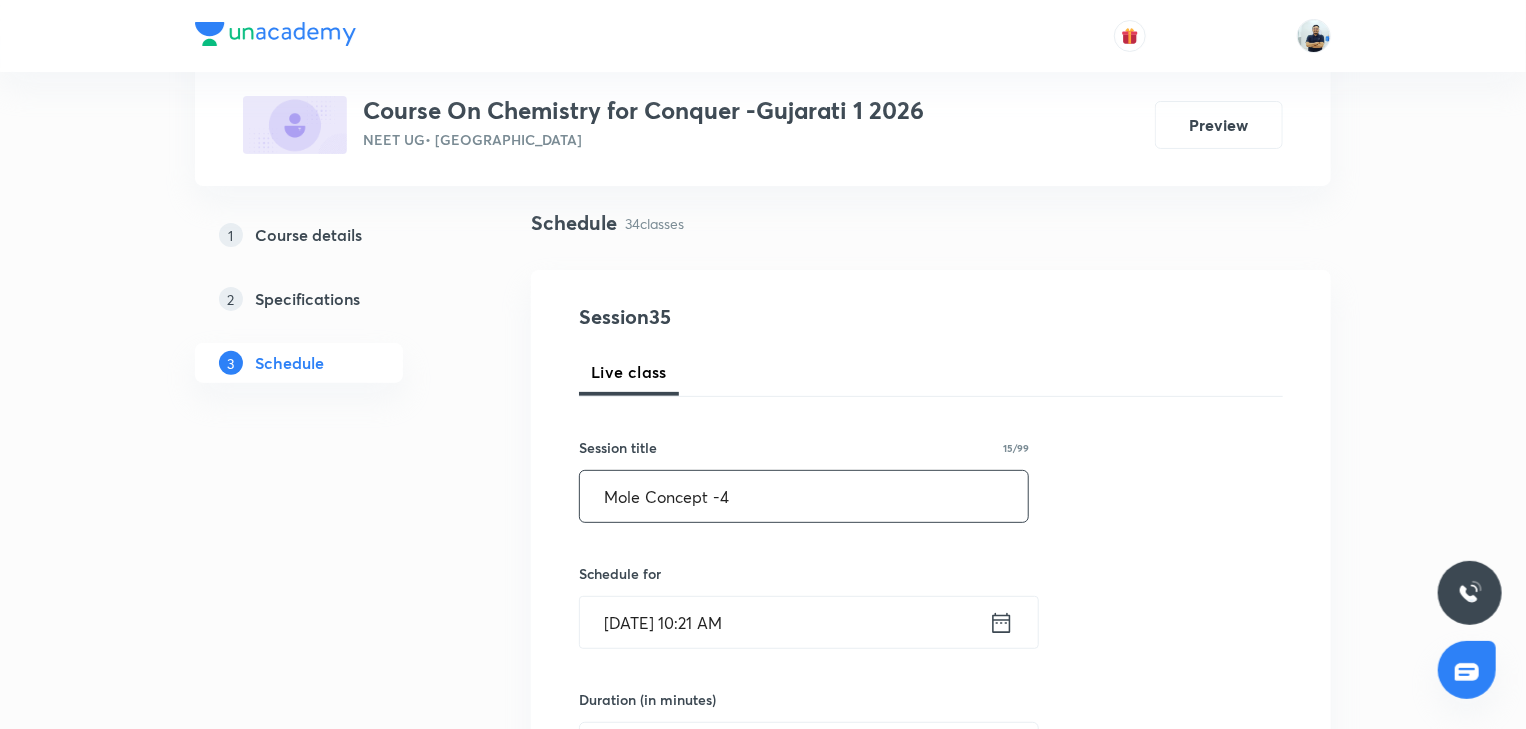 type on "Mole Concept -4" 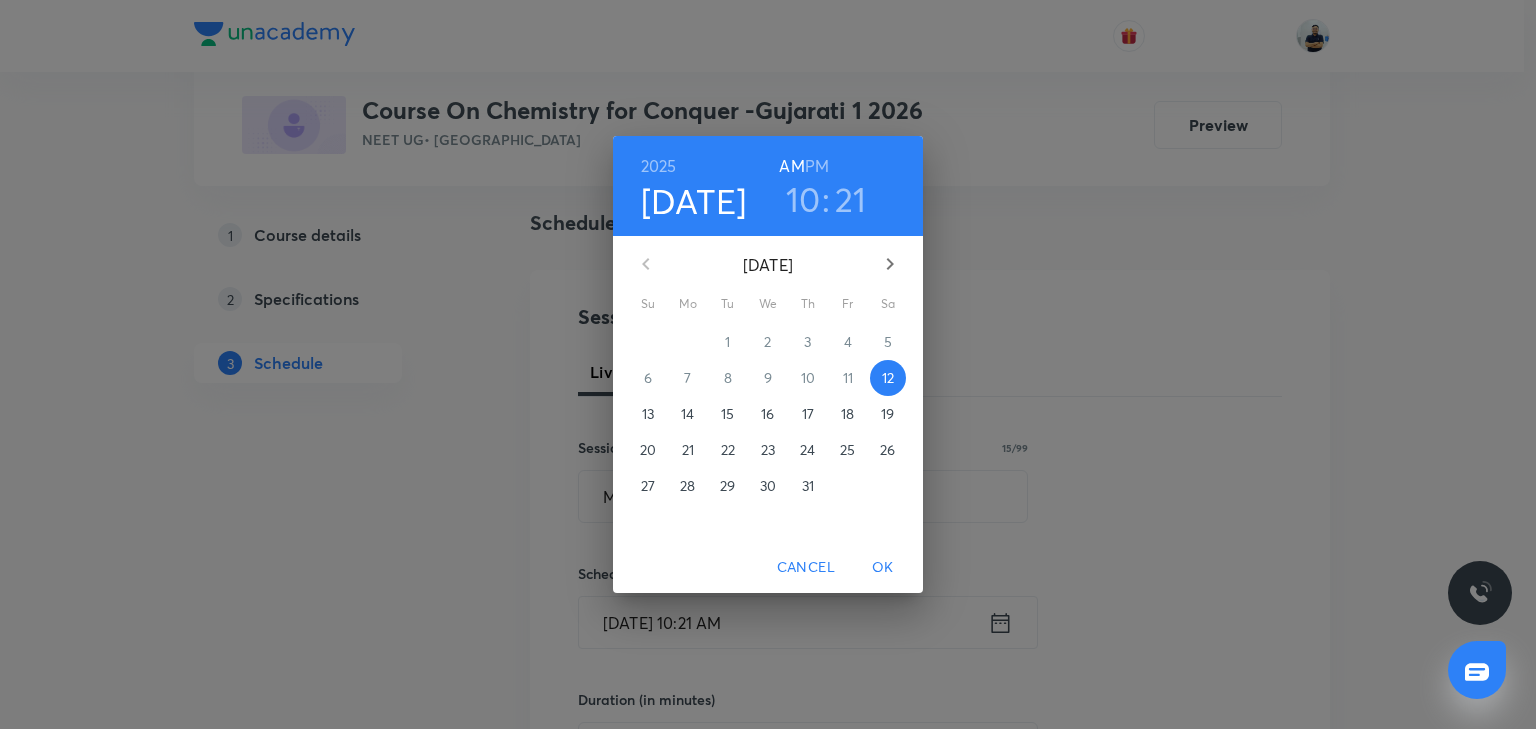 click on "PM" at bounding box center [817, 166] 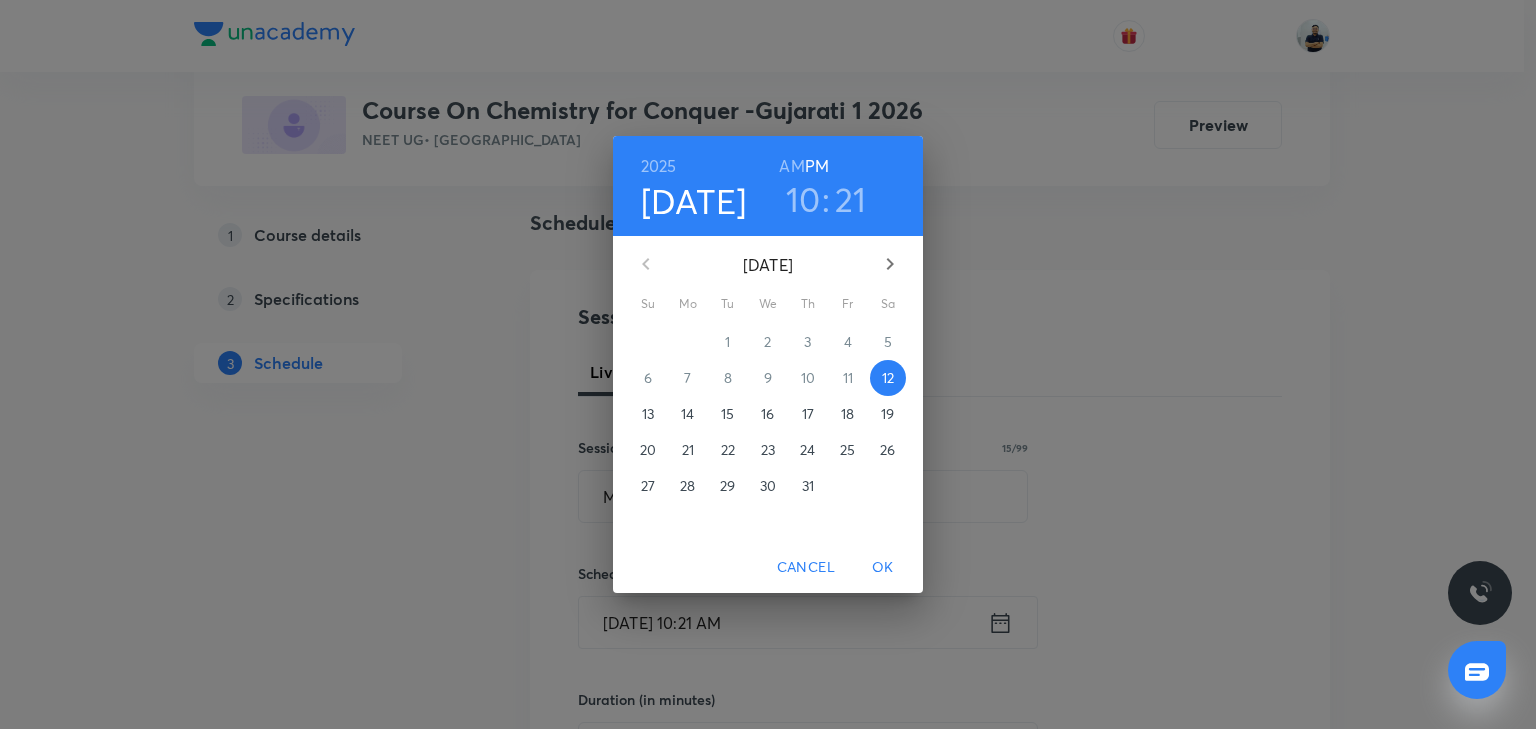 click on "10" at bounding box center [803, 199] 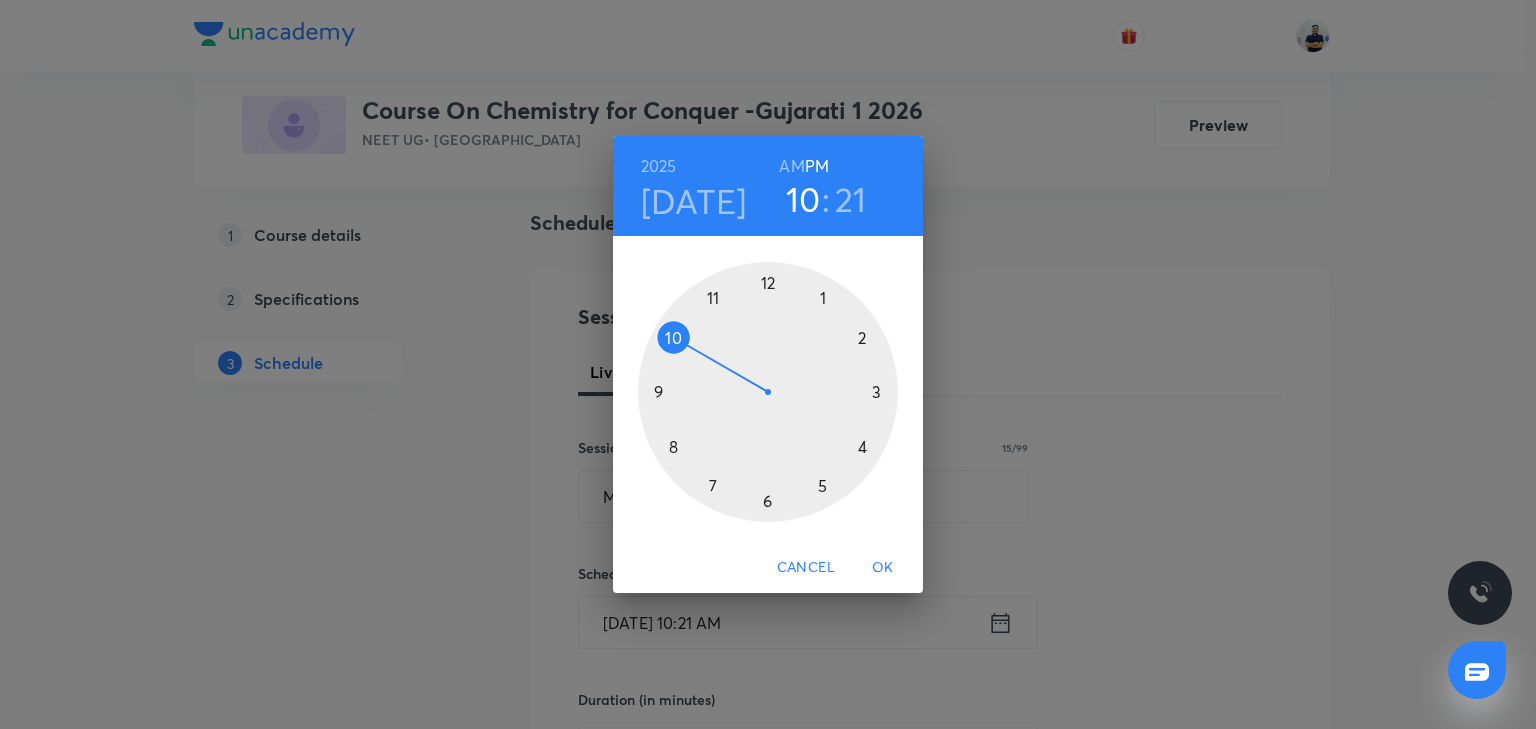drag, startPoint x: 860, startPoint y: 332, endPoint x: 756, endPoint y: 300, distance: 108.81177 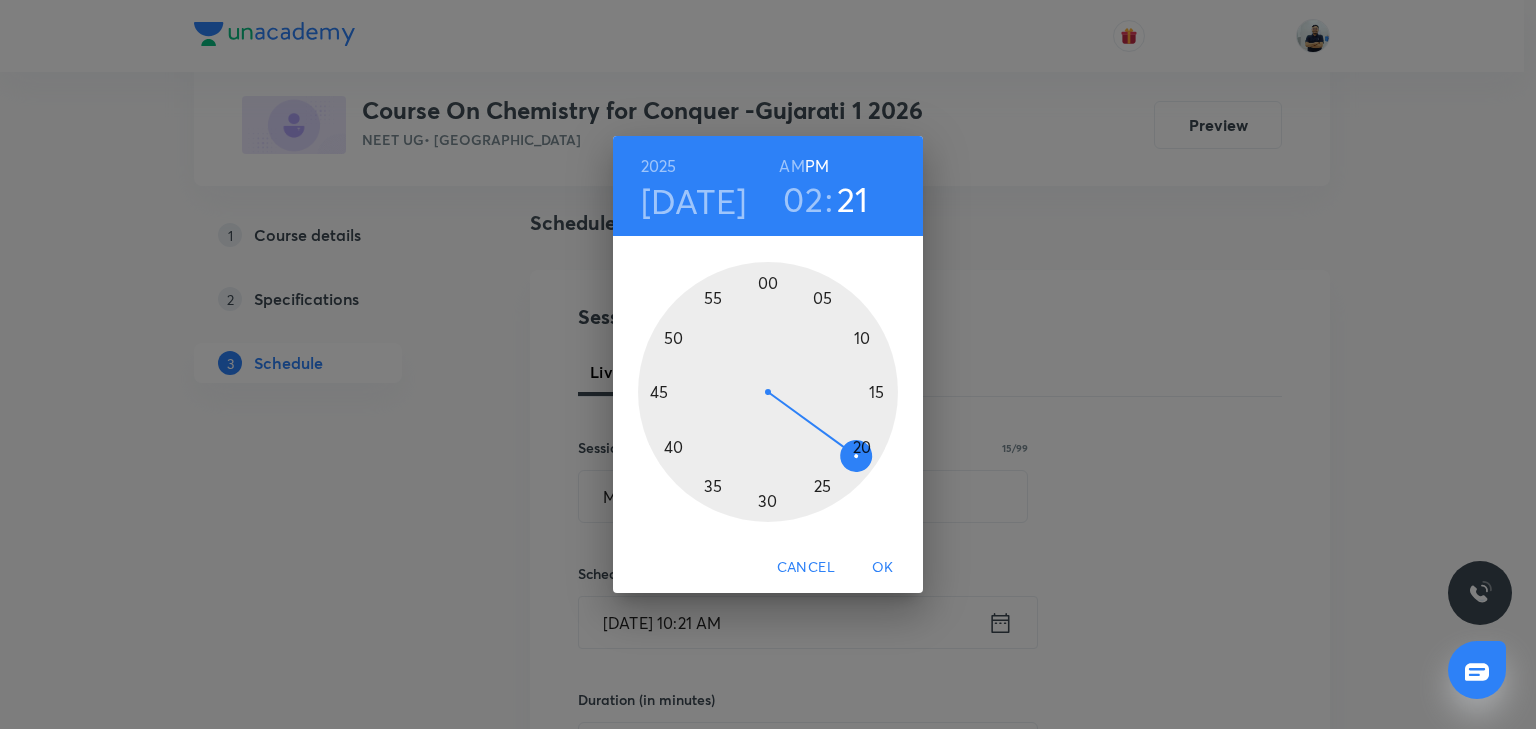 click at bounding box center (768, 392) 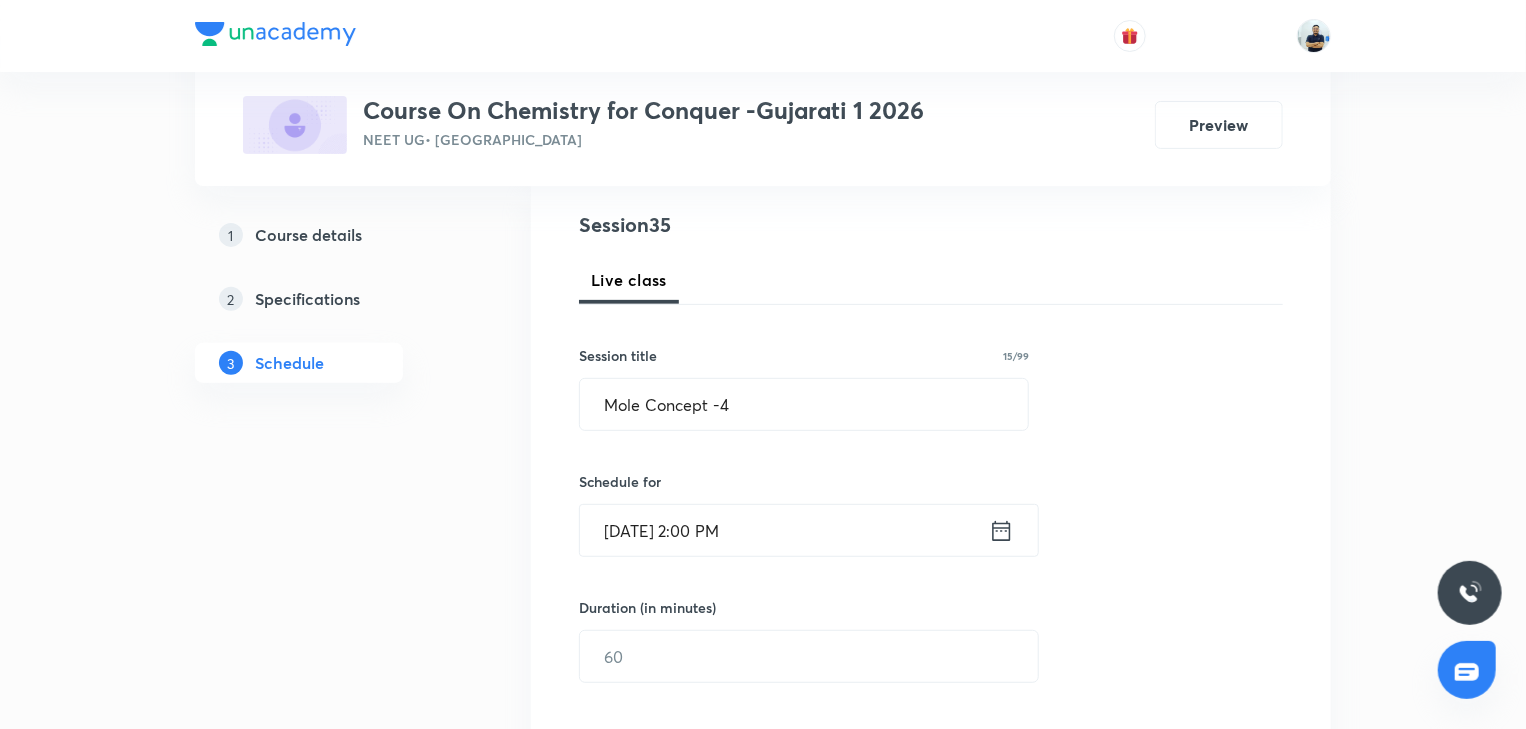 scroll, scrollTop: 392, scrollLeft: 0, axis: vertical 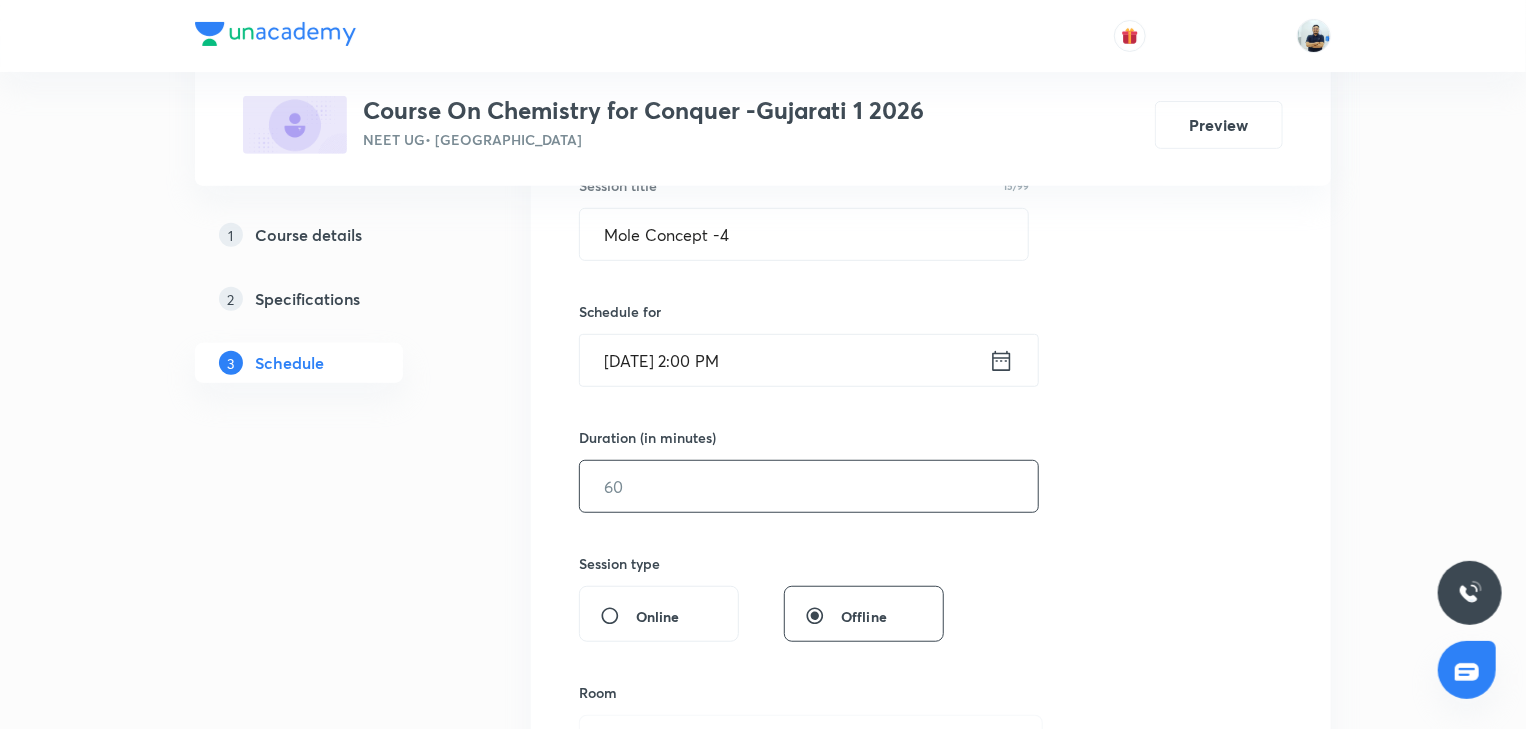 click at bounding box center (809, 486) 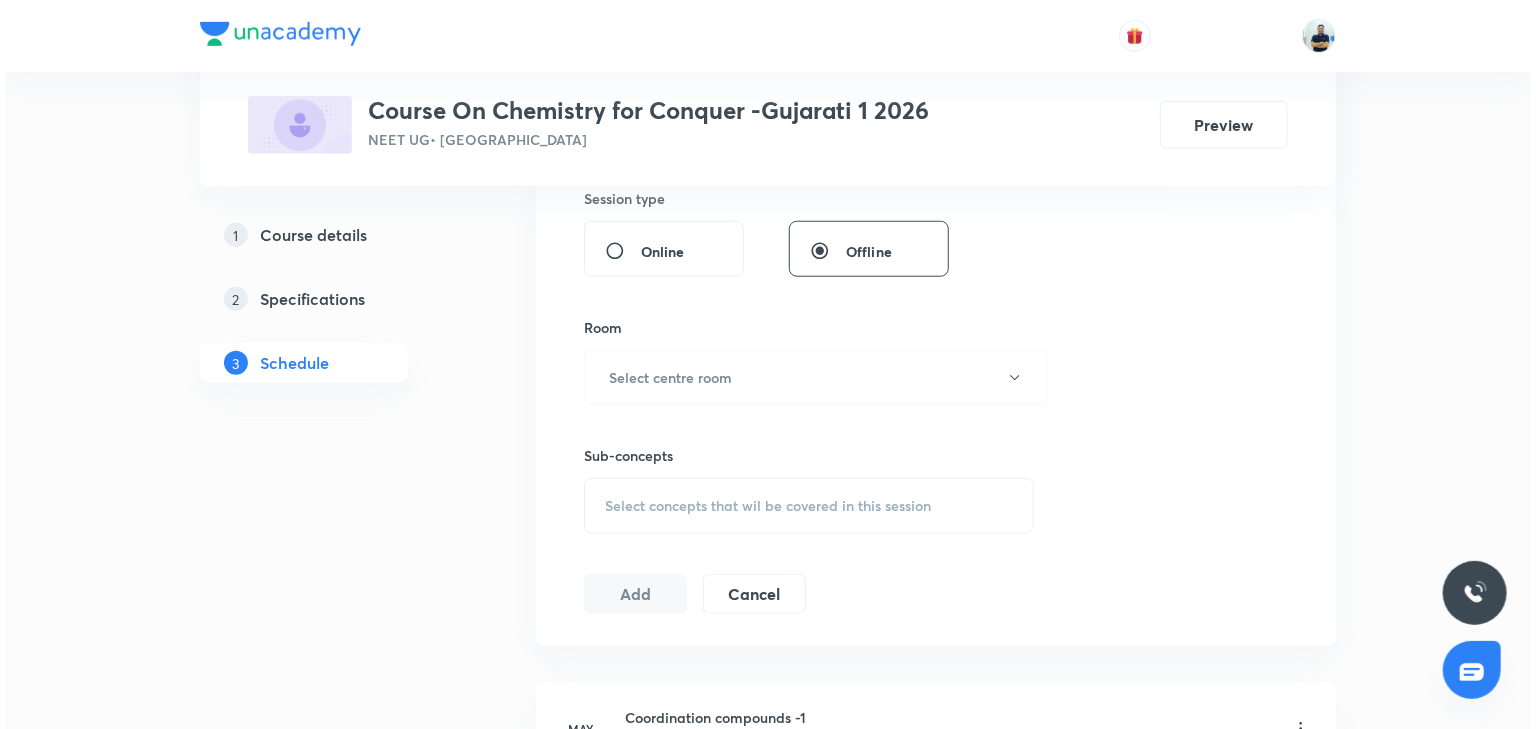 scroll, scrollTop: 672, scrollLeft: 0, axis: vertical 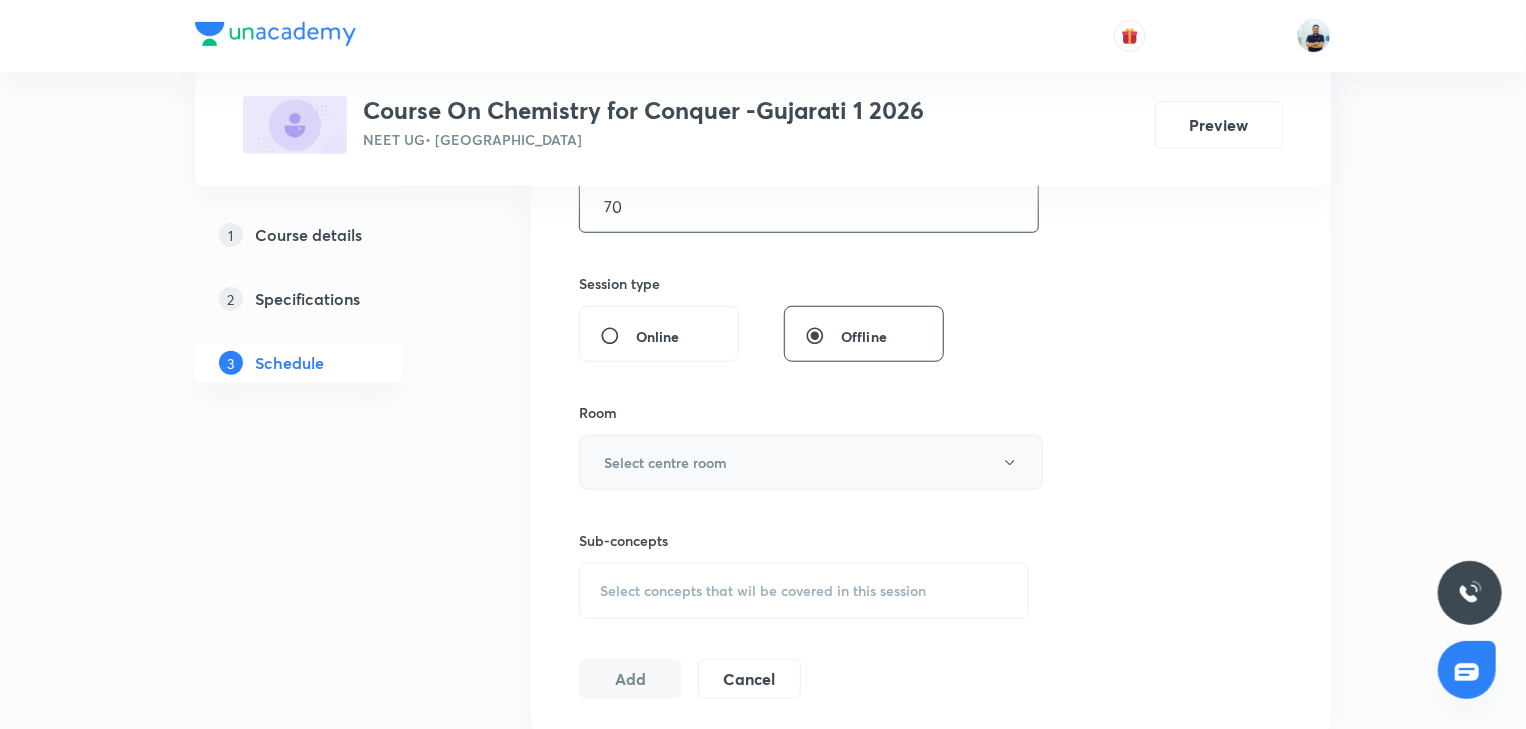 type on "70" 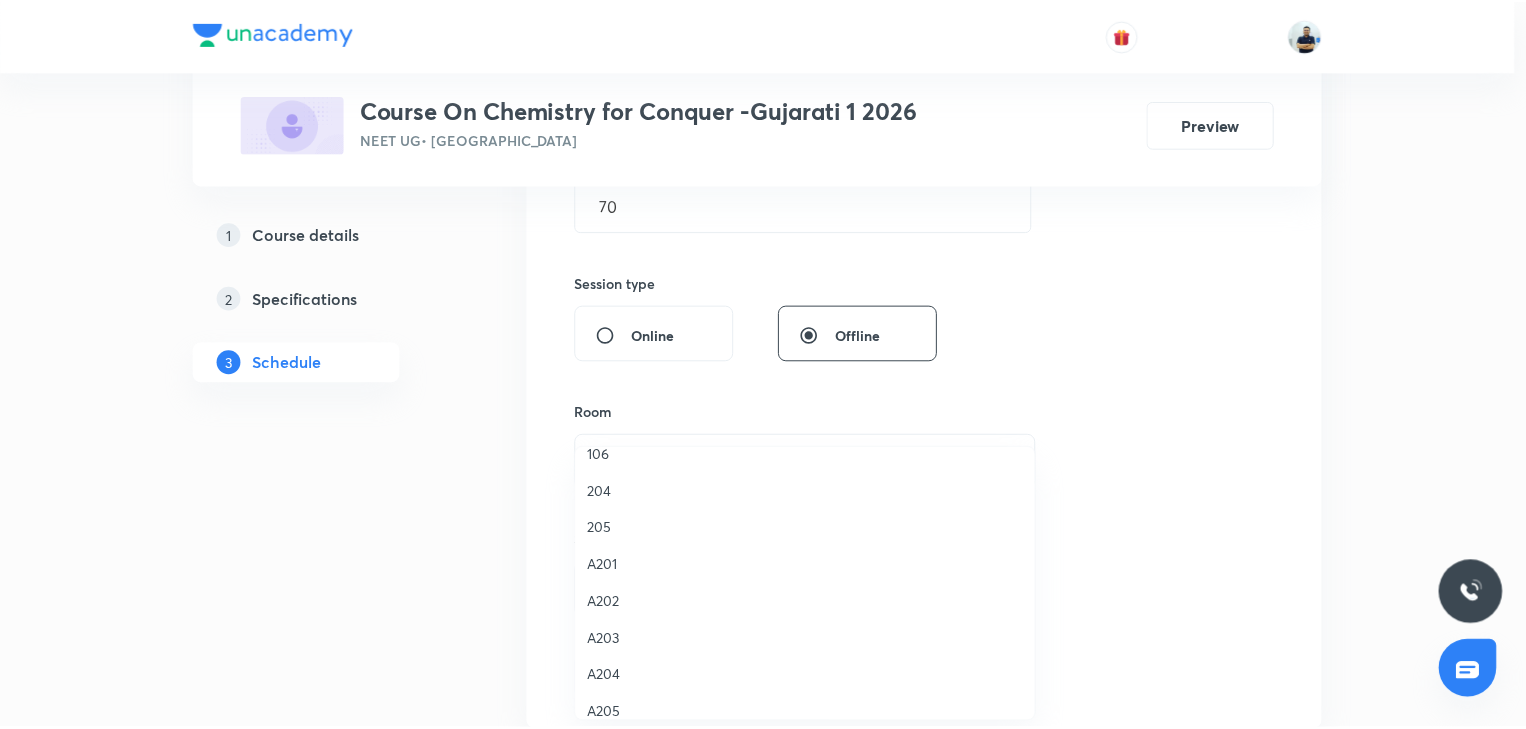 scroll, scrollTop: 314, scrollLeft: 0, axis: vertical 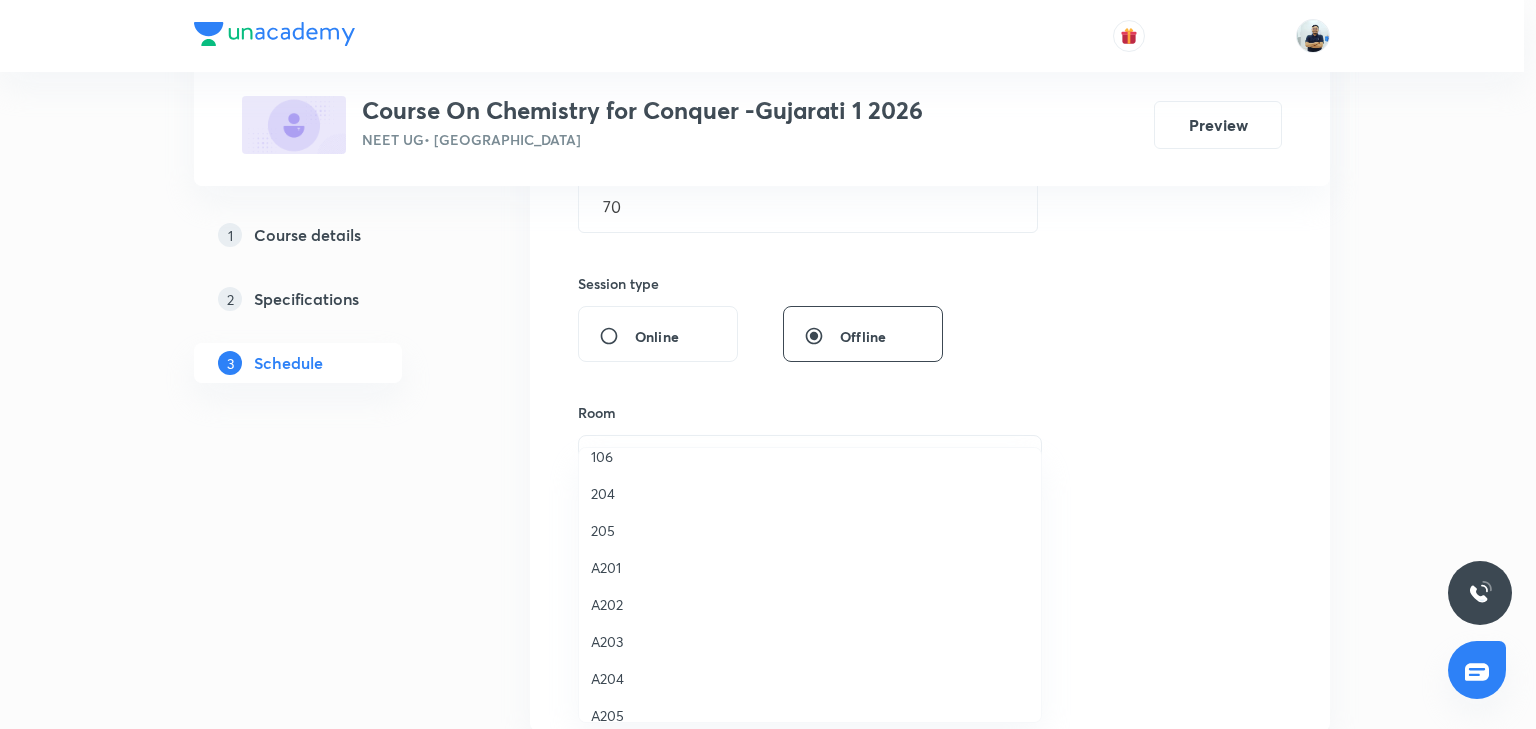 click on "106" at bounding box center [810, 456] 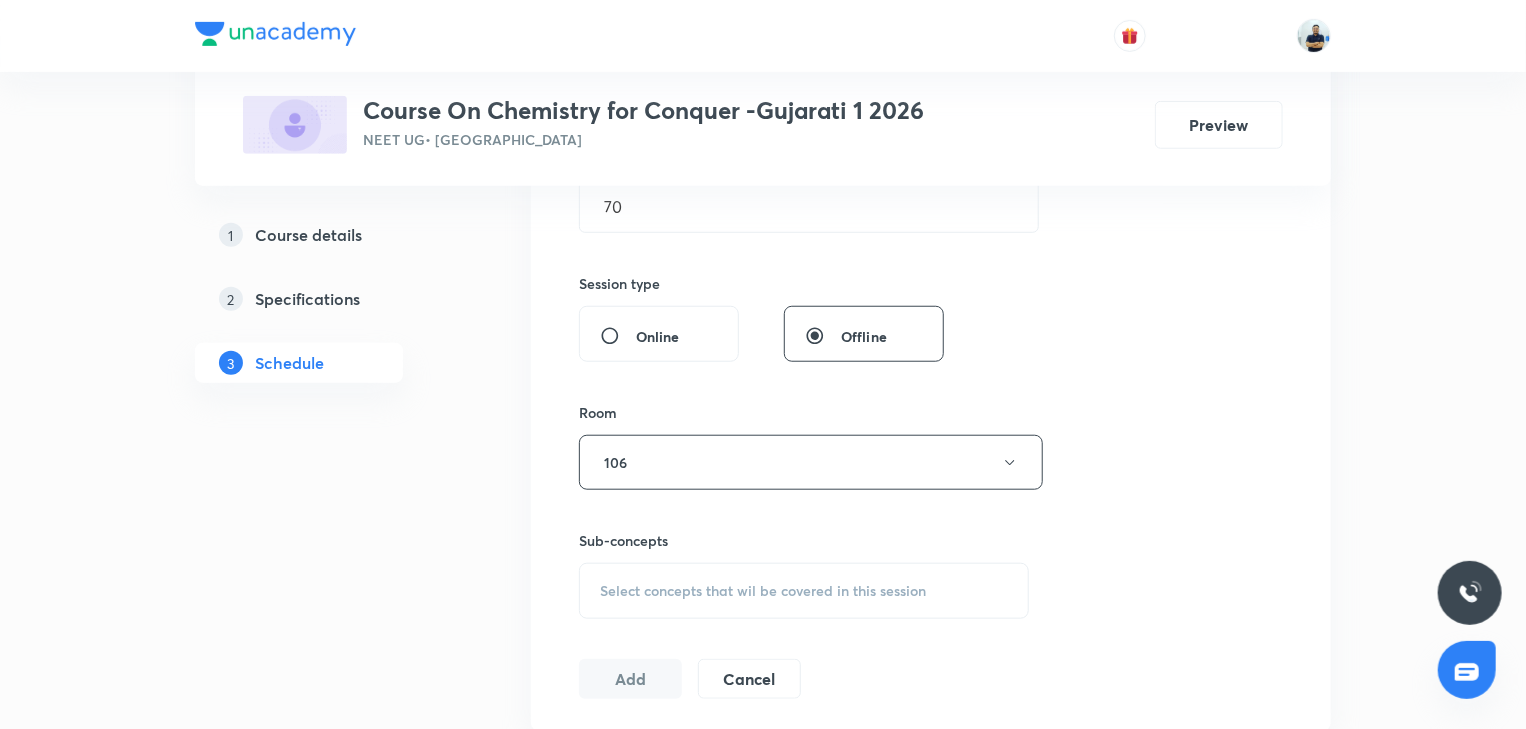 click on "Select concepts that wil be covered in this session" at bounding box center [804, 591] 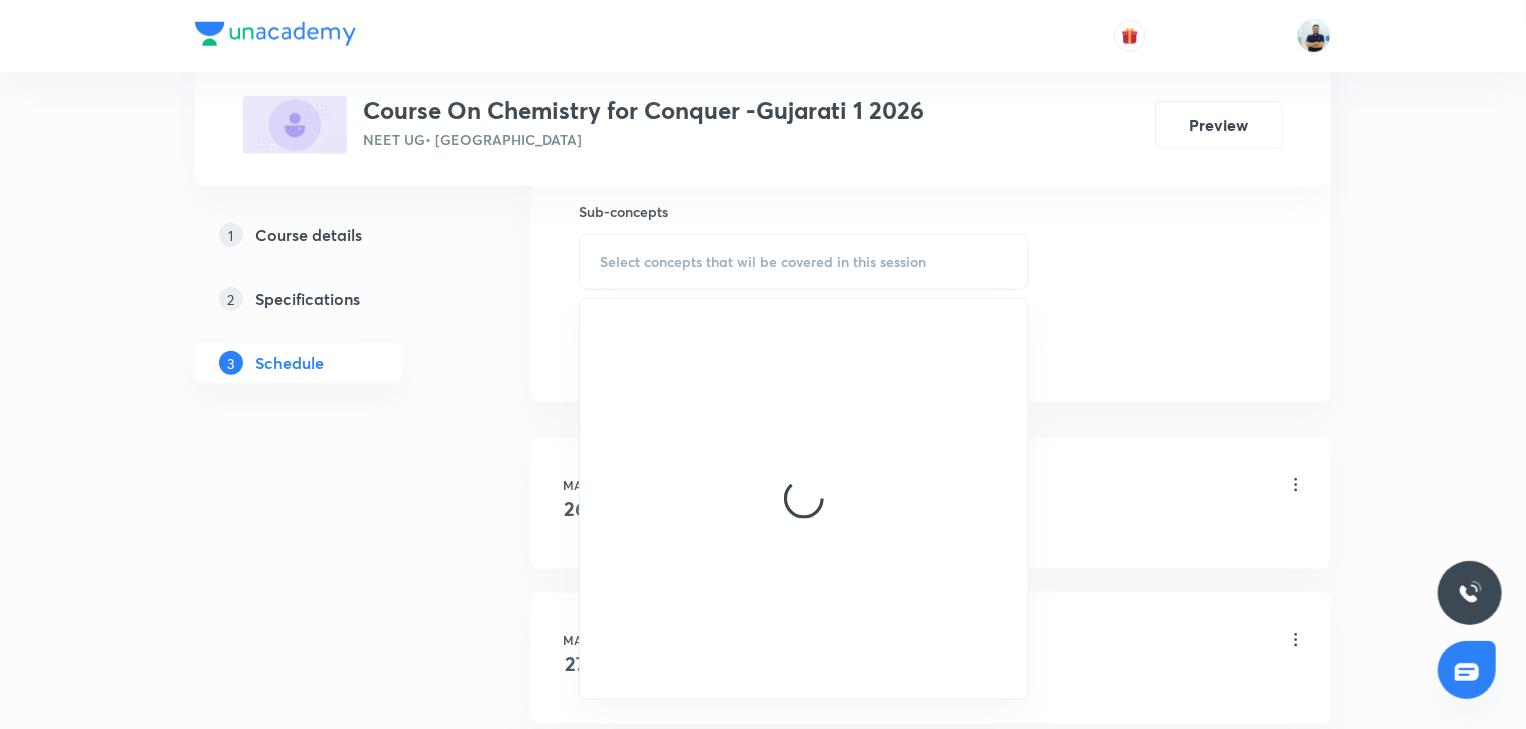 scroll, scrollTop: 1008, scrollLeft: 0, axis: vertical 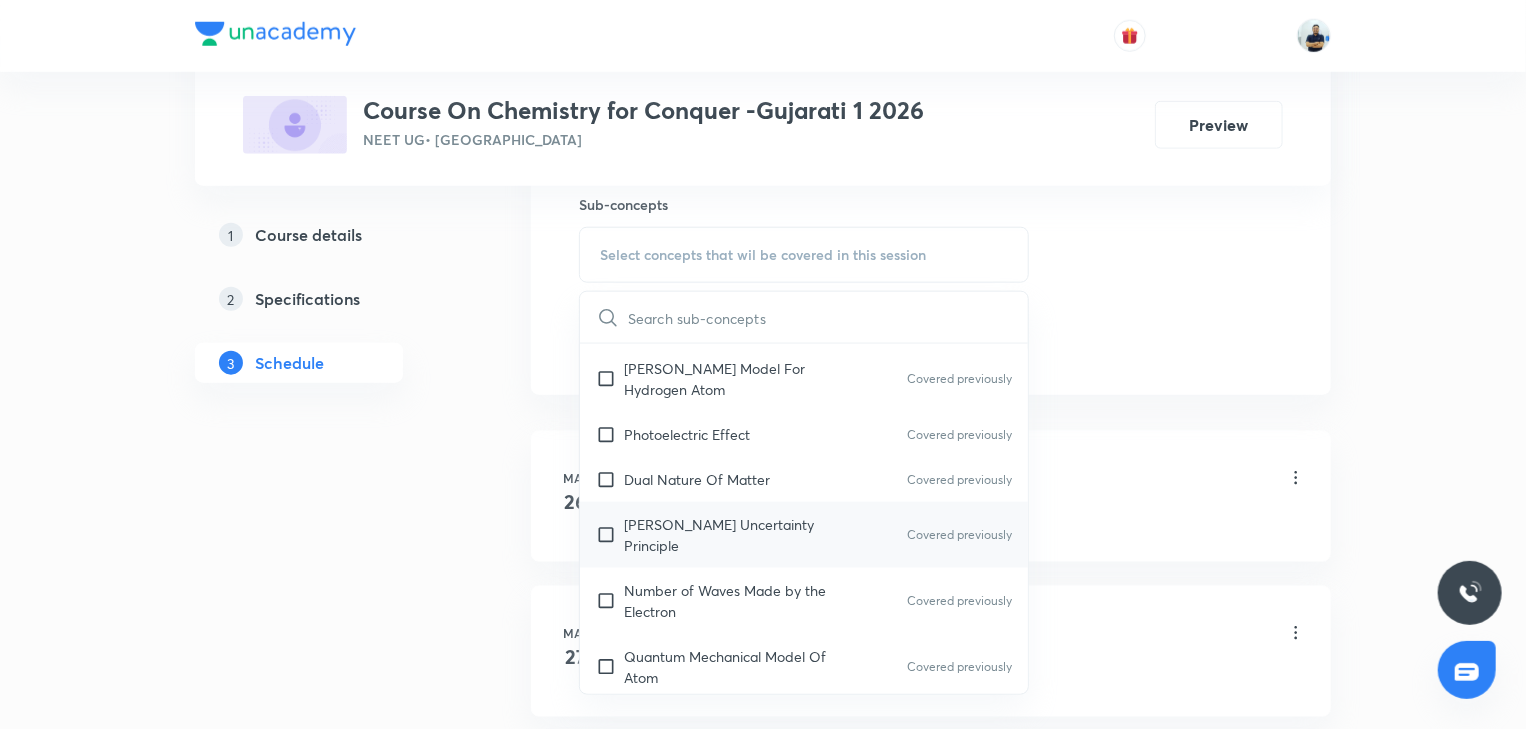 click on "Heisenberg’s Uncertainty Principle" at bounding box center (725, 535) 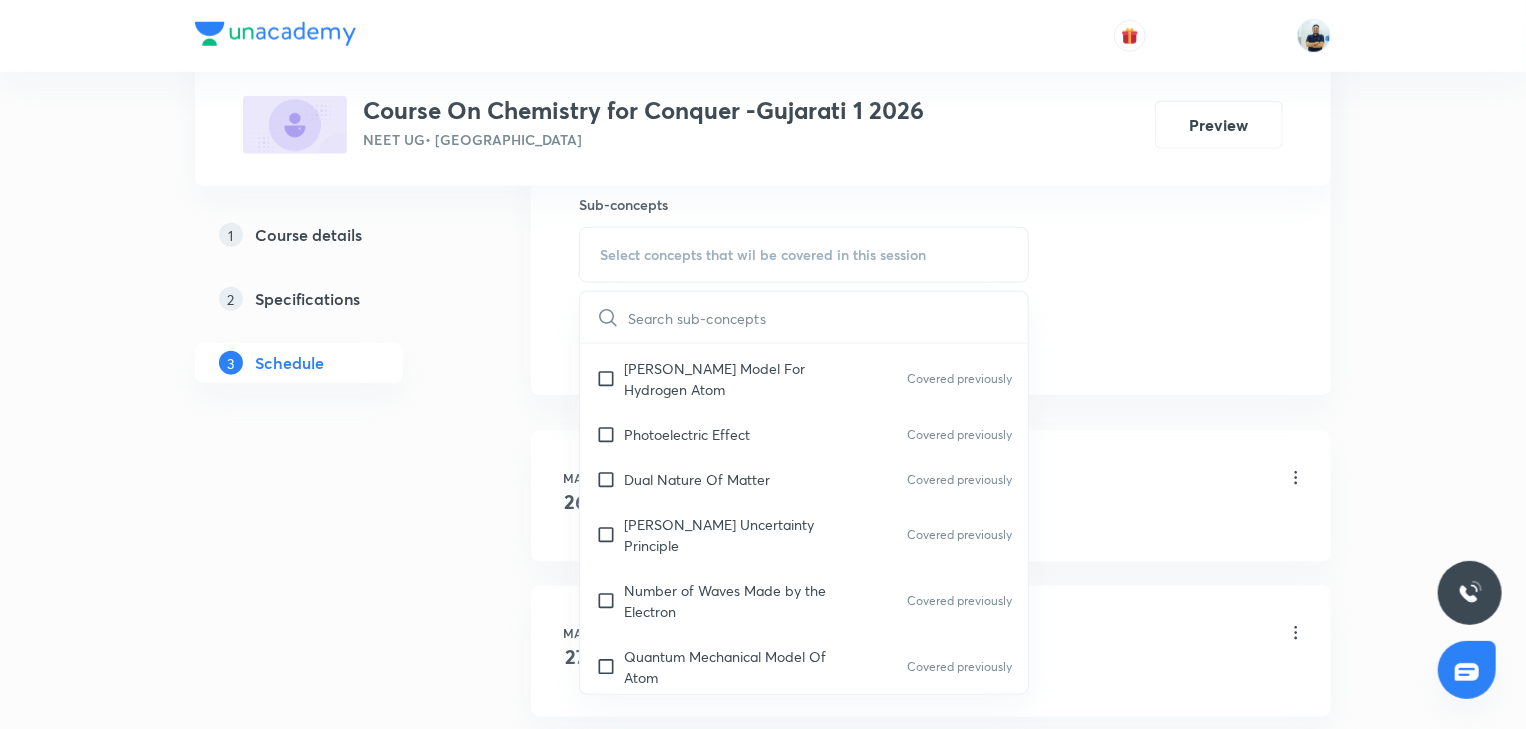 checkbox on "true" 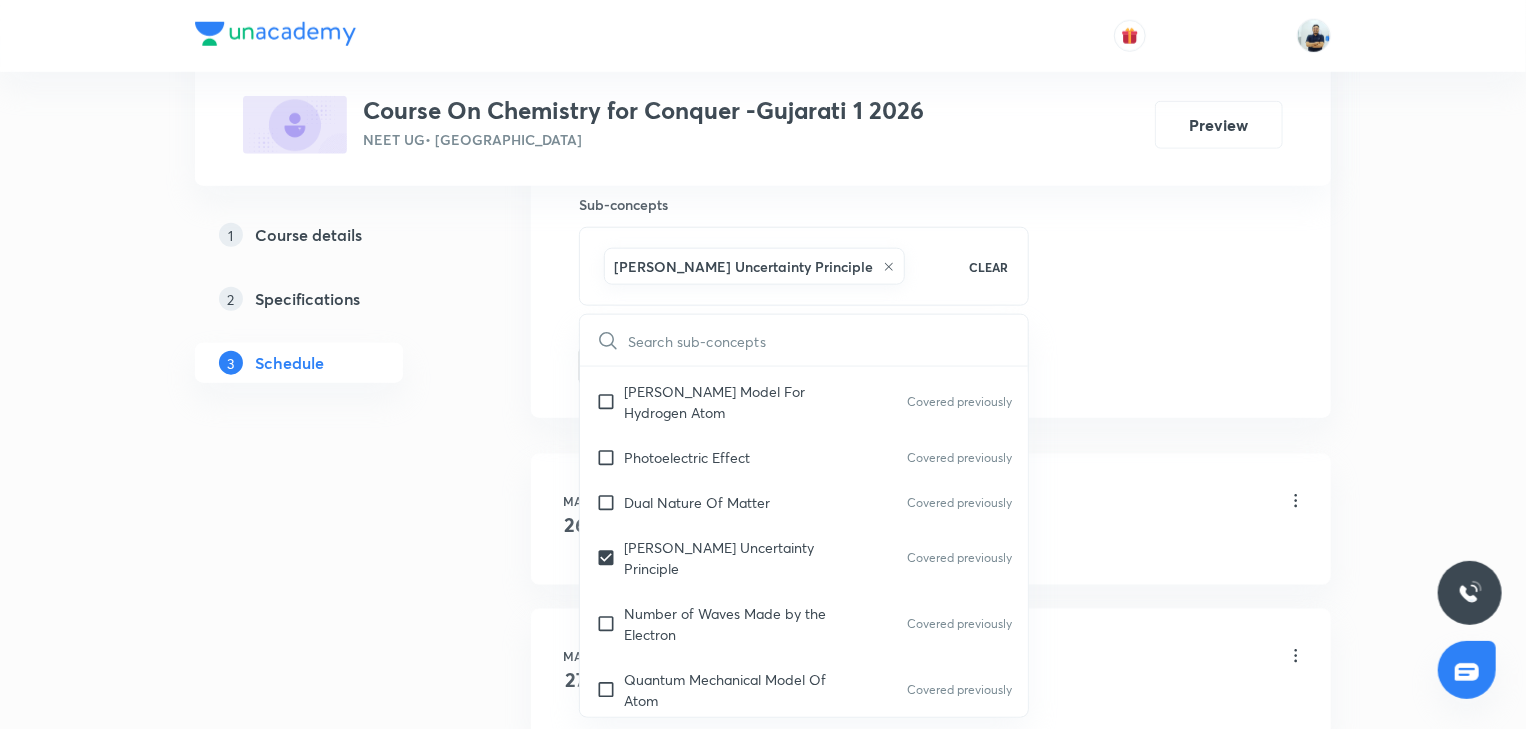 click on "Schedule 34  classes Session  35 Live class Session title 15/99 Mole Concept -4 ​ Schedule for Jul 12, 2025, 2:00 PM ​ Duration (in minutes) 70 ​   Session type Online Offline Room 106 Sub-concepts Heisenberg’s Uncertainty Principle CLEAR ​ General Topics & Mole Concept Basic Concepts Mole – Basic Introduction Covered previously Percentage Composition Stoichiometry Covered previously Principle of Atom Conservation (POAC) Relation between Stoichiometric Quantities Application of Mole Concept: Gravimetric Analysis Electronic Configuration Of Atoms (Hund's rule)  Quantum Numbers (Magnetic Quantum no.) Quantum Numbers(Pauli's Exclusion law) Mean Molar Mass or Molecular Mass Variation of Conductivity with Concentration Mechanism of Corrosion Covered previously Atomic Structure Discovery Of Electron Covered previously Some Prerequisites of Physics Covered previously Discovery Of Protons And Neutrons Atomic Models Covered previously Representation Of Atom With Electrons And Neutrons Nature of Waves Wave" at bounding box center [931, 2594] 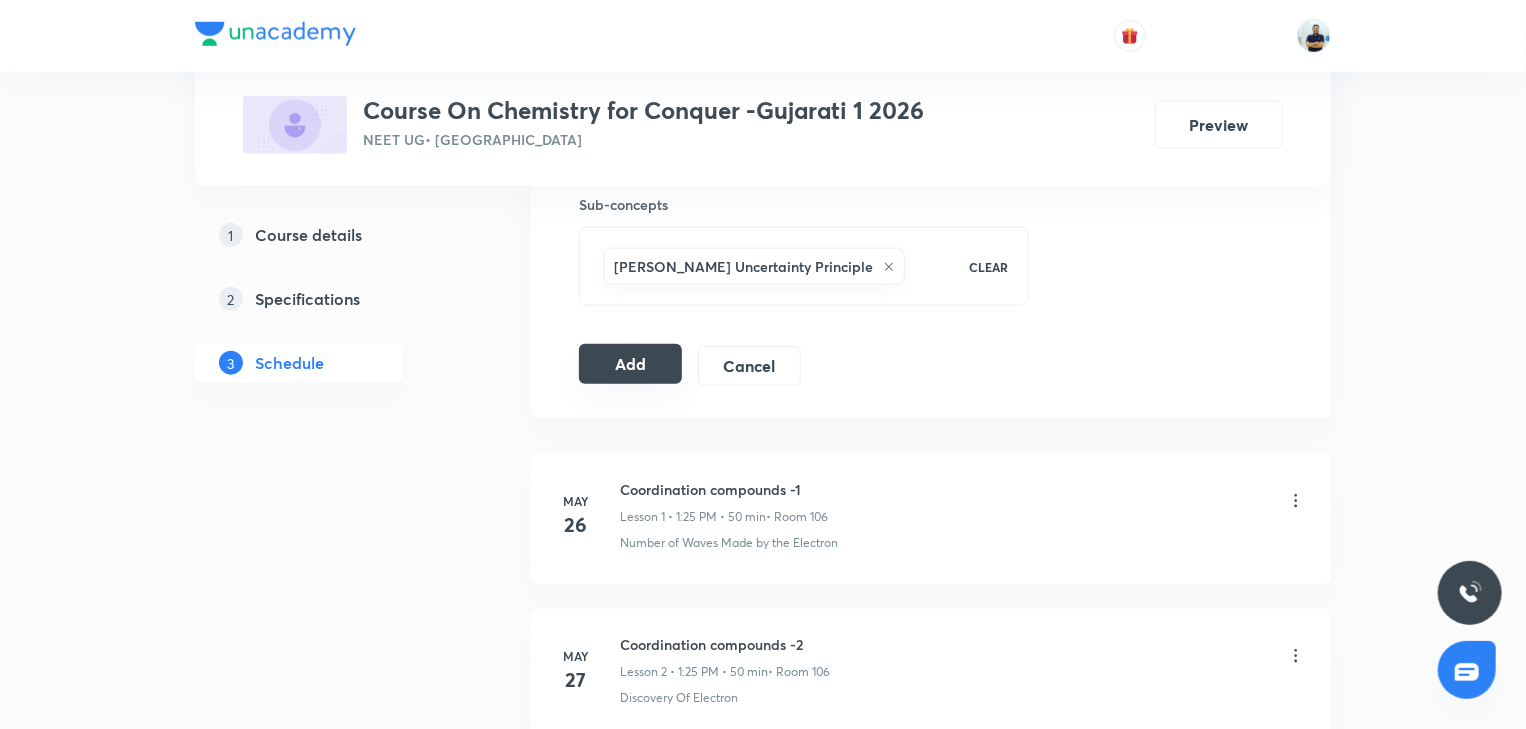 click on "Add" at bounding box center (630, 364) 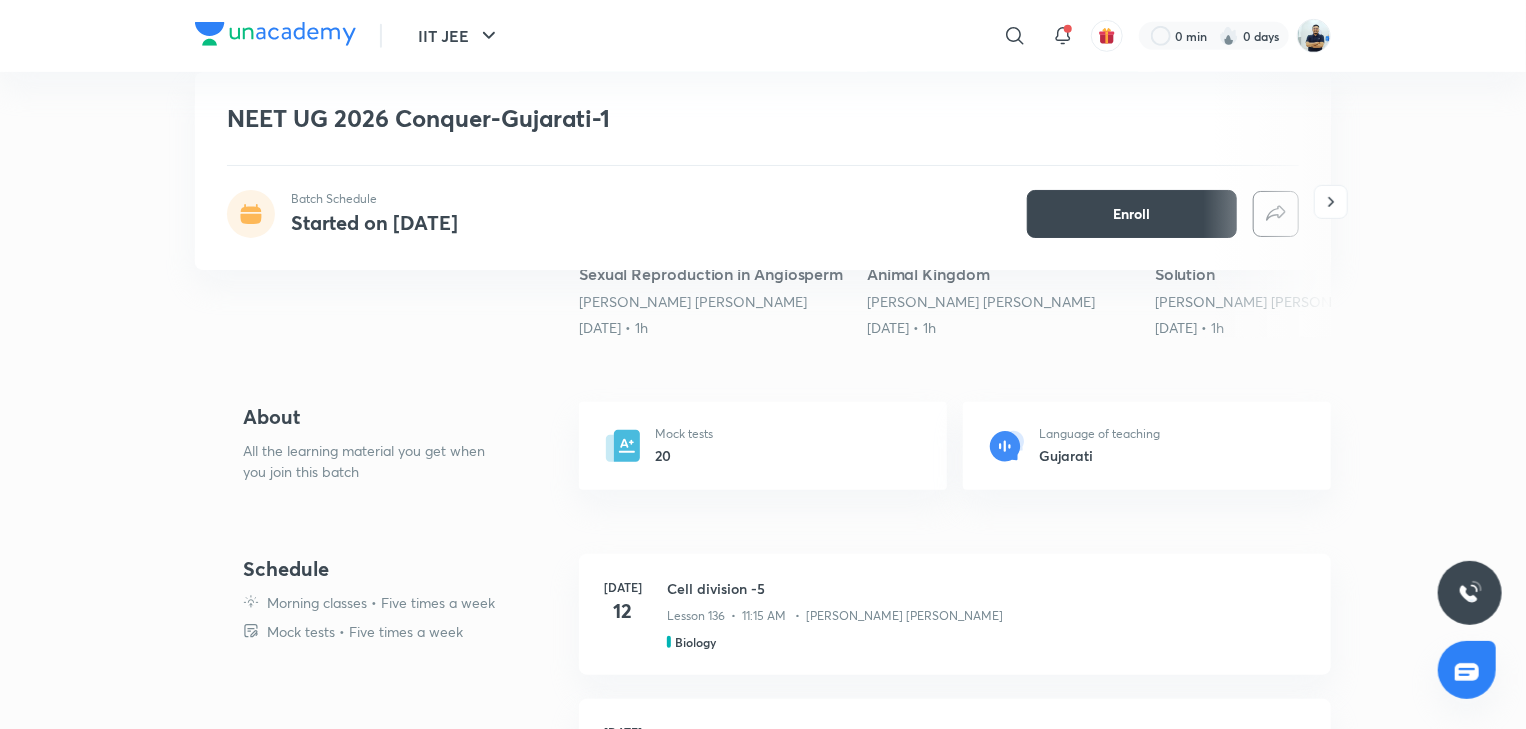 scroll, scrollTop: 560, scrollLeft: 0, axis: vertical 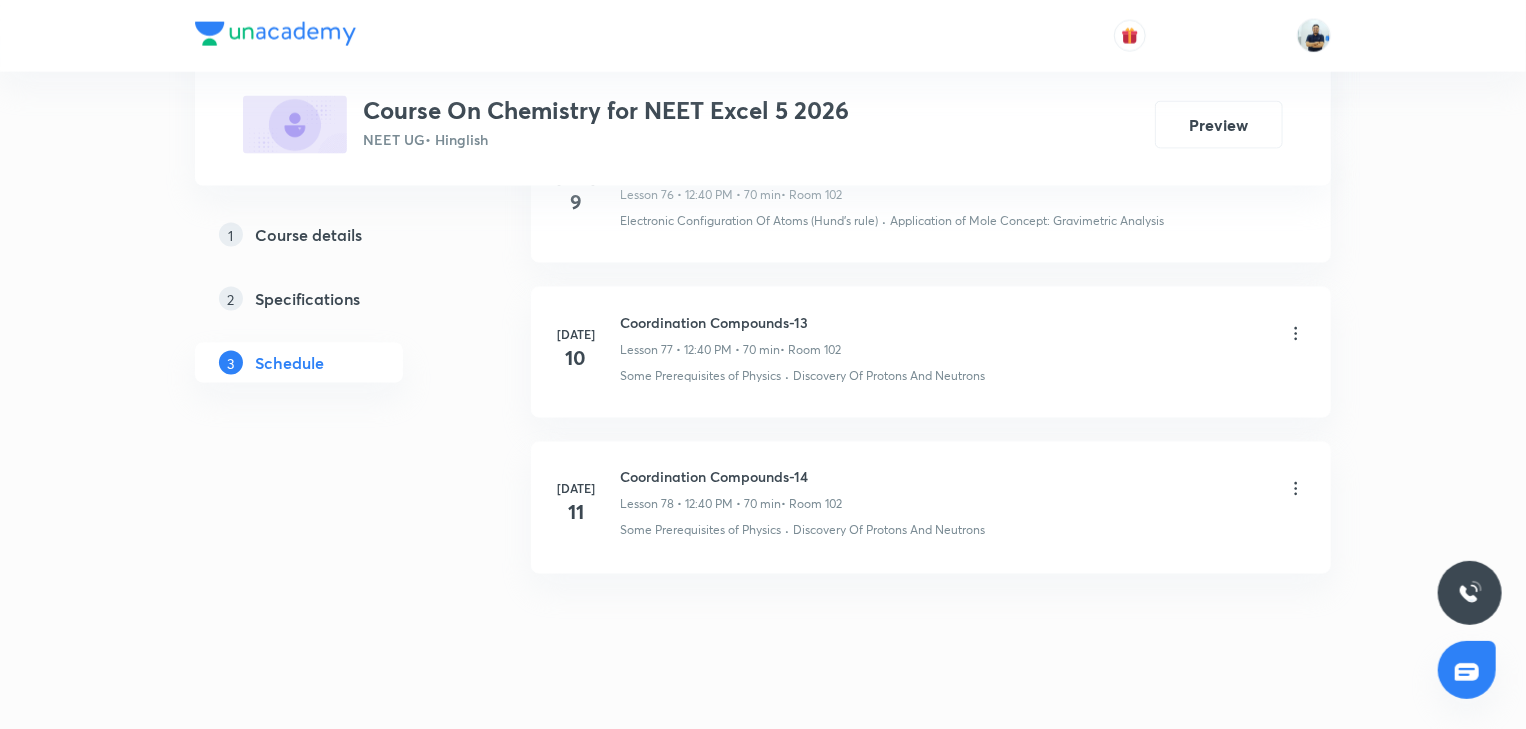 click on "Coordination Compounds-14" at bounding box center [731, 477] 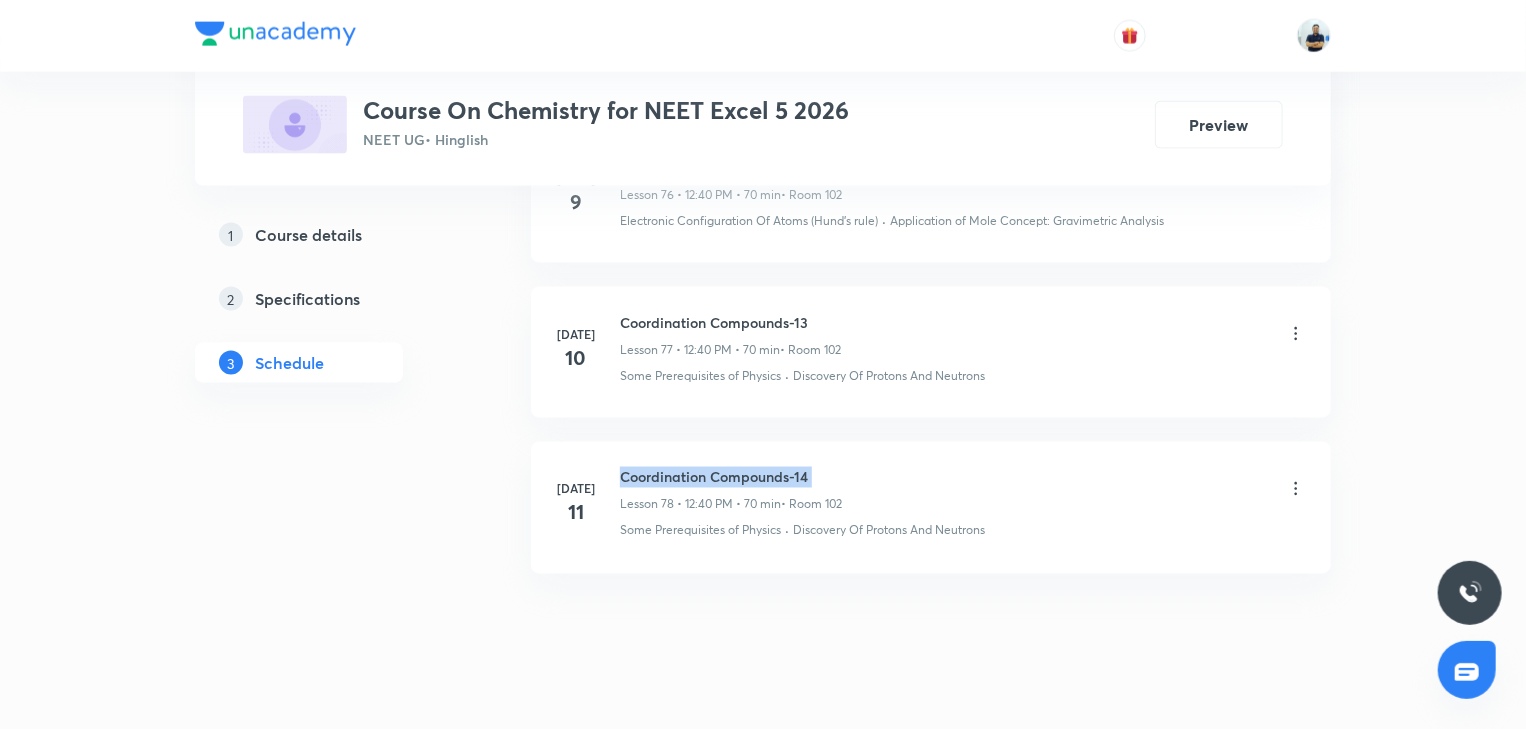 click on "Coordination Compounds-14" at bounding box center (731, 477) 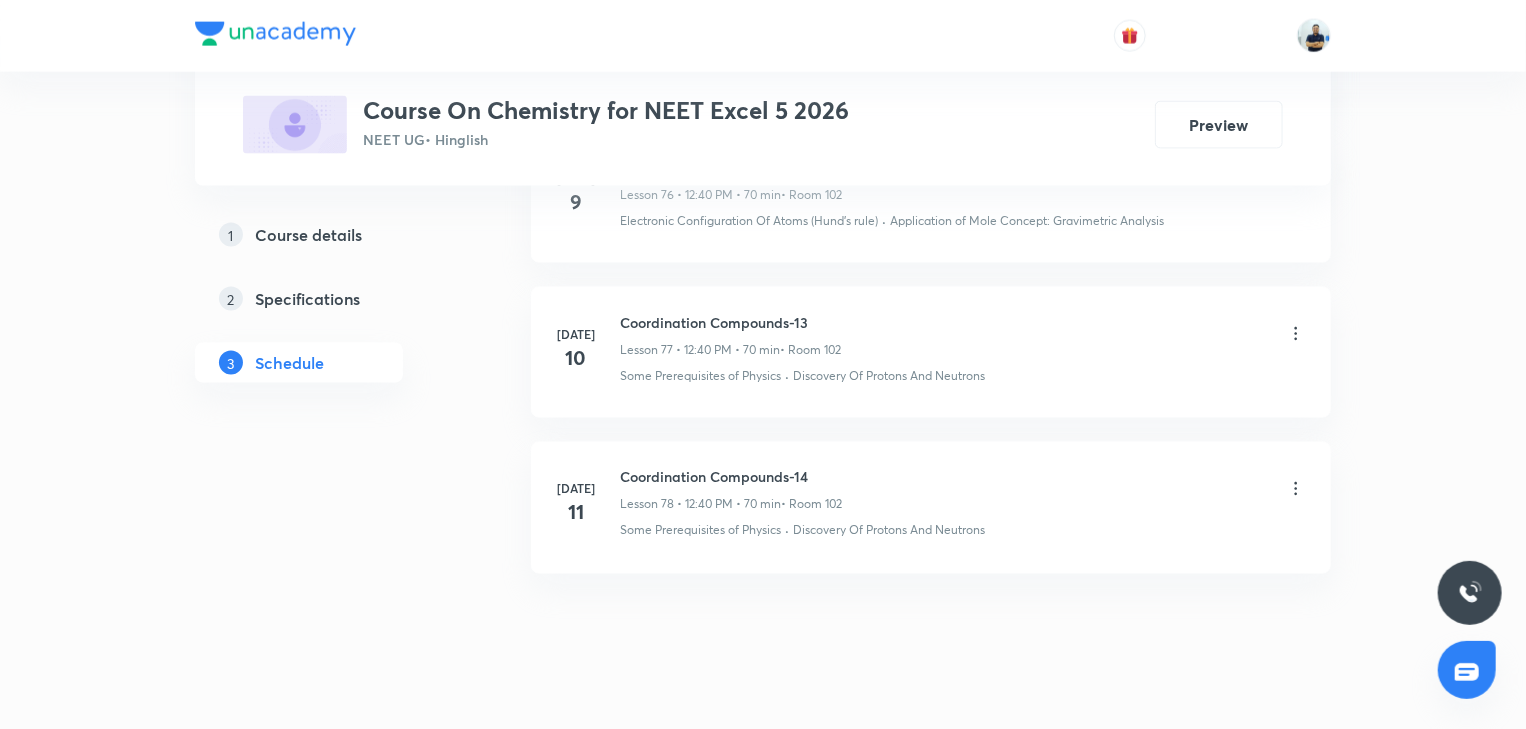 click on "Coordination Compounds-14" at bounding box center [731, 477] 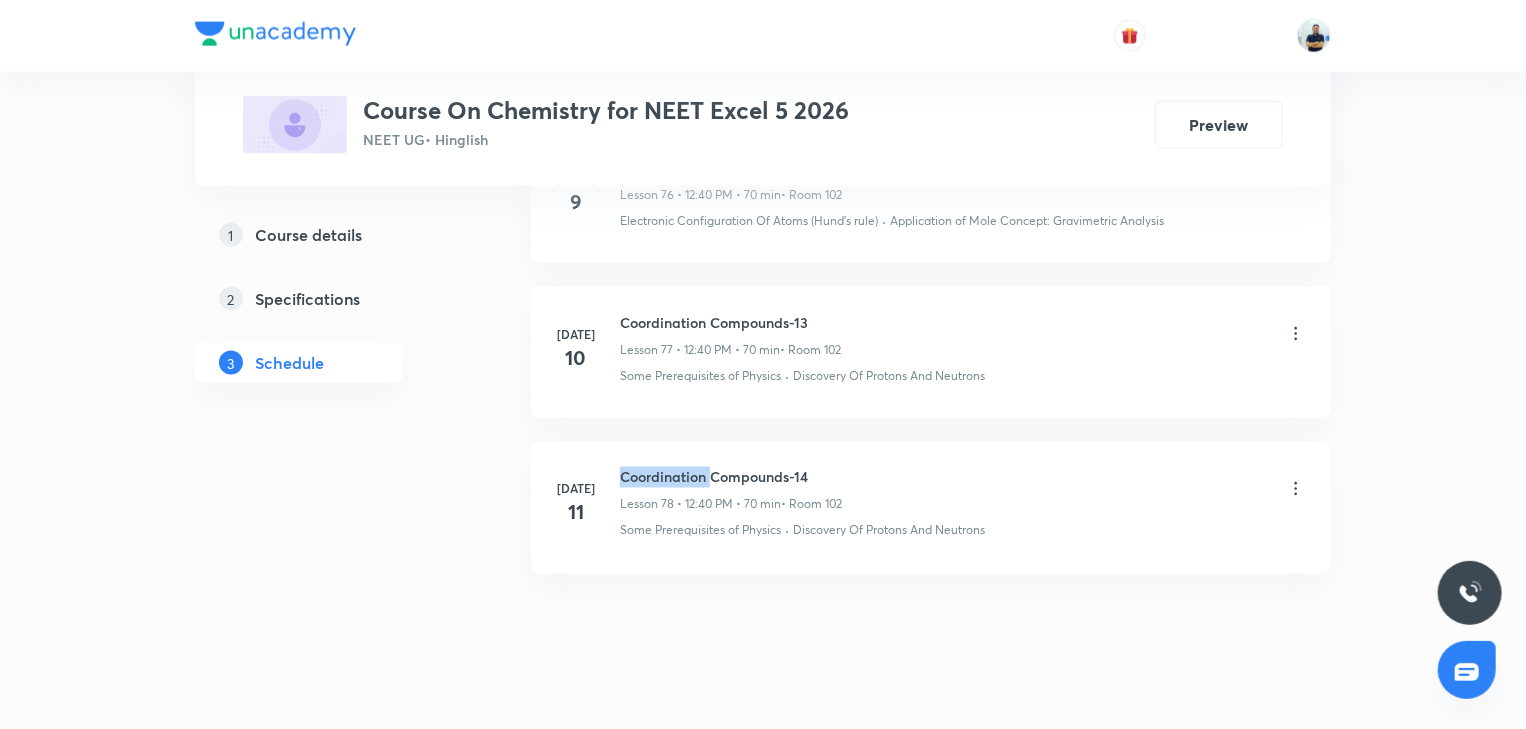 click on "Coordination Compounds-14" at bounding box center (731, 477) 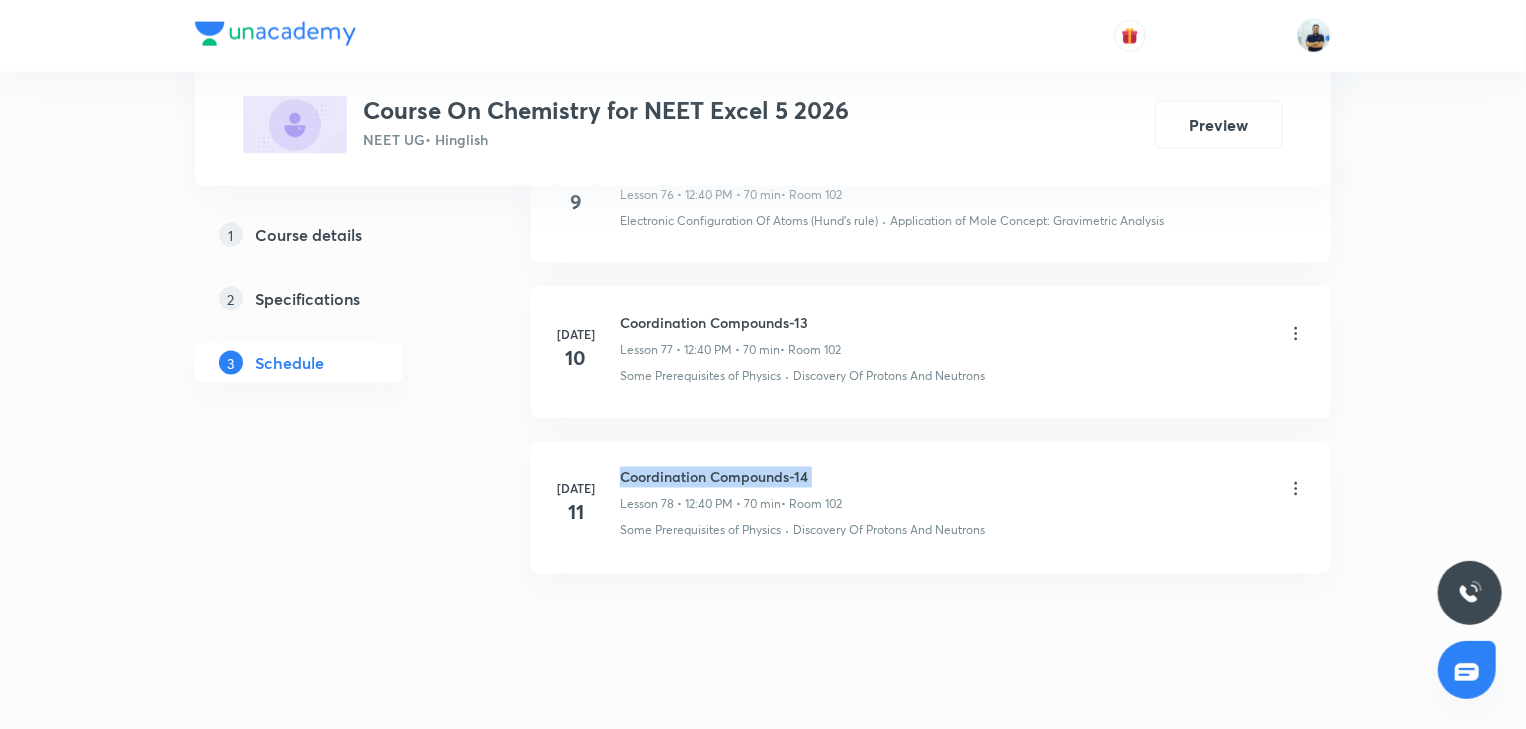 copy on "Coordination Compounds-14" 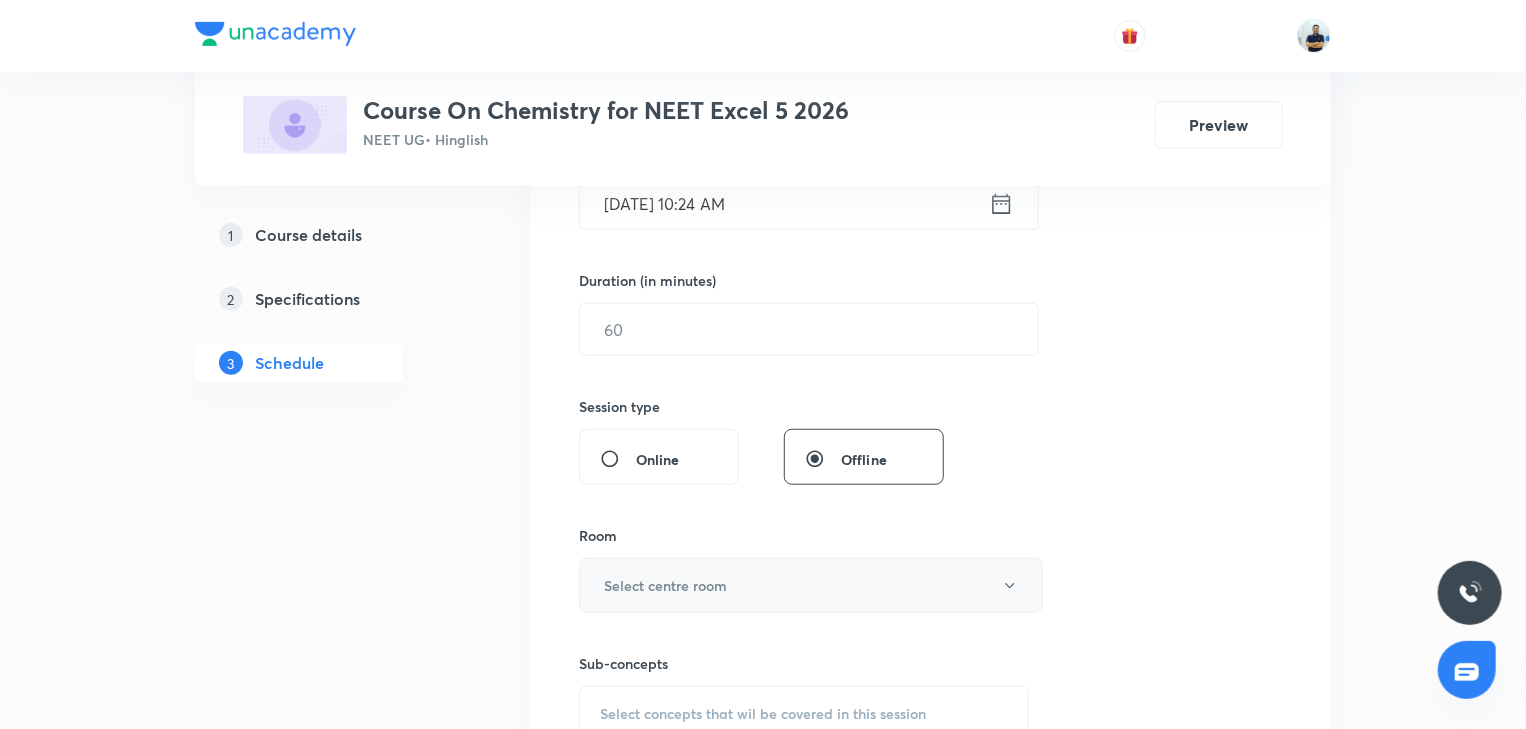 scroll, scrollTop: 0, scrollLeft: 0, axis: both 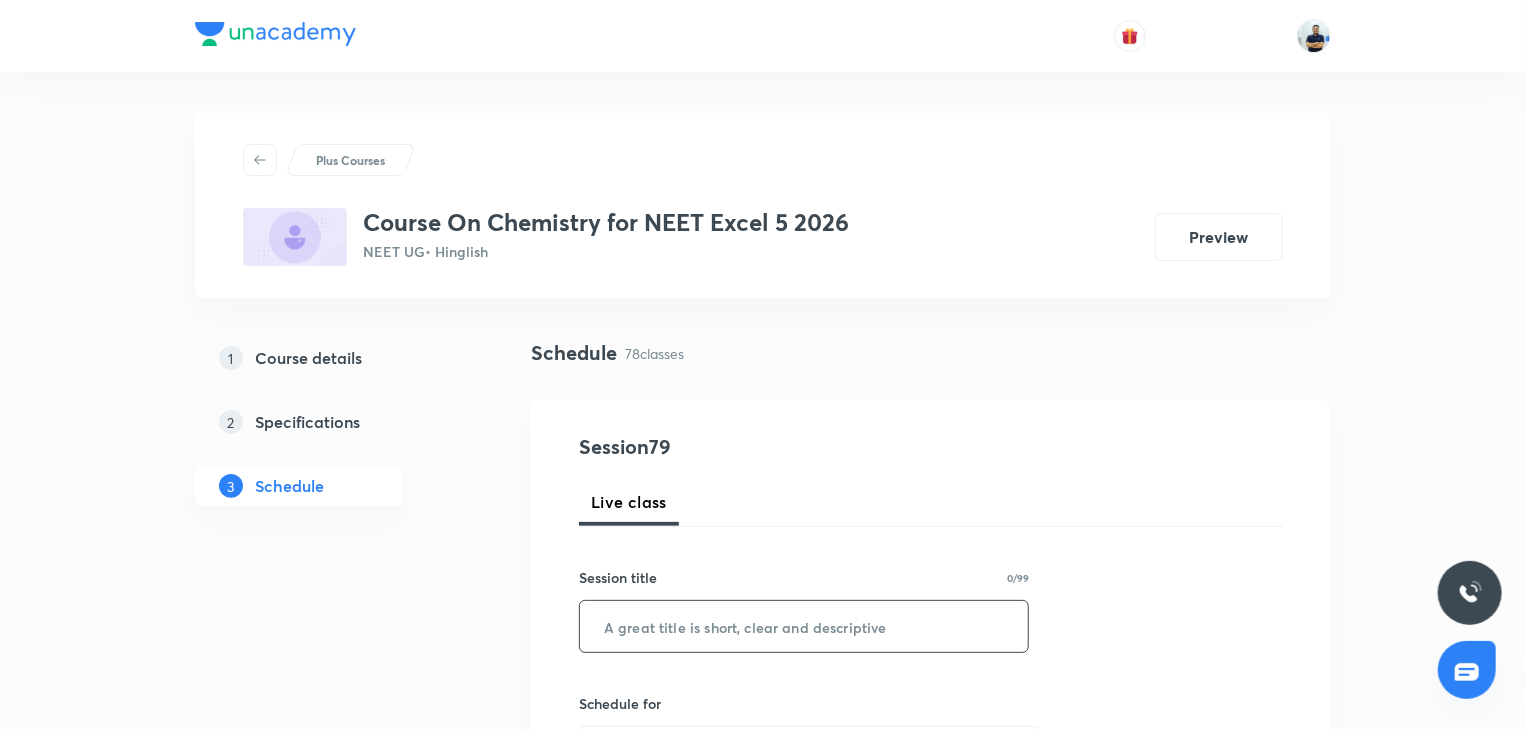 click at bounding box center [804, 626] 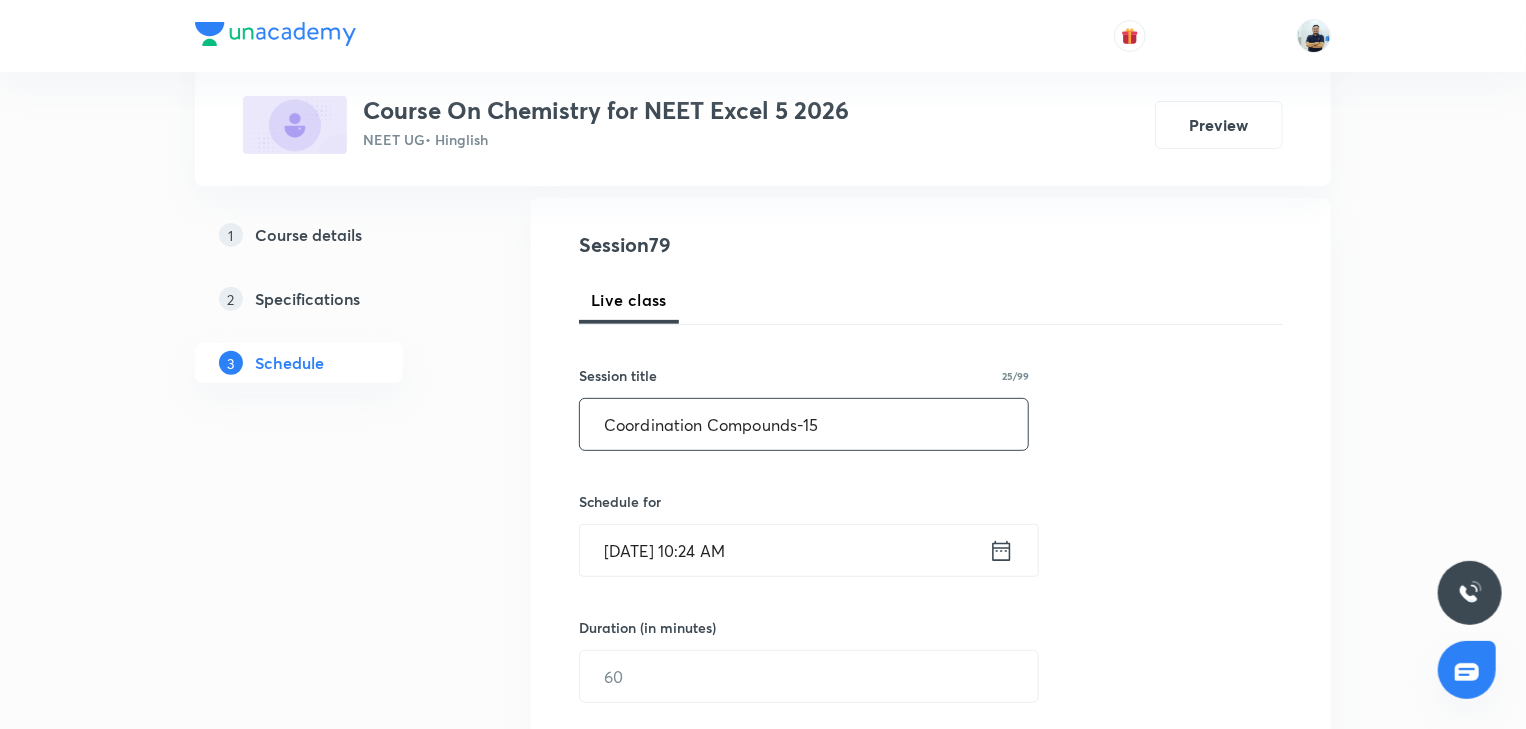 scroll, scrollTop: 205, scrollLeft: 0, axis: vertical 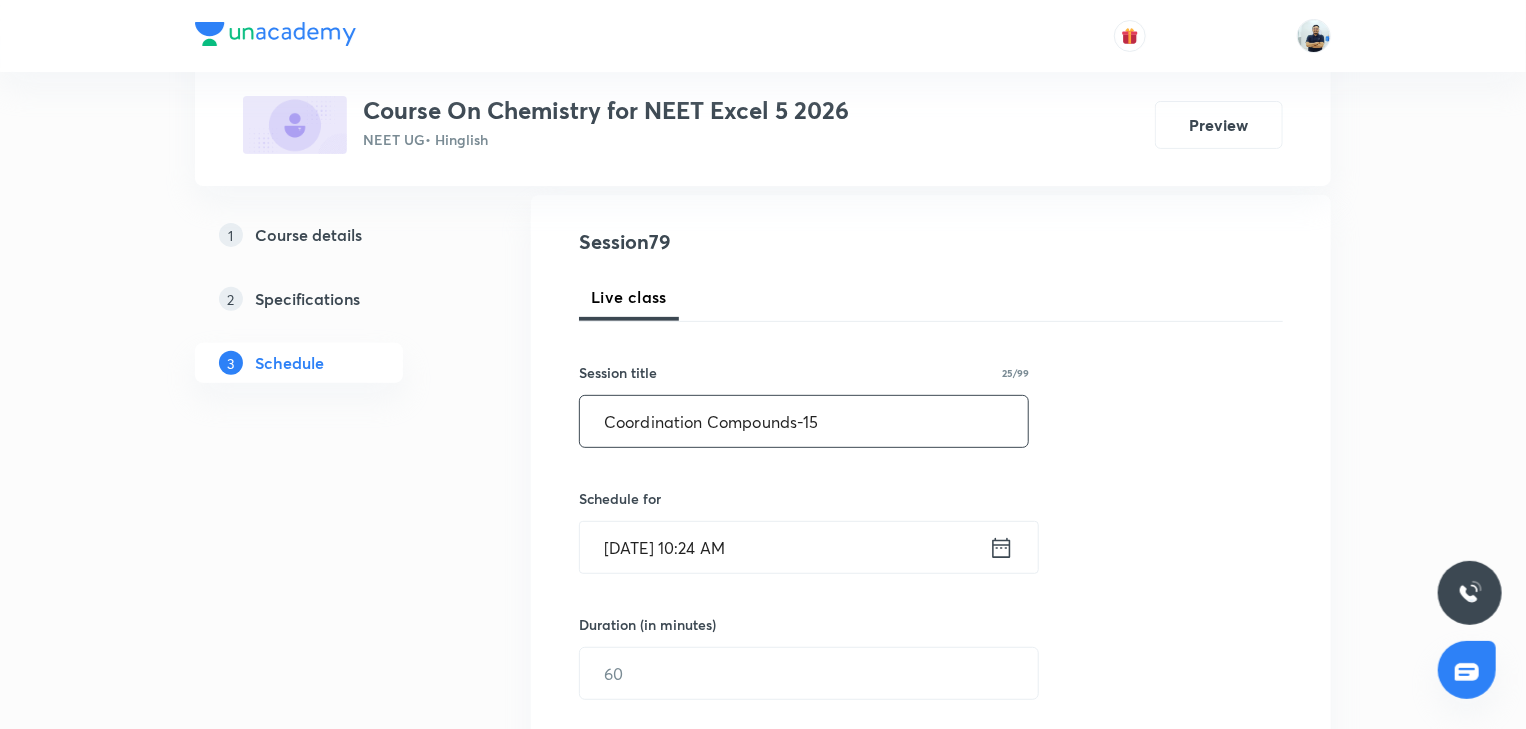 type on "Coordination Compounds-15" 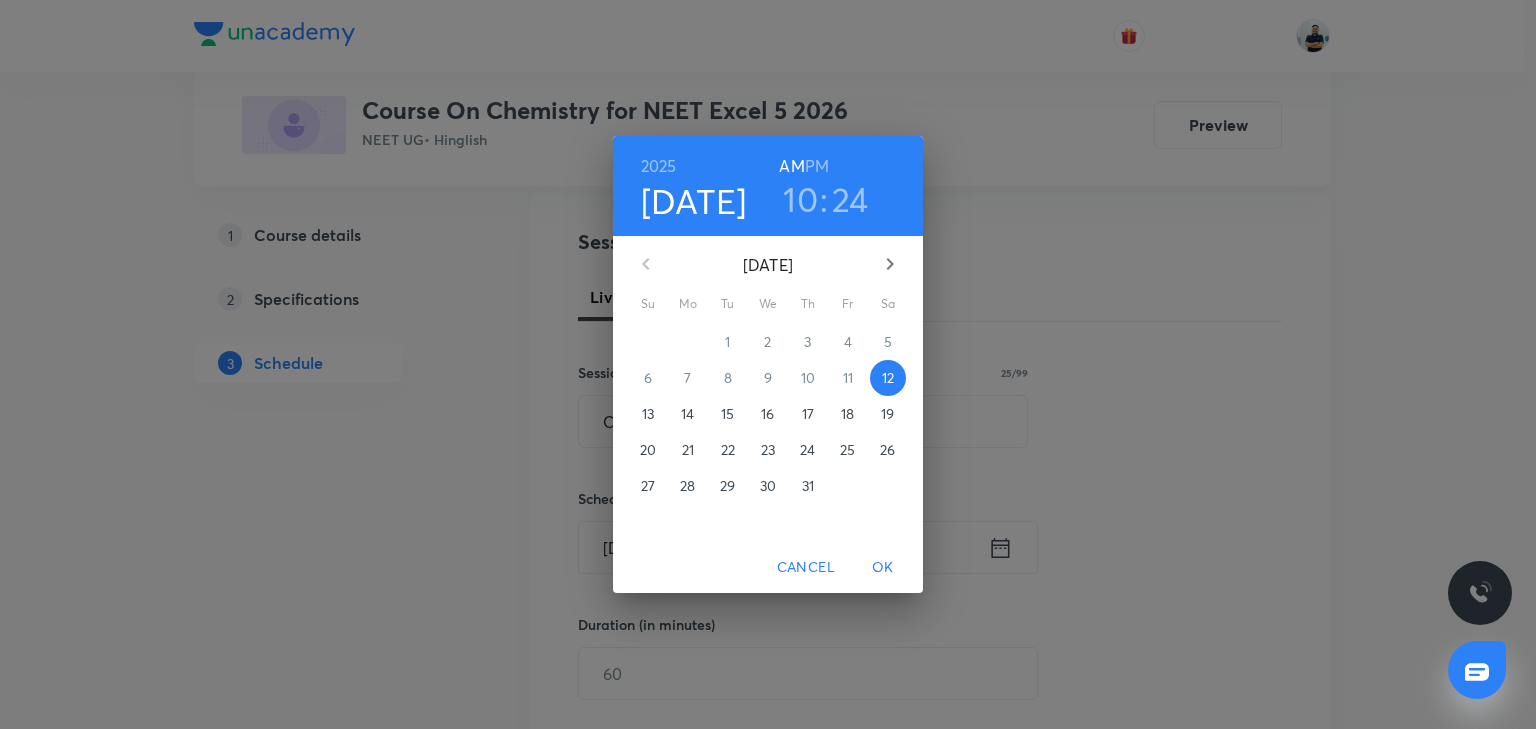 click on "PM" at bounding box center [817, 166] 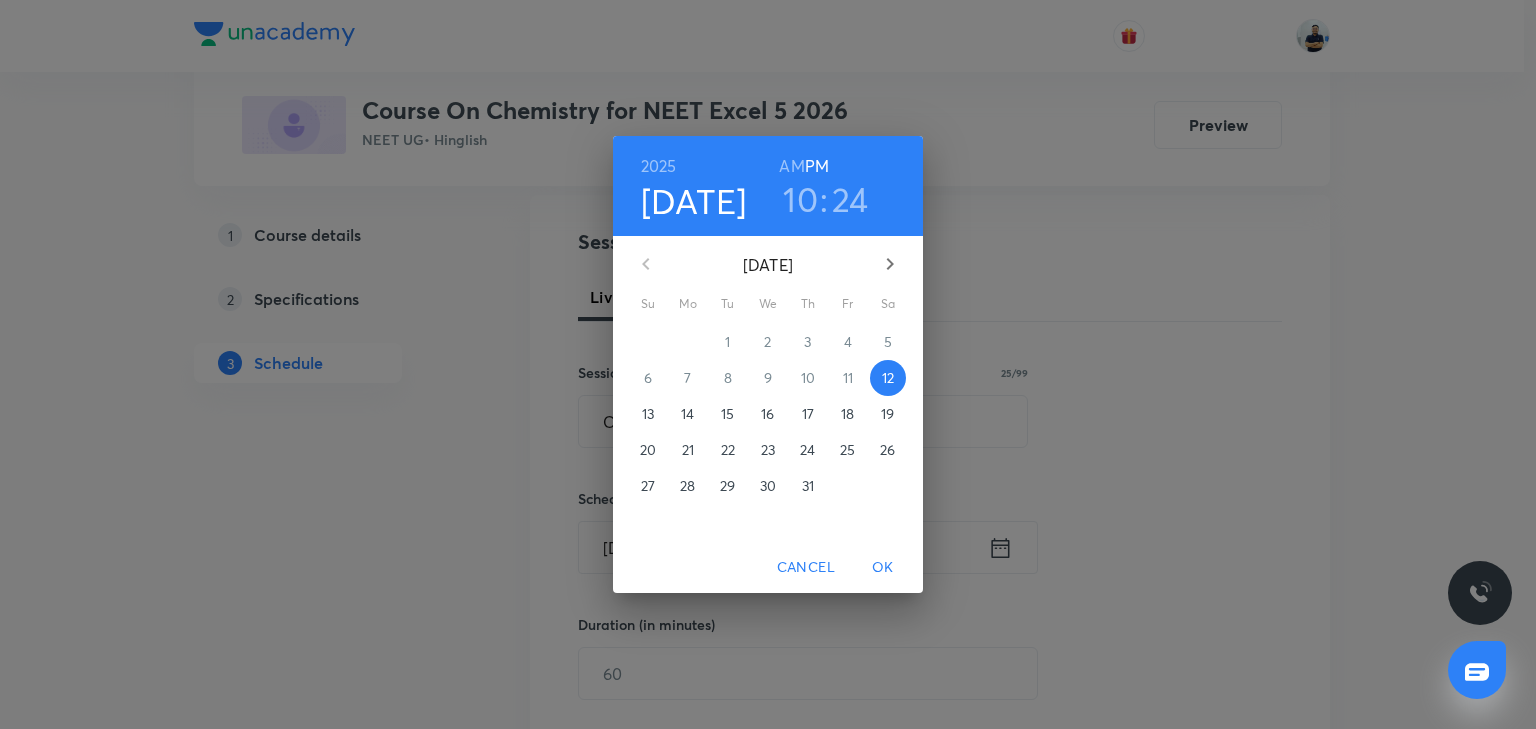 click on "10" at bounding box center [800, 199] 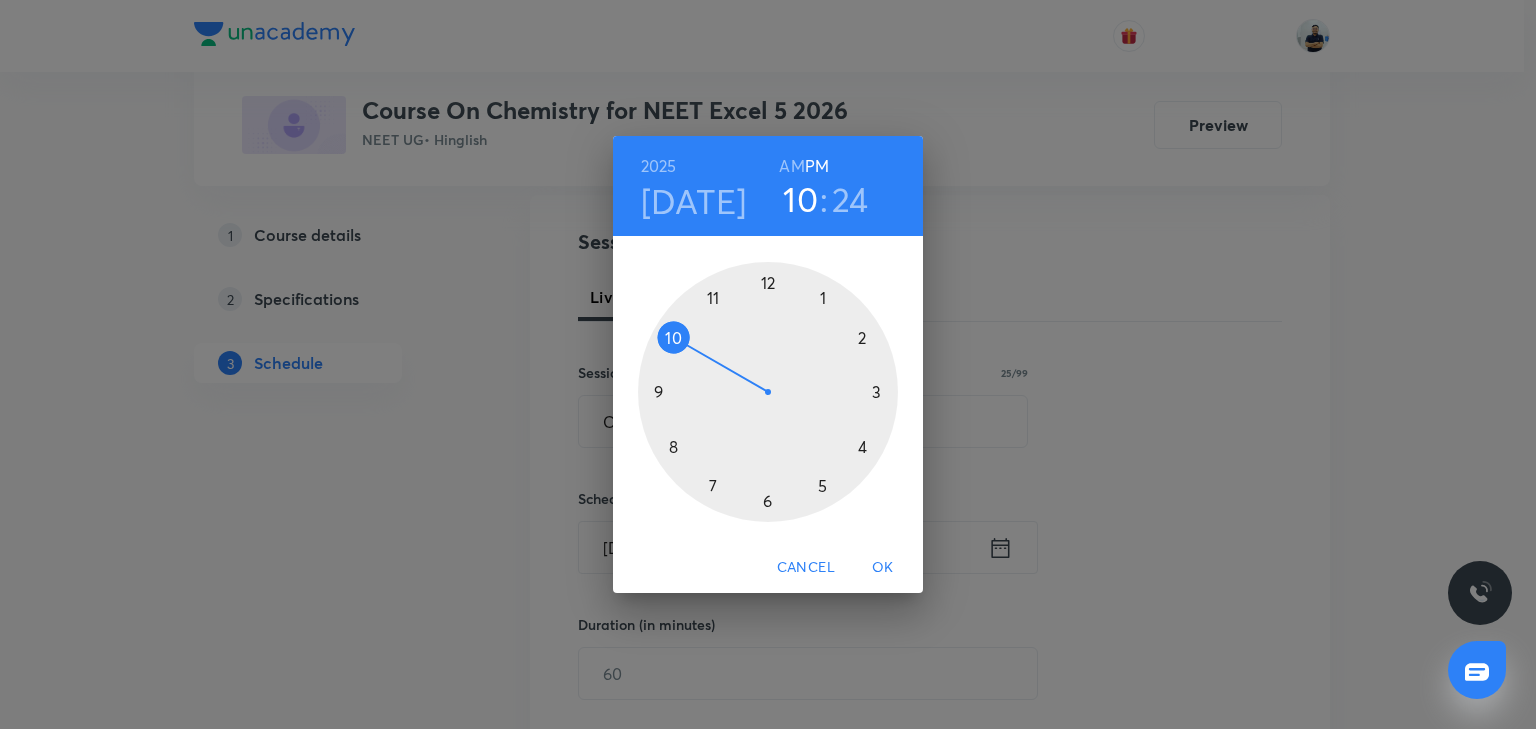 click at bounding box center (768, 392) 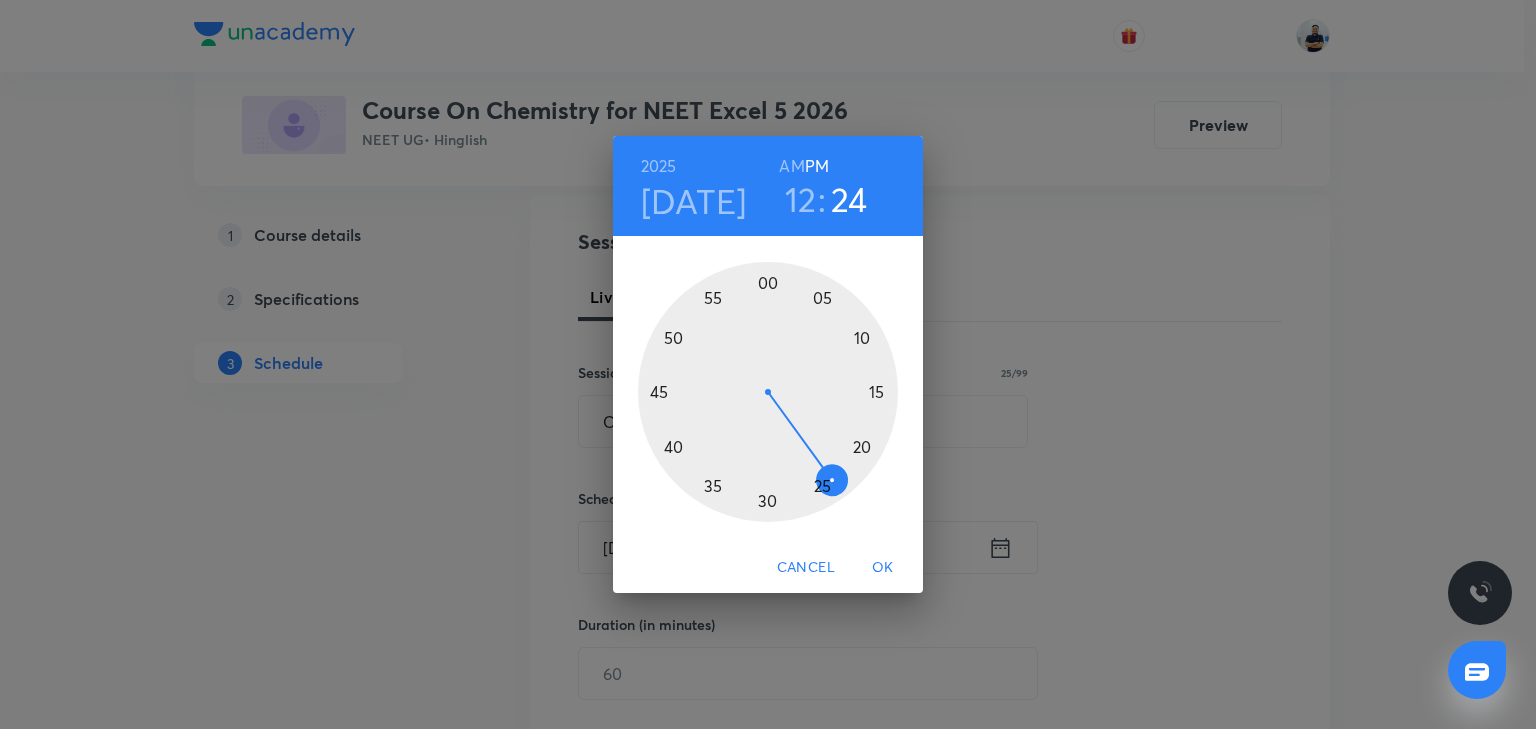 click at bounding box center [768, 392] 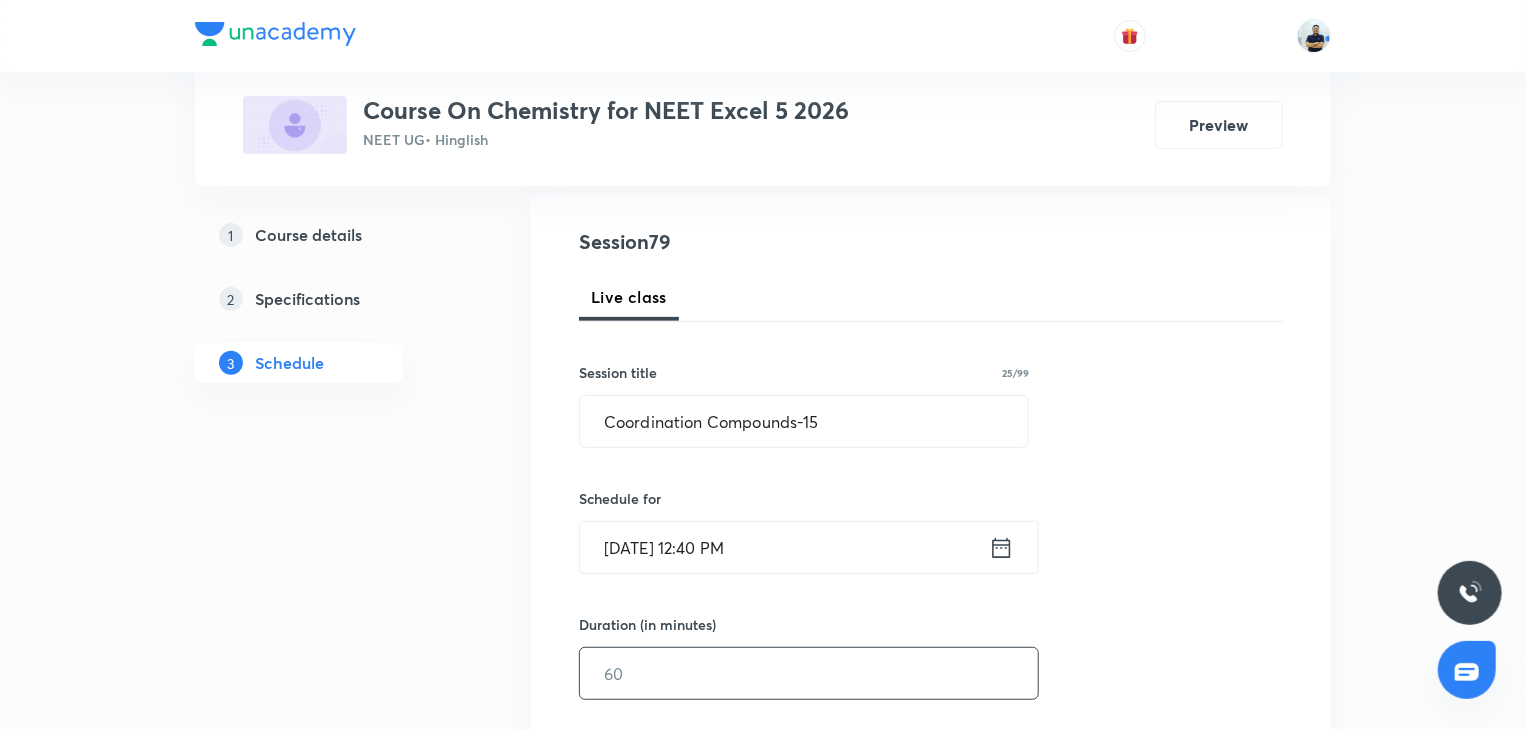 click at bounding box center [809, 673] 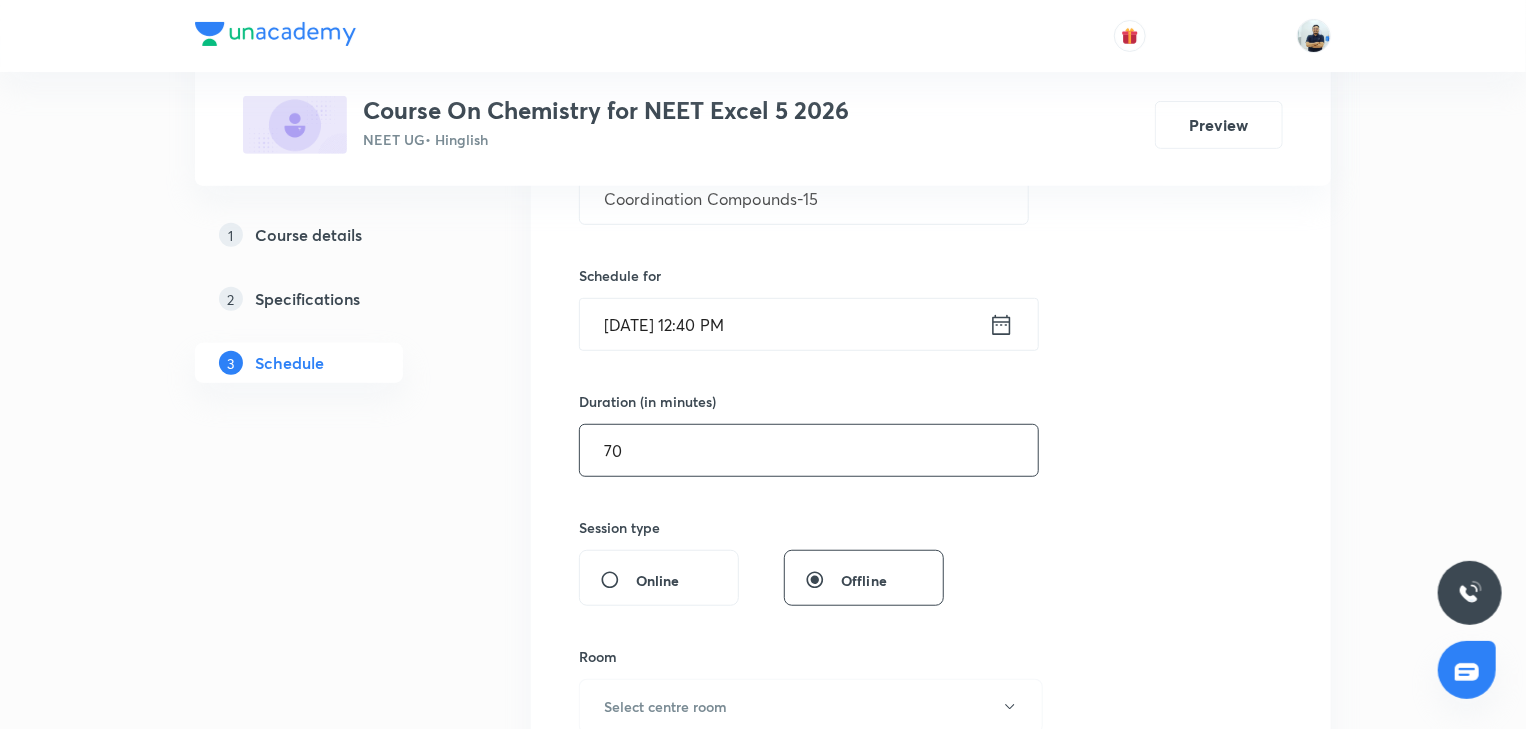 scroll, scrollTop: 522, scrollLeft: 0, axis: vertical 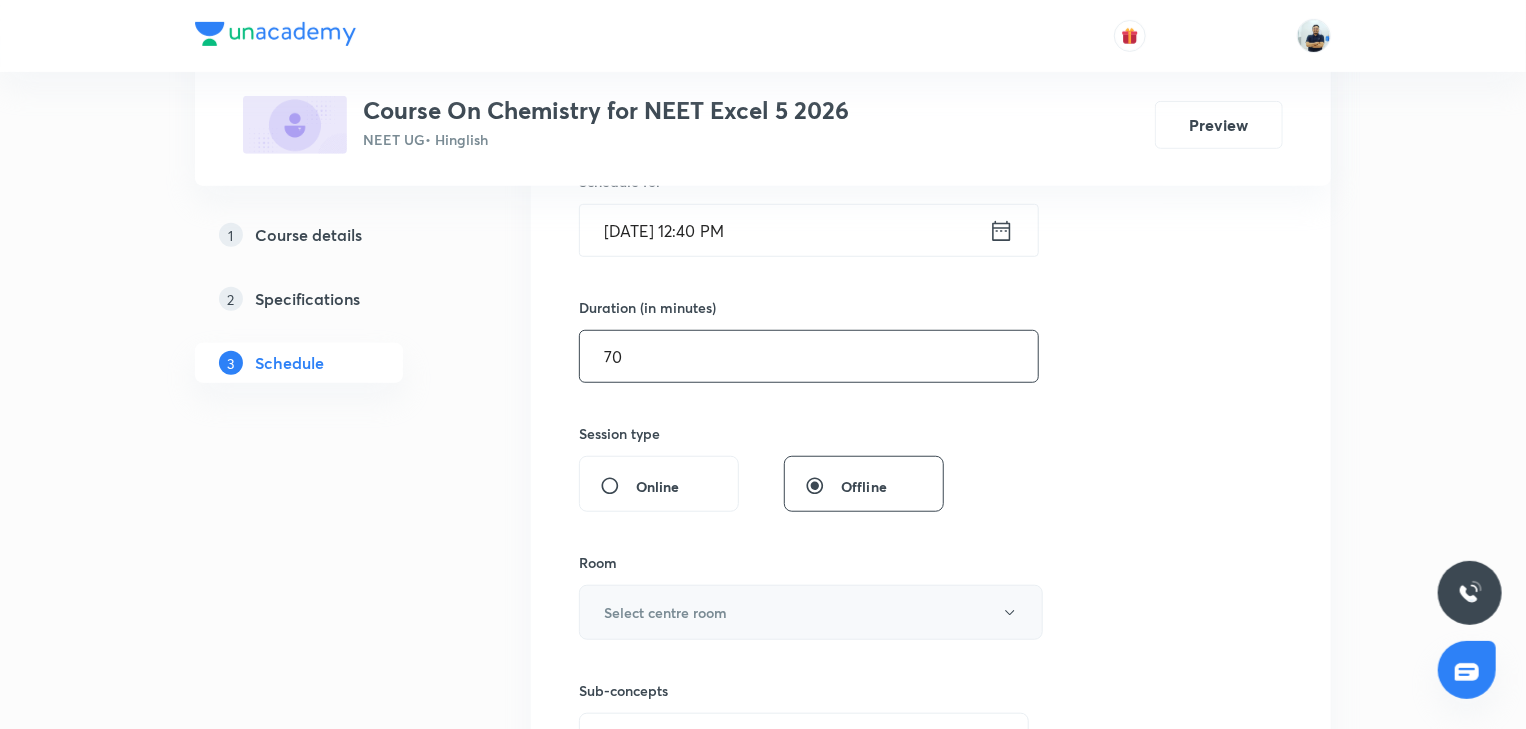 type on "70" 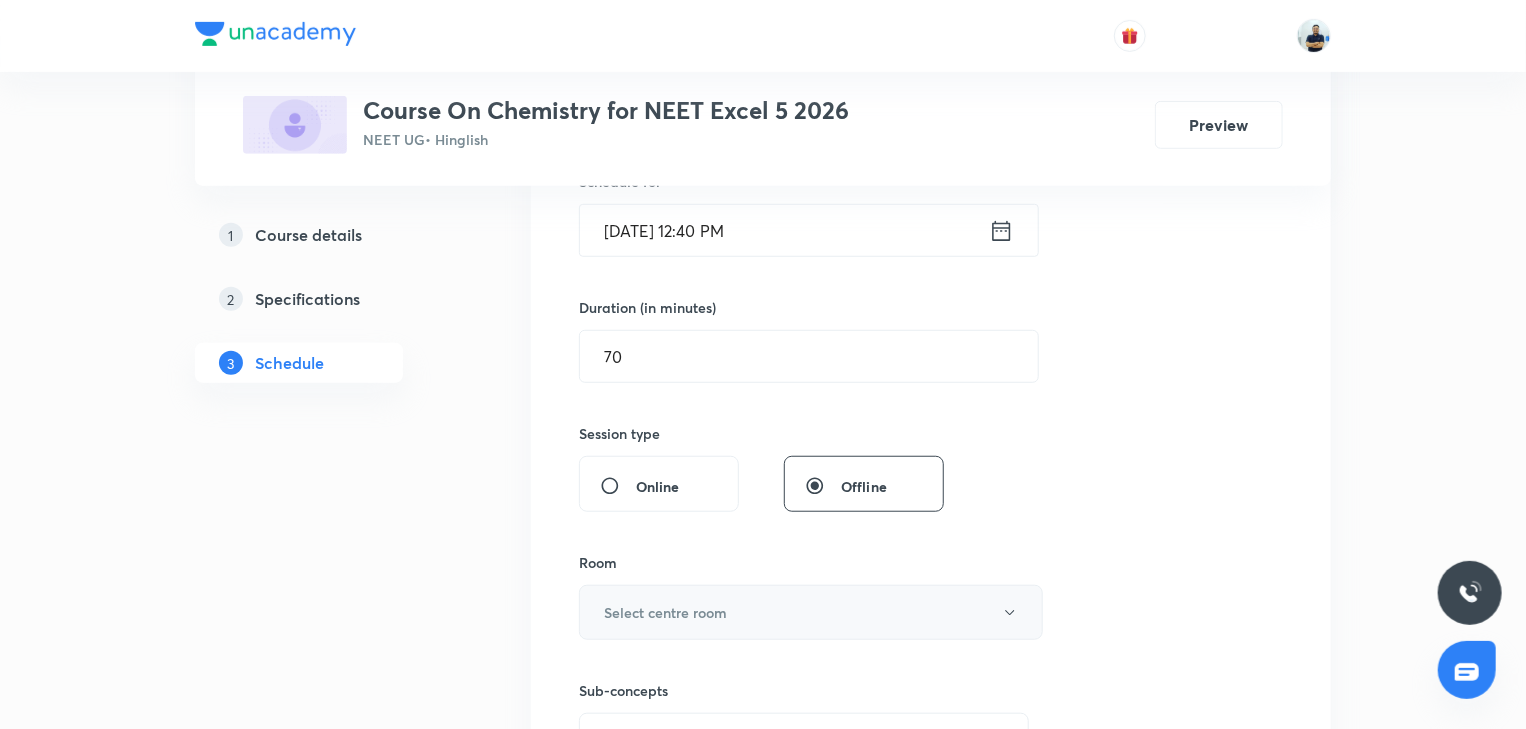 click on "Select centre room" at bounding box center (665, 612) 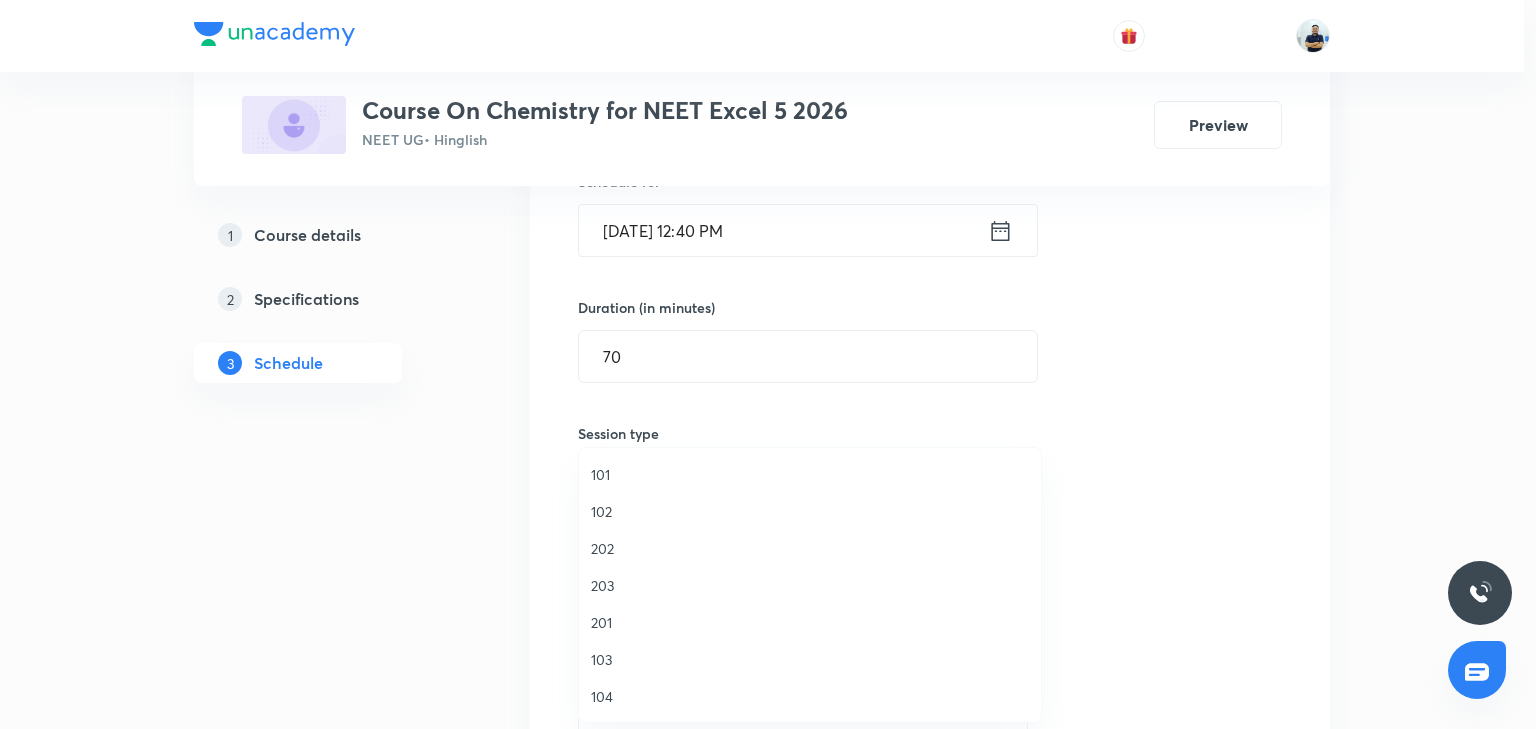 click on "101" at bounding box center (810, 474) 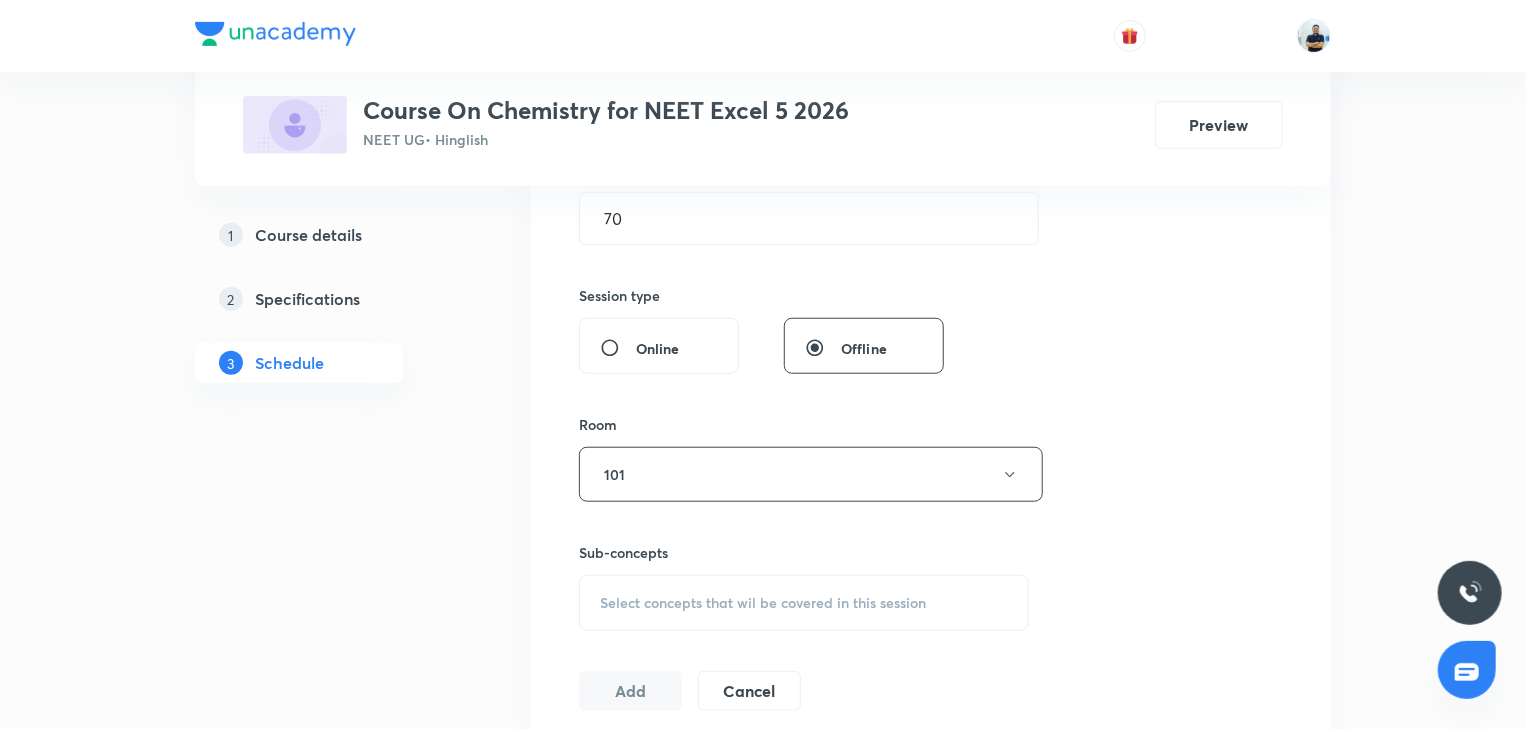 scroll, scrollTop: 672, scrollLeft: 0, axis: vertical 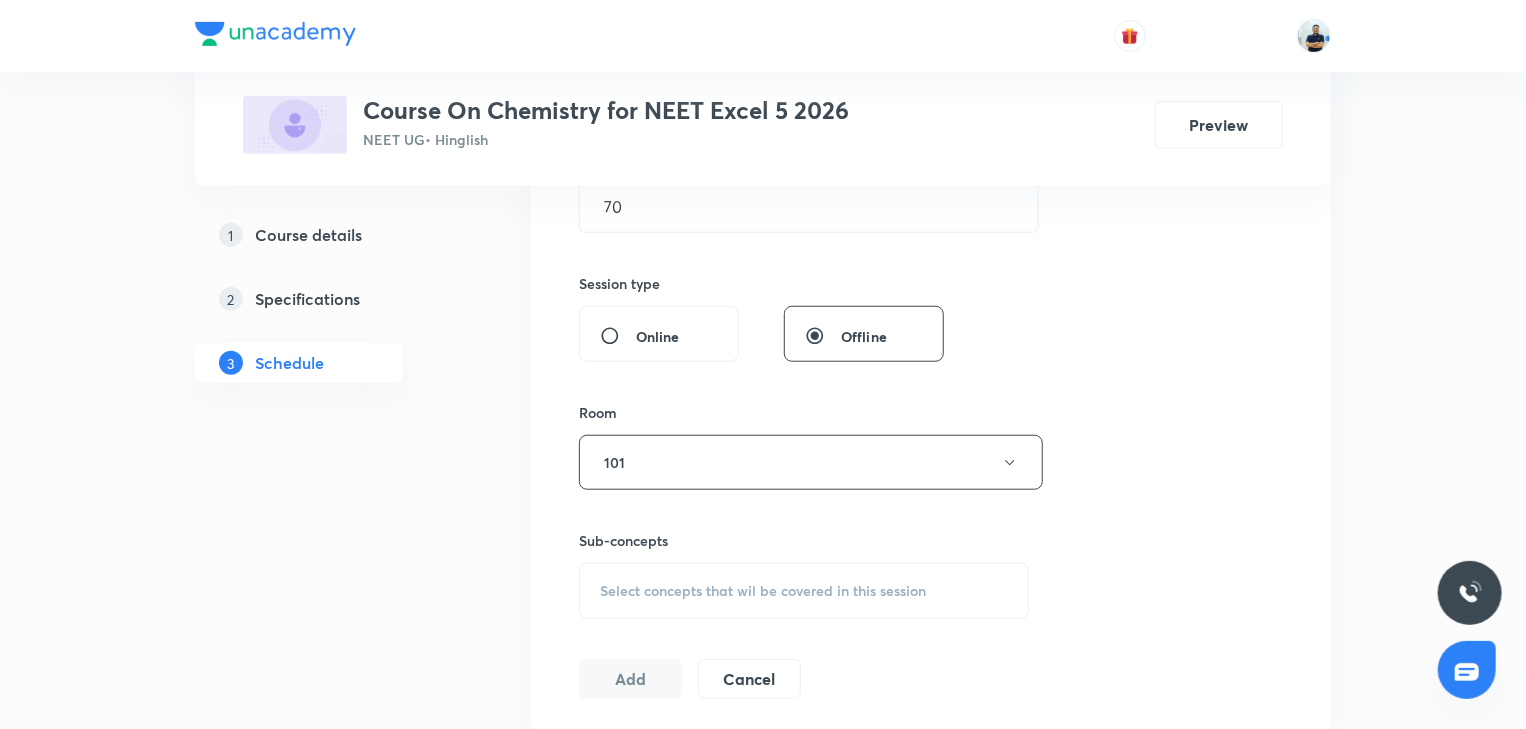click on "Select concepts that wil be covered in this session" at bounding box center (763, 591) 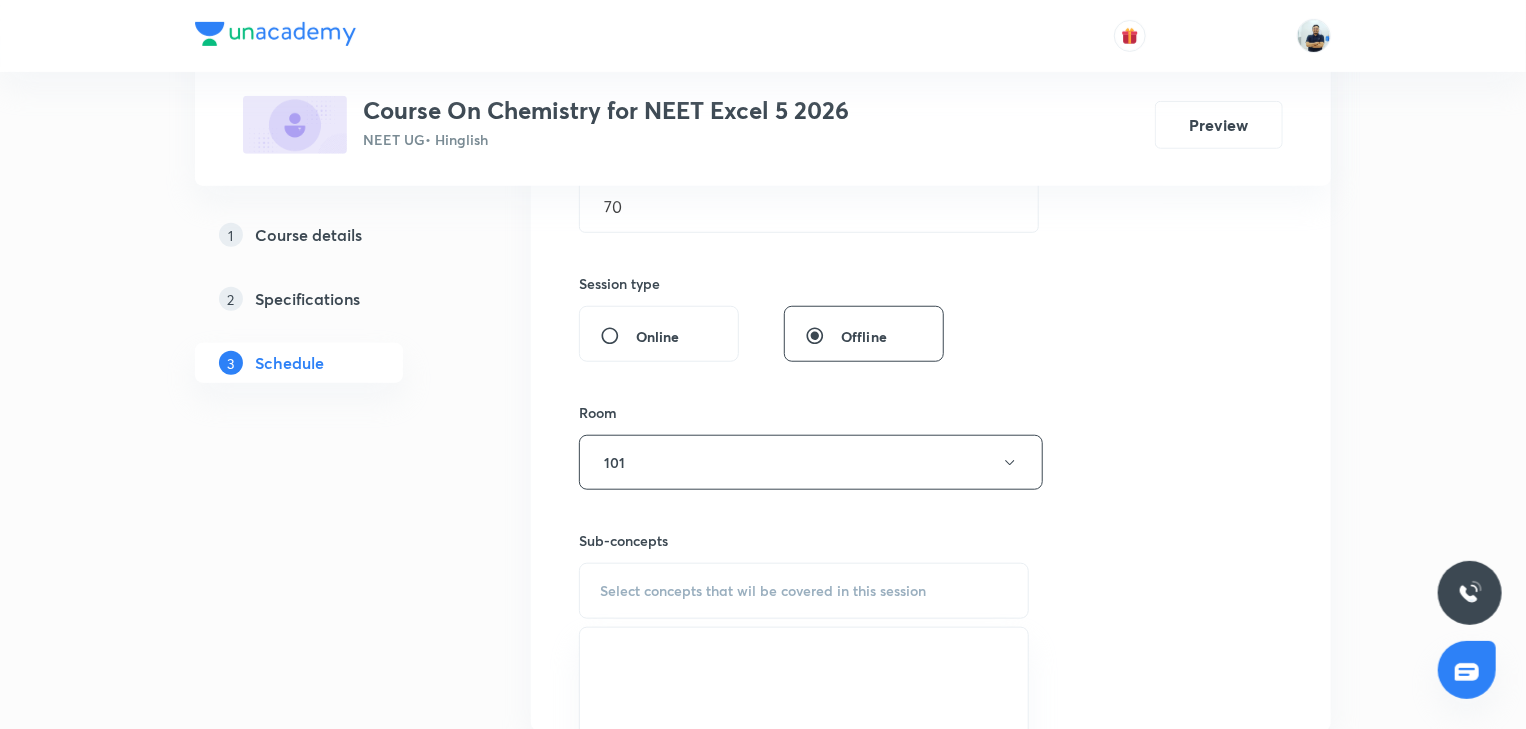 scroll, scrollTop: 1026, scrollLeft: 0, axis: vertical 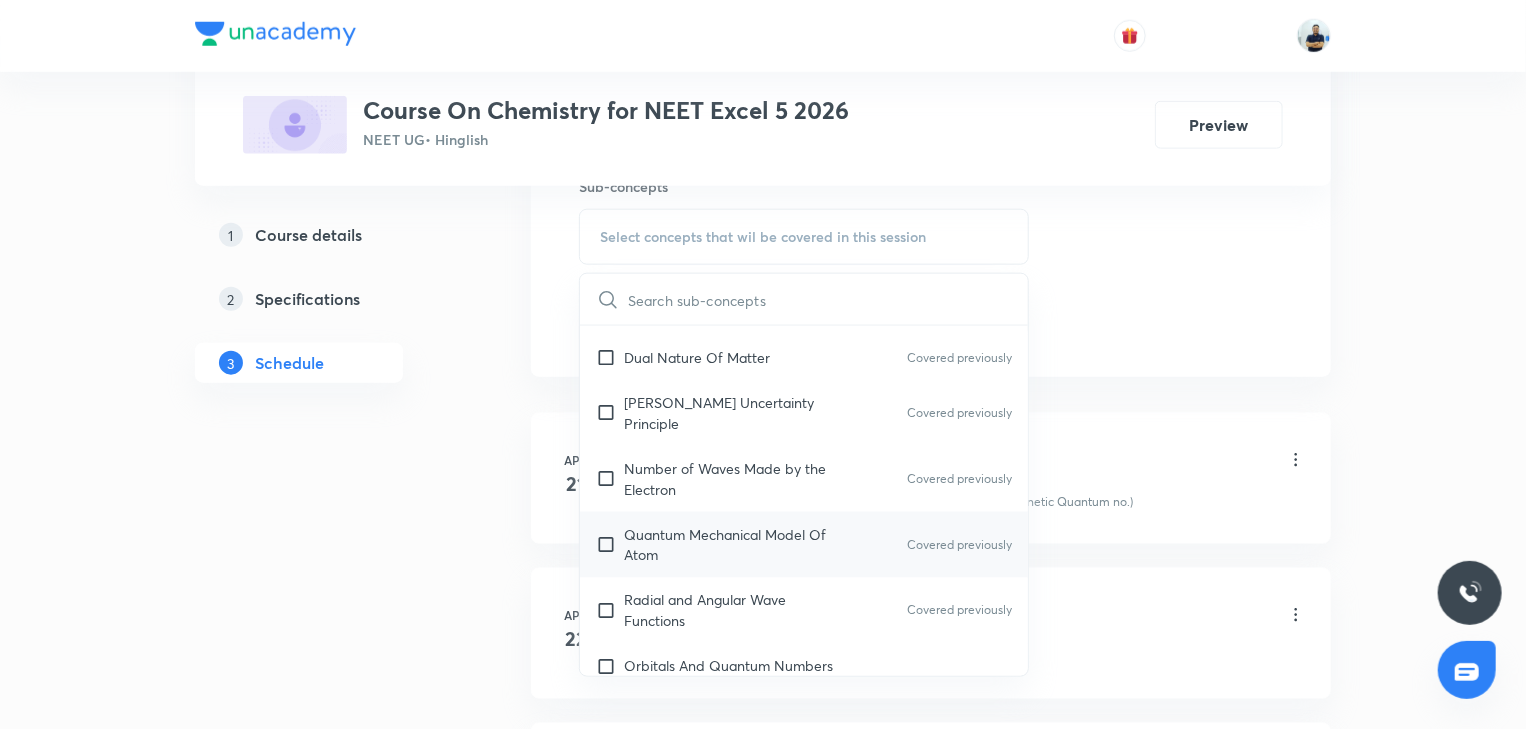click on "Quantum Mechanical Model Of Atom" at bounding box center (725, 545) 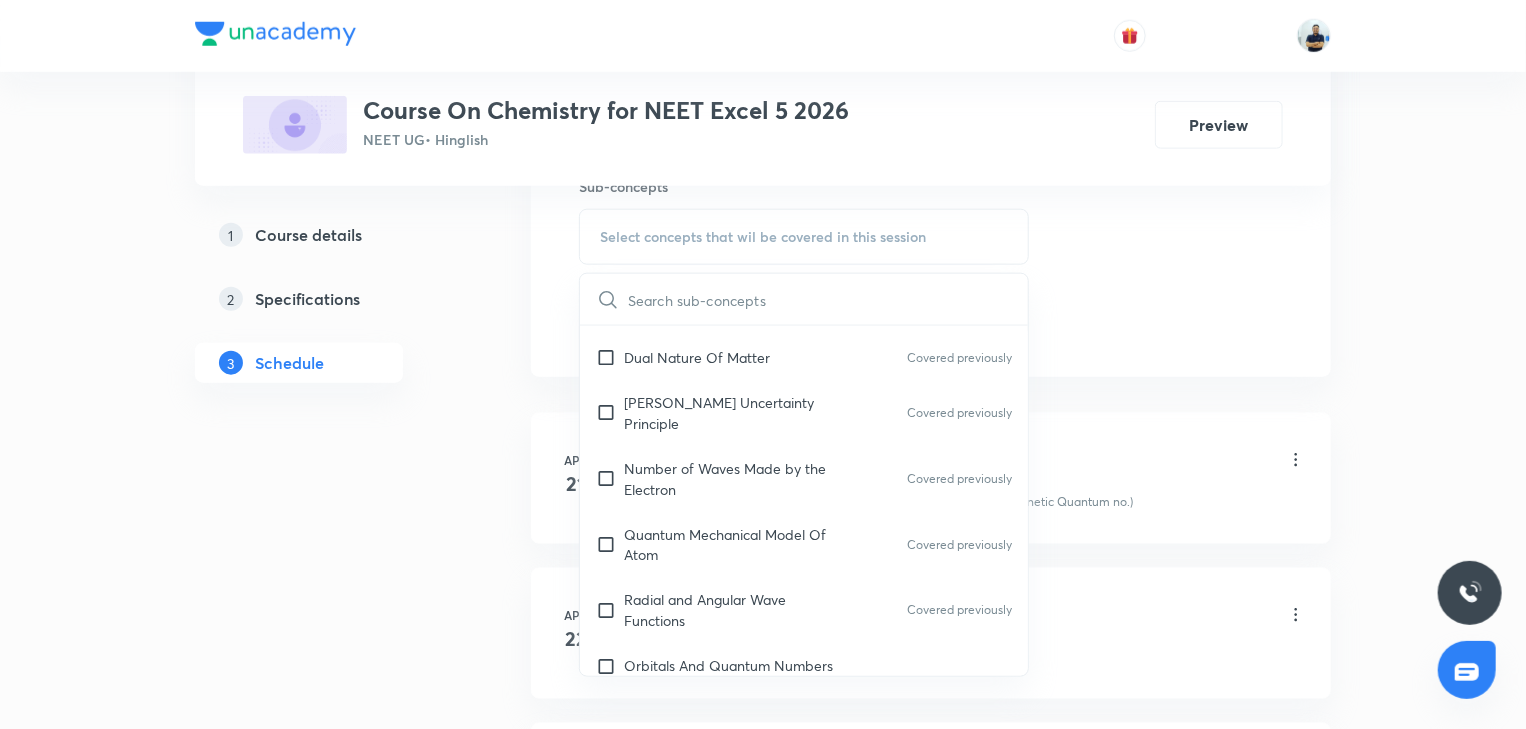click on "Number of Waves Made by the Electron Covered previously" at bounding box center (804, 479) 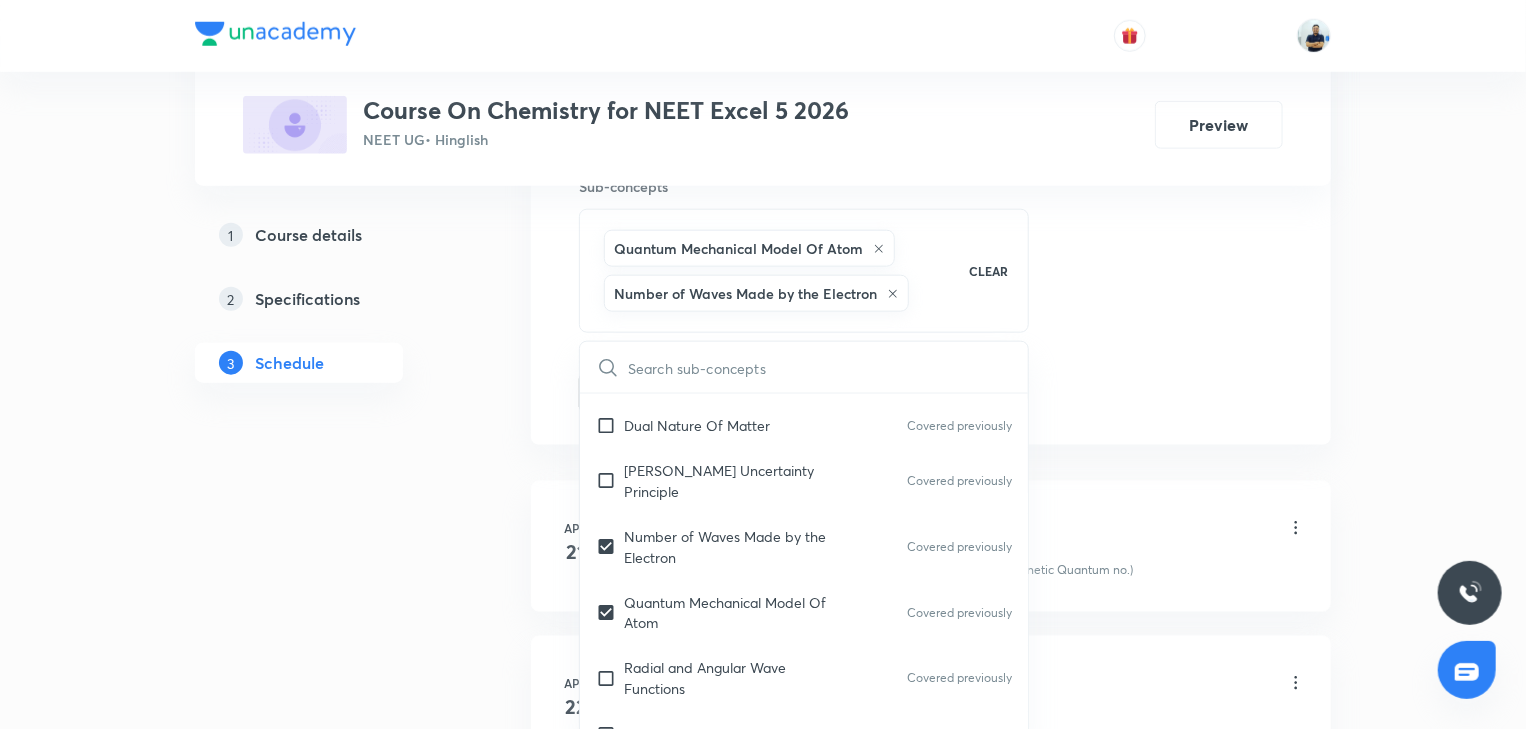 checkbox on "true" 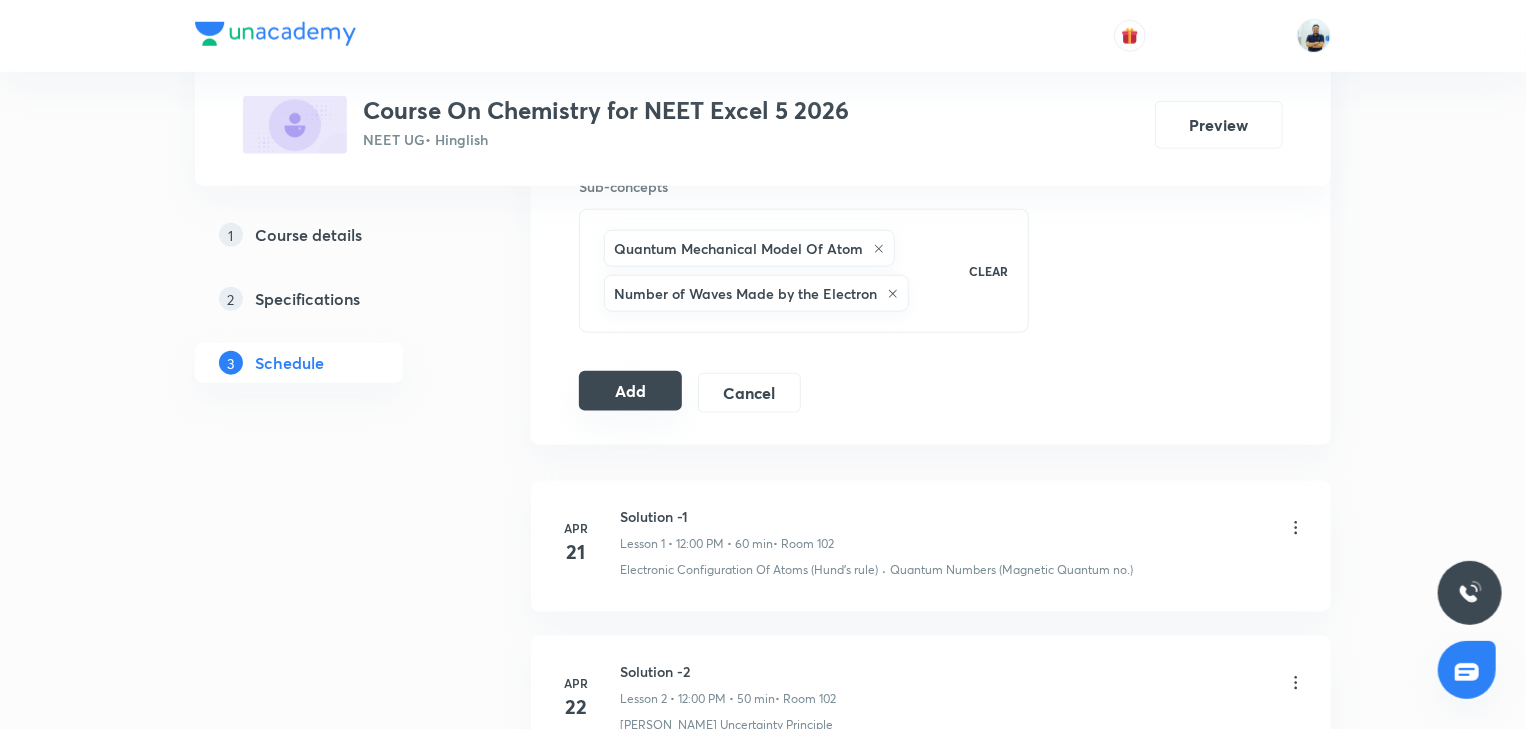 click on "Add" at bounding box center [630, 391] 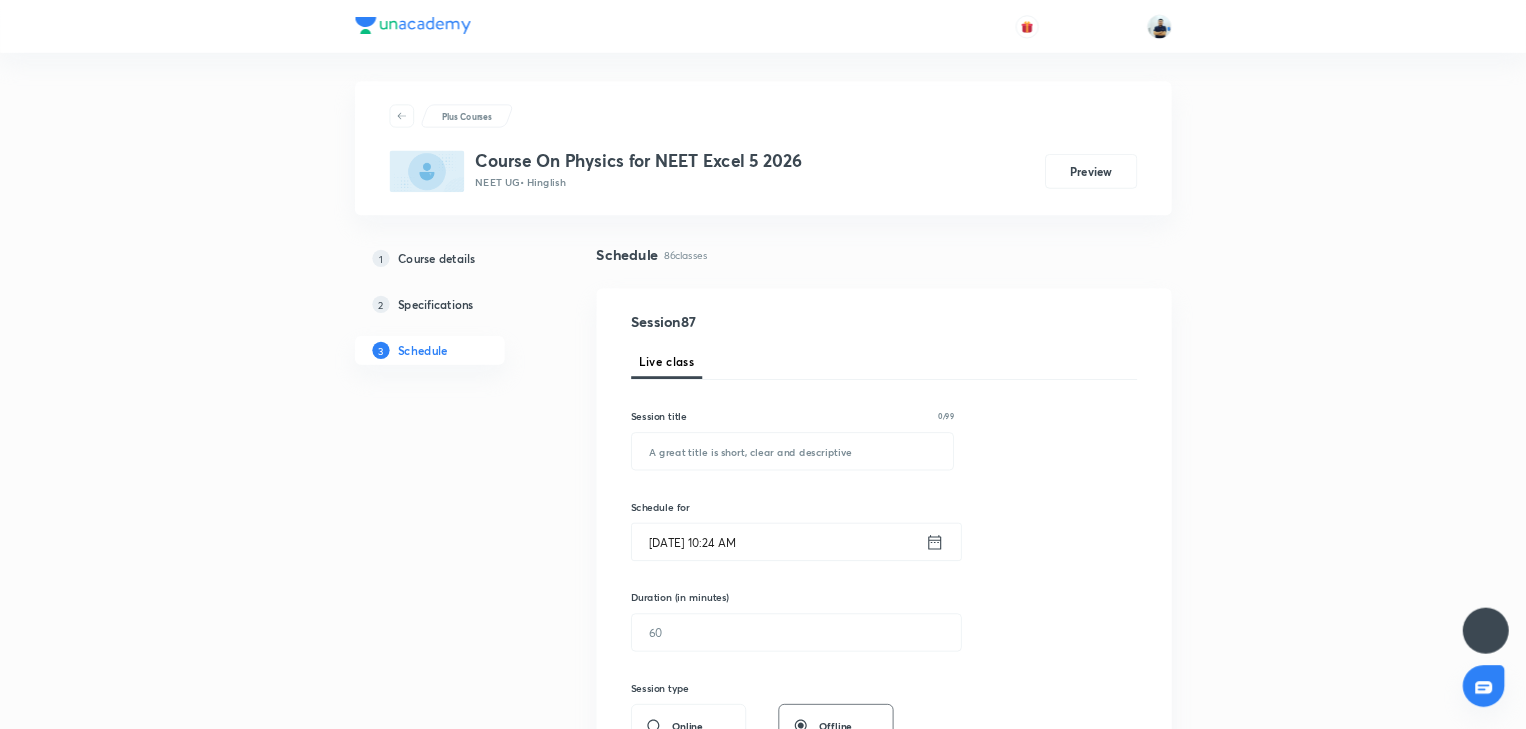 scroll, scrollTop: 0, scrollLeft: 0, axis: both 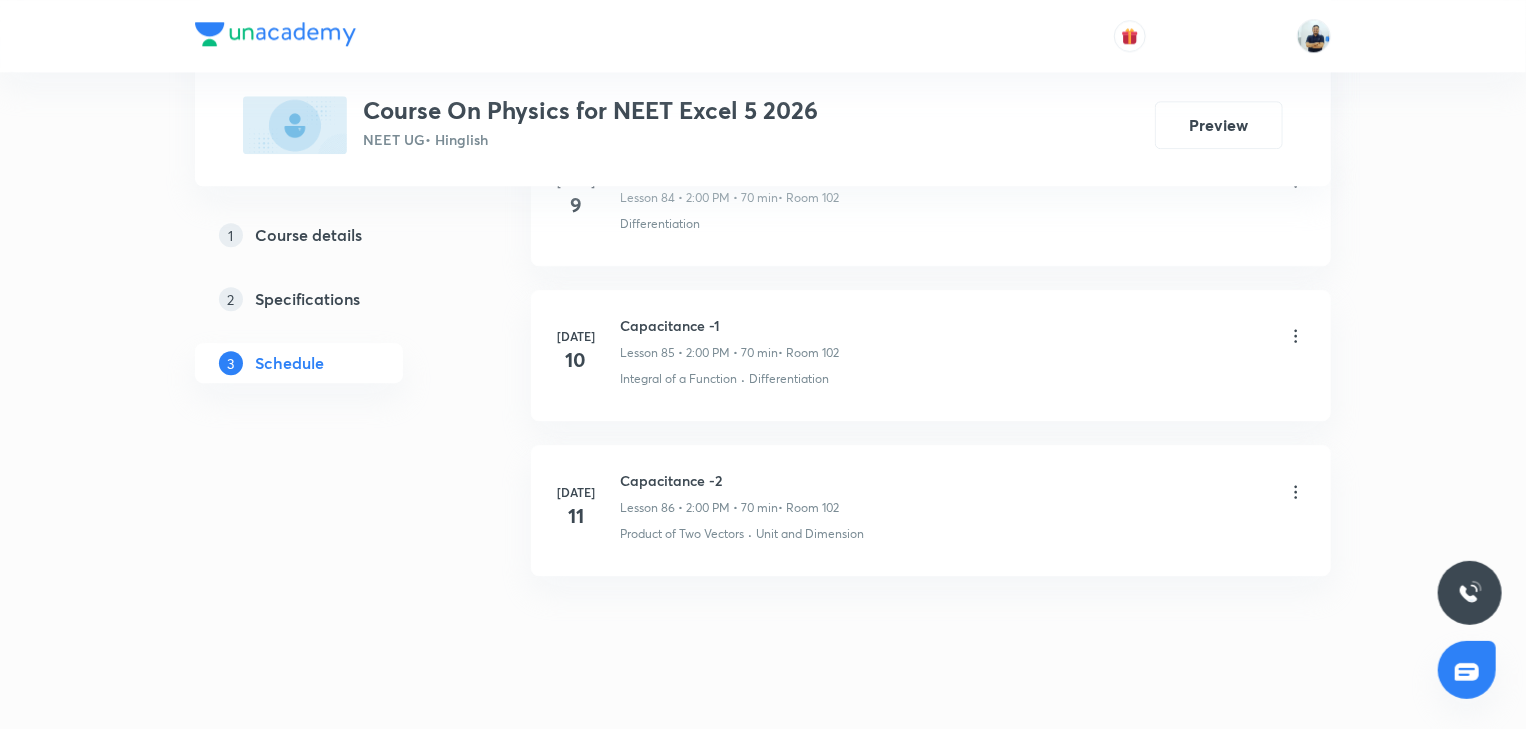 click on "Capacitance -2" at bounding box center (729, 480) 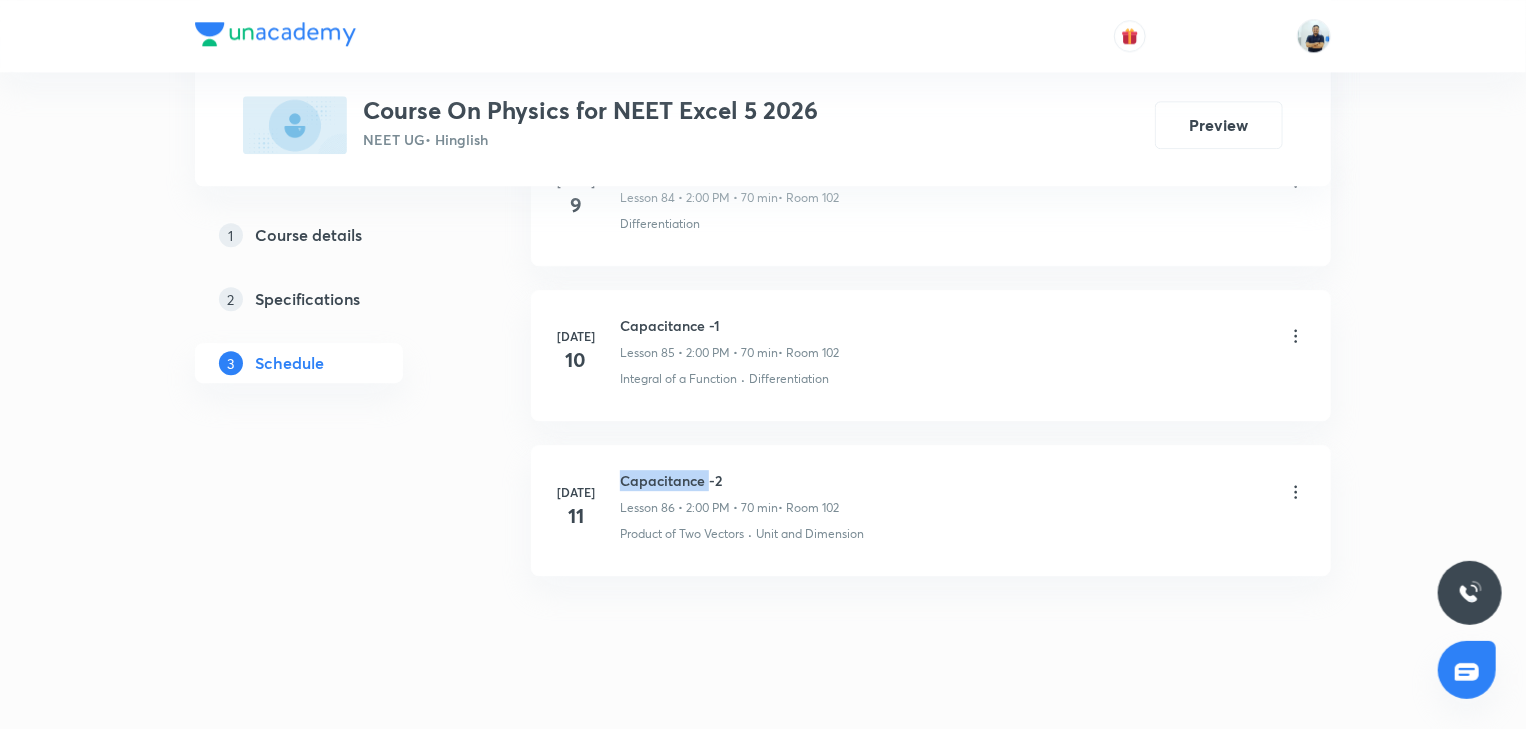 click on "Capacitance -2" at bounding box center [729, 480] 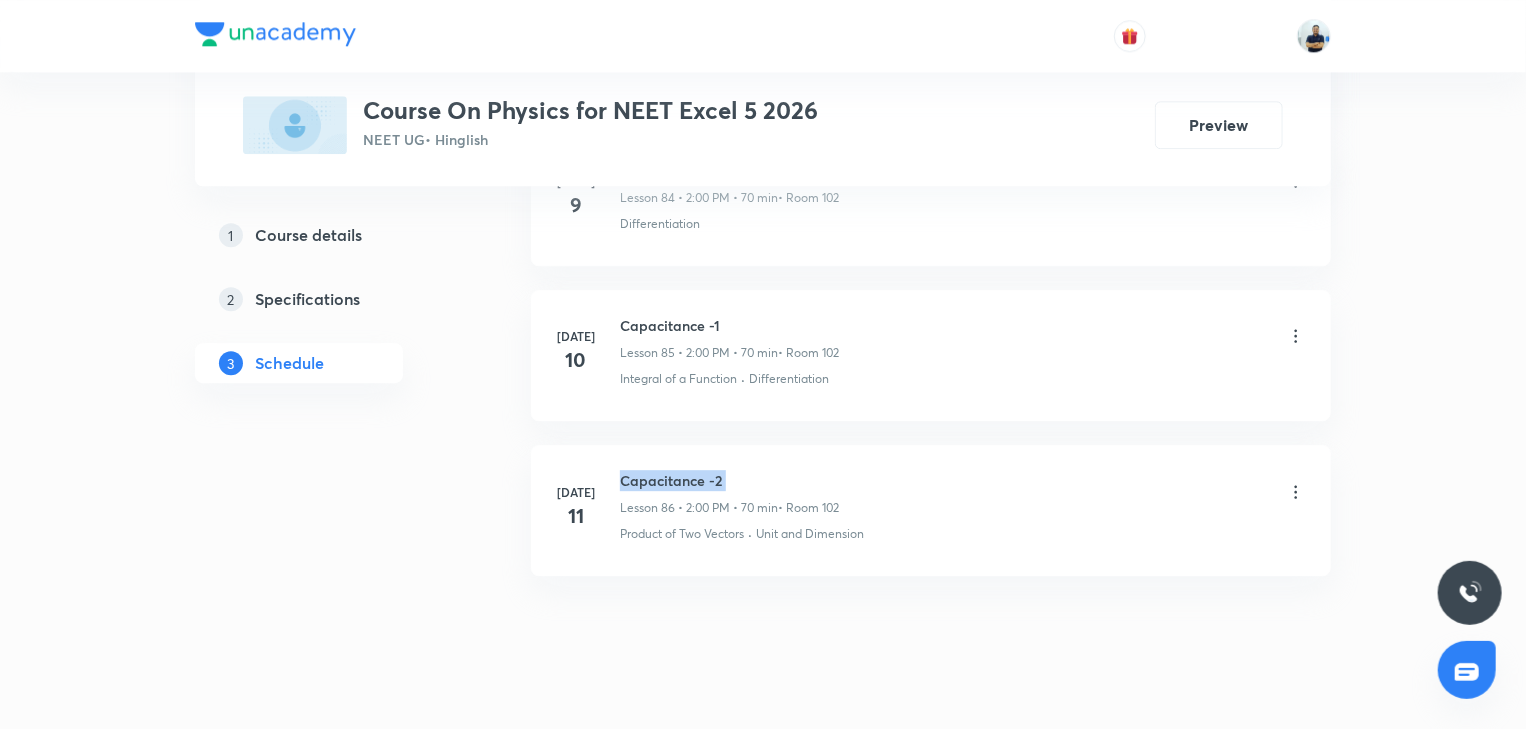 click on "Capacitance -2" at bounding box center [729, 480] 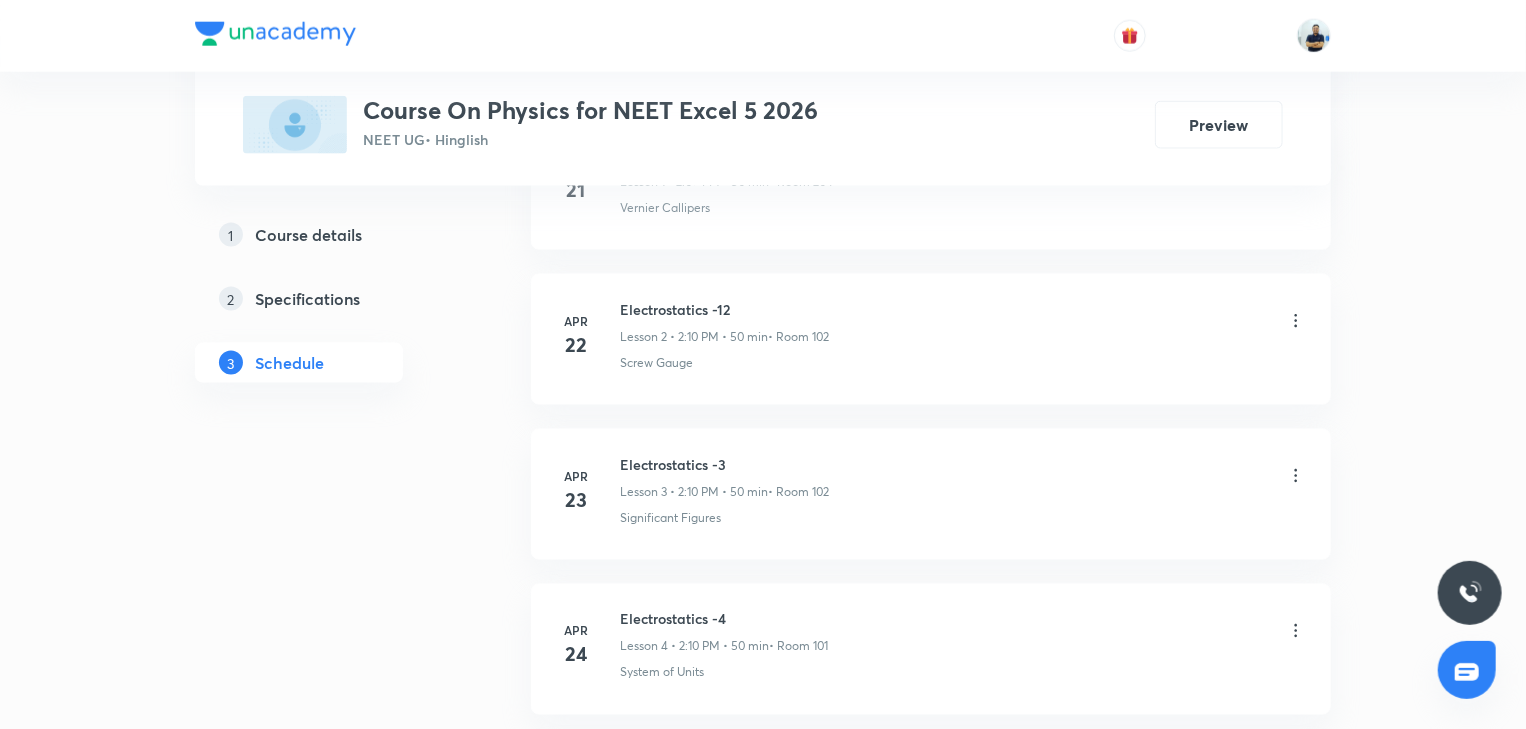 scroll, scrollTop: 0, scrollLeft: 0, axis: both 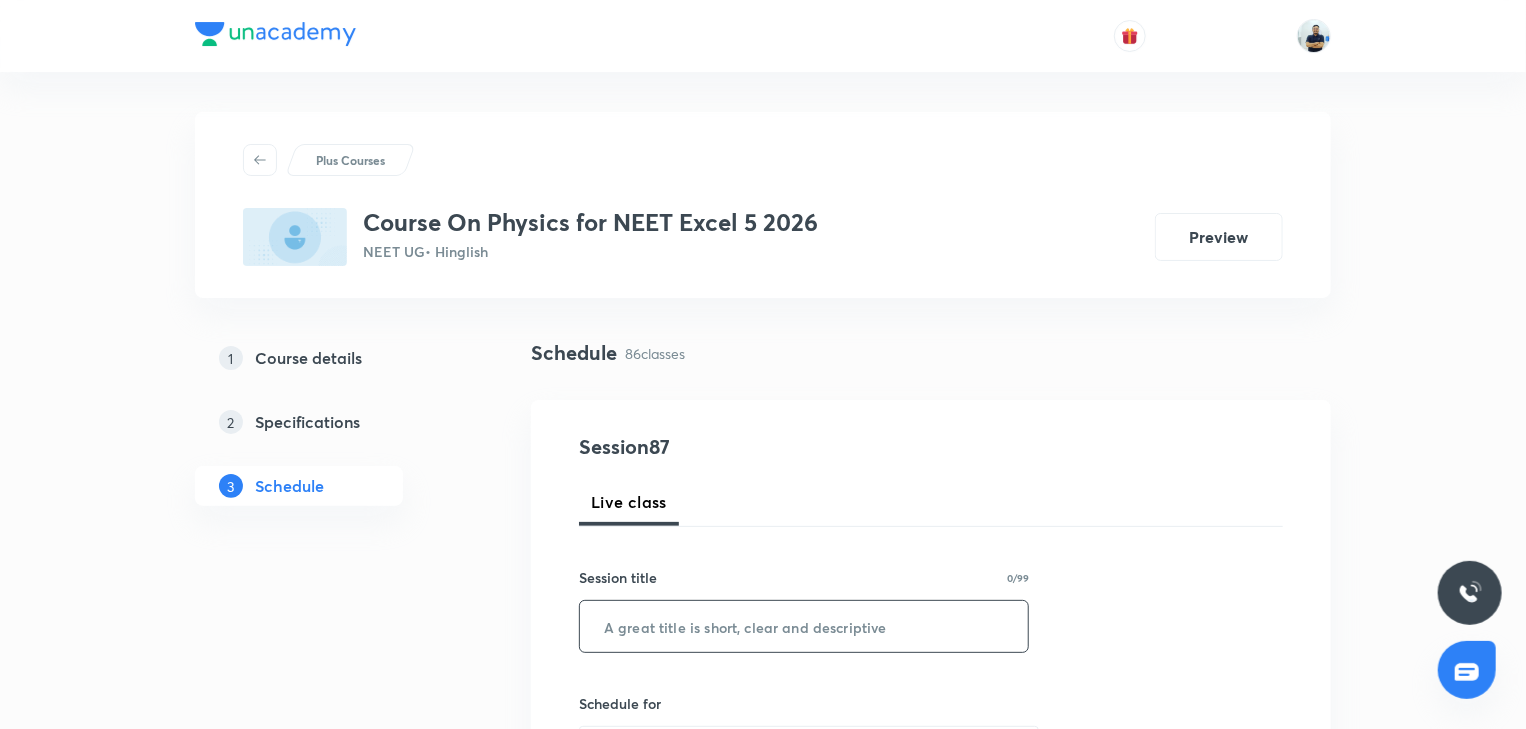 click at bounding box center (804, 626) 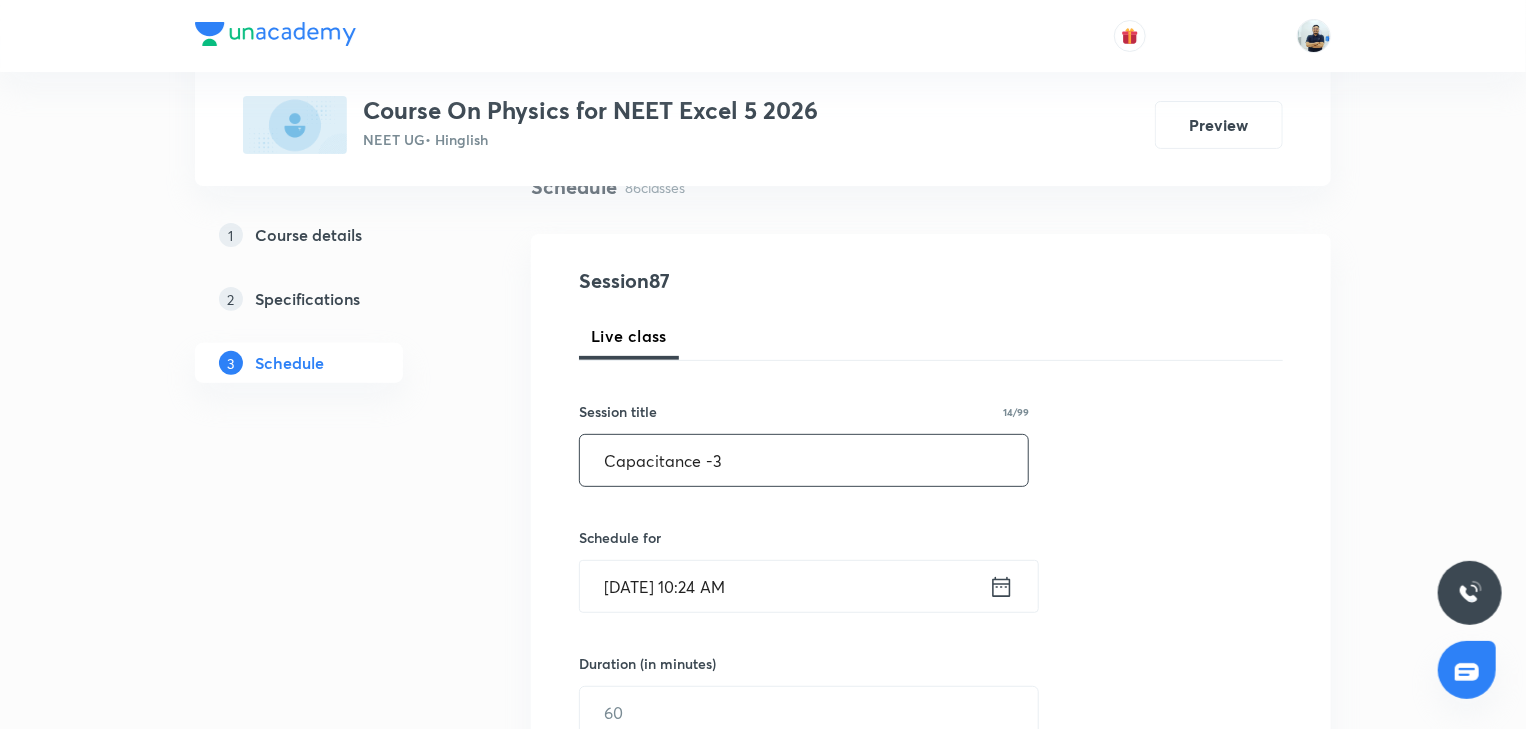 scroll, scrollTop: 224, scrollLeft: 0, axis: vertical 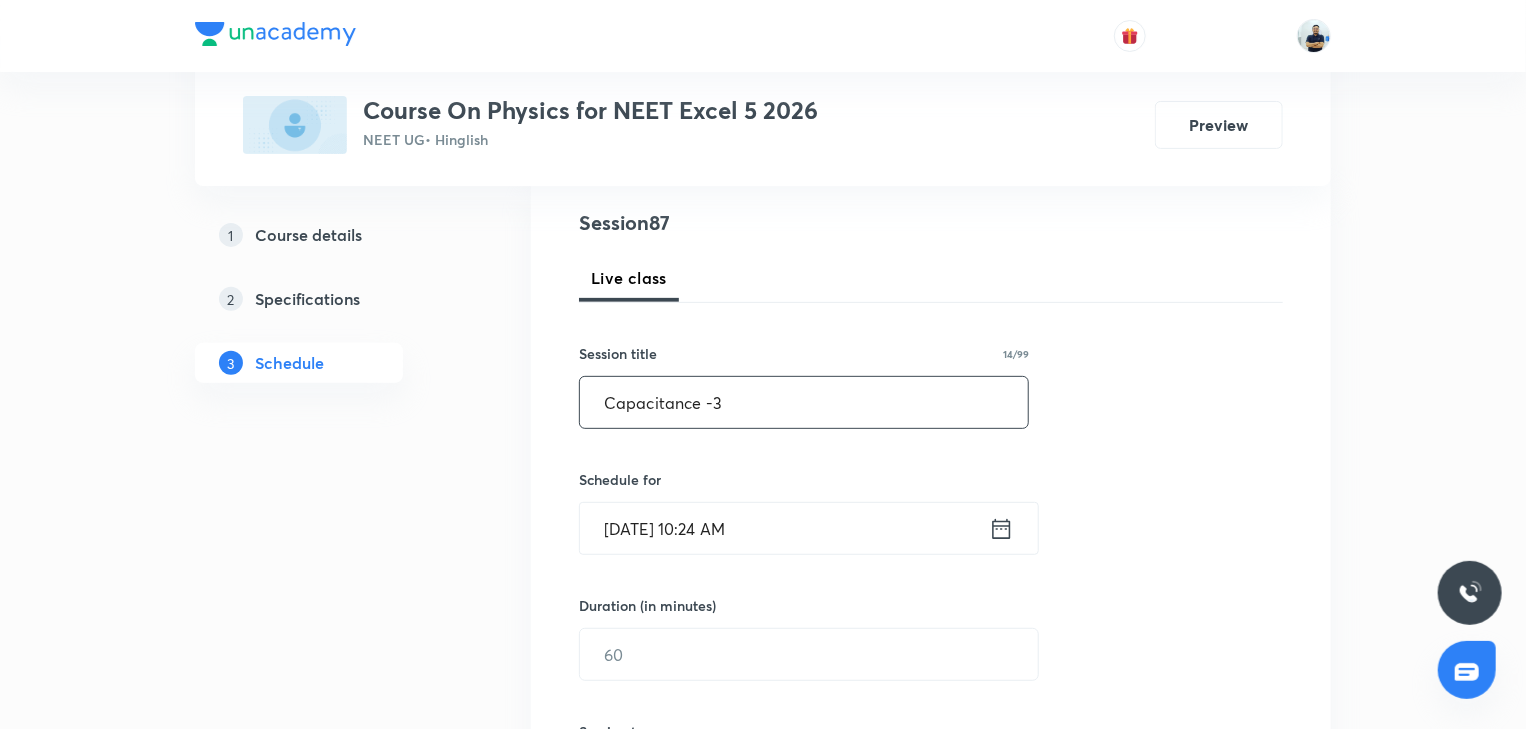 type on "Capacitance -3" 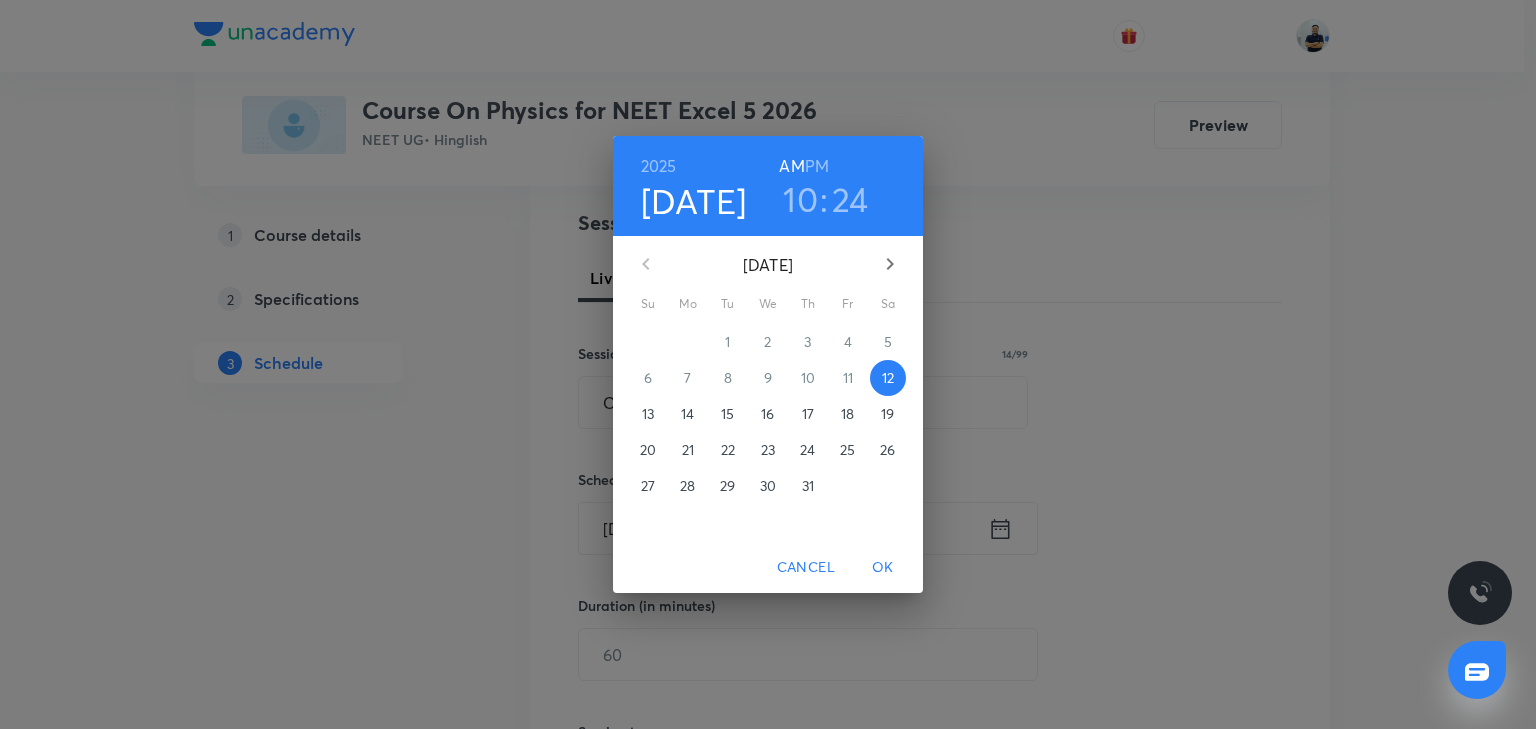 click on "PM" at bounding box center [817, 166] 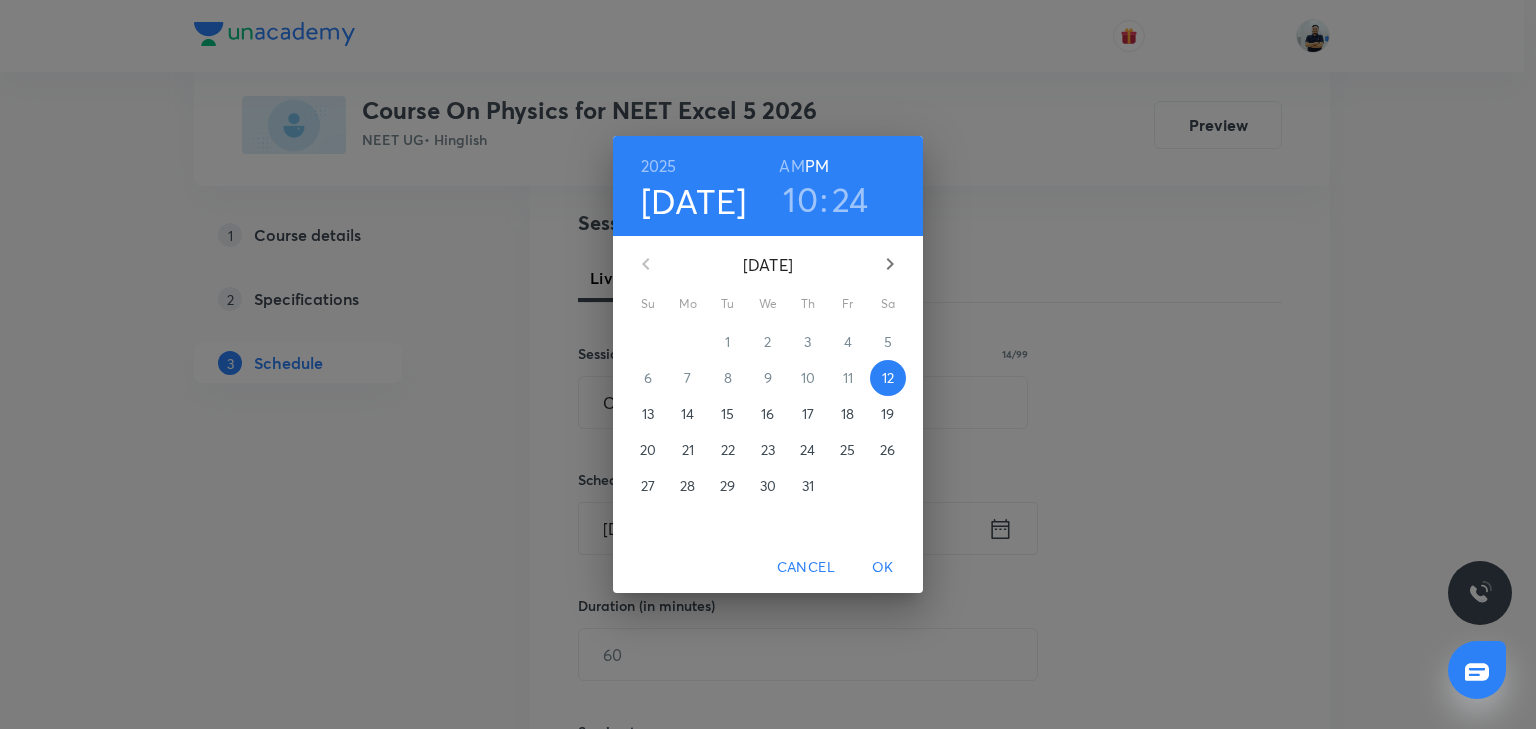 click on "10" at bounding box center [800, 199] 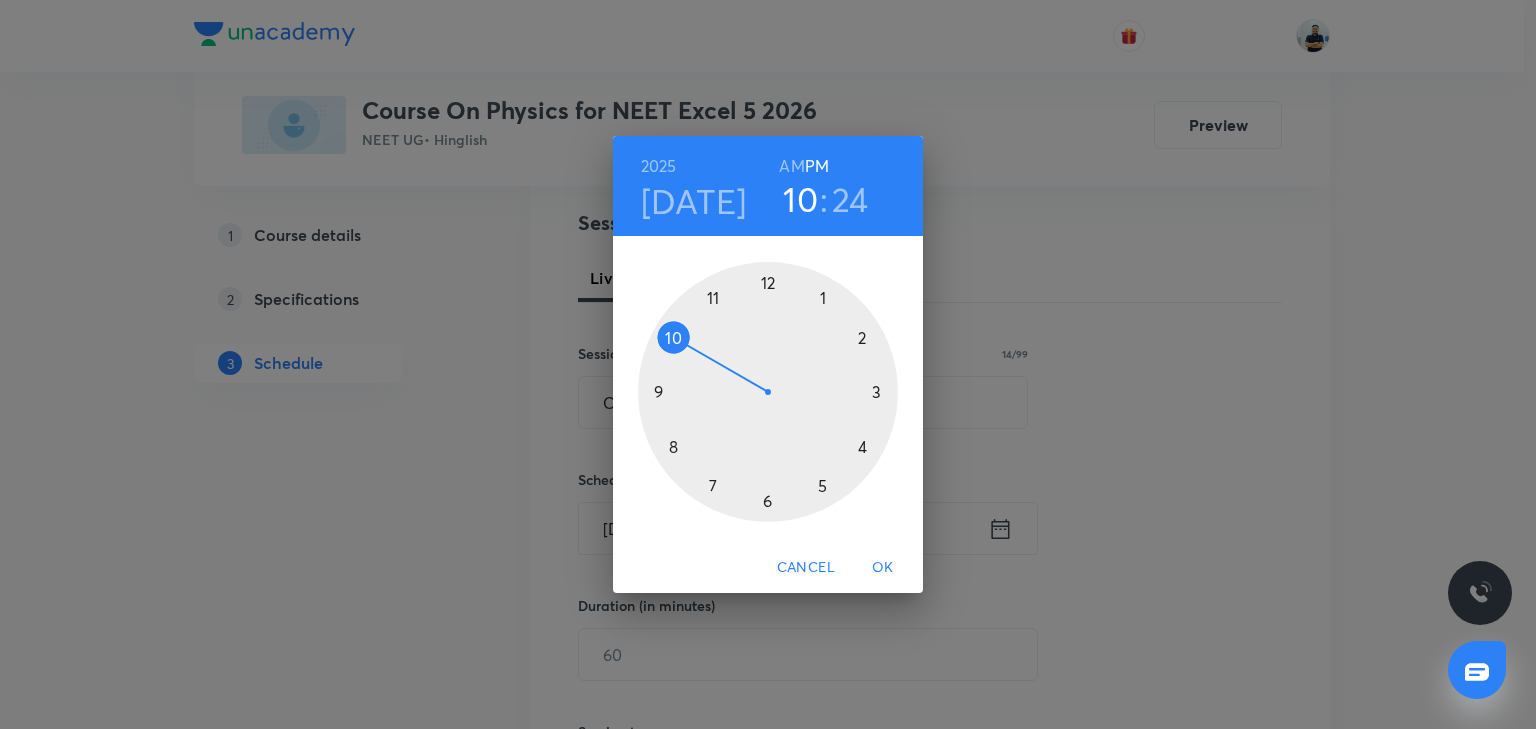 click at bounding box center [768, 392] 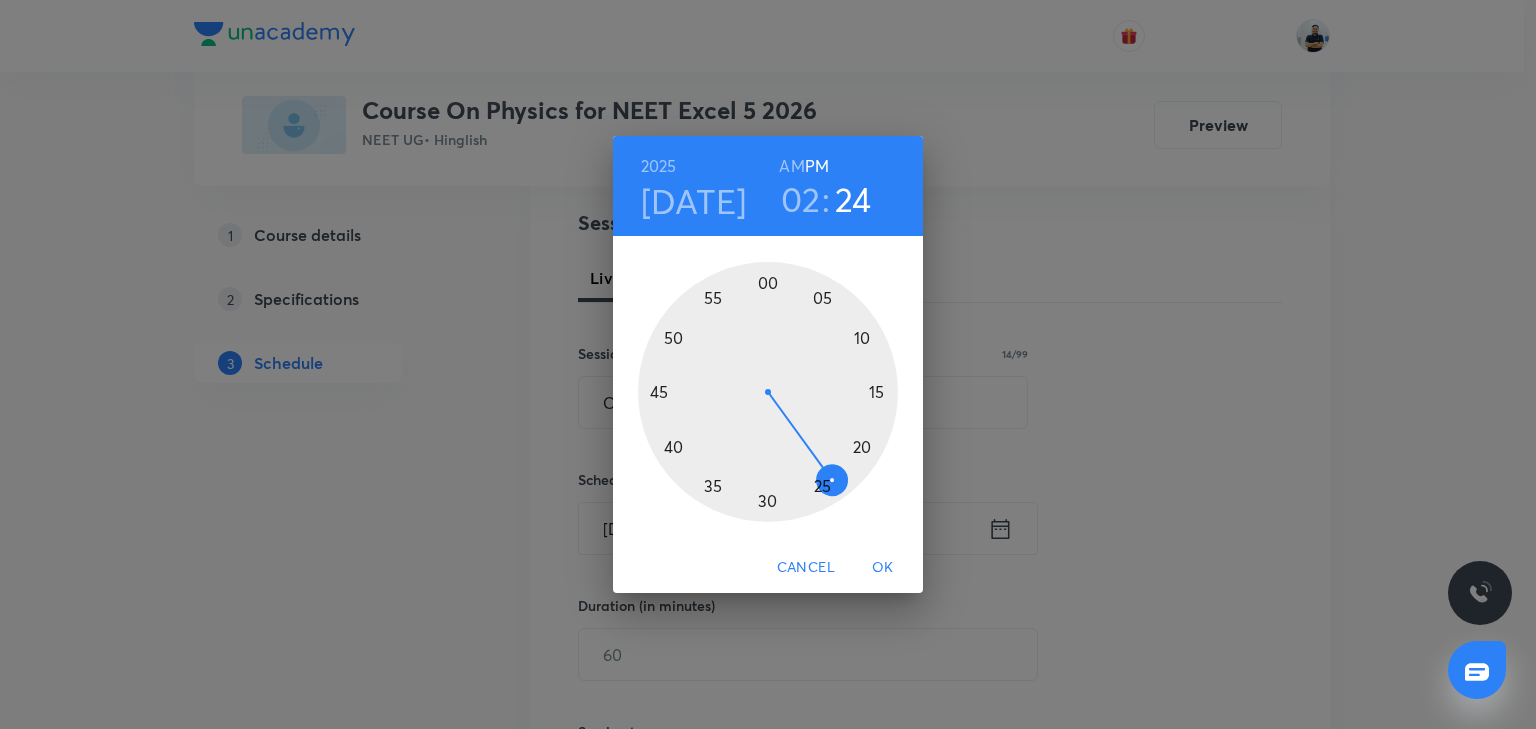 click at bounding box center (768, 392) 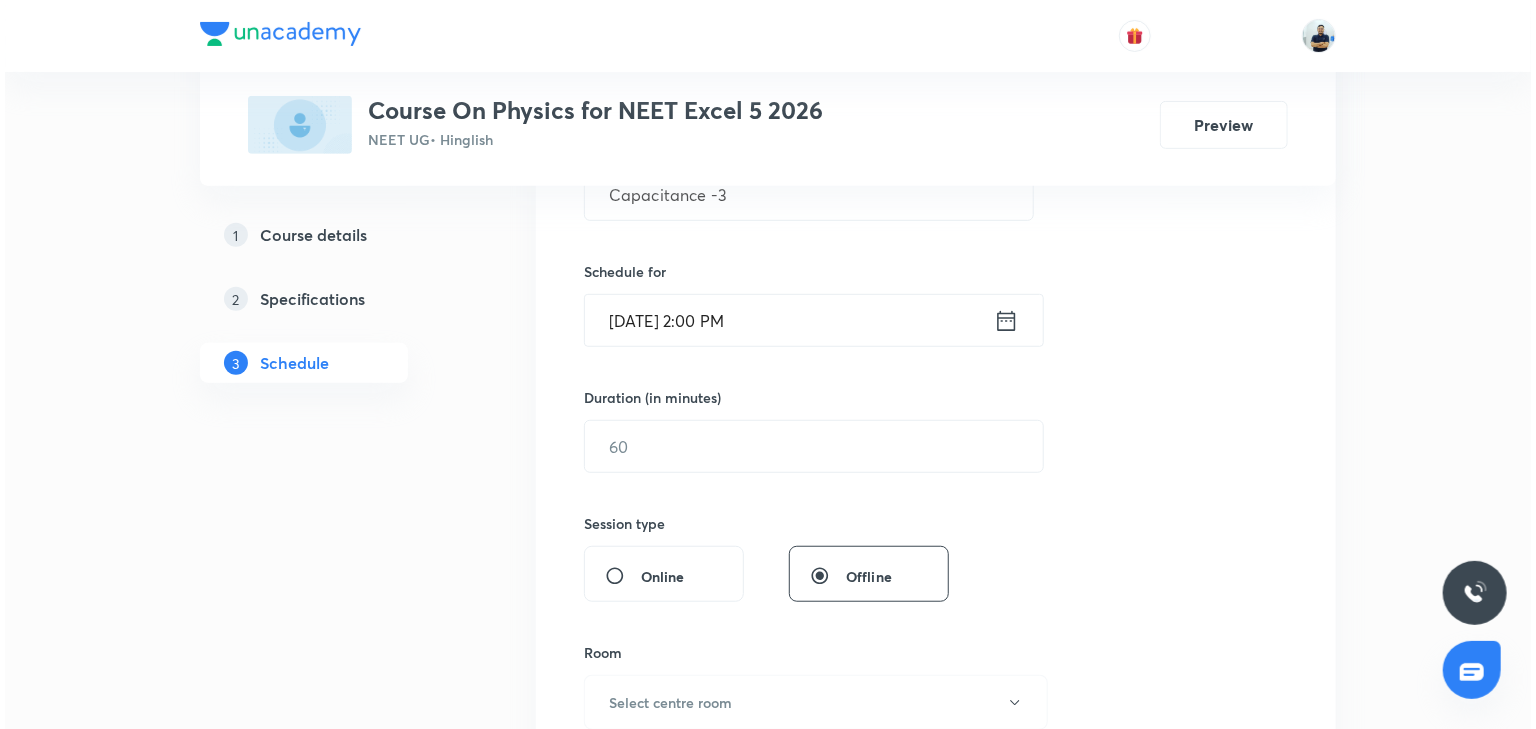scroll, scrollTop: 541, scrollLeft: 0, axis: vertical 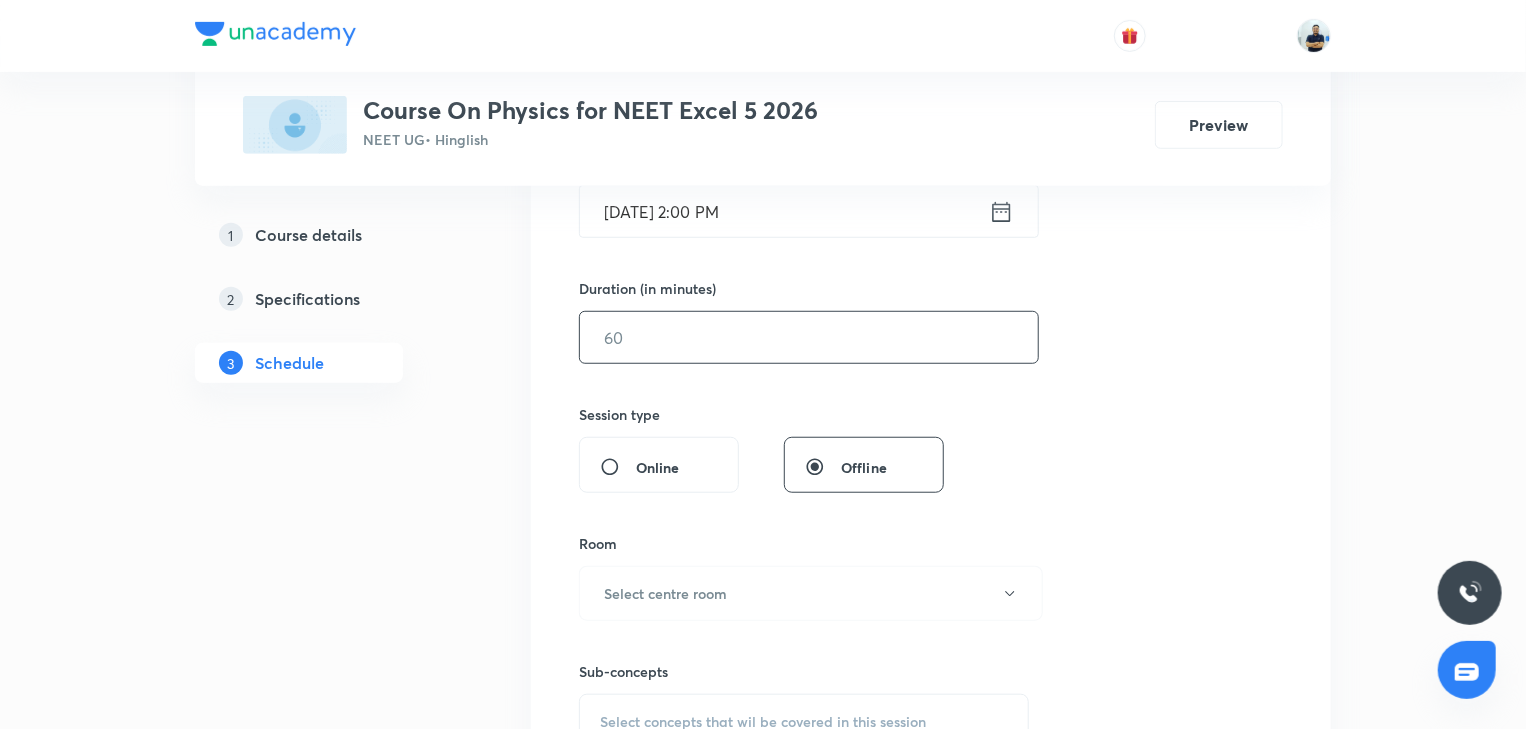 click at bounding box center [809, 337] 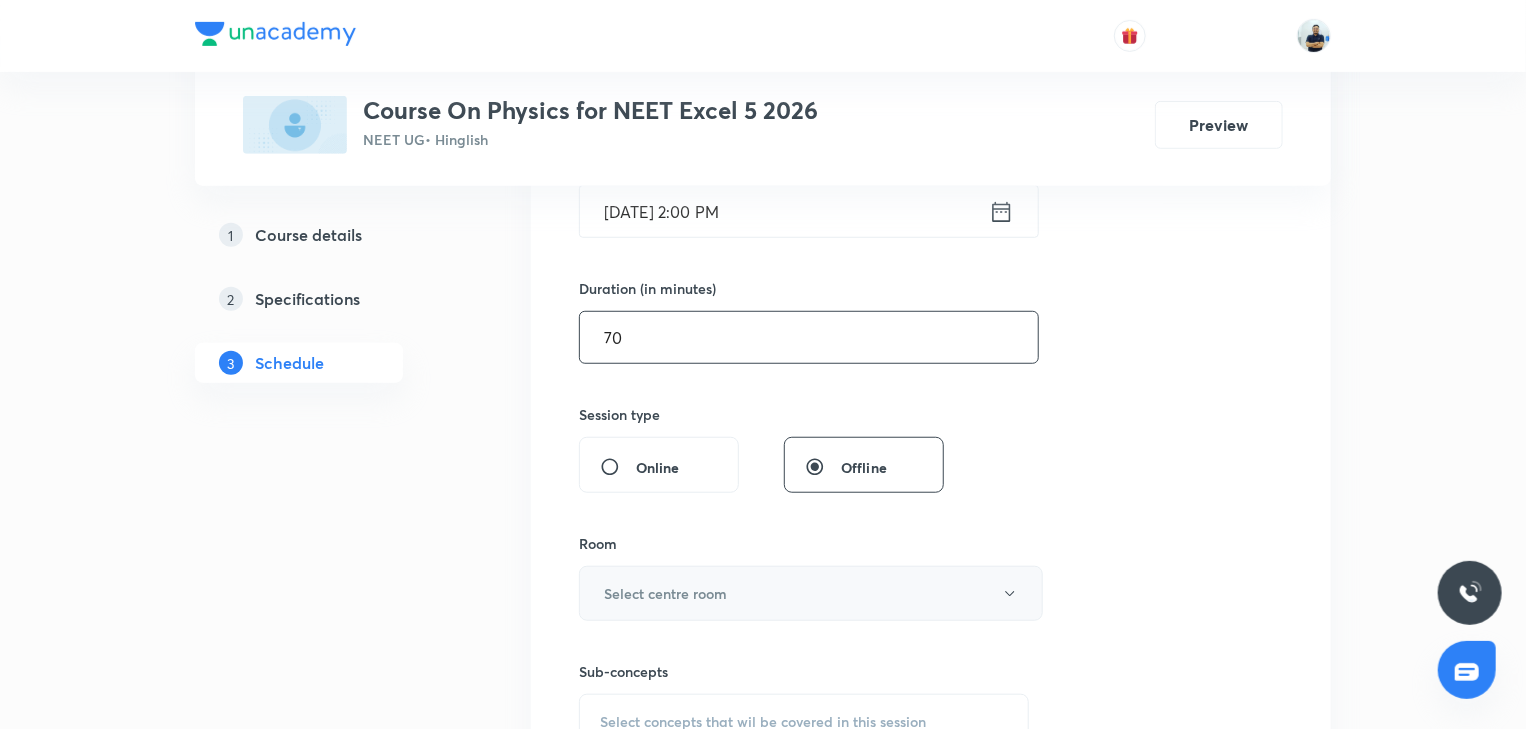 type on "70" 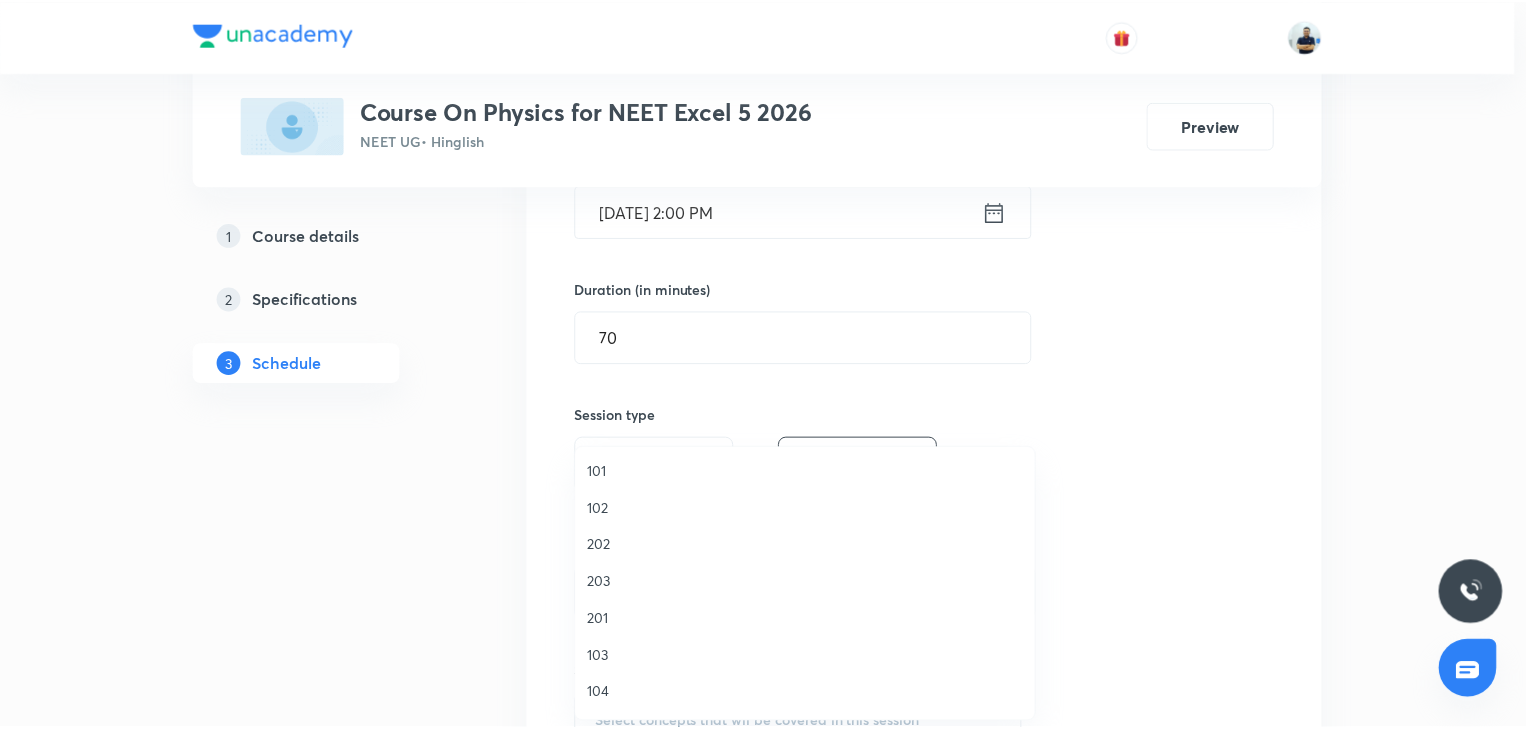 scroll, scrollTop: 0, scrollLeft: 0, axis: both 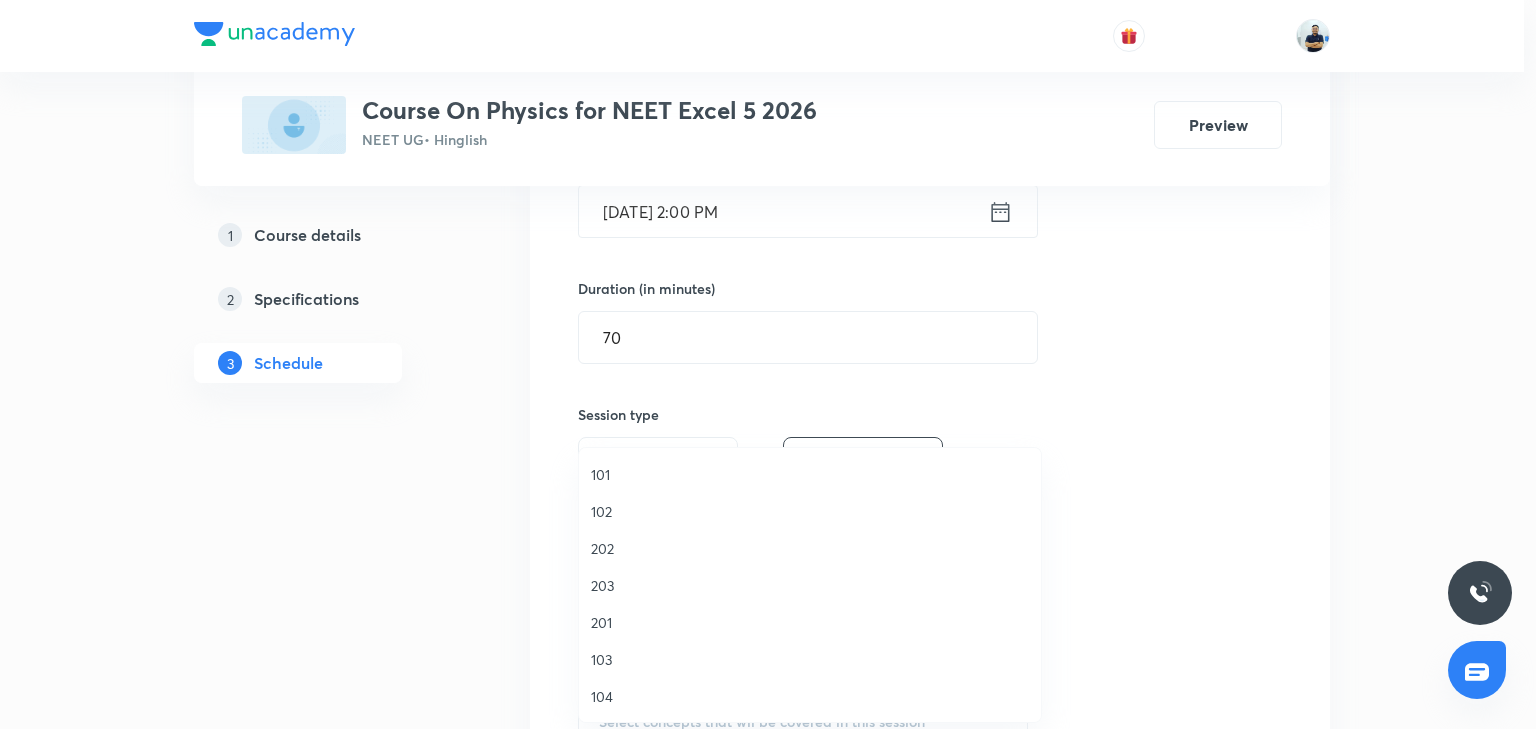 click on "101" at bounding box center (810, 474) 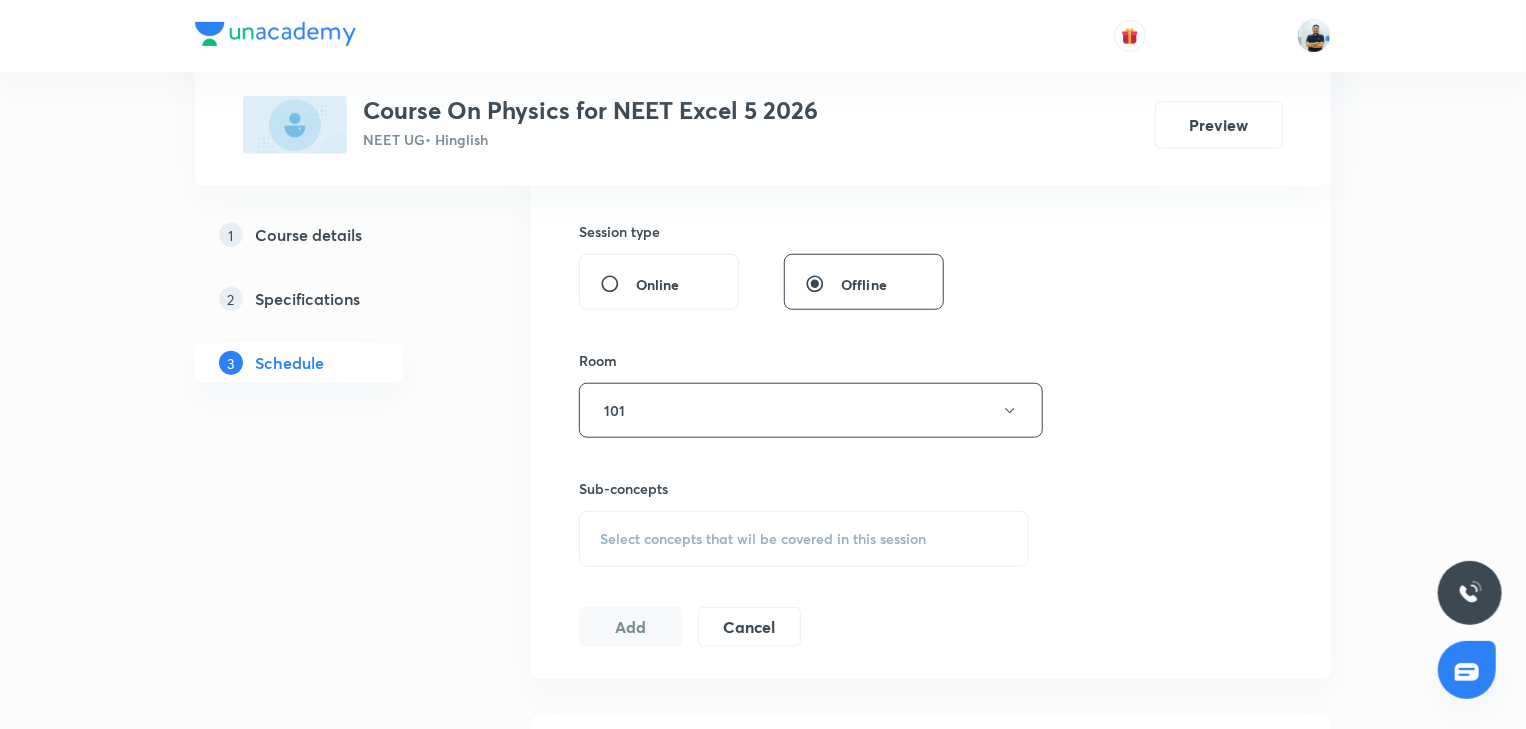 scroll, scrollTop: 728, scrollLeft: 0, axis: vertical 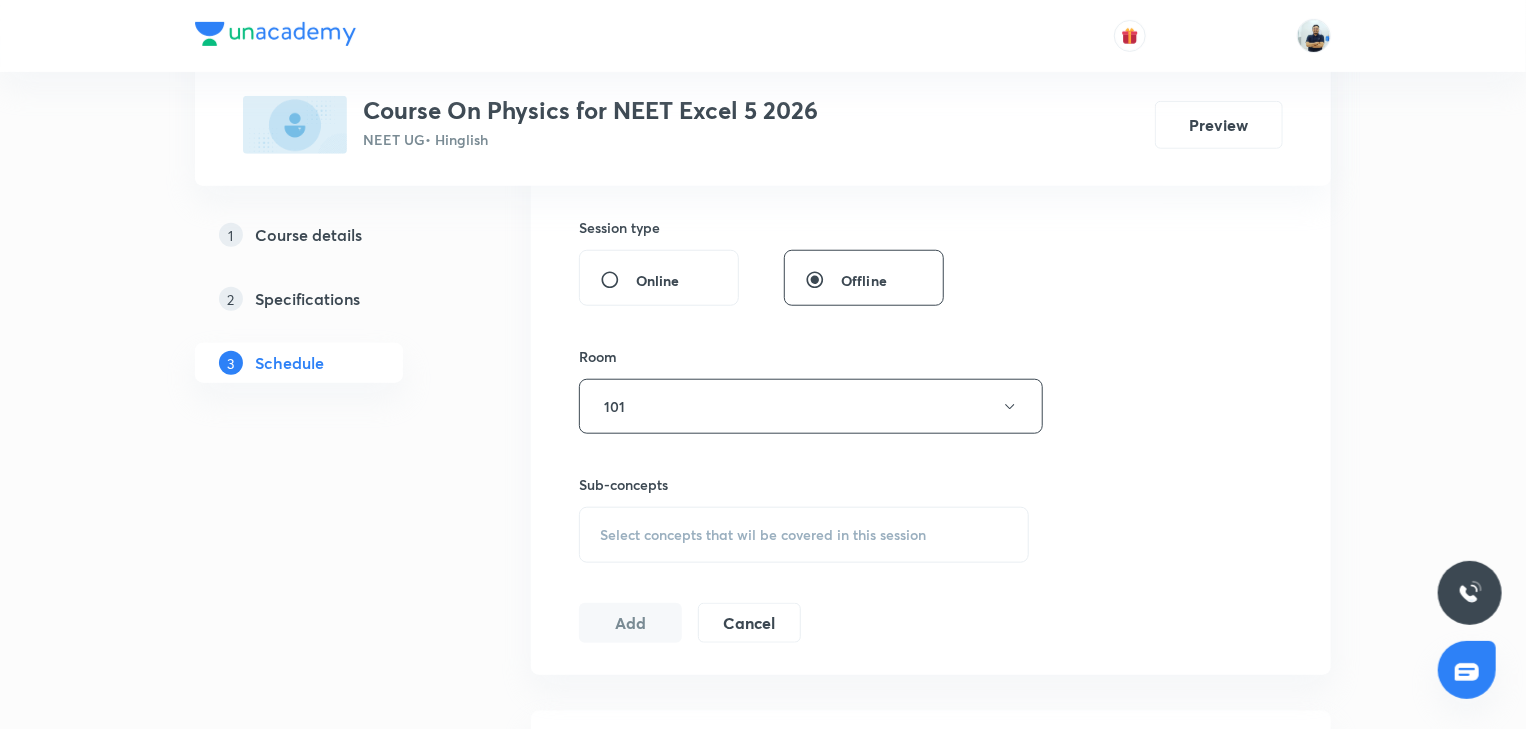 click on "Select concepts that wil be covered in this session" at bounding box center (763, 535) 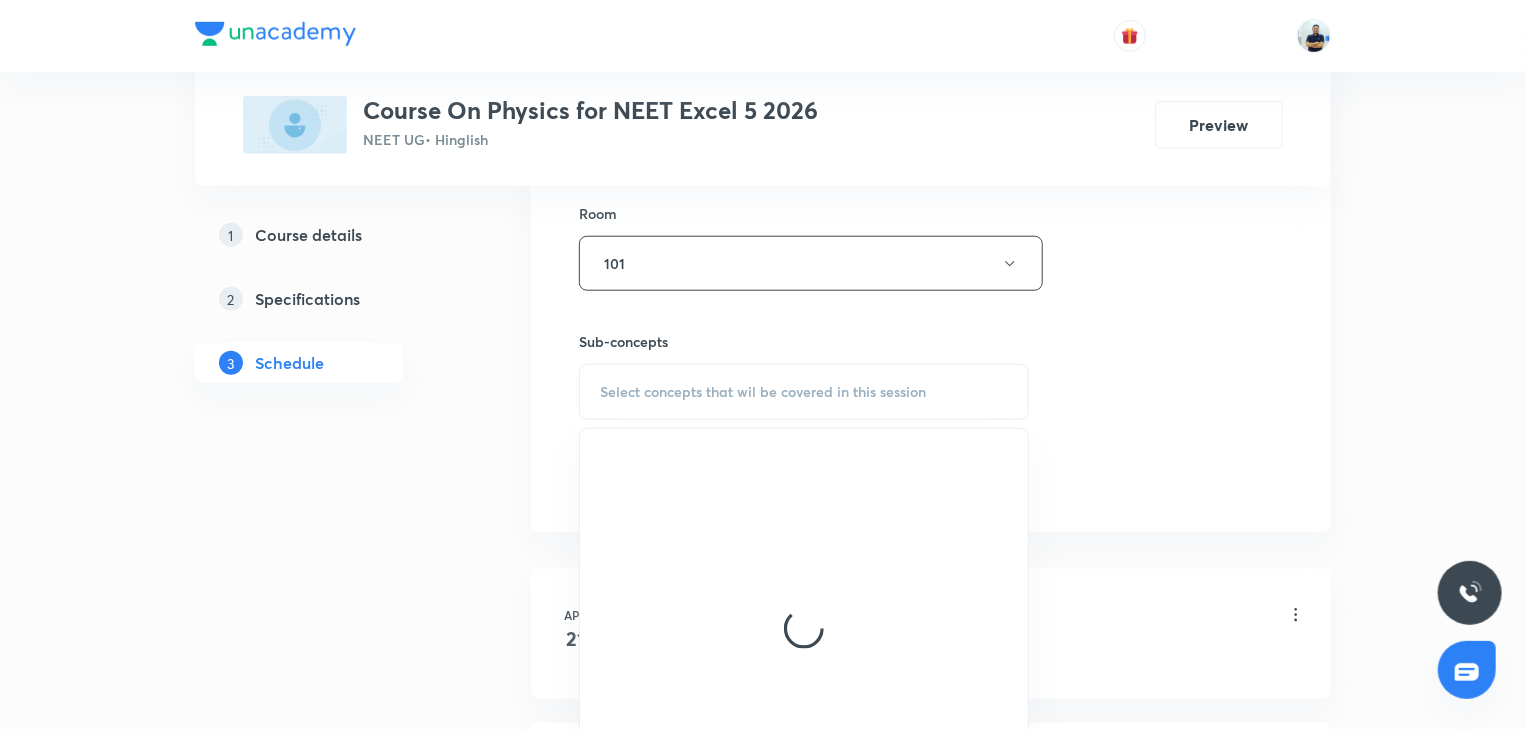 scroll, scrollTop: 877, scrollLeft: 0, axis: vertical 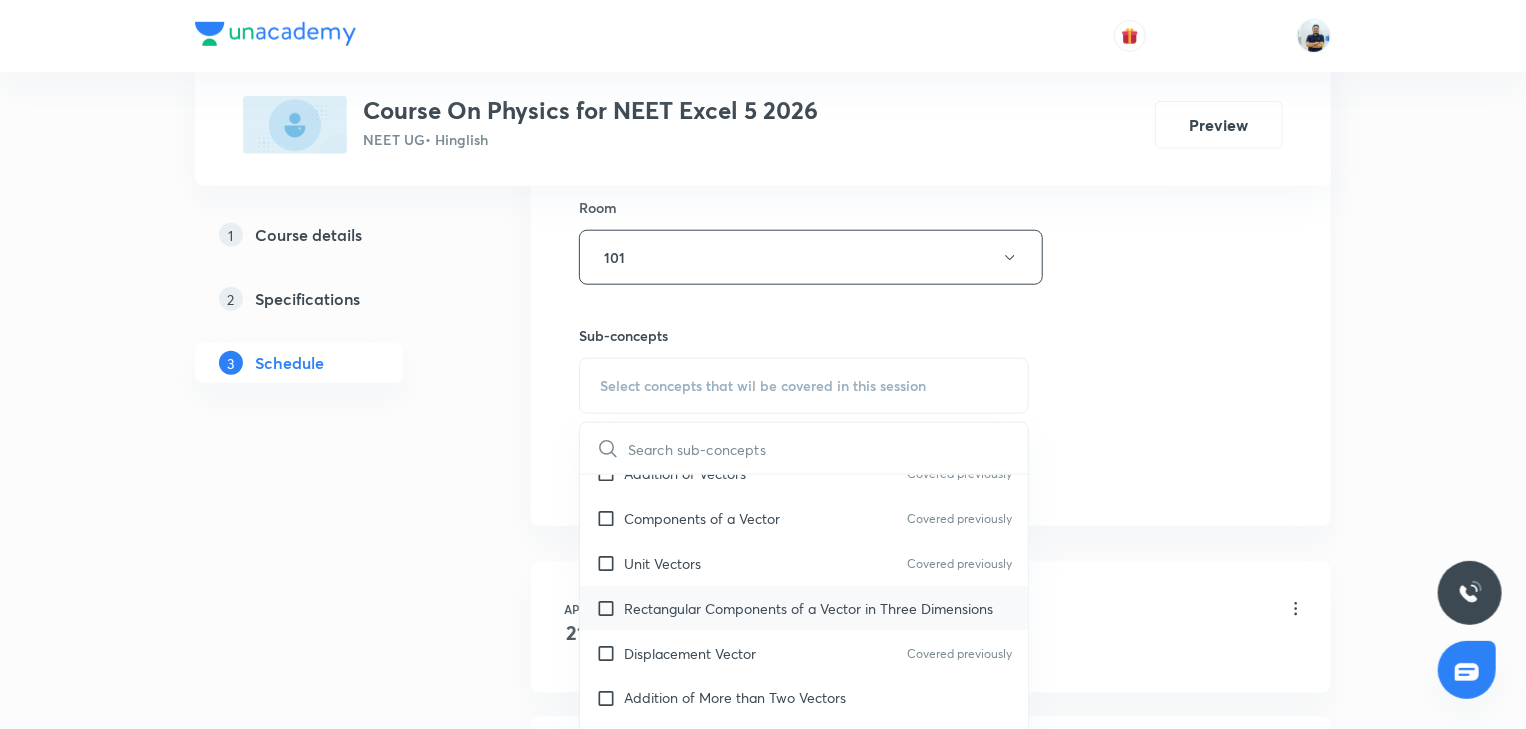click on "Rectangular Components of a Vector in Three Dimensions" at bounding box center [804, 608] 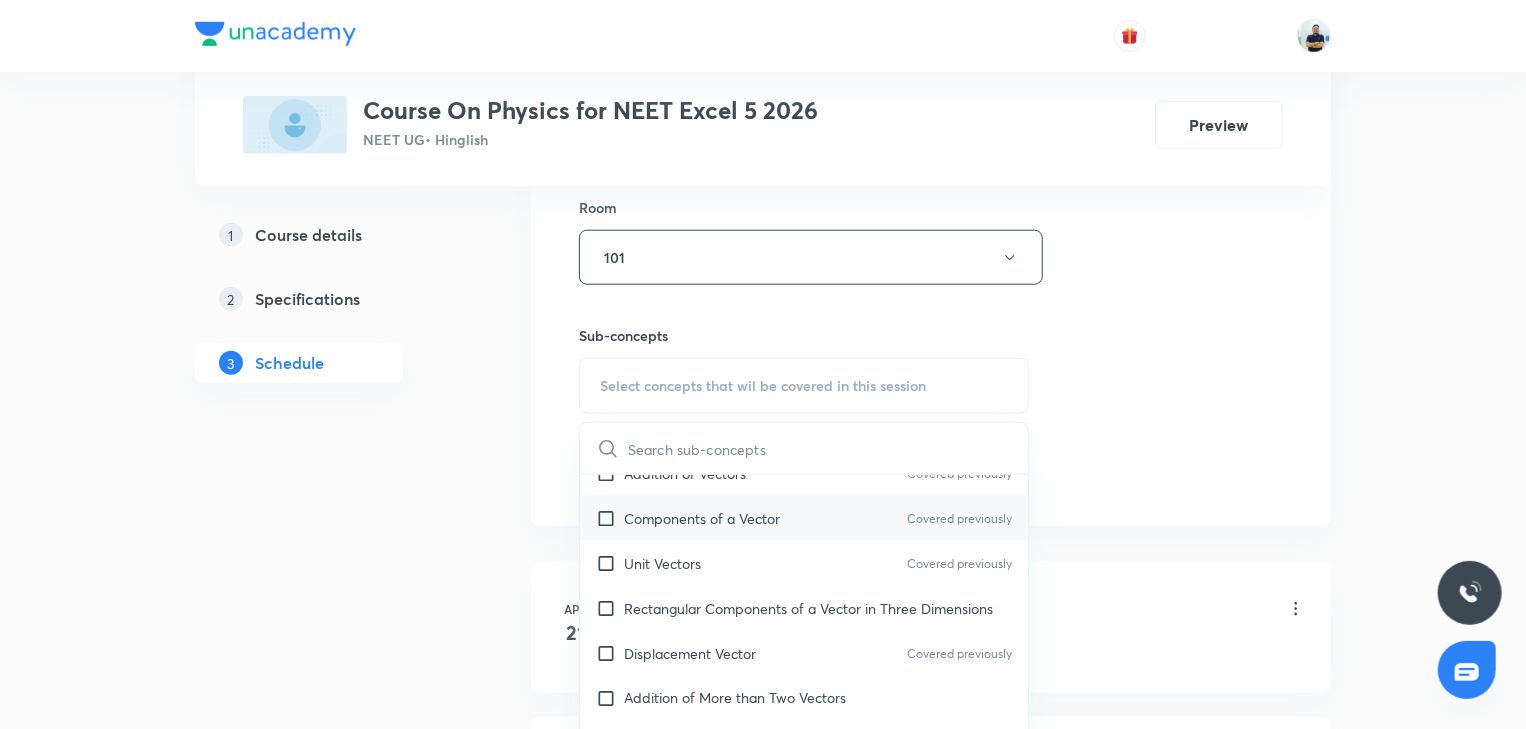 checkbox on "true" 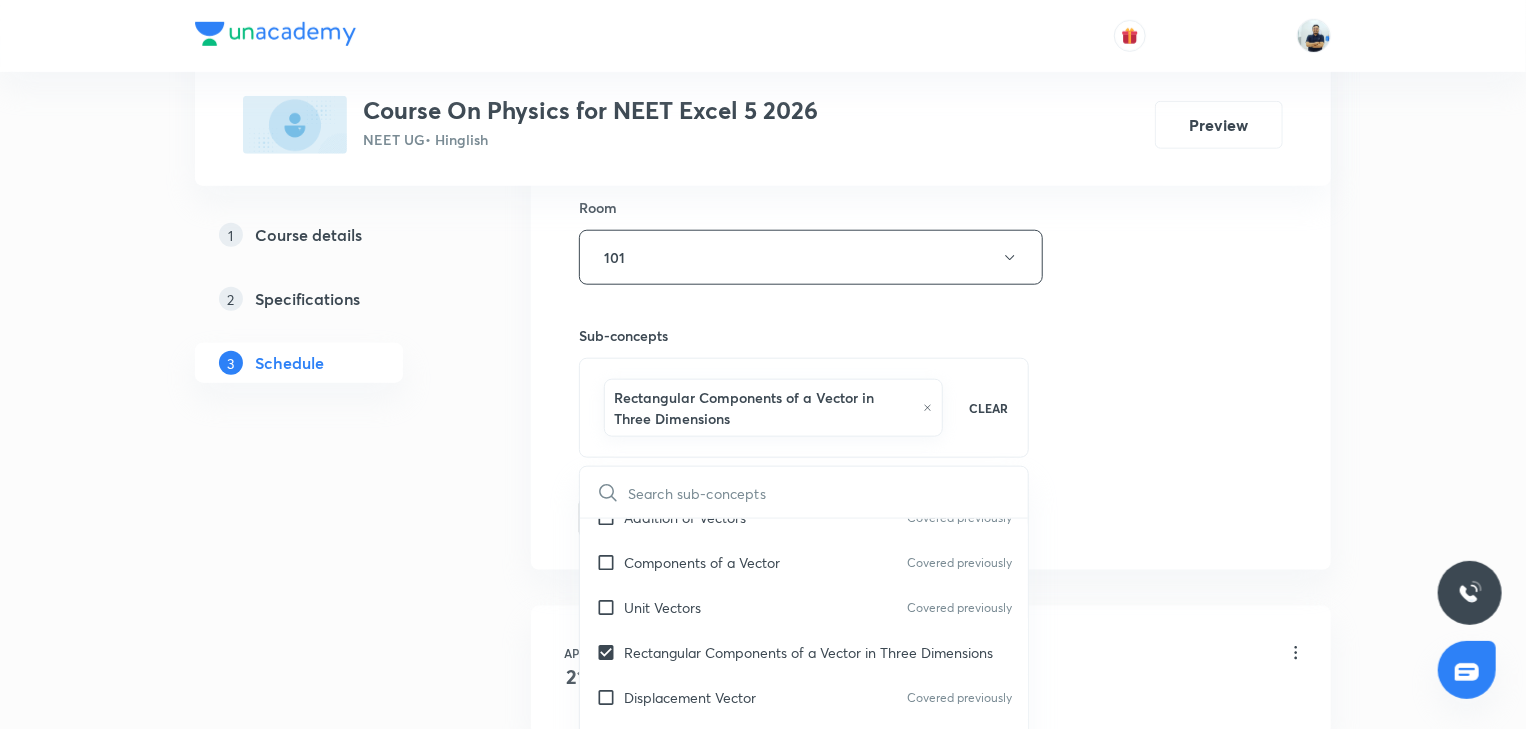 click on "Session  87 Live class Session title 14/99 Capacitance -3 ​ Schedule for Jul 12, 2025, 2:00 PM ​ Duration (in minutes) 70 ​   Session type Online Offline Room 101 Sub-concepts Rectangular Components of a Vector in Three Dimensions CLEAR ​ Physics - Full Syllabus Mock Questions Physics - Full Syllabus Mock Questions Covered previously Physics Previous Year Question Physics Previous Year Question Covered previously Units & Dimensions Physical quantity Covered previously Applications of Dimensional Analysis Covered previously Significant Figures Covered previously Units of Physical Quantities Covered previously System of Units Covered previously Dimensions of Some Mathematical Functions Covered previously Unit and Dimension Covered previously Product of Two Vectors Covered previously Subtraction of Vectors Covered previously Cross Product Covered previously Least Count Analysis Errors of Measurement Covered previously Vernier Callipers Covered previously Screw Gauge Covered previously Zero Error Error" at bounding box center (931, 46) 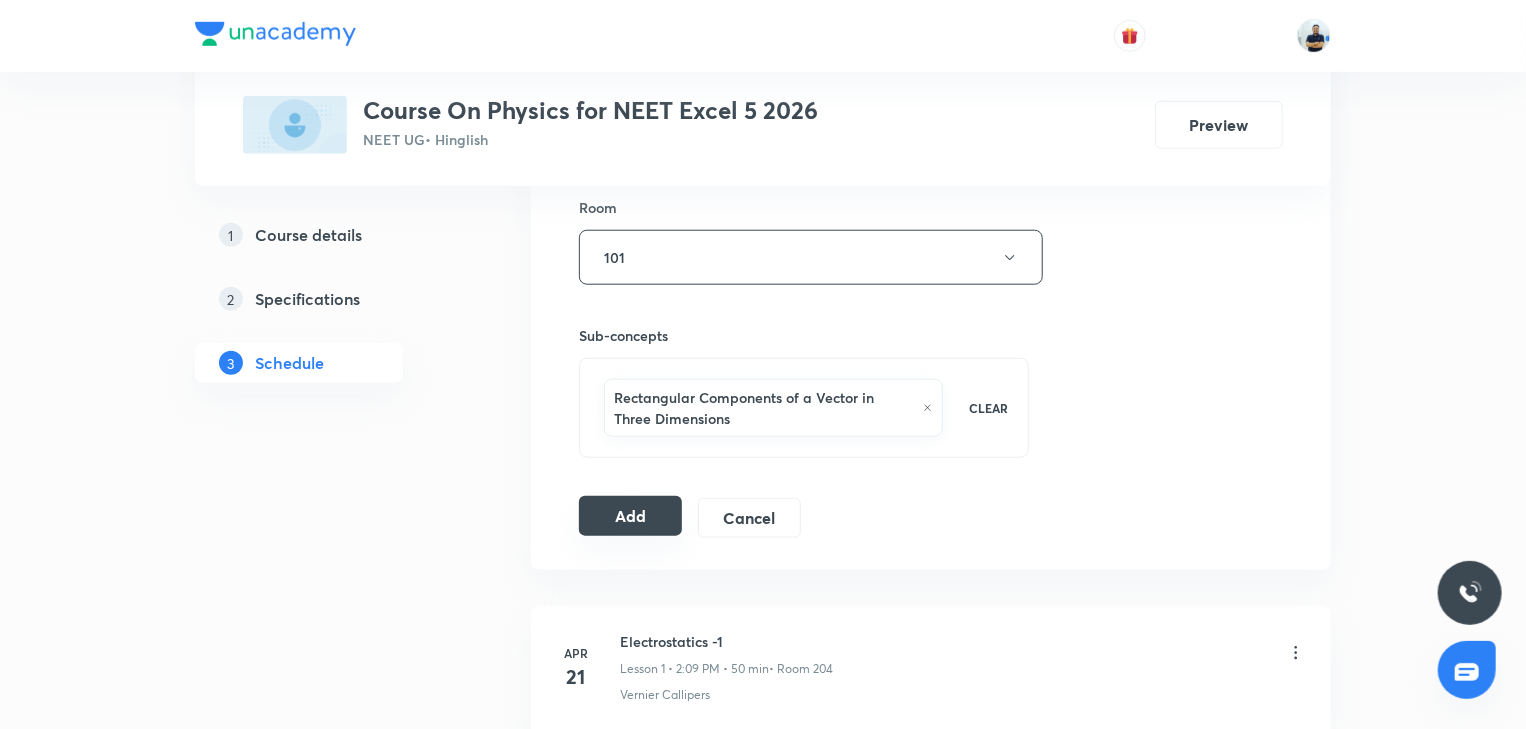 click on "Add" at bounding box center [630, 516] 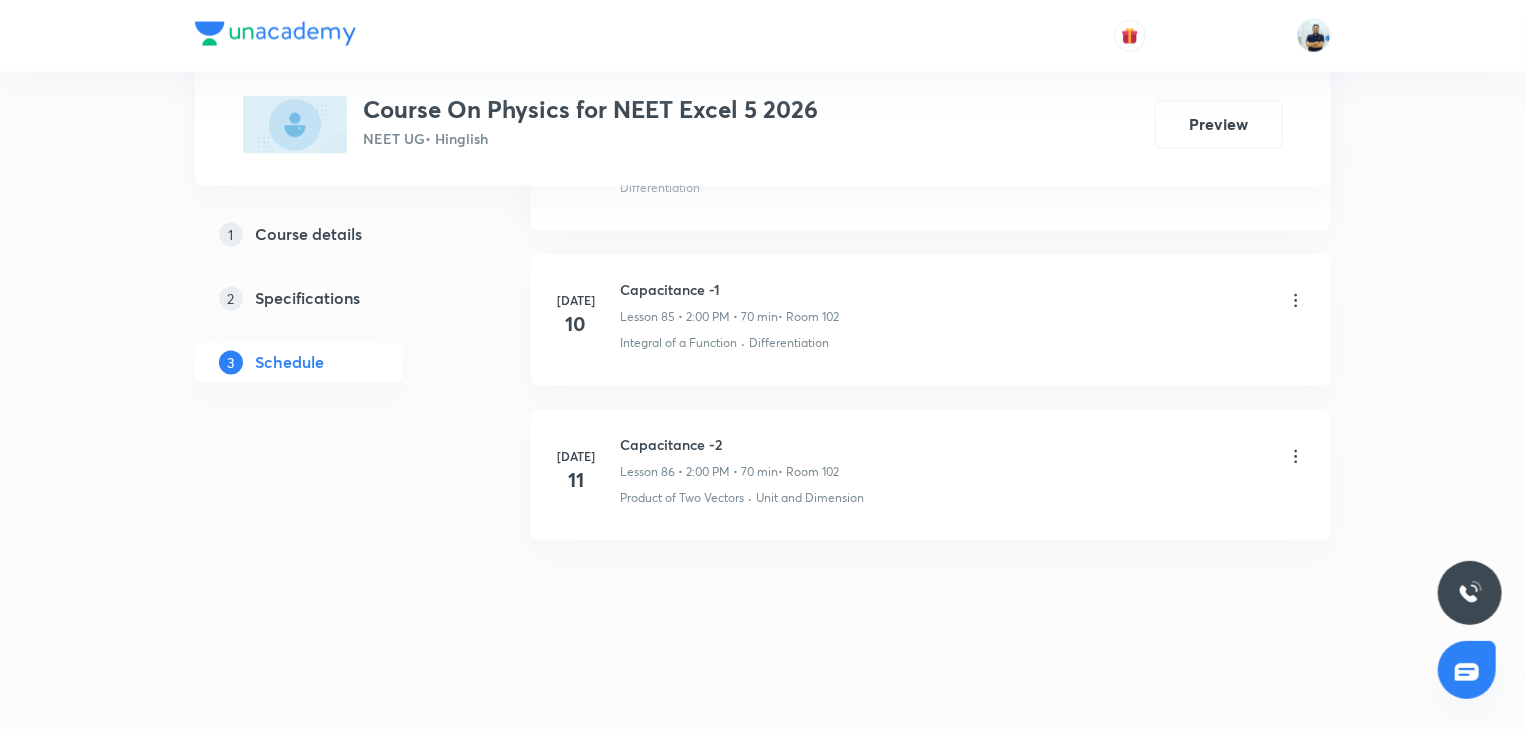 scroll, scrollTop: 13282, scrollLeft: 0, axis: vertical 